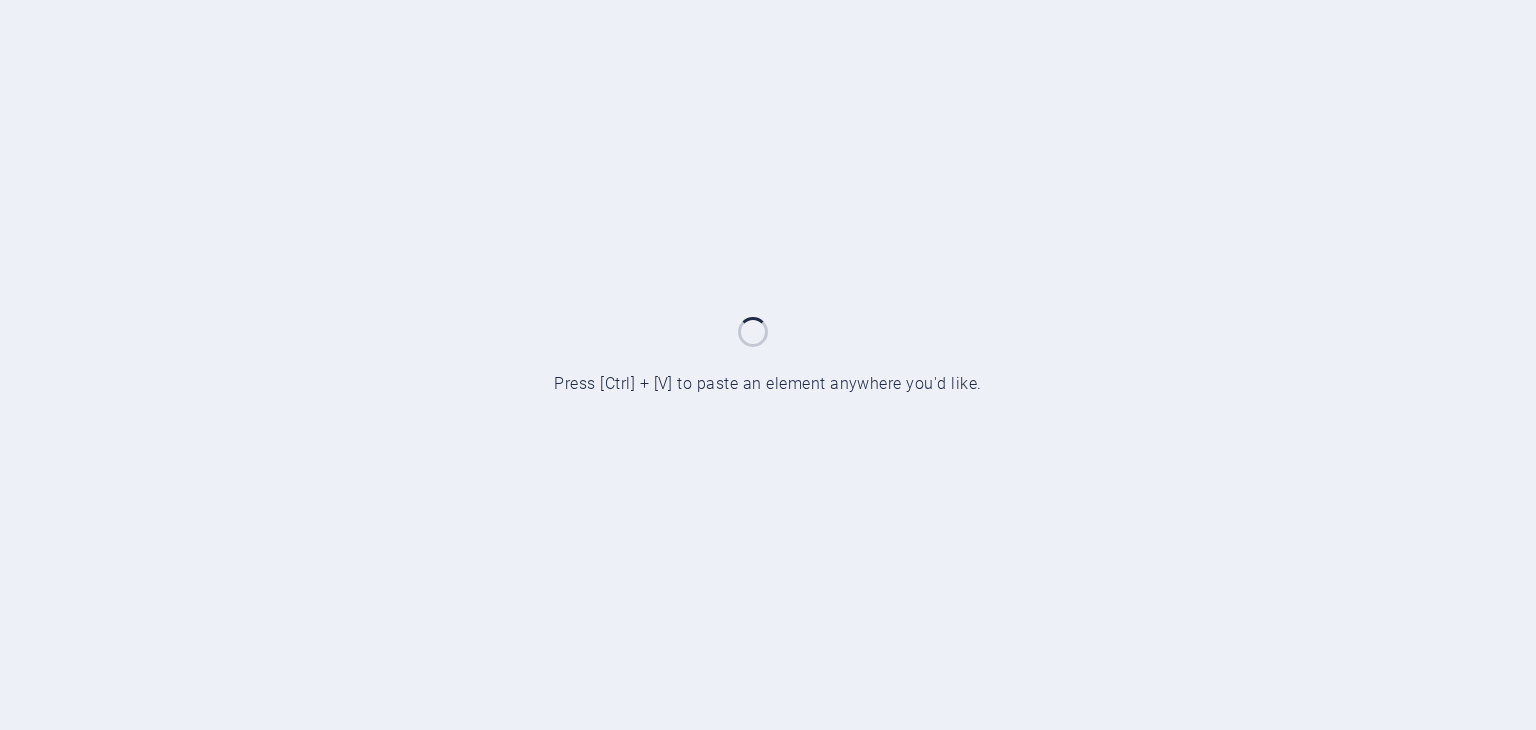scroll, scrollTop: 0, scrollLeft: 0, axis: both 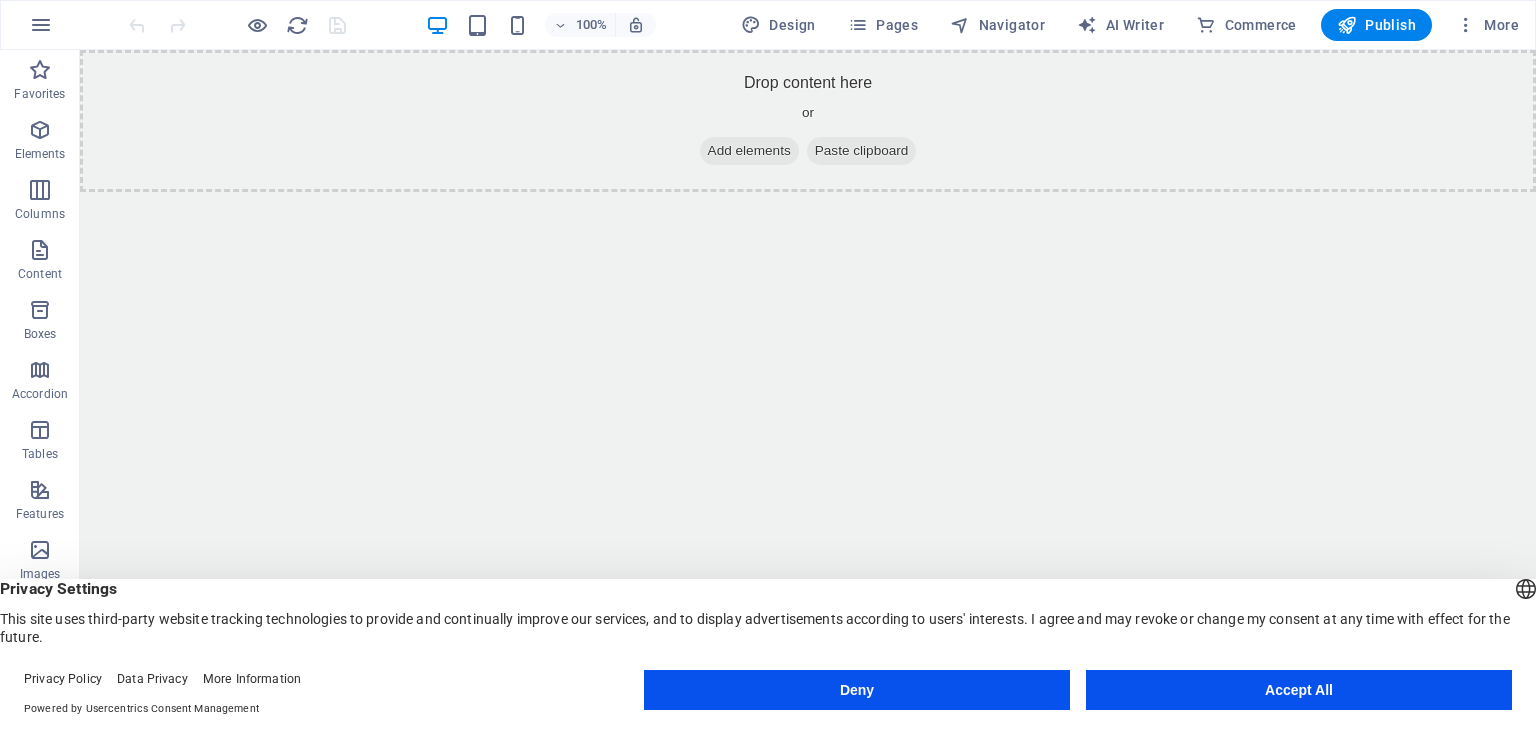 click on "Accept All" at bounding box center [1299, 690] 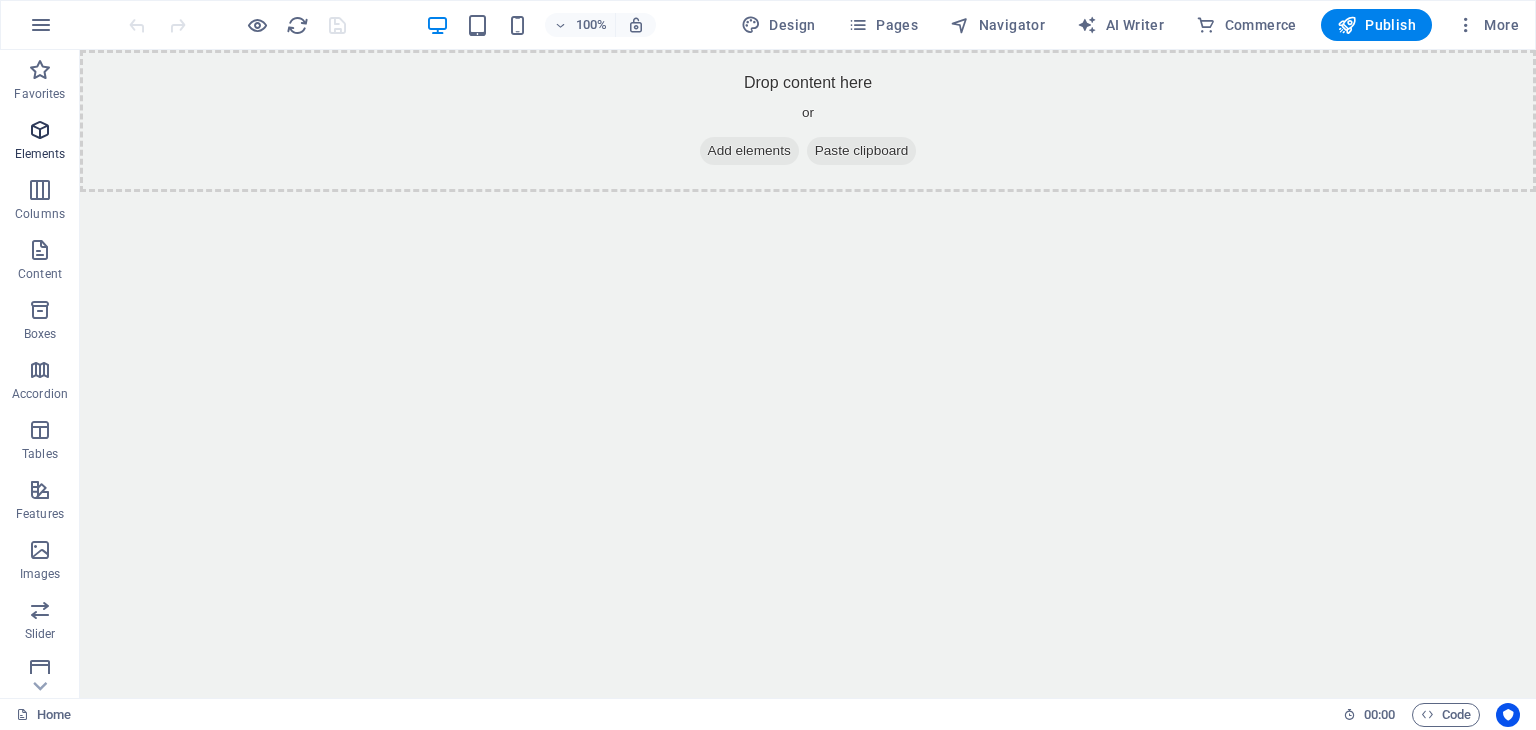 click at bounding box center (40, 130) 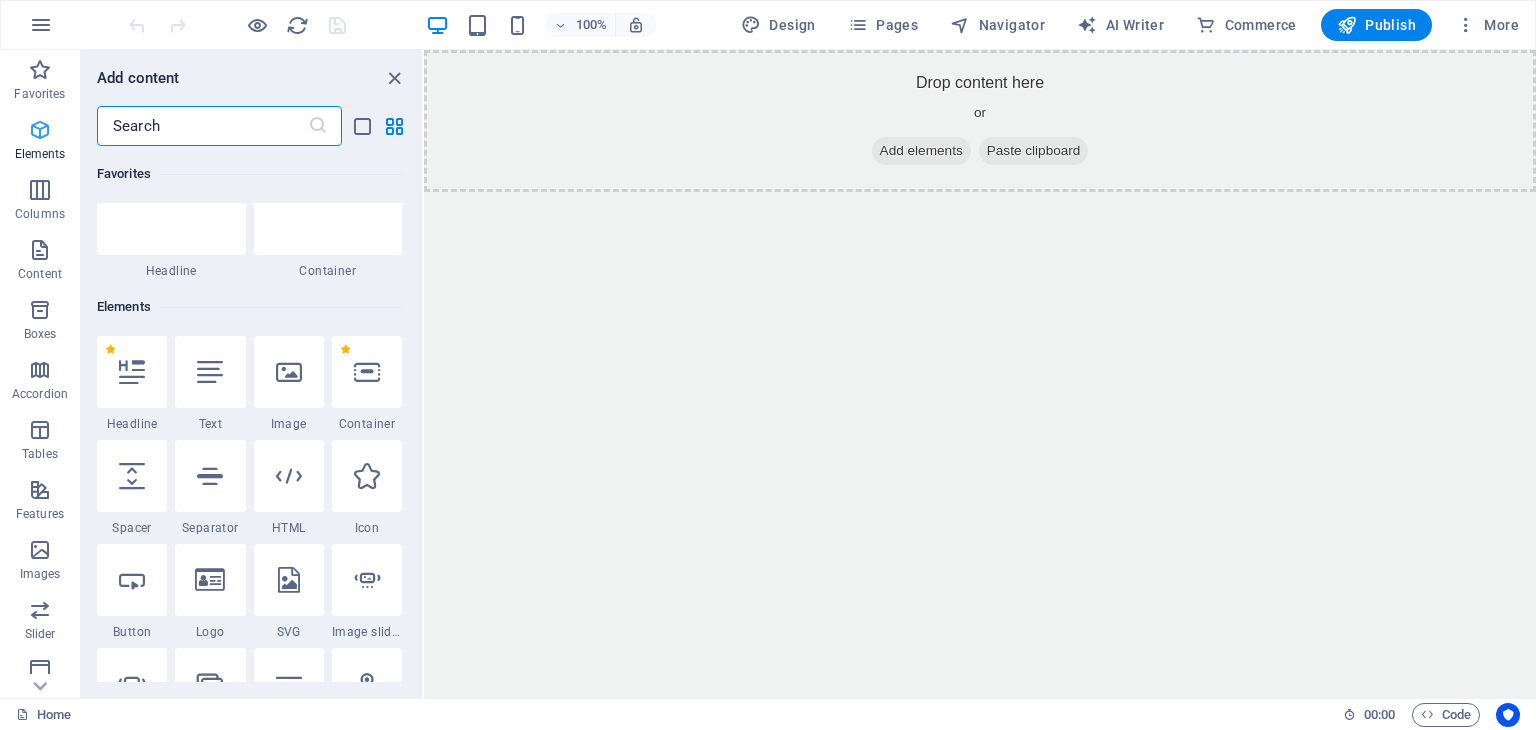 scroll, scrollTop: 212, scrollLeft: 0, axis: vertical 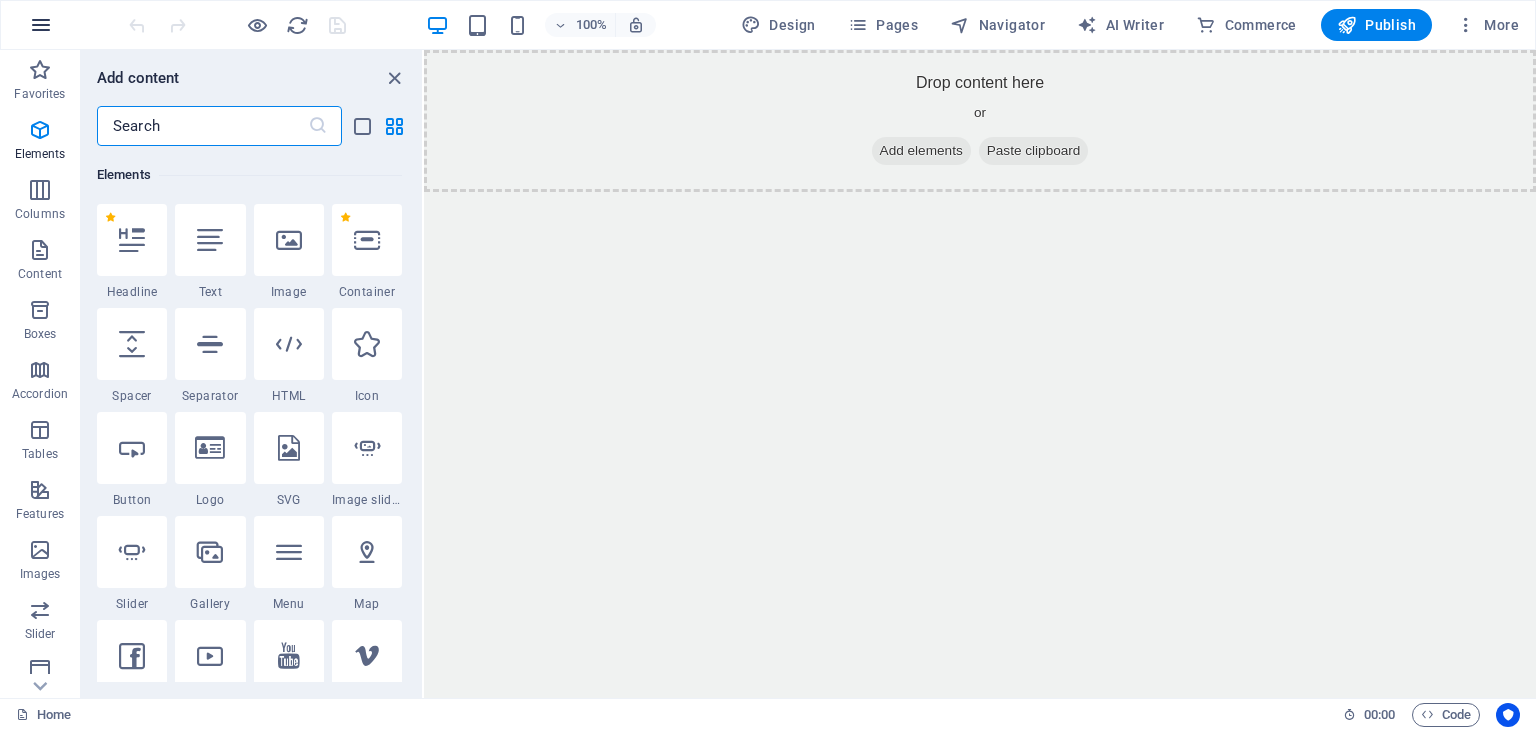 click at bounding box center (41, 25) 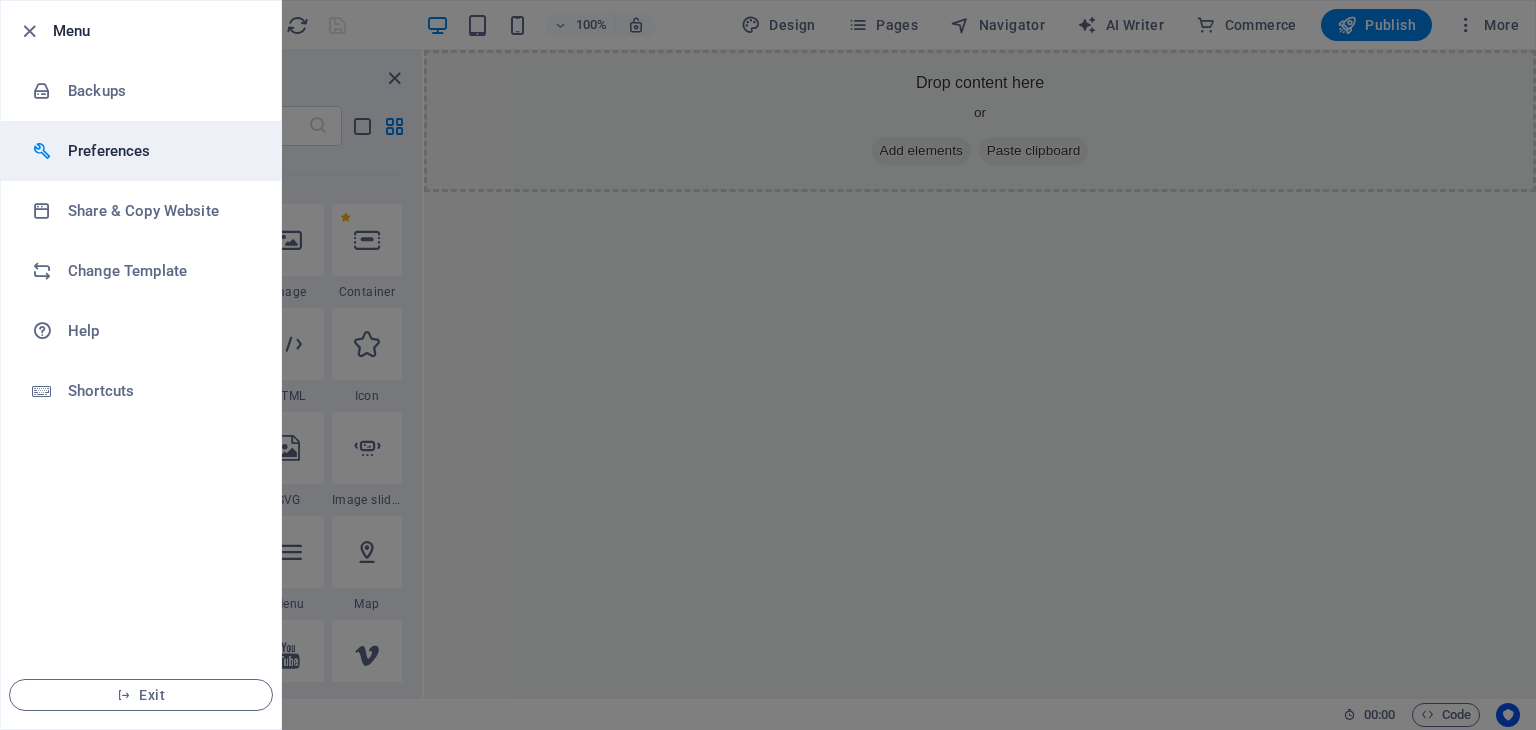 click on "Preferences" at bounding box center [141, 151] 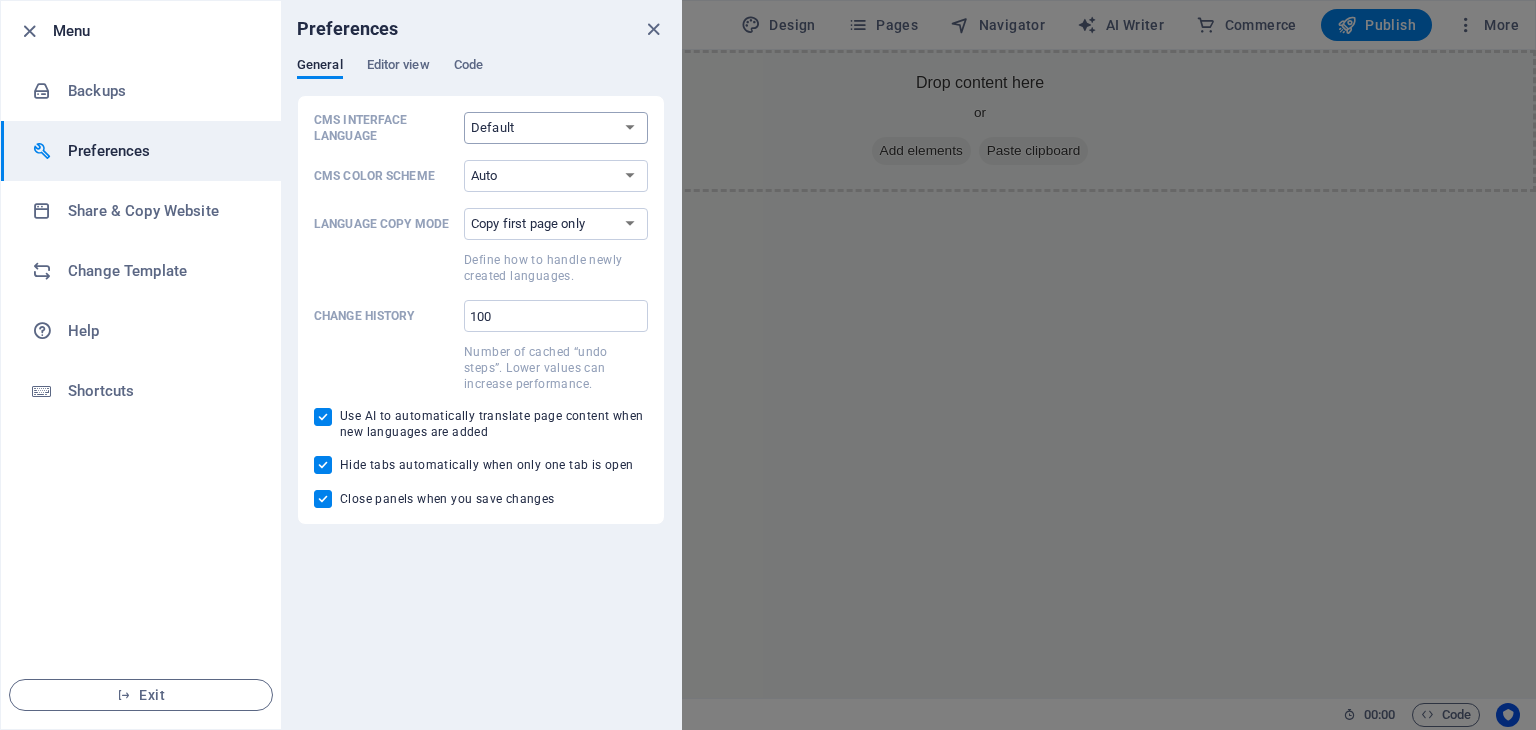 click on "Default Deutsch English Español Français Magyar Italiano Nederlands Polski Português русский язык Svenska Türkçe 日本語" at bounding box center [556, 128] 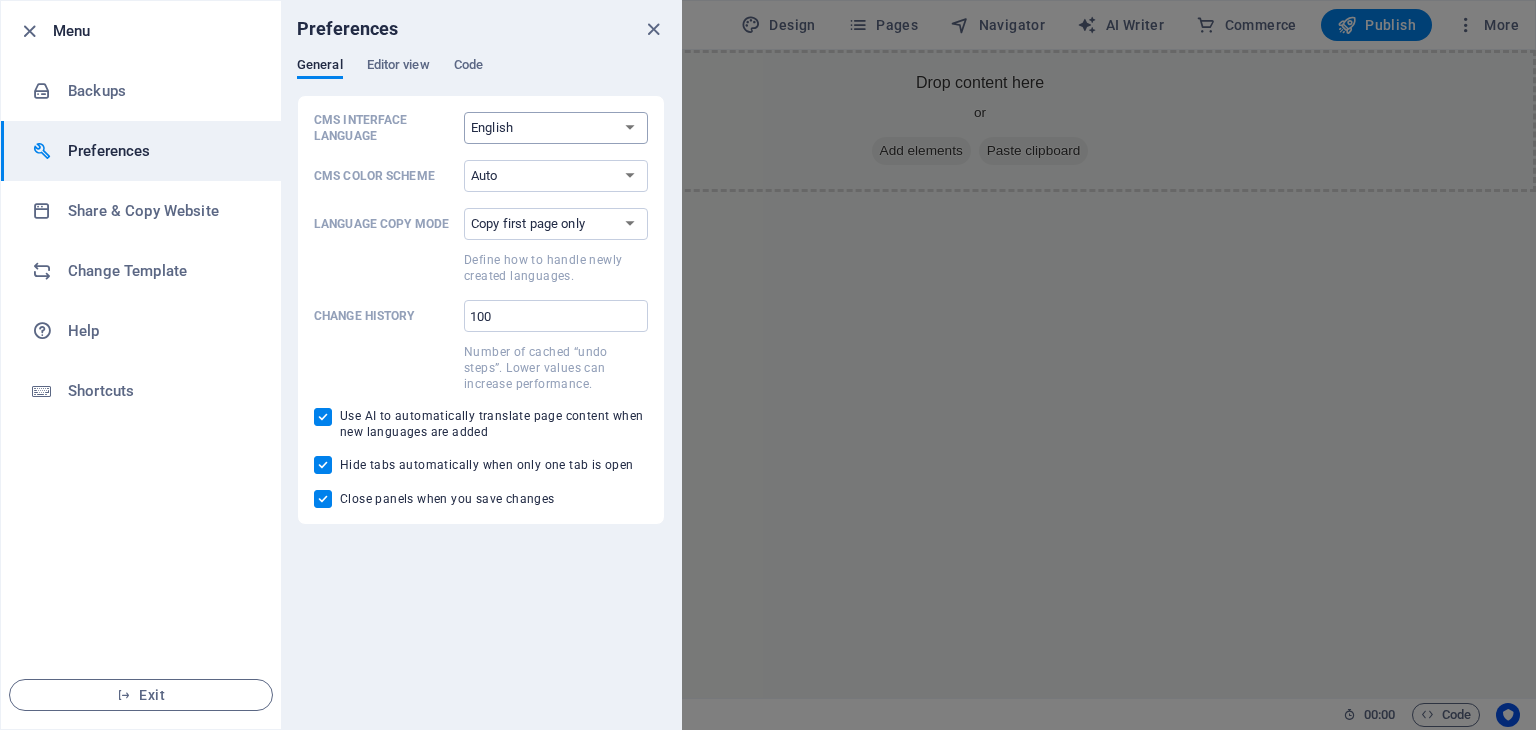 click on "Default Deutsch English Español Français Magyar Italiano Nederlands Polski Português русский язык Svenska Türkçe 日本語" at bounding box center (556, 128) 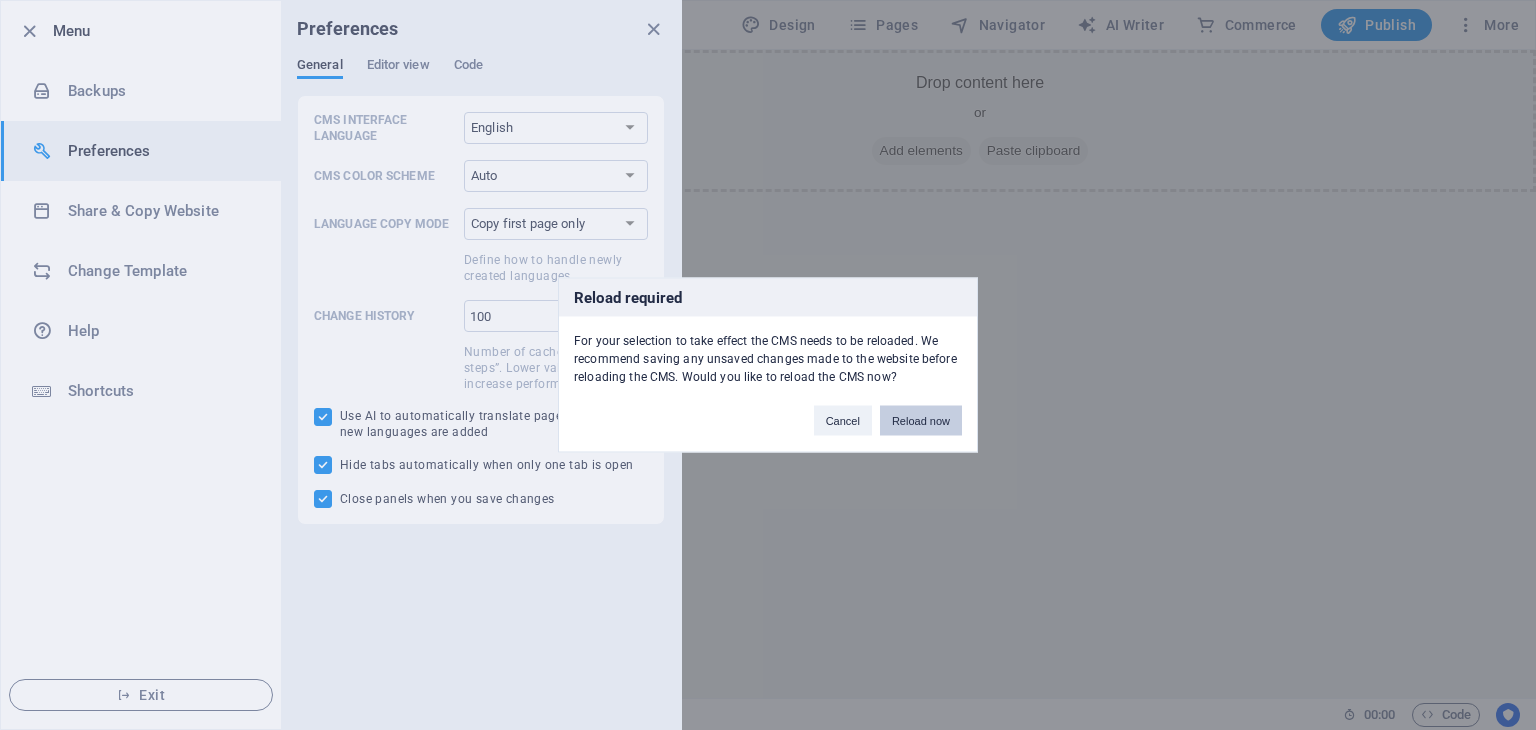 click on "Reload now" at bounding box center (921, 421) 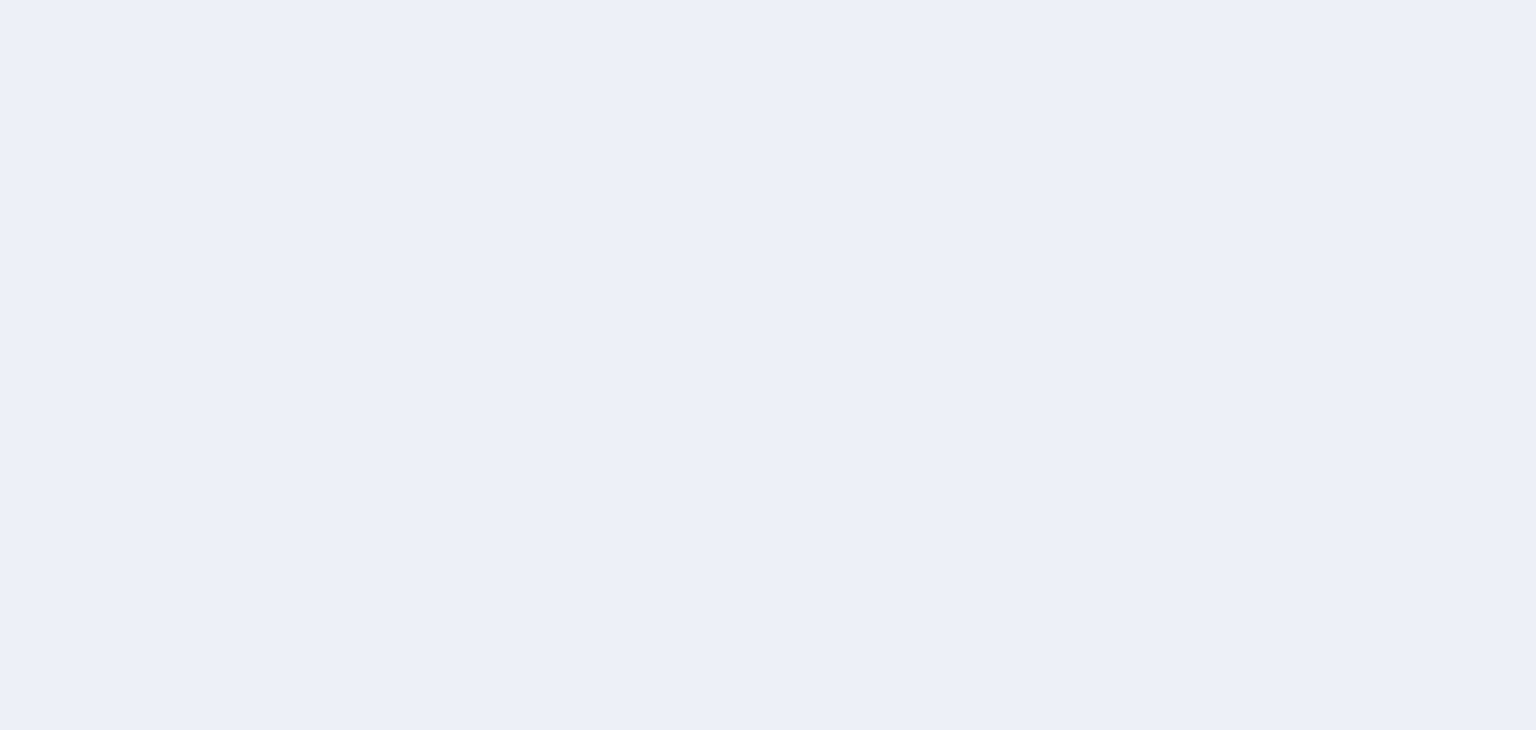 scroll, scrollTop: 0, scrollLeft: 0, axis: both 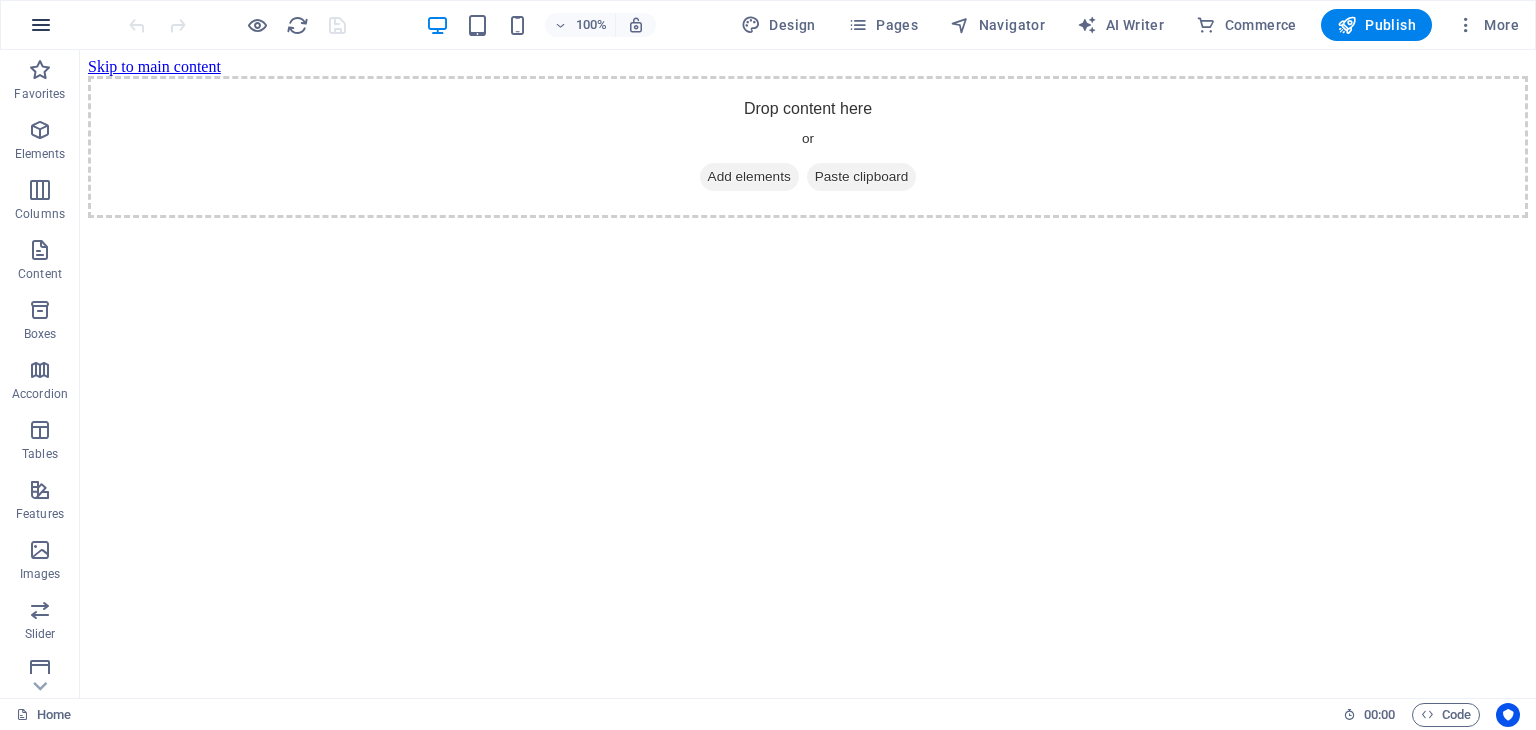 click at bounding box center (41, 25) 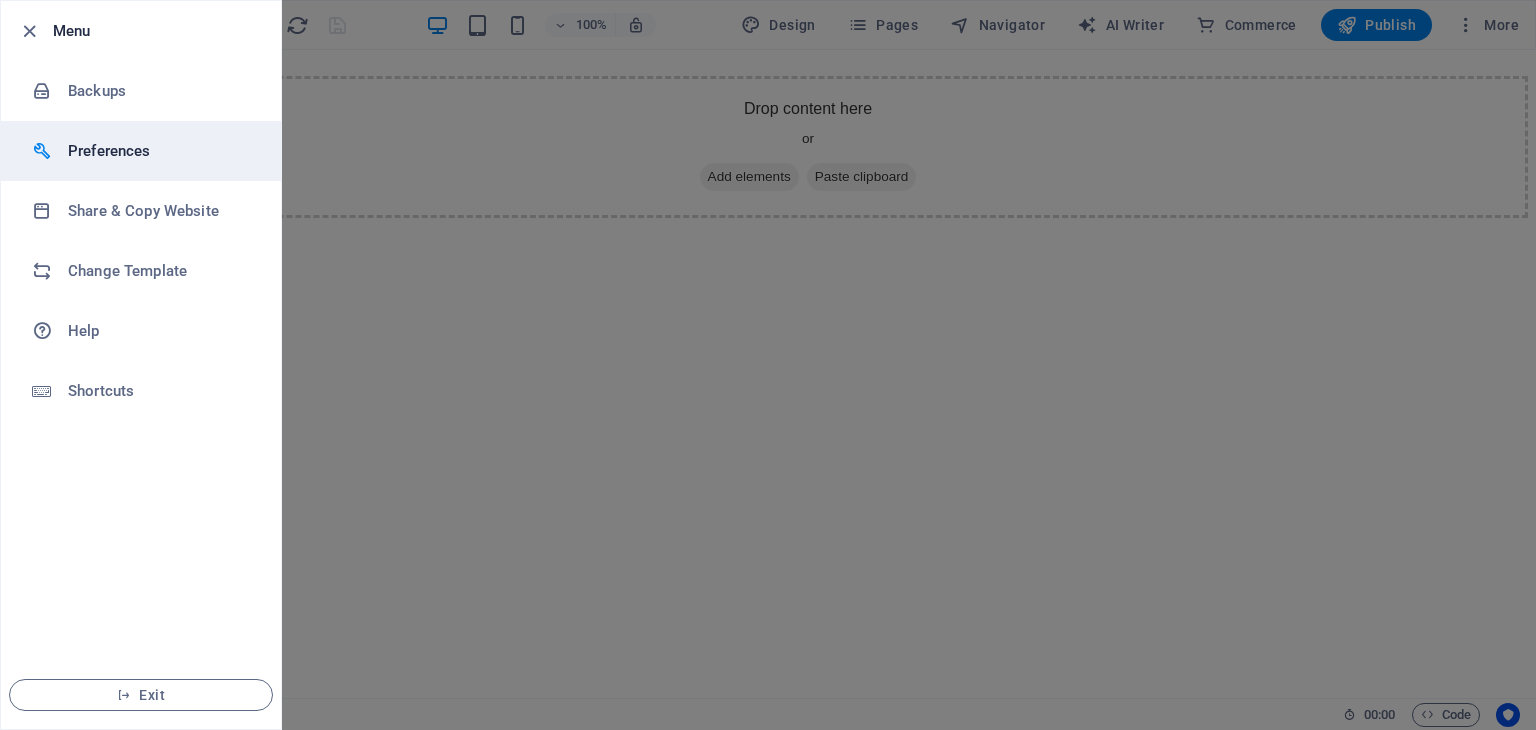 click on "Preferences" at bounding box center (160, 151) 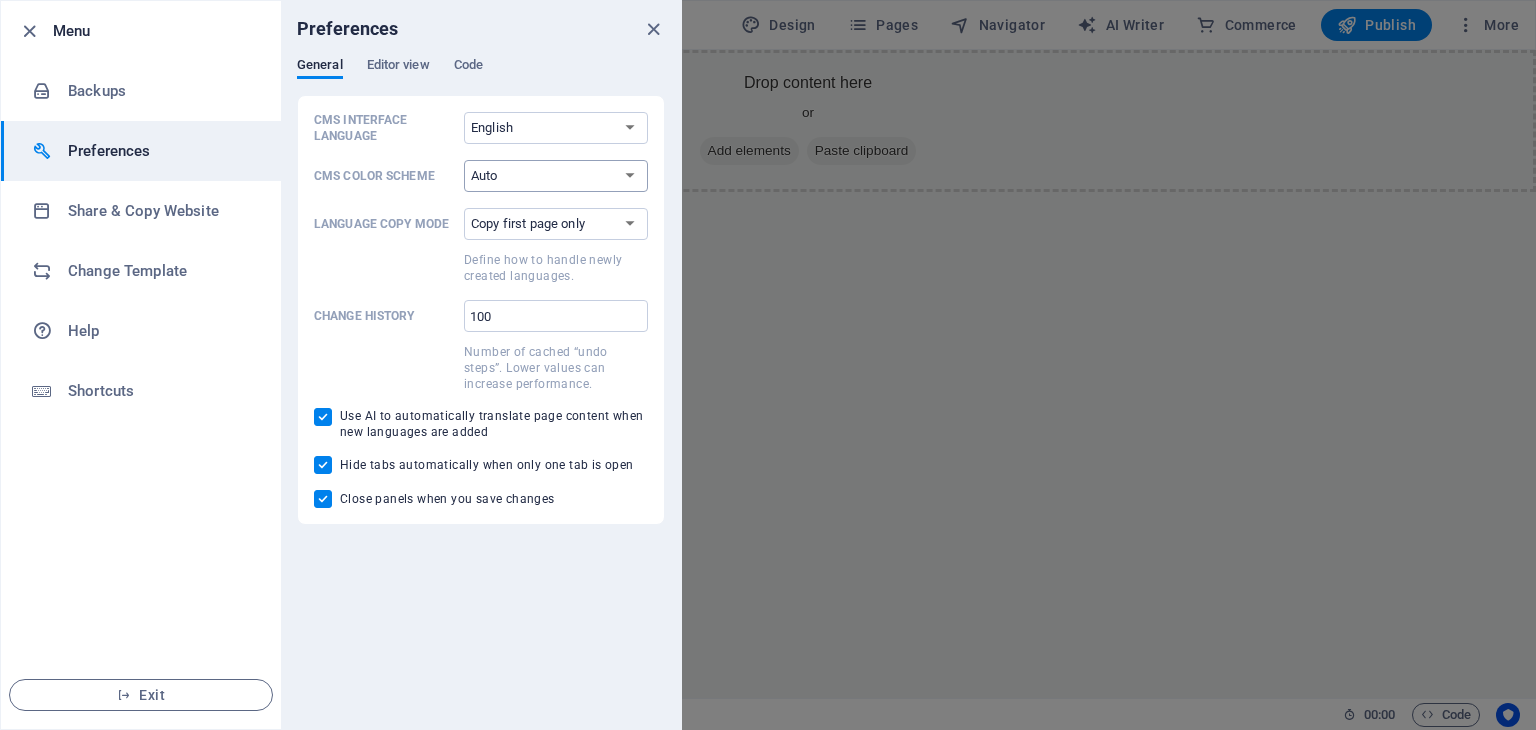 click on "Auto Dark Light" at bounding box center [556, 176] 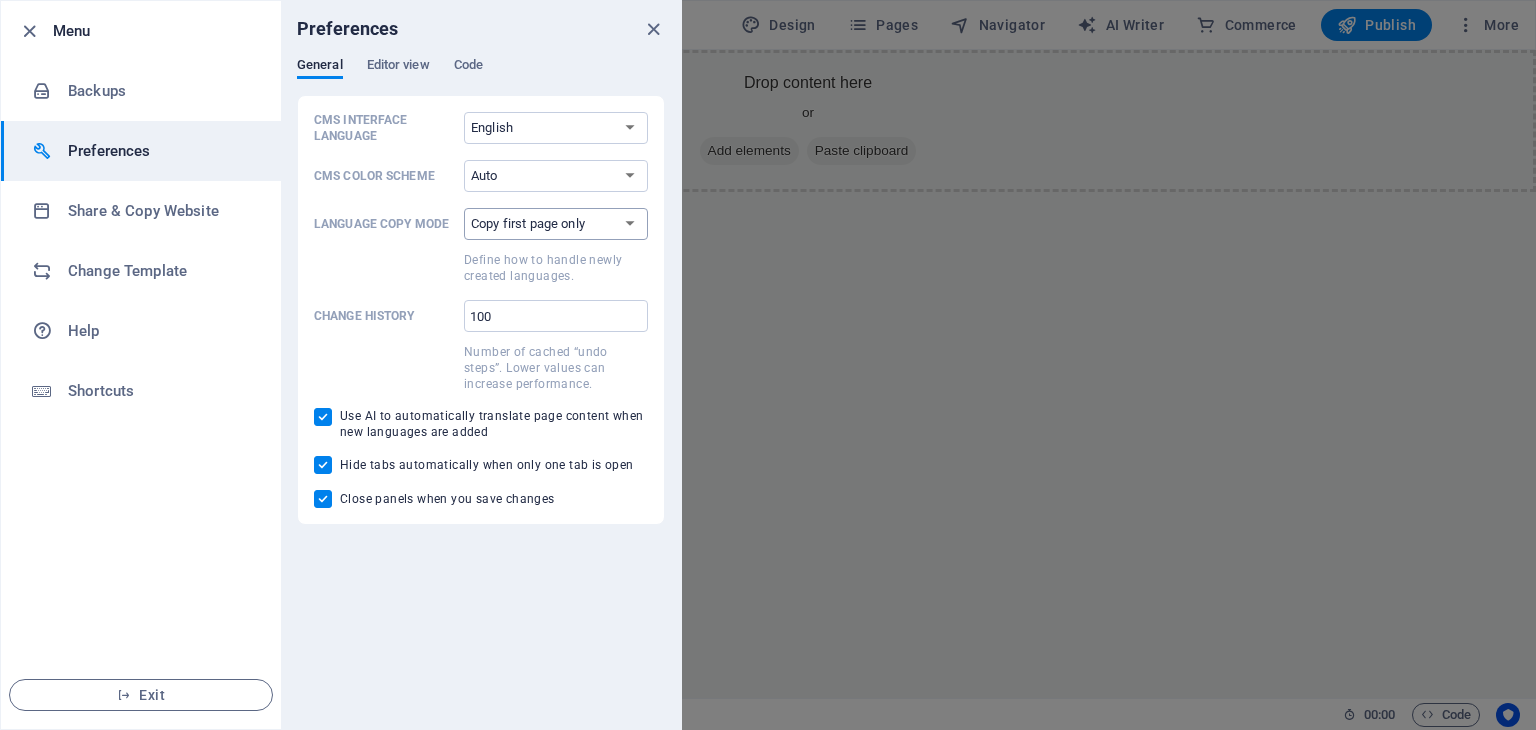 click on "Copy first page only Copy all pages" at bounding box center [556, 224] 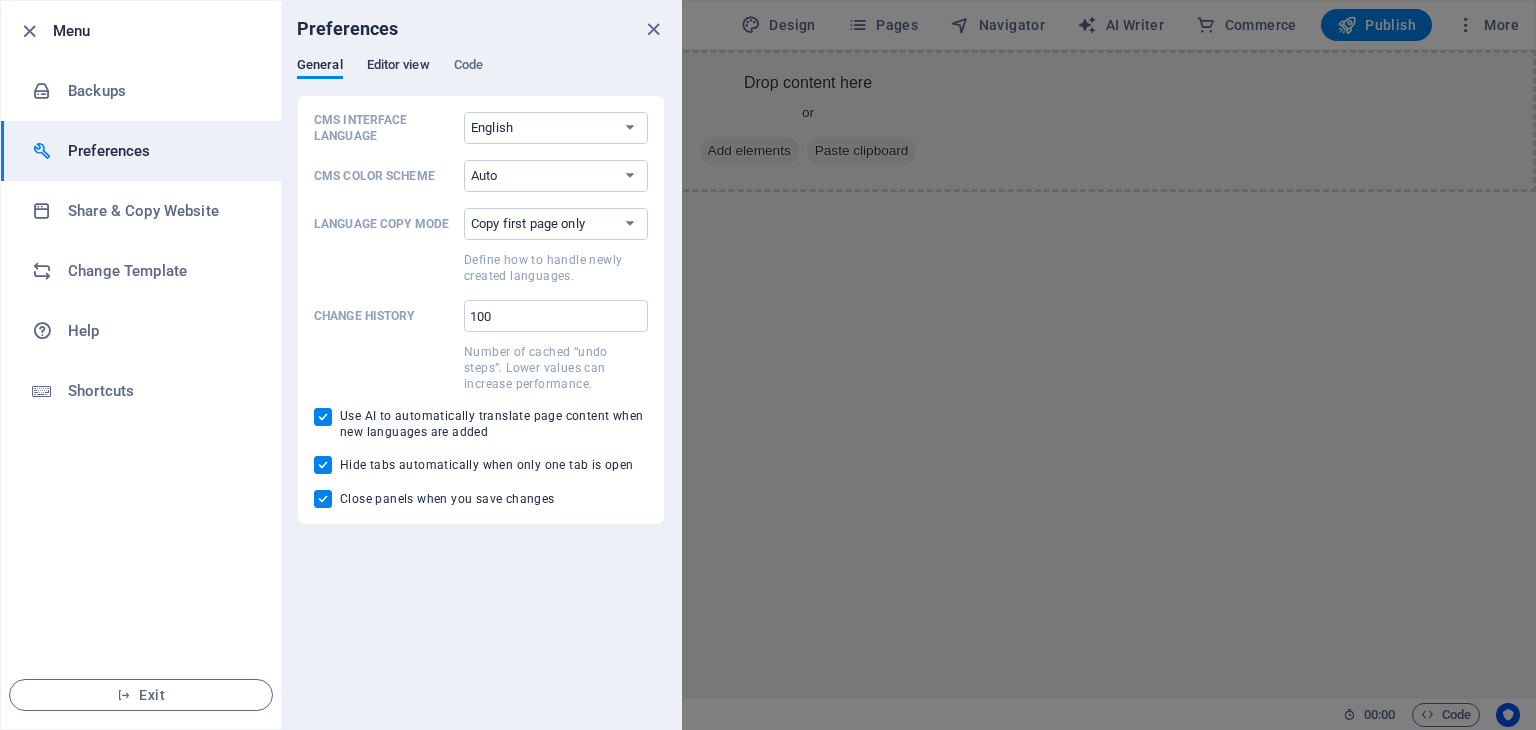click on "Editor view" at bounding box center (398, 67) 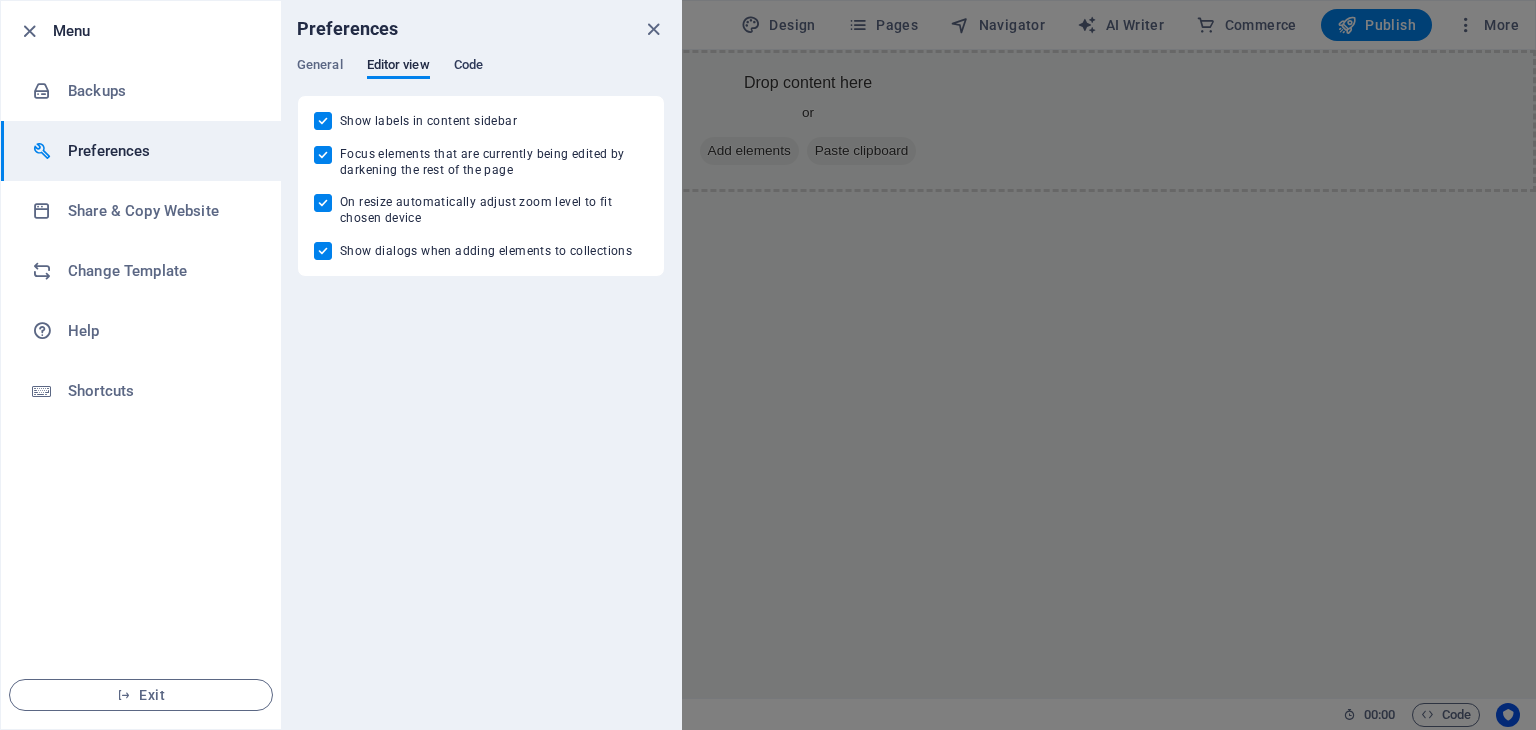 click on "Code" at bounding box center (468, 67) 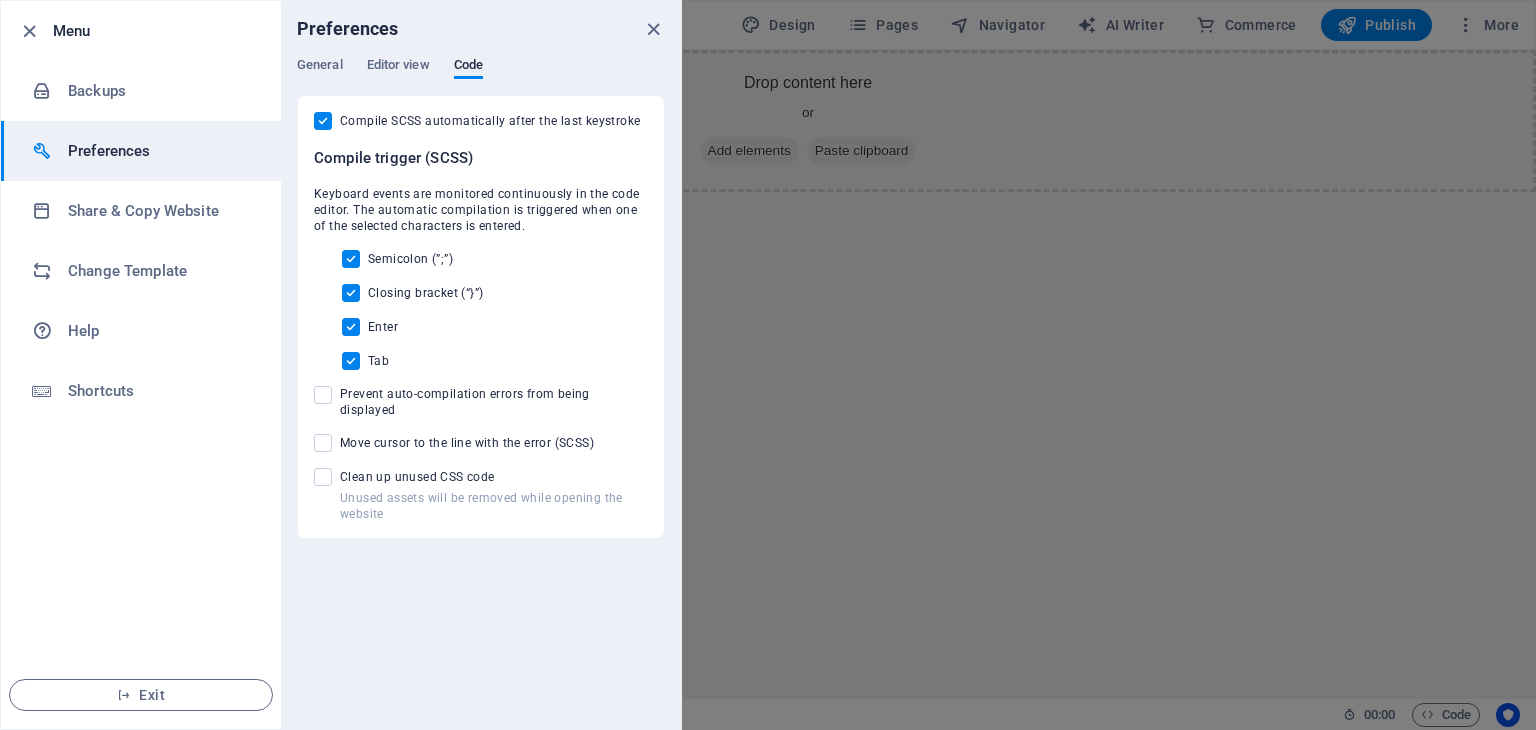 click on "Clean up unused CSS code" at bounding box center [494, 477] 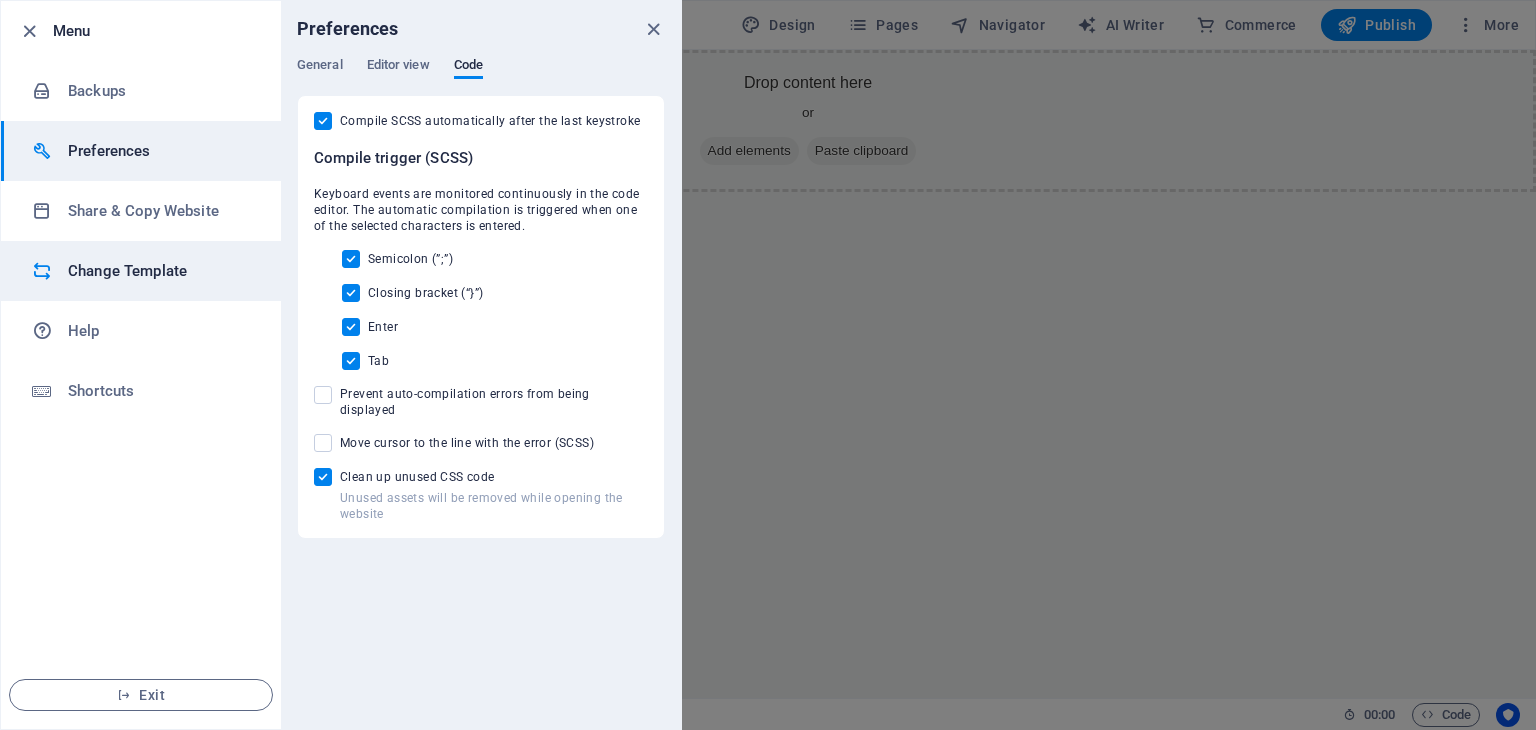 click on "Change Template" at bounding box center (160, 271) 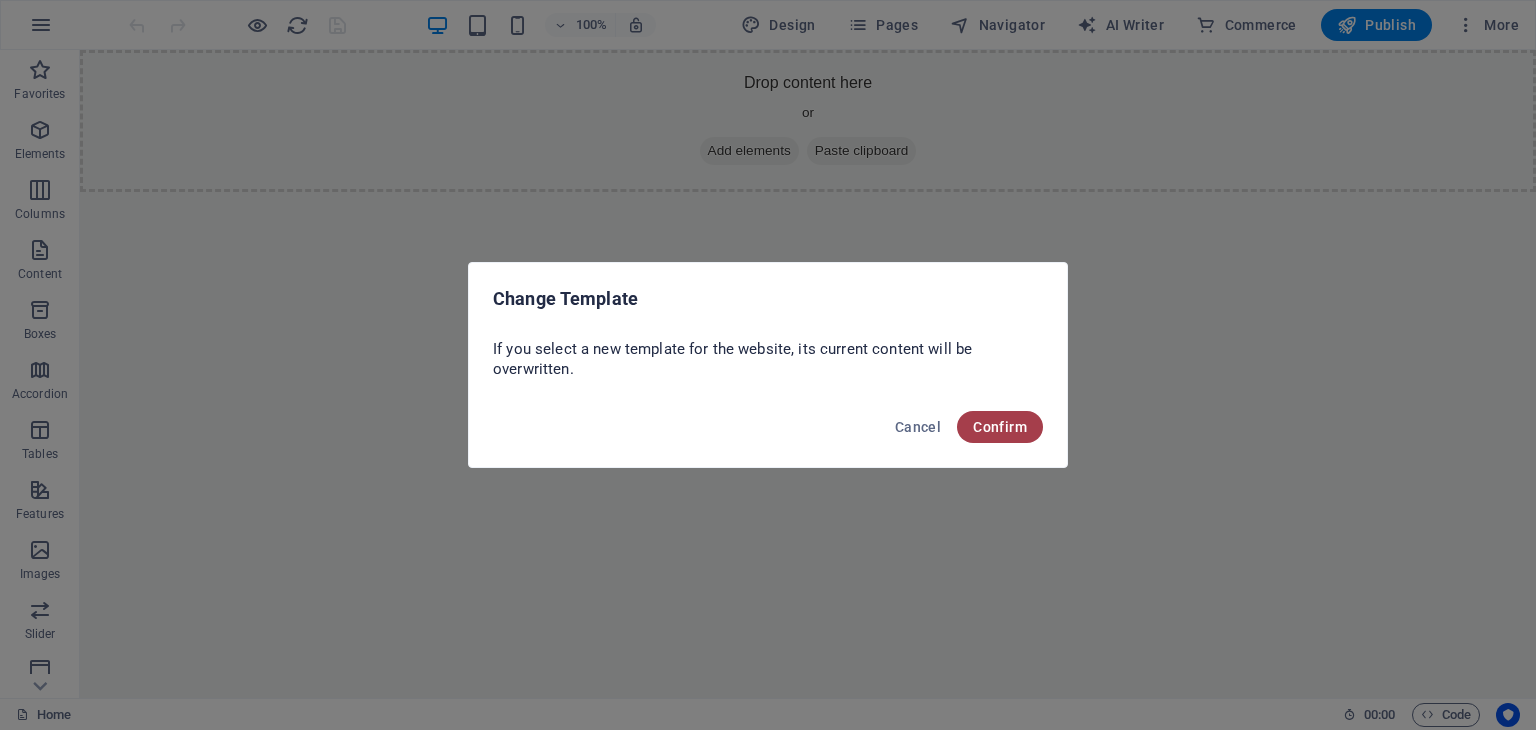 click on "Confirm" at bounding box center [1000, 427] 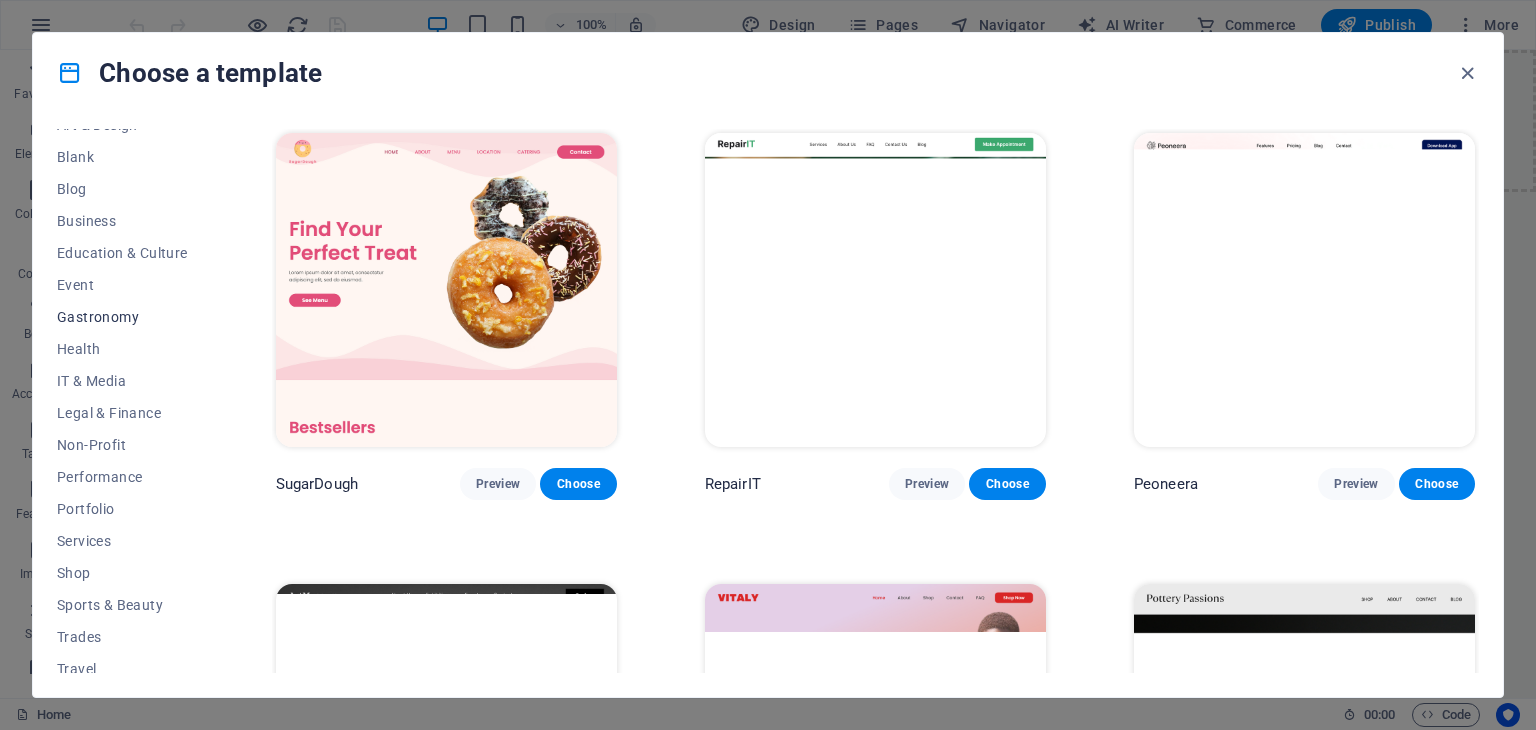 scroll, scrollTop: 288, scrollLeft: 0, axis: vertical 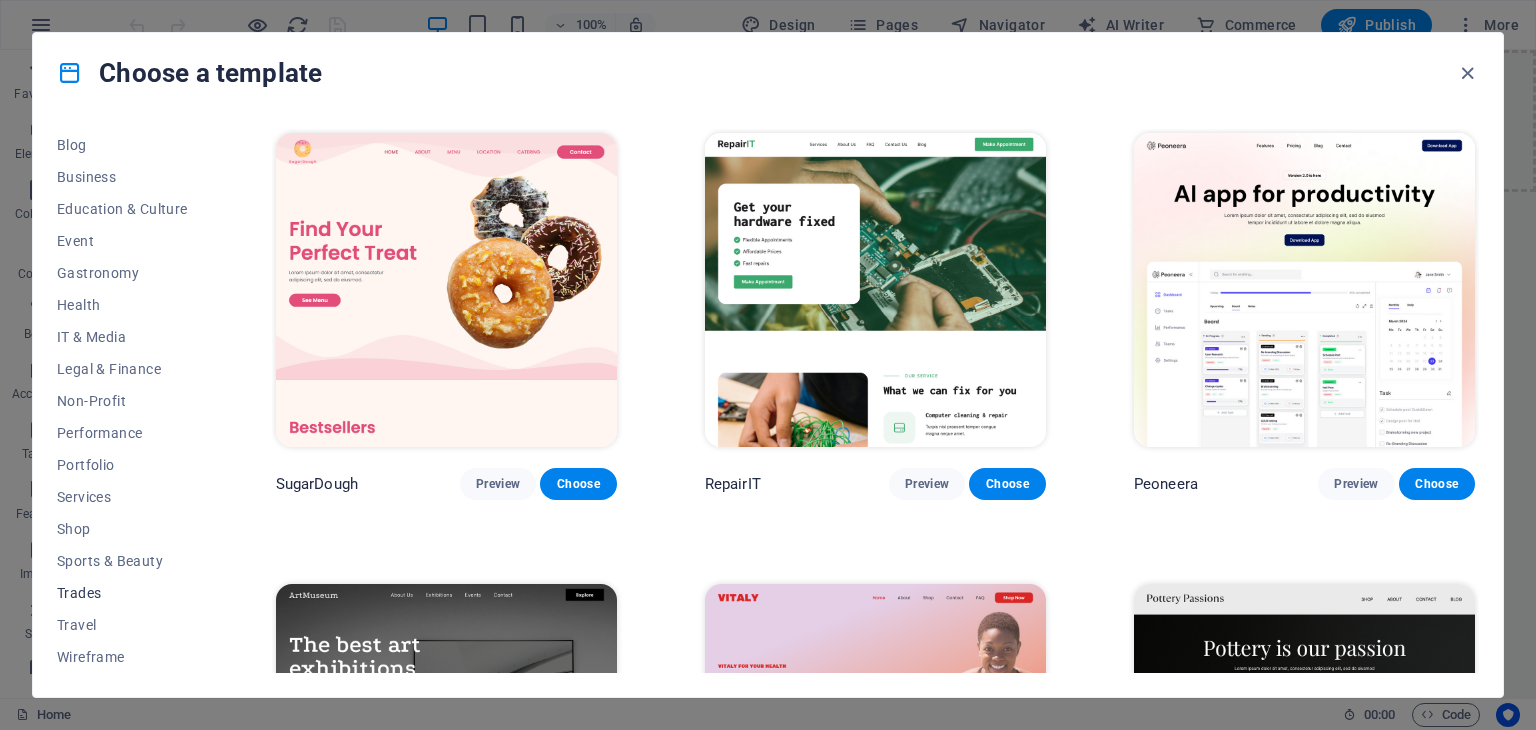 click on "Trades" at bounding box center [122, 593] 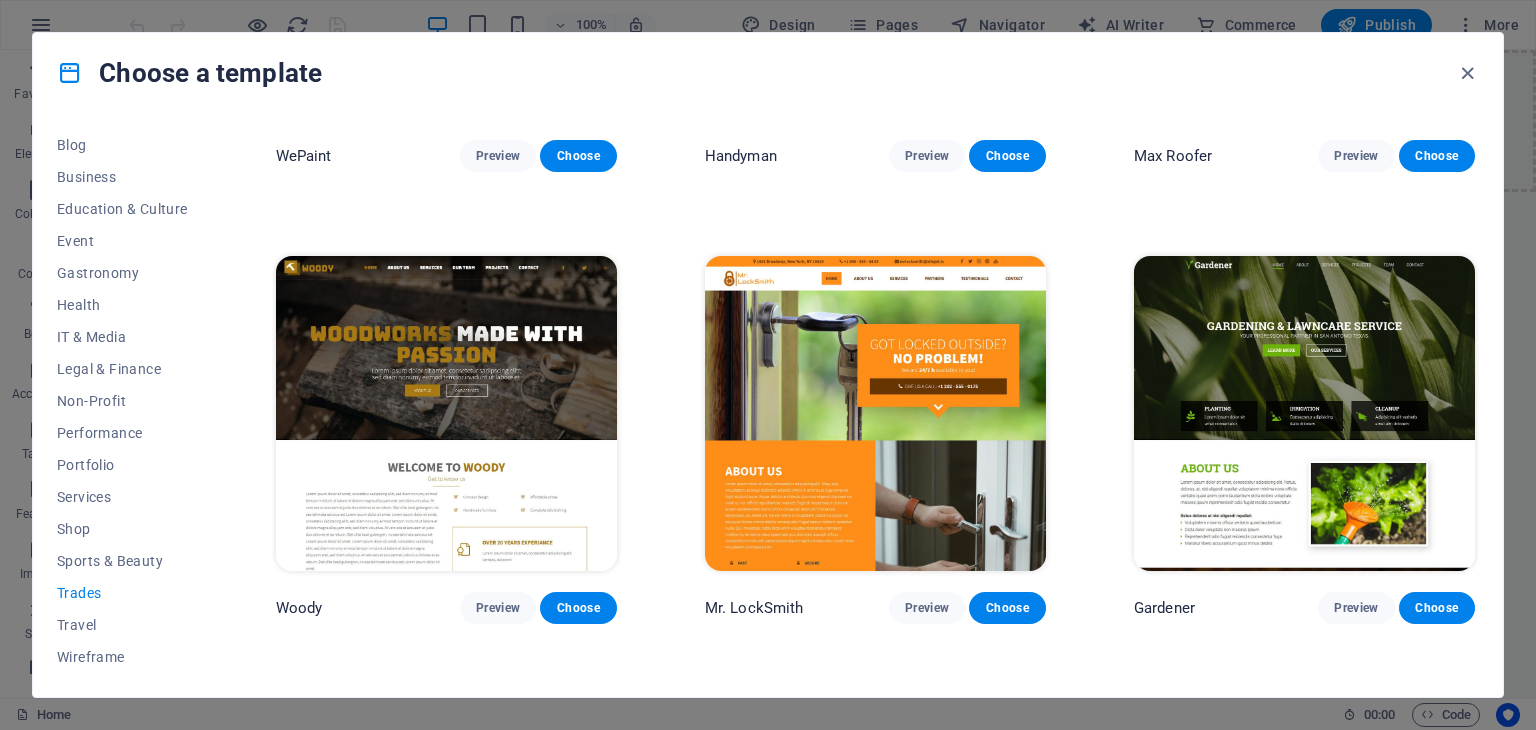 scroll, scrollTop: 324, scrollLeft: 0, axis: vertical 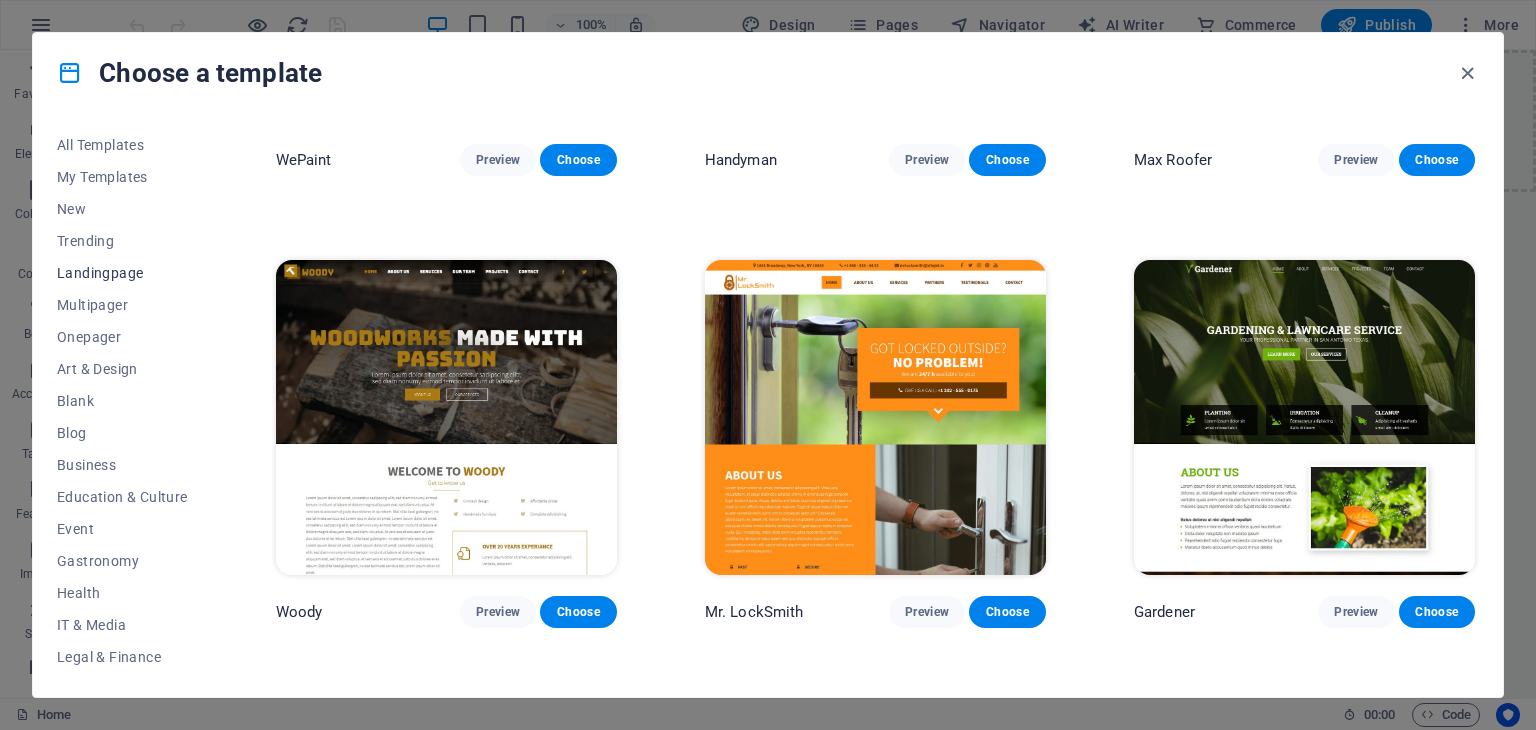 click on "Landingpage" at bounding box center (122, 273) 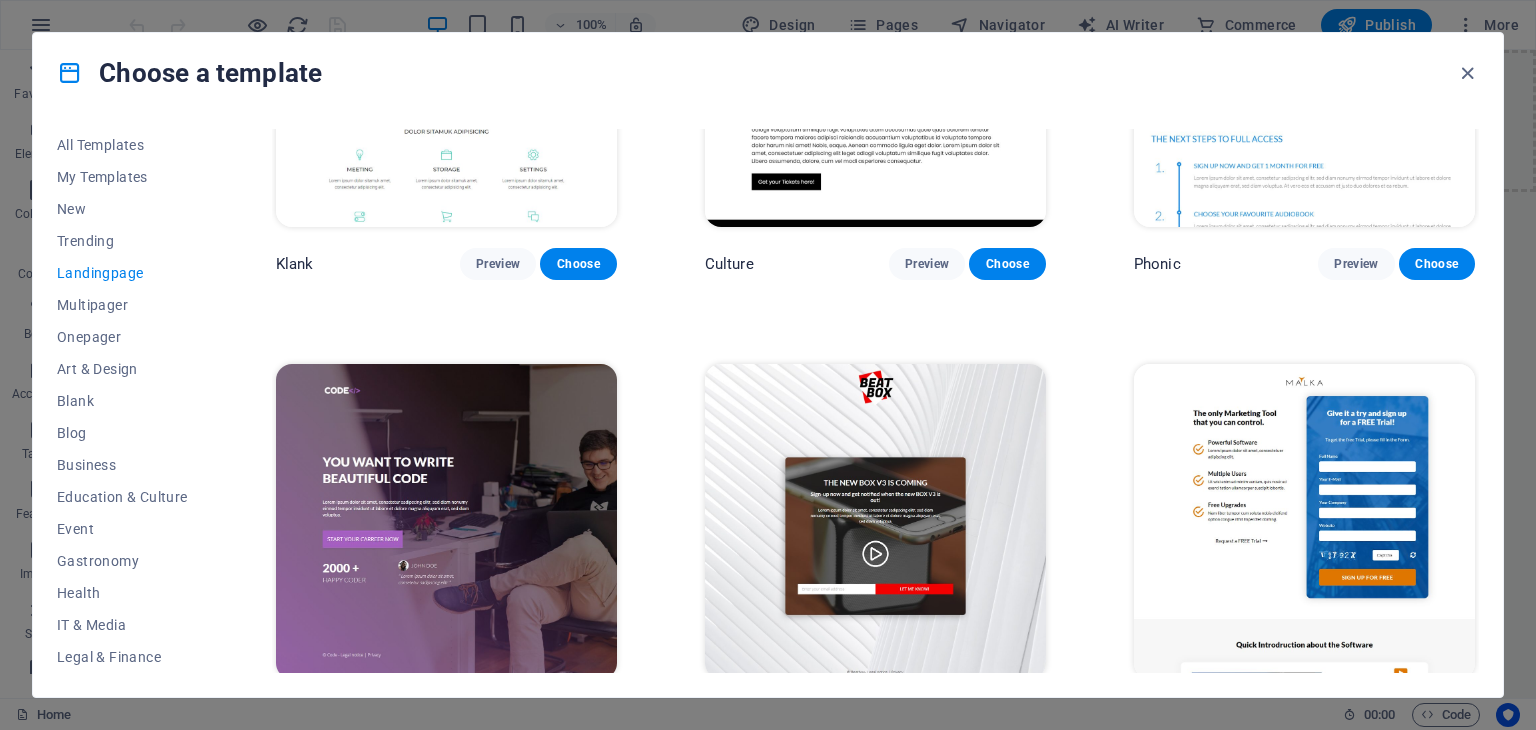 scroll, scrollTop: 0, scrollLeft: 0, axis: both 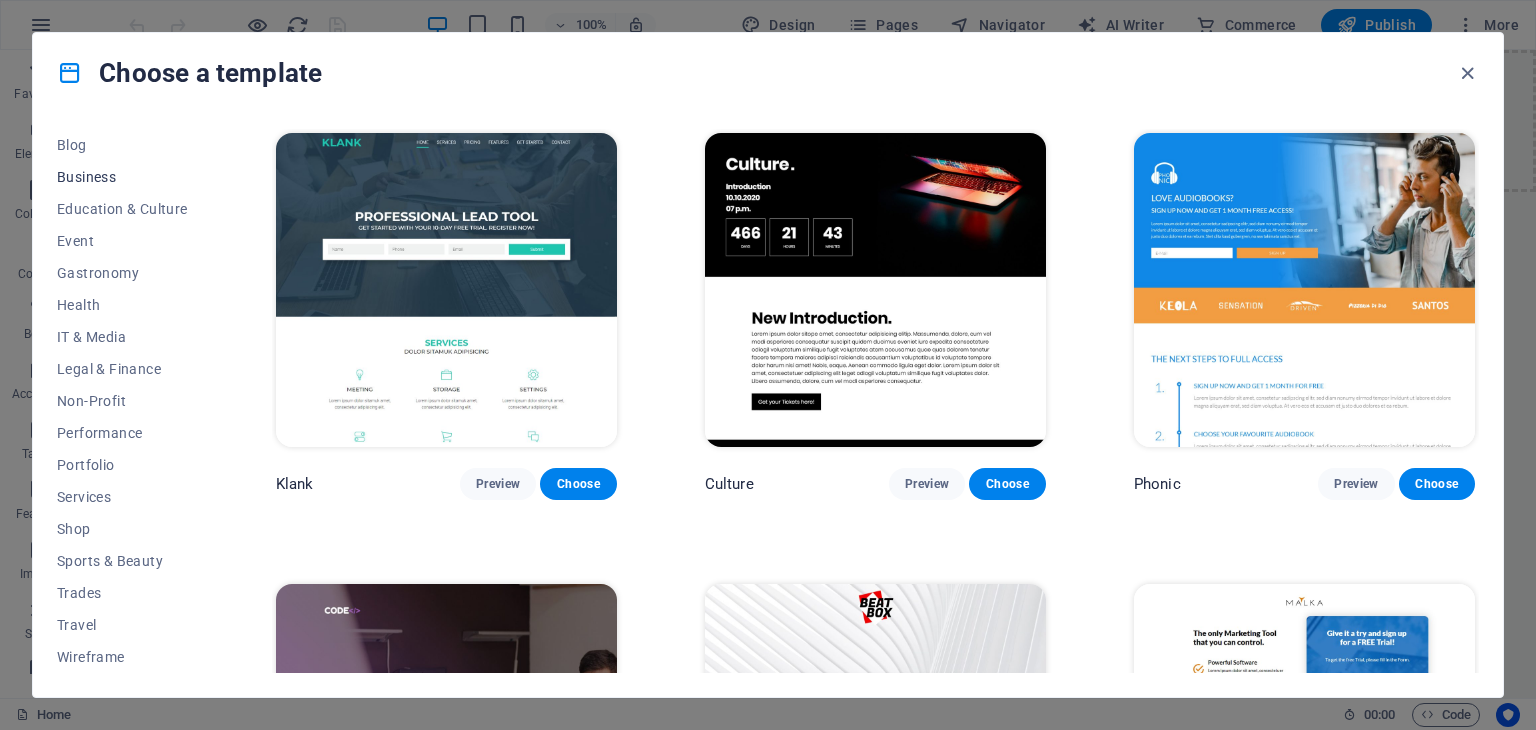 click on "Business" at bounding box center (122, 177) 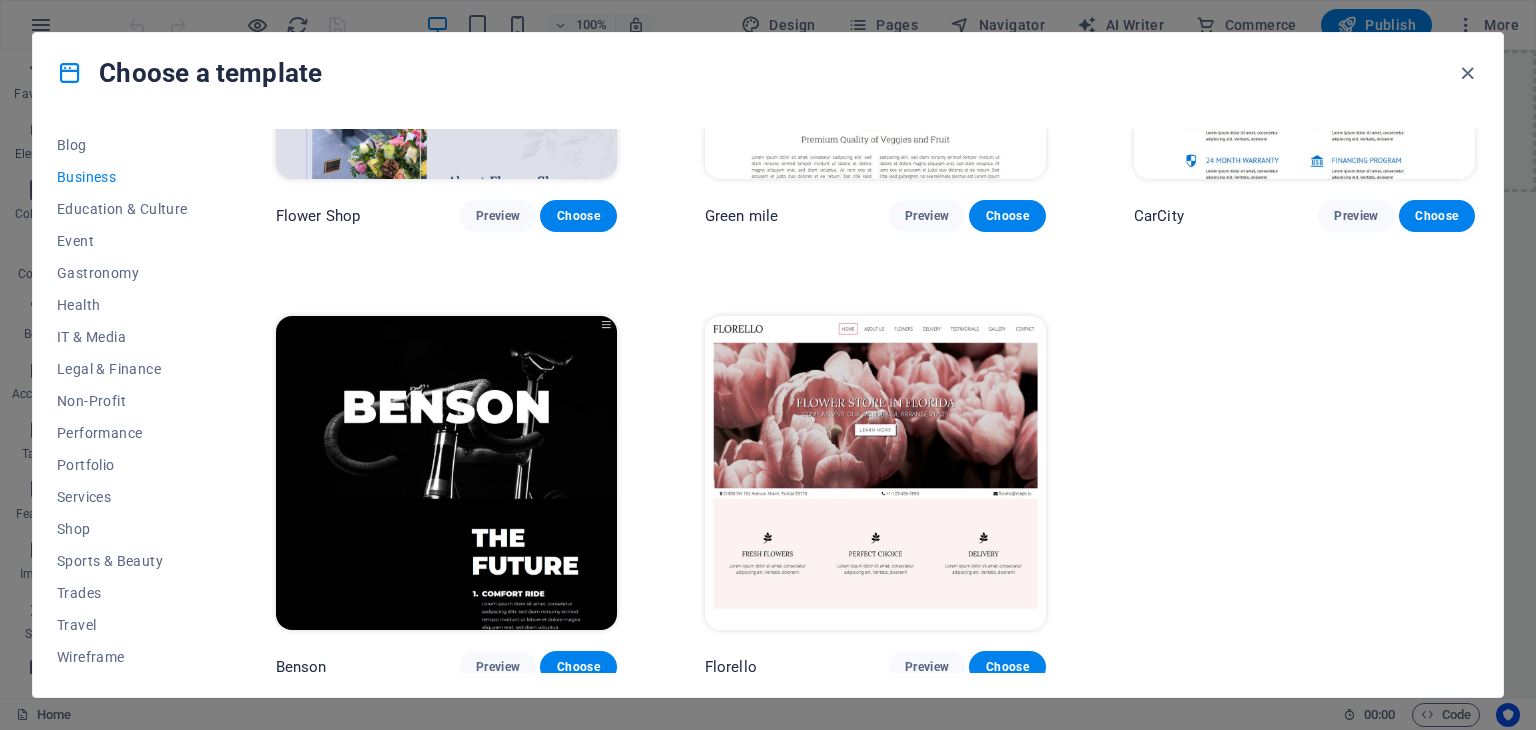 scroll, scrollTop: 724, scrollLeft: 0, axis: vertical 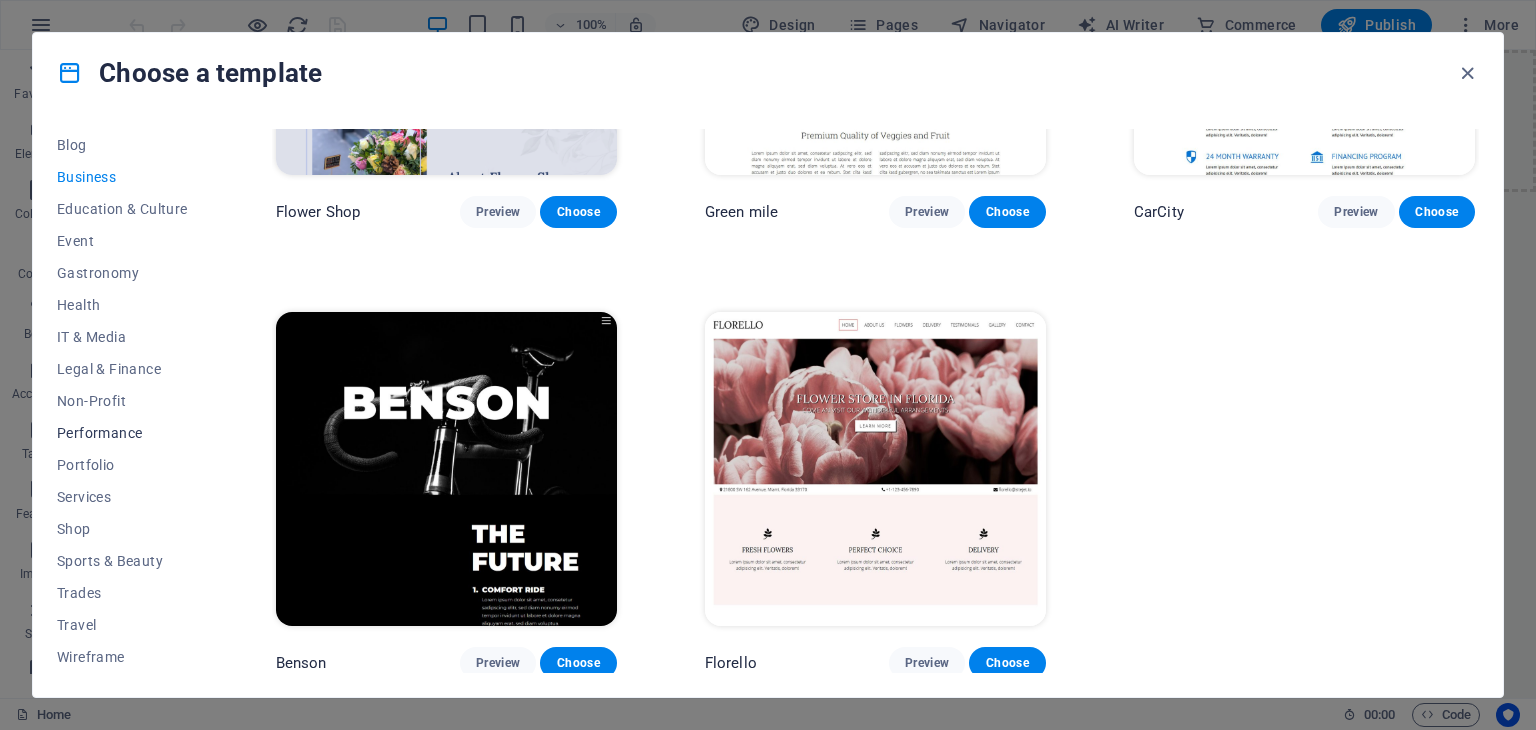 click on "Performance" at bounding box center [122, 433] 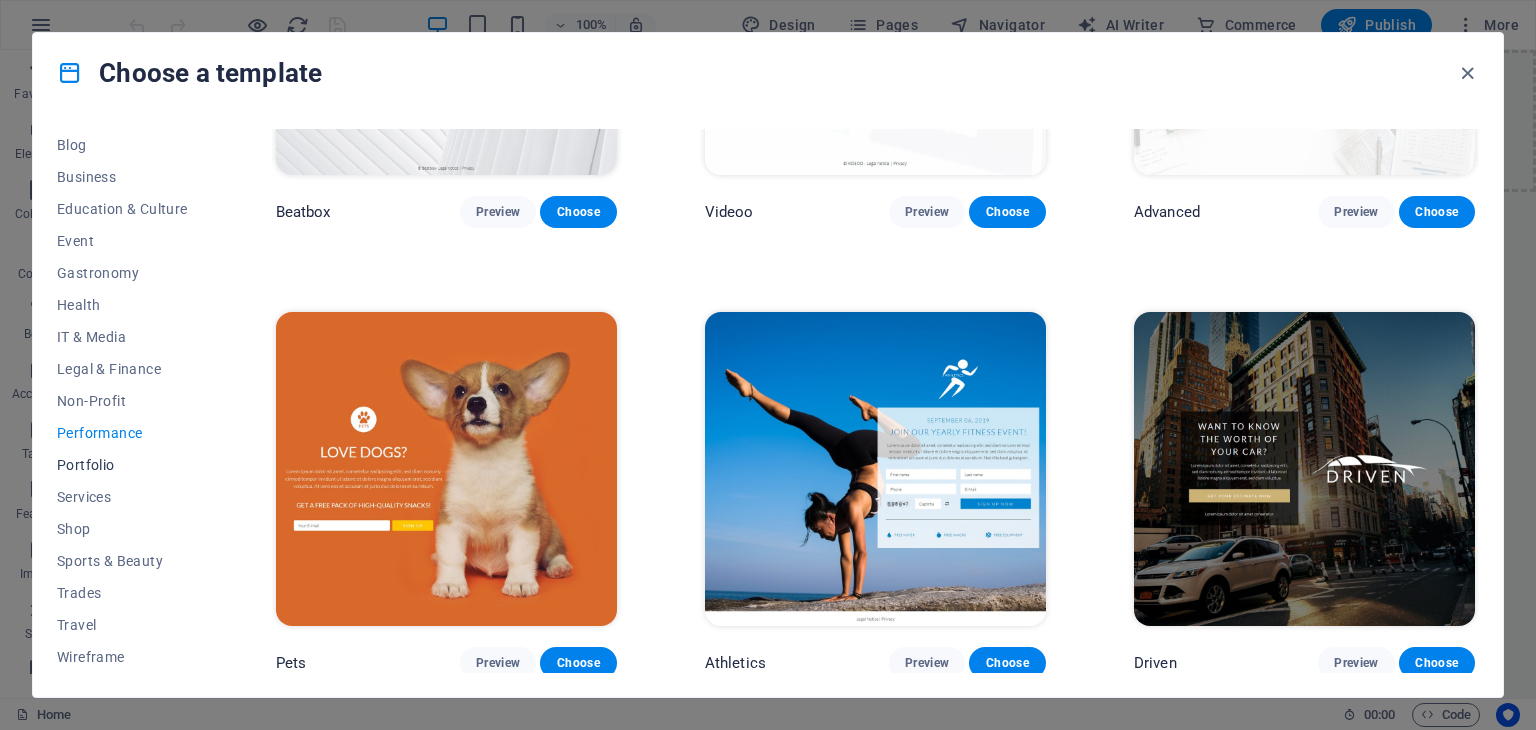 click on "Portfolio" at bounding box center (122, 465) 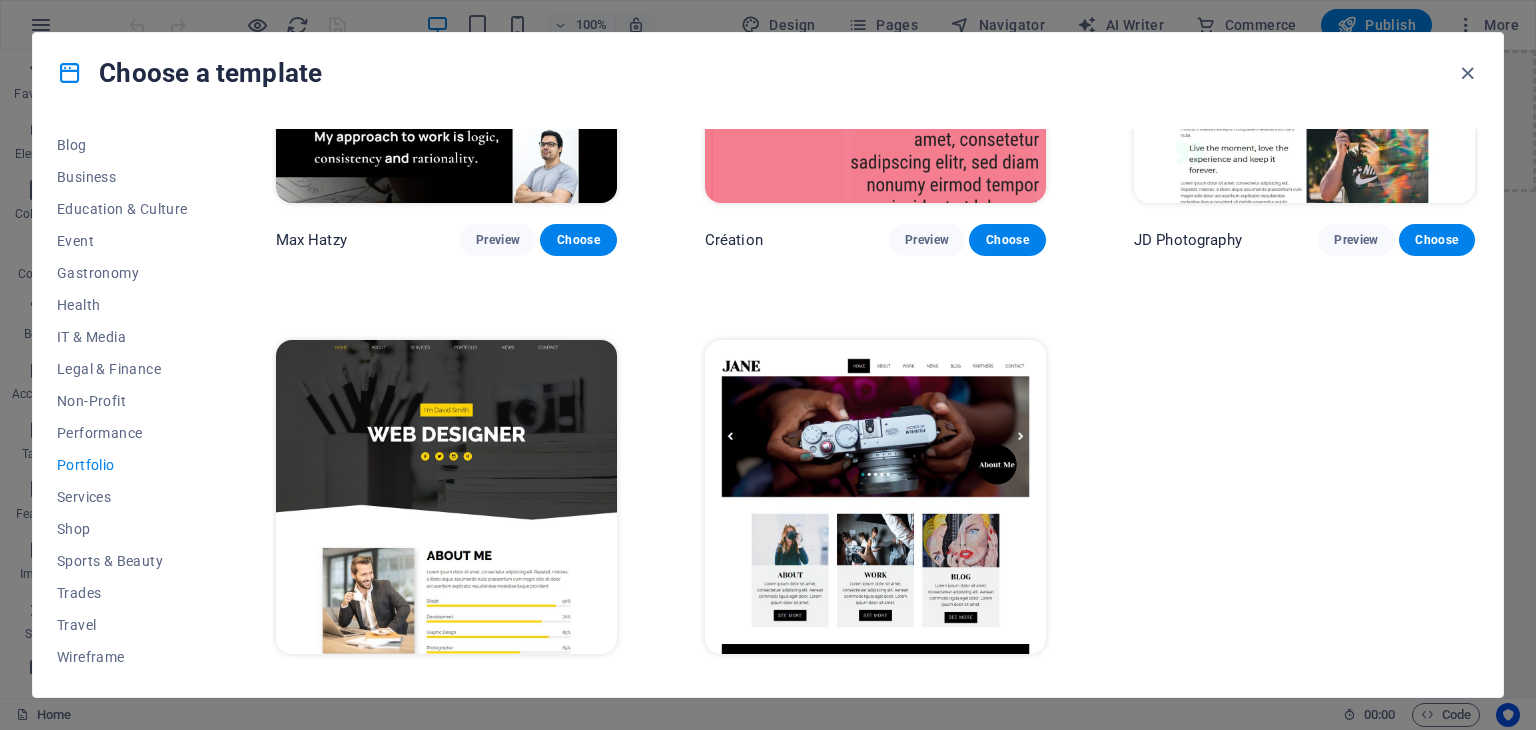 scroll, scrollTop: 724, scrollLeft: 0, axis: vertical 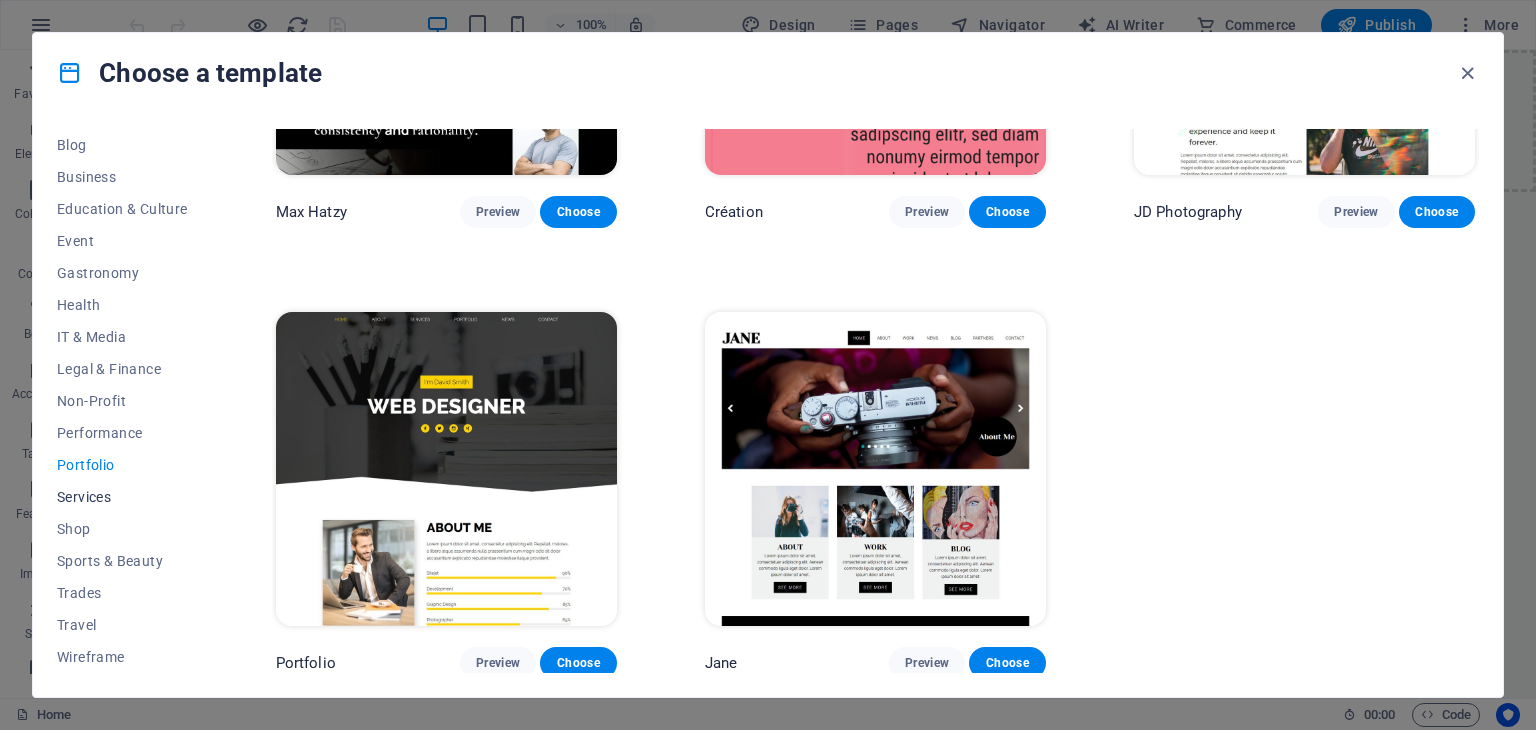 click on "Services" at bounding box center (122, 497) 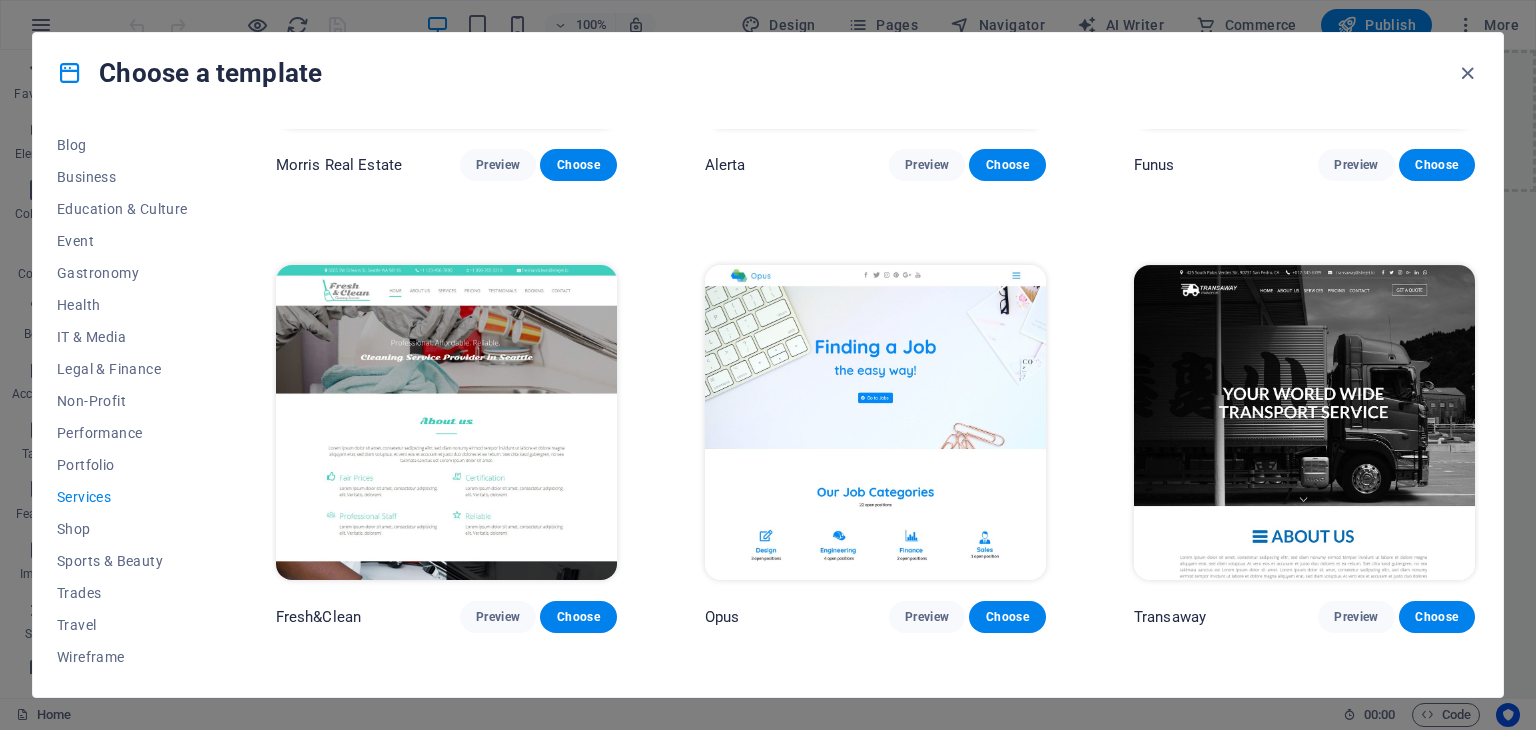 scroll, scrollTop: 2521, scrollLeft: 0, axis: vertical 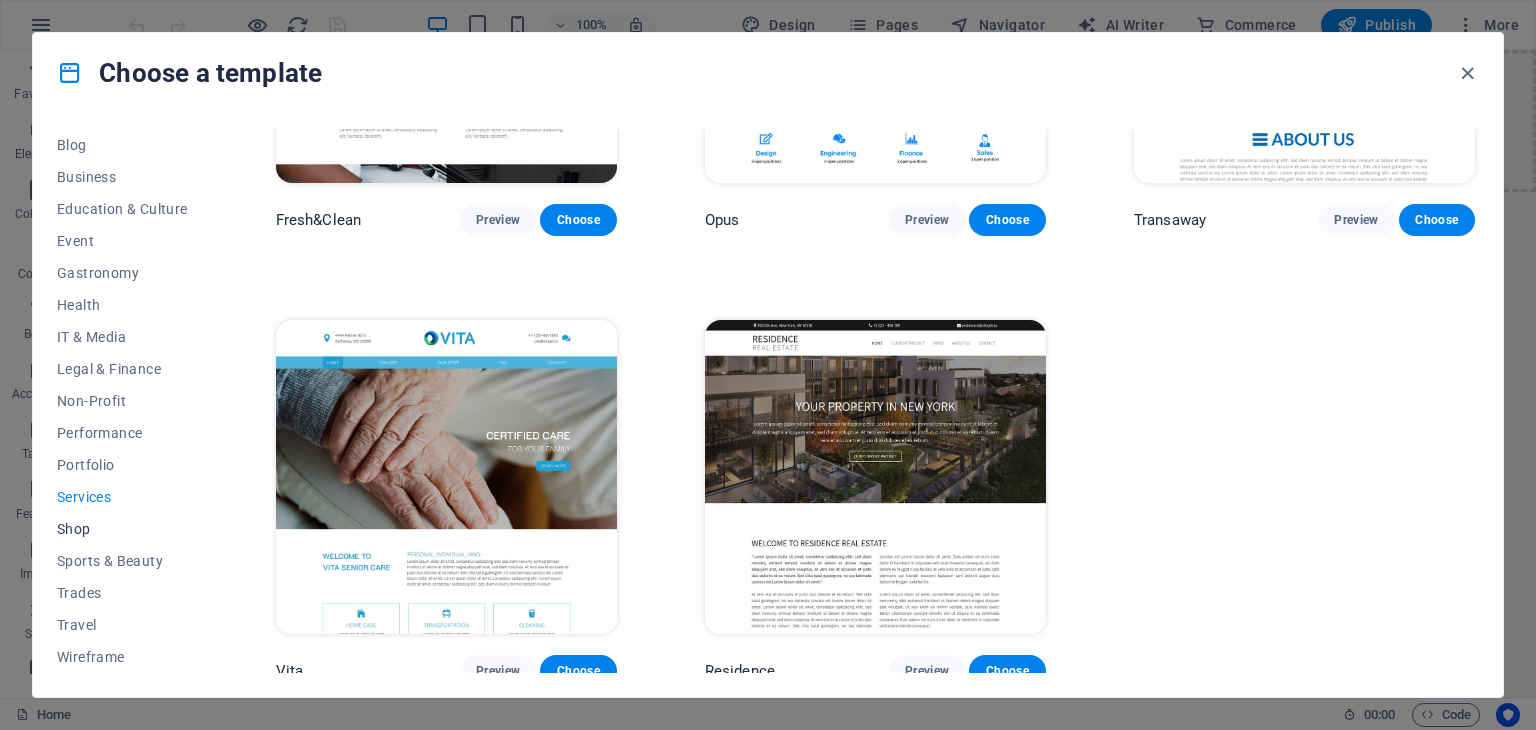 click on "Shop" at bounding box center (122, 529) 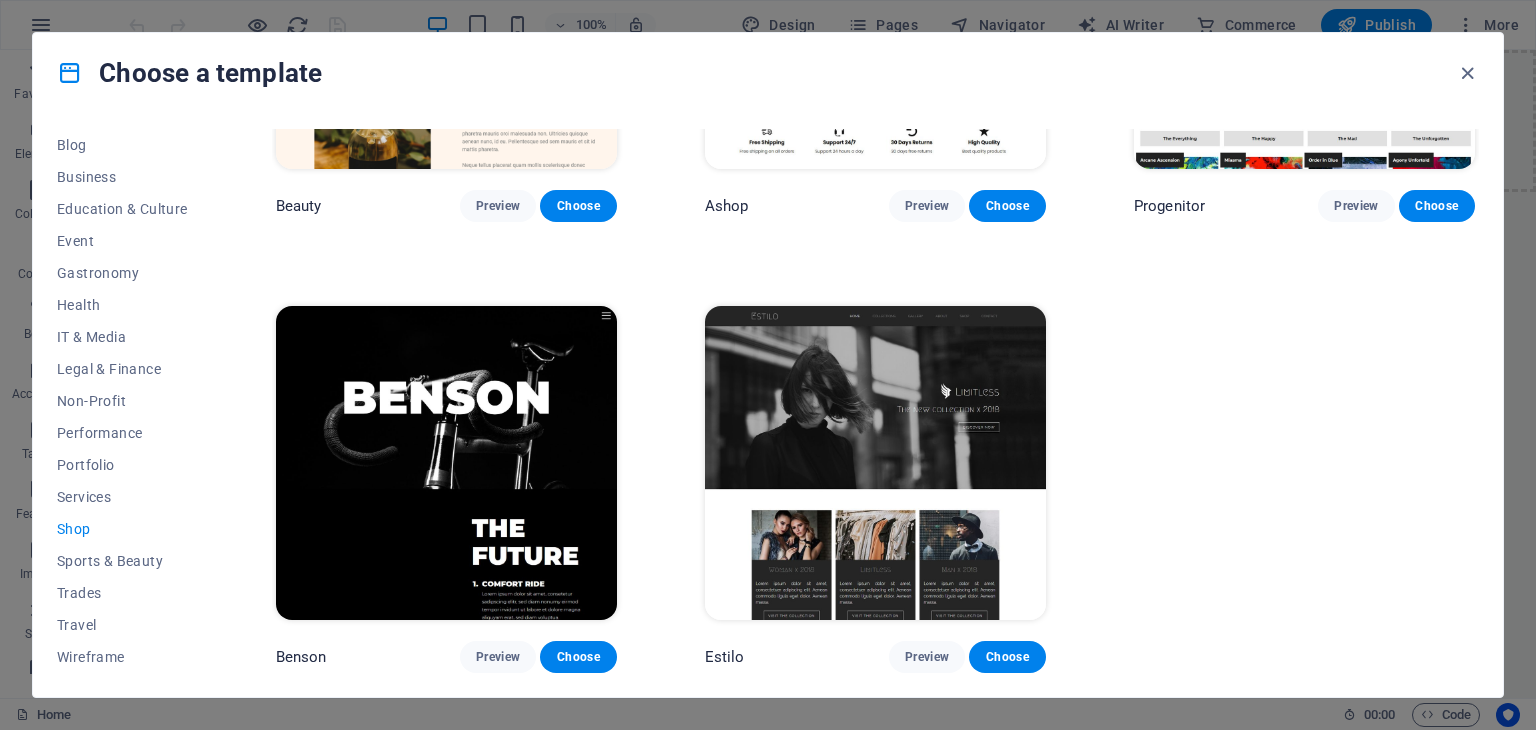 scroll, scrollTop: 0, scrollLeft: 0, axis: both 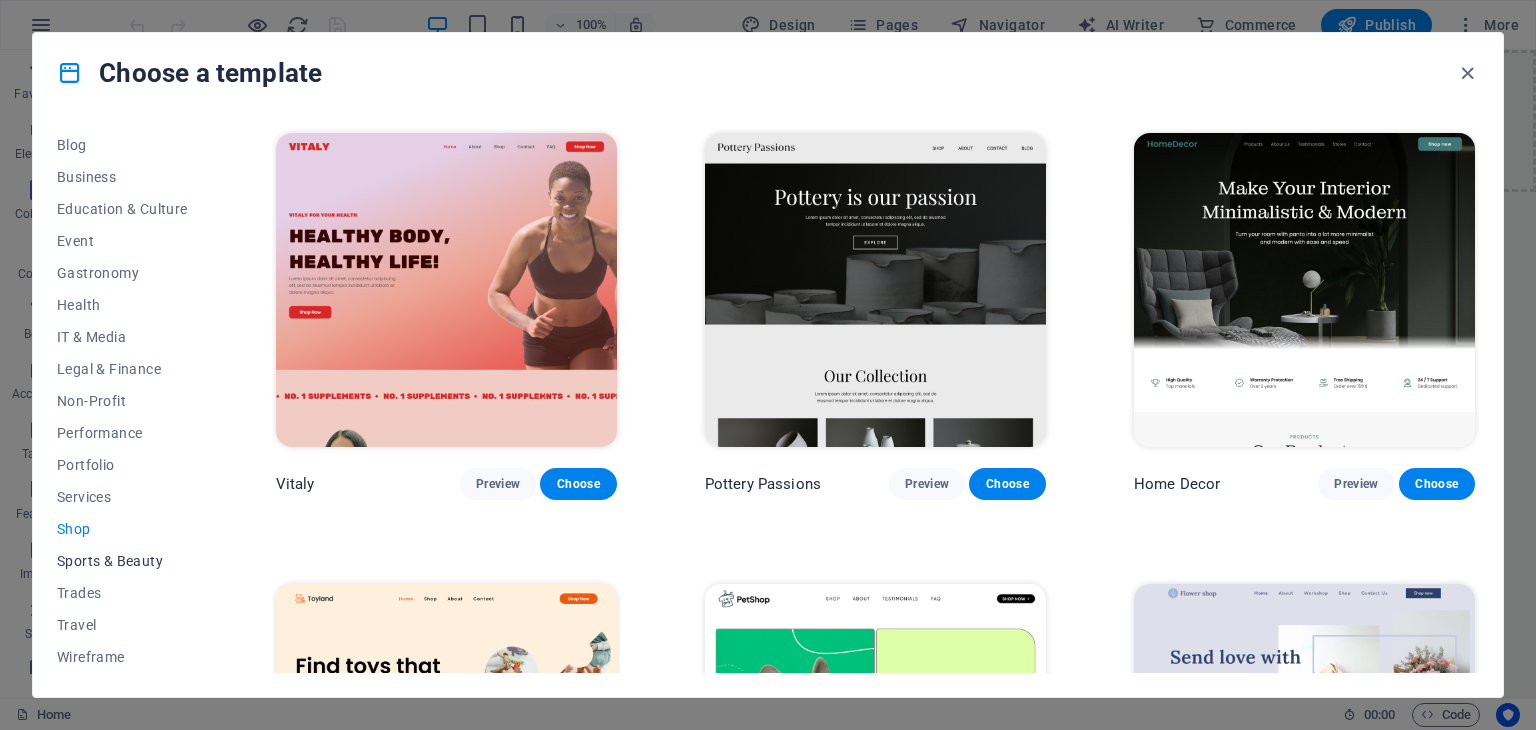 click on "Sports & Beauty" at bounding box center [122, 561] 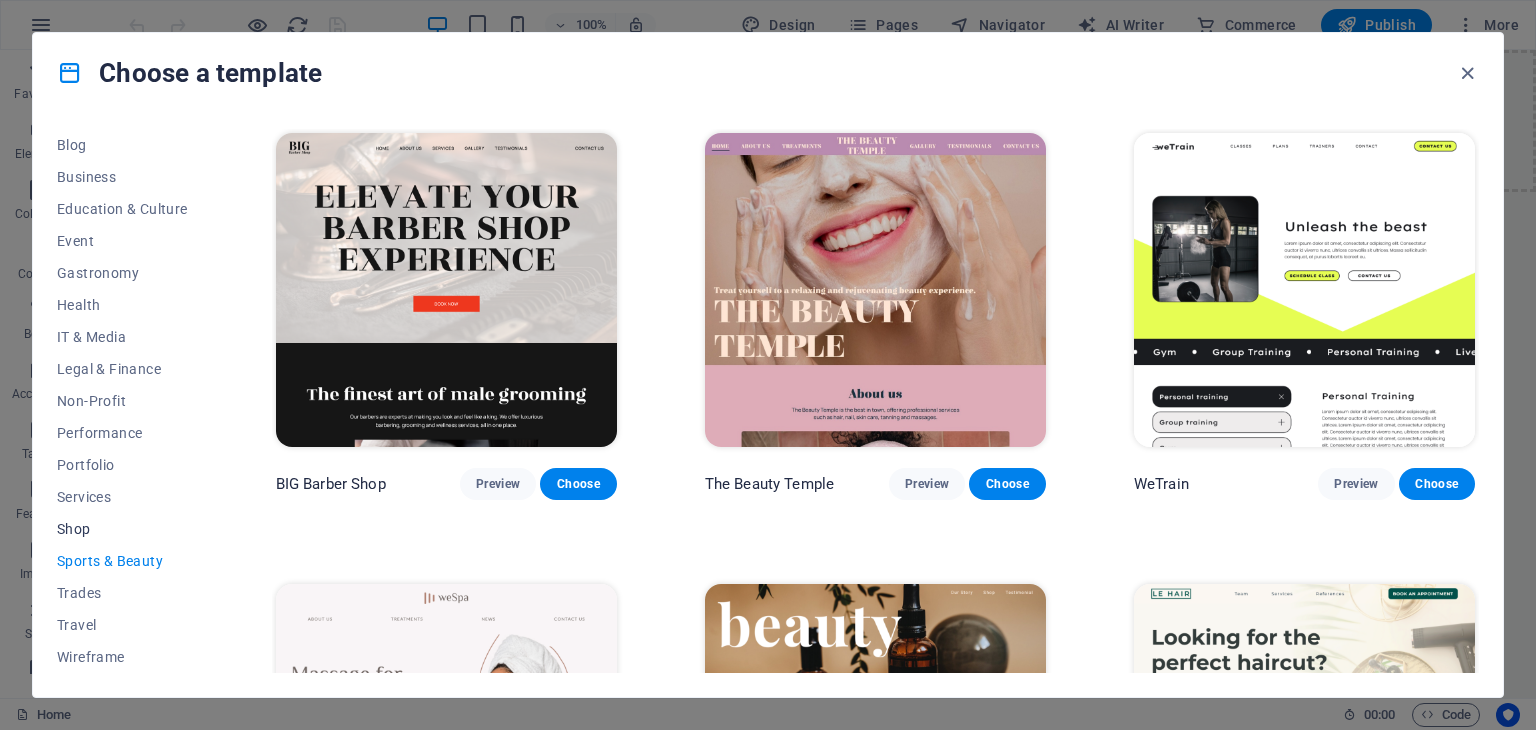 click on "Shop" at bounding box center (122, 529) 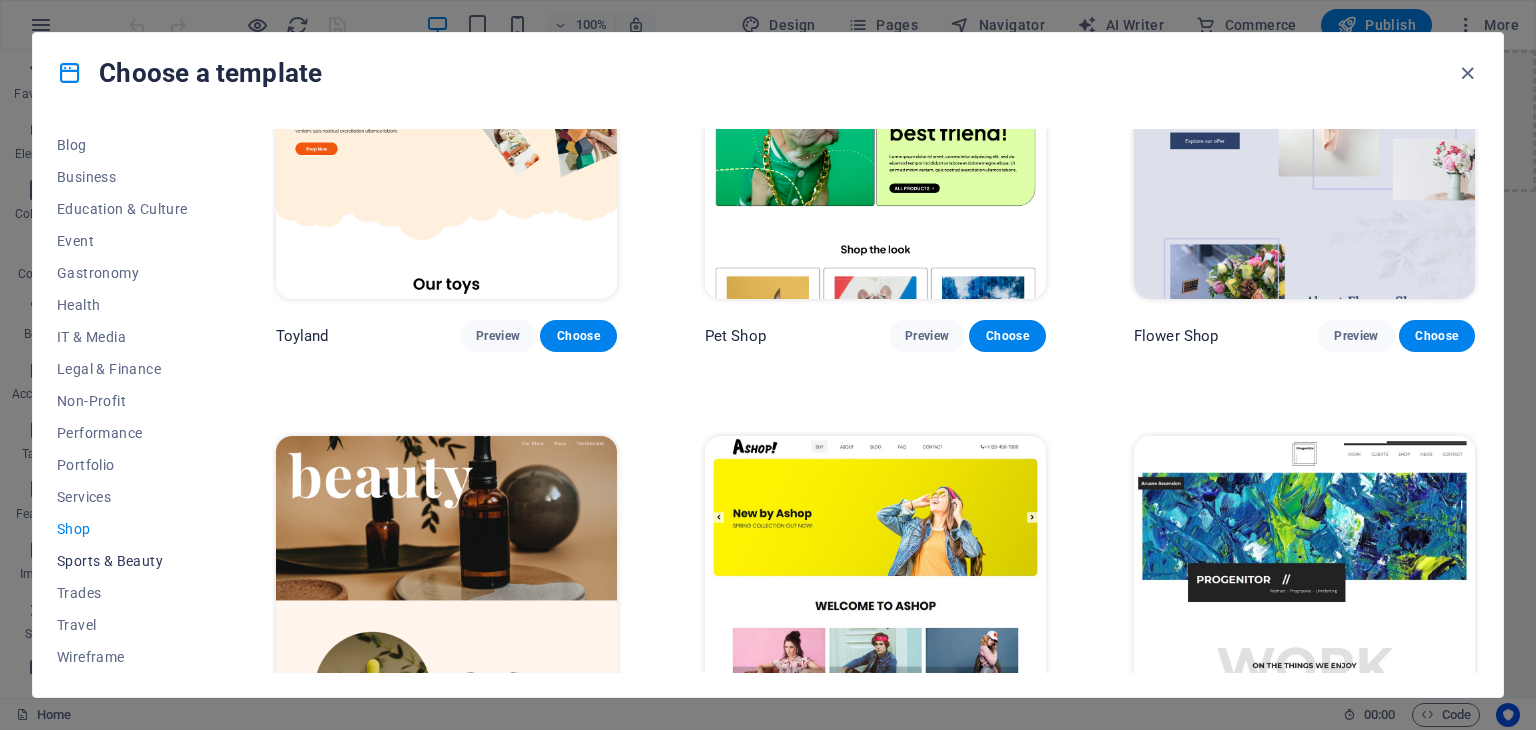 click on "Sports & Beauty" at bounding box center [122, 561] 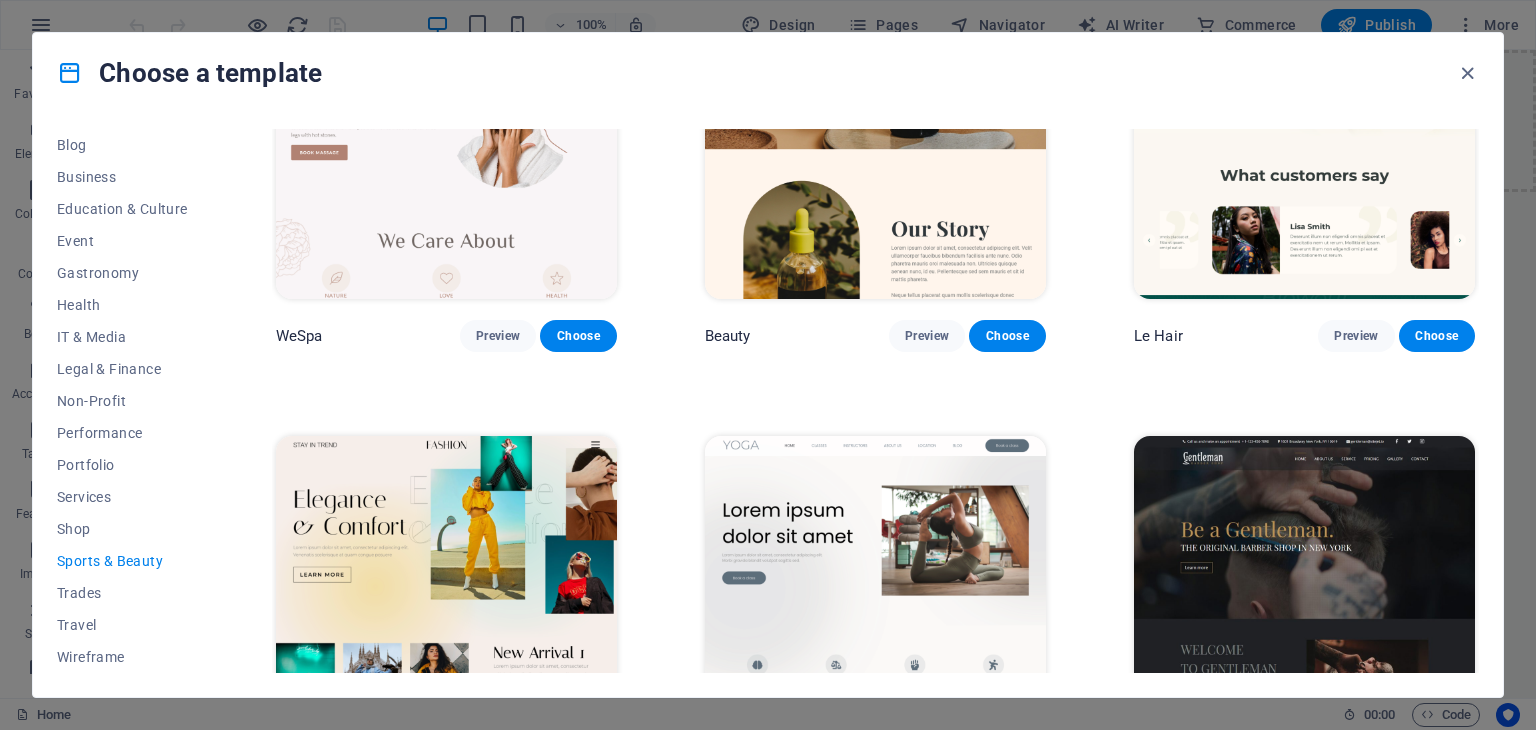 scroll, scrollTop: 151, scrollLeft: 0, axis: vertical 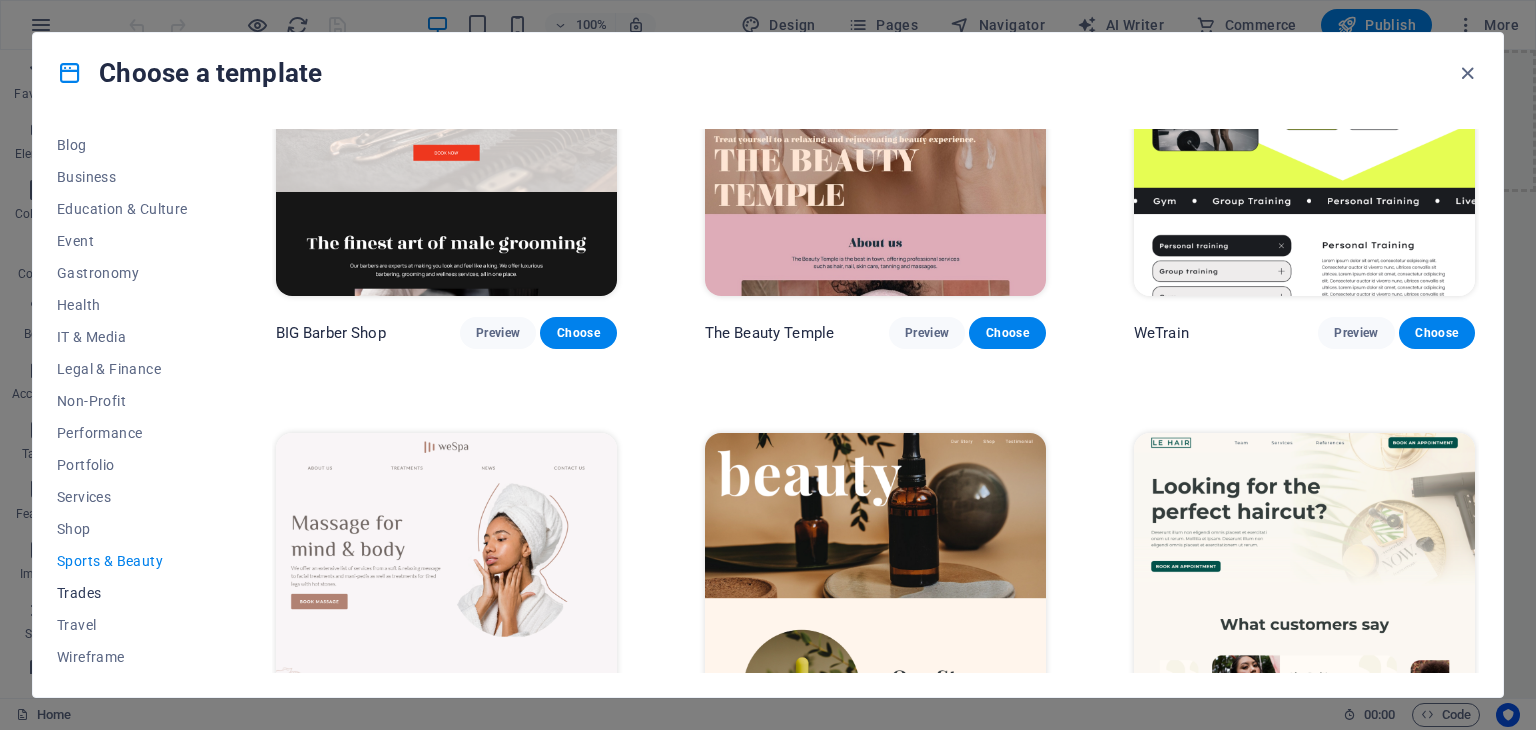 click on "Trades" at bounding box center (122, 593) 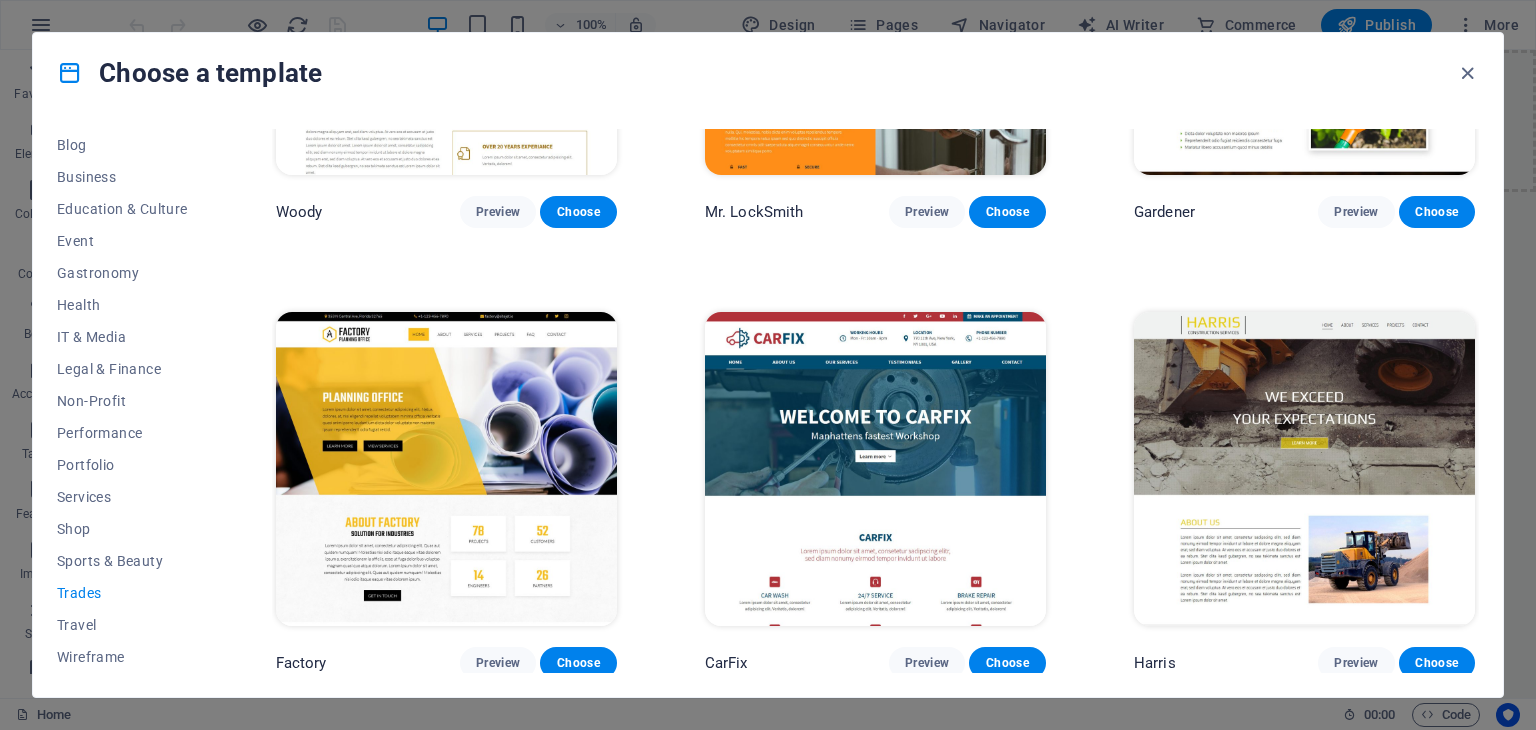 scroll, scrollTop: 624, scrollLeft: 0, axis: vertical 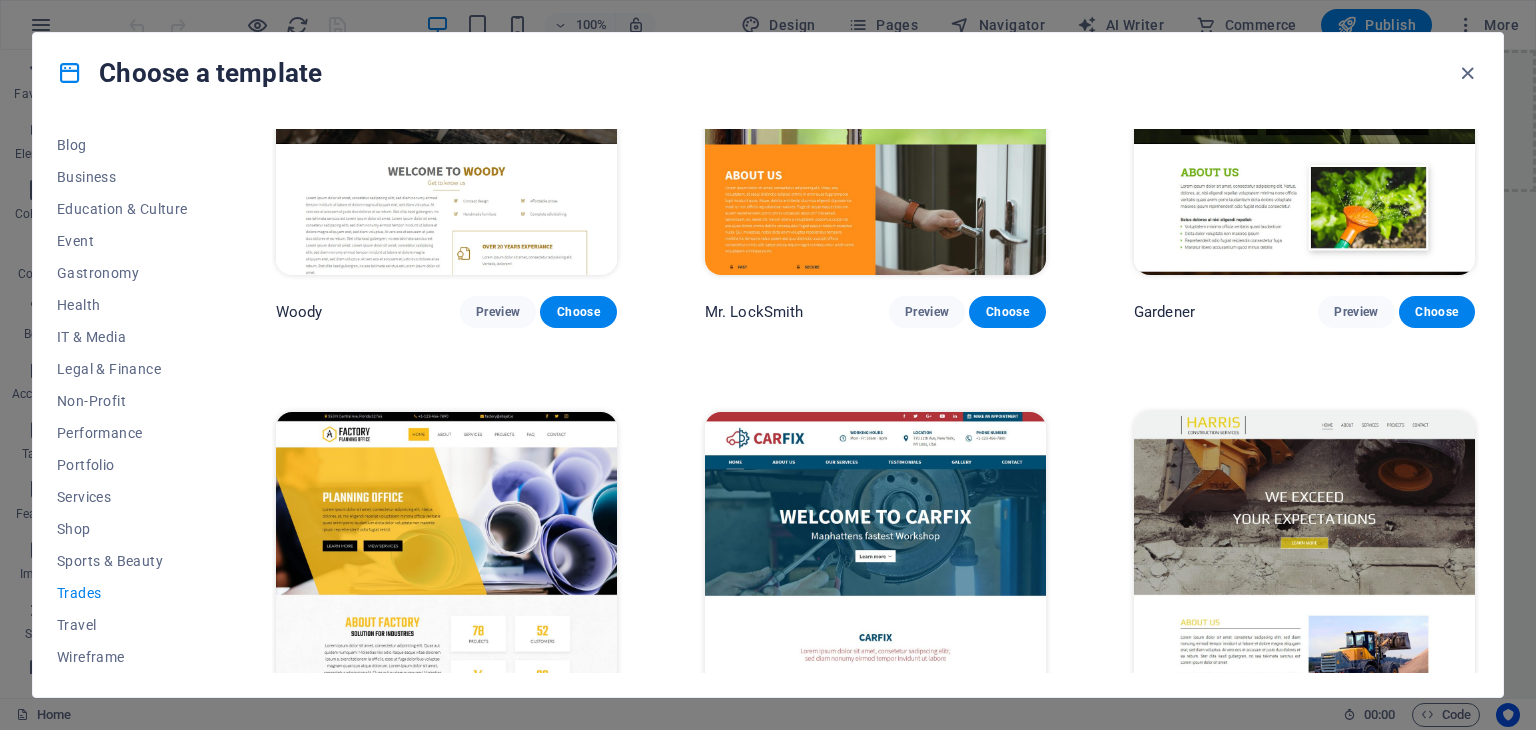 click at bounding box center [1304, 569] 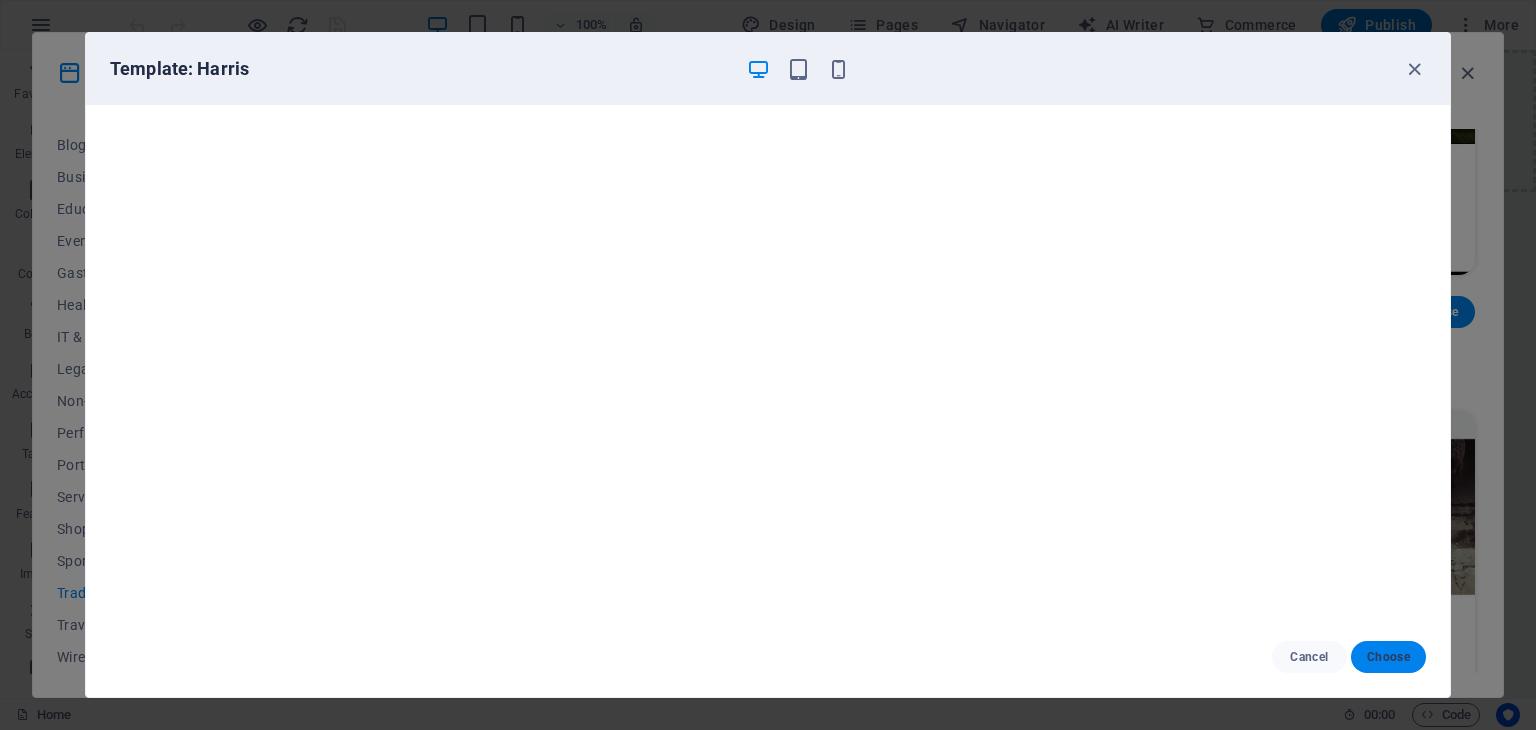 click on "Choose" at bounding box center (1388, 657) 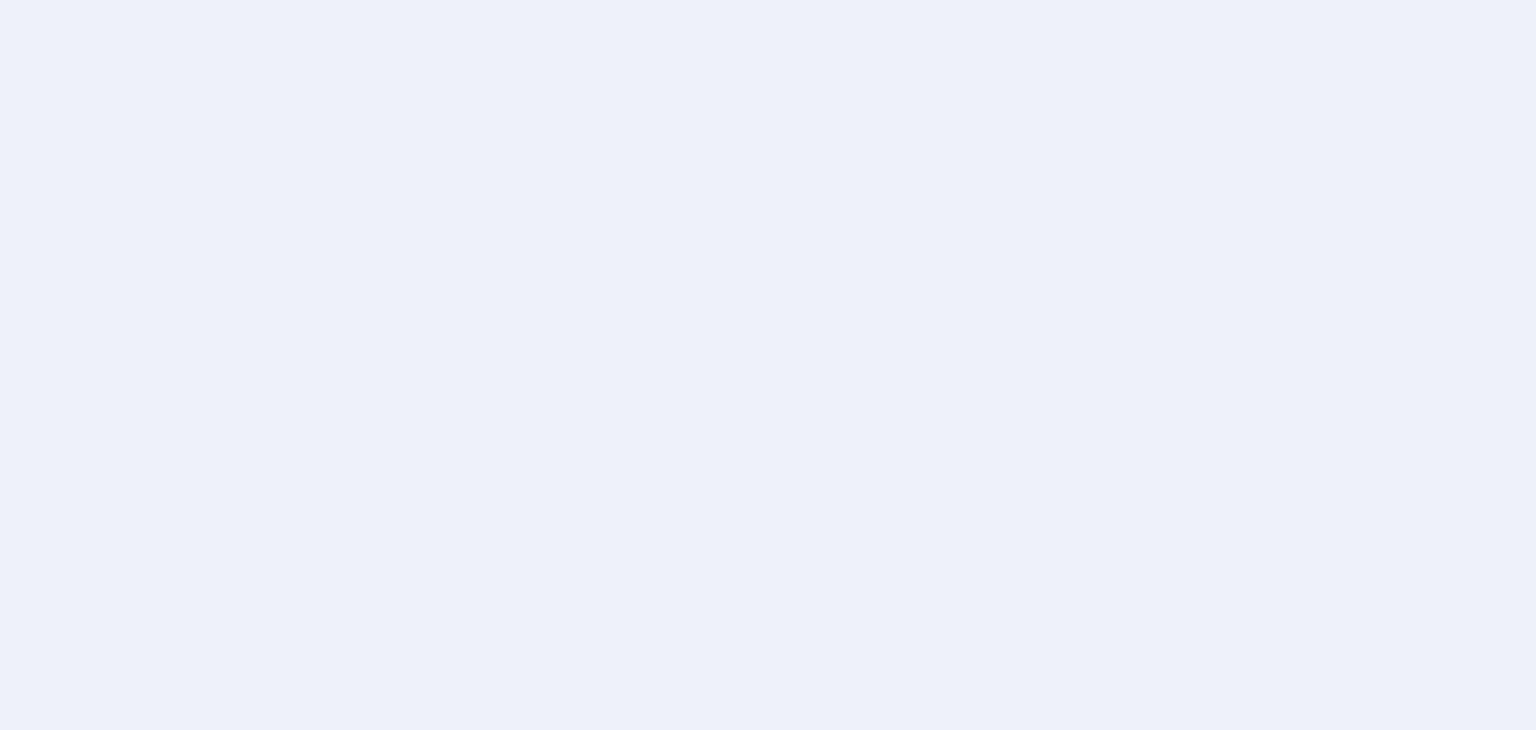 scroll, scrollTop: 0, scrollLeft: 0, axis: both 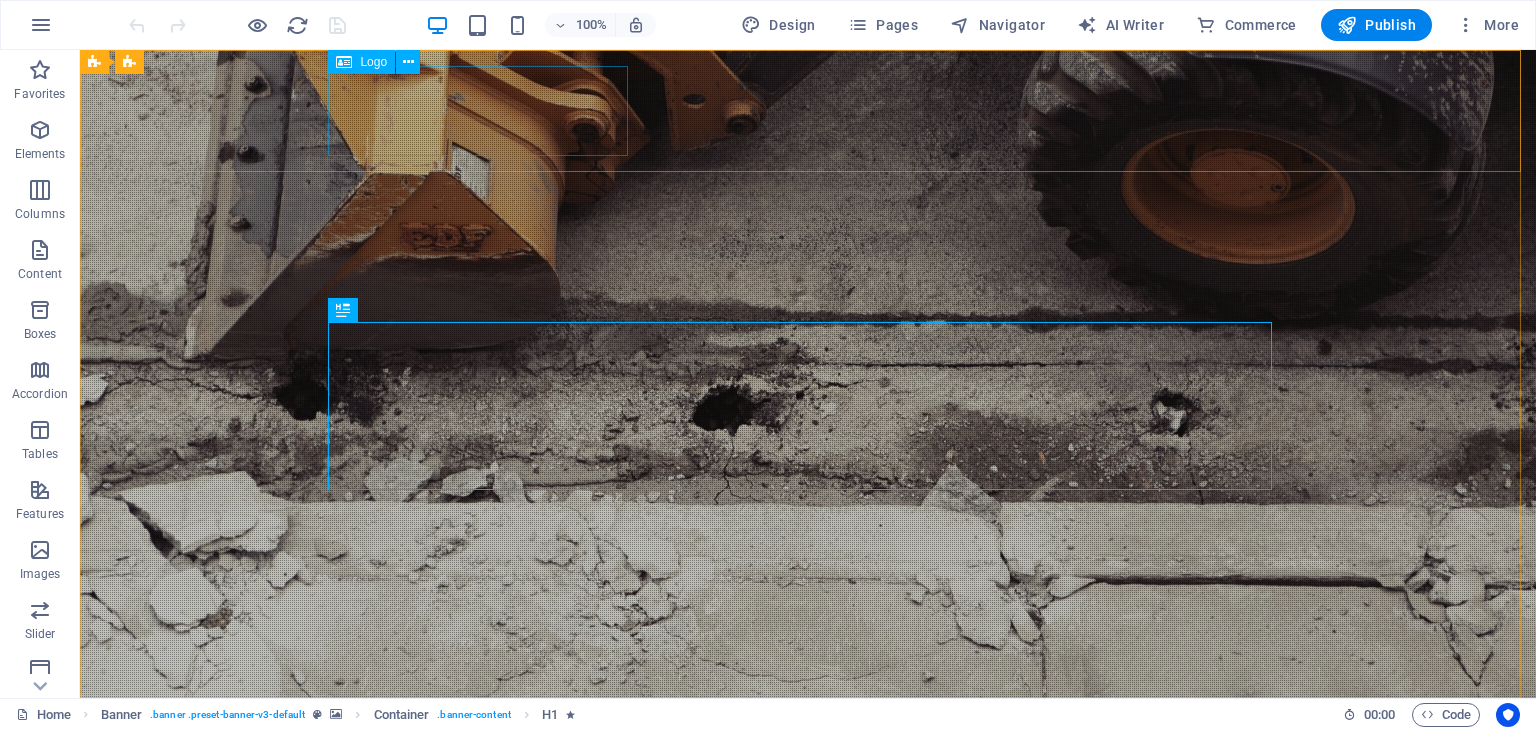 click on "Logo" at bounding box center [373, 62] 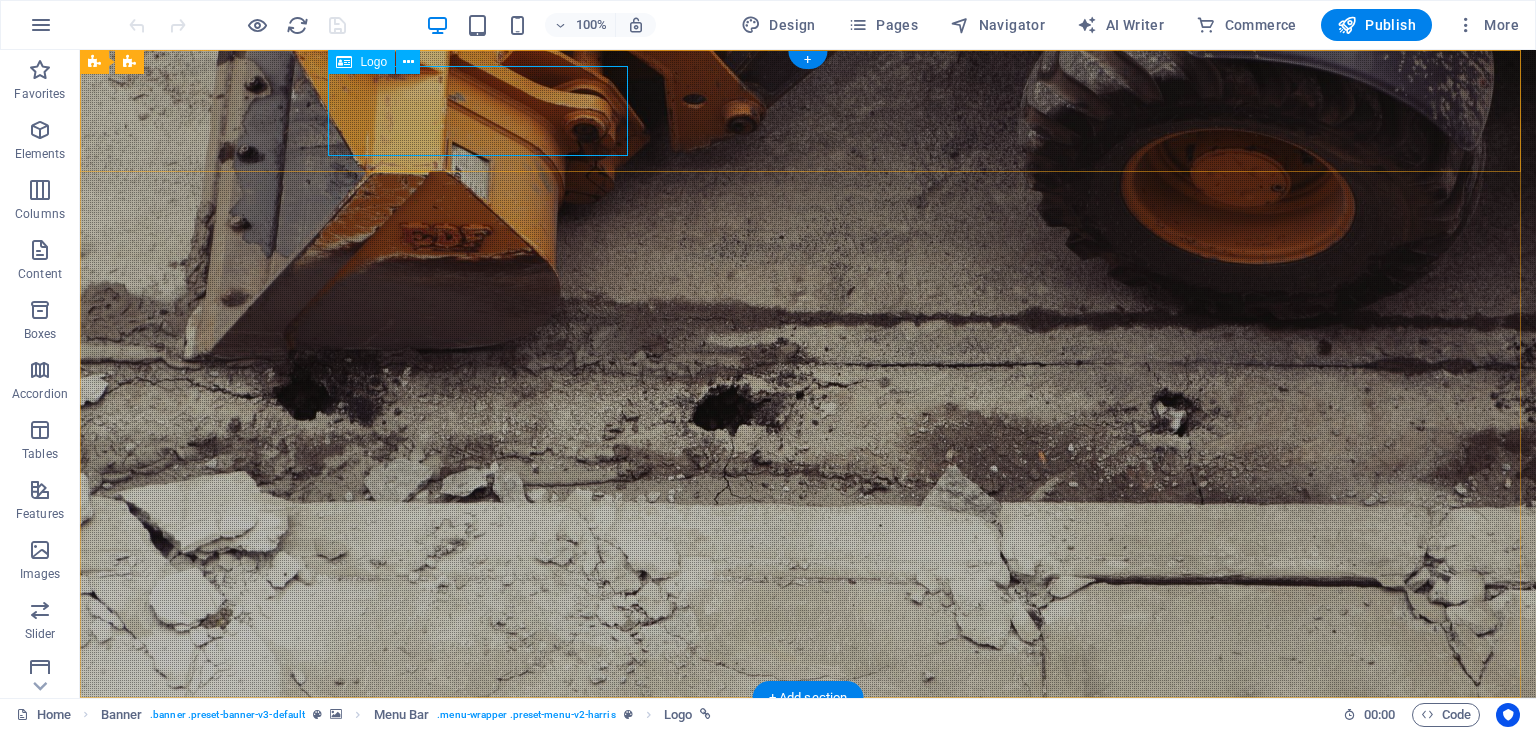 click at bounding box center (808, 759) 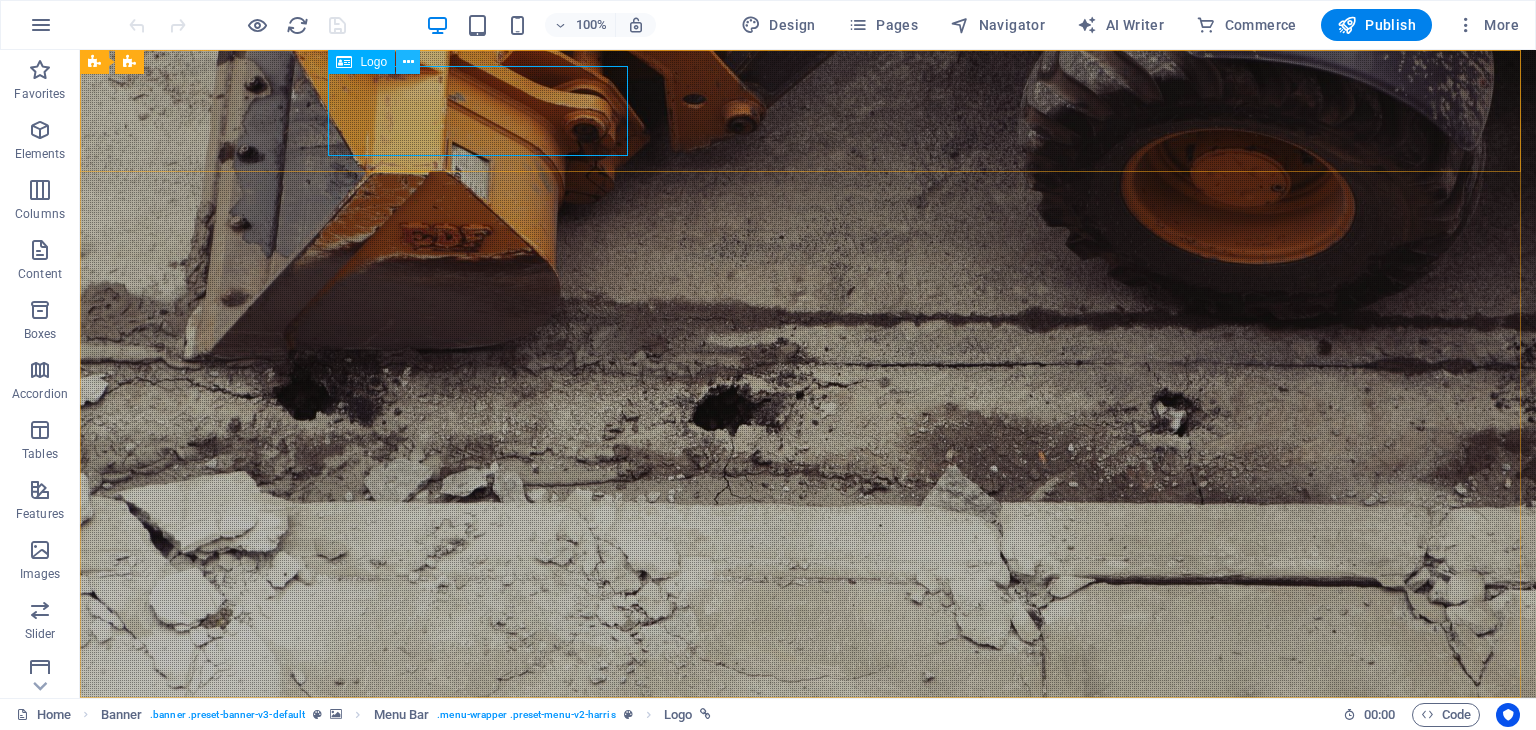 click at bounding box center (408, 62) 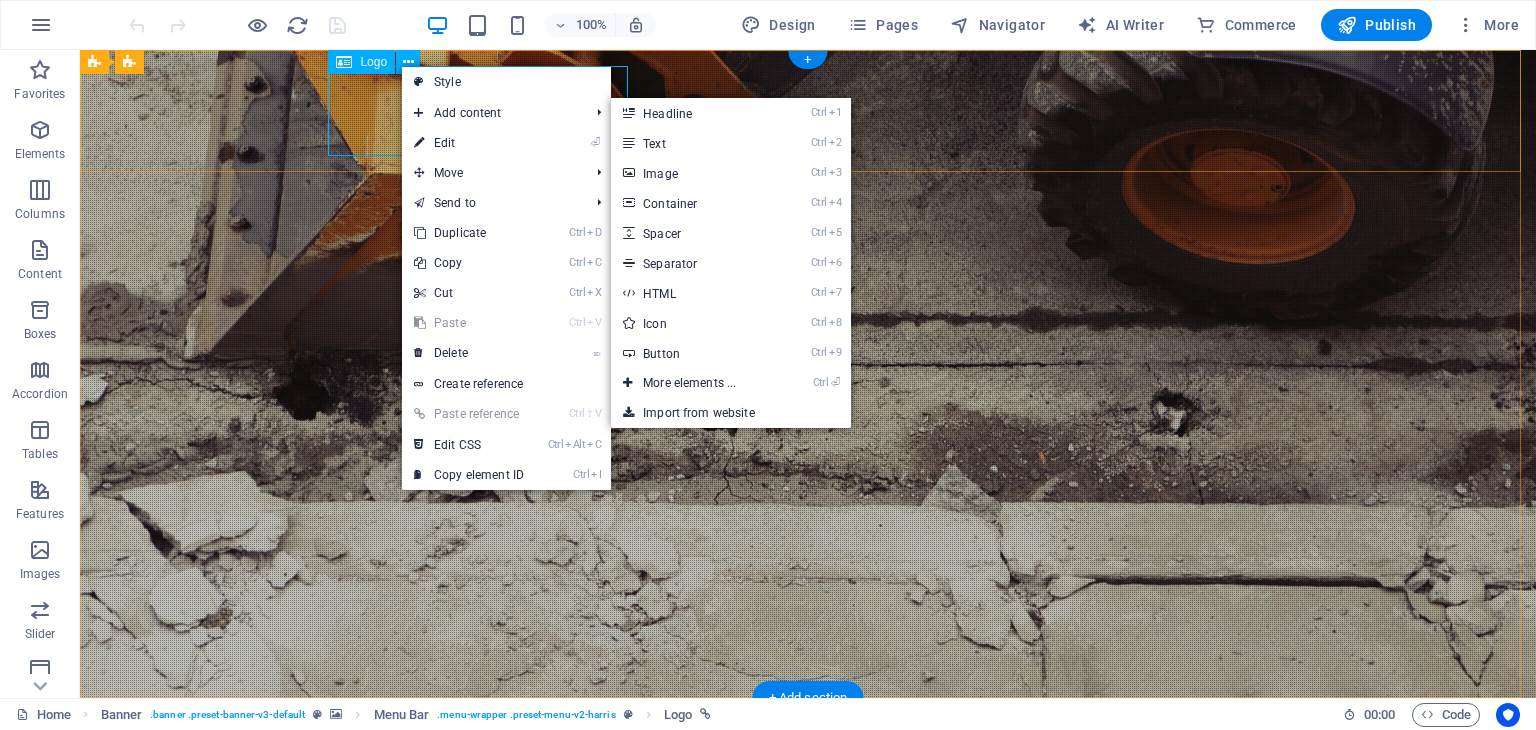 click at bounding box center (808, 759) 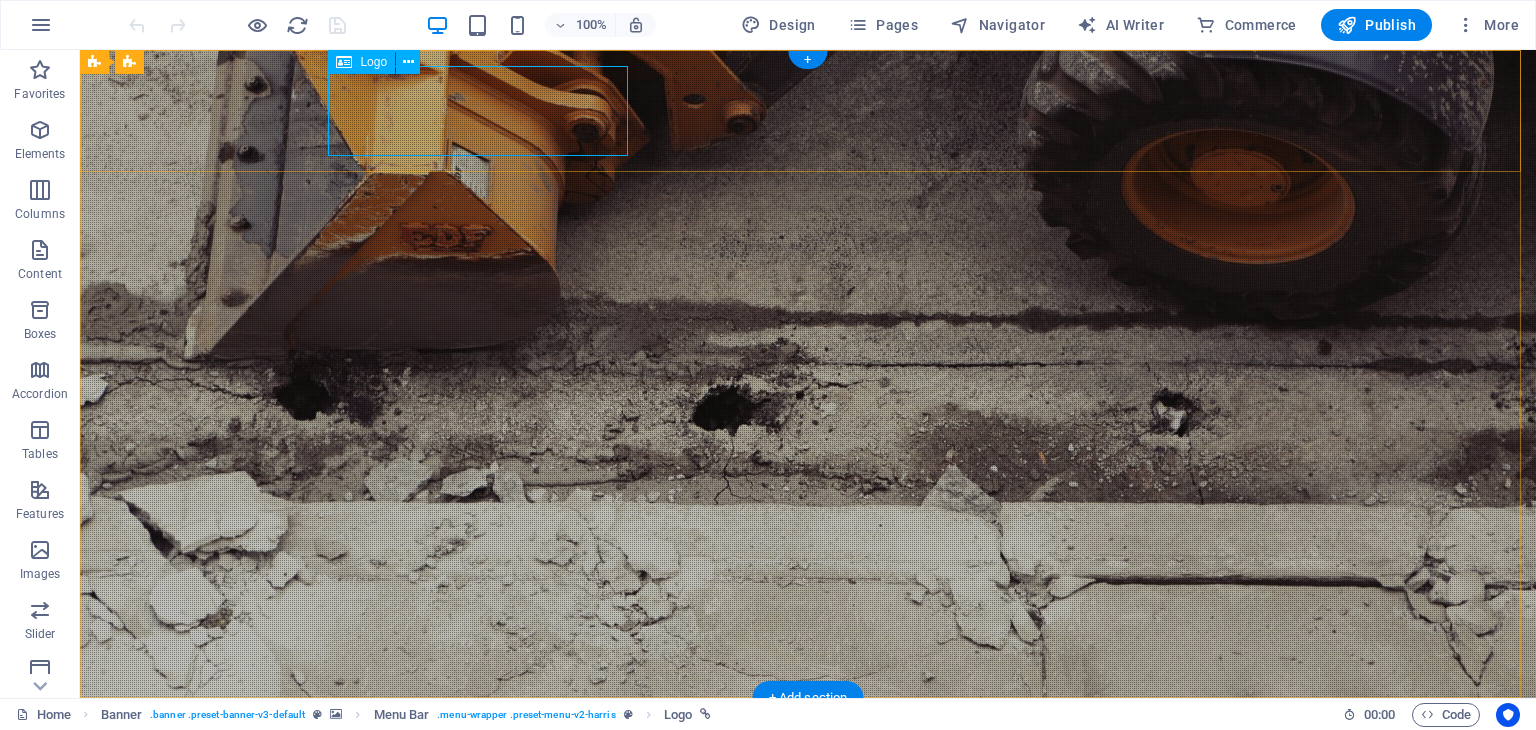 click at bounding box center [808, 759] 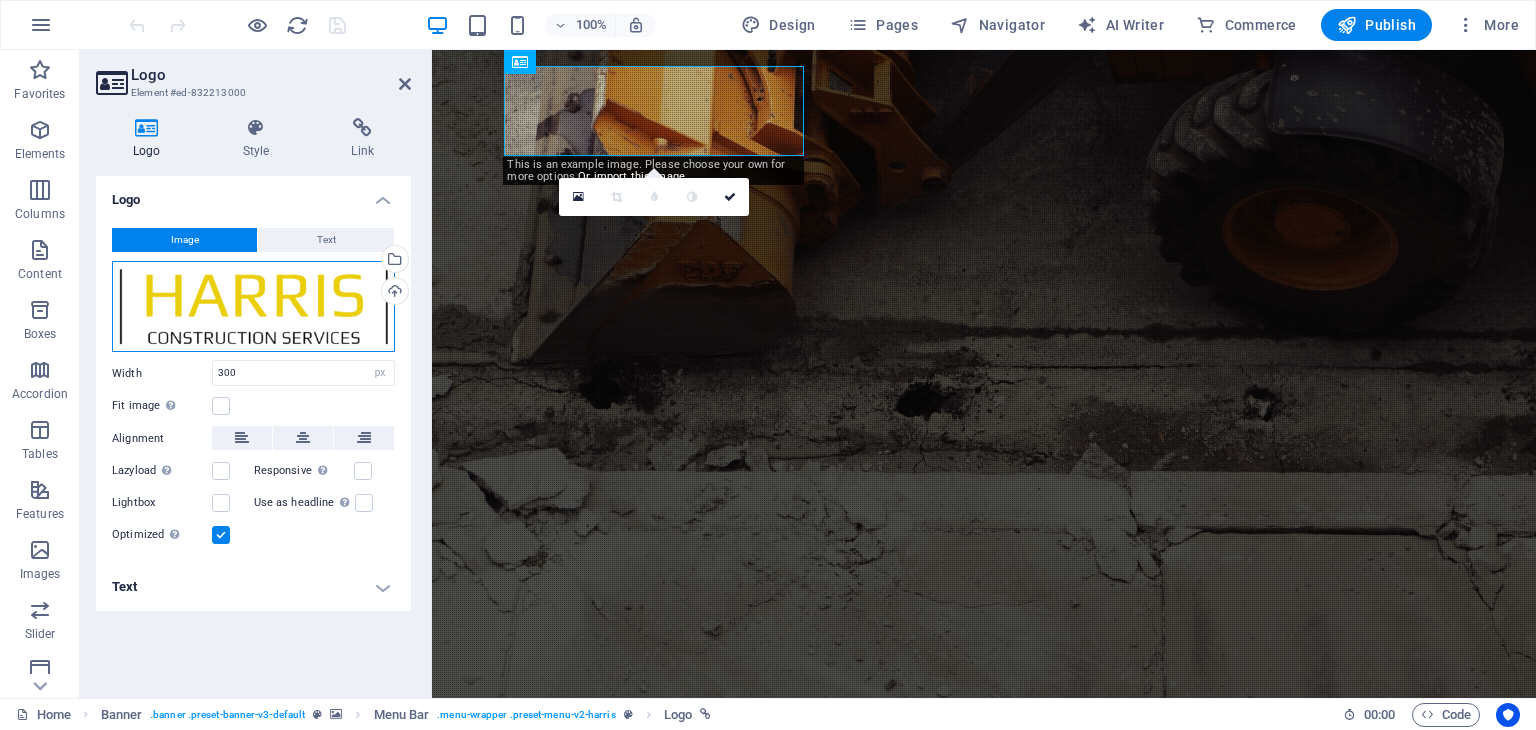 click on "Drag files here, click to choose files or select files from Files or our free stock photos & videos" at bounding box center [253, 307] 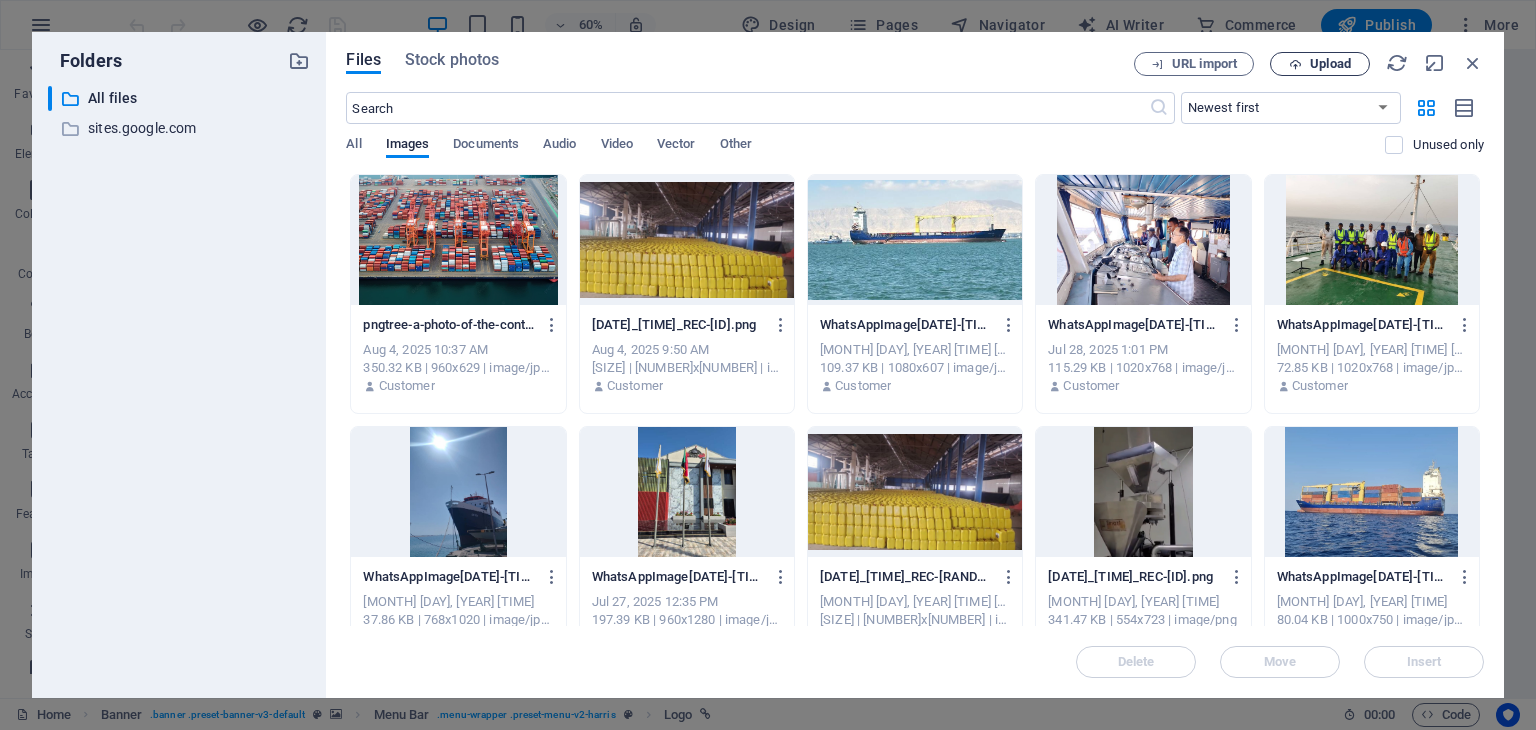 click on "Upload" at bounding box center [1320, 64] 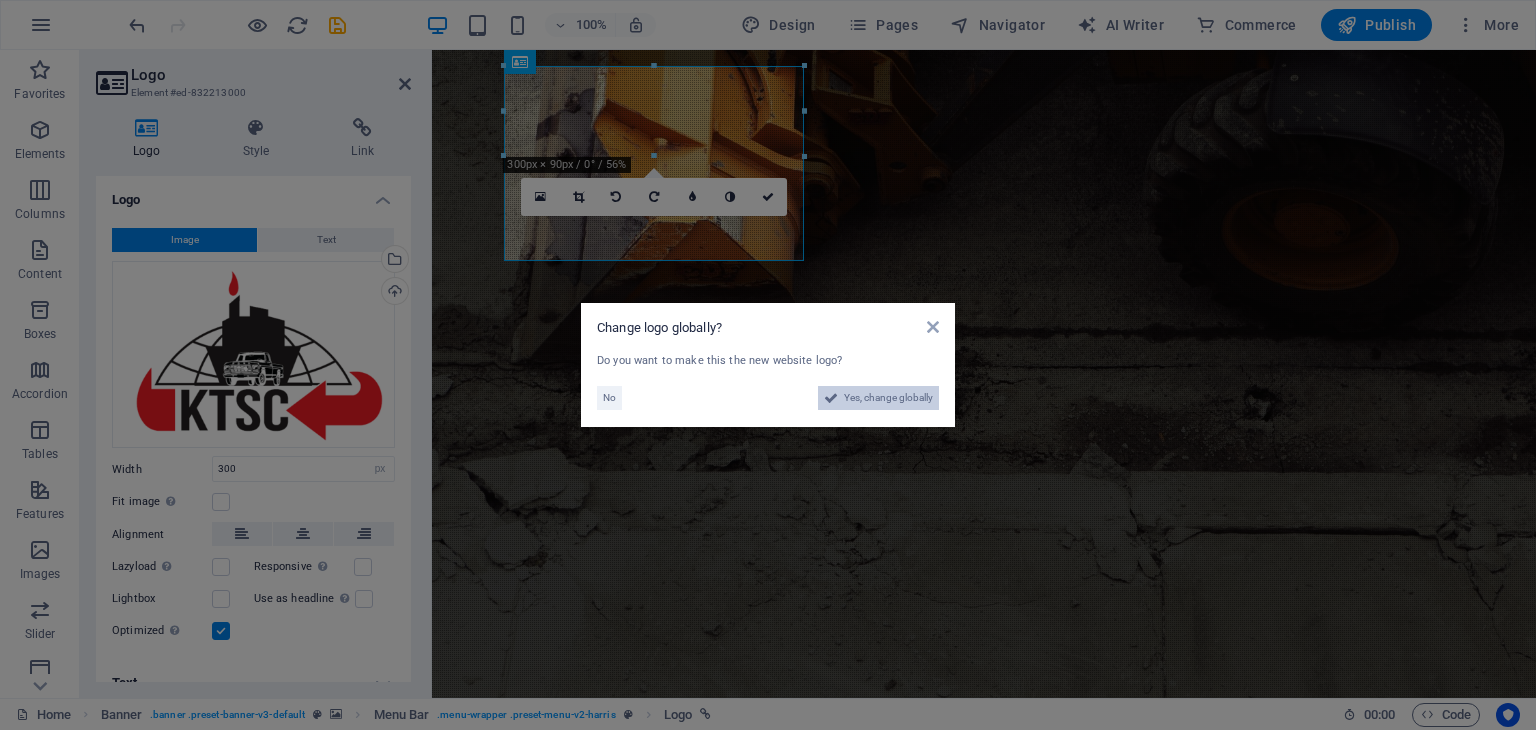click on "Yes, change globally" at bounding box center (888, 398) 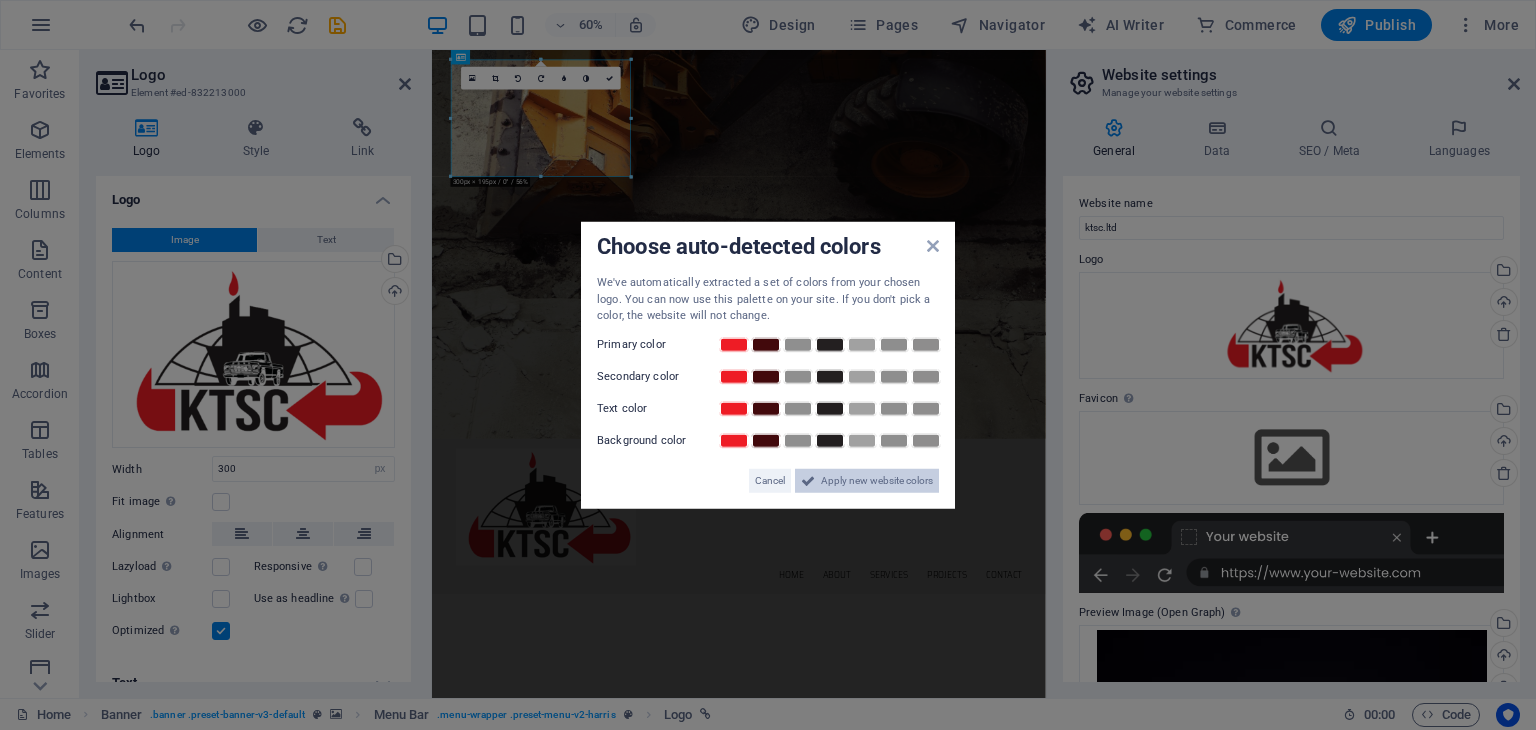 click on "Apply new website colors" at bounding box center [877, 480] 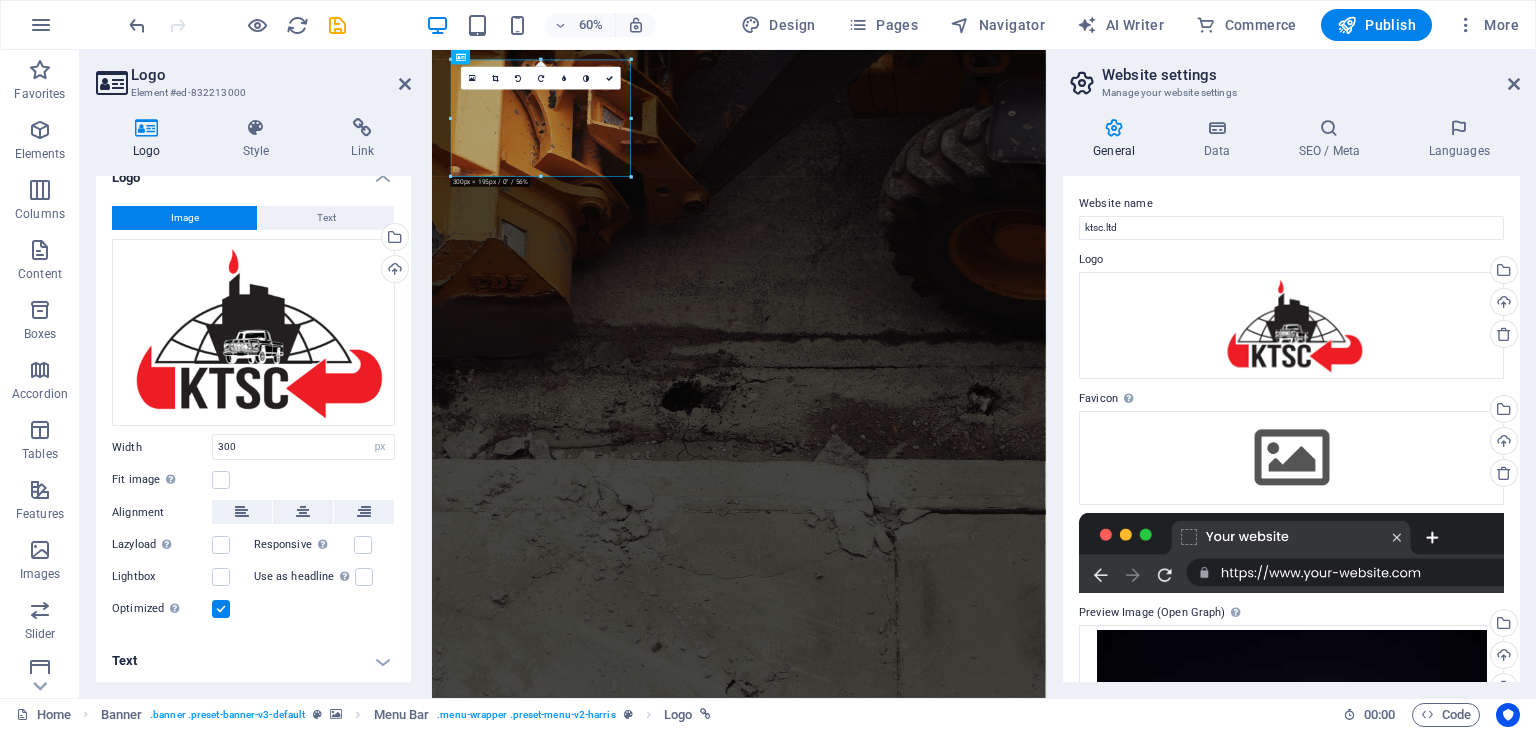 scroll, scrollTop: 0, scrollLeft: 0, axis: both 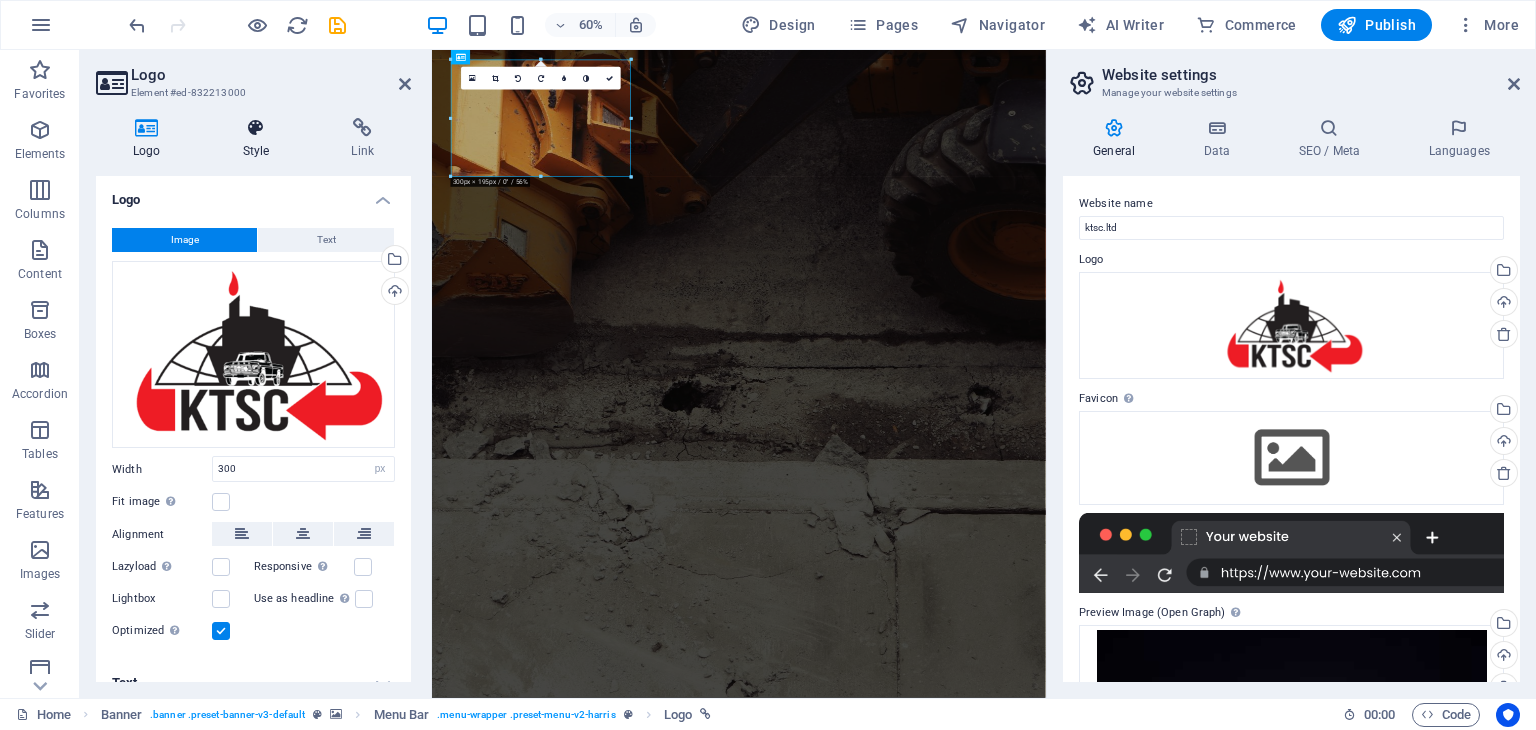 click at bounding box center [256, 128] 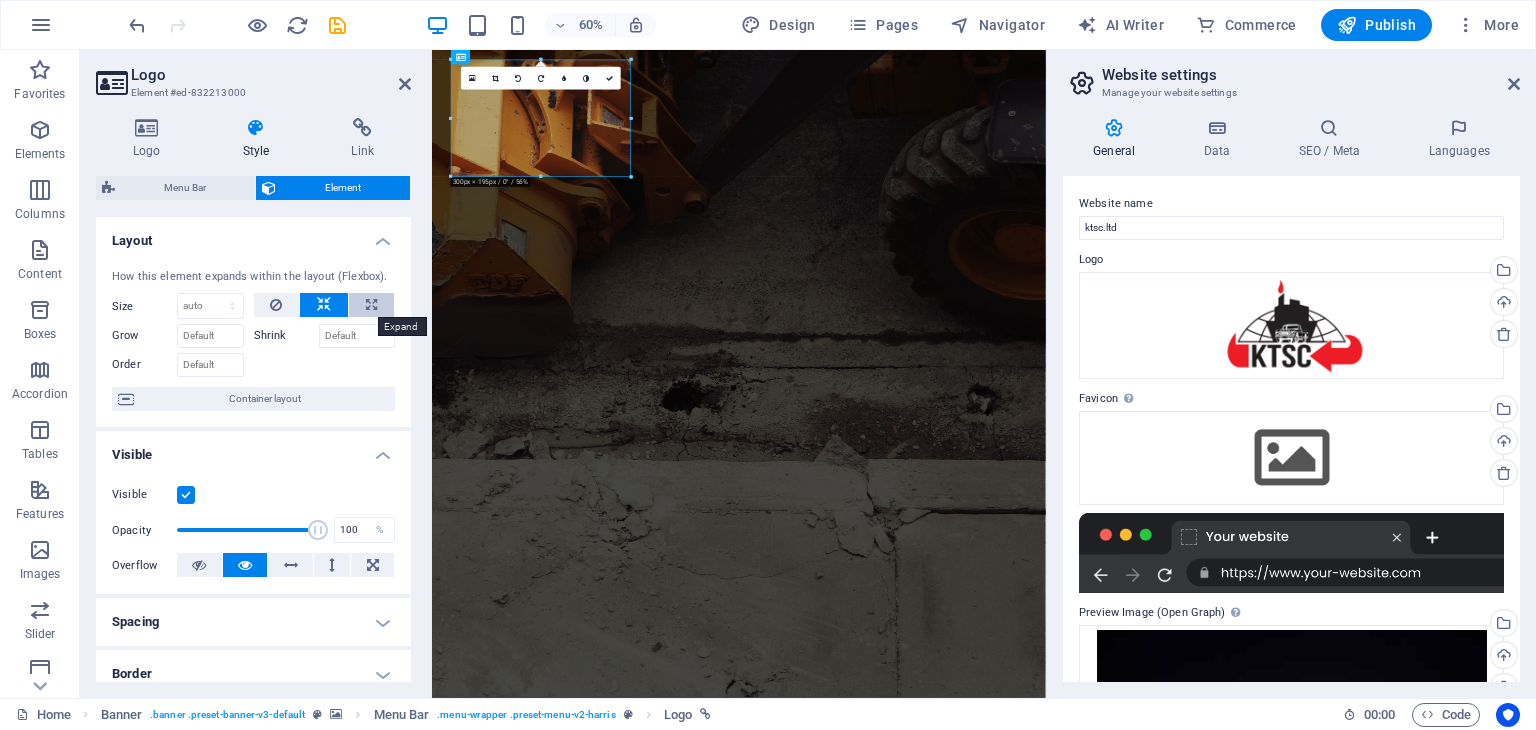 click at bounding box center [371, 305] 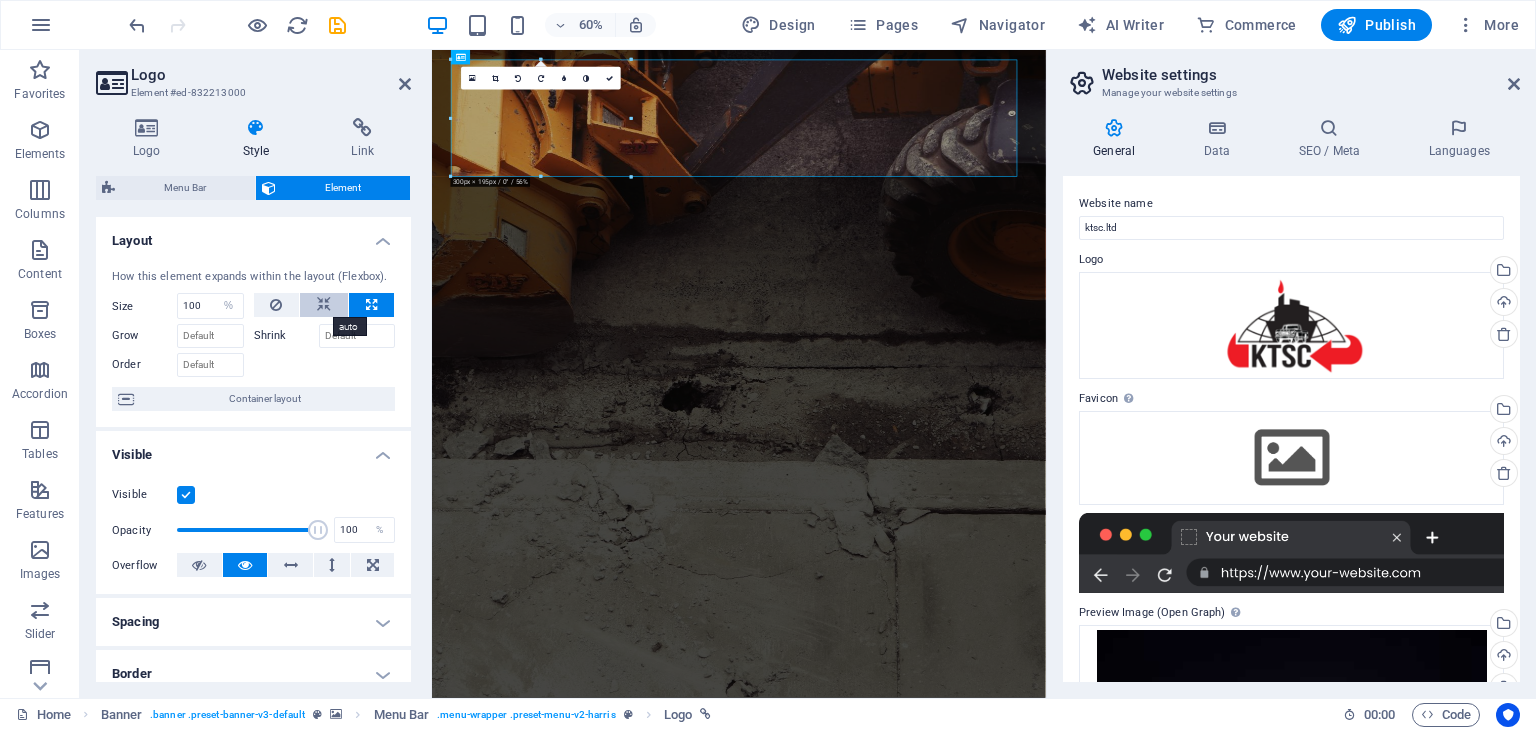 click at bounding box center (324, 305) 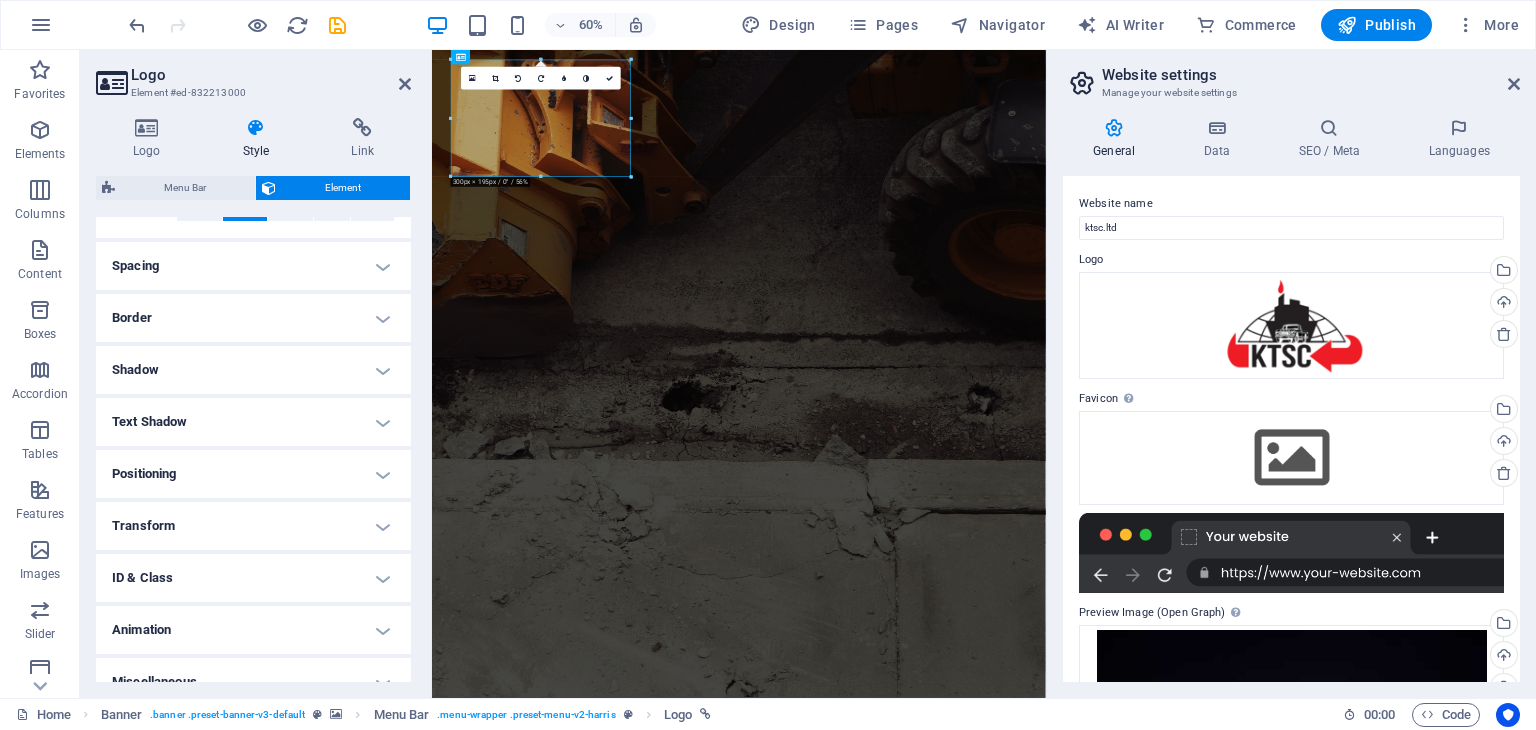 scroll, scrollTop: 380, scrollLeft: 0, axis: vertical 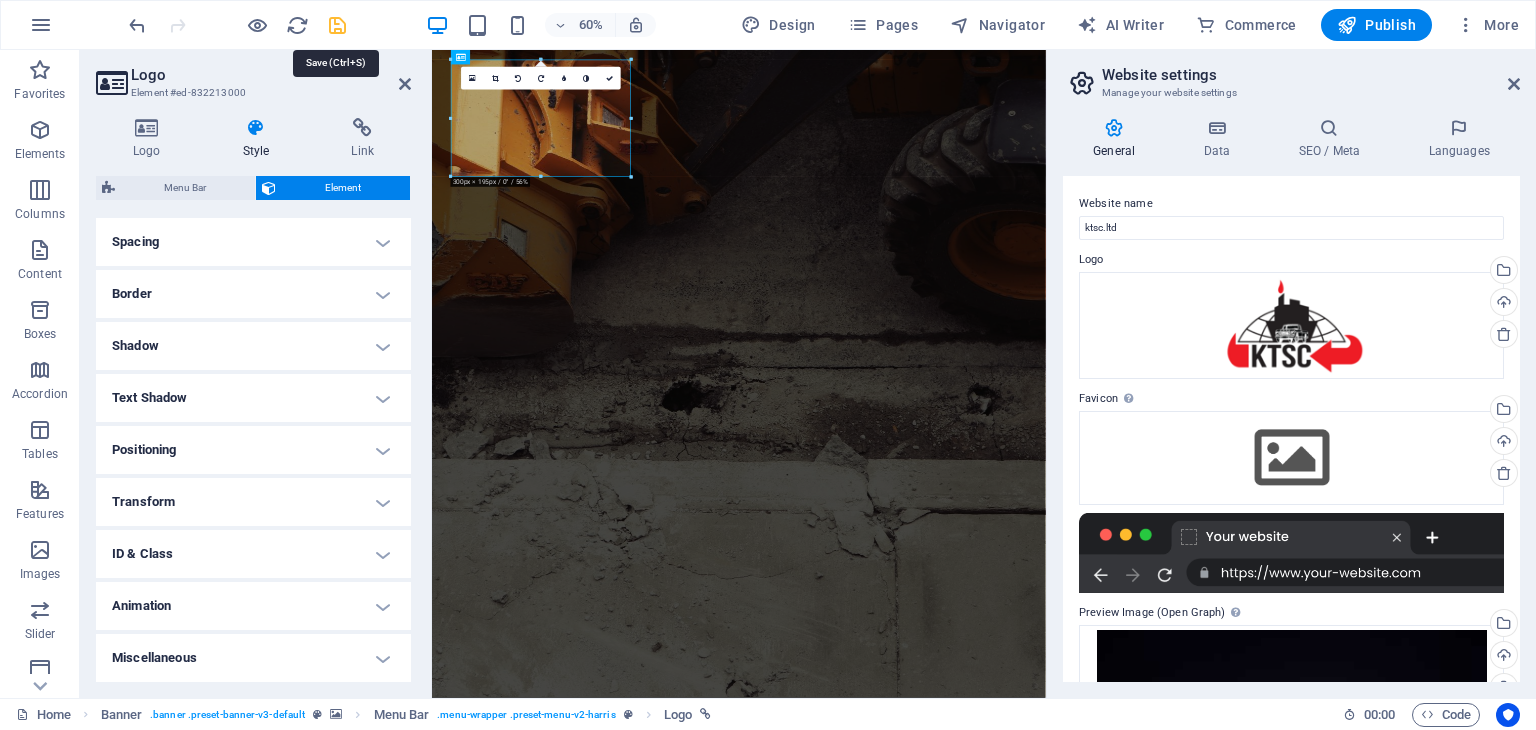 click at bounding box center [337, 25] 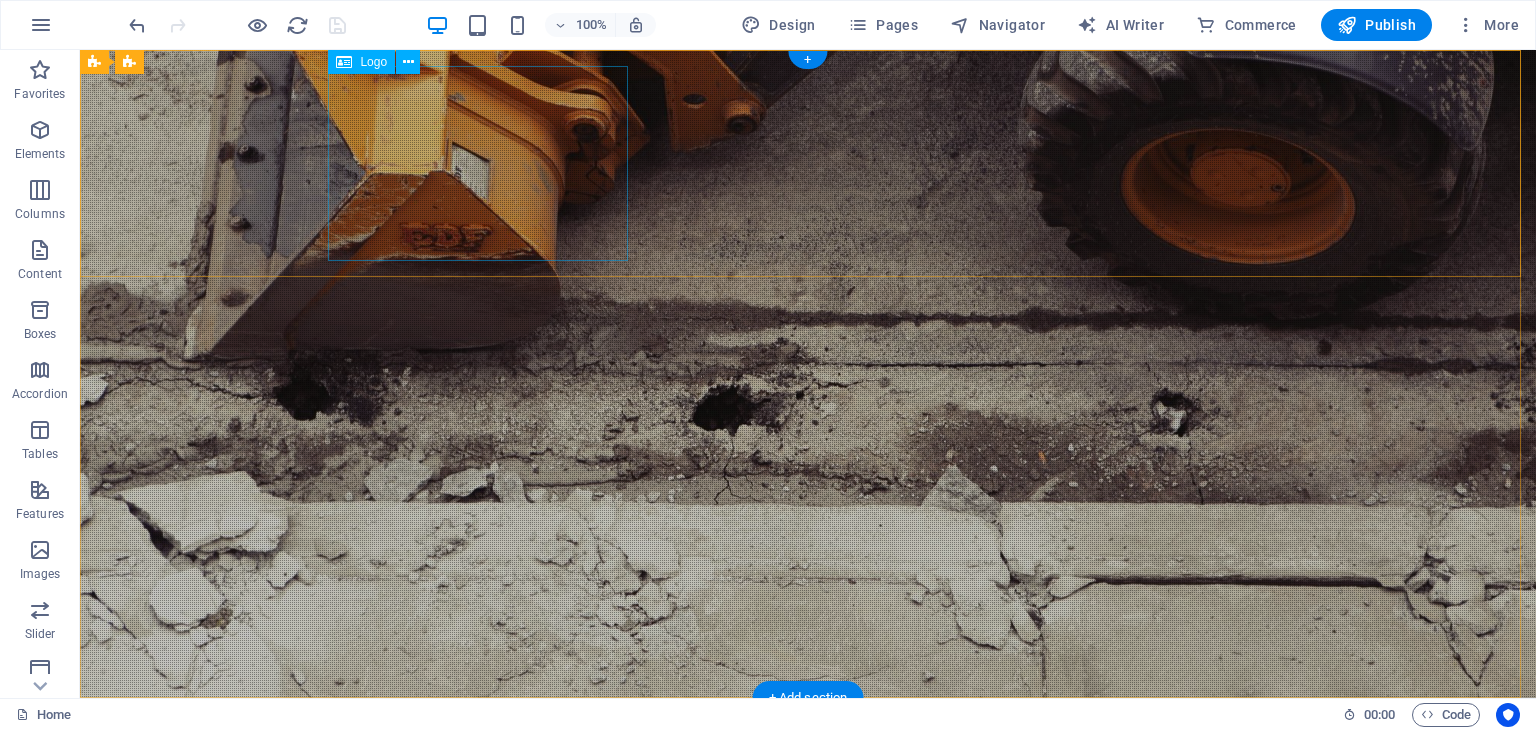 click at bounding box center (808, 811) 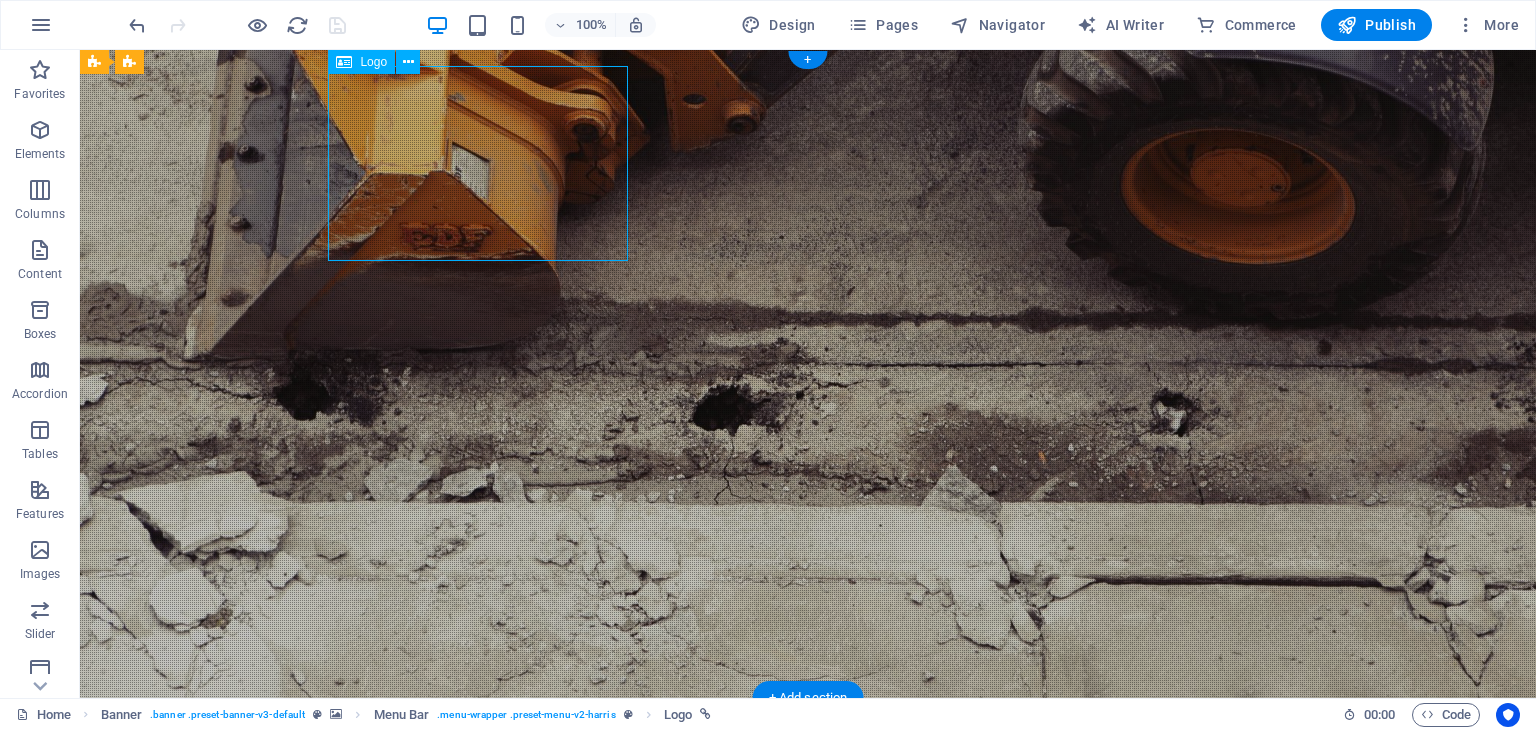 click at bounding box center [808, 811] 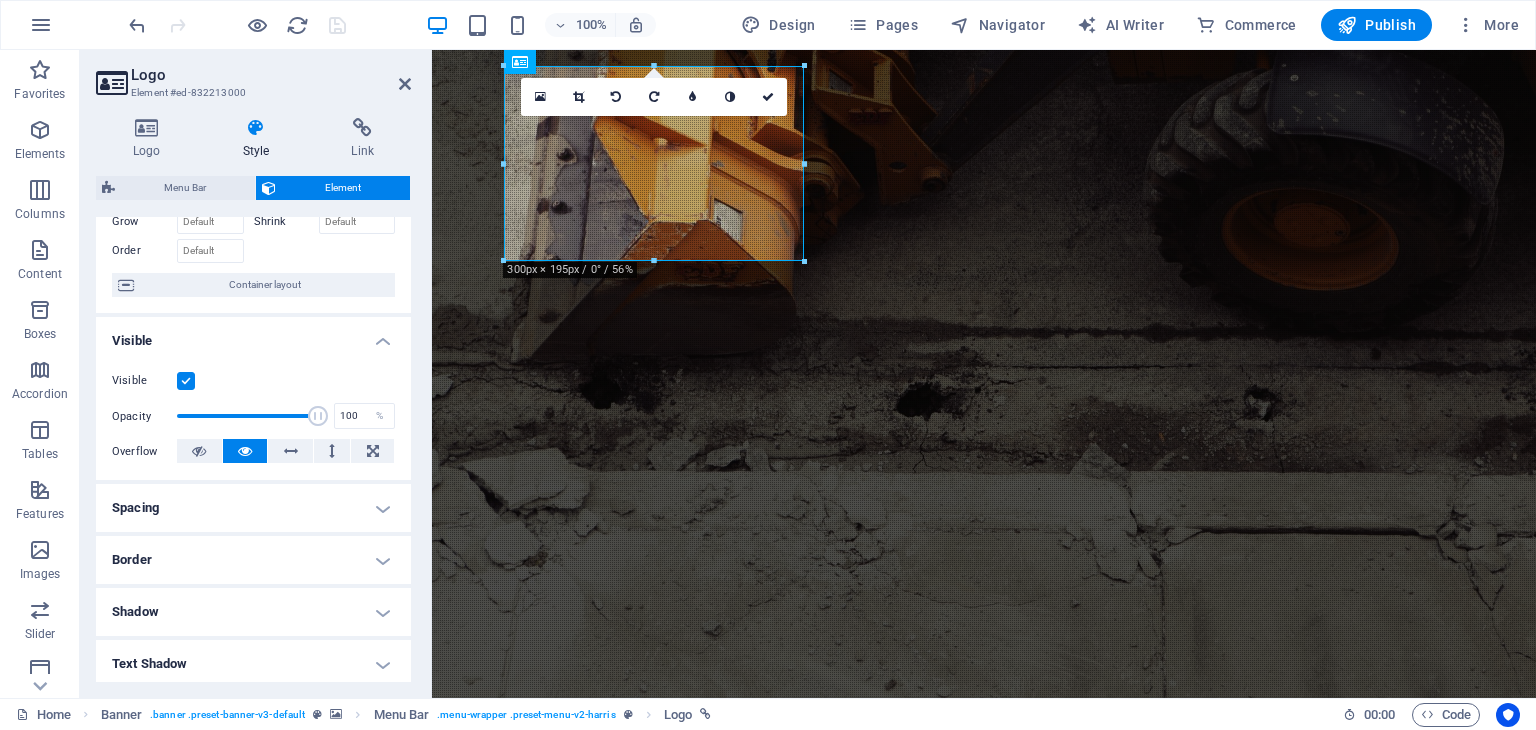 scroll, scrollTop: 80, scrollLeft: 0, axis: vertical 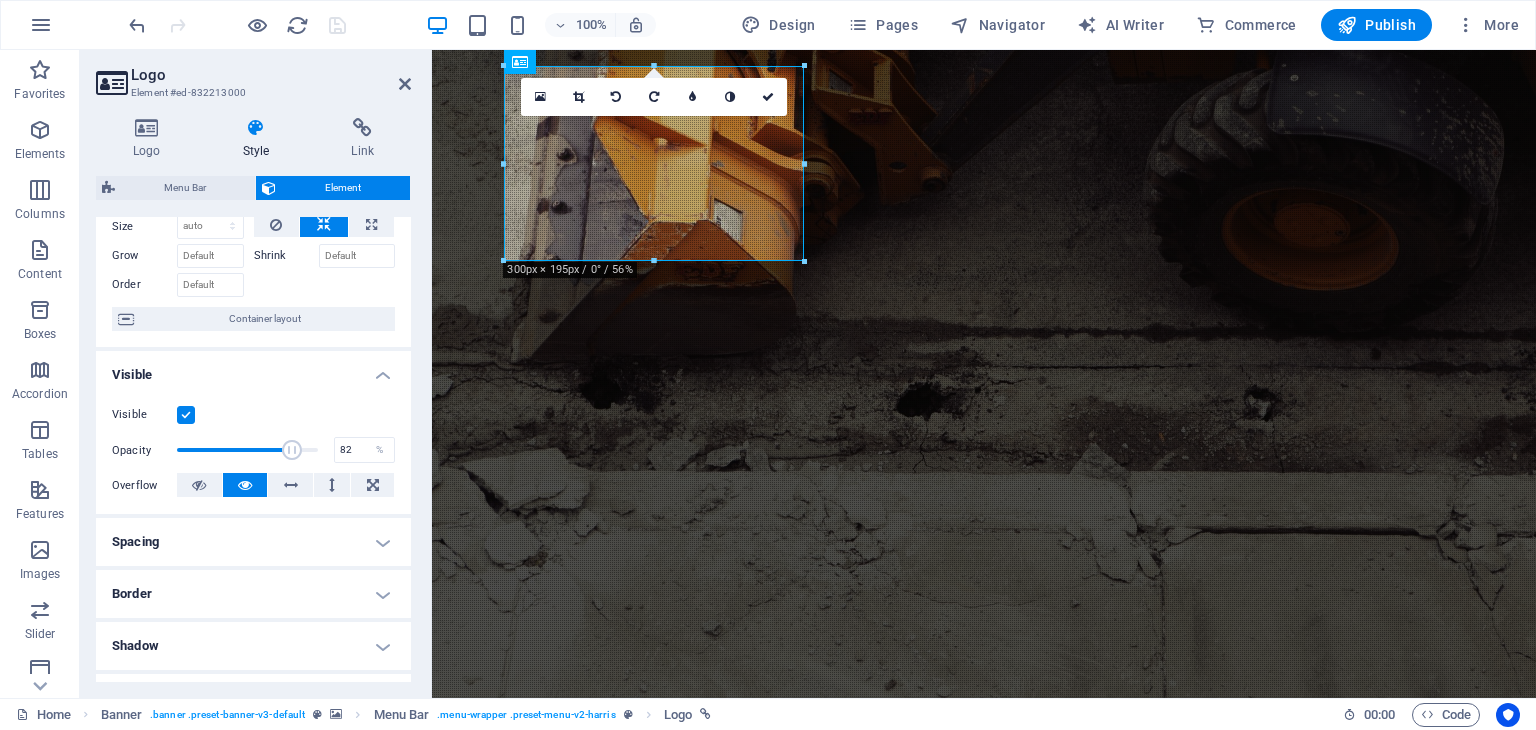 drag, startPoint x: 311, startPoint y: 449, endPoint x: 289, endPoint y: 453, distance: 22.36068 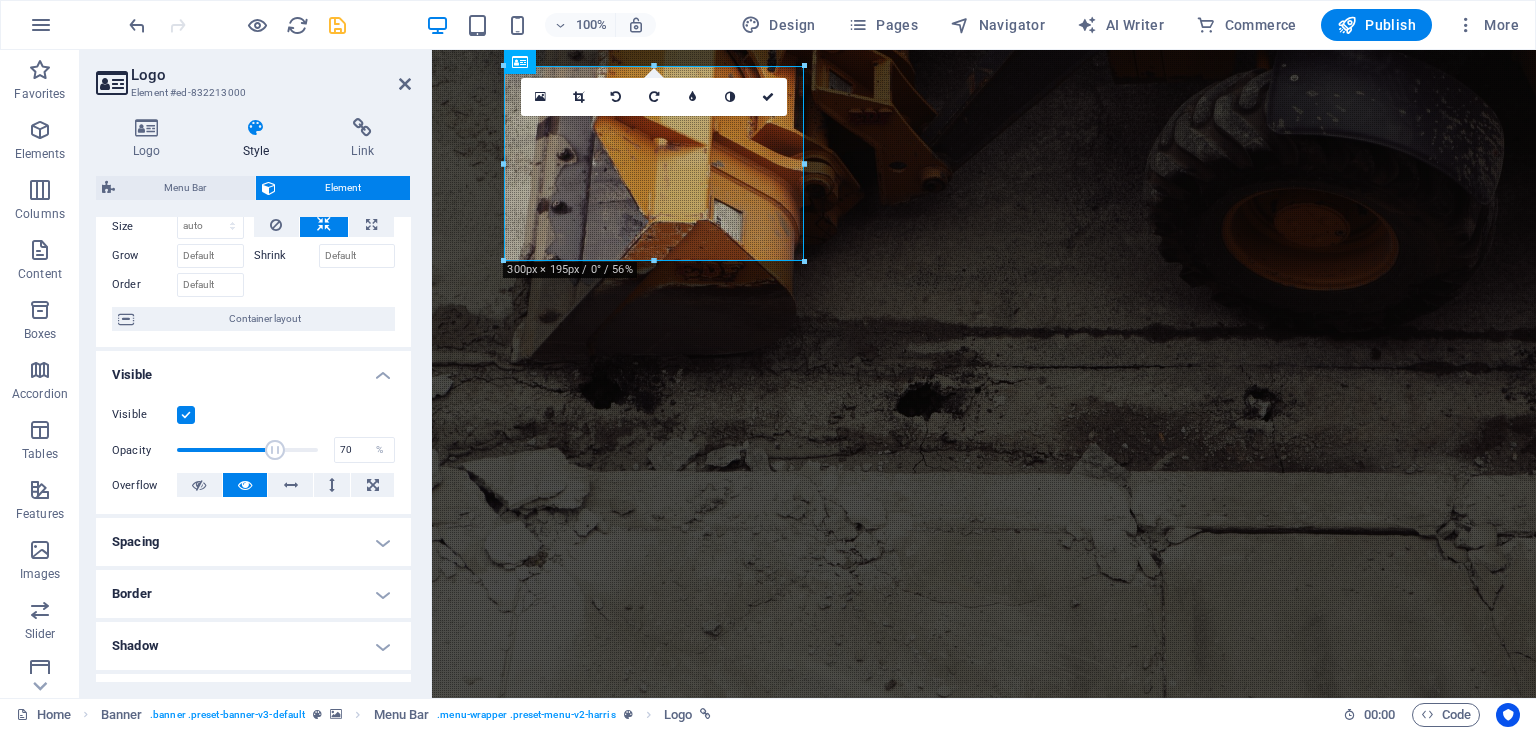 drag, startPoint x: 289, startPoint y: 453, endPoint x: 273, endPoint y: 454, distance: 16.03122 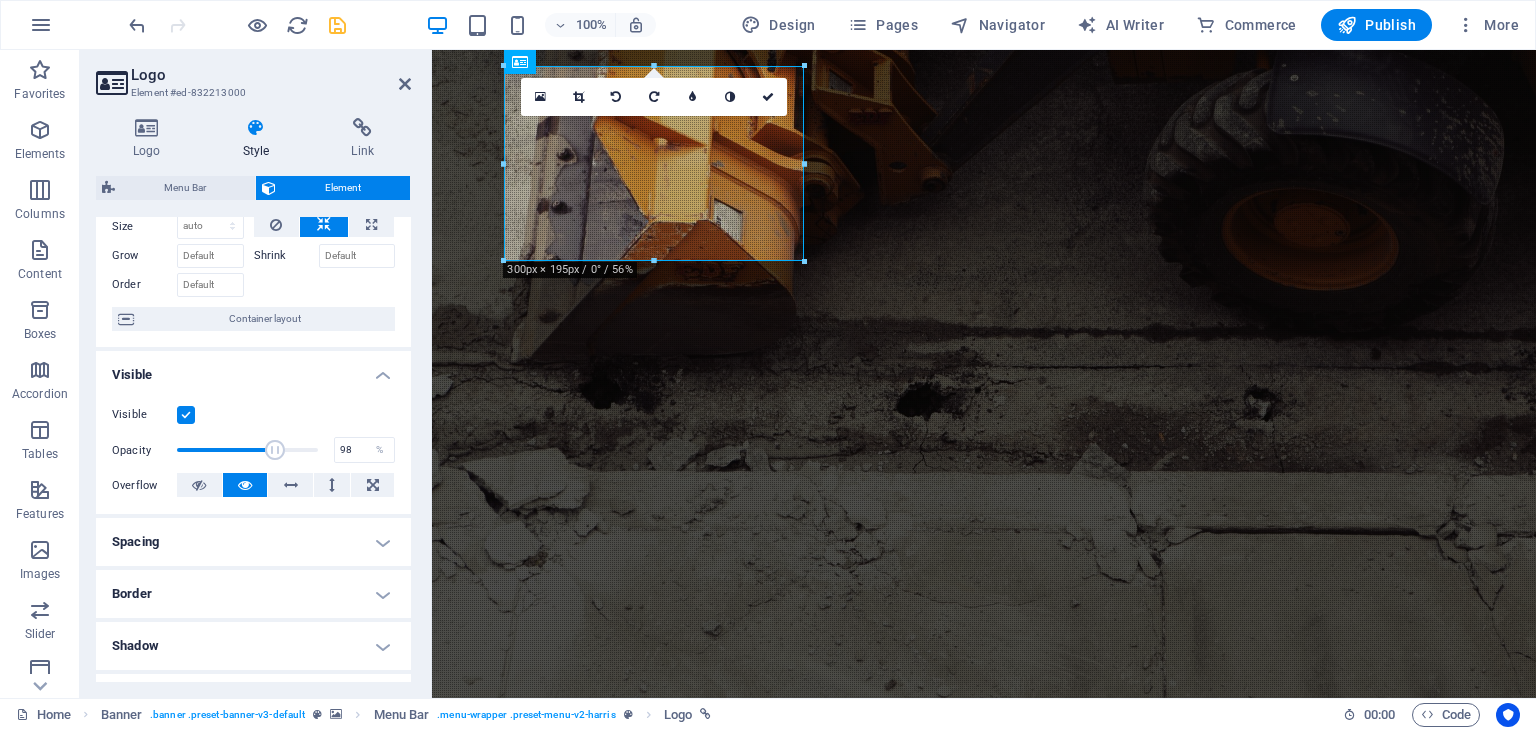 type on "100" 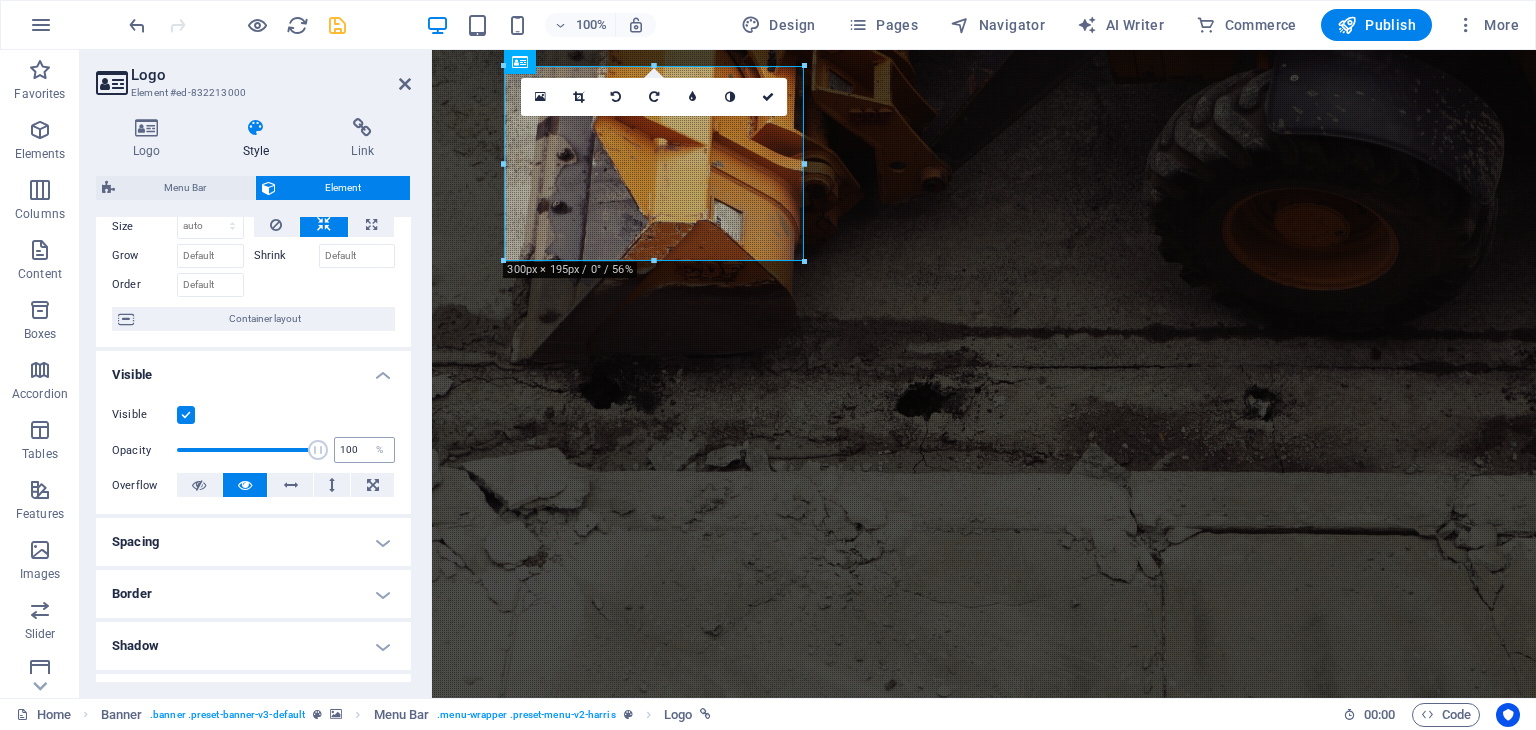 drag, startPoint x: 273, startPoint y: 454, endPoint x: 353, endPoint y: 447, distance: 80.305664 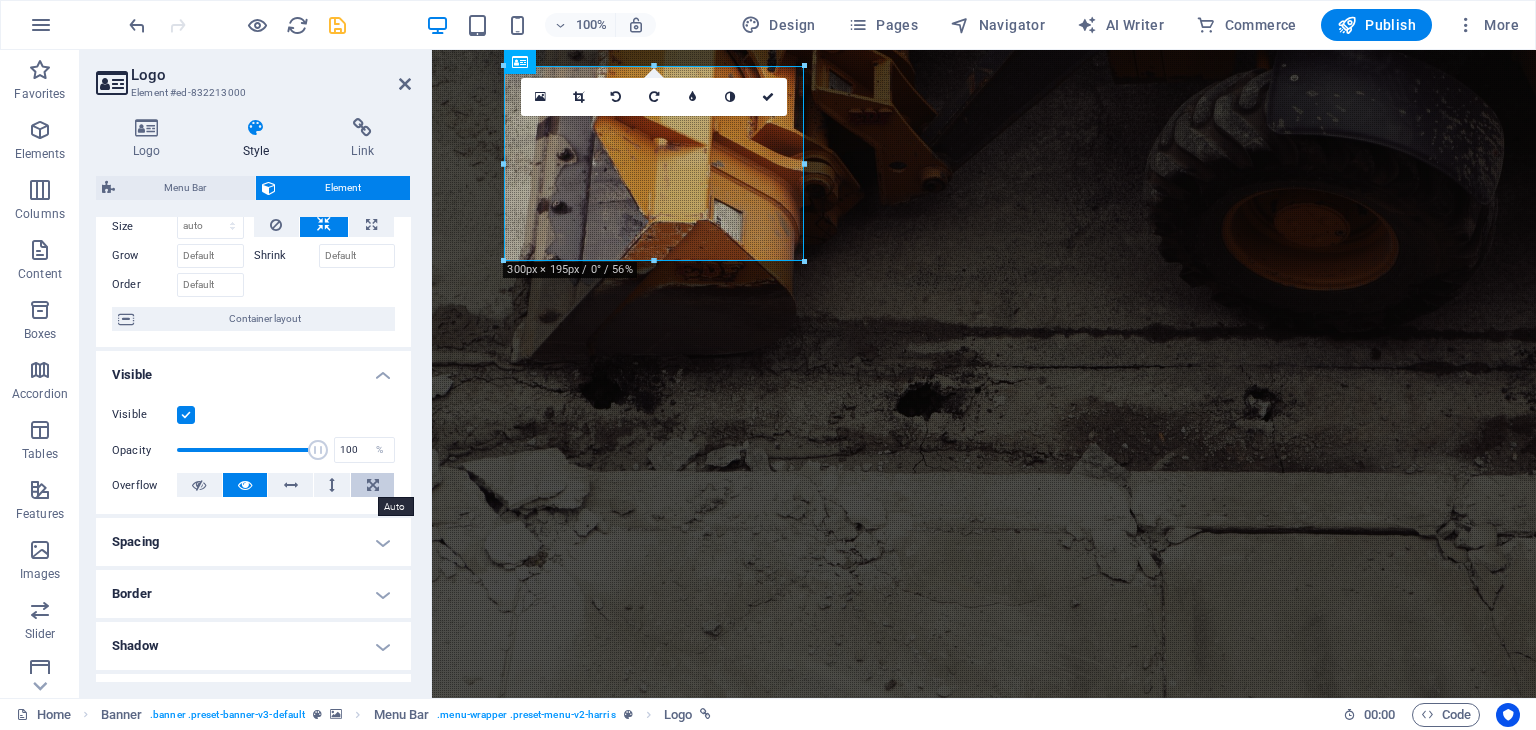 click at bounding box center (372, 485) 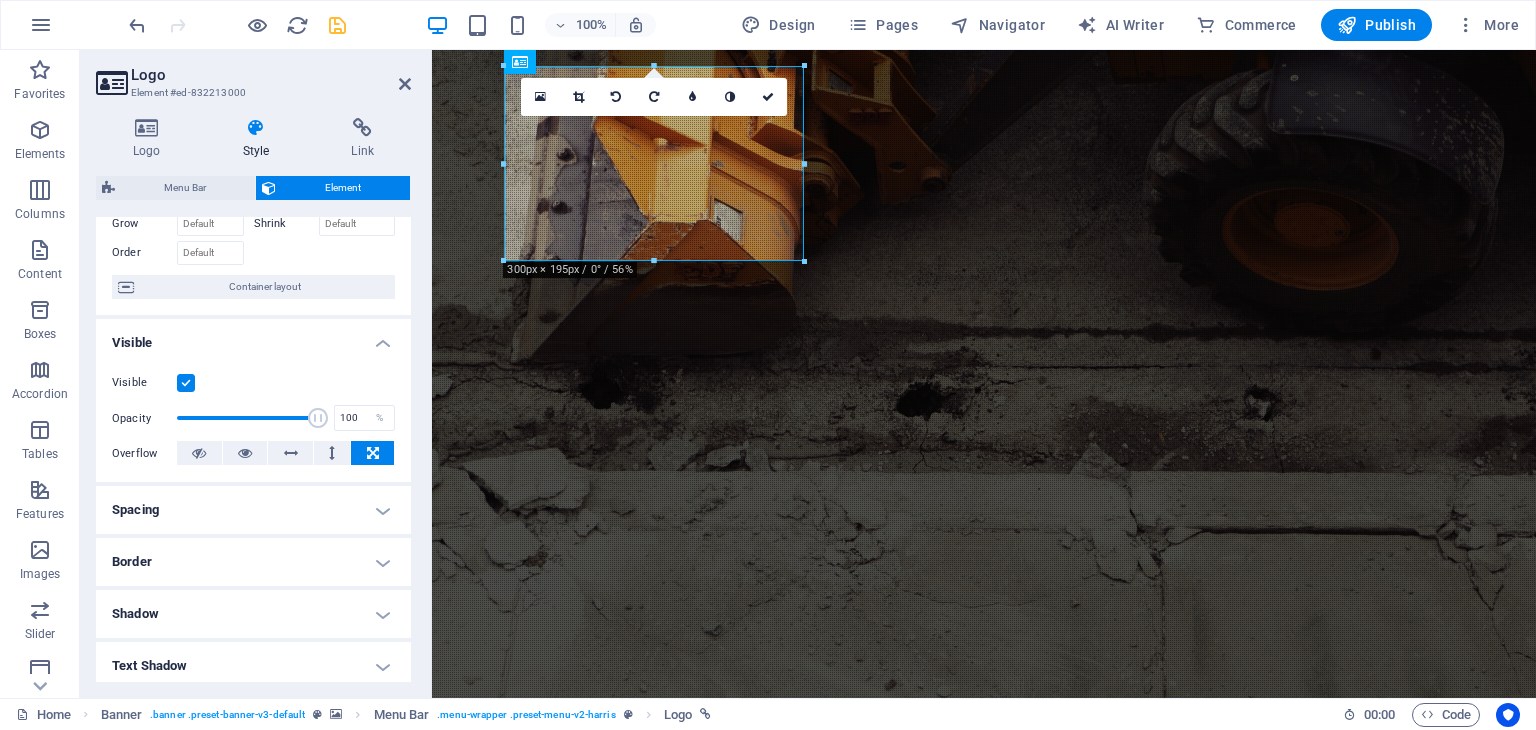 scroll, scrollTop: 80, scrollLeft: 0, axis: vertical 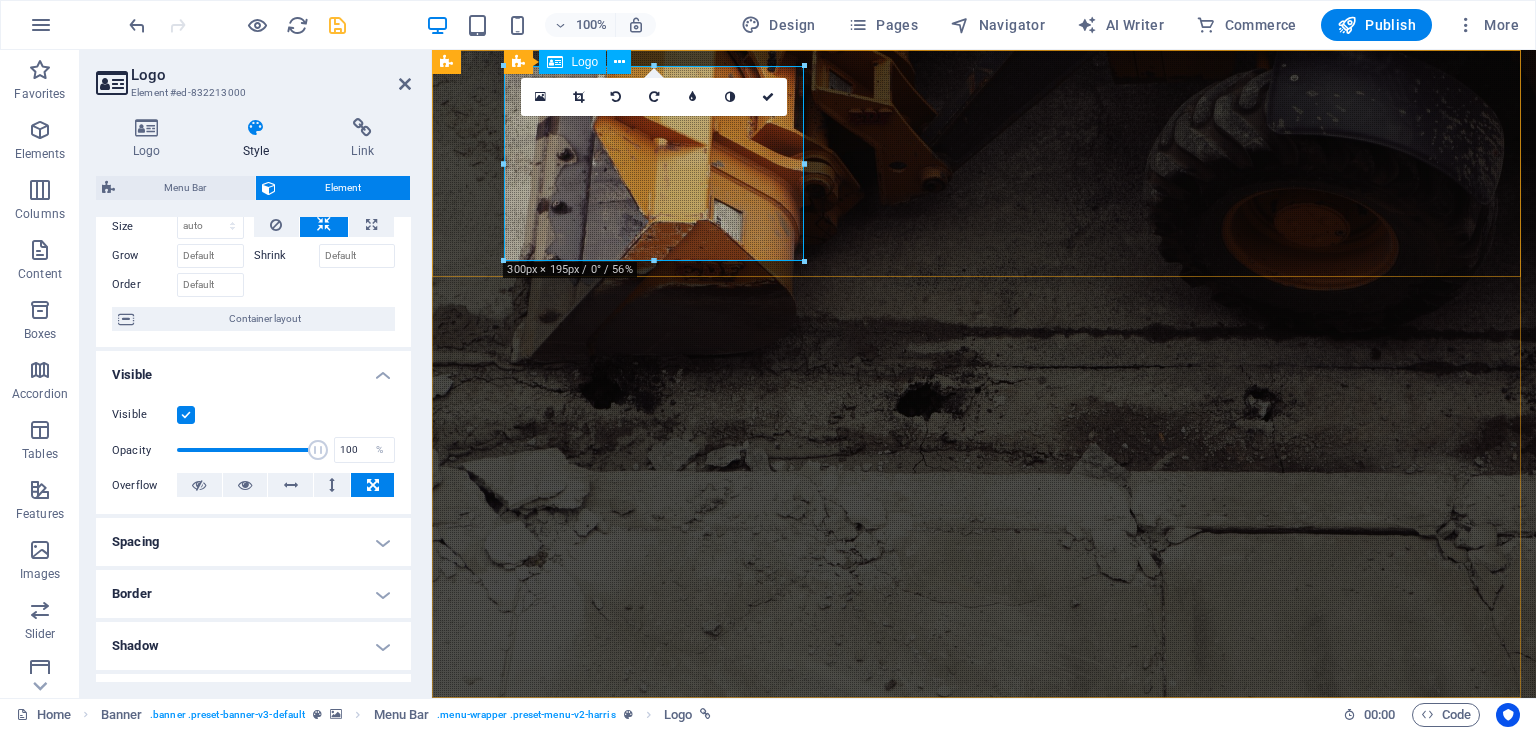click at bounding box center (984, 811) 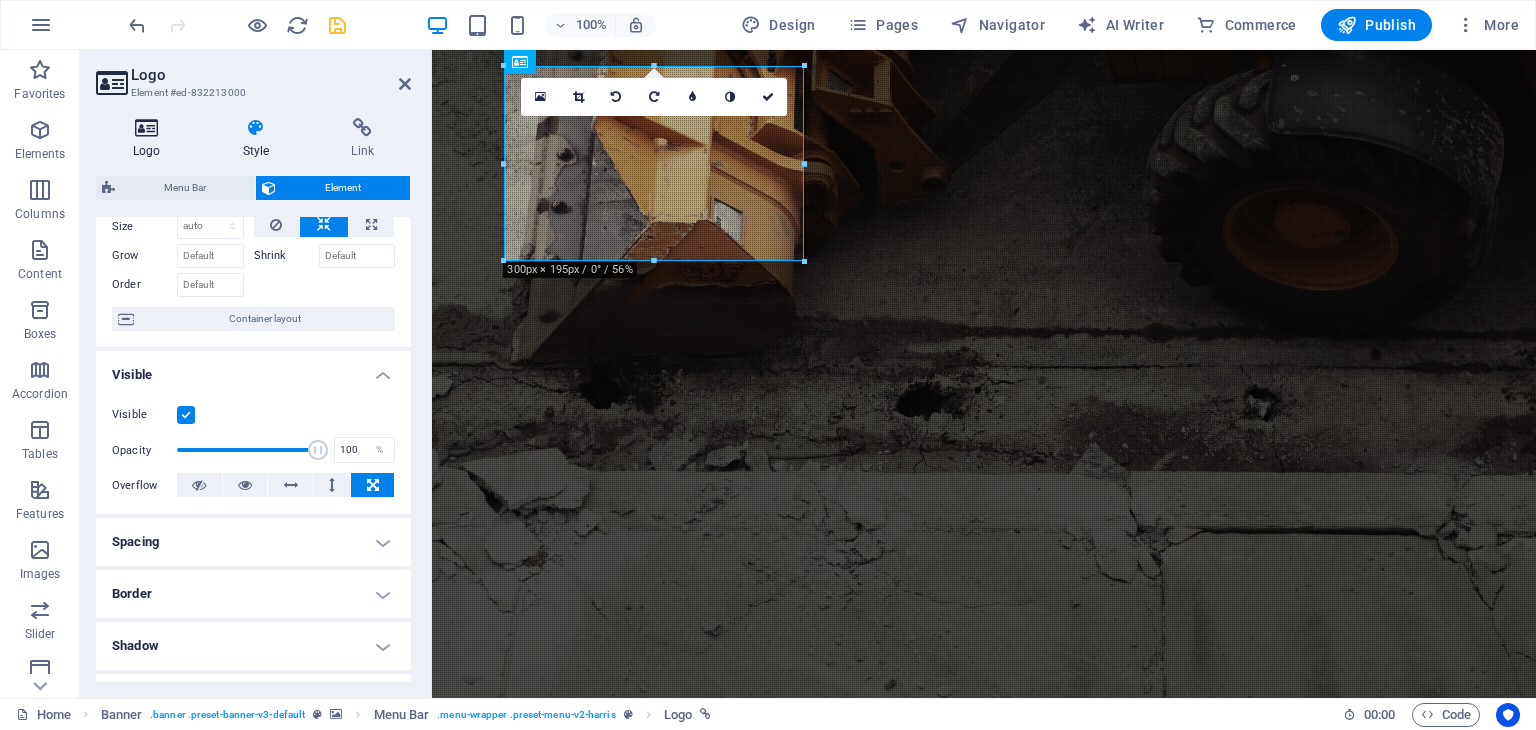 click at bounding box center (147, 128) 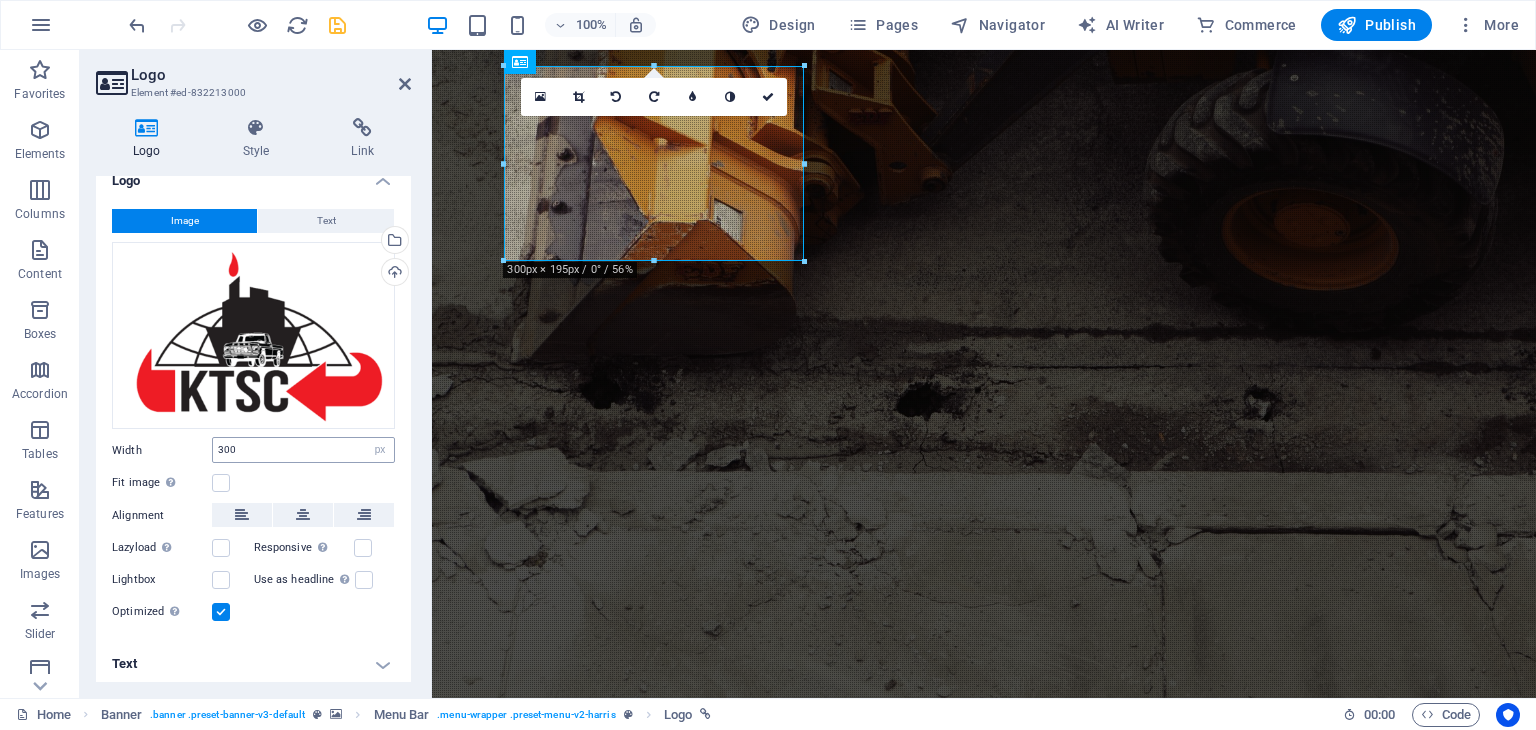 scroll, scrollTop: 22, scrollLeft: 0, axis: vertical 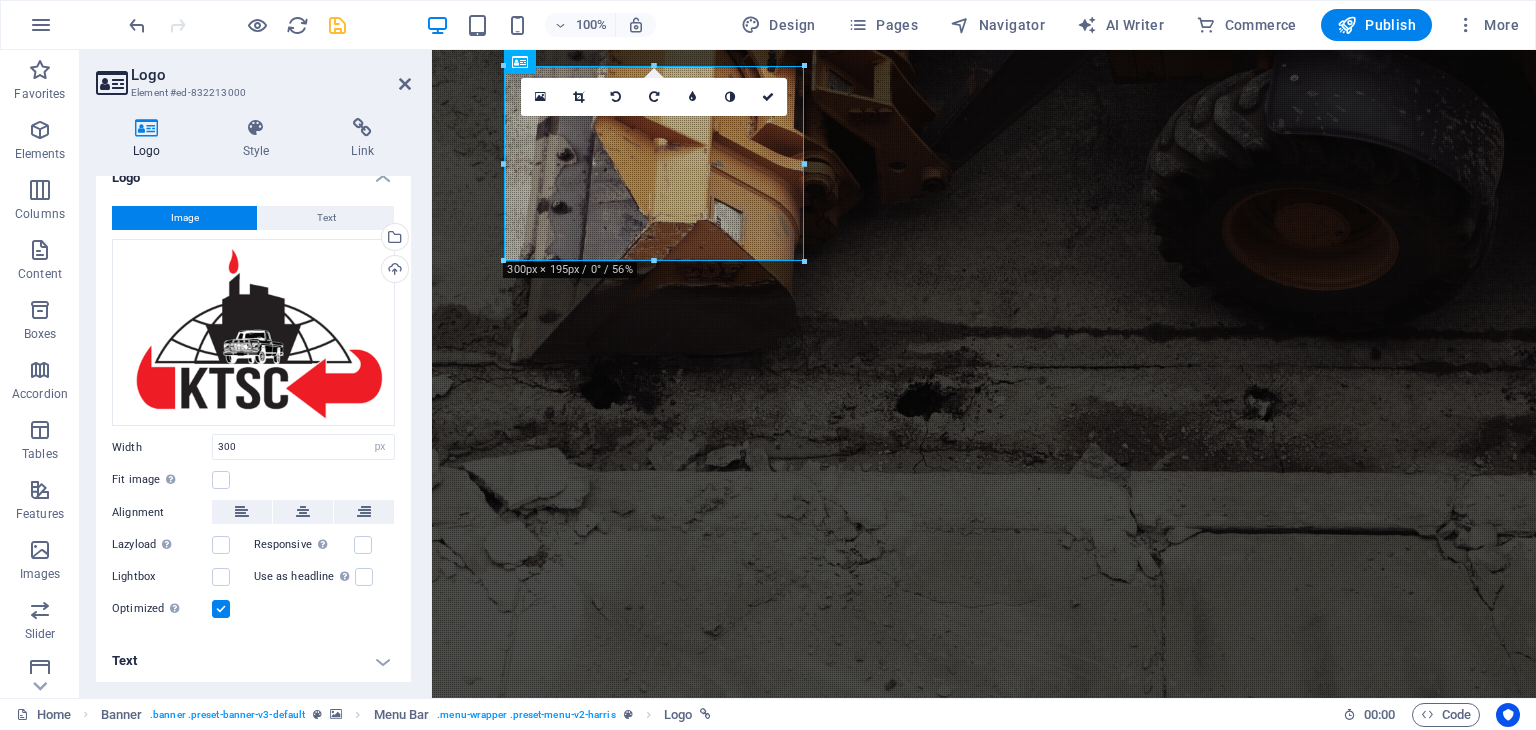 click on "Text" at bounding box center [253, 661] 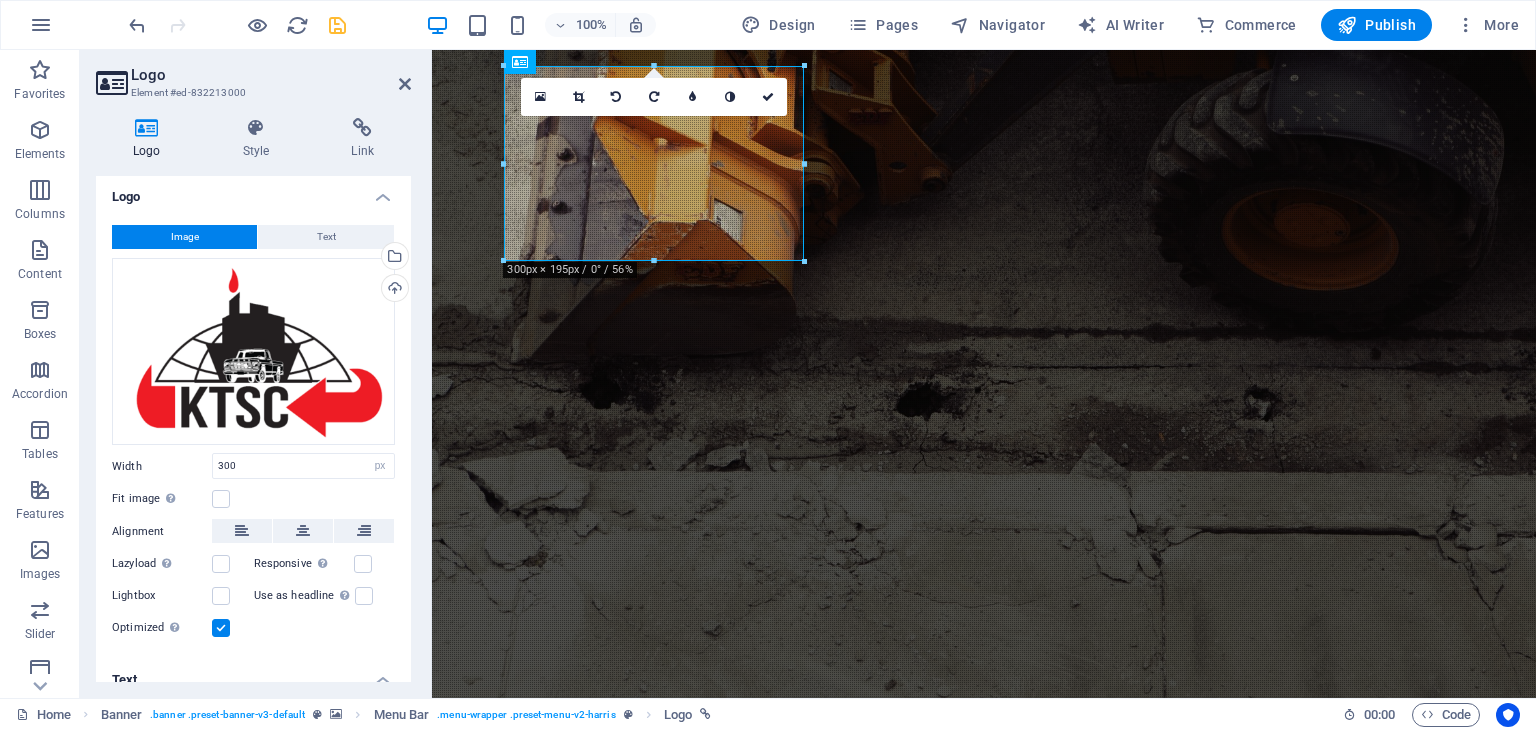 scroll, scrollTop: 0, scrollLeft: 0, axis: both 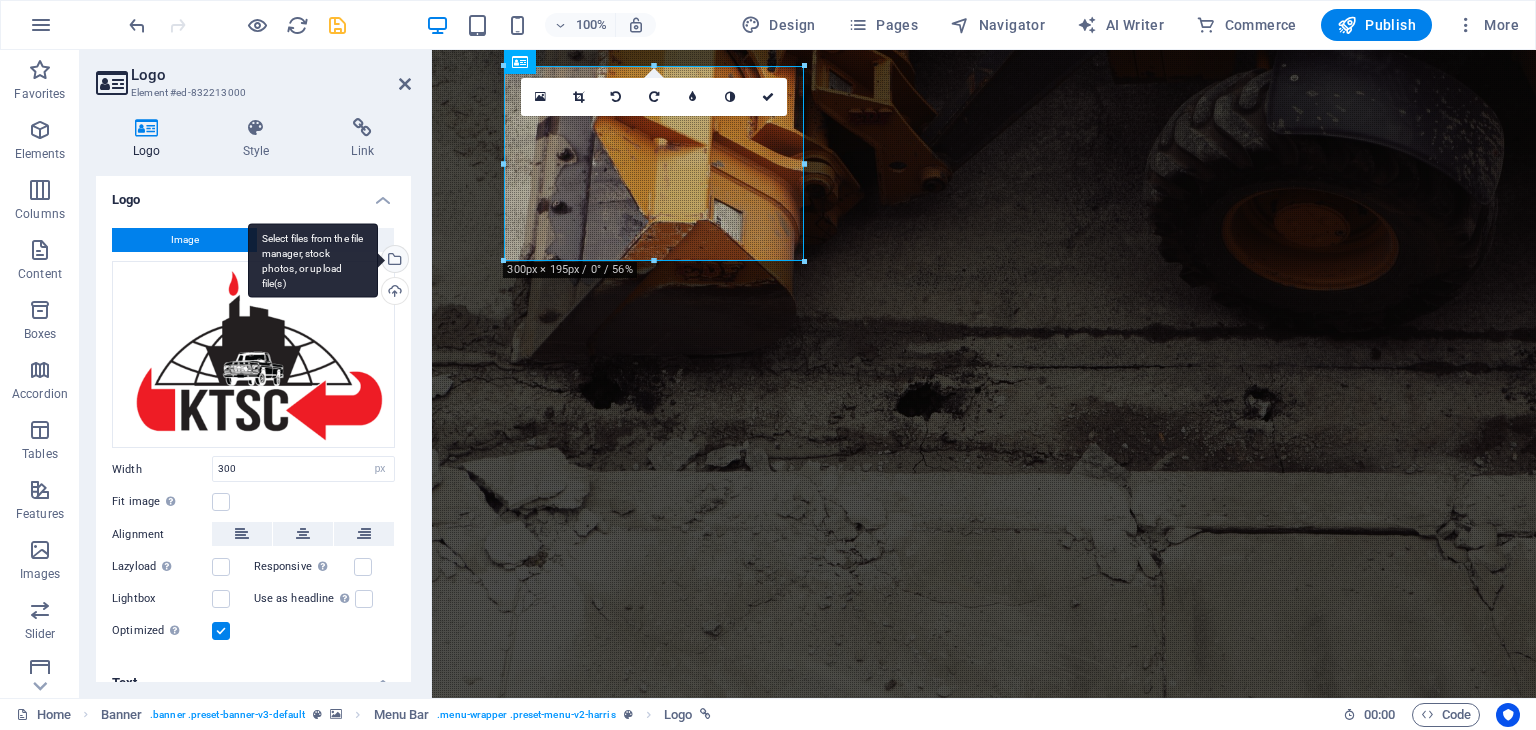 click on "Select files from the file manager, stock photos, or upload file(s)" at bounding box center [313, 260] 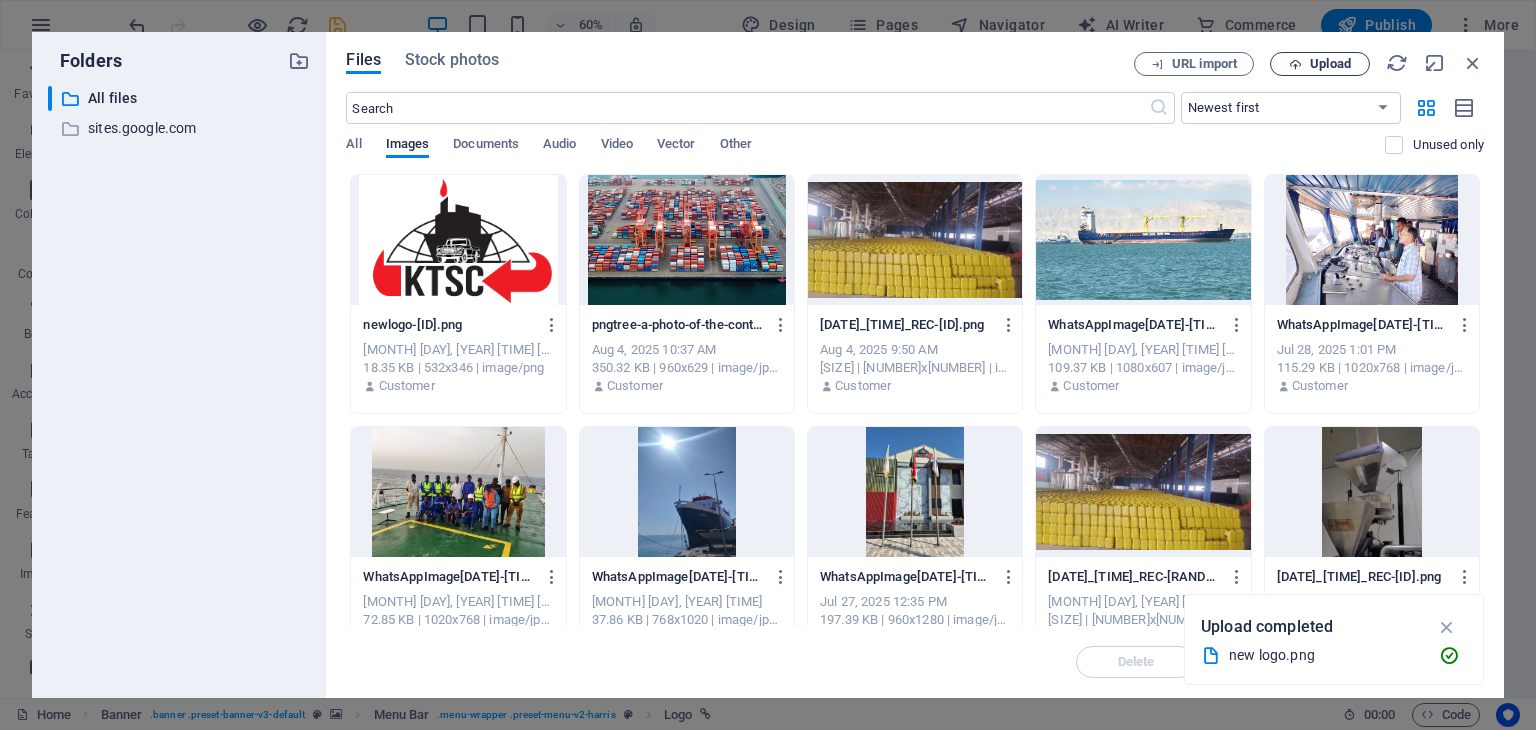 click on "Upload" at bounding box center [1320, 64] 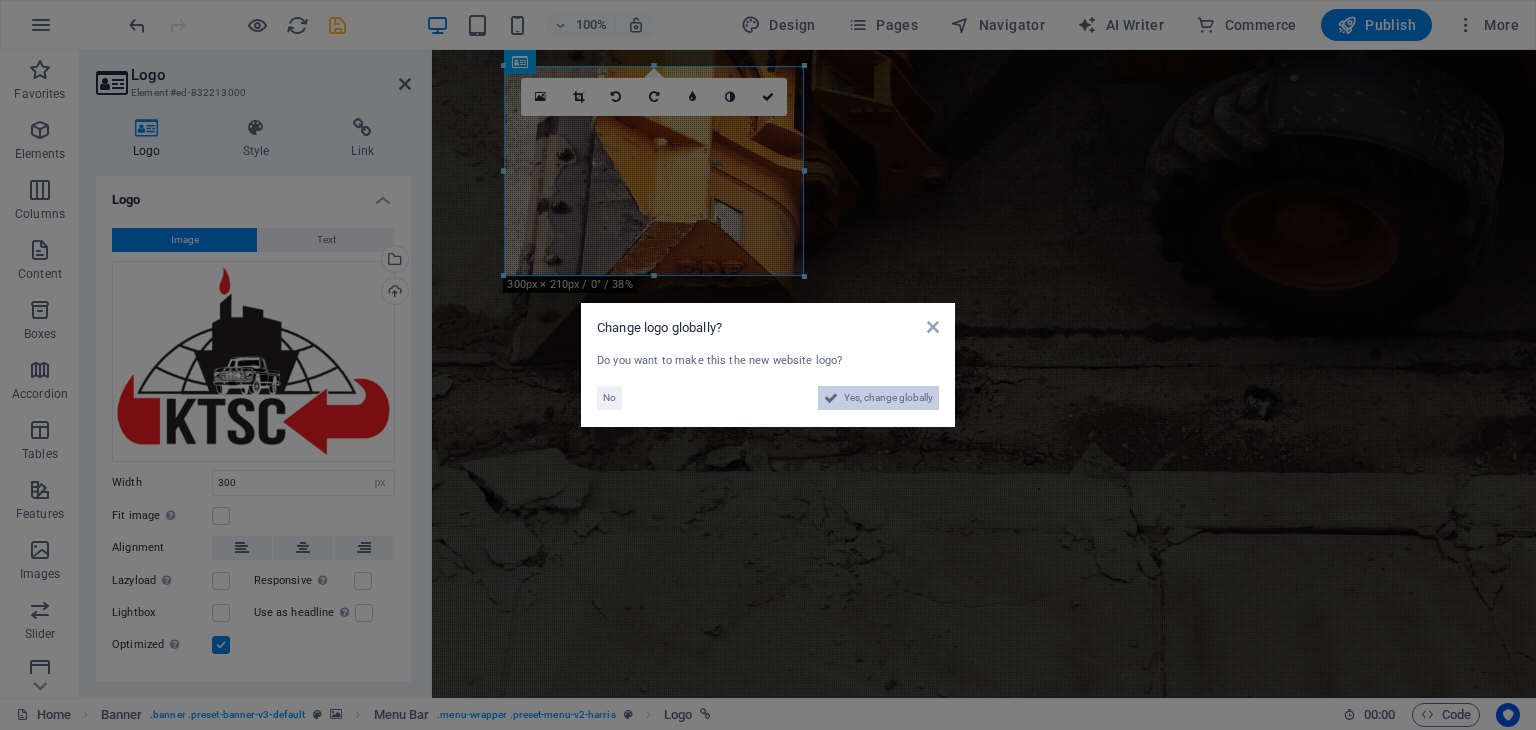 click on "Yes, change globally" at bounding box center (888, 398) 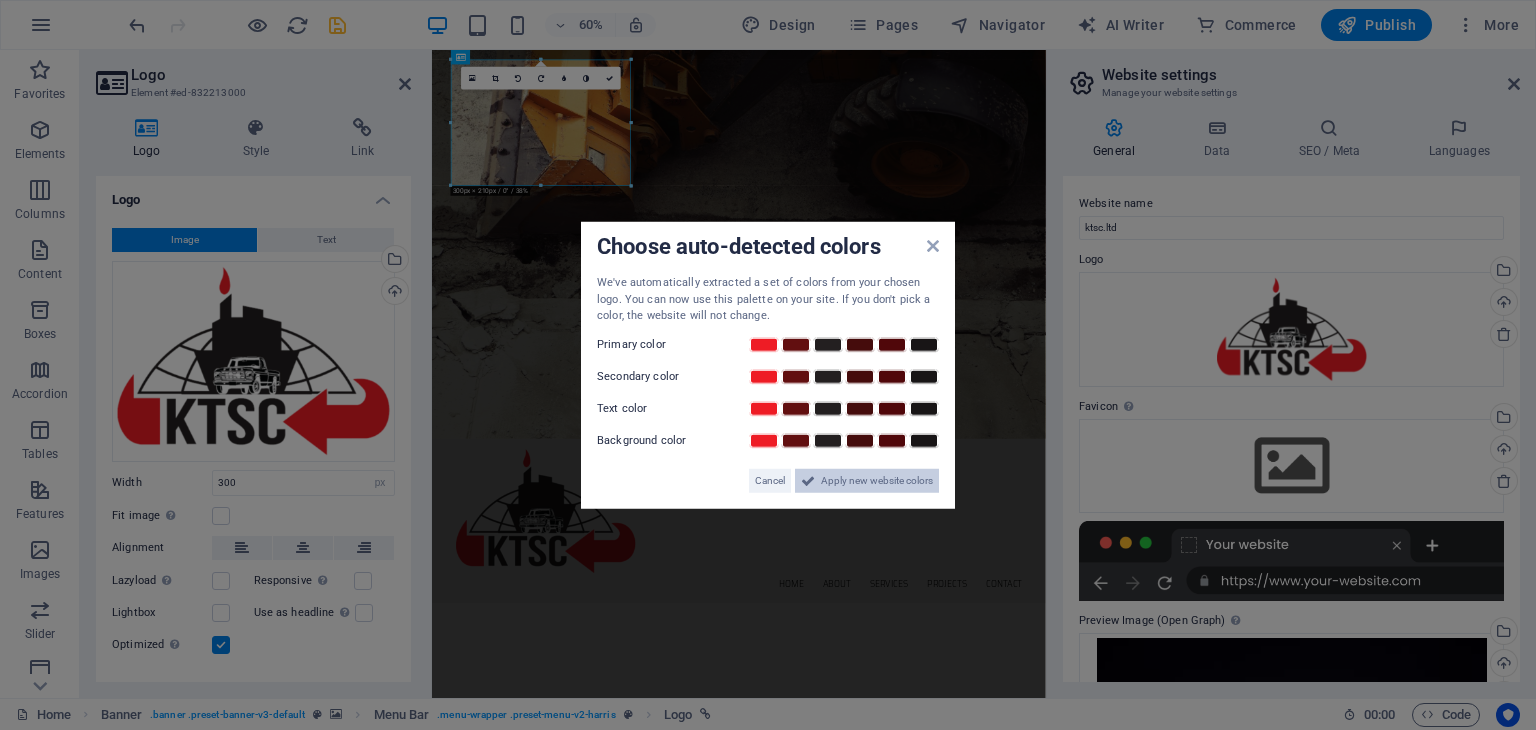 click on "Apply new website colors" at bounding box center [877, 480] 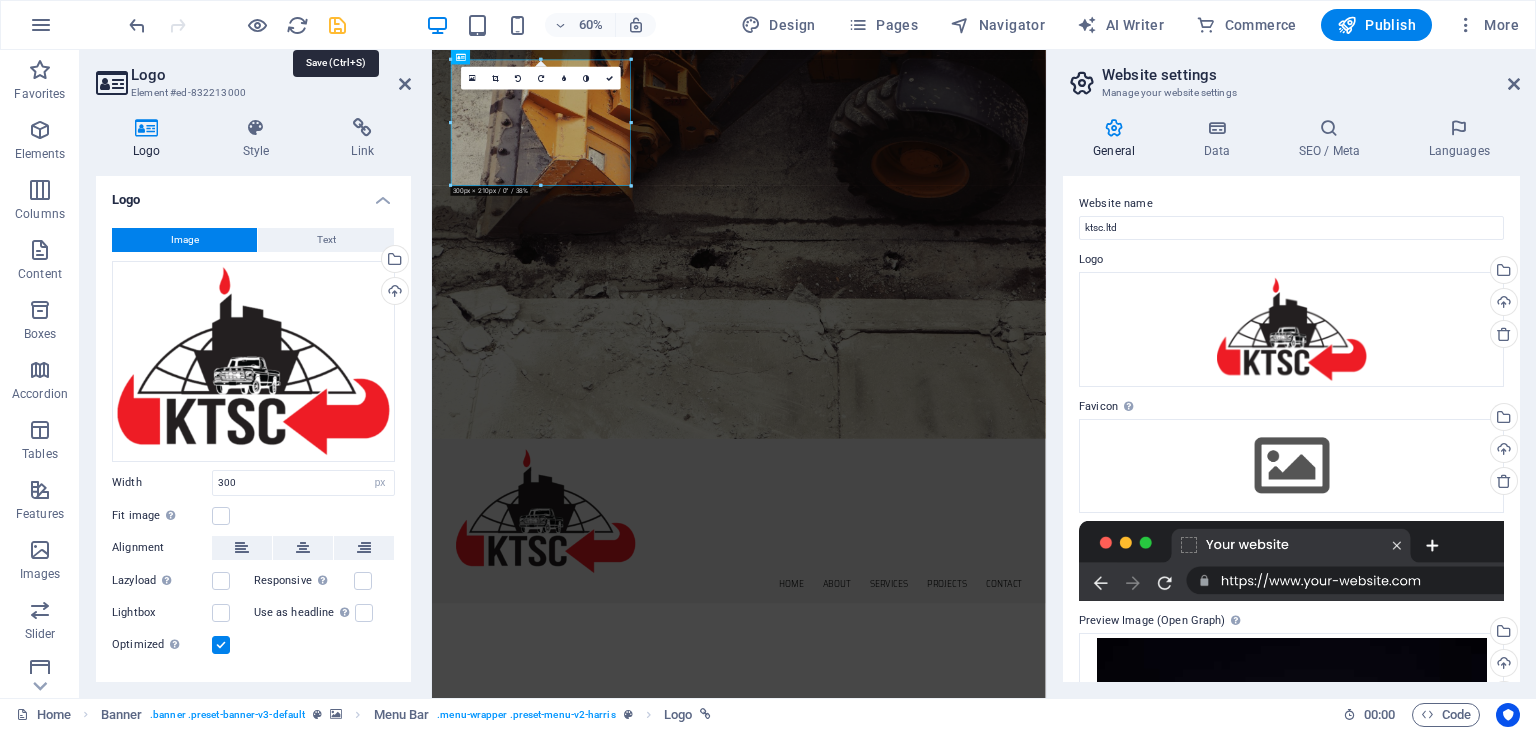 click at bounding box center [337, 25] 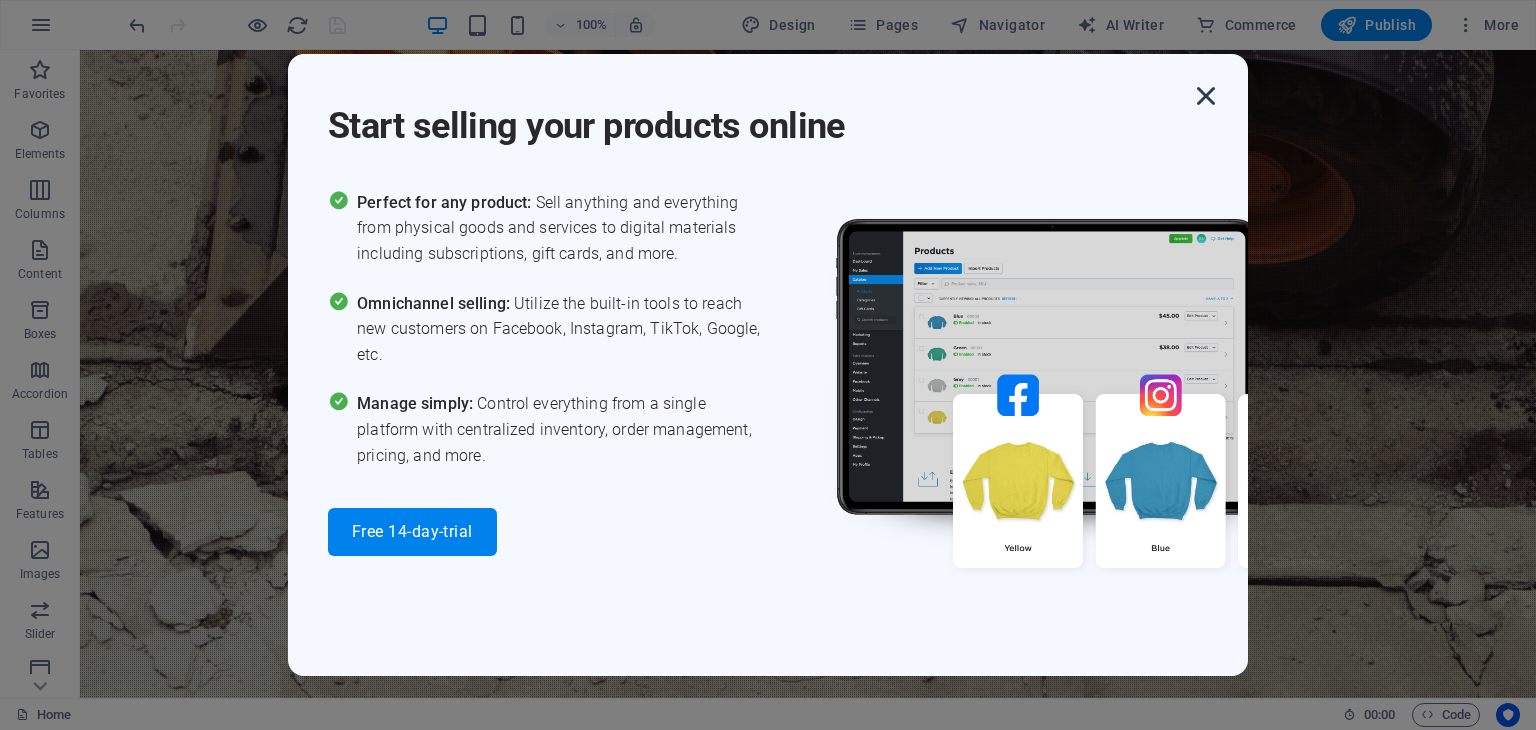 click at bounding box center [1206, 96] 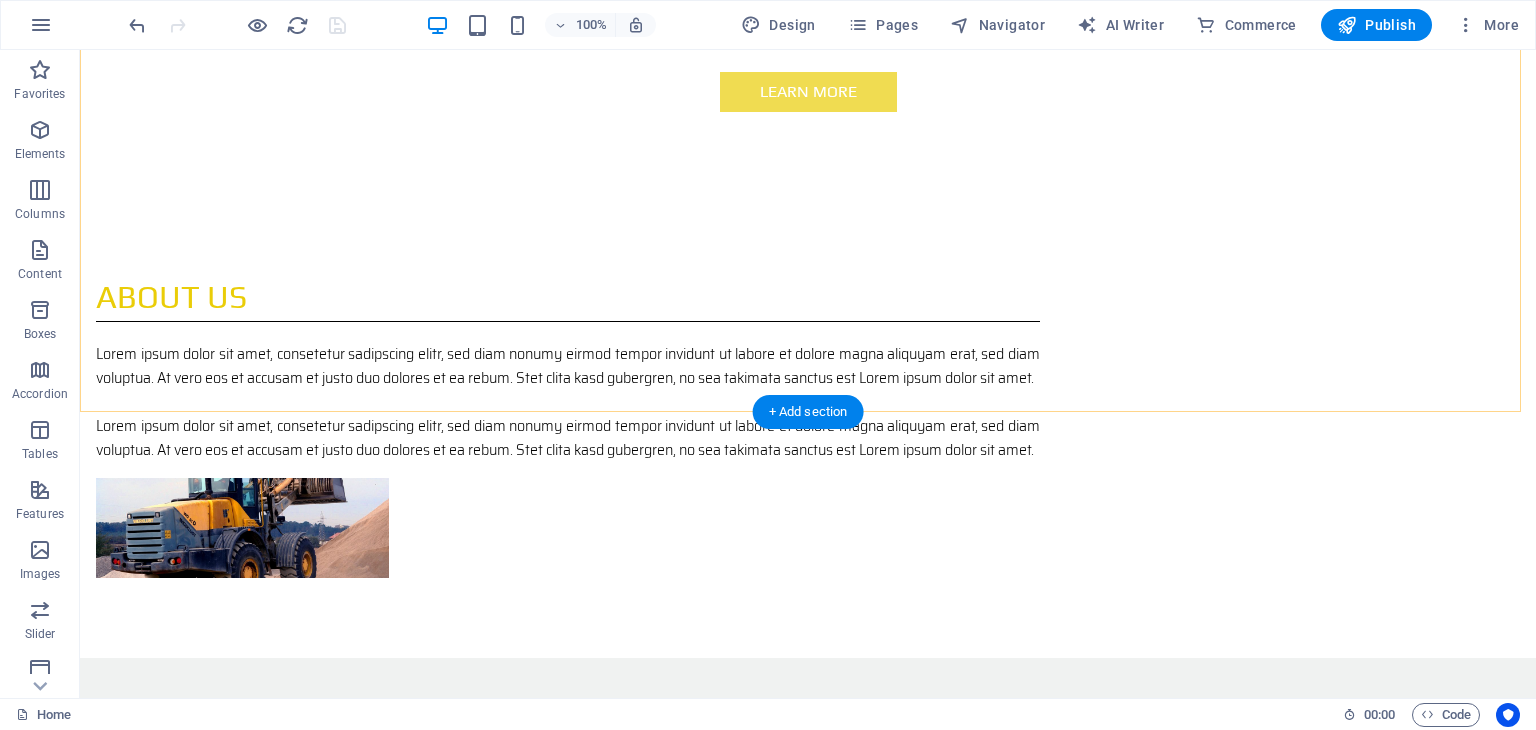 scroll, scrollTop: 1200, scrollLeft: 0, axis: vertical 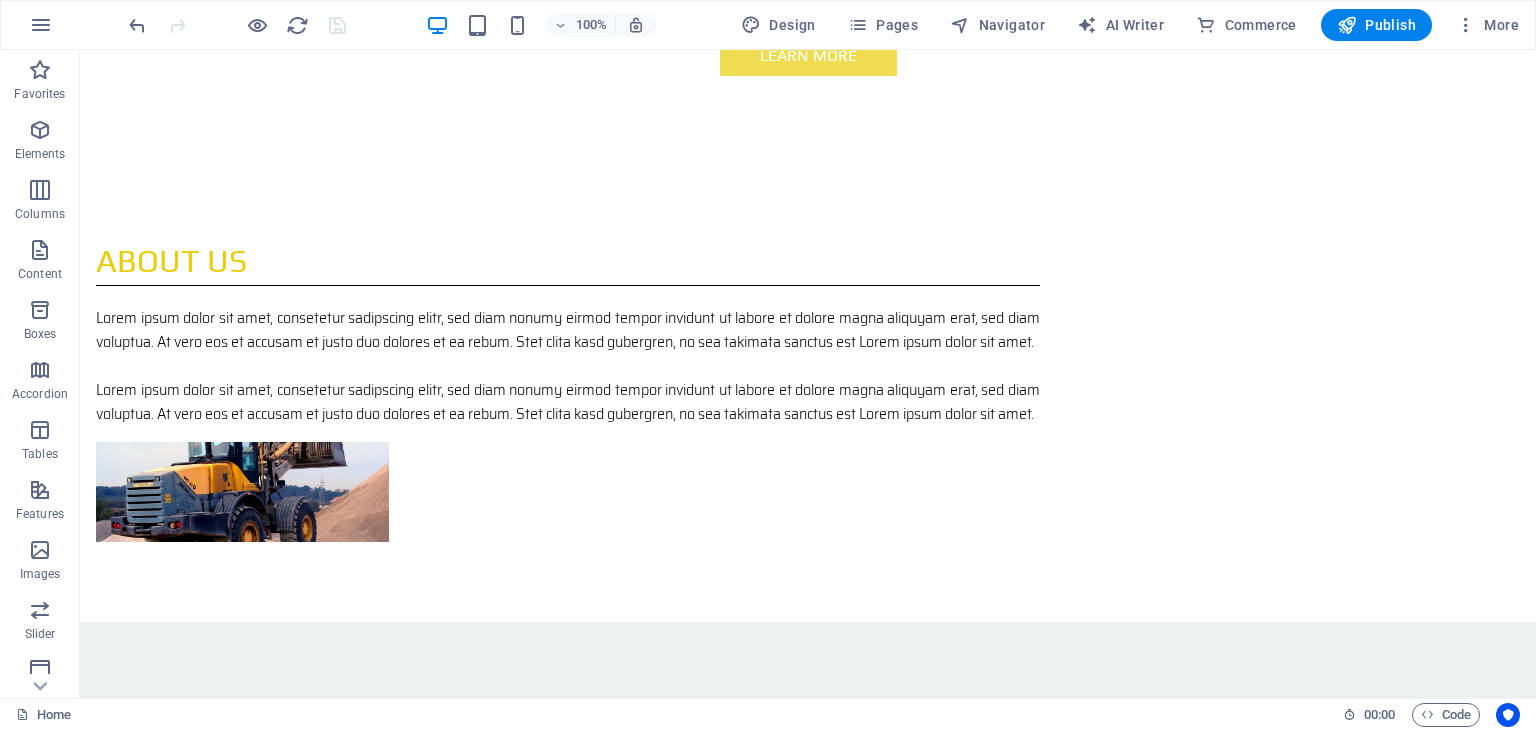 click at bounding box center [808, 1157] 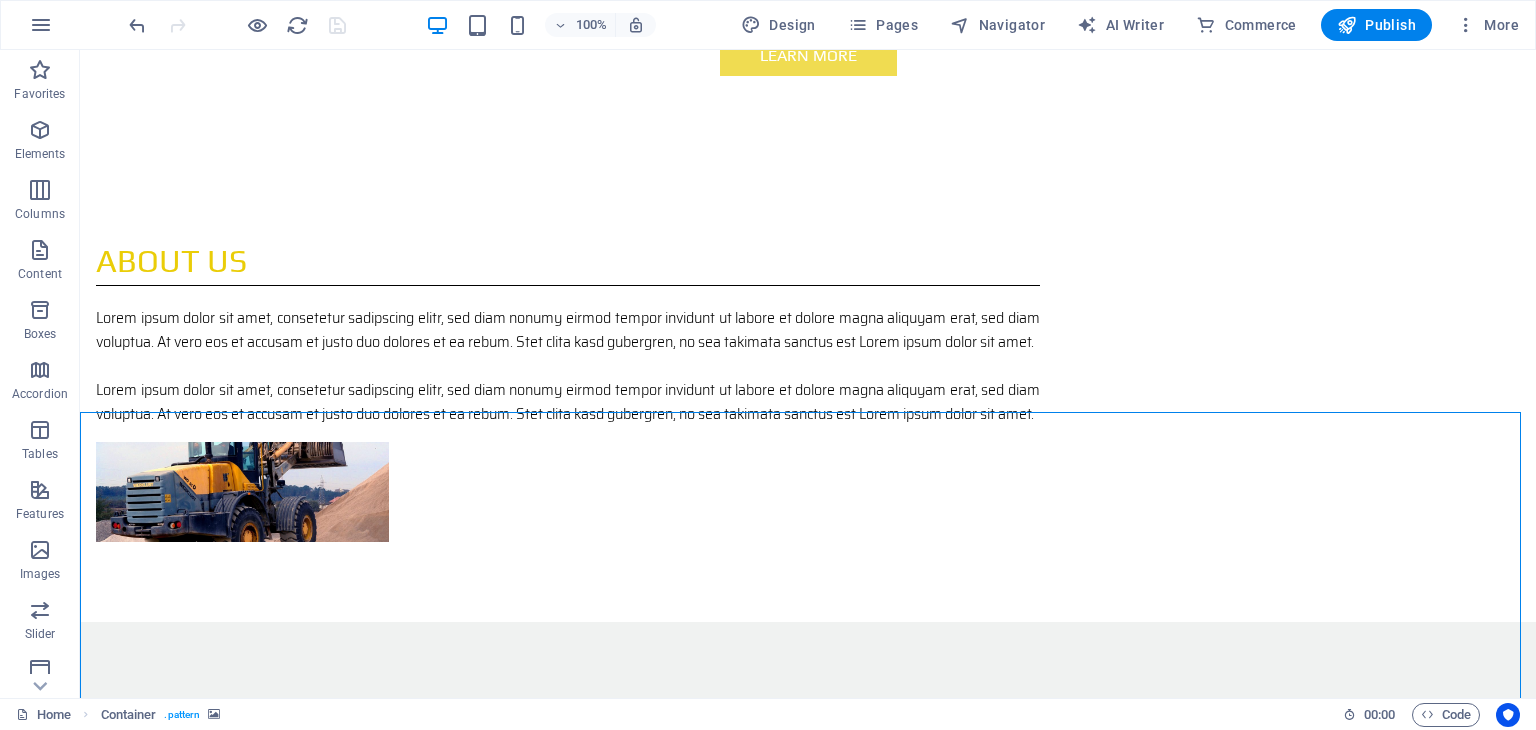 click at bounding box center [808, 1157] 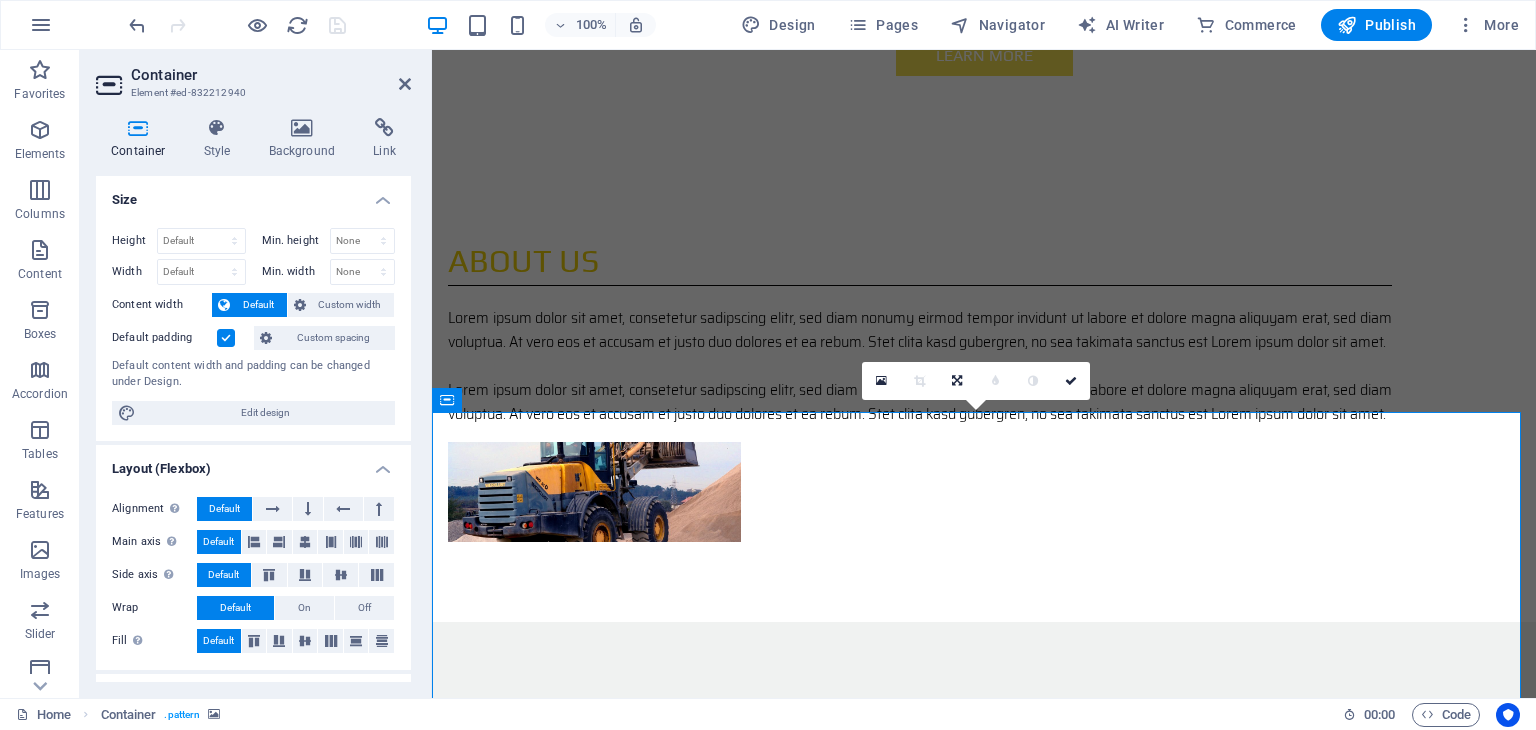 click at bounding box center [984, 1157] 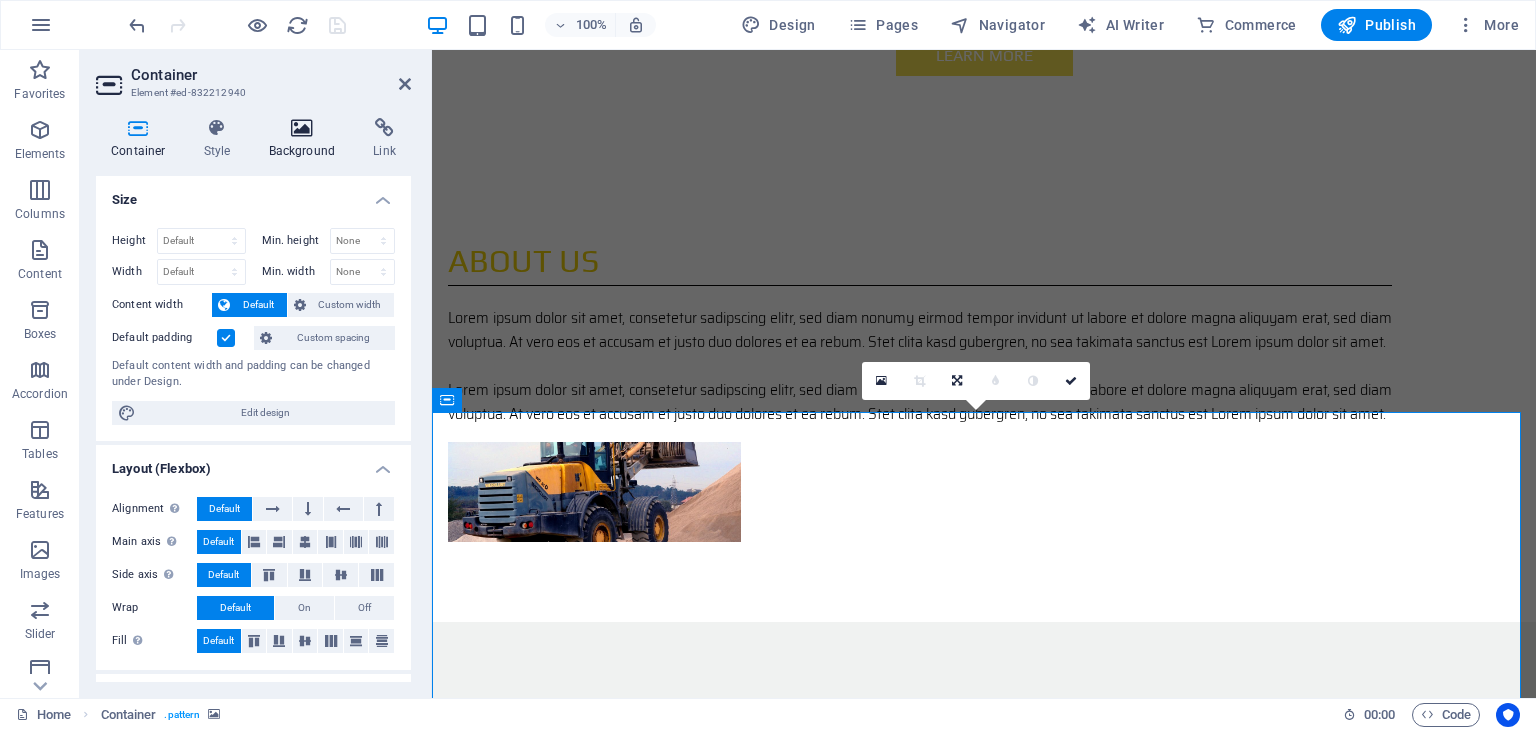 click on "Background" at bounding box center (306, 139) 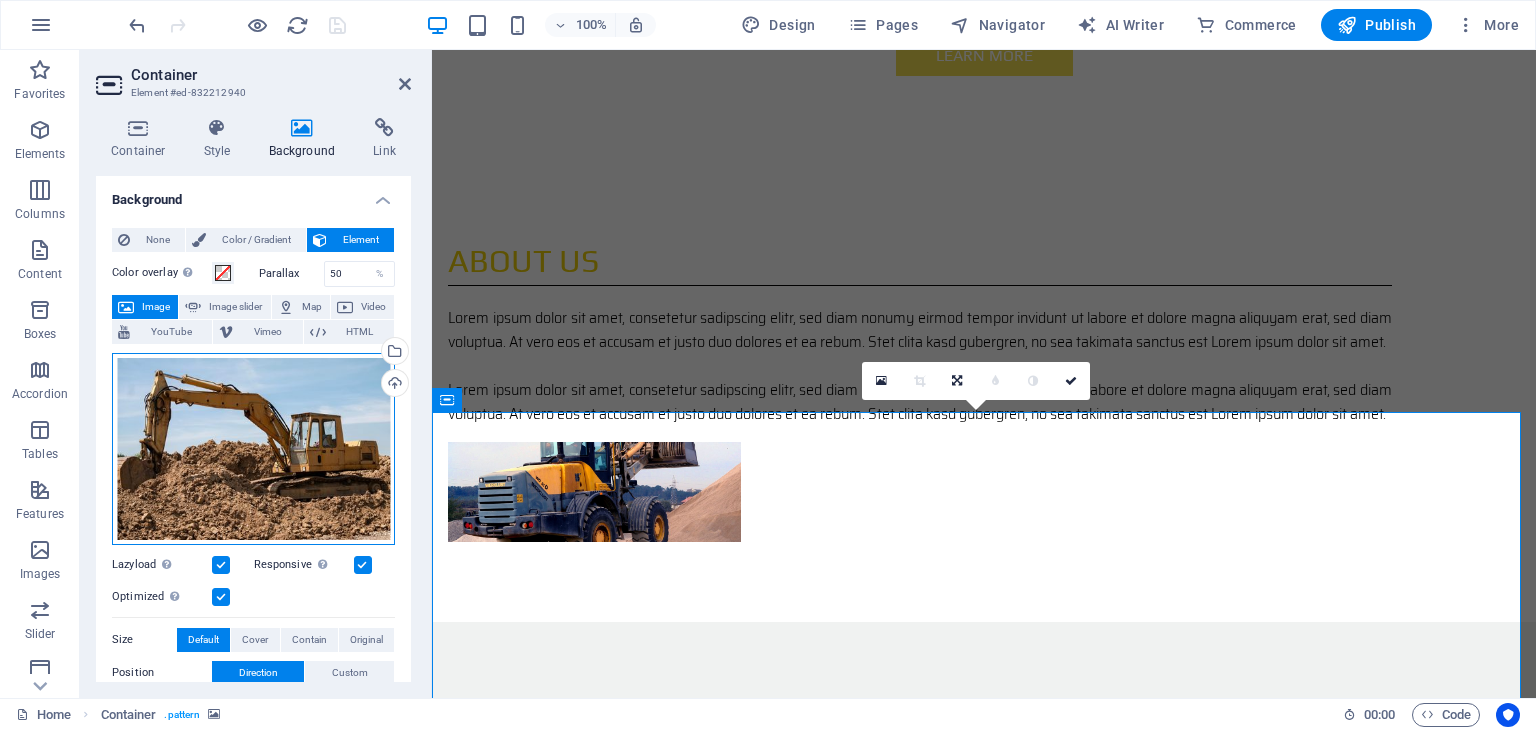 click on "Drag files here, click to choose files or select files from Files or our free stock photos & videos" at bounding box center (253, 449) 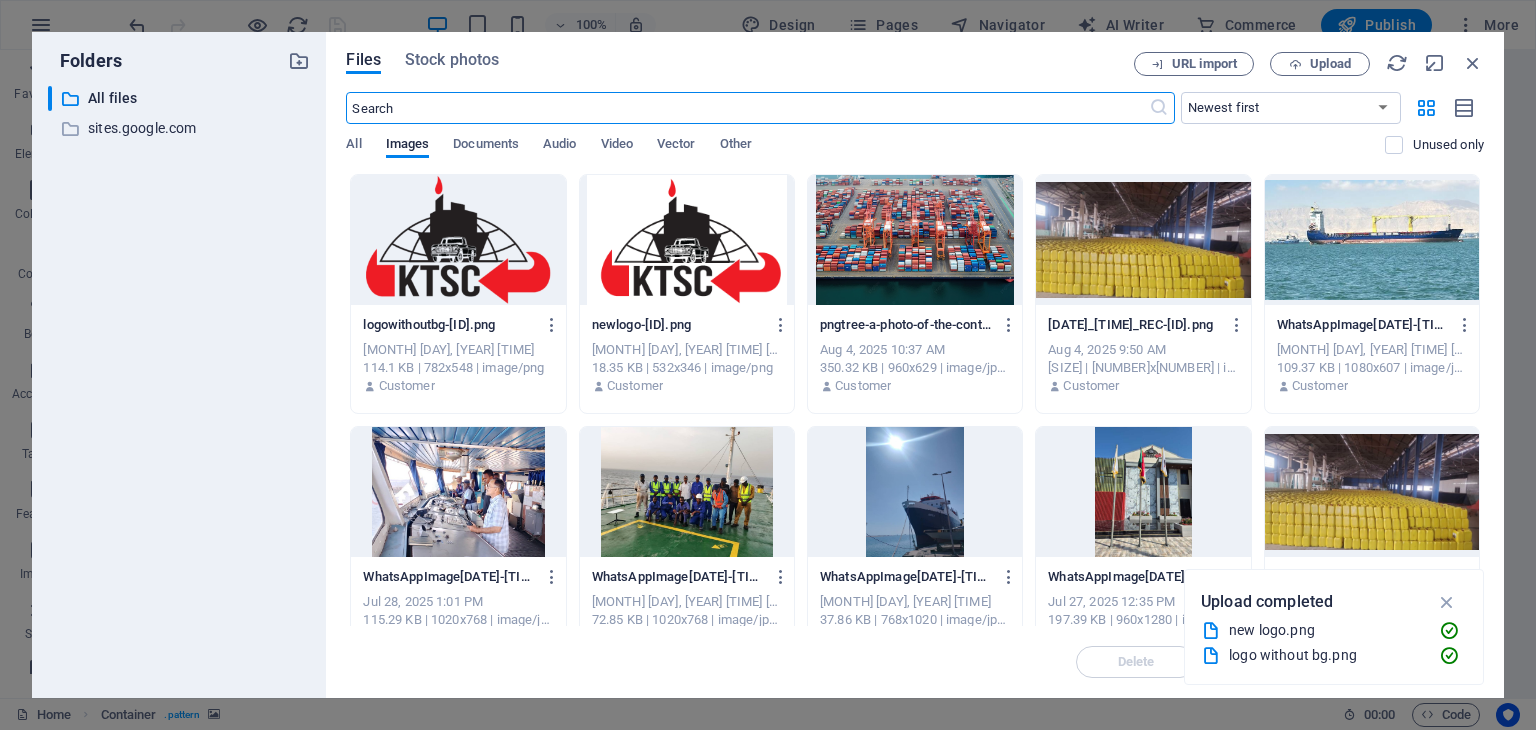 scroll, scrollTop: 1631, scrollLeft: 0, axis: vertical 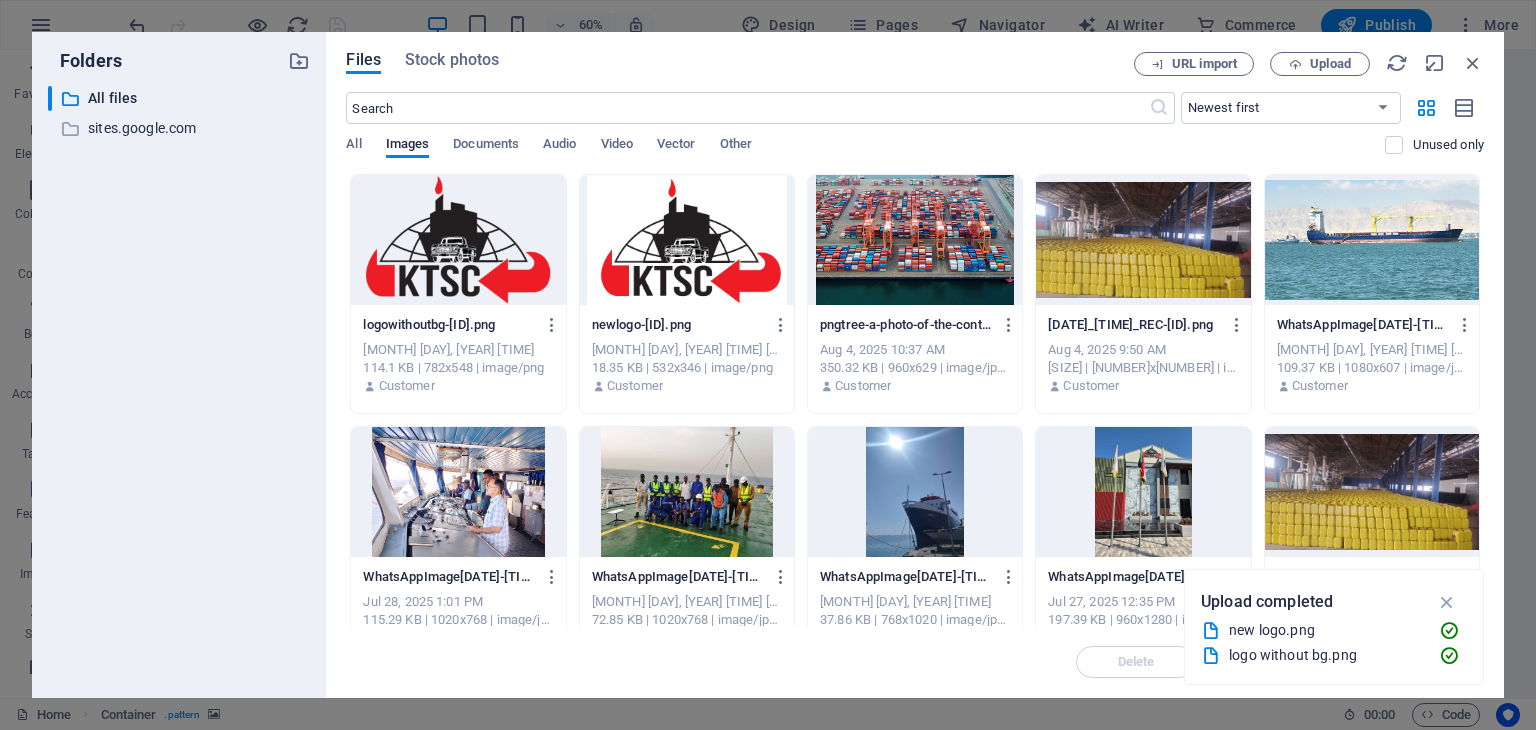 click at bounding box center [1372, 240] 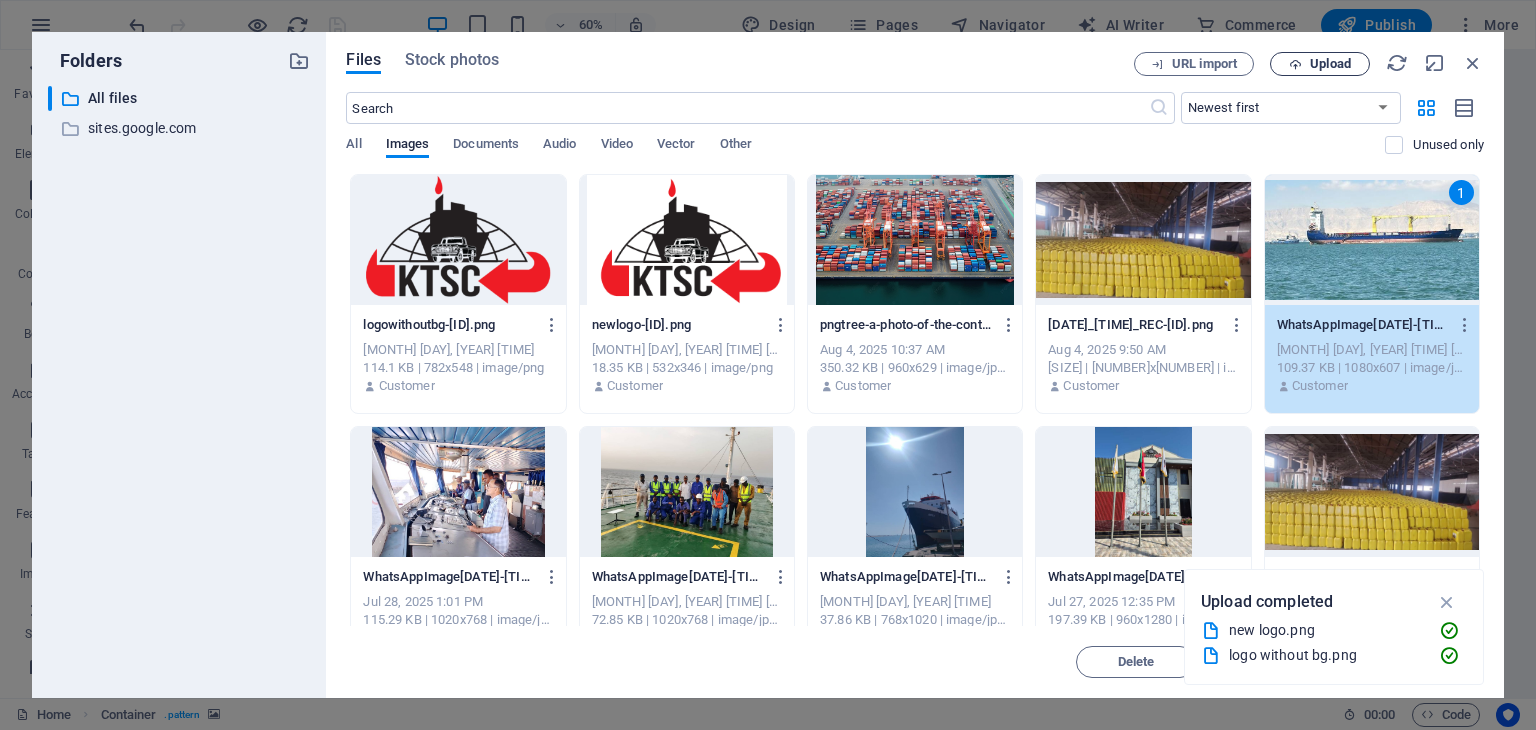 click on "Upload" at bounding box center (1320, 64) 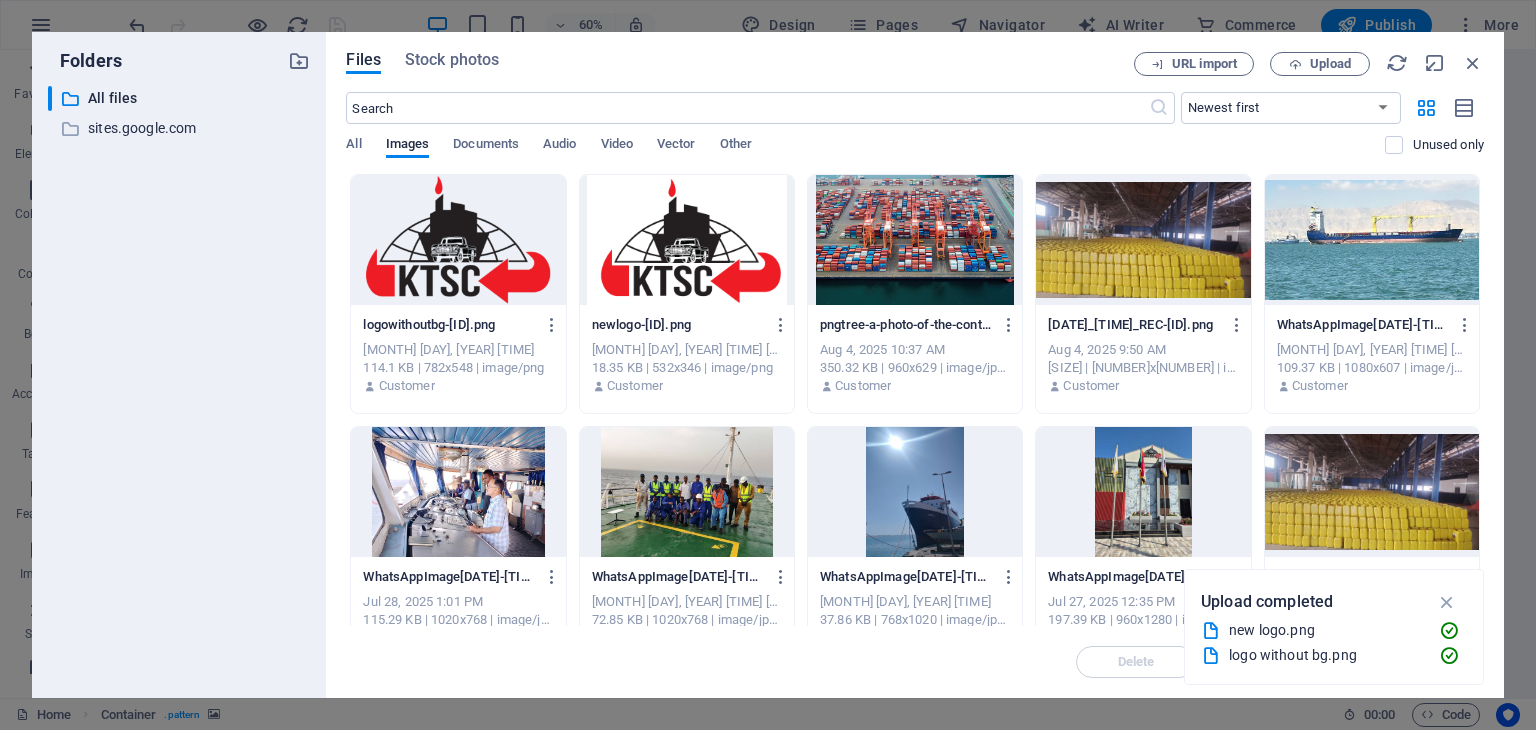 click at bounding box center [1372, 240] 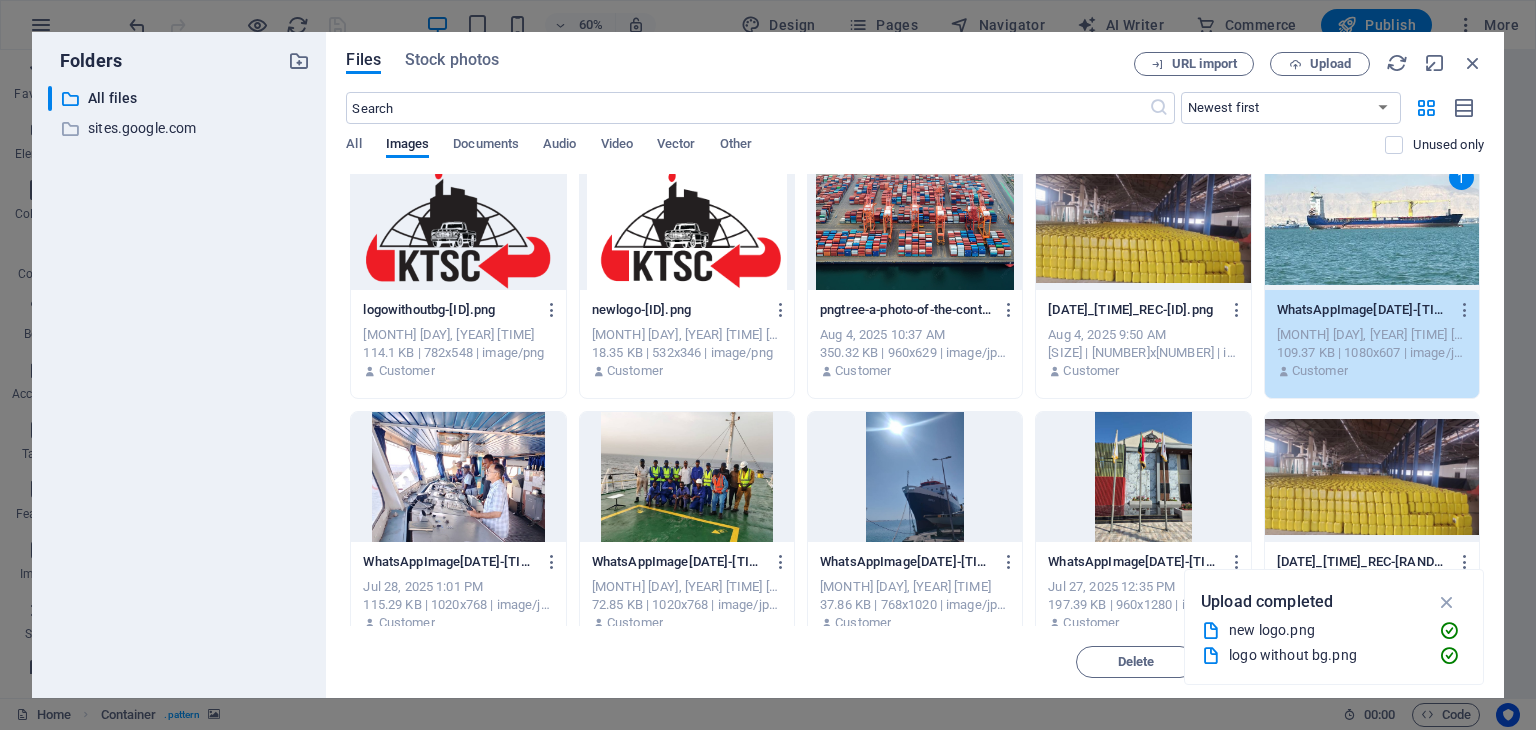 scroll, scrollTop: 0, scrollLeft: 0, axis: both 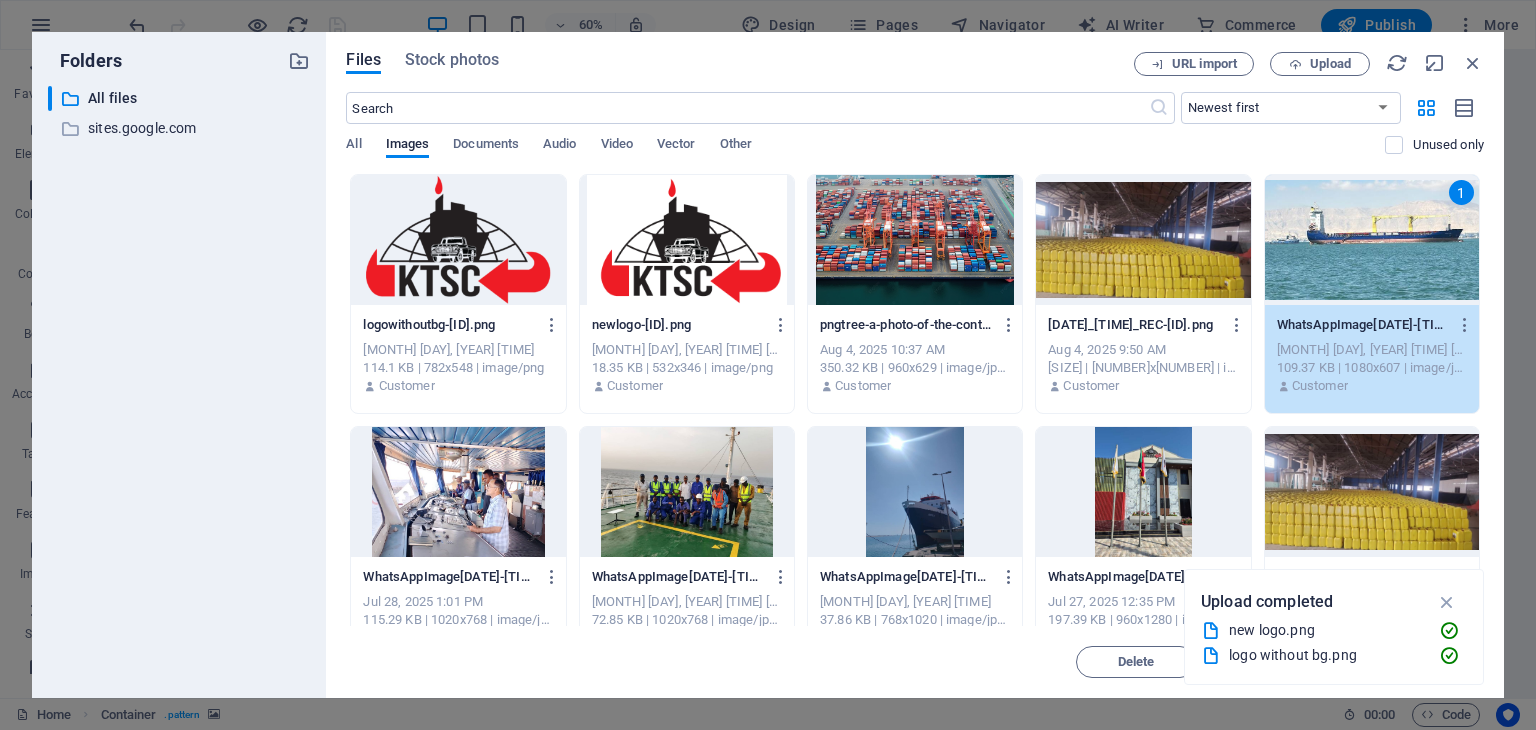 drag, startPoint x: 1446, startPoint y: 596, endPoint x: 1425, endPoint y: 601, distance: 21.587032 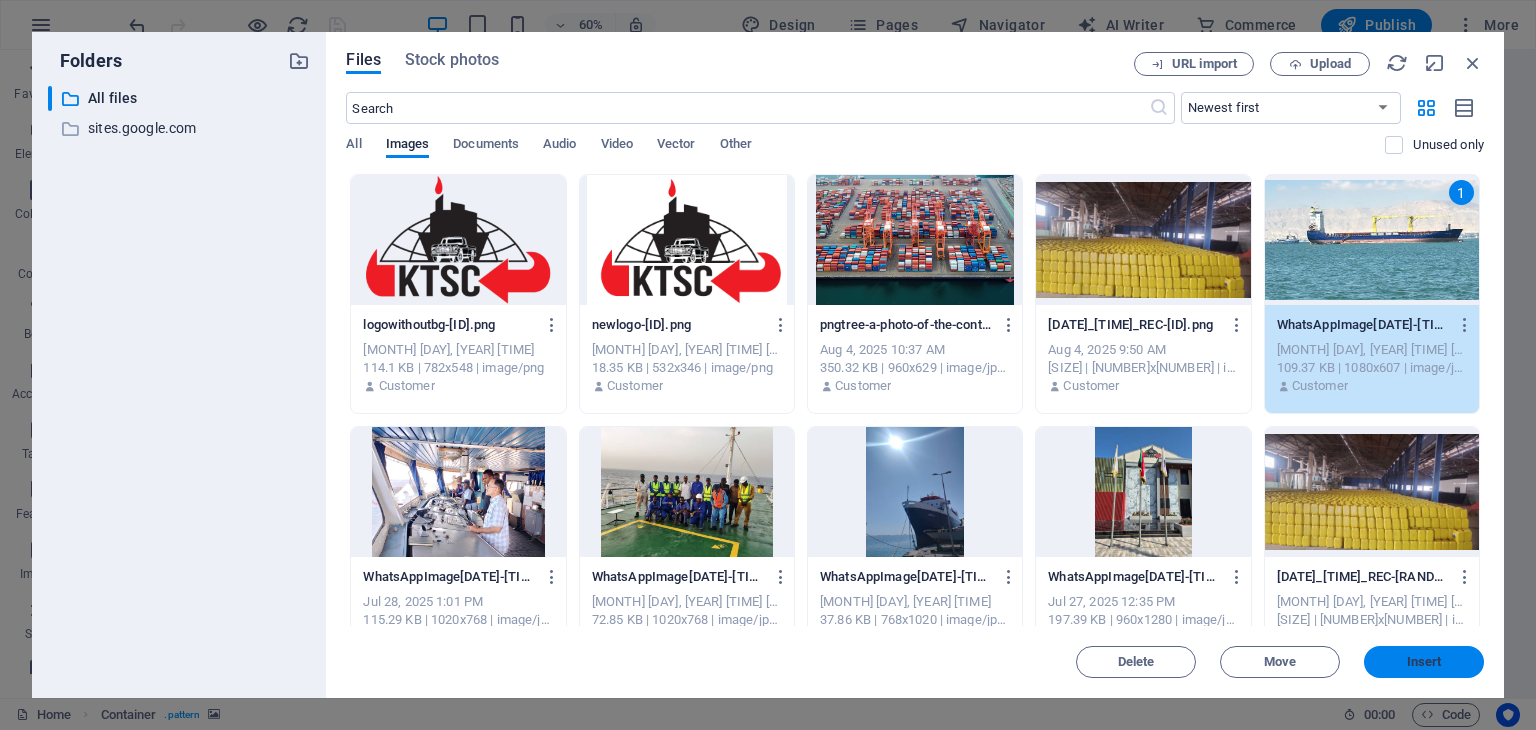 click on "Insert" at bounding box center (1424, 662) 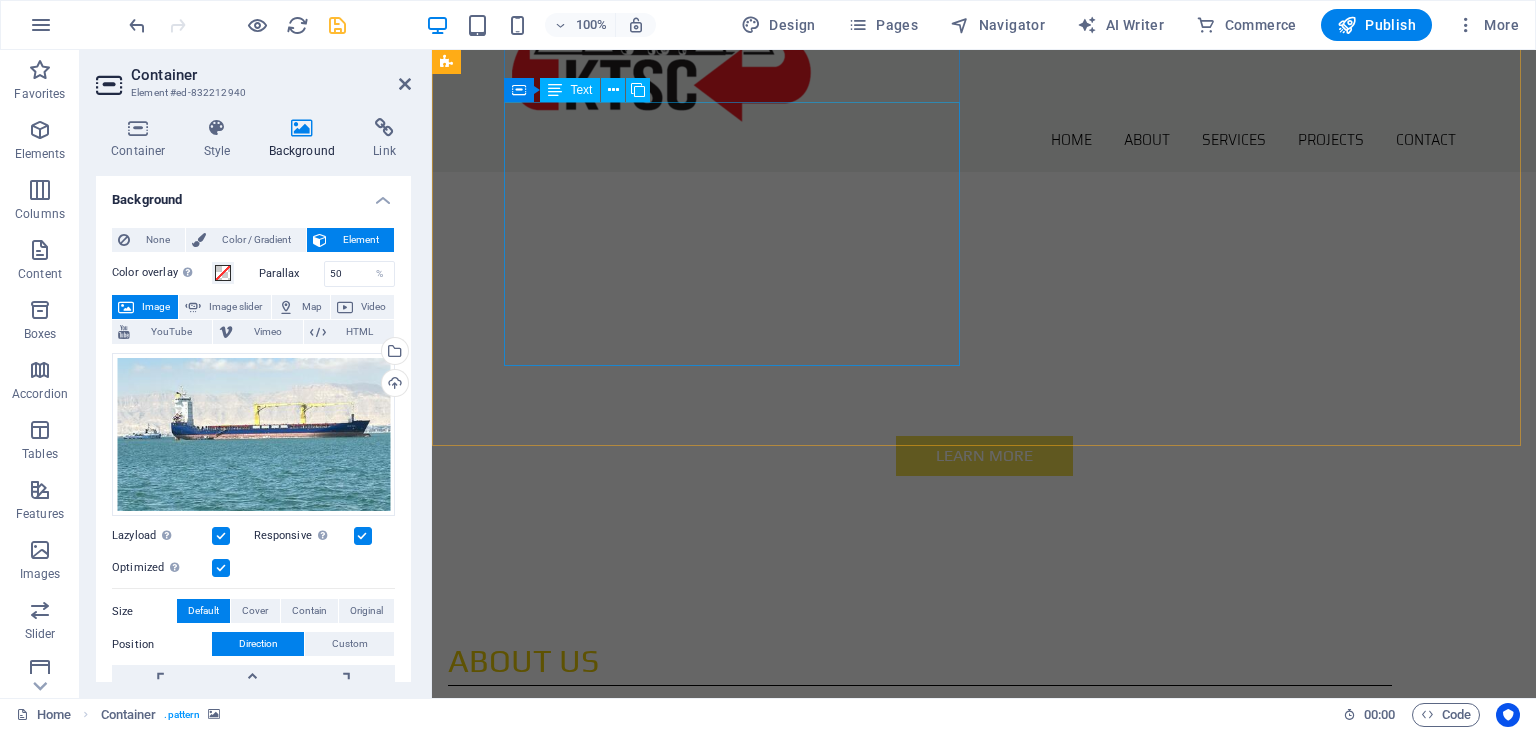 scroll, scrollTop: 300, scrollLeft: 0, axis: vertical 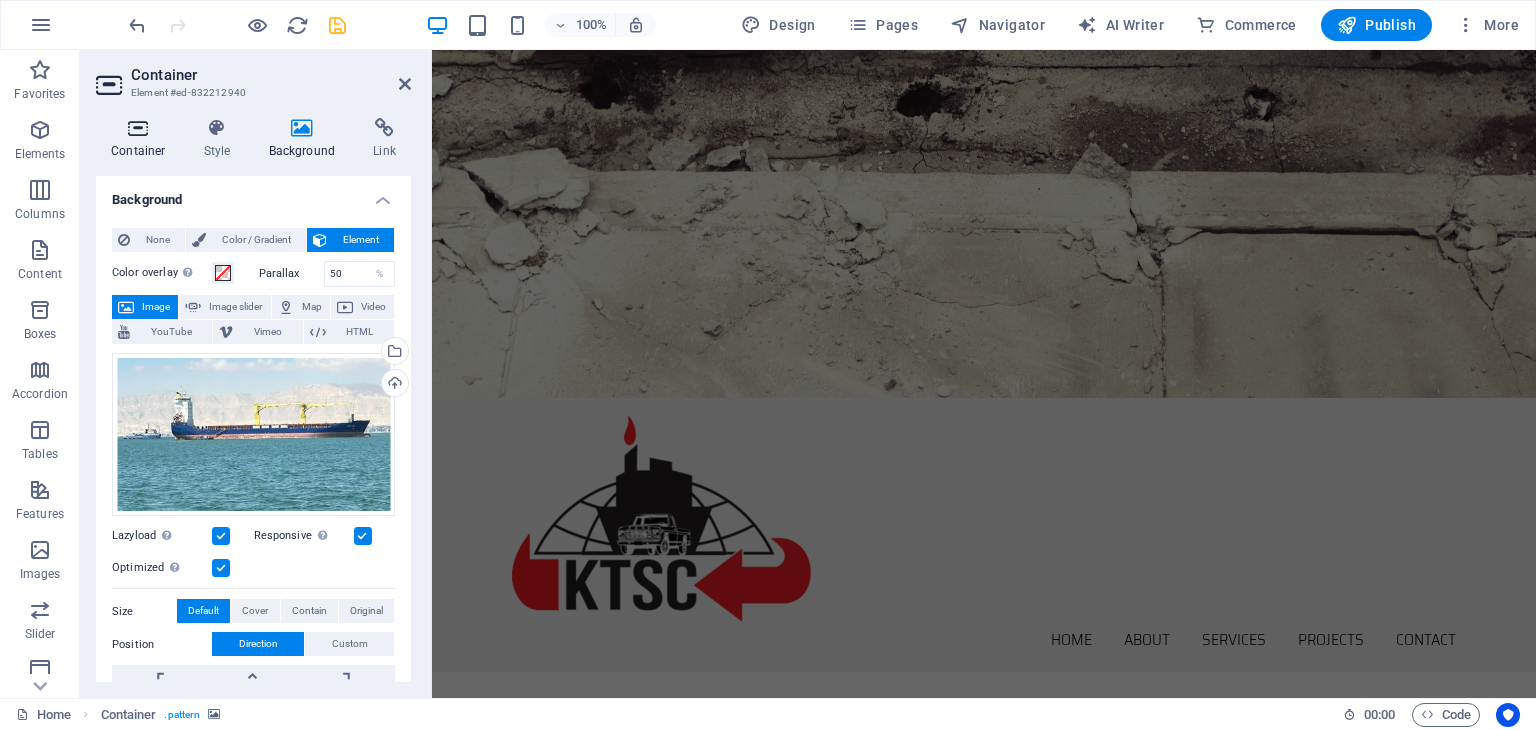 click on "Container" at bounding box center (142, 139) 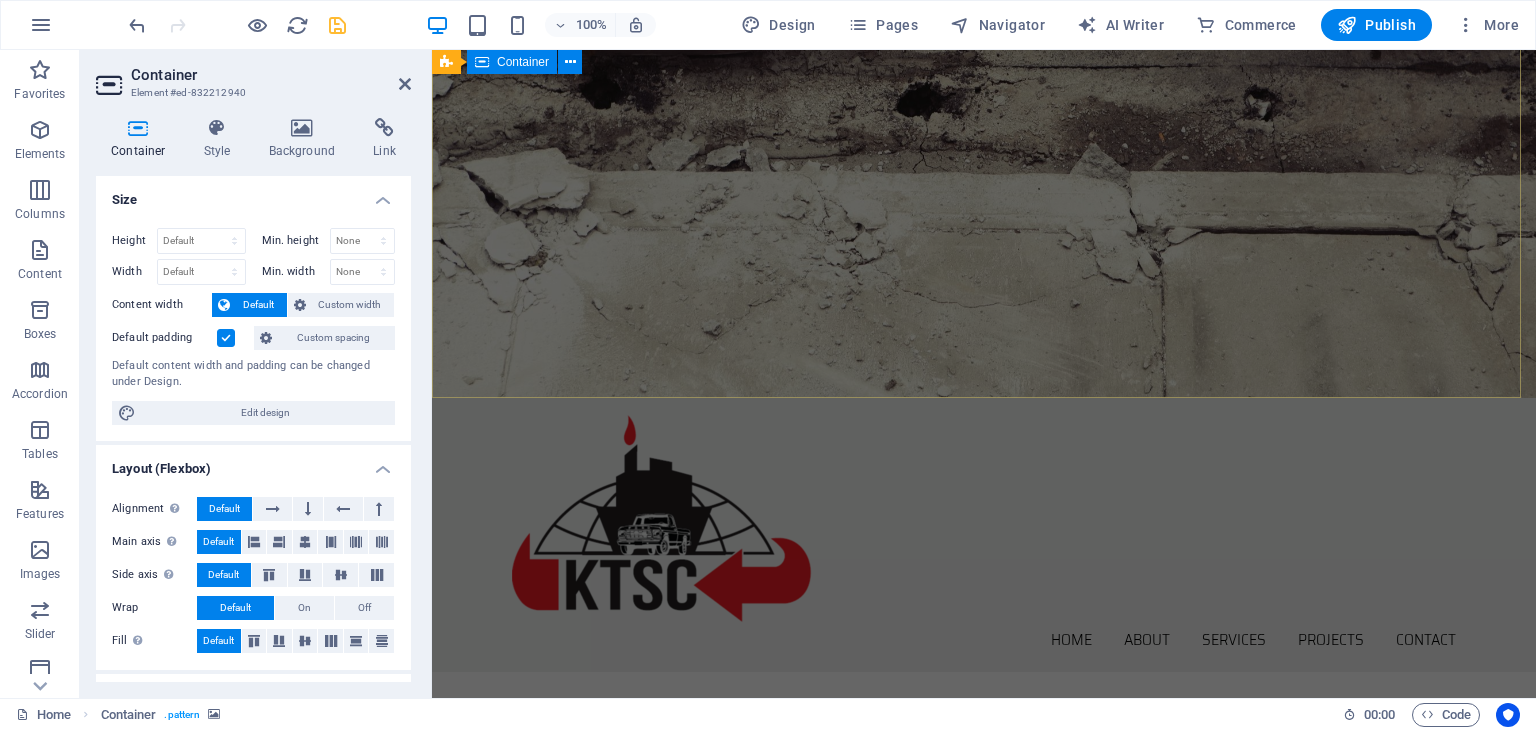 click on "We Exceed Your Expectations Learn more" at bounding box center (984, 864) 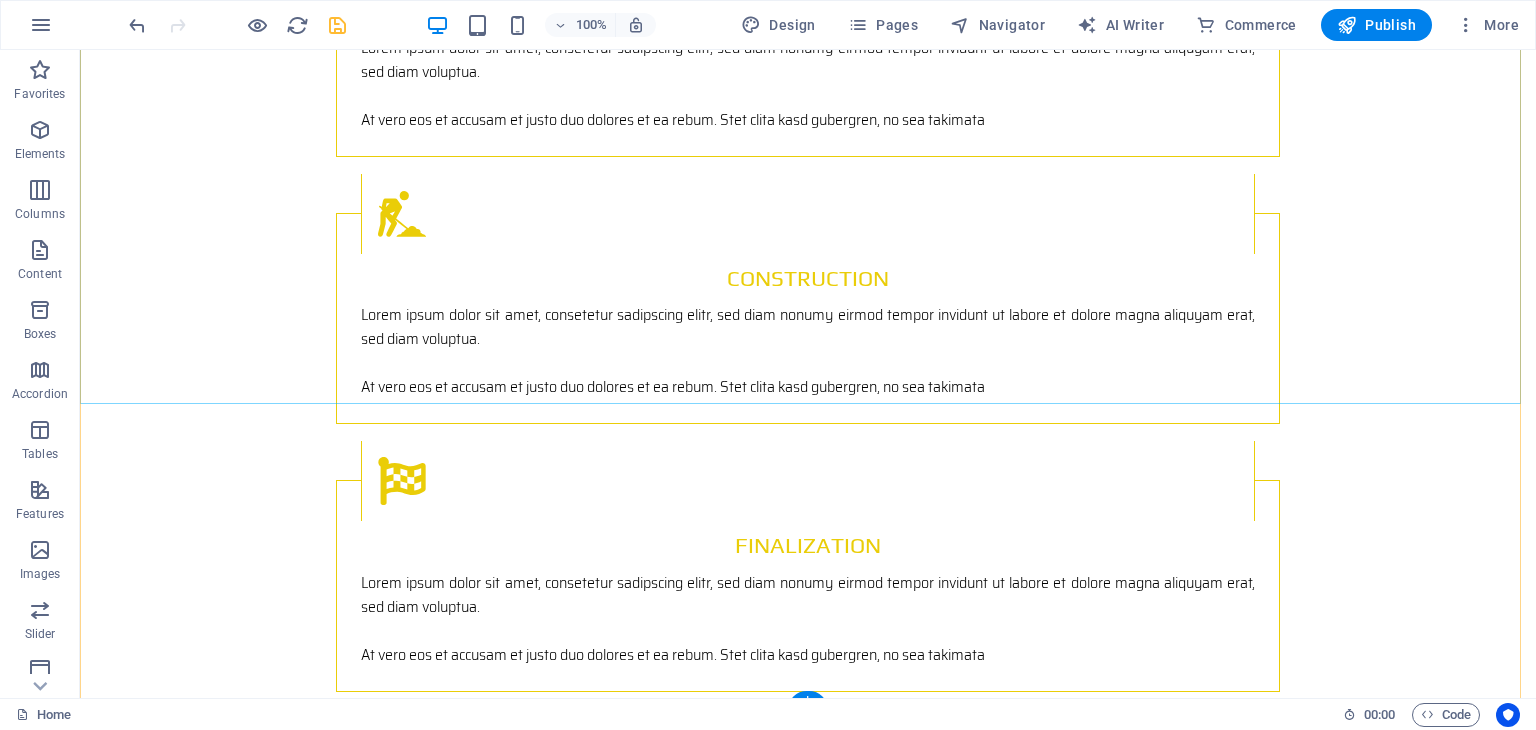 scroll, scrollTop: 3008, scrollLeft: 0, axis: vertical 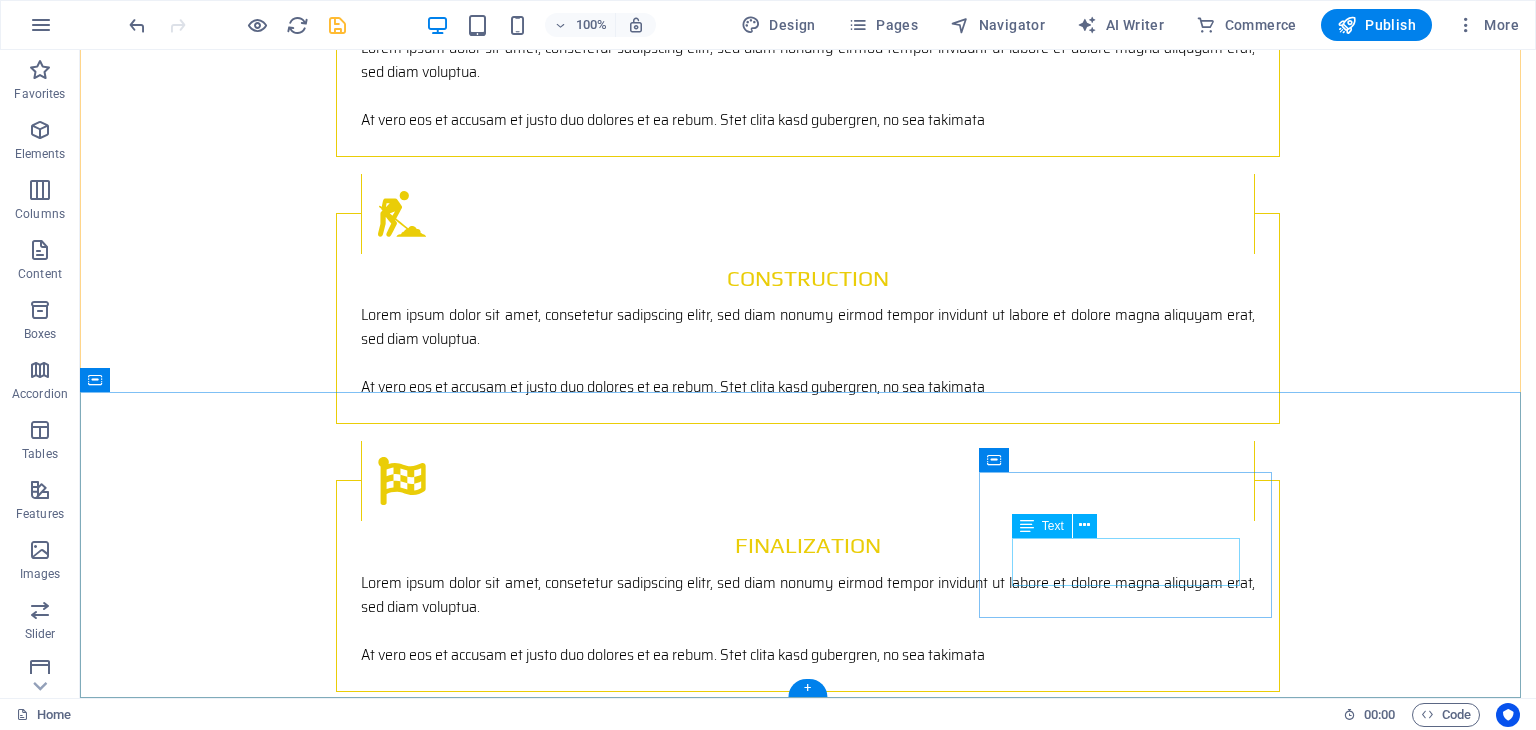 click on "info@ktsc.ltd Legal Notice  |  Privacy" at bounding box center [242, 2523] 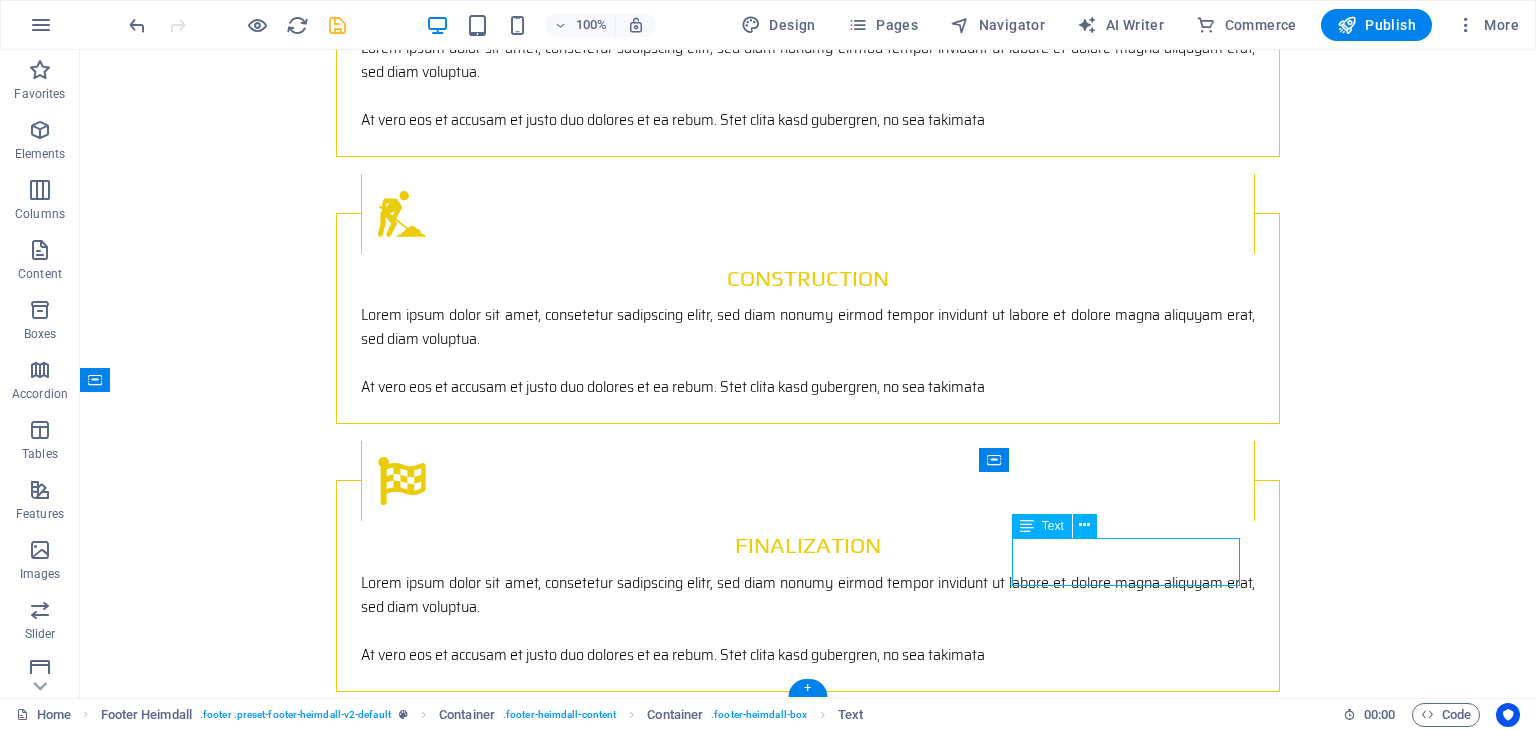 click on "info@ktsc.ltd Legal Notice  |  Privacy" at bounding box center [242, 2523] 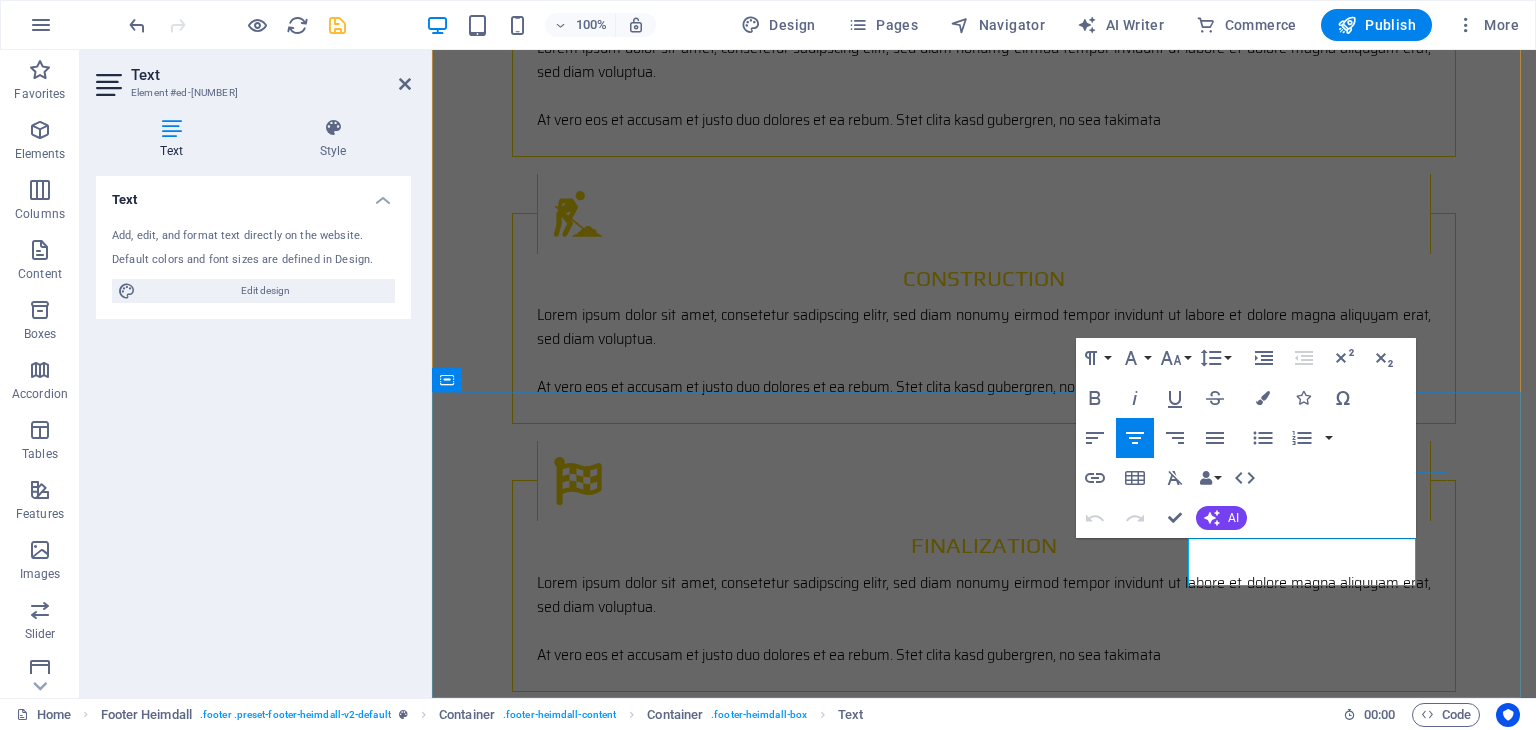 click on "Legal Notice" at bounding box center [569, 2534] 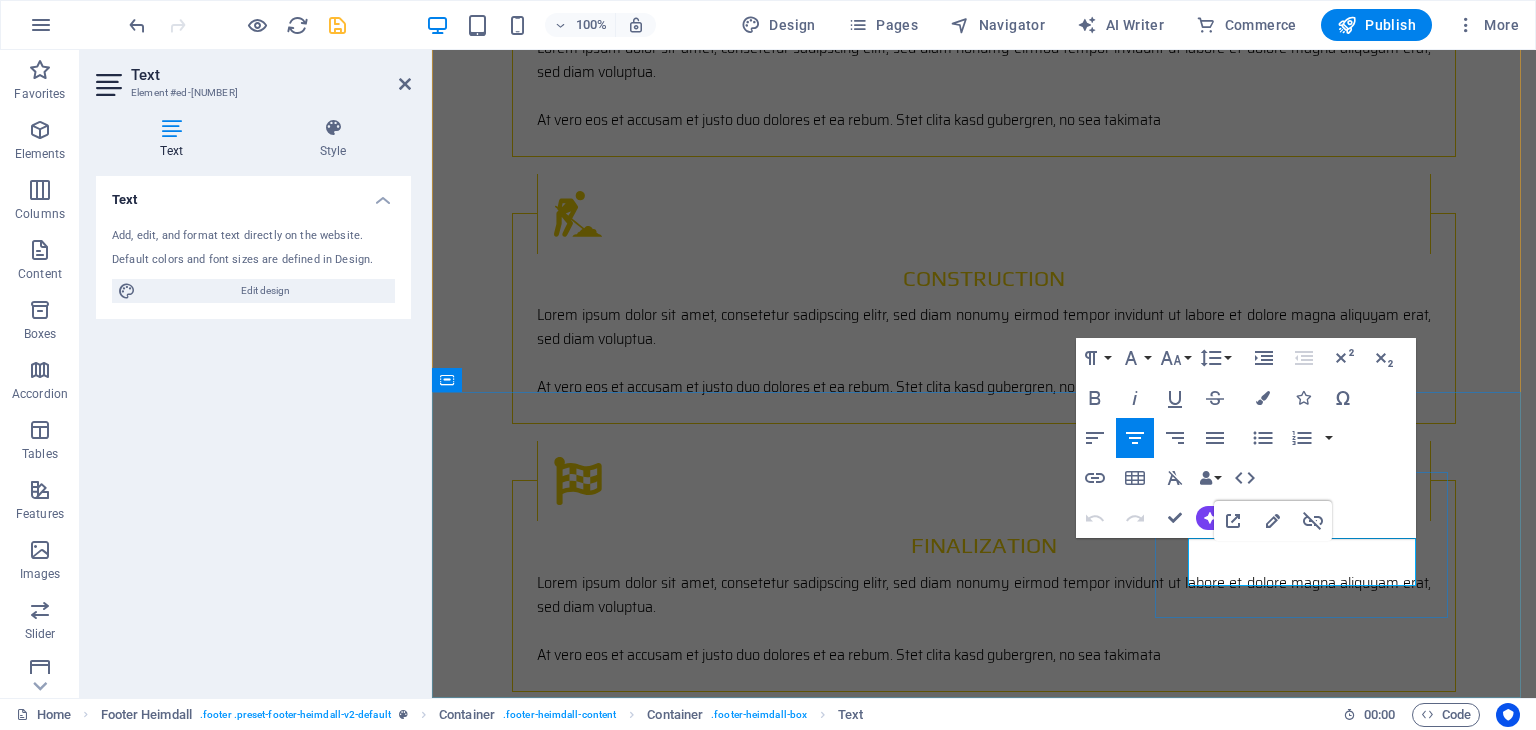 click on "Legal Notice" at bounding box center (569, 2534) 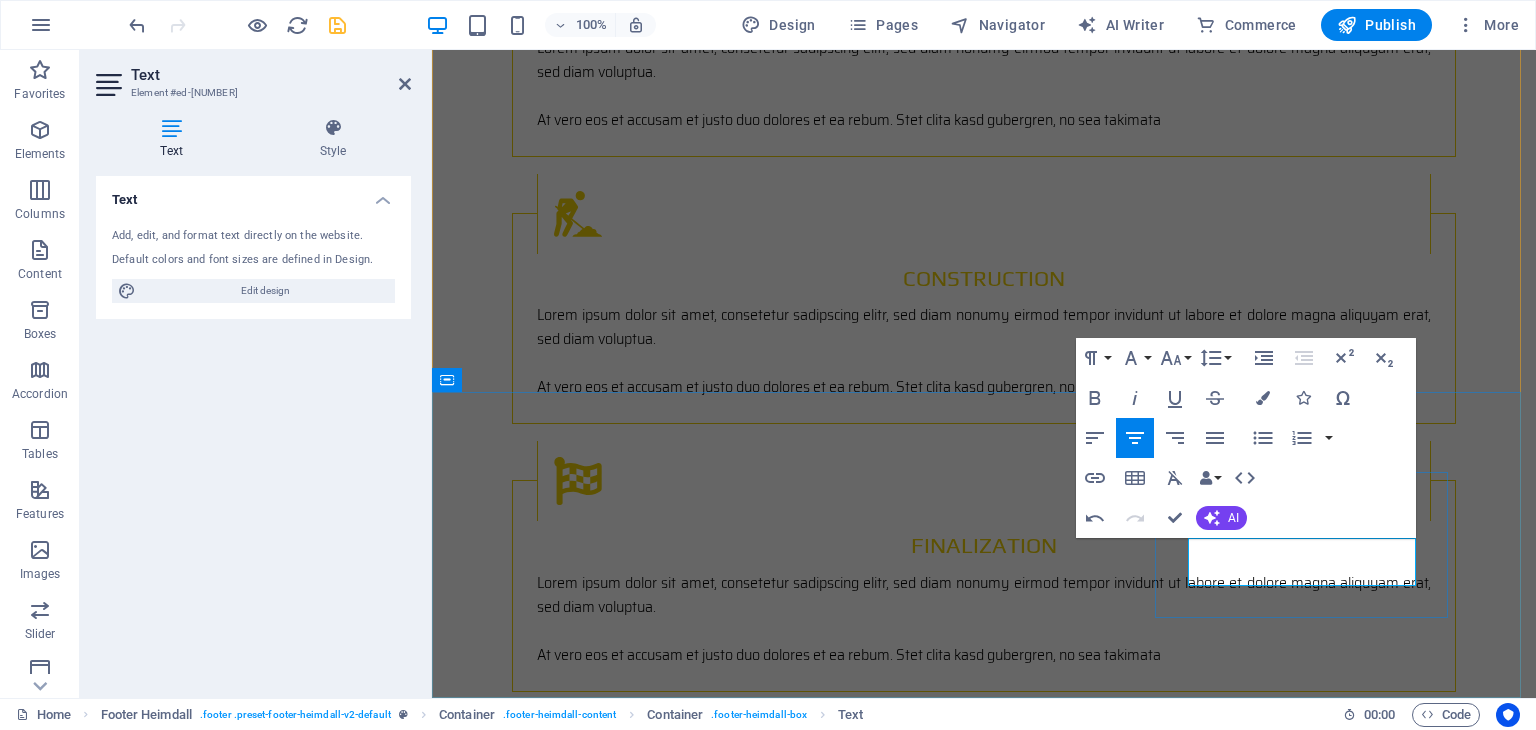 click on "Address [STREET] [BLOCK] [NUMBER] - [POSTALCODE] [CITY] Phone [PHONE] [PHONE] Contact [EMAIL]" at bounding box center [984, 2344] 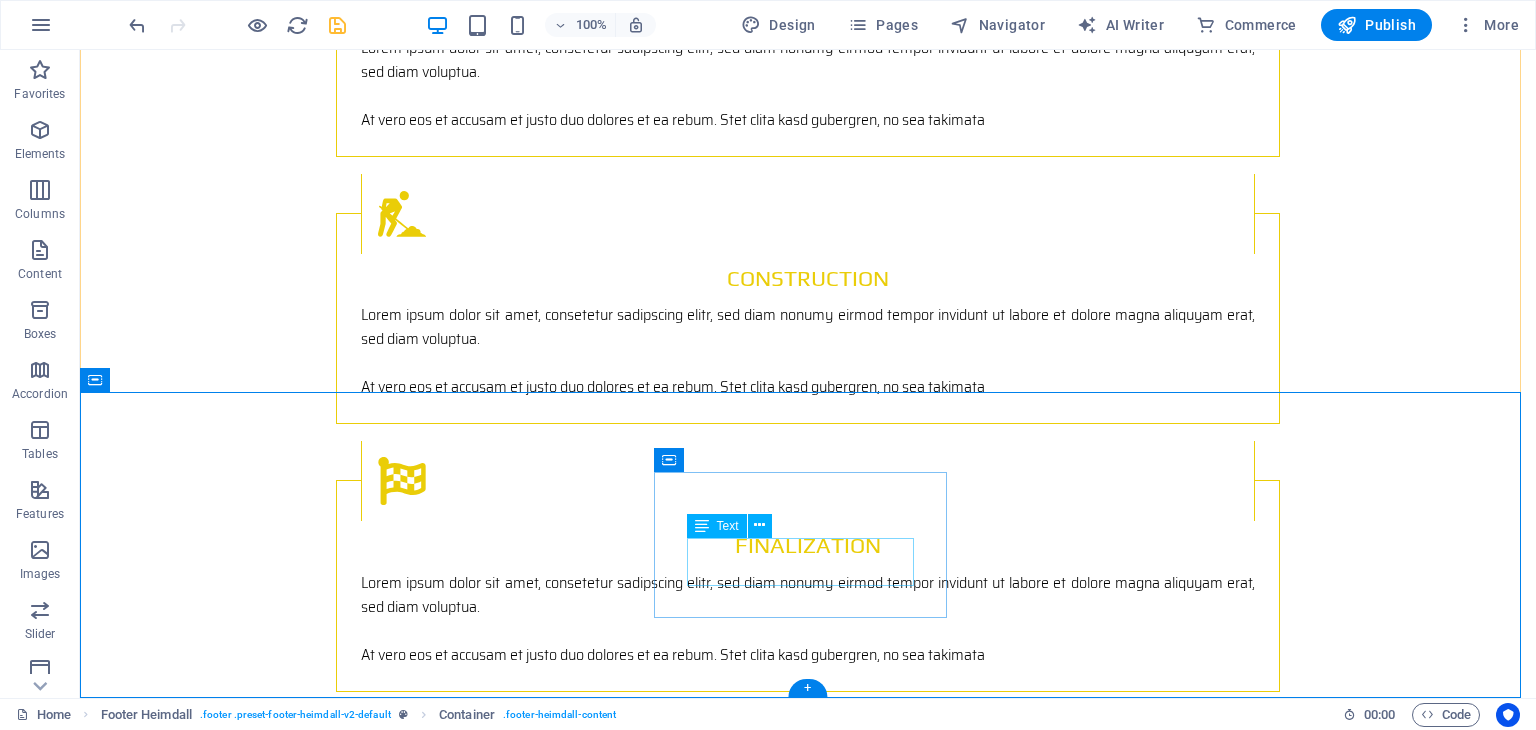 click on "[PHONE] [PHONE]" at bounding box center (242, 2361) 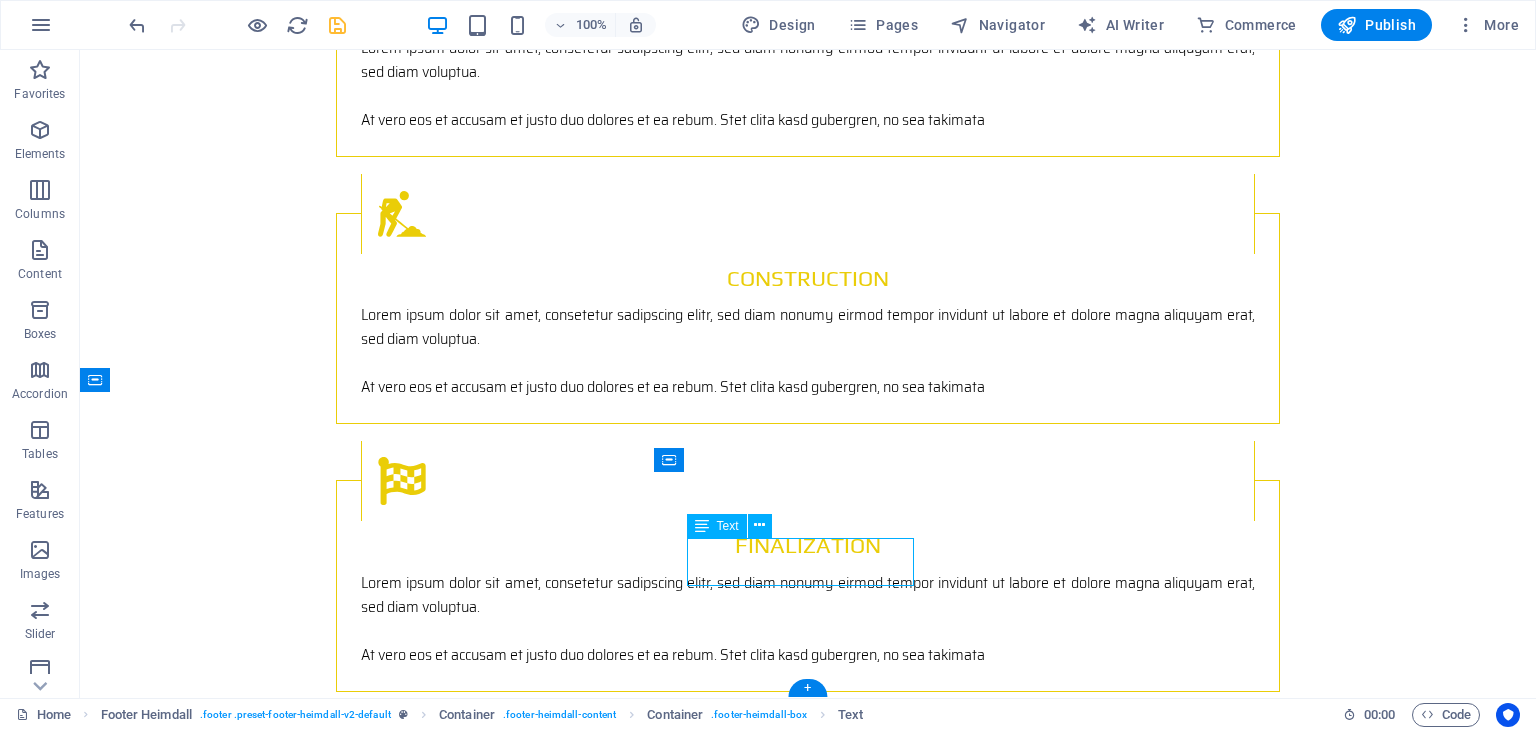 click on "[PHONE] [PHONE]" at bounding box center (242, 2361) 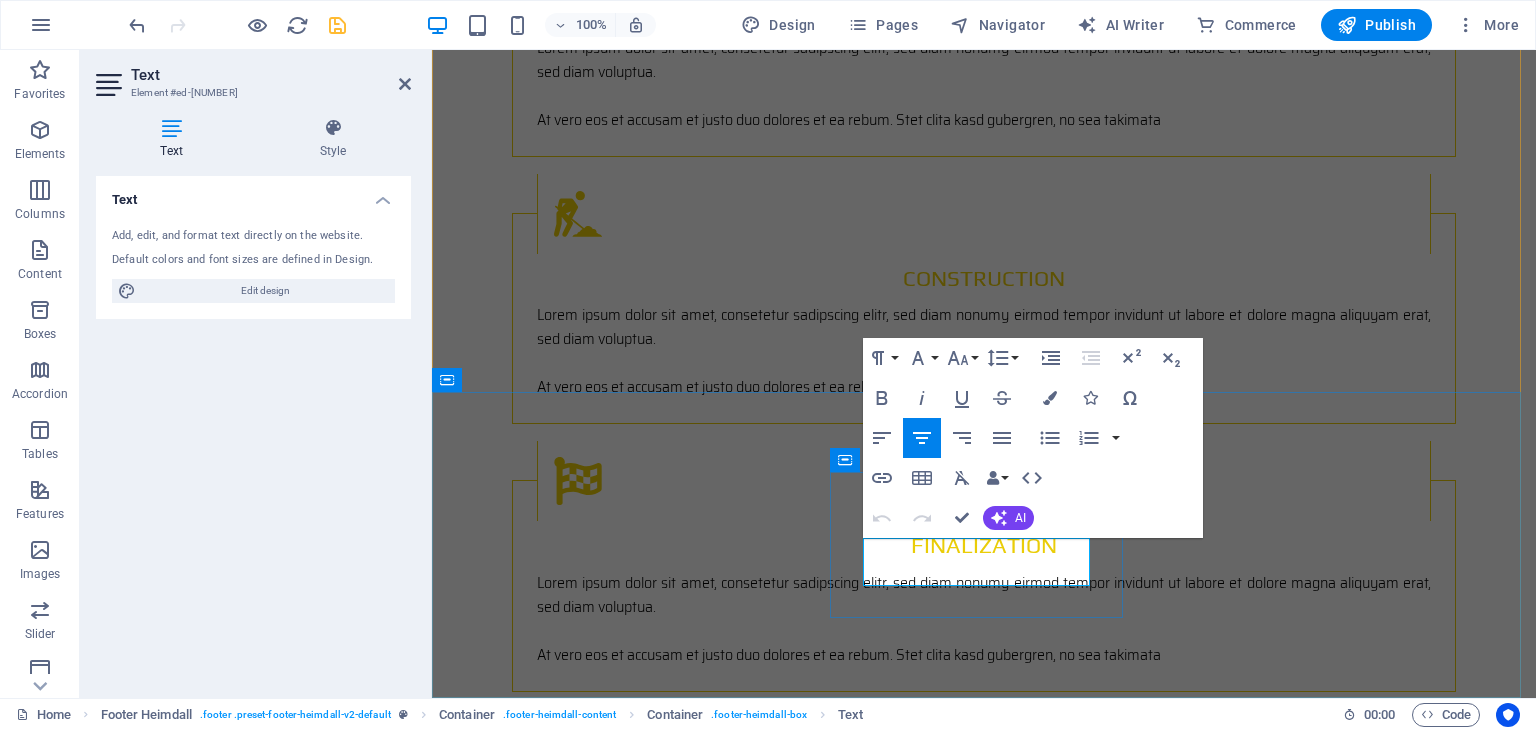 drag, startPoint x: 959, startPoint y: 556, endPoint x: 1311, endPoint y: 893, distance: 487.312 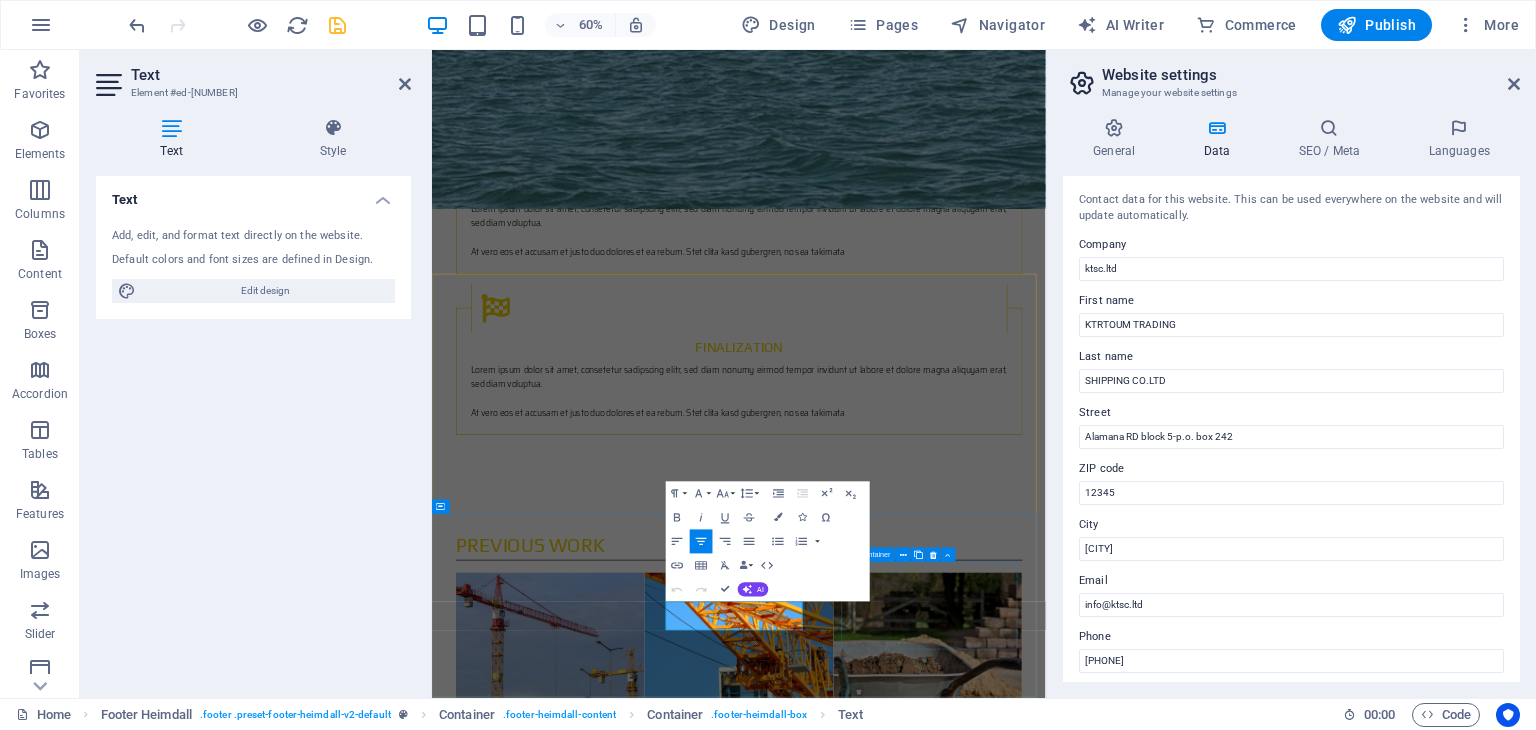 type 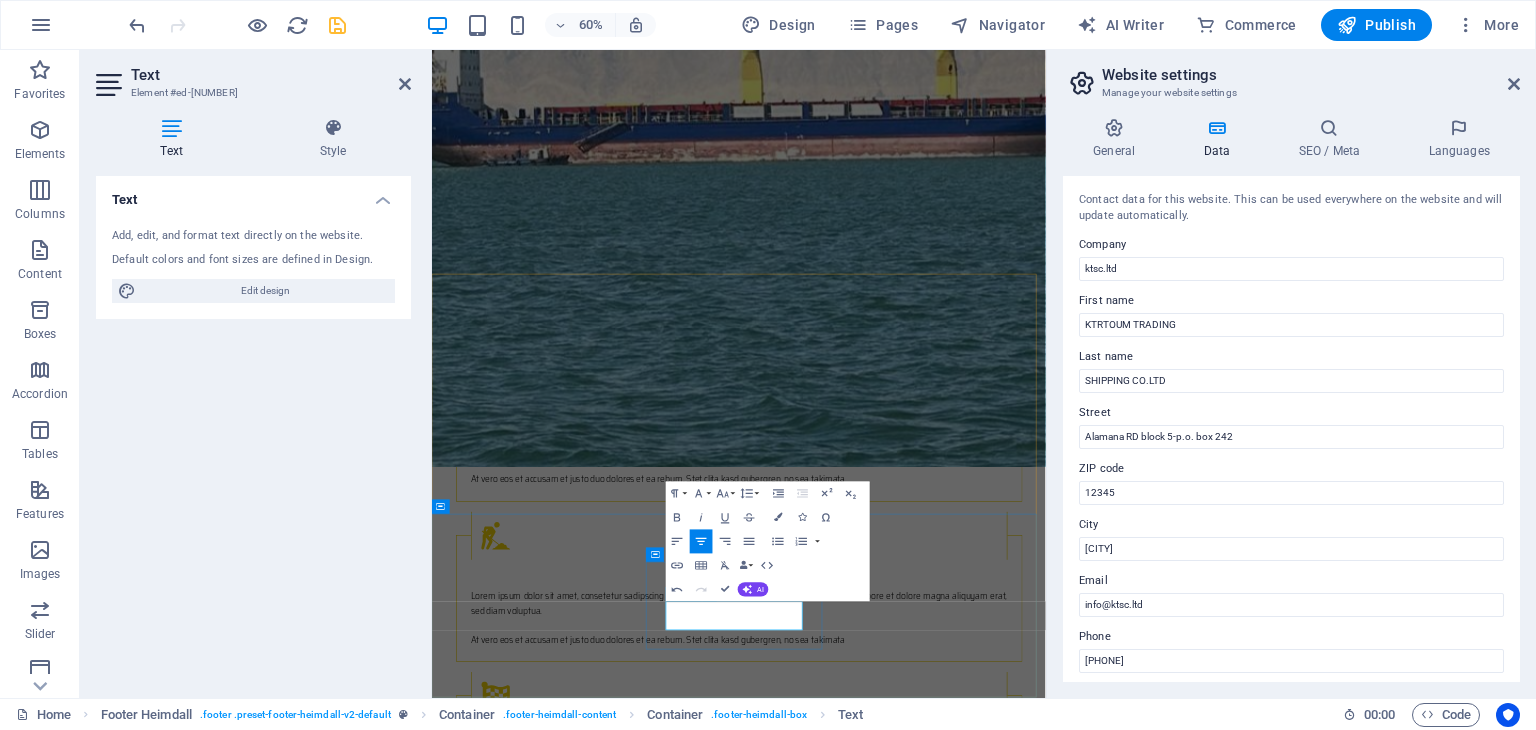 click on "249311823412" at bounding box center [594, 3018] 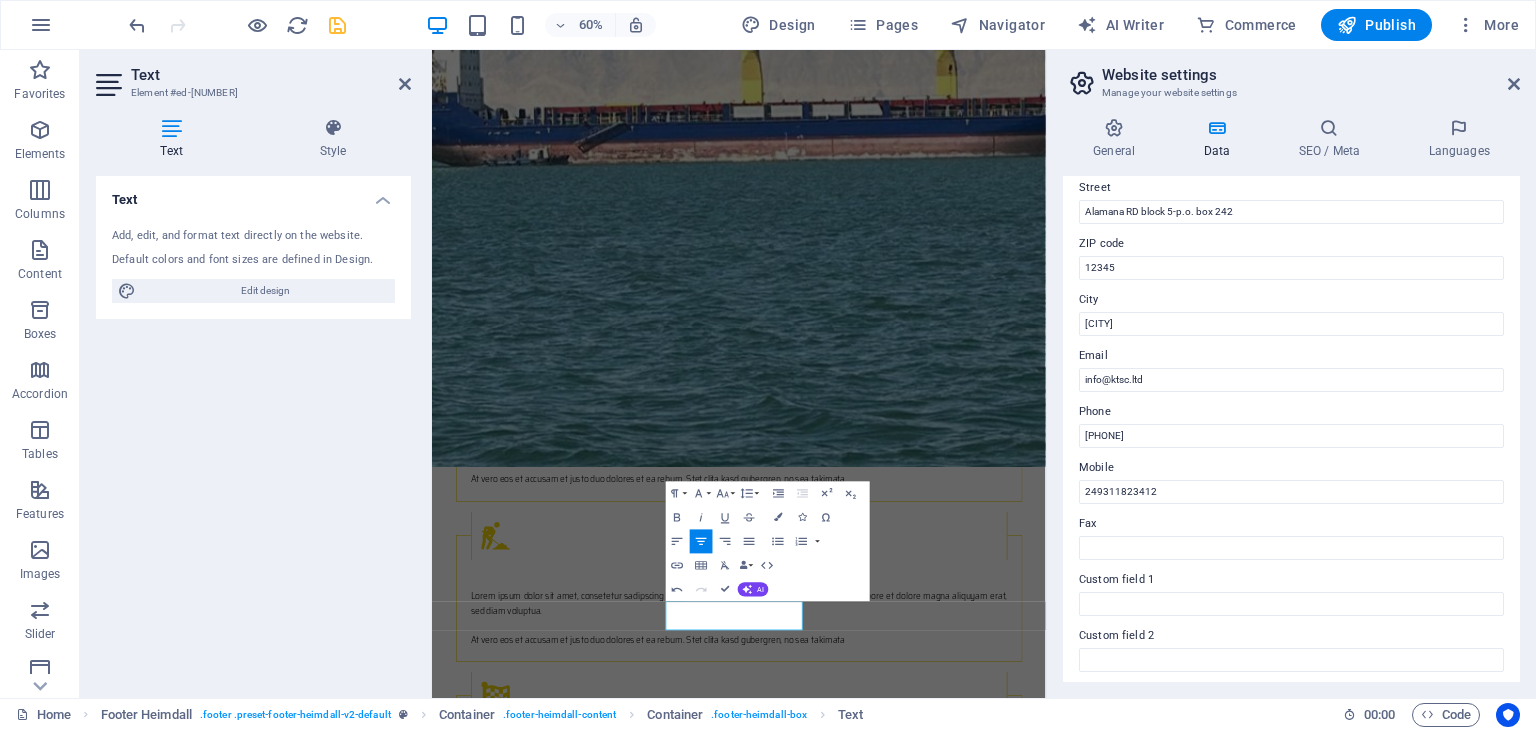 scroll, scrollTop: 300, scrollLeft: 0, axis: vertical 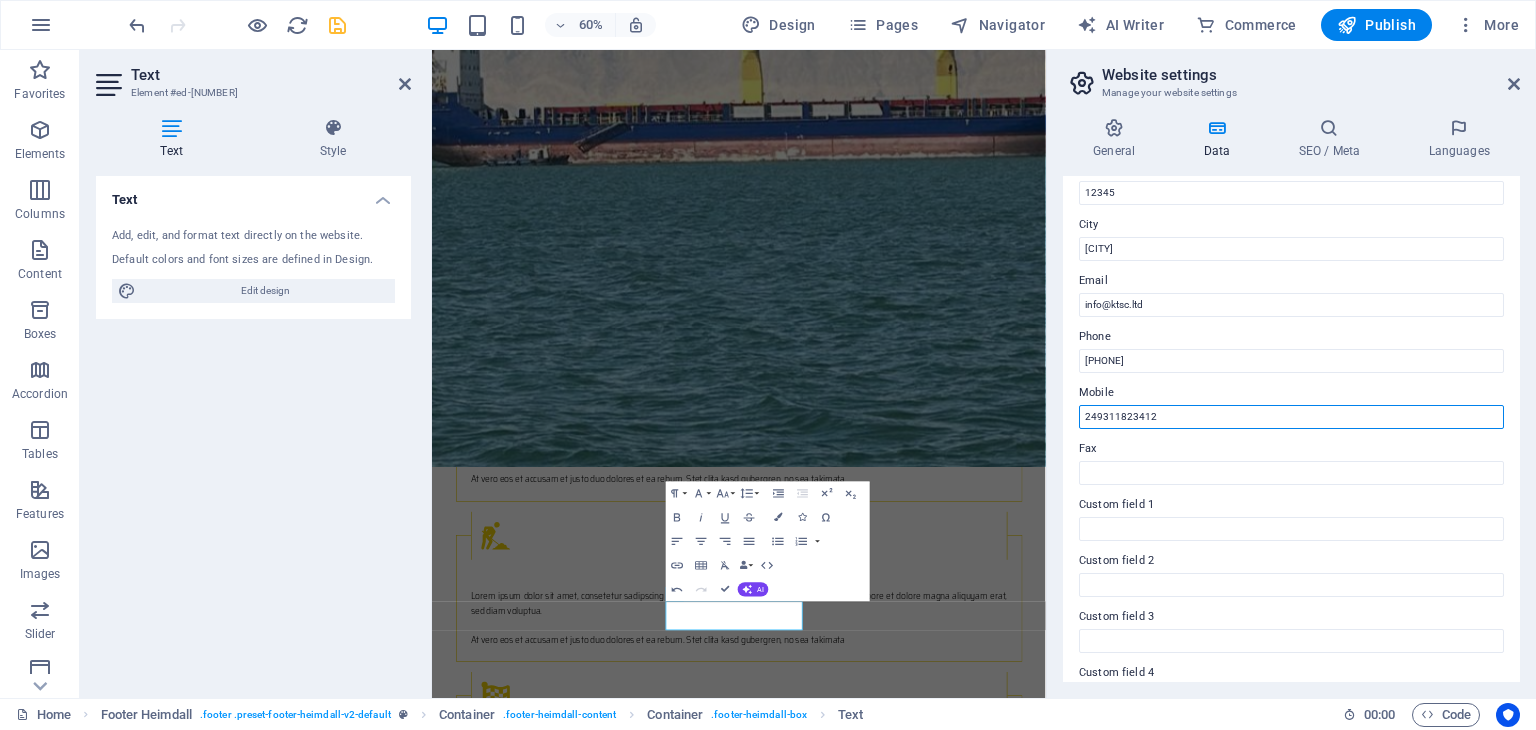 drag, startPoint x: 1163, startPoint y: 411, endPoint x: 1046, endPoint y: 429, distance: 118.37652 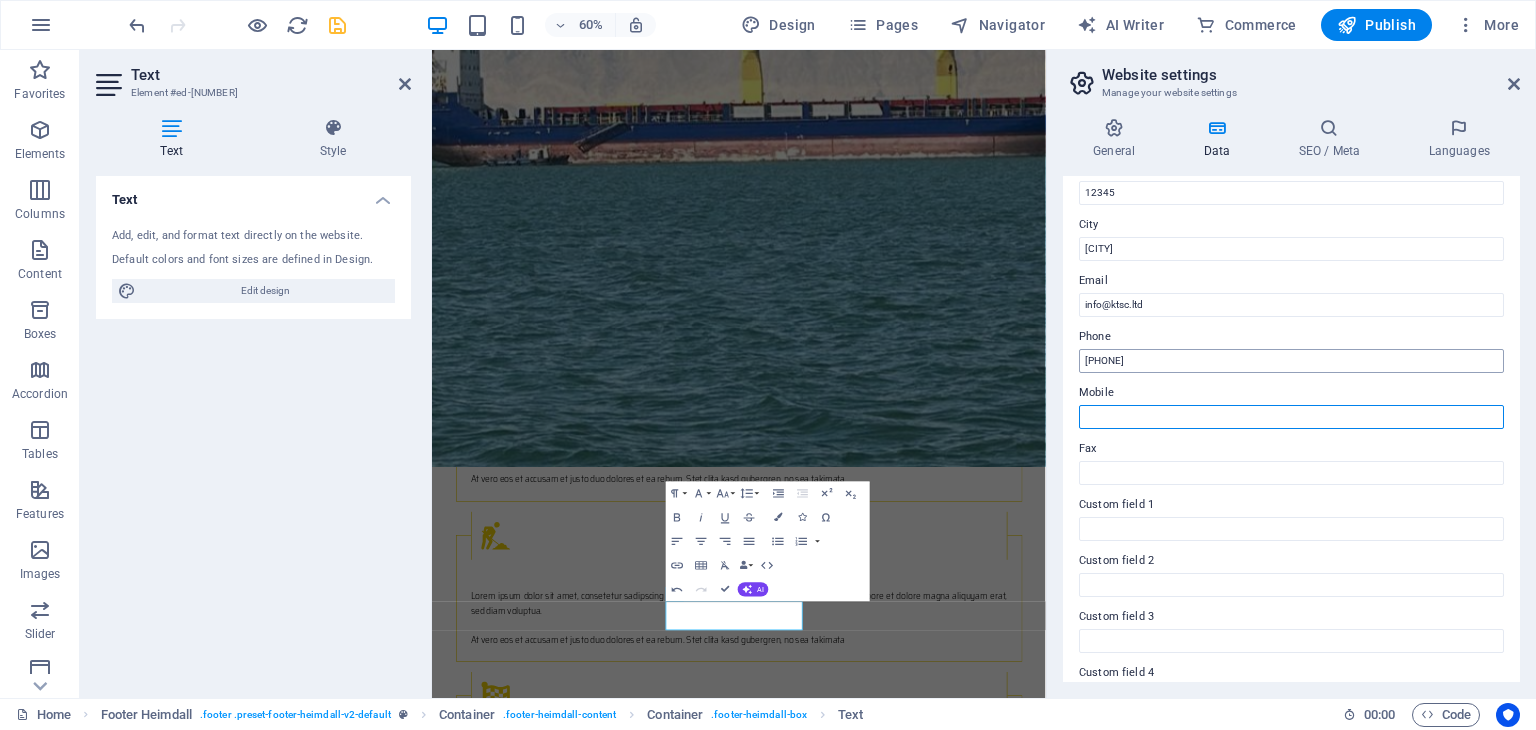 type 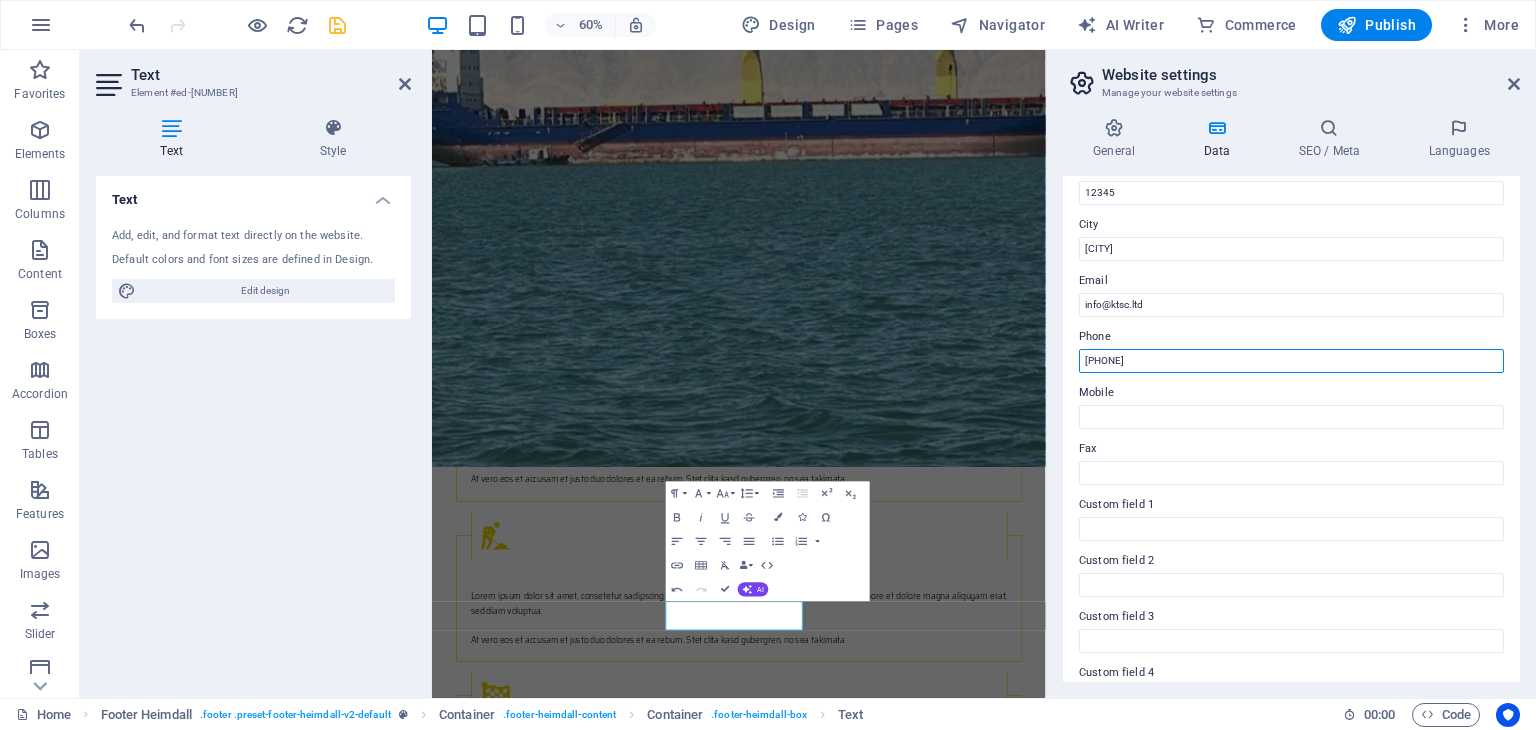 click on "[PHONE]" at bounding box center [1291, 361] 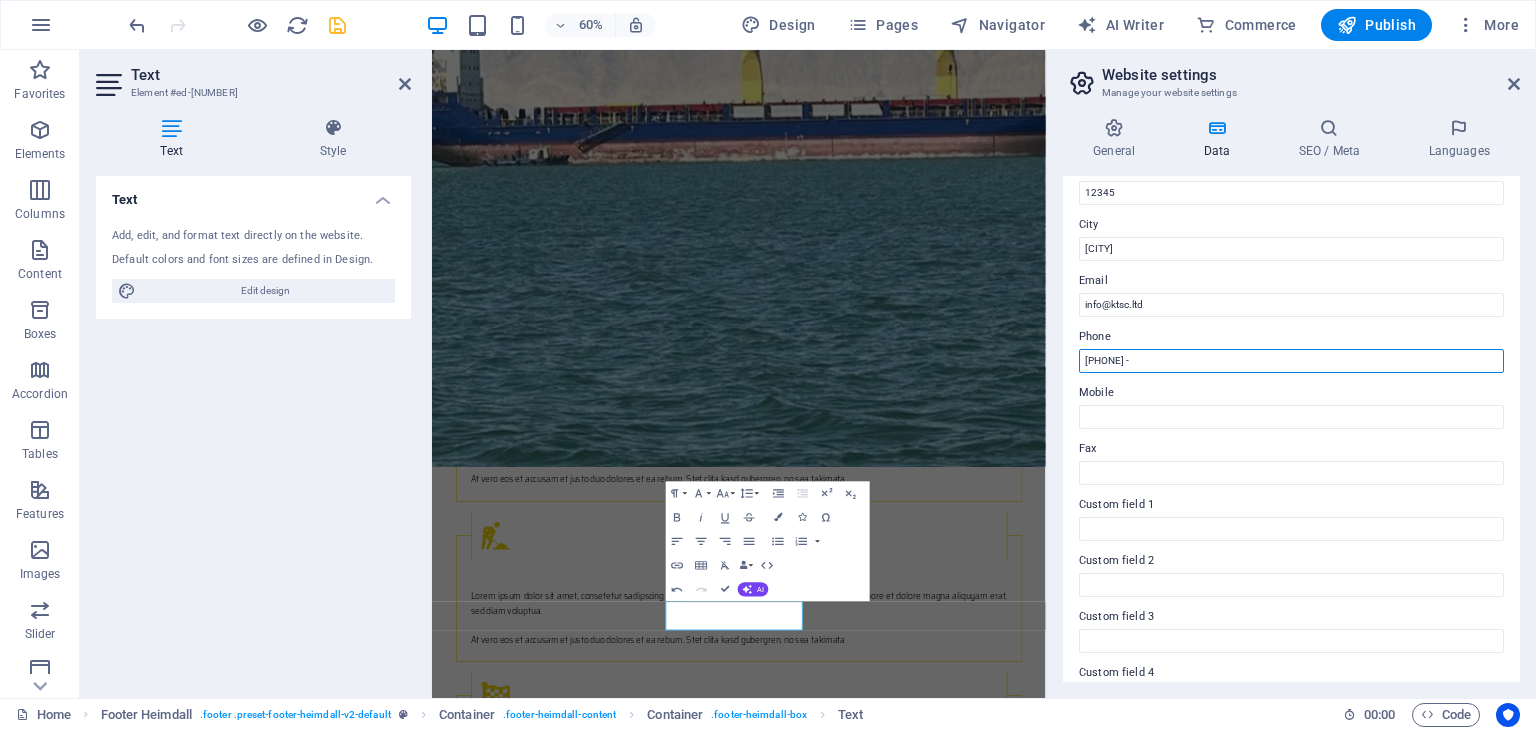 paste on "249311823412" 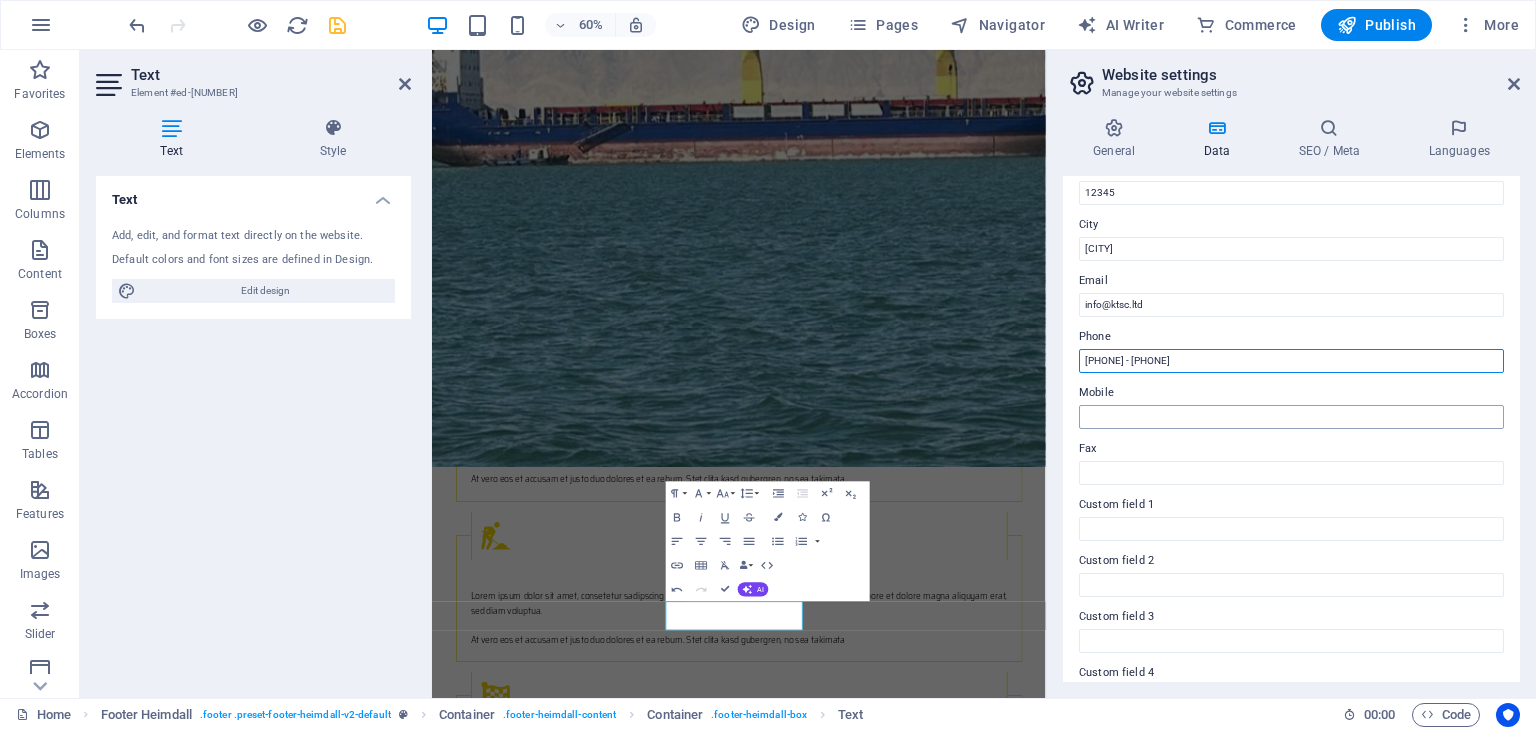 type on "[PHONE] - [PHONE]" 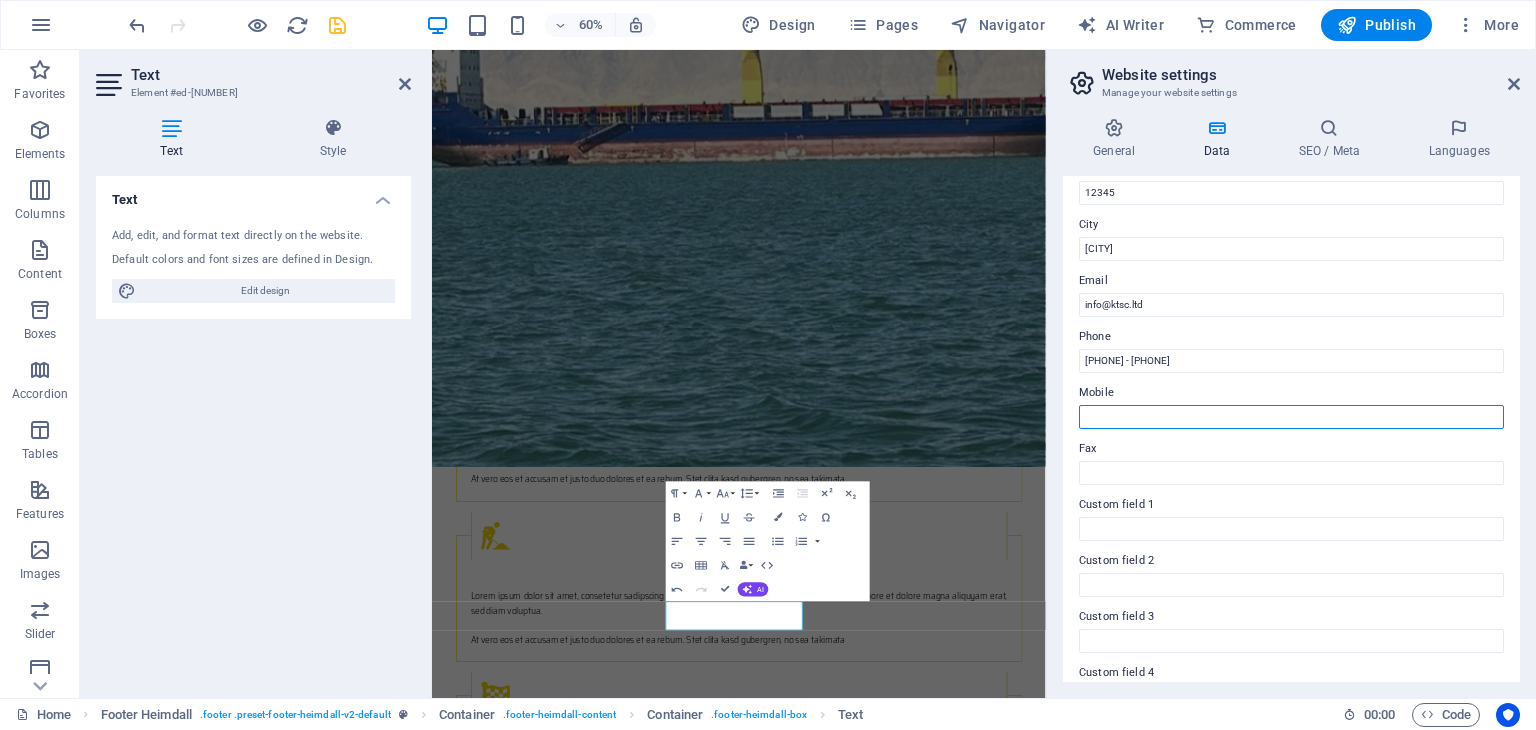 click on "Mobile" at bounding box center [1291, 417] 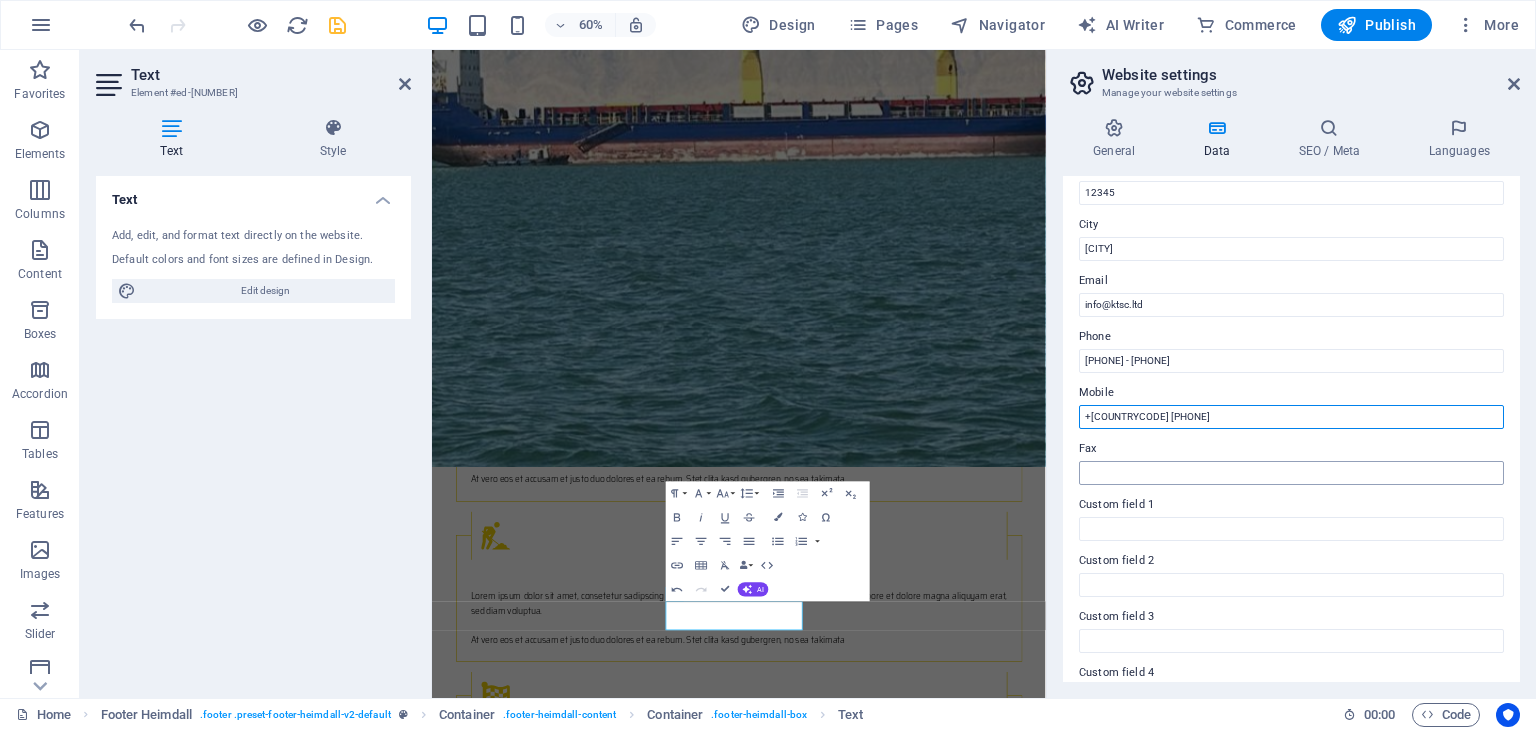 type on "+[COUNTRYCODE] [PHONE]" 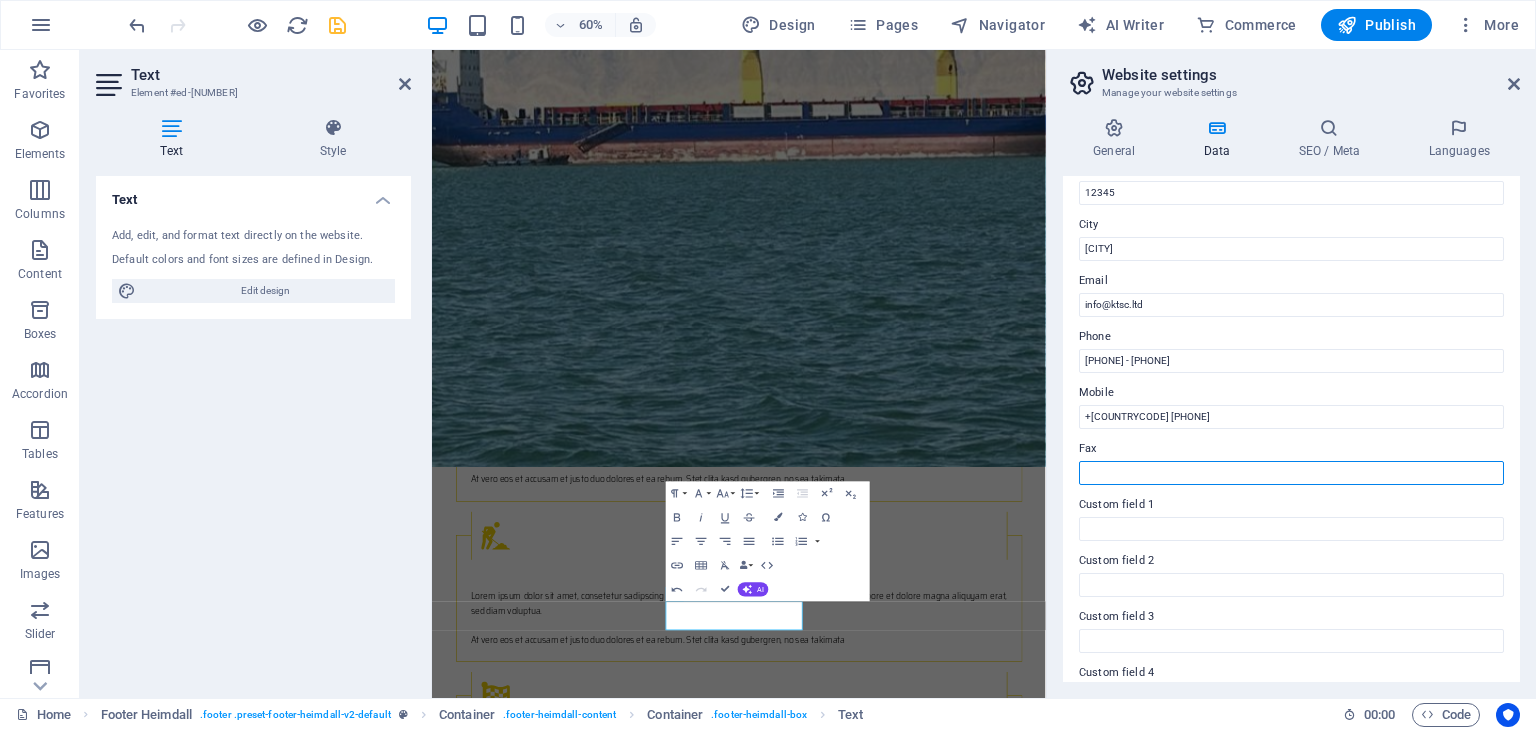 click on "Fax" at bounding box center [1291, 473] 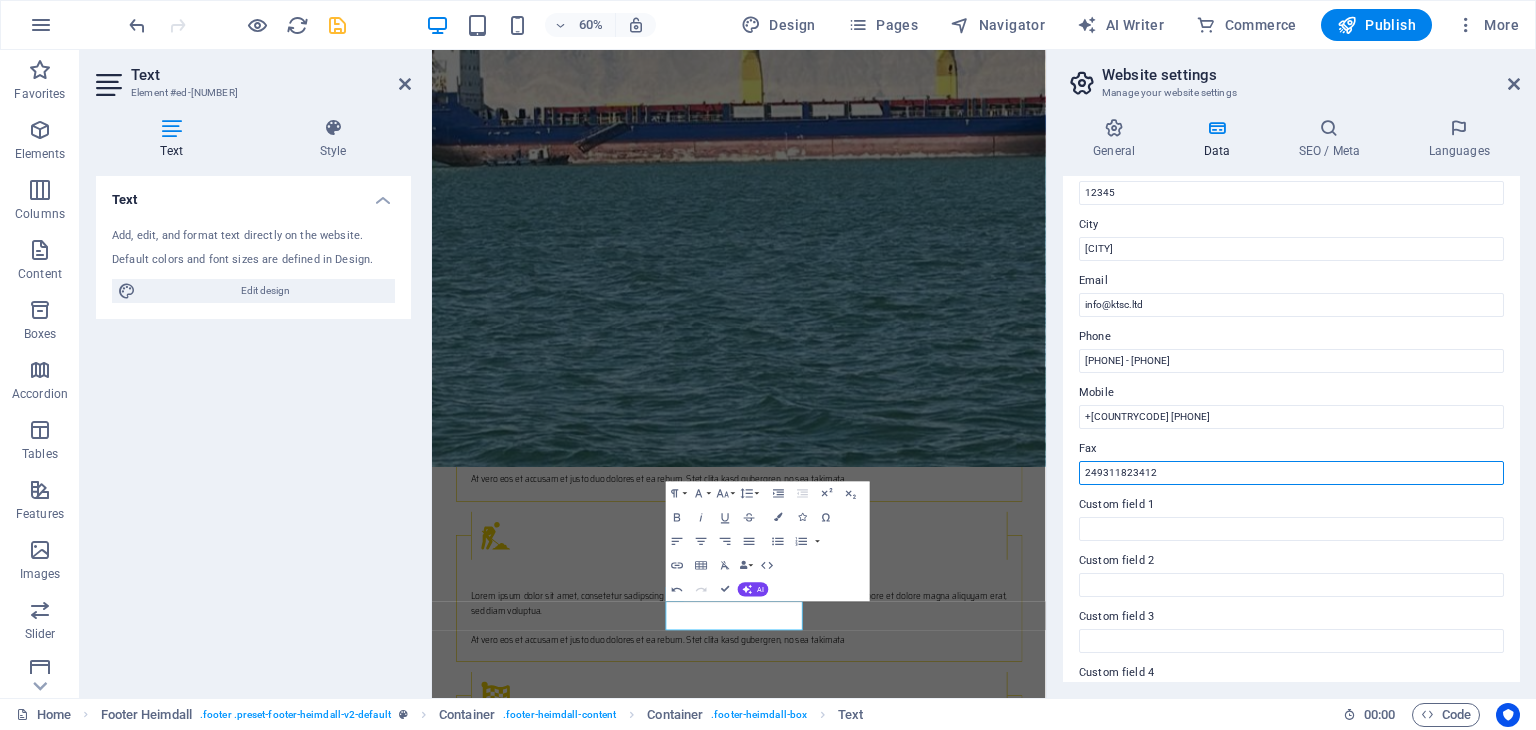 click on "249311823412" at bounding box center (1291, 473) 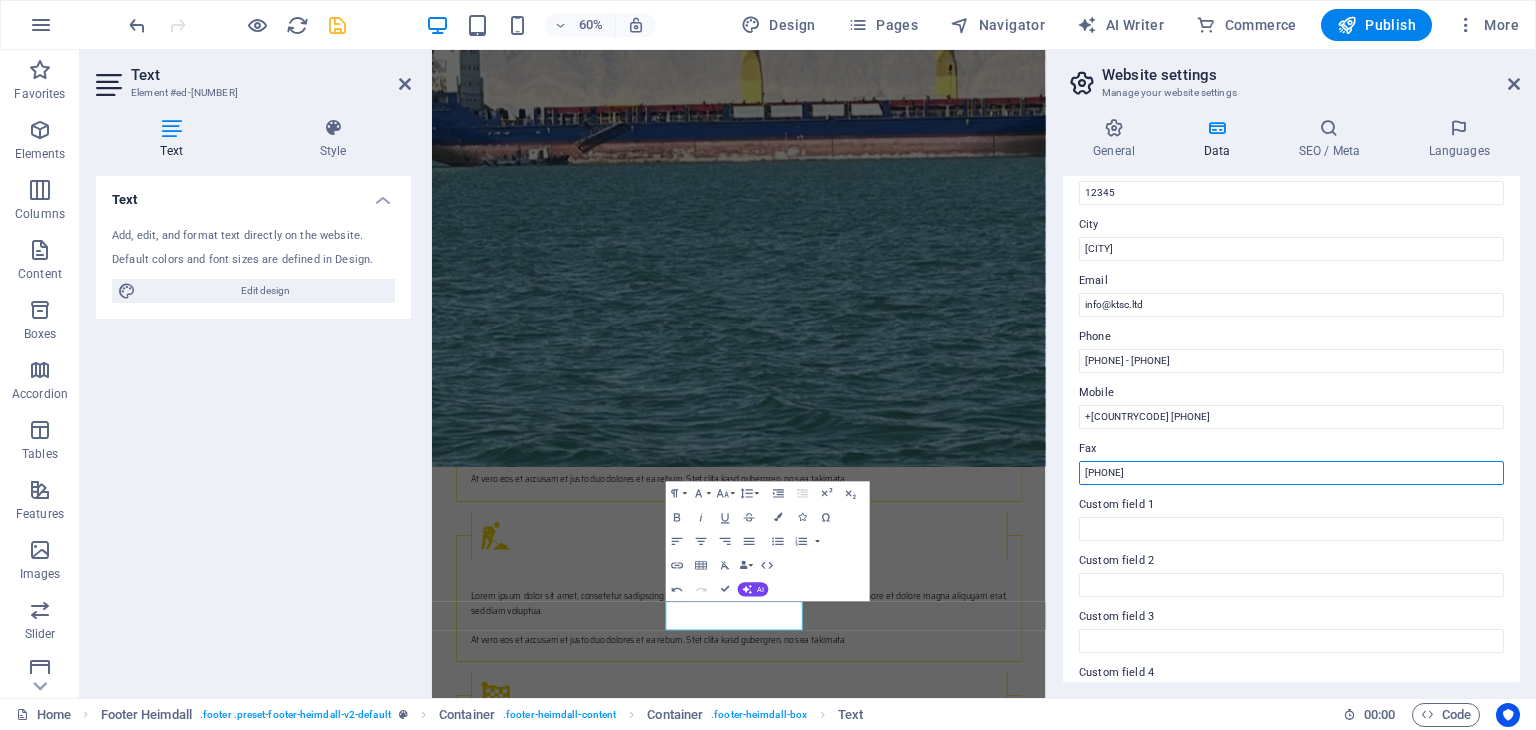 click on "[PHONE]" at bounding box center [1291, 473] 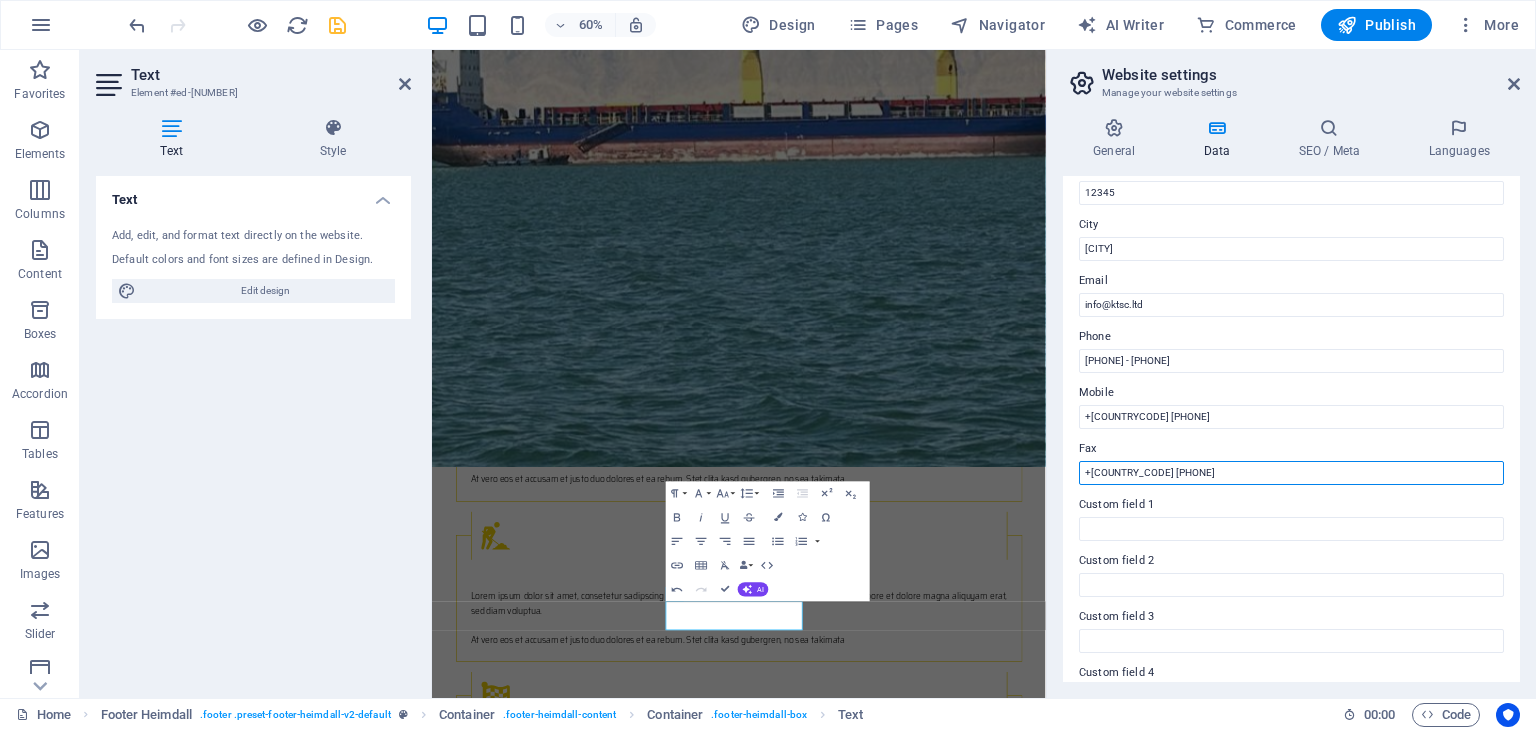 drag, startPoint x: 1120, startPoint y: 475, endPoint x: 1124, endPoint y: 488, distance: 13.601471 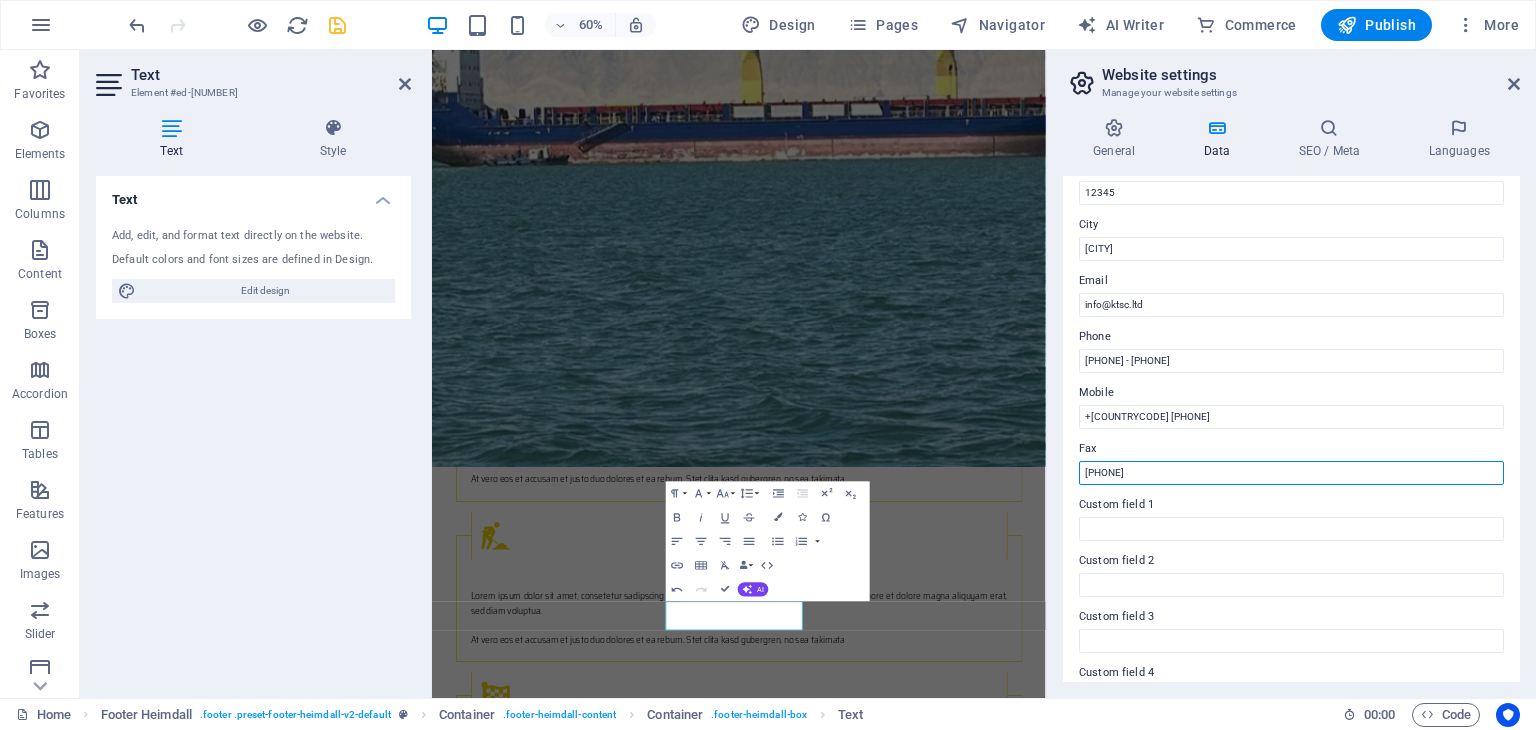 click on "[PHONE]" at bounding box center [1291, 473] 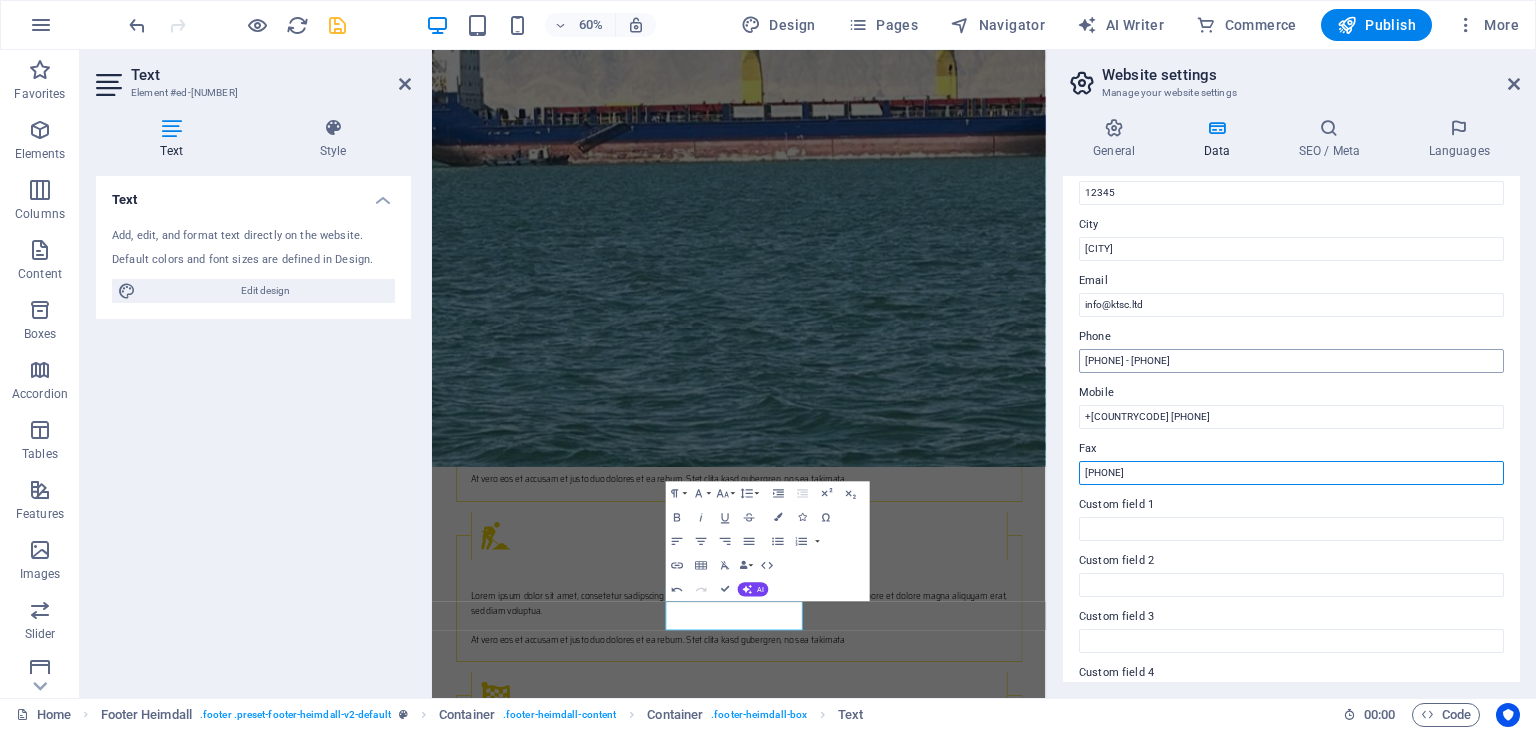 type on "[PHONE]" 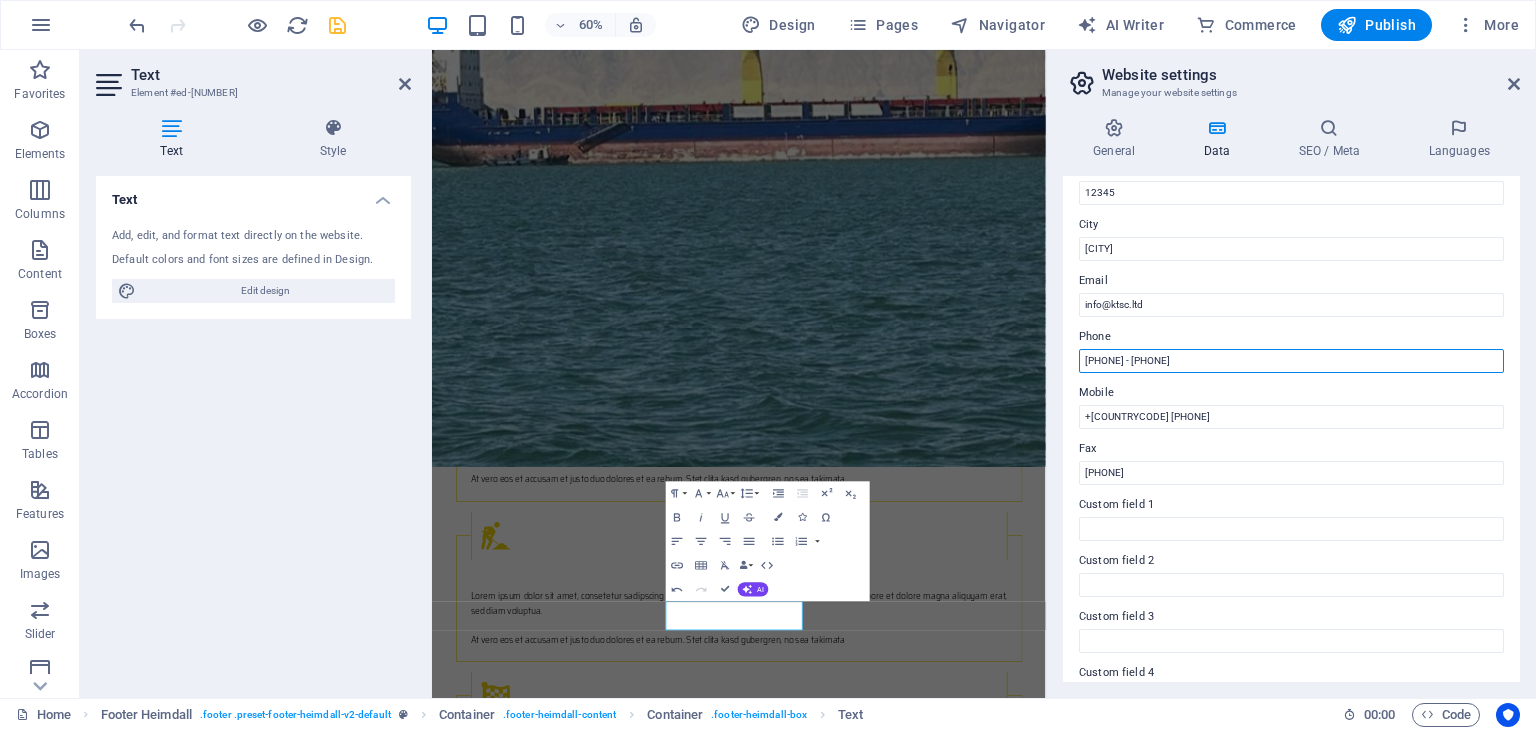 click on "[PHONE] - [PHONE]" at bounding box center (1291, 361) 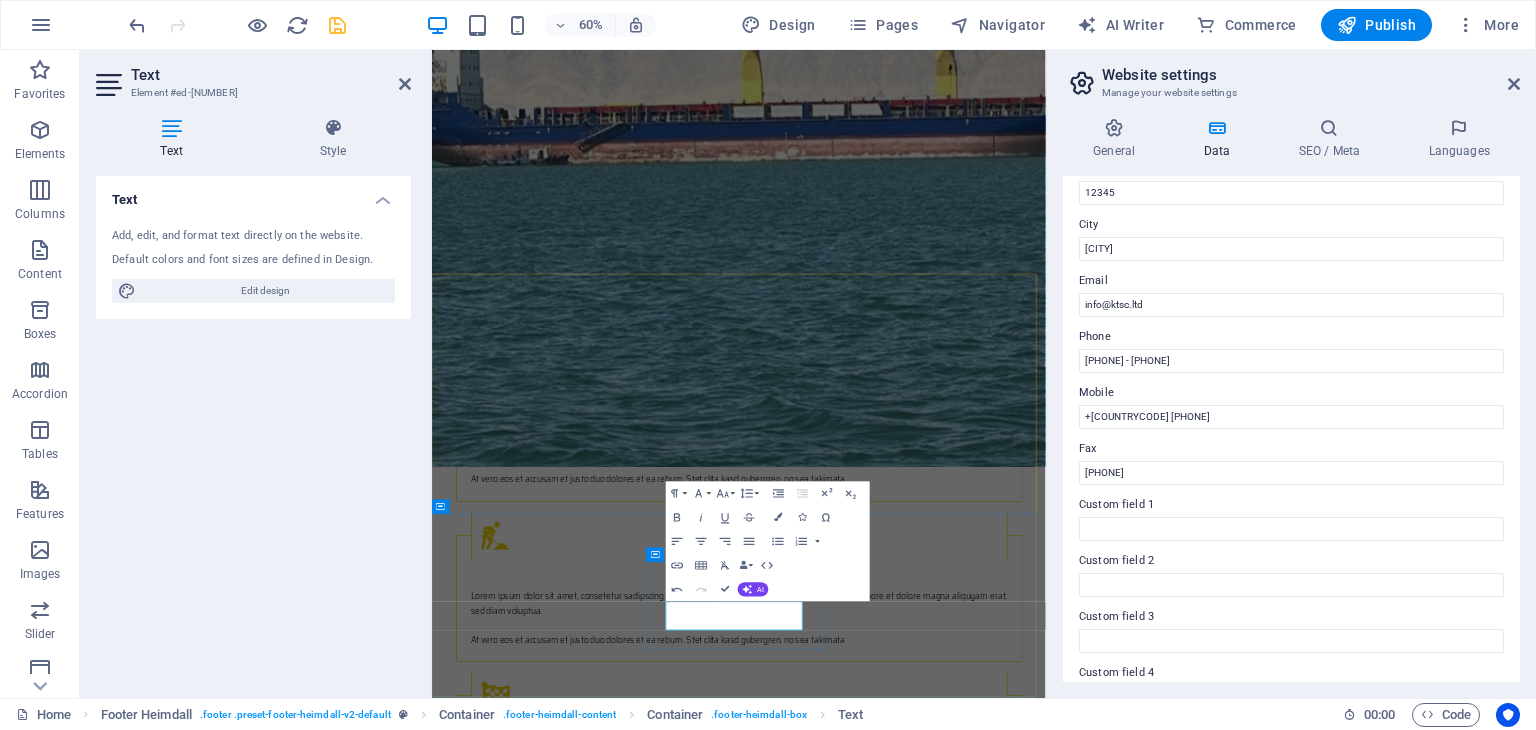 click on "[PHONE] - [PHONE]" at bounding box center (594, 2994) 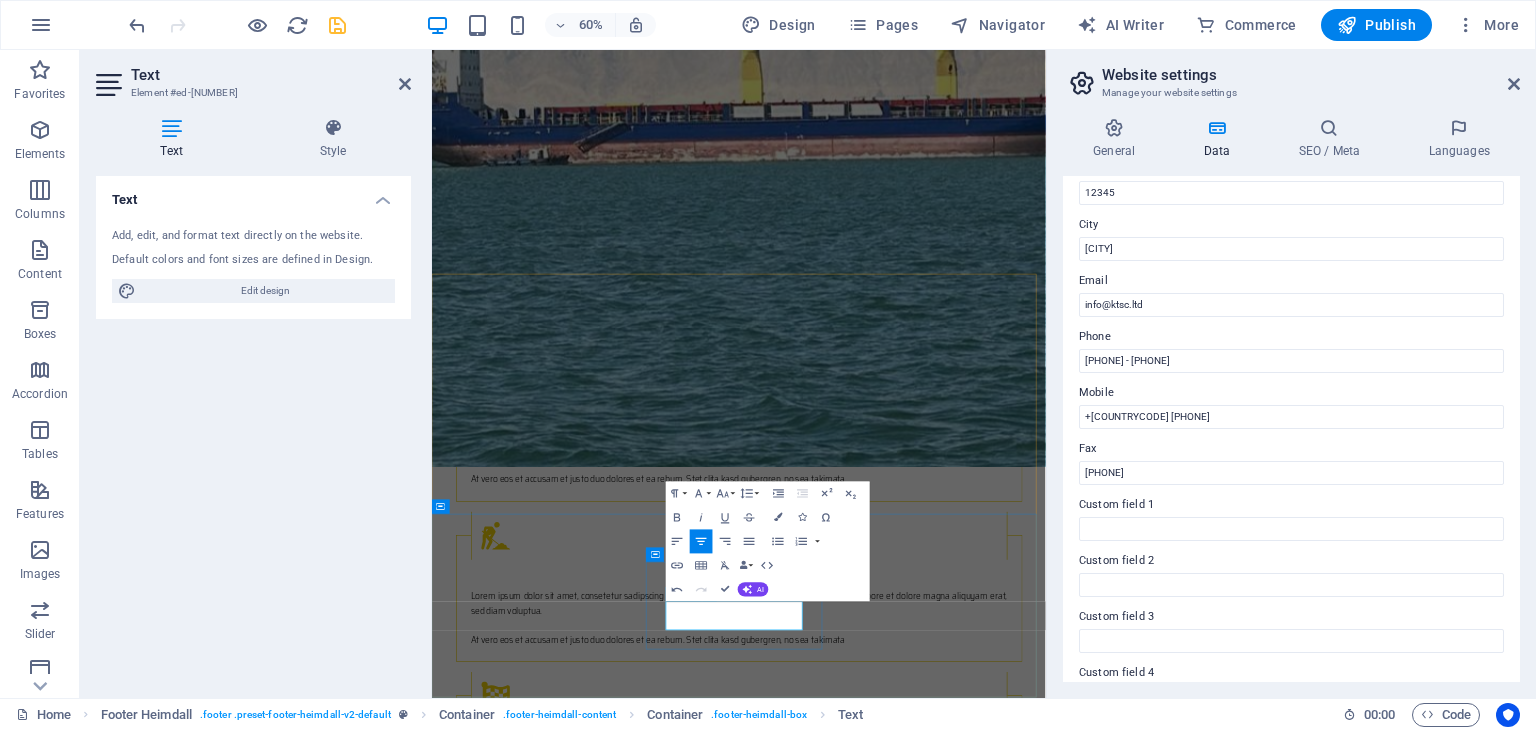 click on "[PHONE] - [PHONE]" at bounding box center (594, 2994) 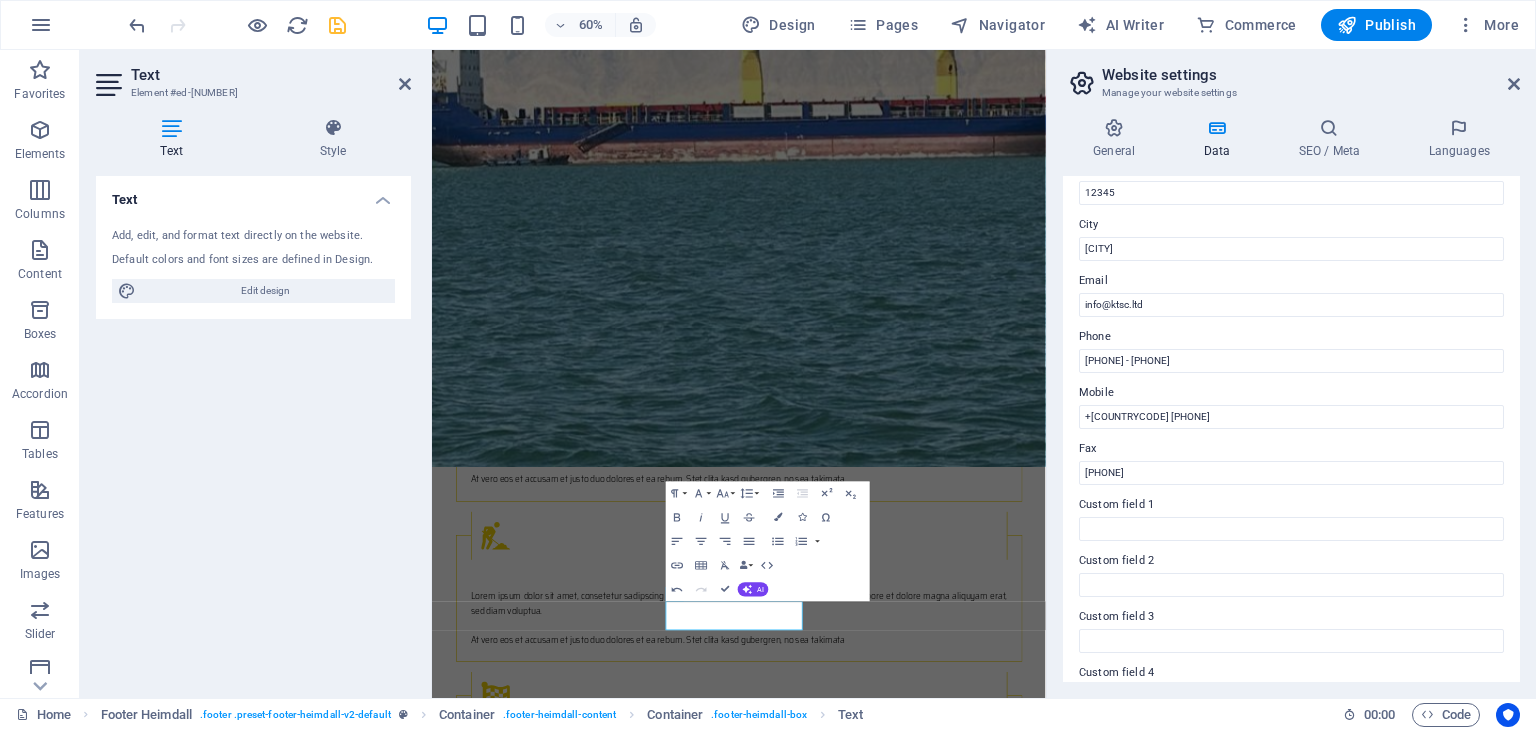 click on "Home Footer Heimdall . footer .preset-footer-heimdall-v2-default Container . footer-heimdall-content Container . footer-heimdall-box Text" at bounding box center (671, 715) 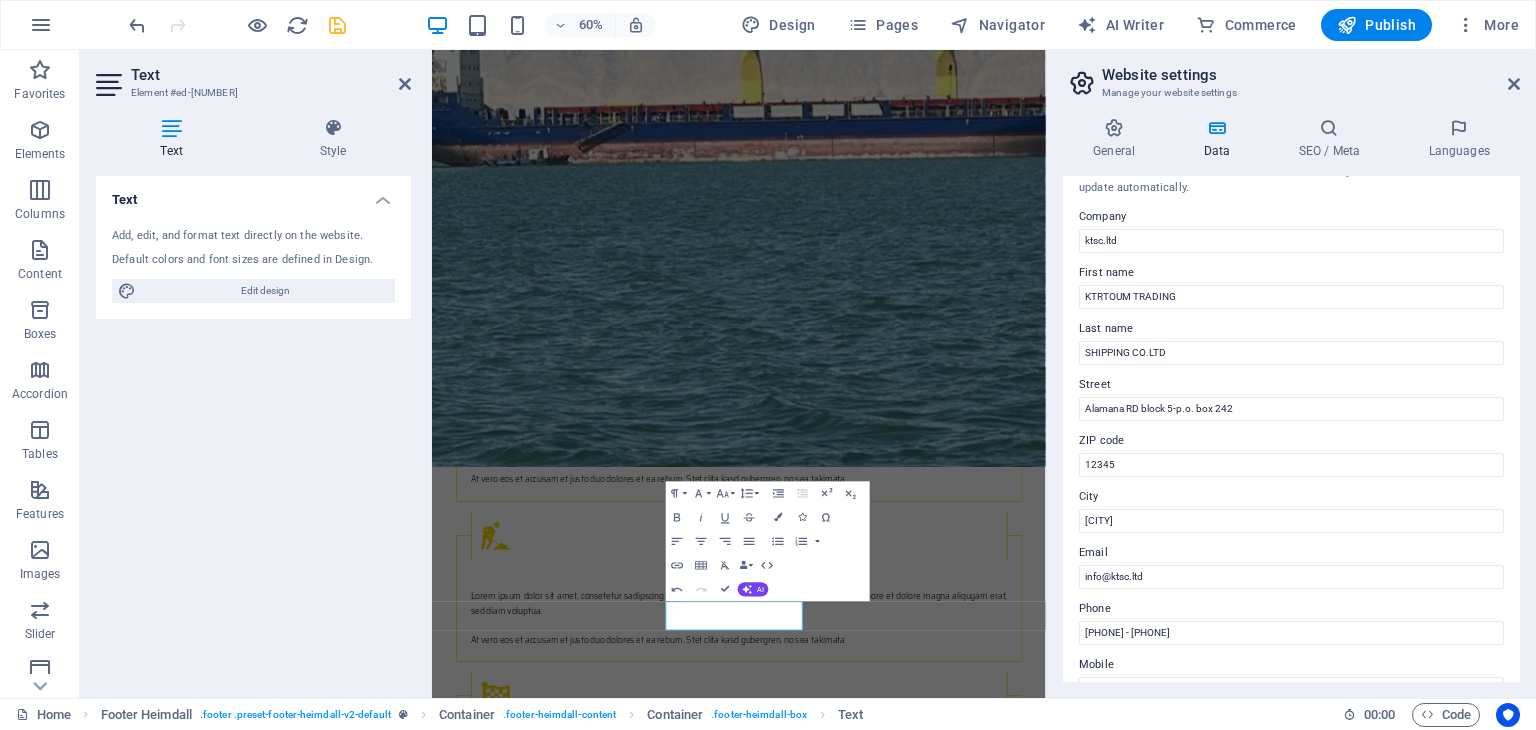 scroll, scrollTop: 0, scrollLeft: 0, axis: both 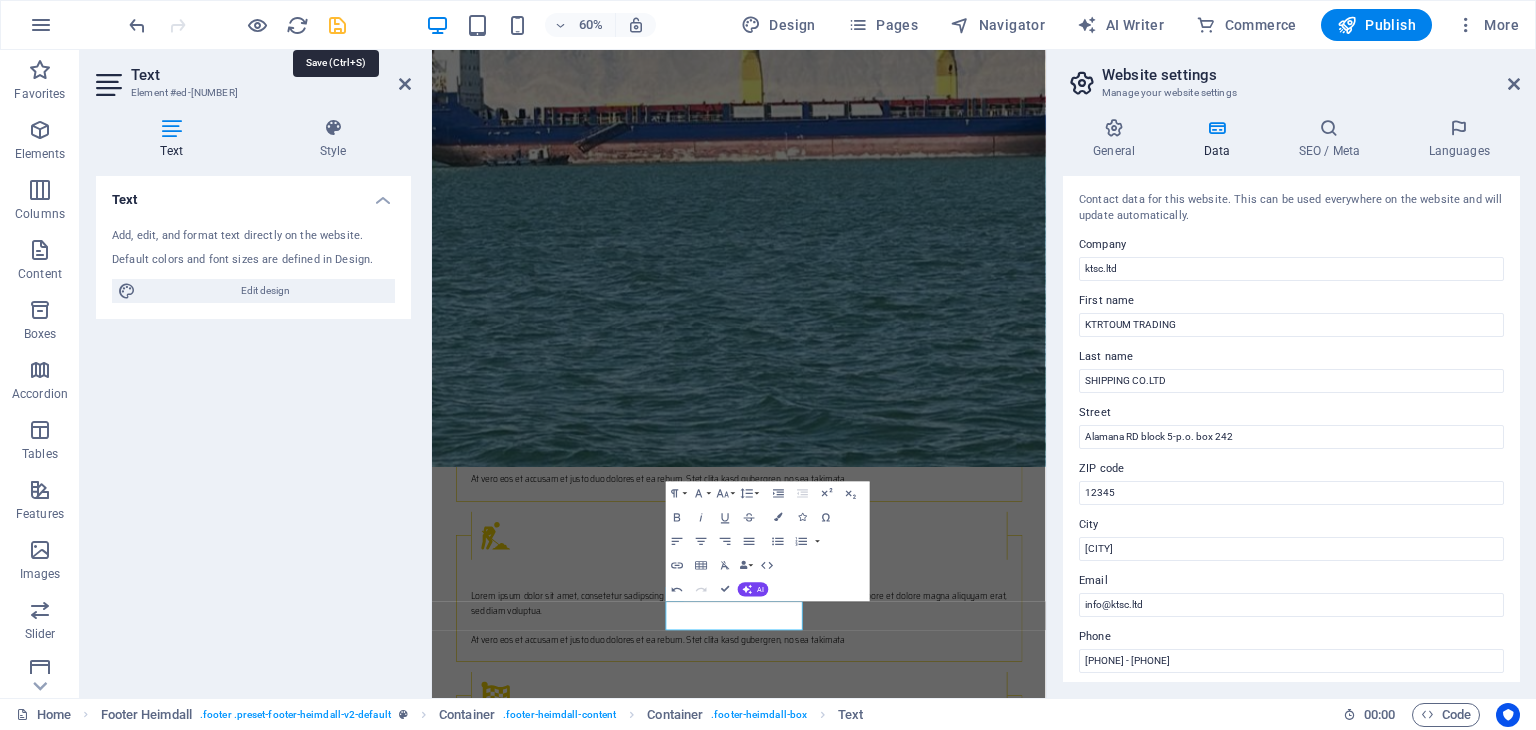 click at bounding box center (337, 25) 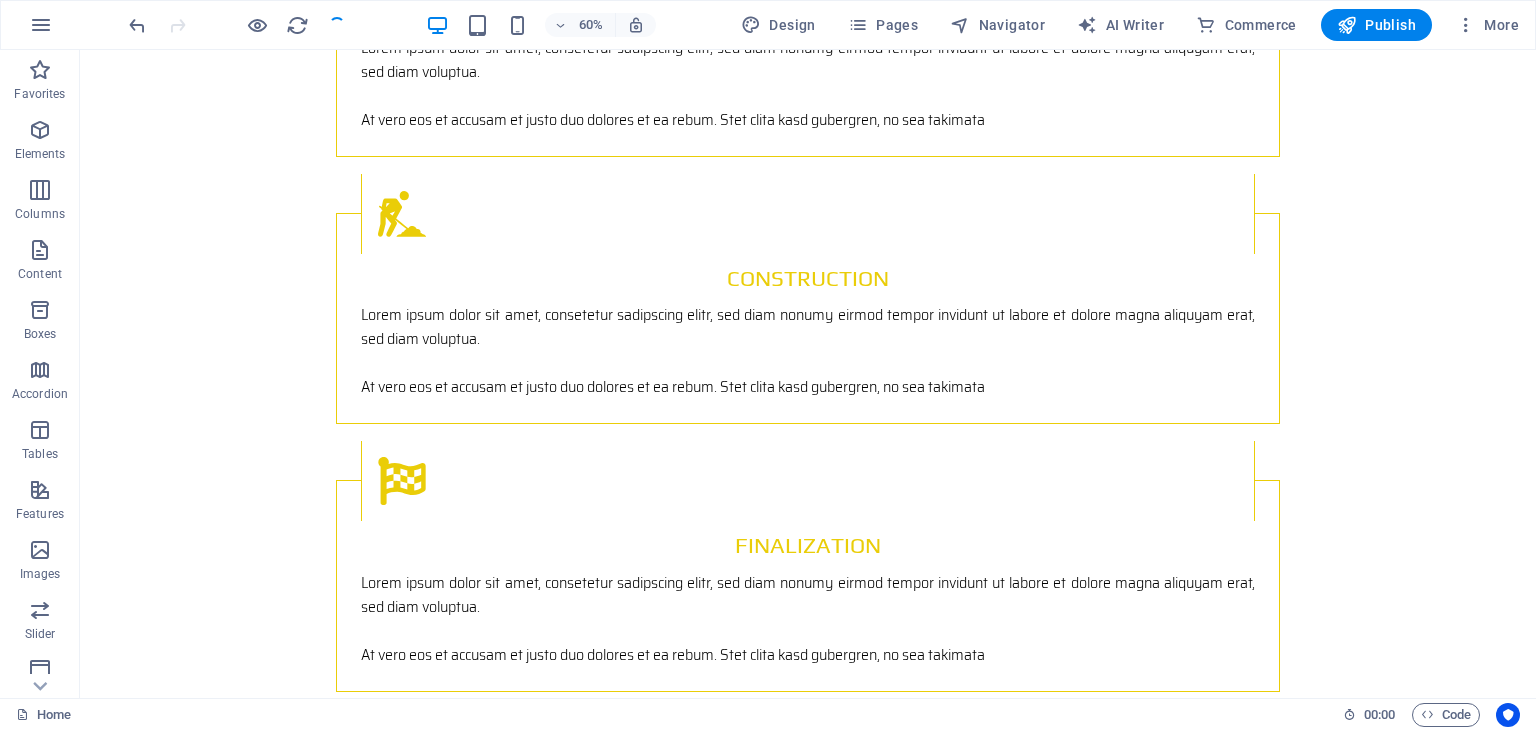 scroll, scrollTop: 2975, scrollLeft: 0, axis: vertical 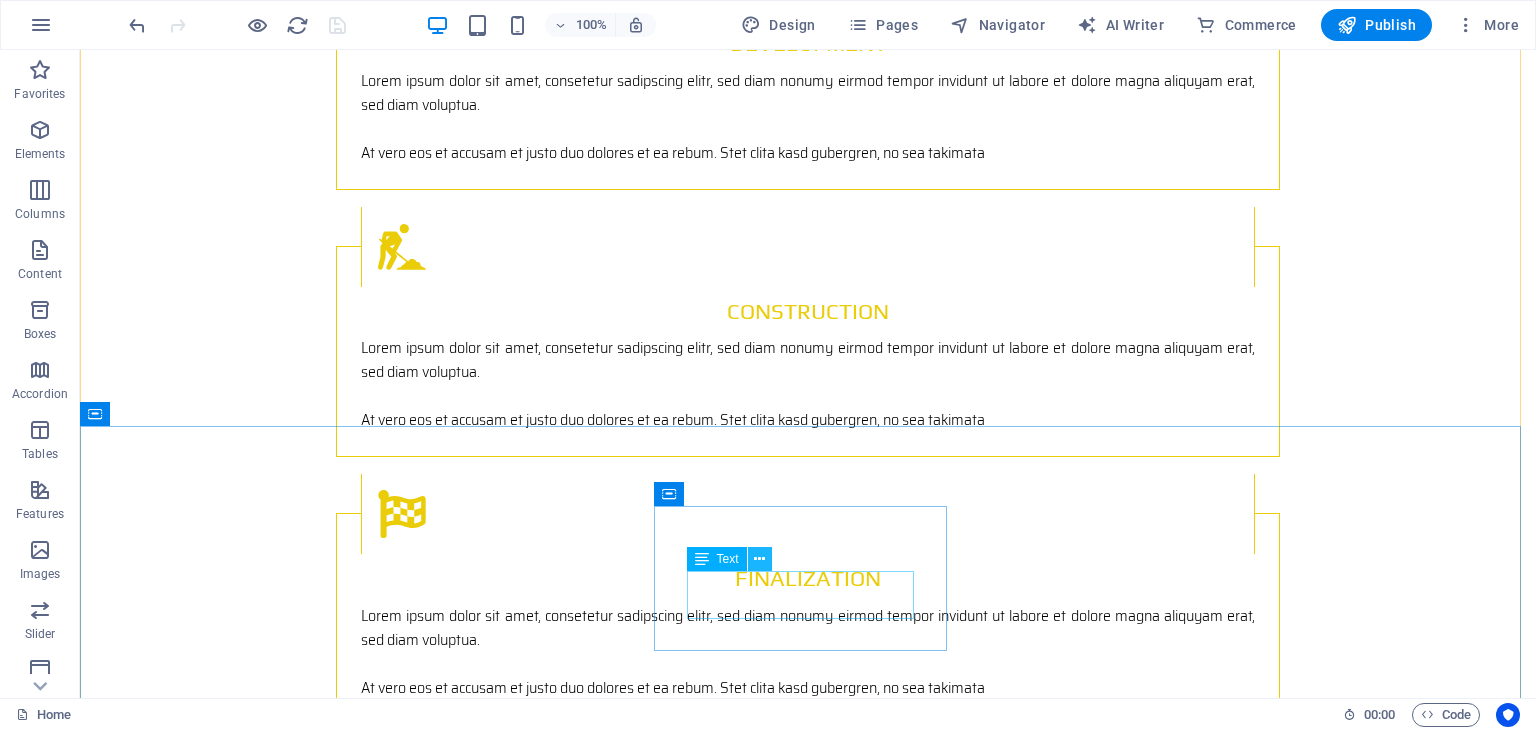 click at bounding box center [759, 559] 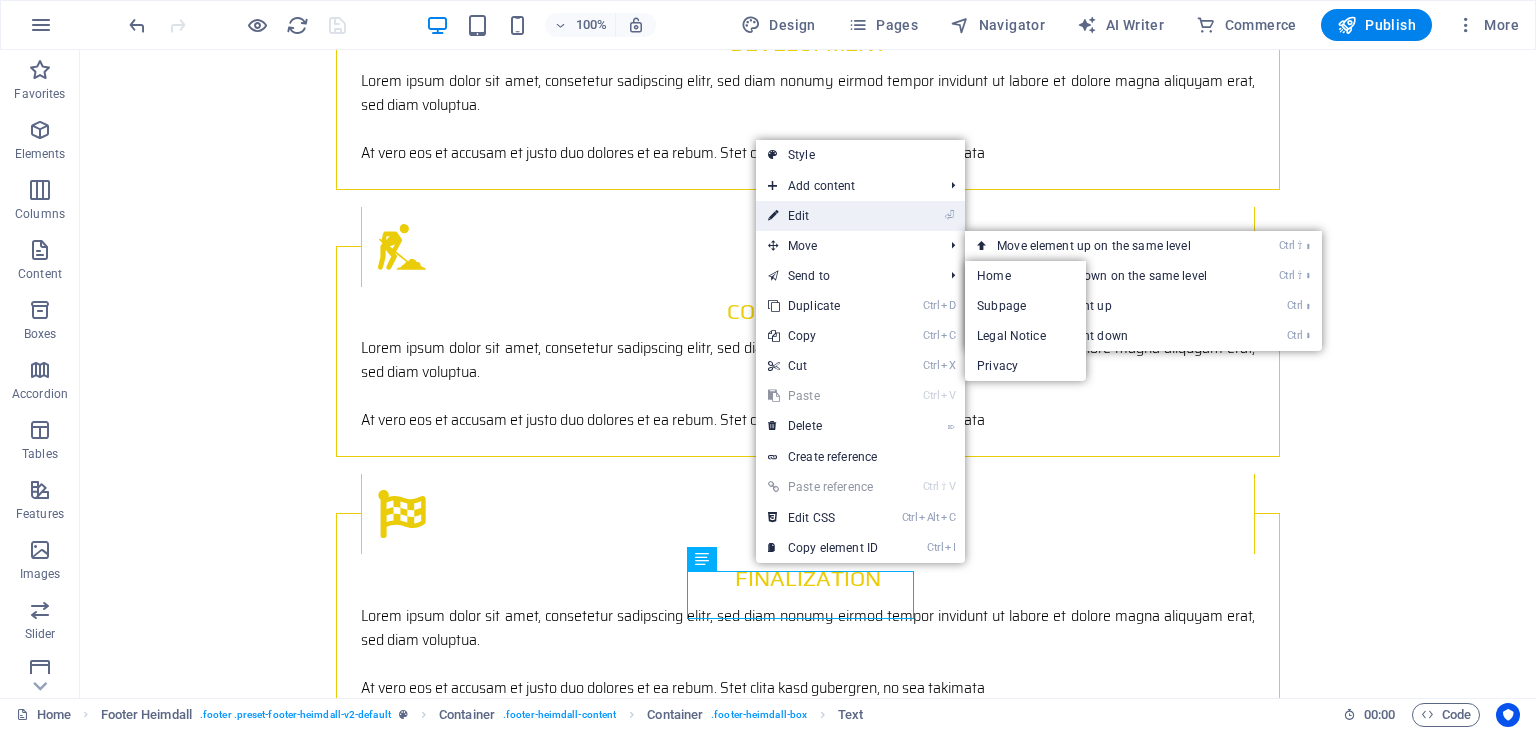 click on "⏎  Edit" at bounding box center [823, 216] 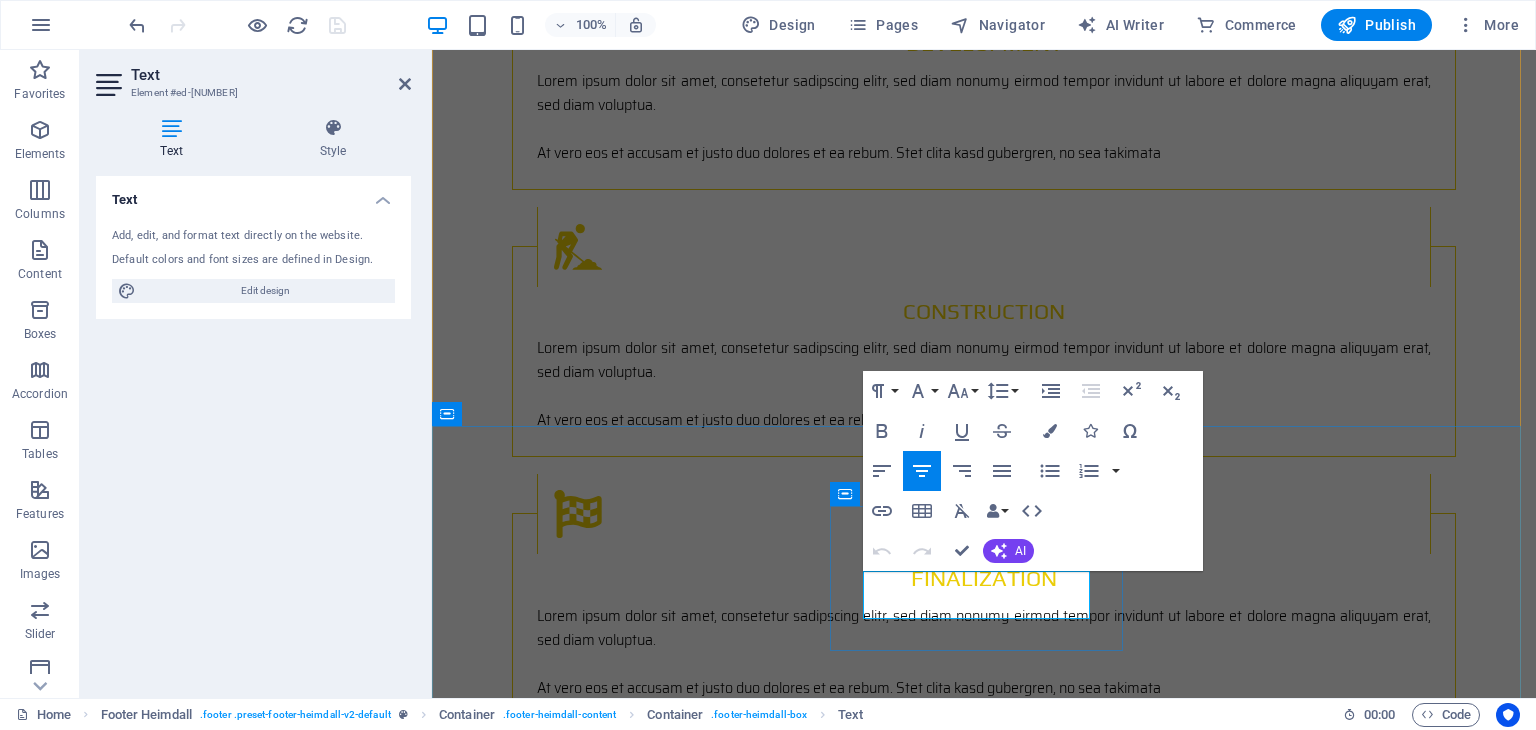 click on "[PHONE] - [PHONE]" at bounding box center (594, 2381) 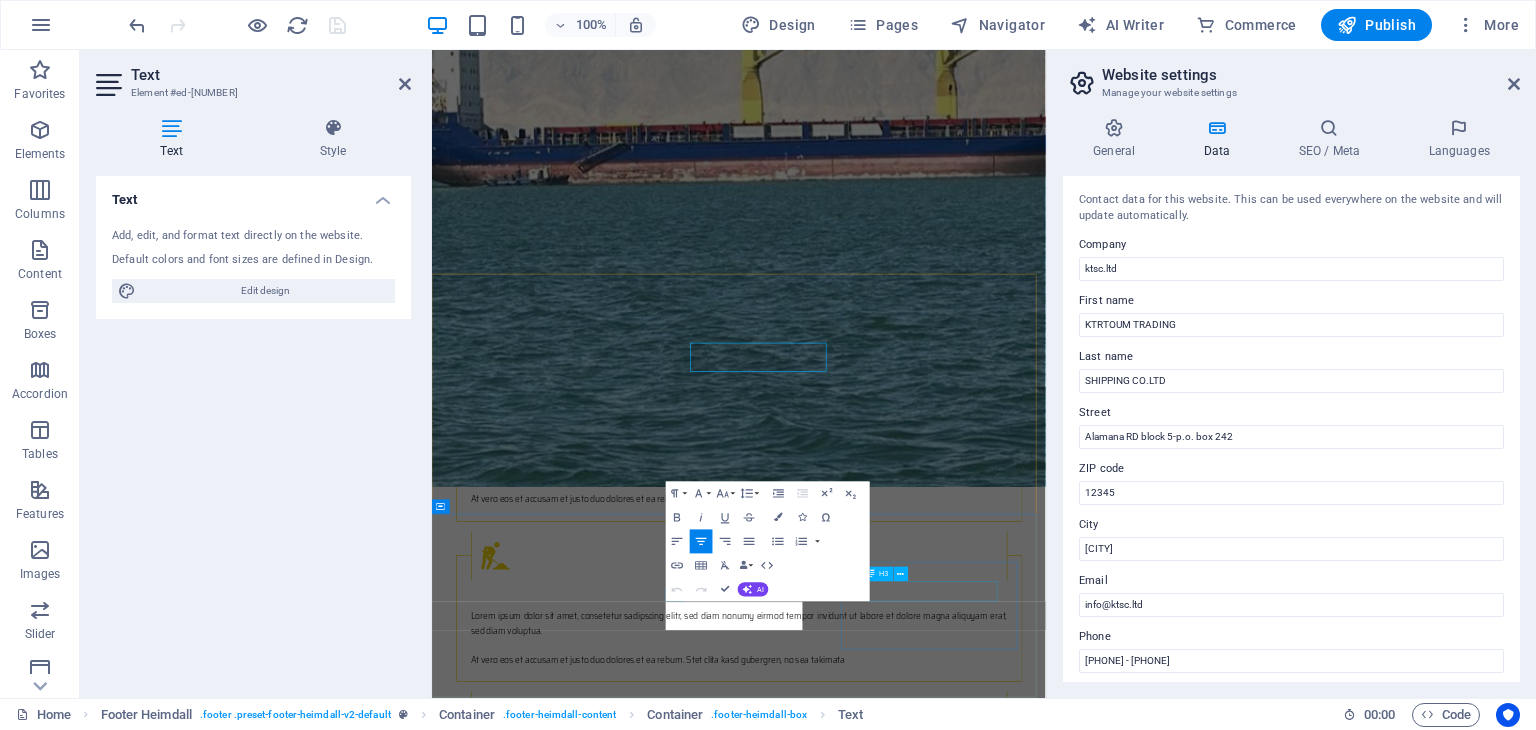 scroll, scrollTop: 3008, scrollLeft: 0, axis: vertical 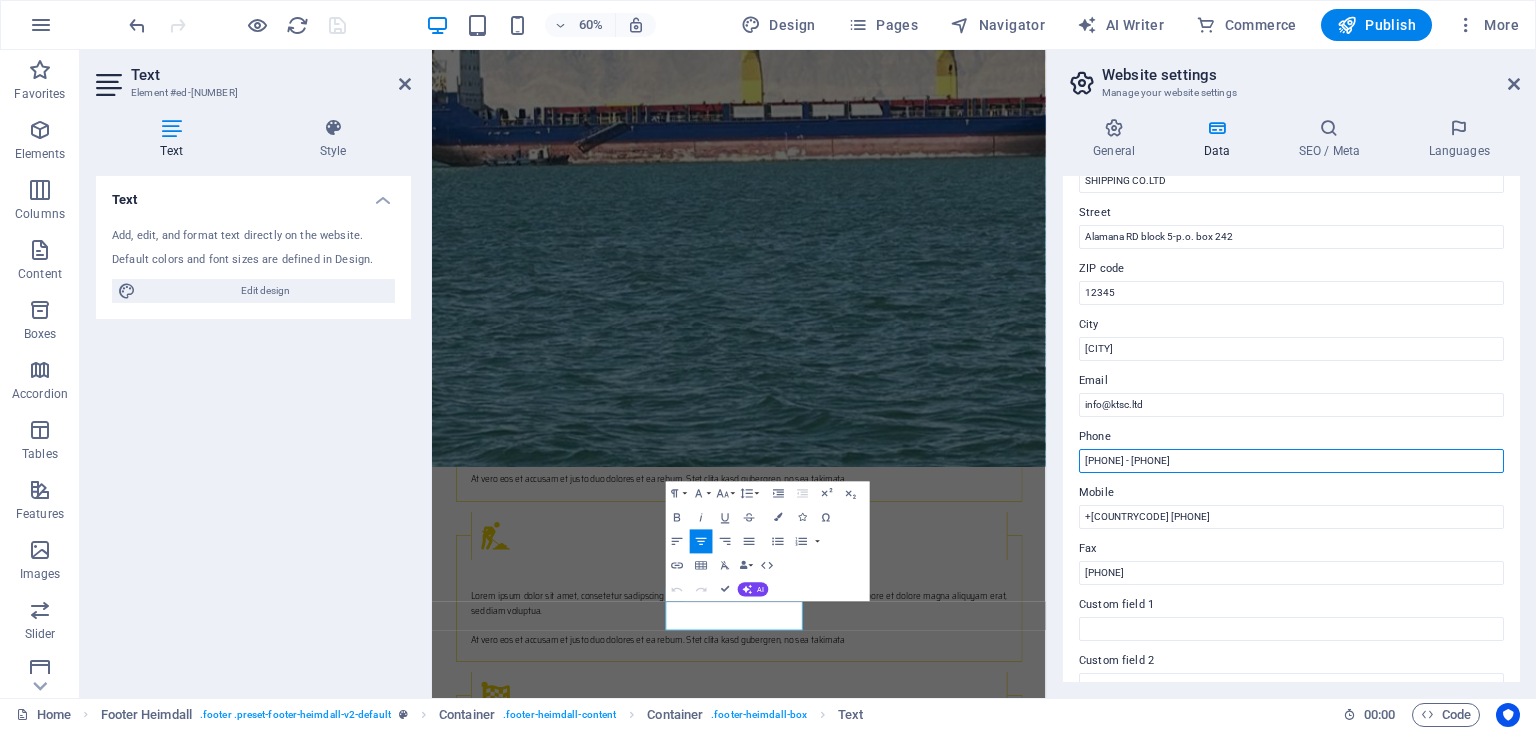 click on "[PHONE] - [PHONE]" at bounding box center (1291, 461) 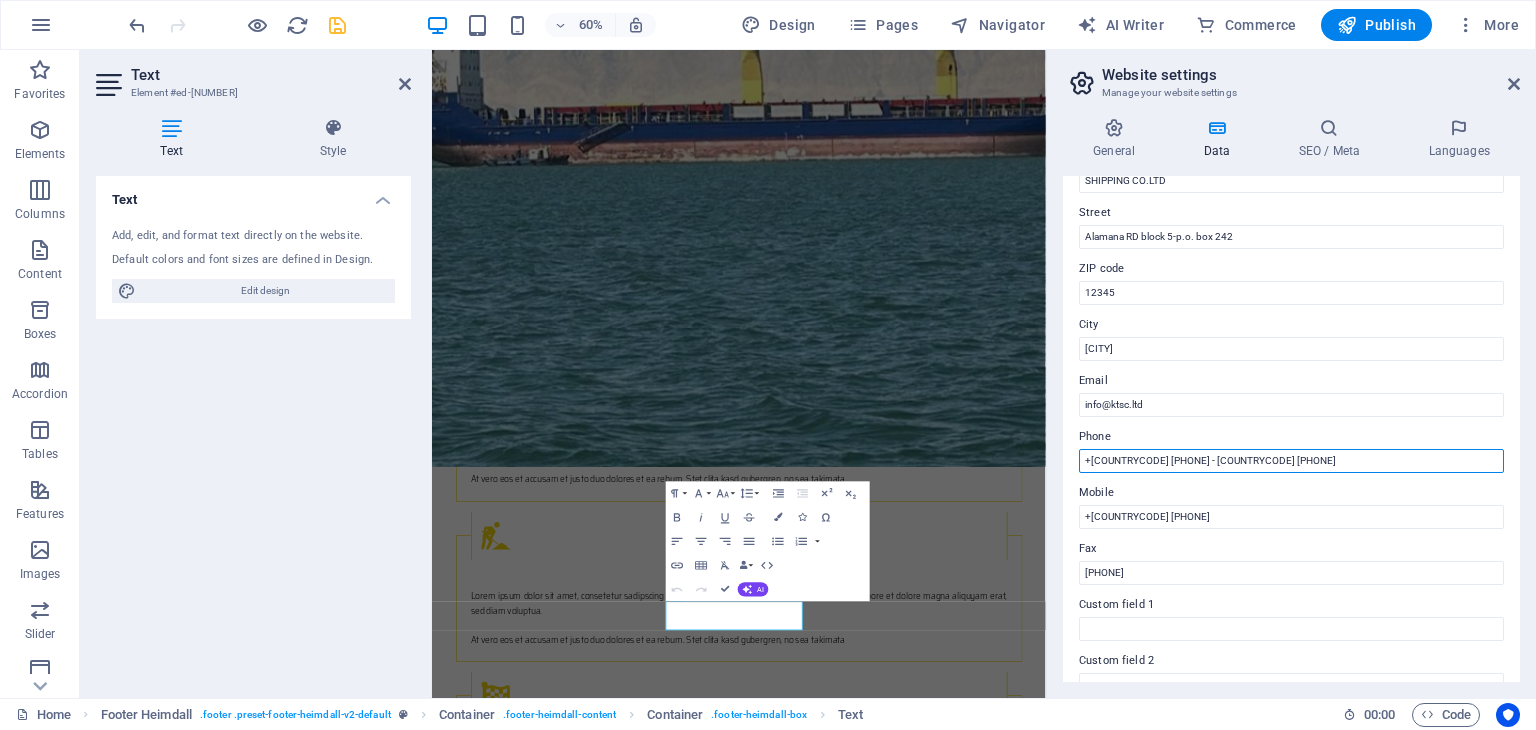click on "+[COUNTRYCODE] [PHONE] - [COUNTRYCODE] [PHONE]" at bounding box center [1291, 461] 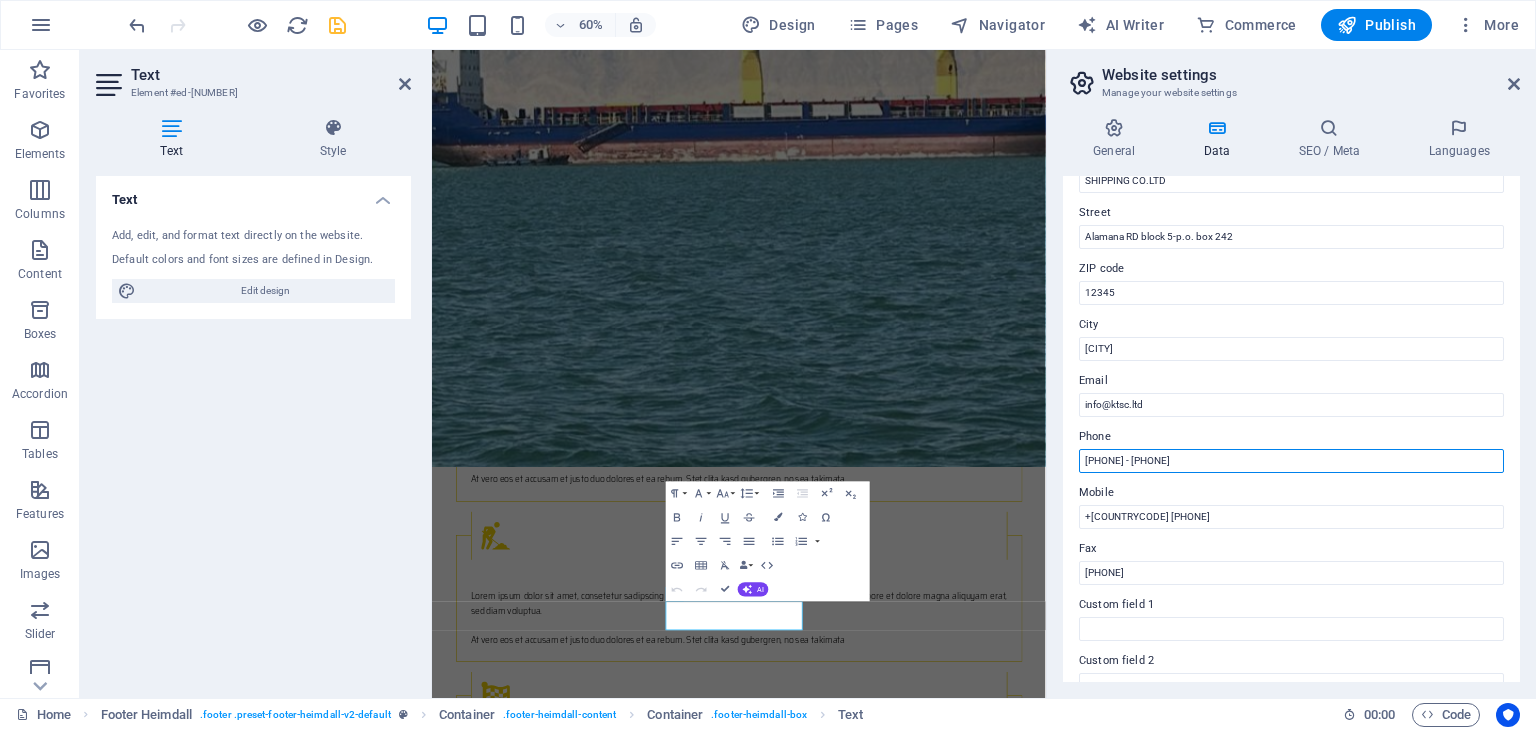 click on "[PHONE] - [PHONE]" at bounding box center (1291, 461) 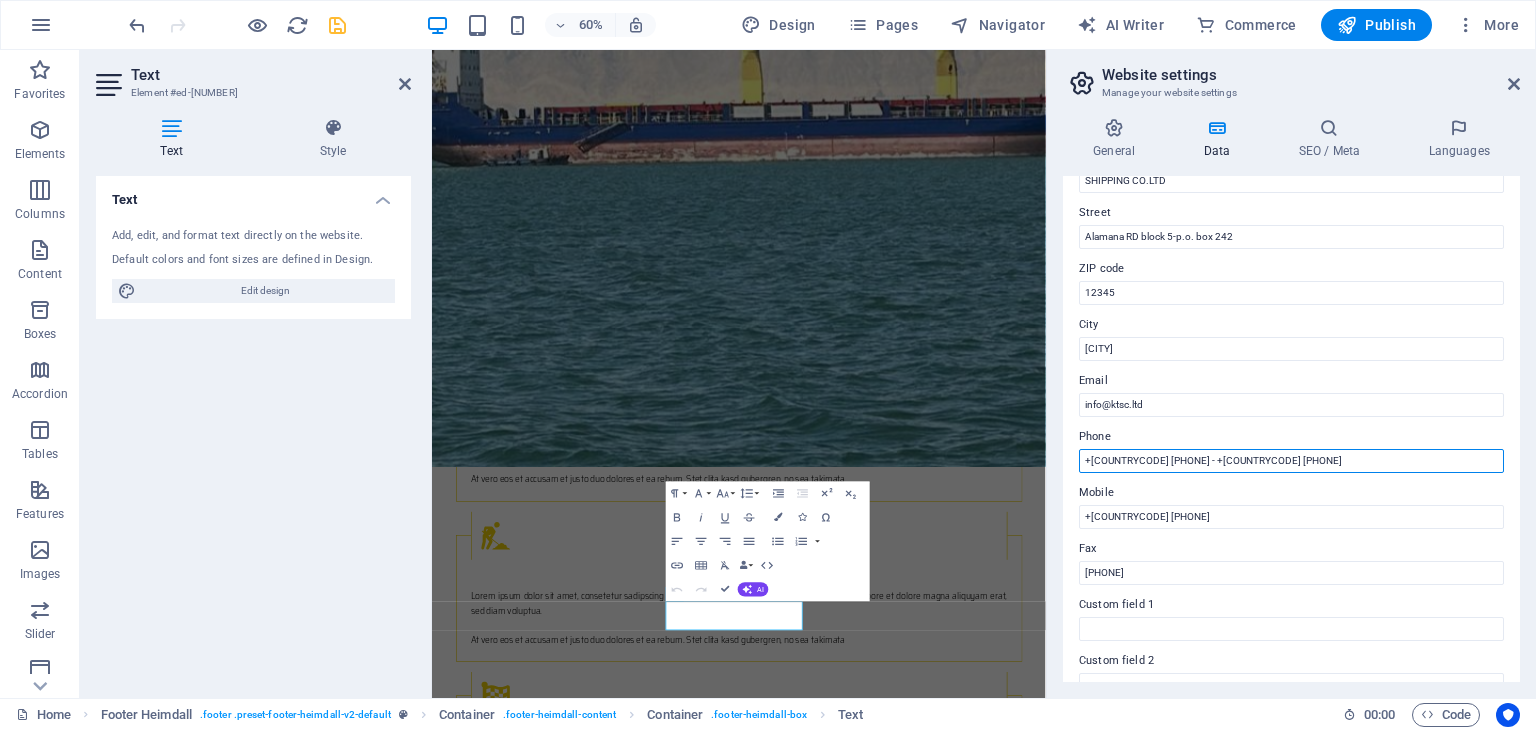 click on "+[COUNTRYCODE] [PHONE] - +[COUNTRYCODE] [PHONE]" at bounding box center [1291, 461] 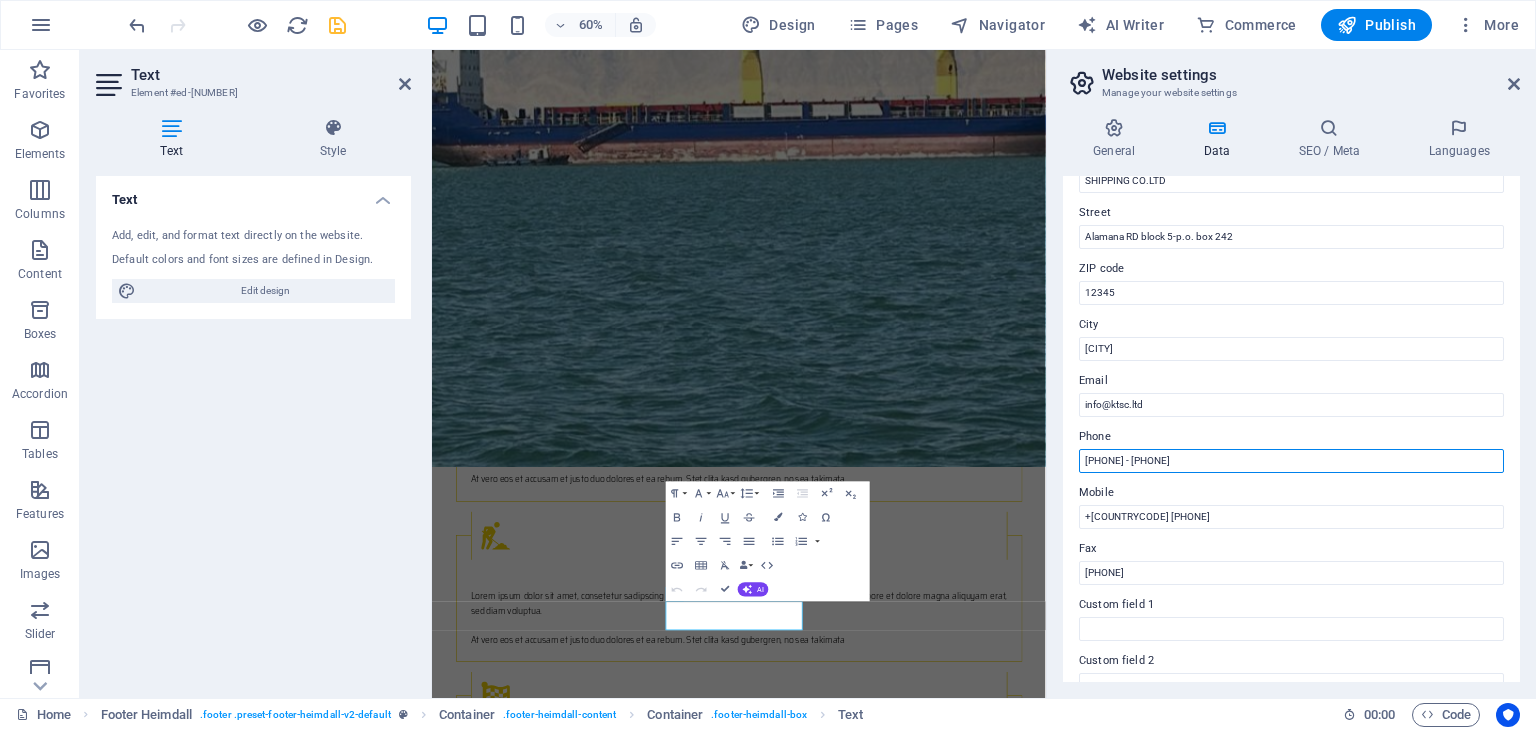 click on "[PHONE] - [PHONE]" at bounding box center [1291, 461] 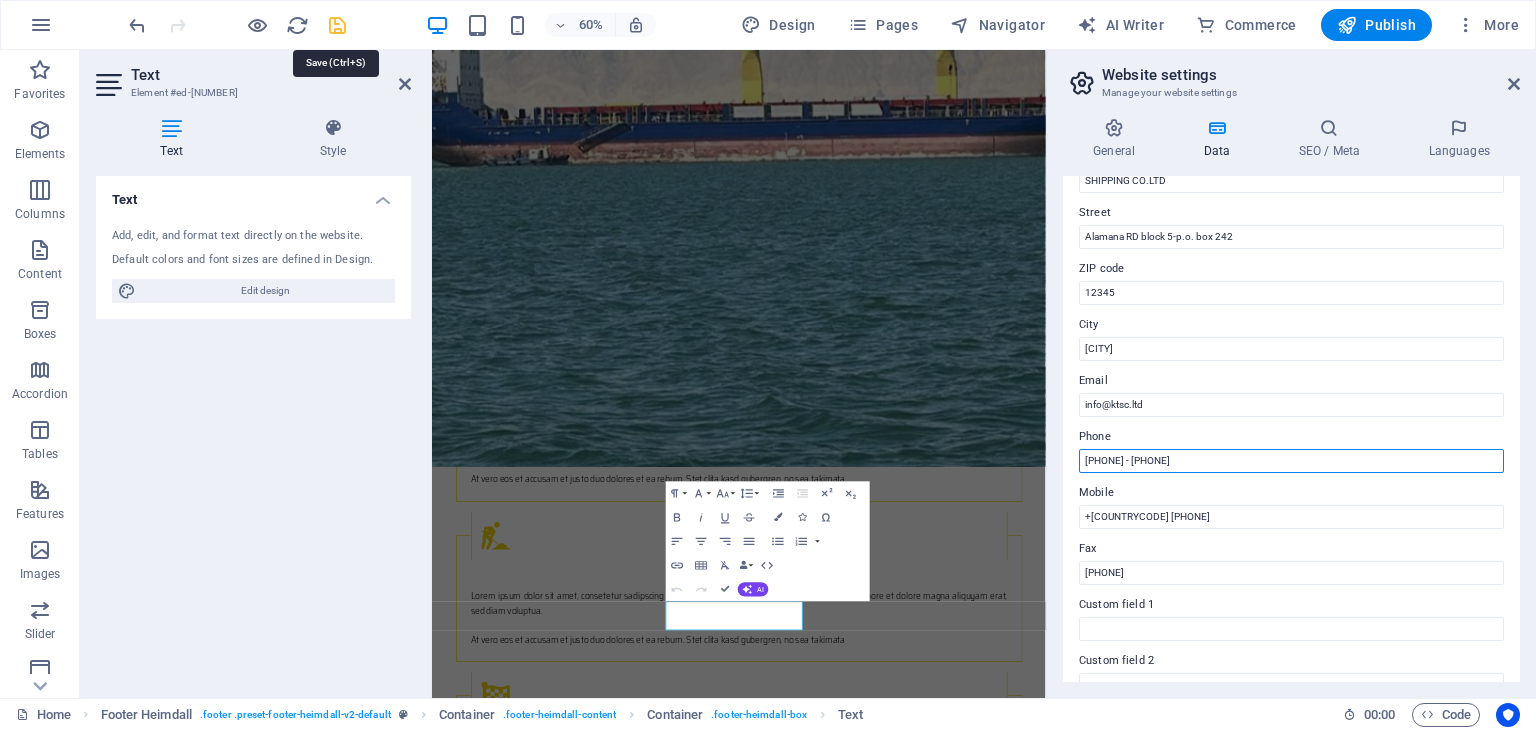 type on "[PHONE] - [PHONE]" 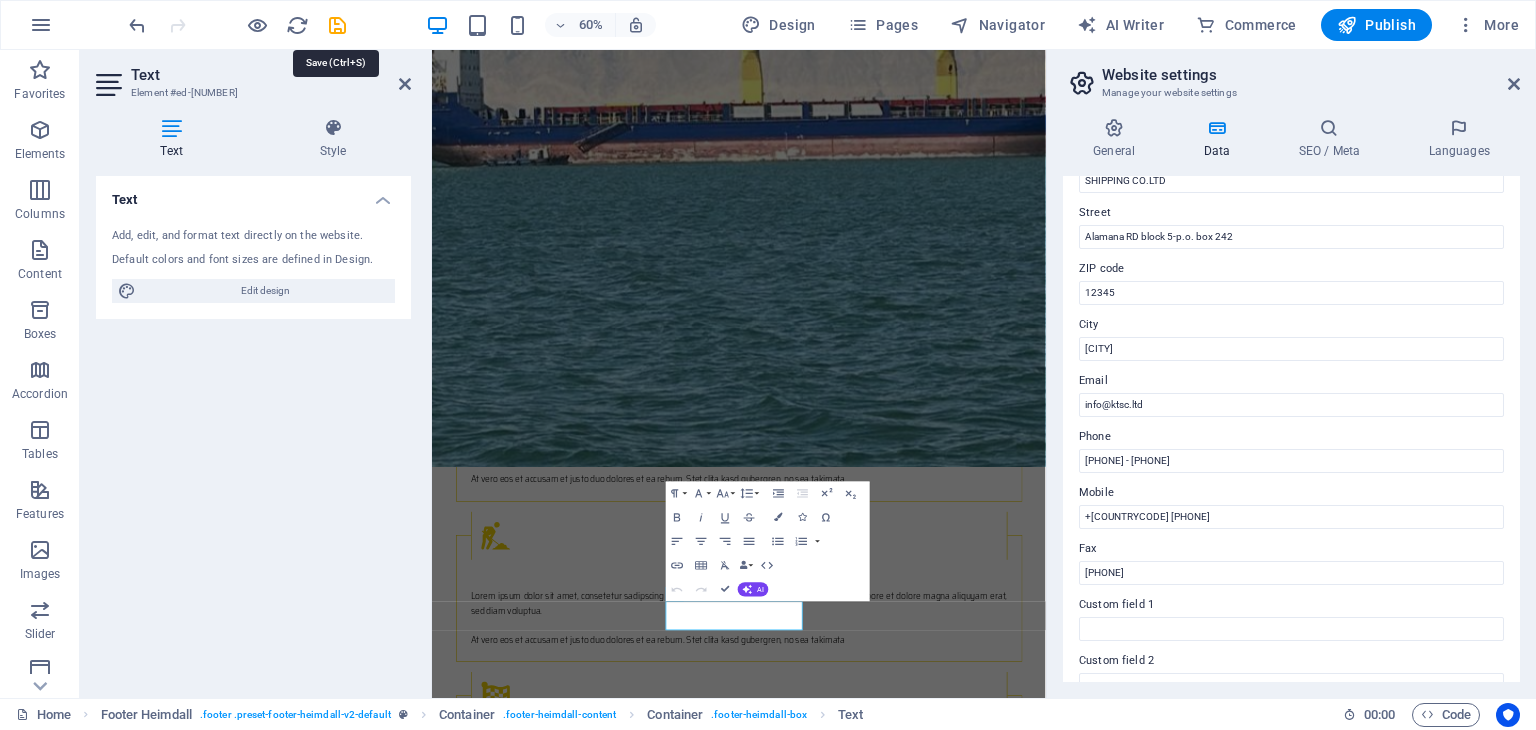 click at bounding box center [337, 25] 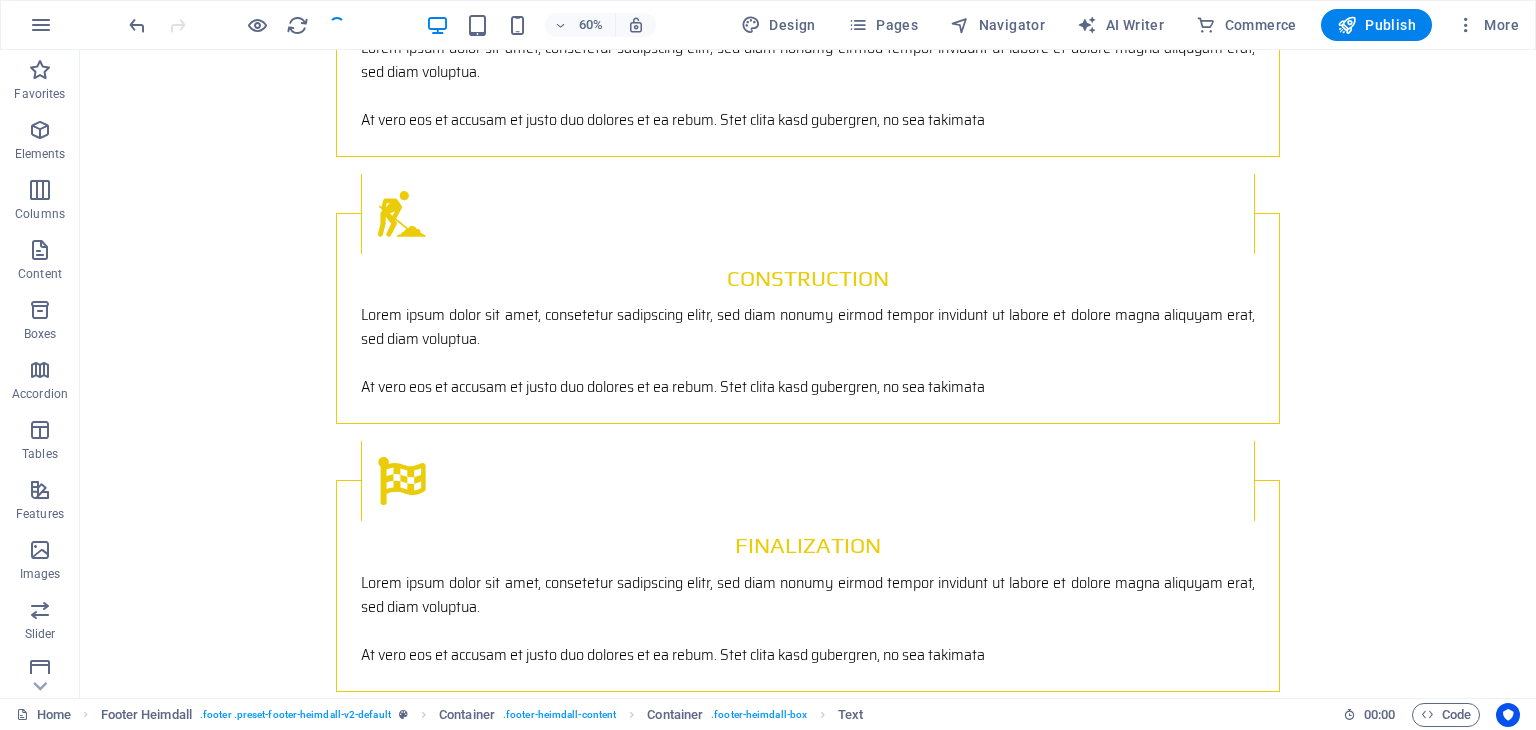 scroll, scrollTop: 2999, scrollLeft: 0, axis: vertical 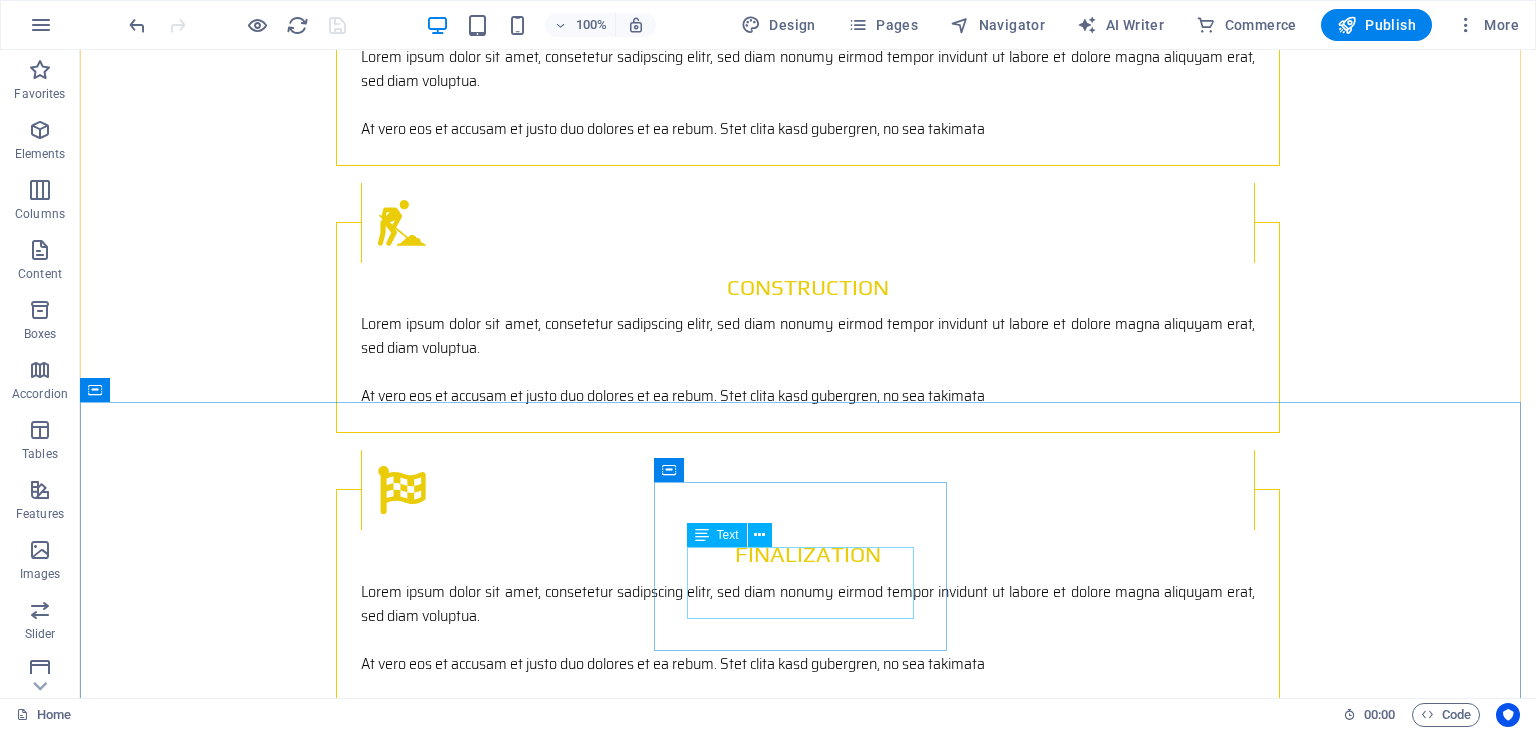 click on "[PHONE] - [PHONE] [PHONE]" at bounding box center [242, 2370] 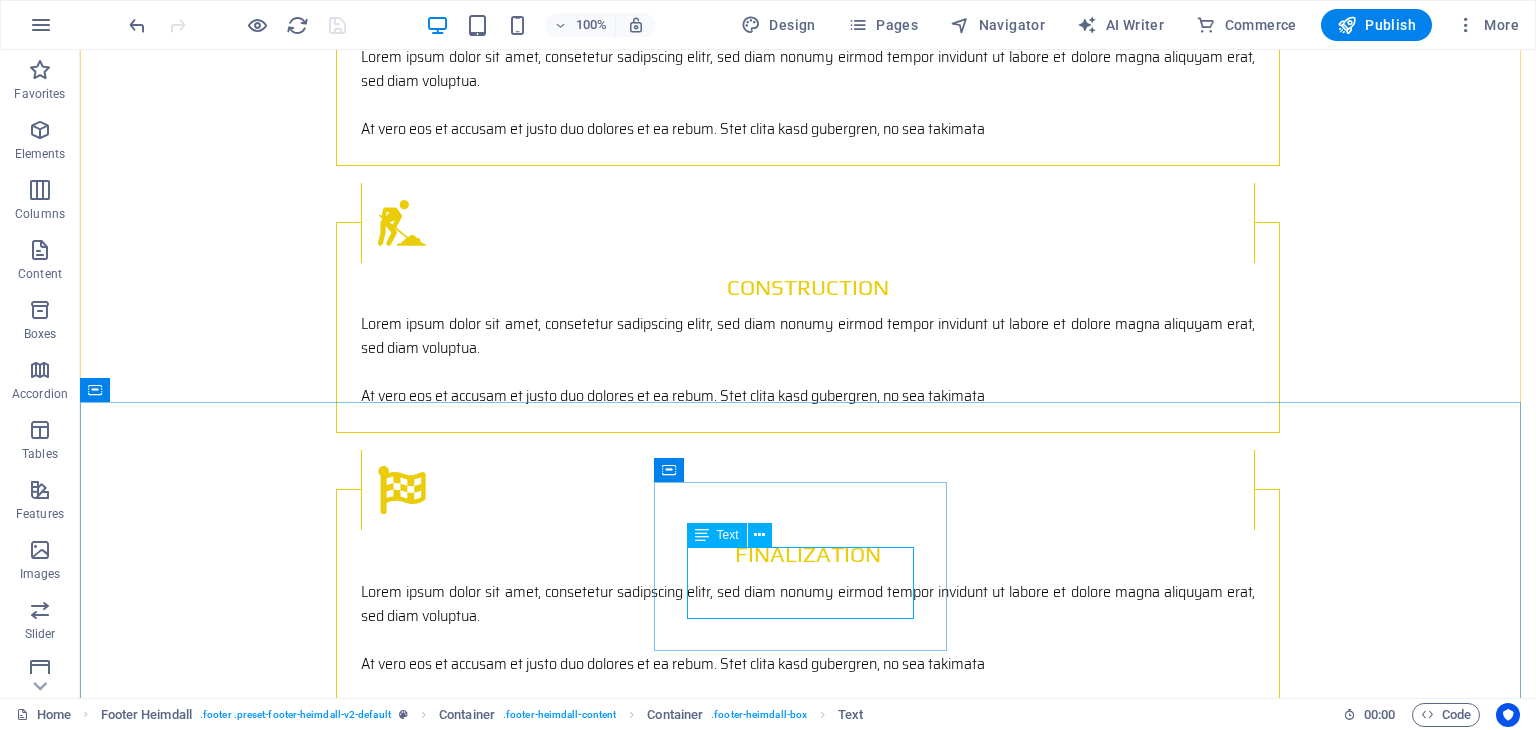 click on "[PHONE] - [PHONE] [PHONE]" at bounding box center (242, 2370) 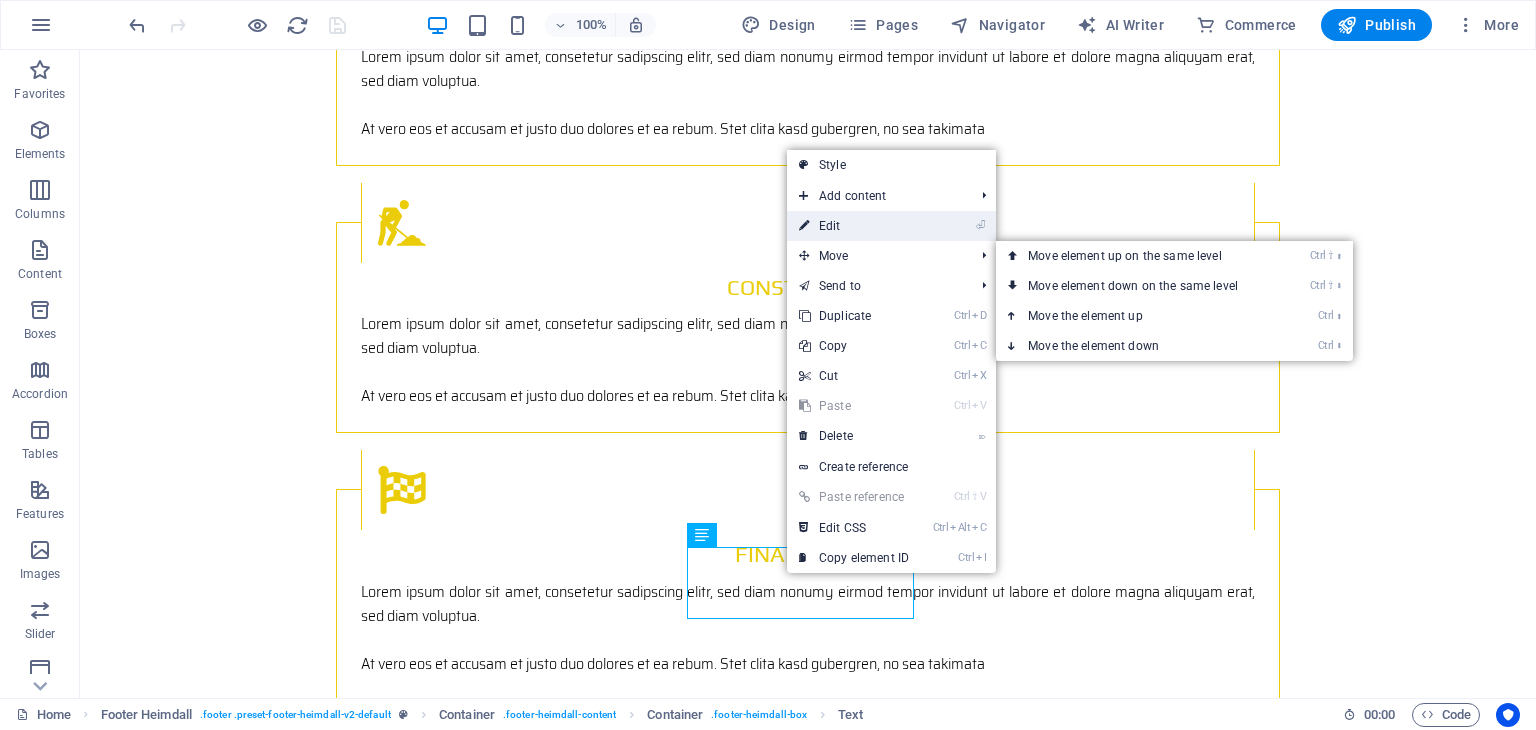 click on "⏎  Edit" at bounding box center [854, 226] 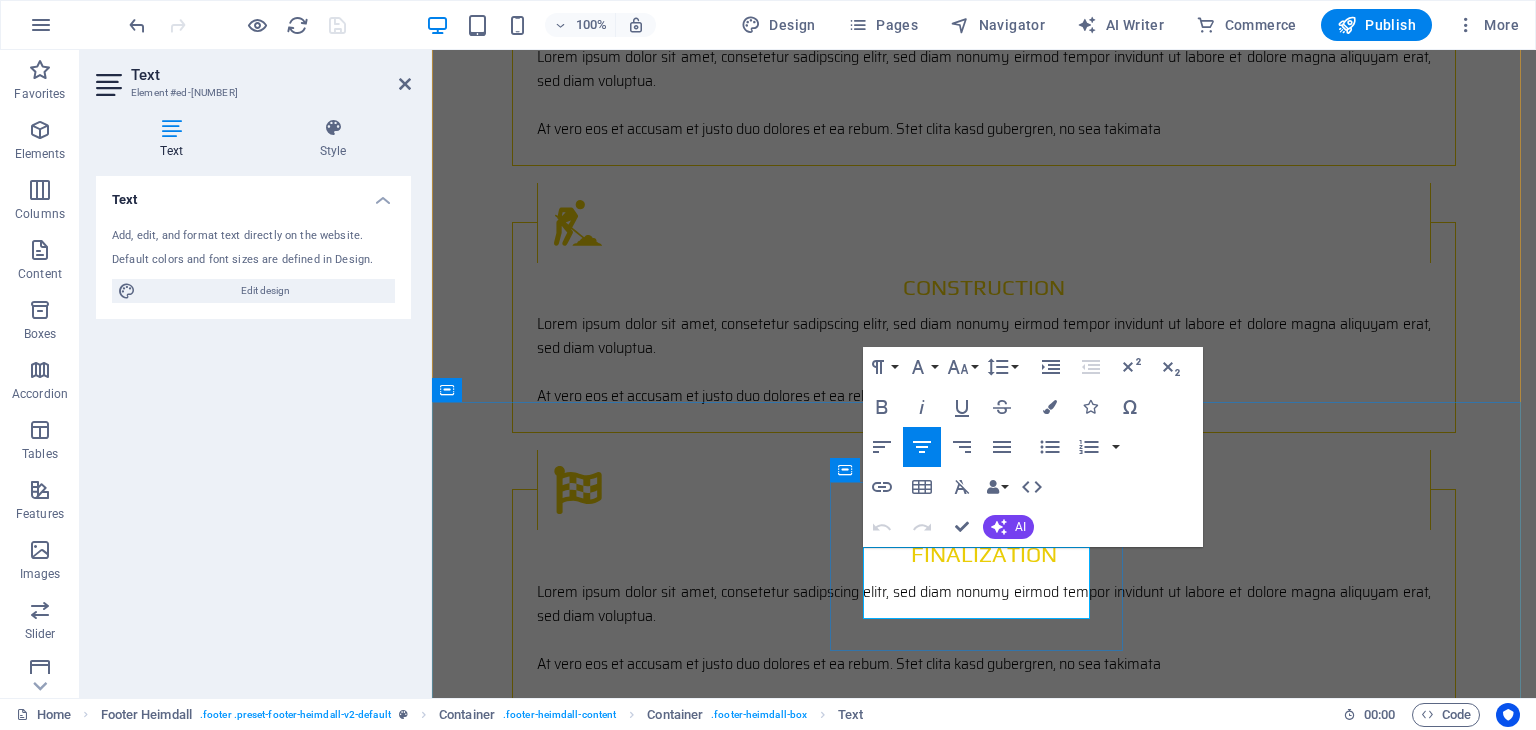 click on "[PHONE] - [PHONE]" at bounding box center (594, 2357) 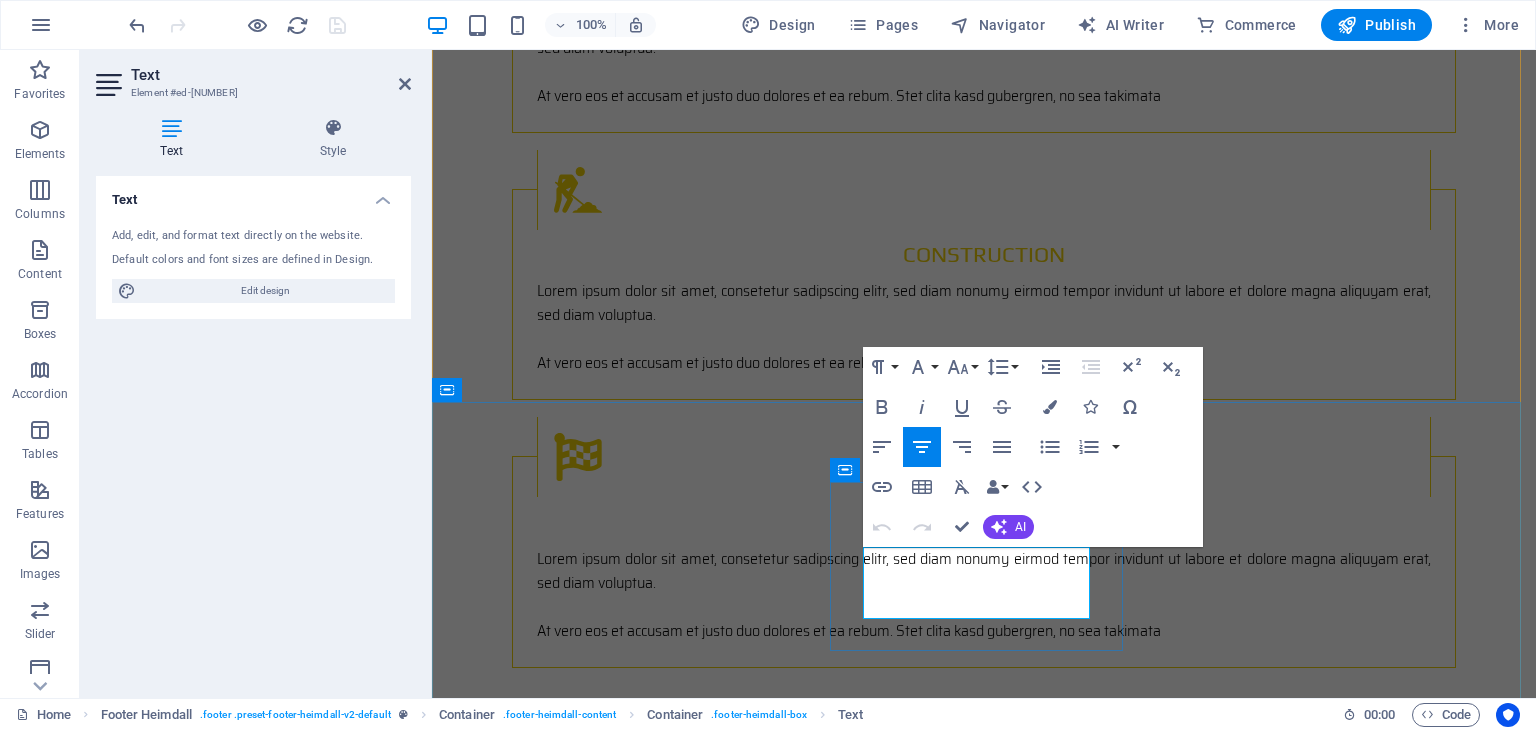 click on "Contact" at bounding box center (594, 2458) 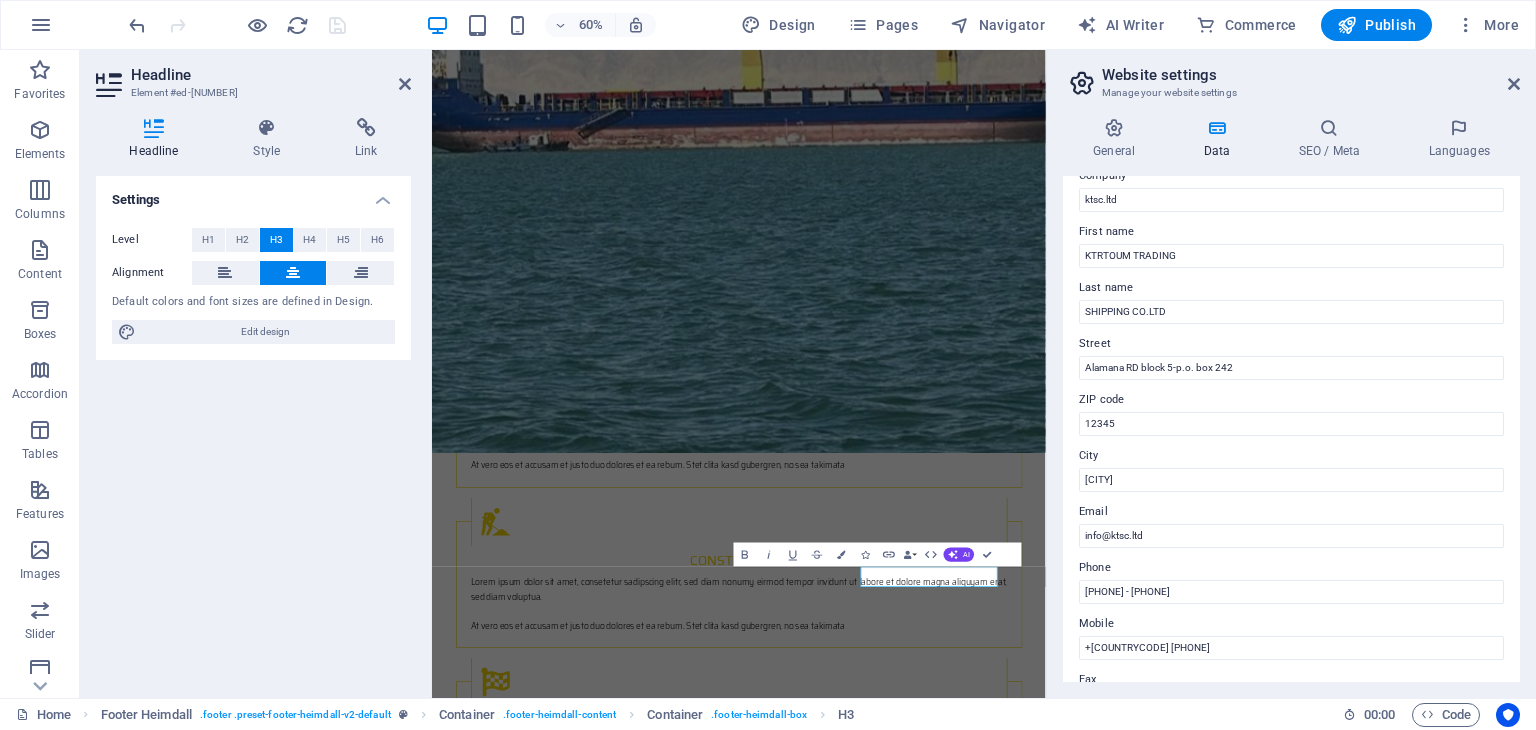 scroll, scrollTop: 100, scrollLeft: 0, axis: vertical 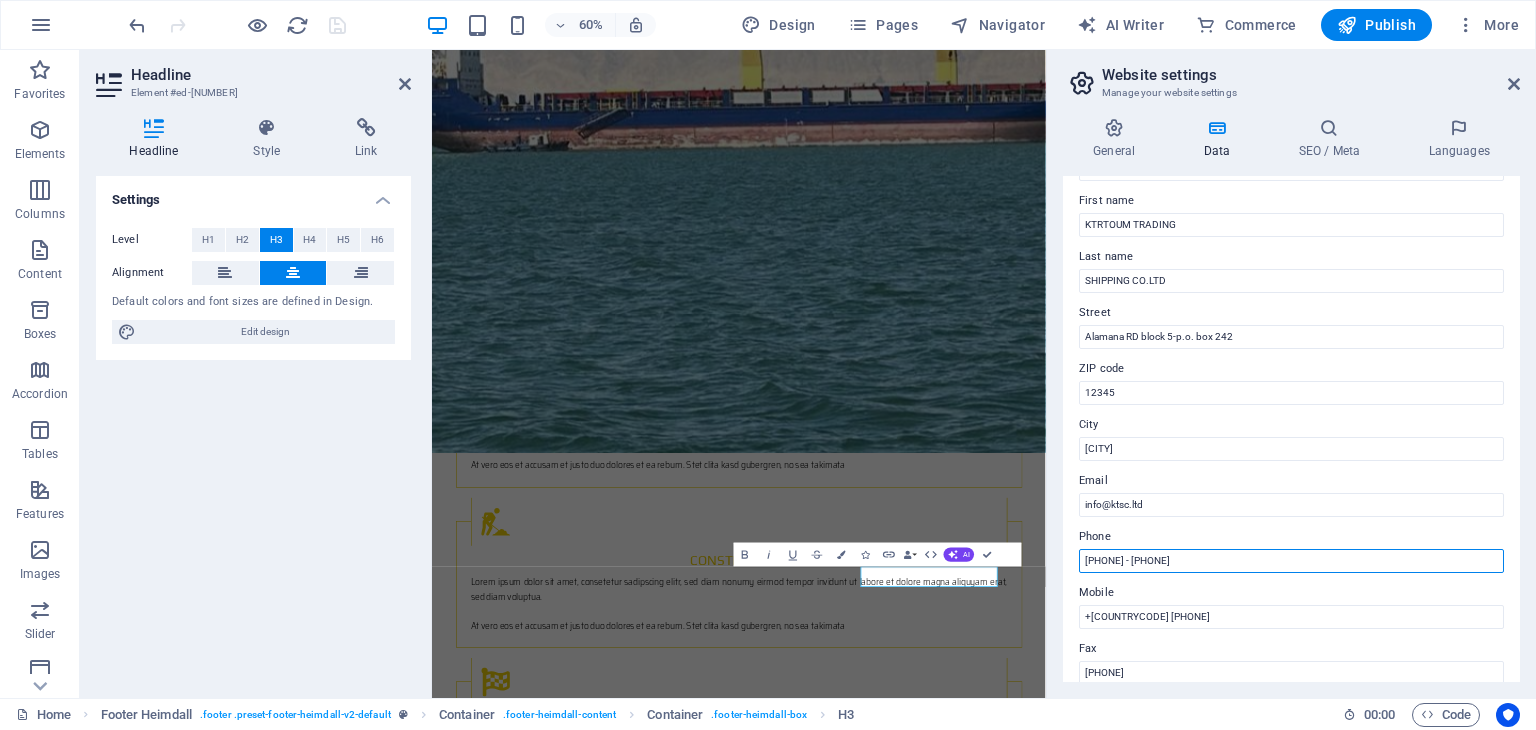 drag, startPoint x: 1199, startPoint y: 565, endPoint x: 1176, endPoint y: 568, distance: 23.194826 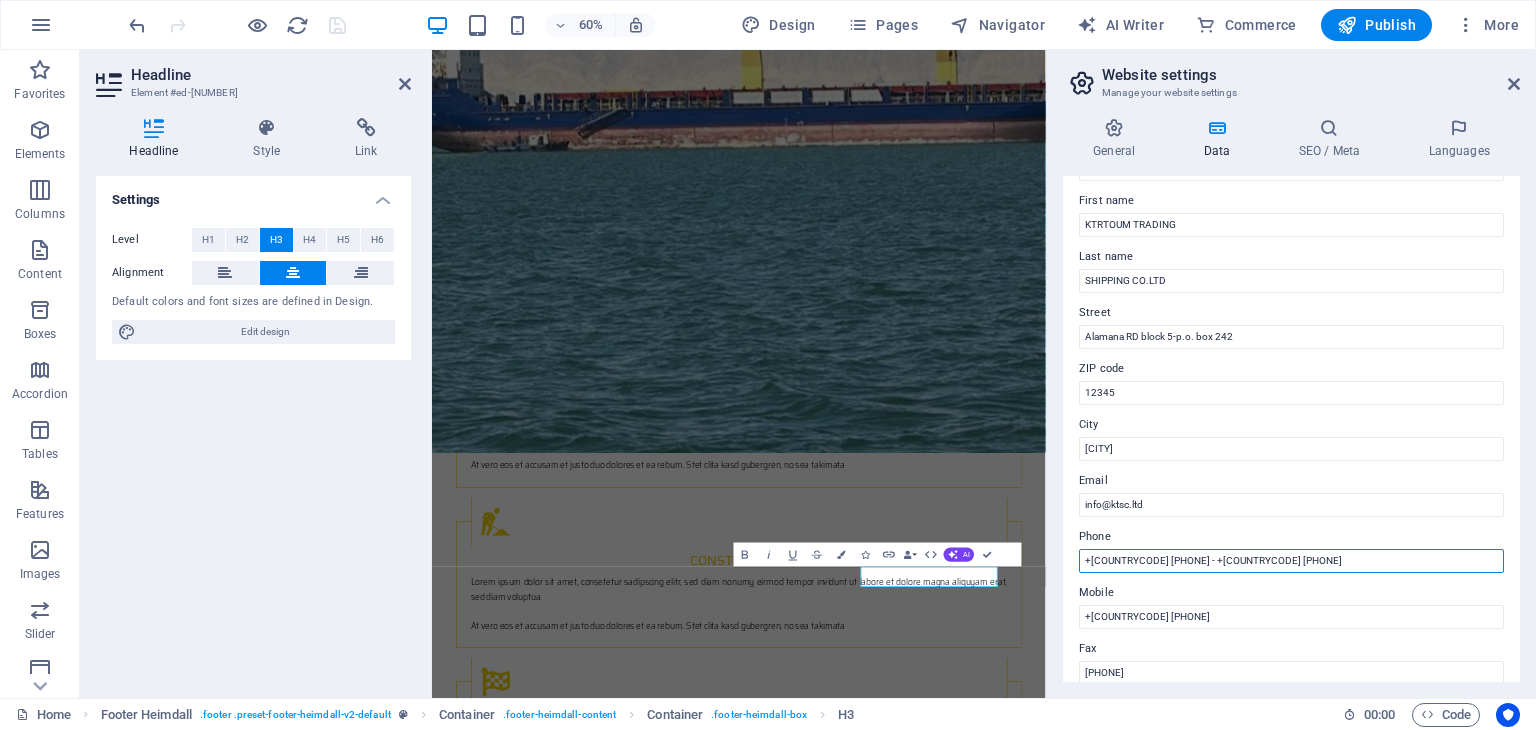 scroll, scrollTop: 3008, scrollLeft: 0, axis: vertical 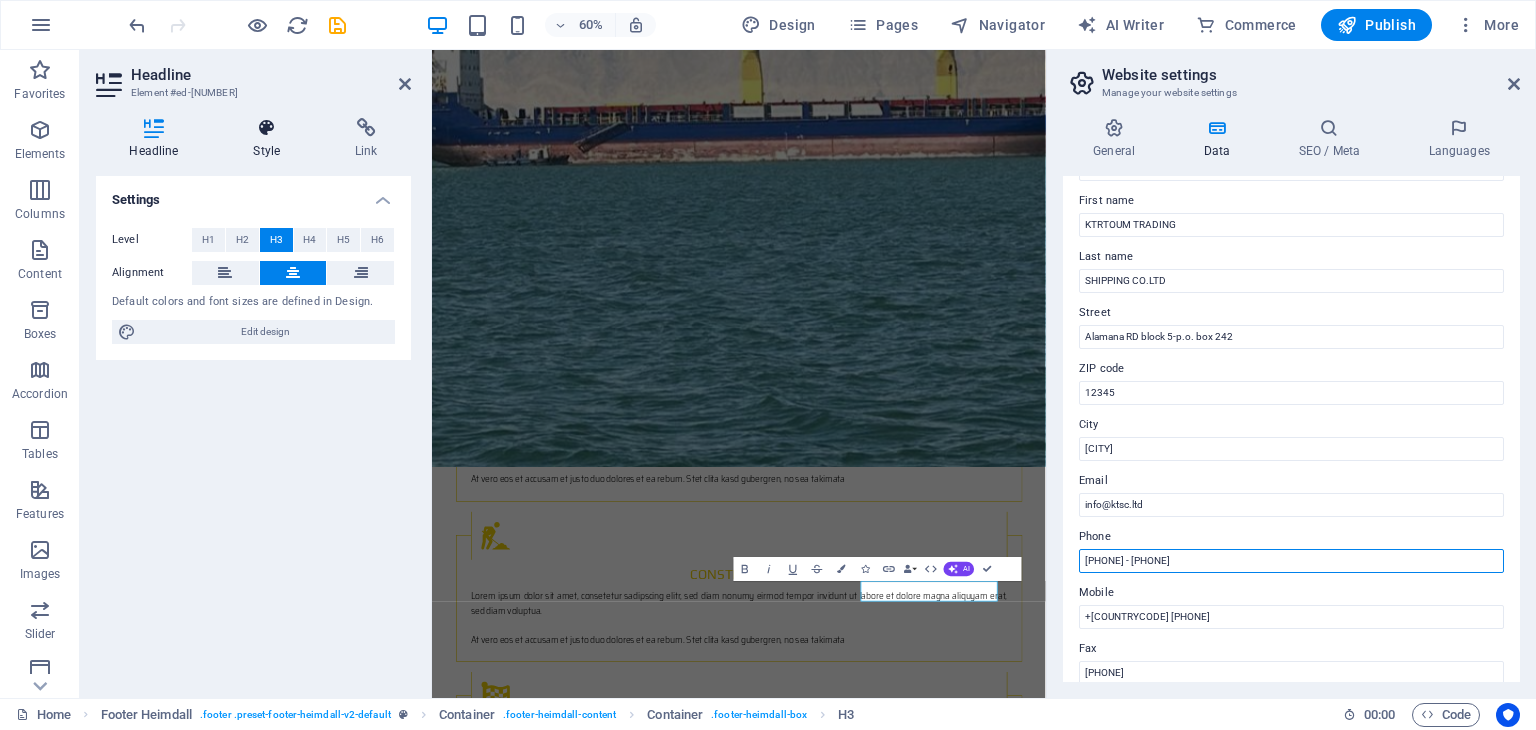 type on "[PHONE] - [PHONE]" 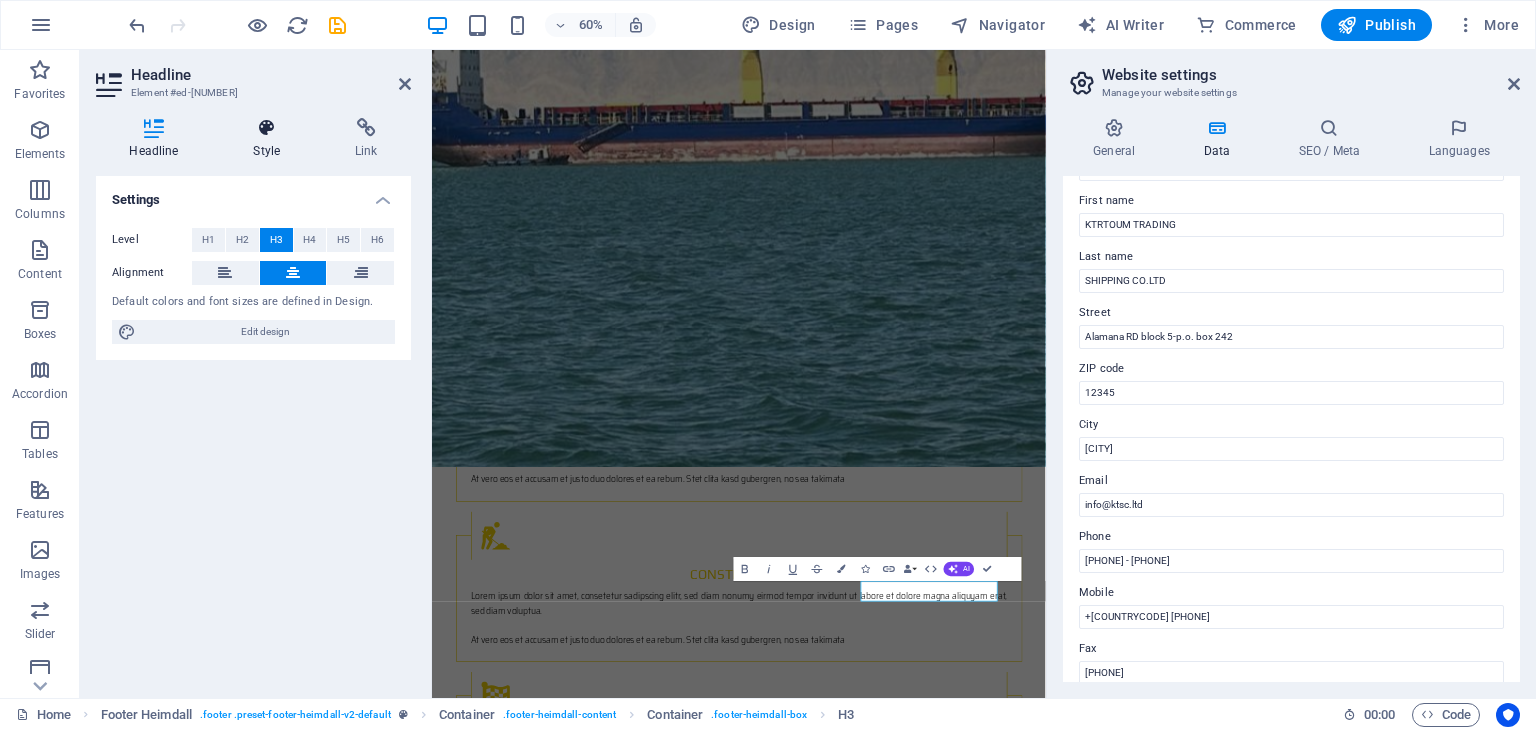 click on "Style" at bounding box center [271, 139] 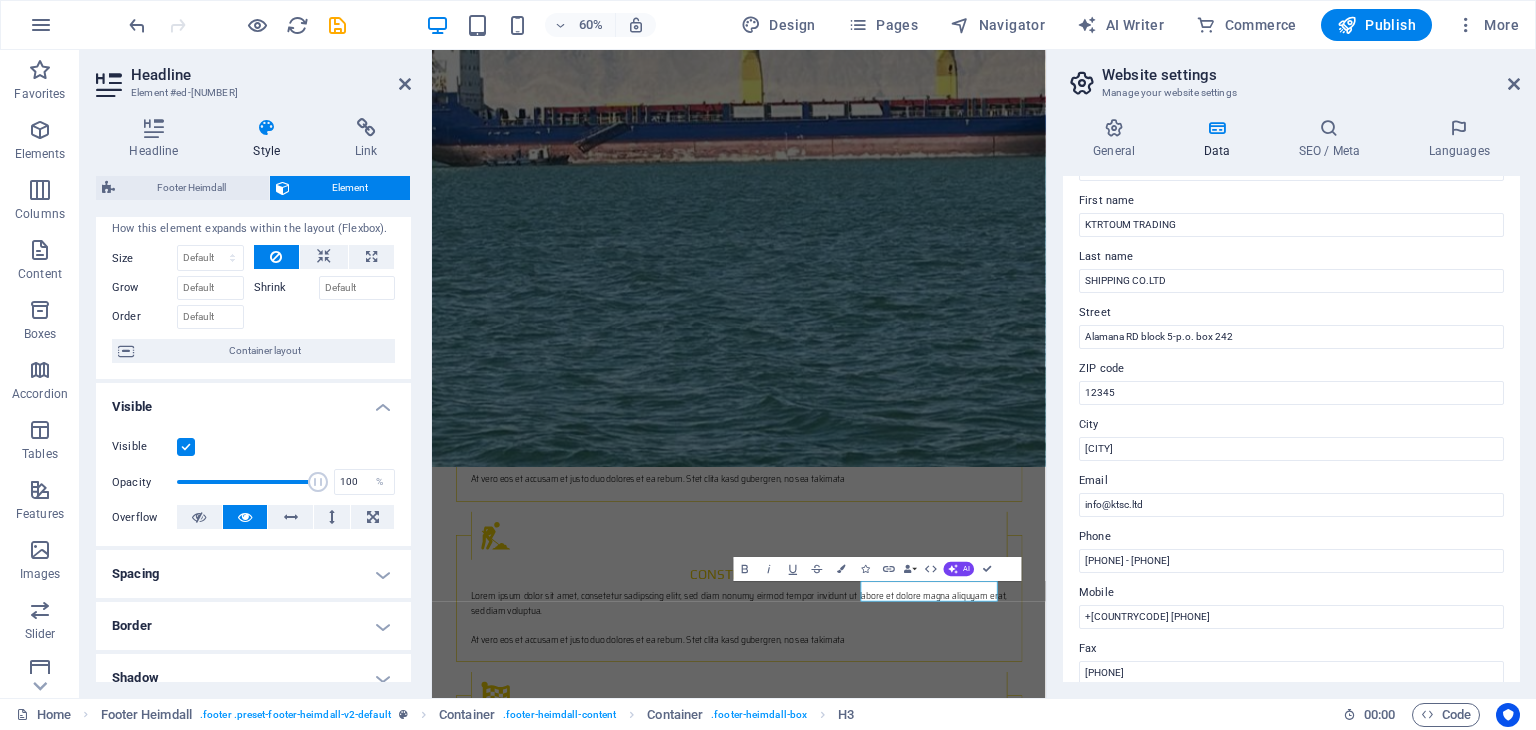 scroll, scrollTop: 0, scrollLeft: 0, axis: both 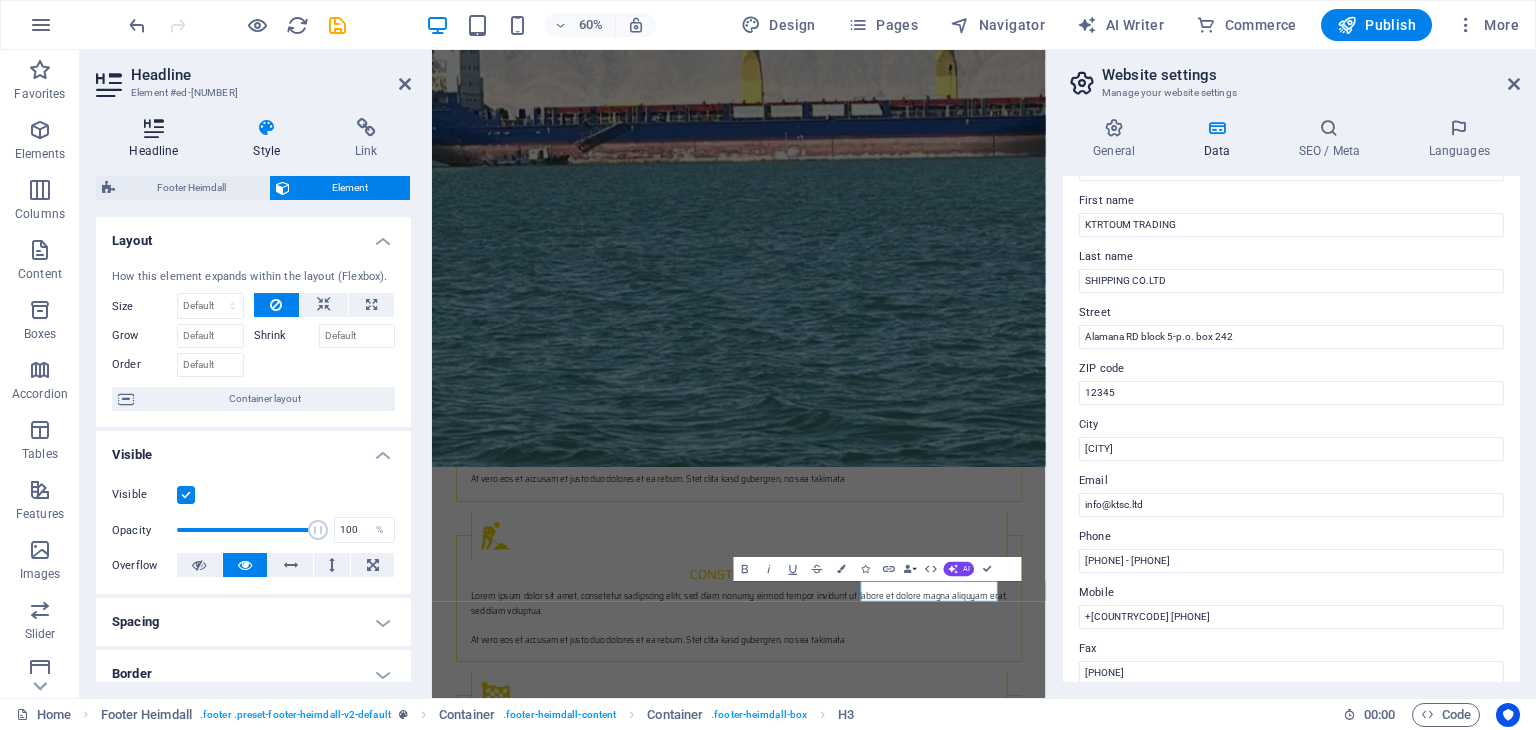 click on "Headline" at bounding box center (158, 139) 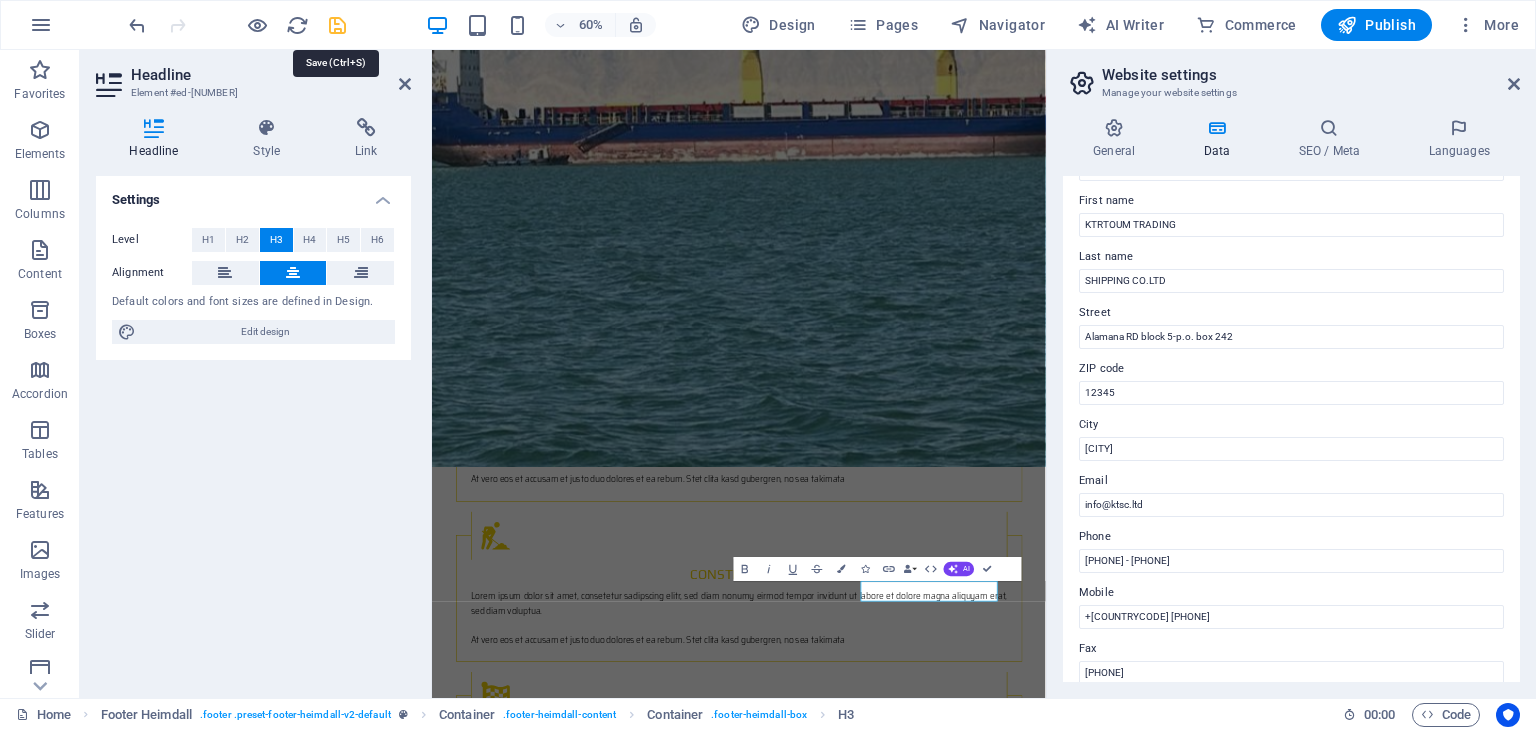 click at bounding box center (337, 25) 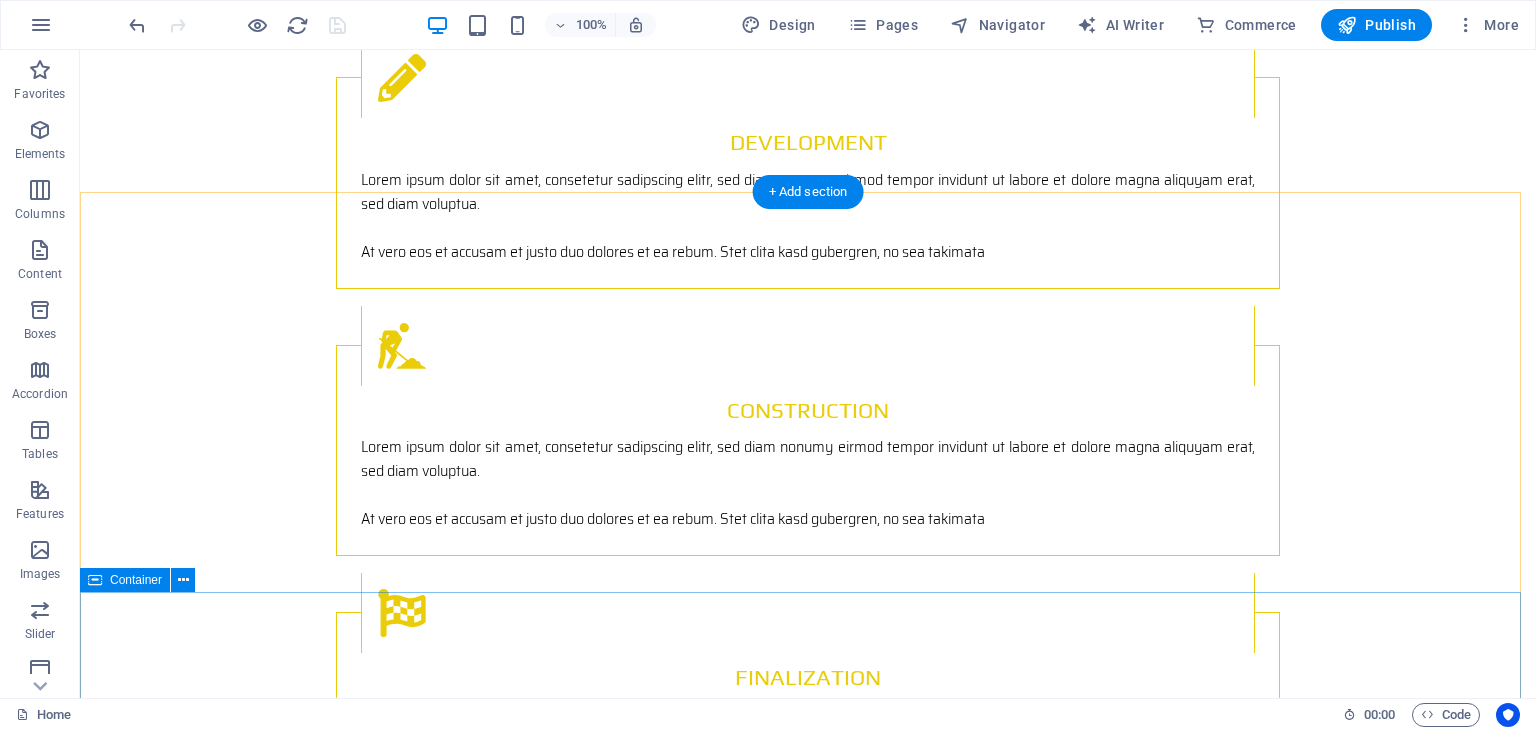 scroll, scrollTop: 2808, scrollLeft: 0, axis: vertical 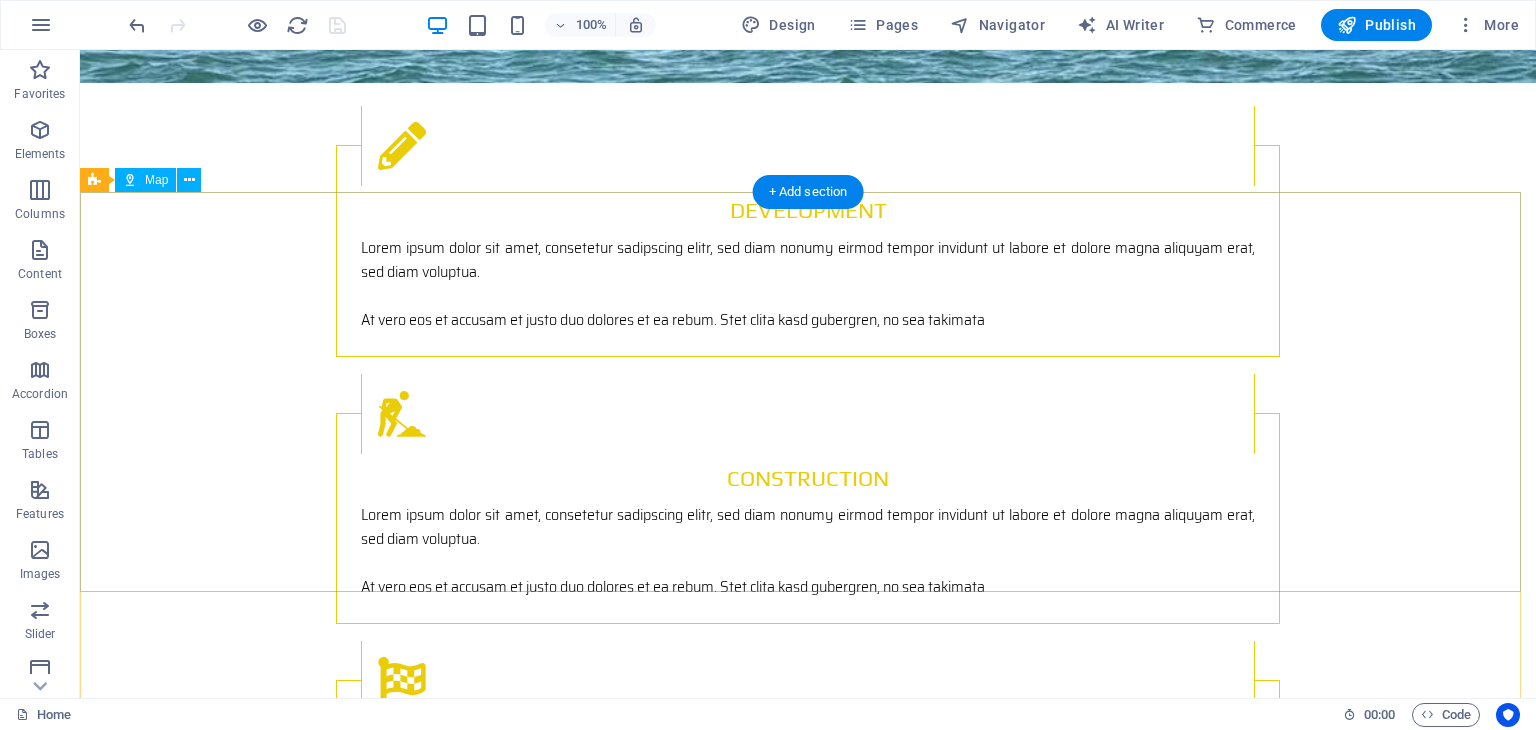 click on "To navigate the map with touch gestures double-tap and hold your finger on the map, then drag the map. ← Move left → Move right ↑ Move up ↓ Move down + Zoom in - Zoom out Home Jump left by 75% End Jump right by 75% Page Up Jump up by 75% Page Down Jump down by 75% Map Terrain Satellite Labels Keyboard shortcuts Map Data Map data ©[YEAR] Google Map data ©[YEAR] Google [NUMBER] m Click to toggle between metric and imperial units Terms Report a map error" at bounding box center [808, 2030] 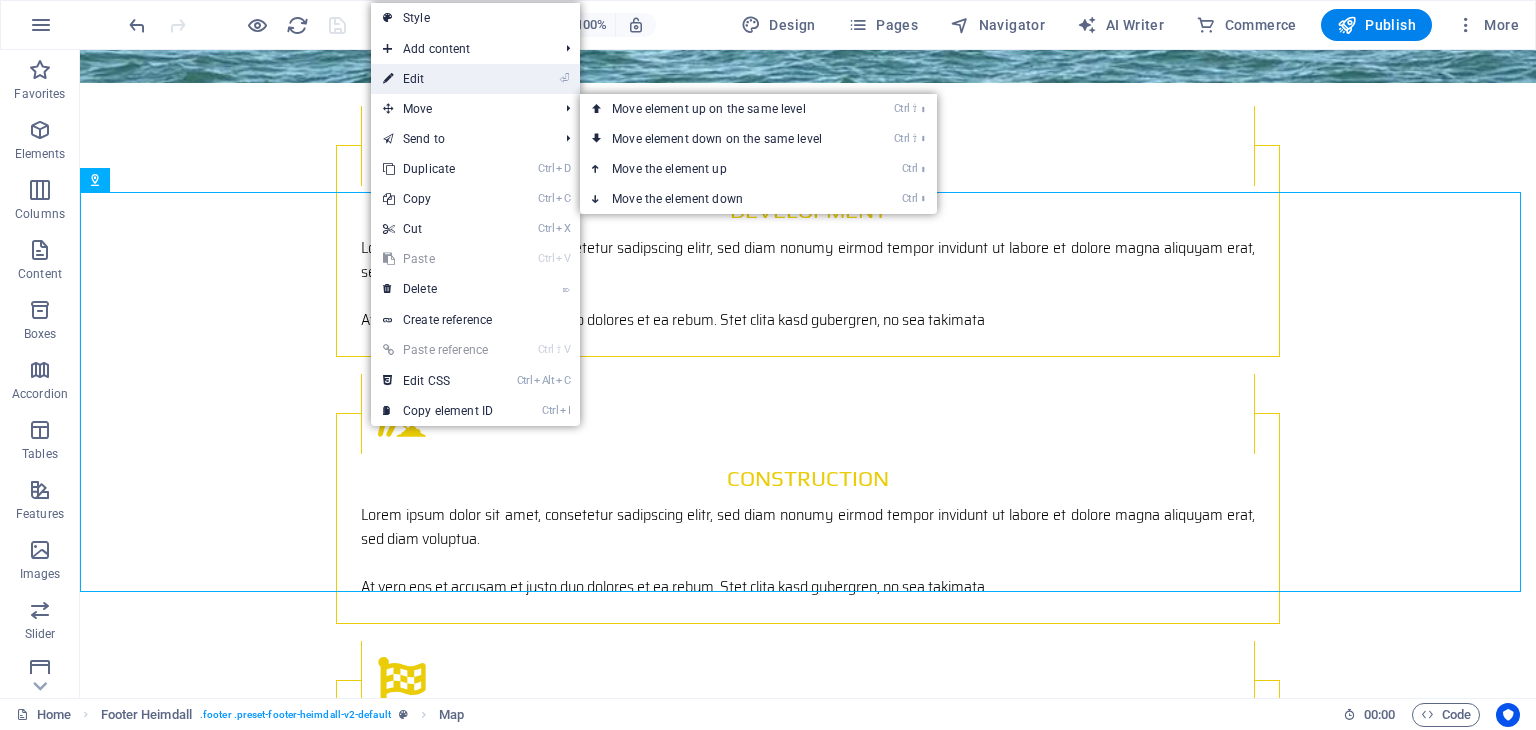 click on "⏎  Edit" at bounding box center (438, 79) 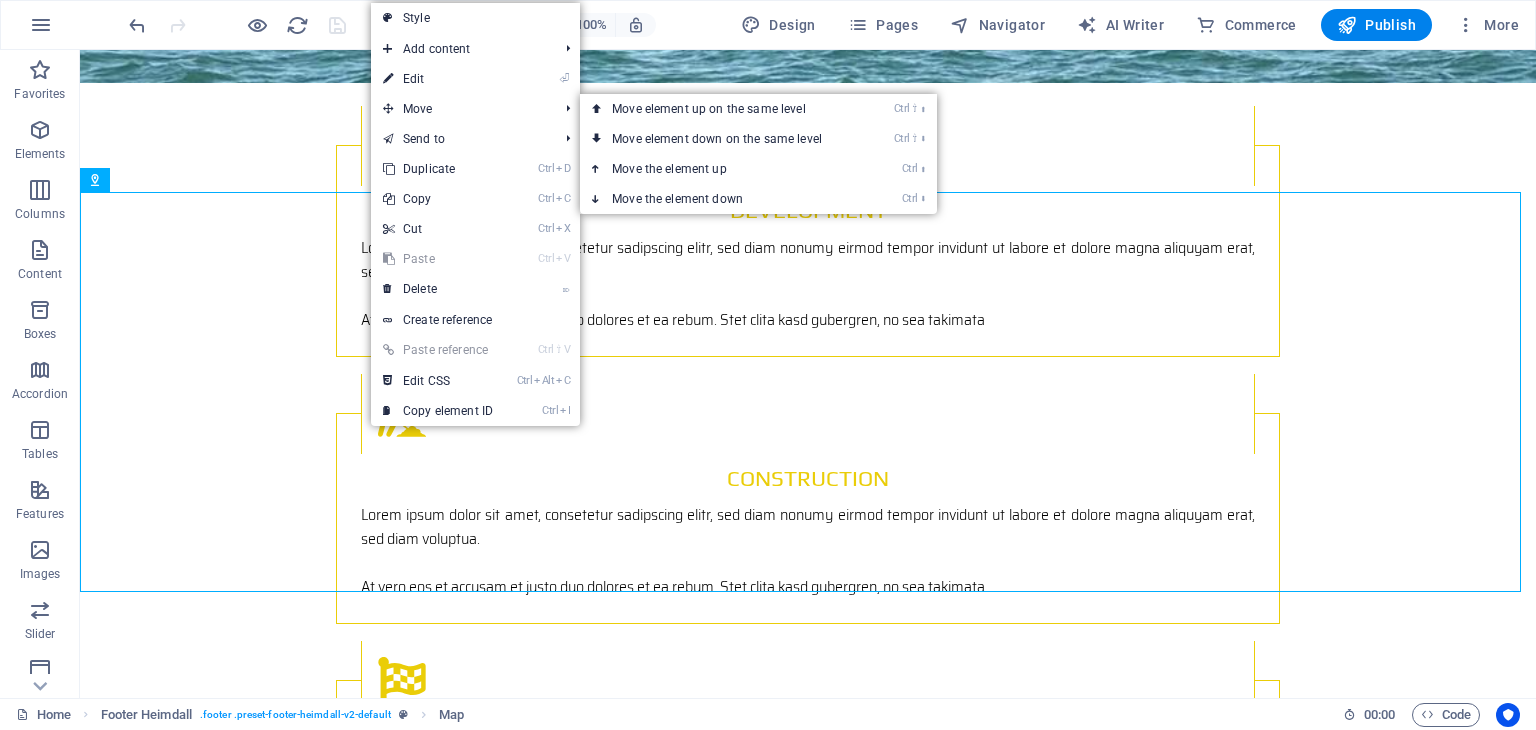select on "px" 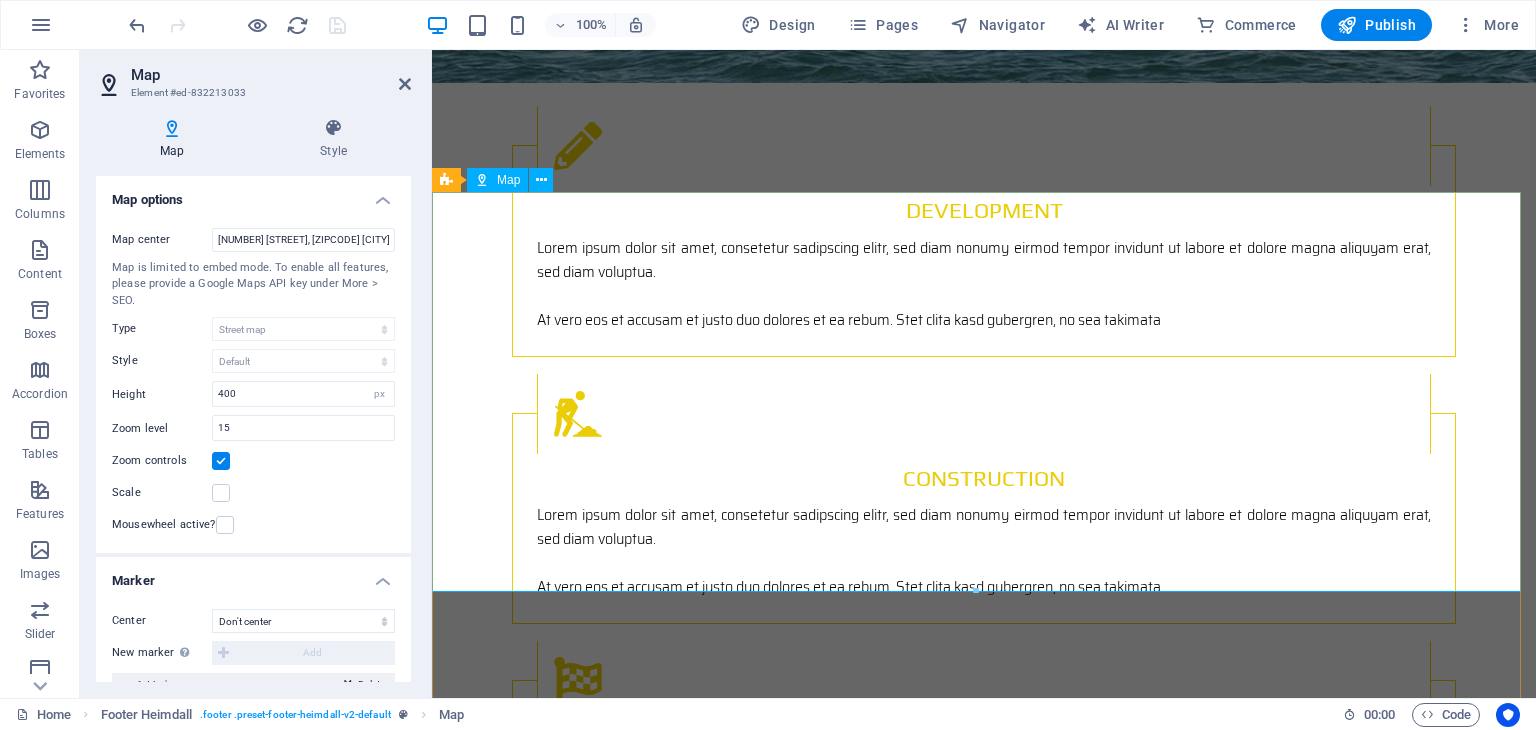 click on "To navigate the map with touch gestures double-tap and hold your finger on the map, then drag the map. ← Move left → Move right ↑ Move up ↓ Move down + Zoom in - Zoom out Home Jump left by 75% End Jump right by 75% Page Up Jump up by 75% Page Down Jump down by 75% Map Terrain Satellite Labels Keyboard shortcuts Map Data Map data ©[YEAR] Google Map data ©[YEAR] Google [NUMBER] m Click to toggle between metric and imperial units Terms Report a map error" at bounding box center (984, 2030) 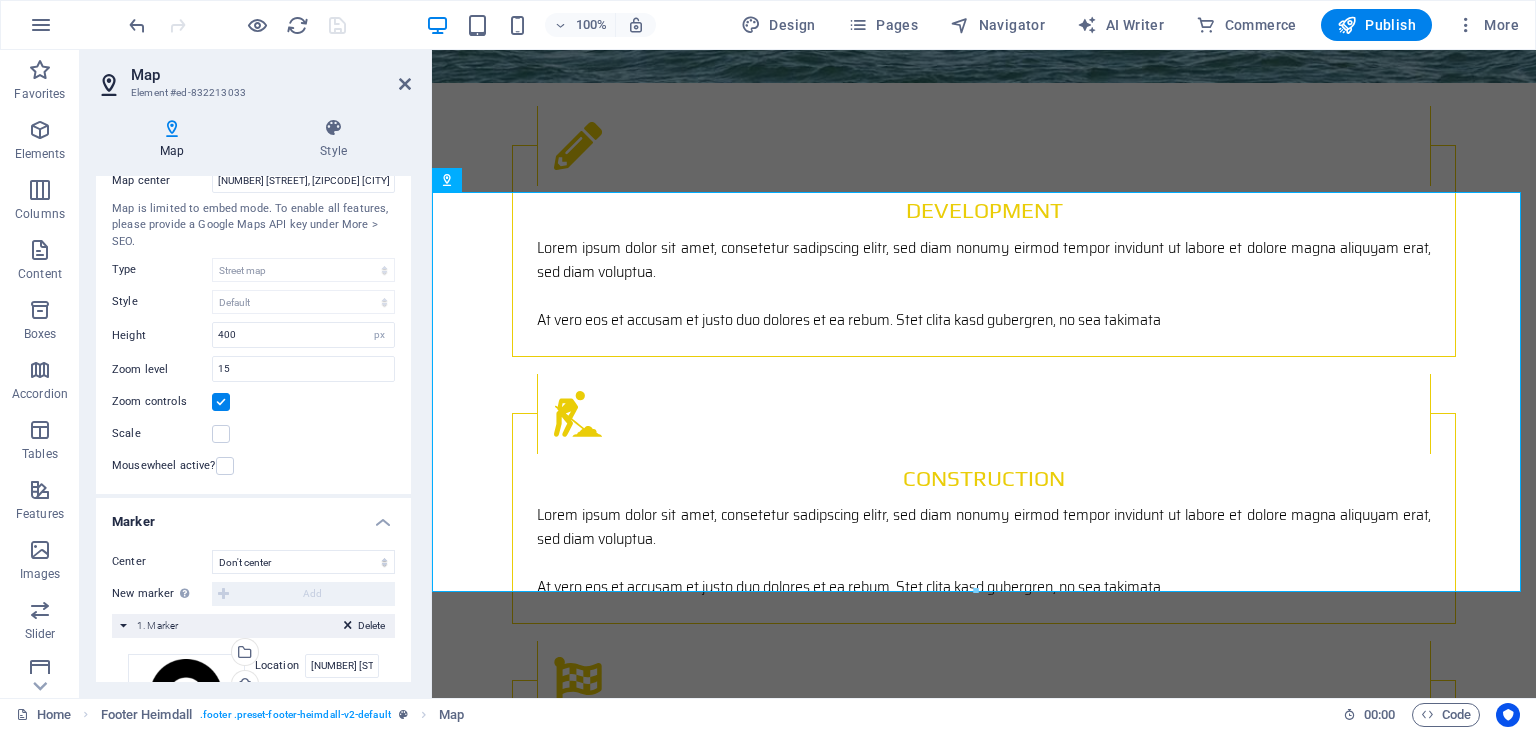 scroll, scrollTop: 0, scrollLeft: 0, axis: both 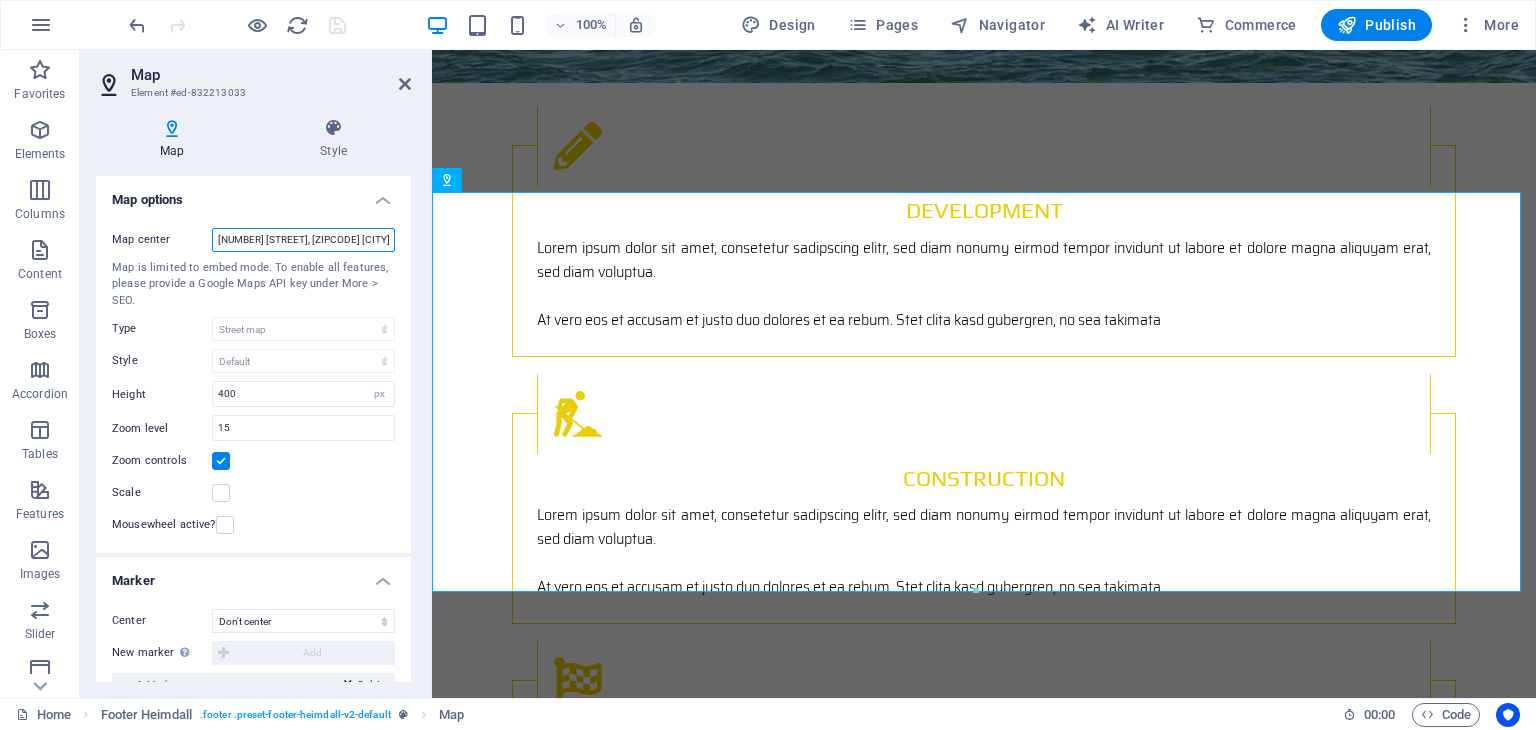click on "[NUMBER] [STREET], [ZIPCODE] [CITY], [STATE]" at bounding box center [303, 240] 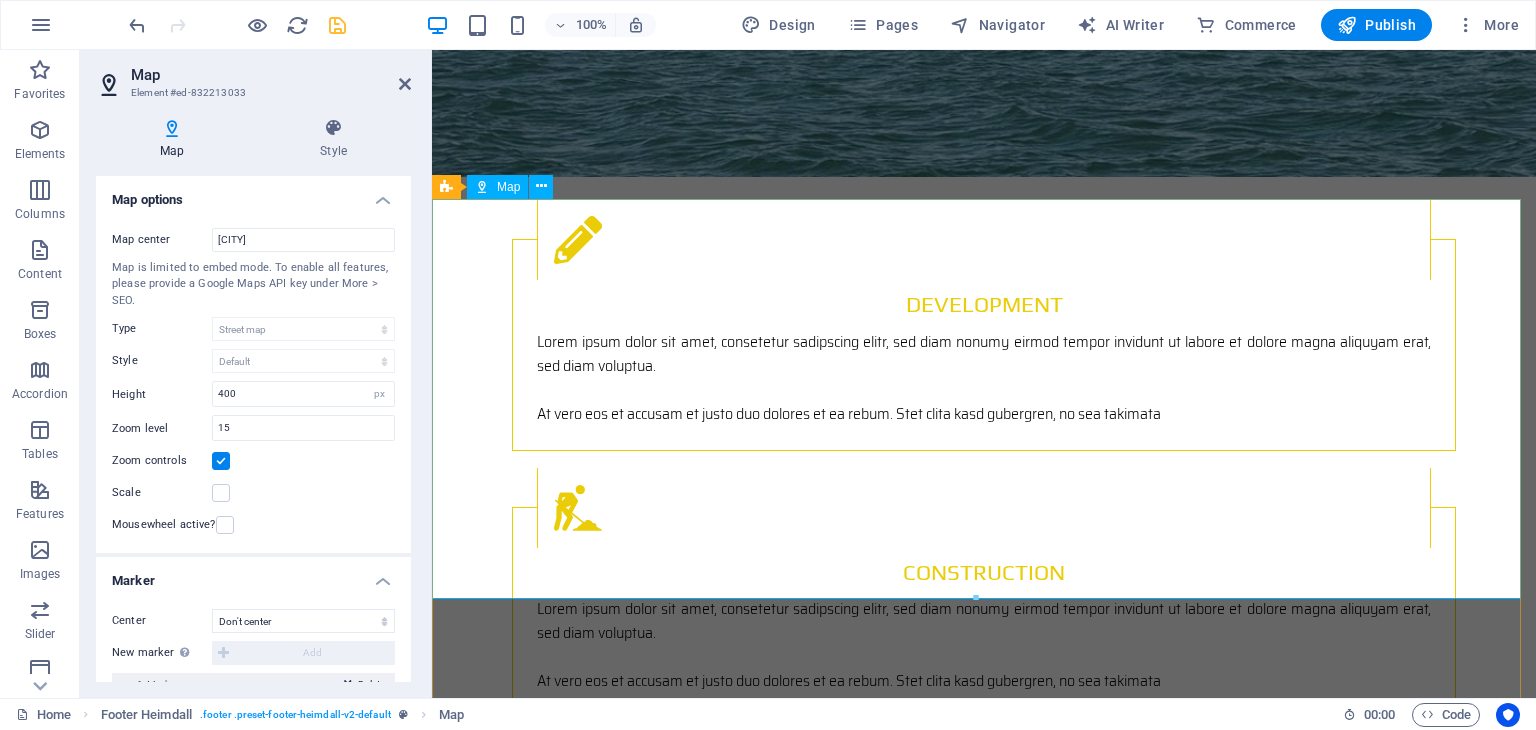 scroll, scrollTop: 2808, scrollLeft: 0, axis: vertical 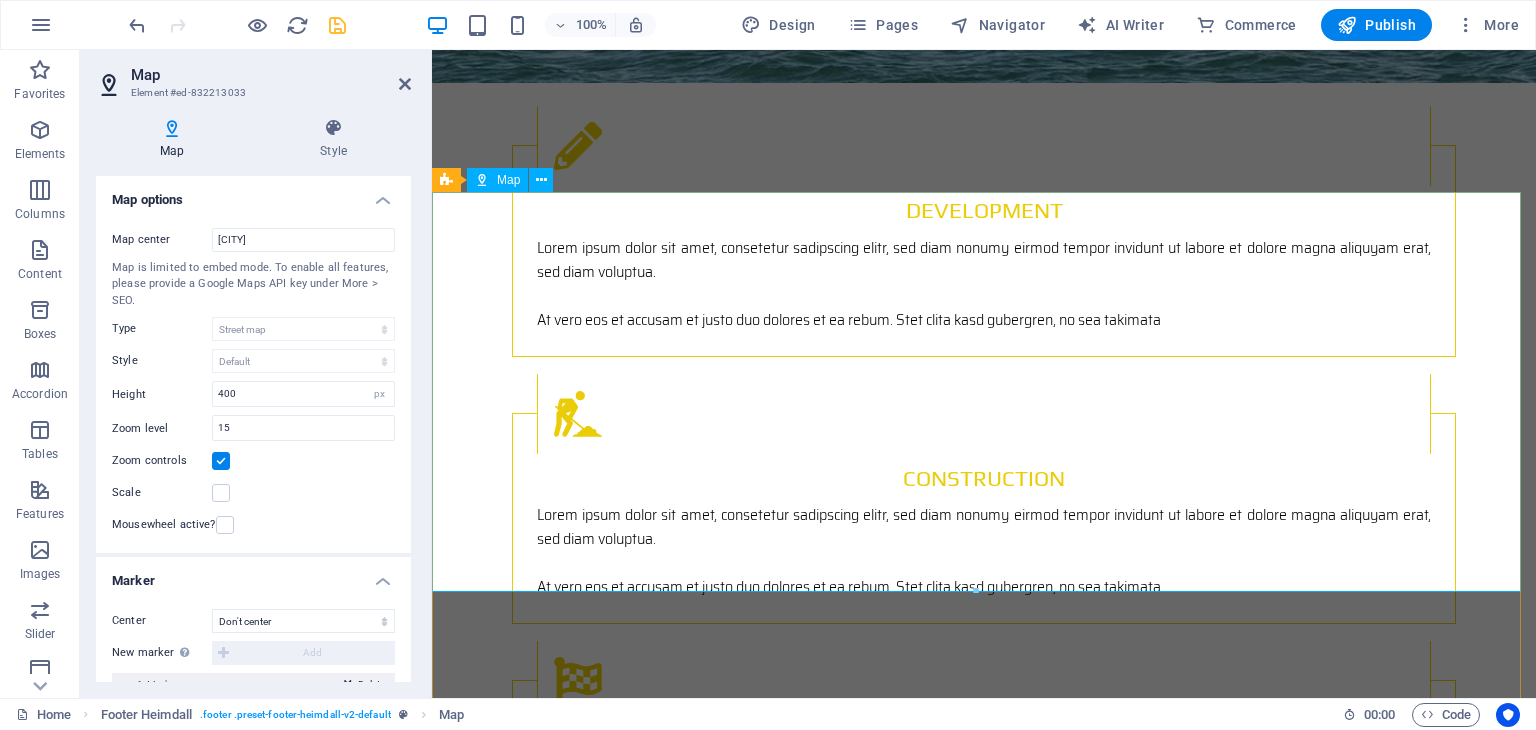 click on "To navigate the map with touch gestures double-tap and hold your finger on the map, then drag the map. ← Move left → Move right ↑ Move up ↓ Move down + Zoom in - Zoom out Home Jump left by 75% End Jump right by 75% Page Up Jump up by 75% Page Down Jump down by 75% Map Terrain Satellite Labels Keyboard shortcuts Map Data Map data ©[YEAR] Map data ©[YEAR] [NUMBER] m Click to toggle between metric and imperial units Terms Report a map error" at bounding box center [984, 2030] 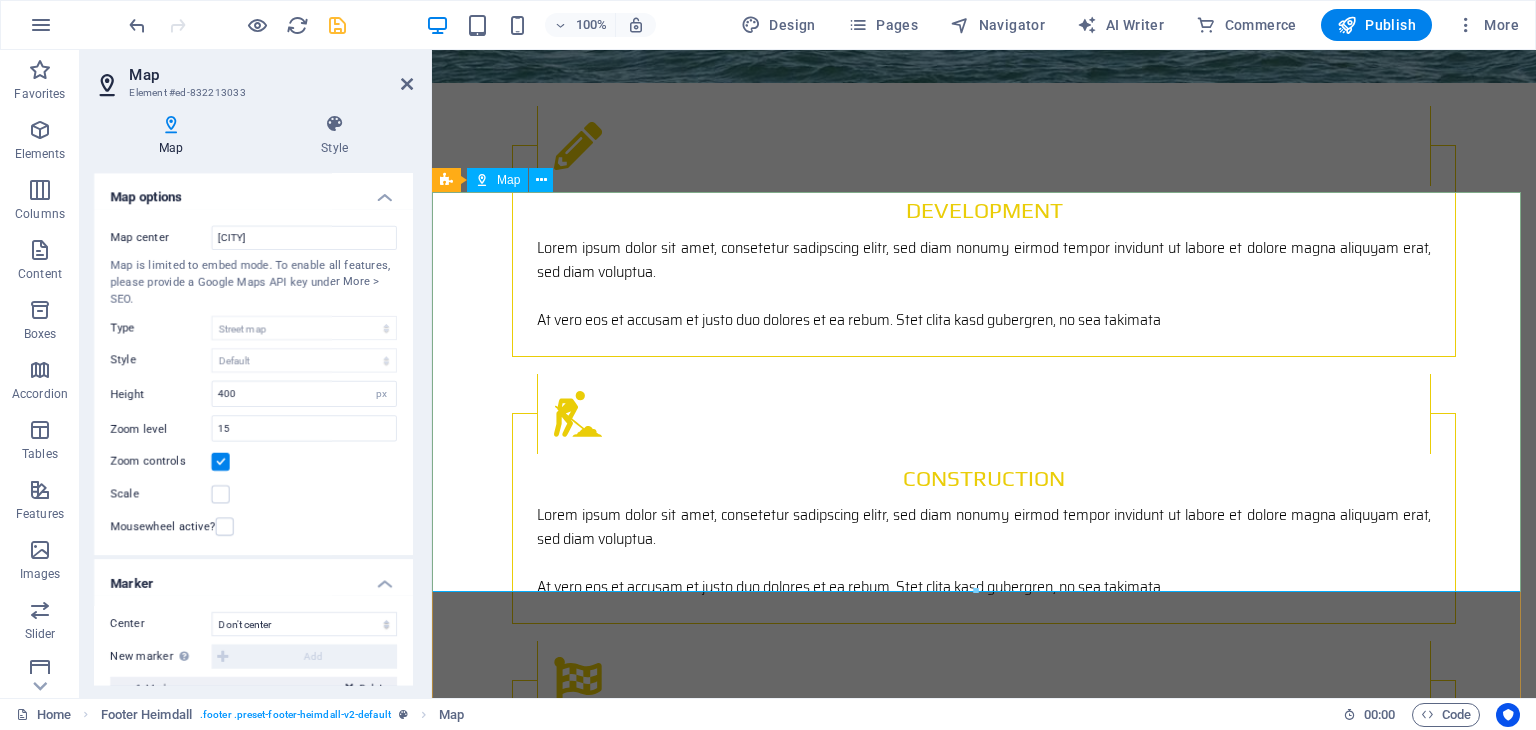 click on "To navigate the map with touch gestures double-tap and hold your finger on the map, then drag the map. ← Move left → Move right ↑ Move up ↓ Move down + Zoom in - Zoom out Home Jump left by 75% End Jump right by 75% Page Up Jump up by 75% Page Down Jump down by 75% Map Terrain Satellite Labels Keyboard shortcuts Map Data Map data ©[YEAR] Map data ©[YEAR] [NUMBER] m Click to toggle between metric and imperial units Terms Report a map error" at bounding box center (984, 2030) 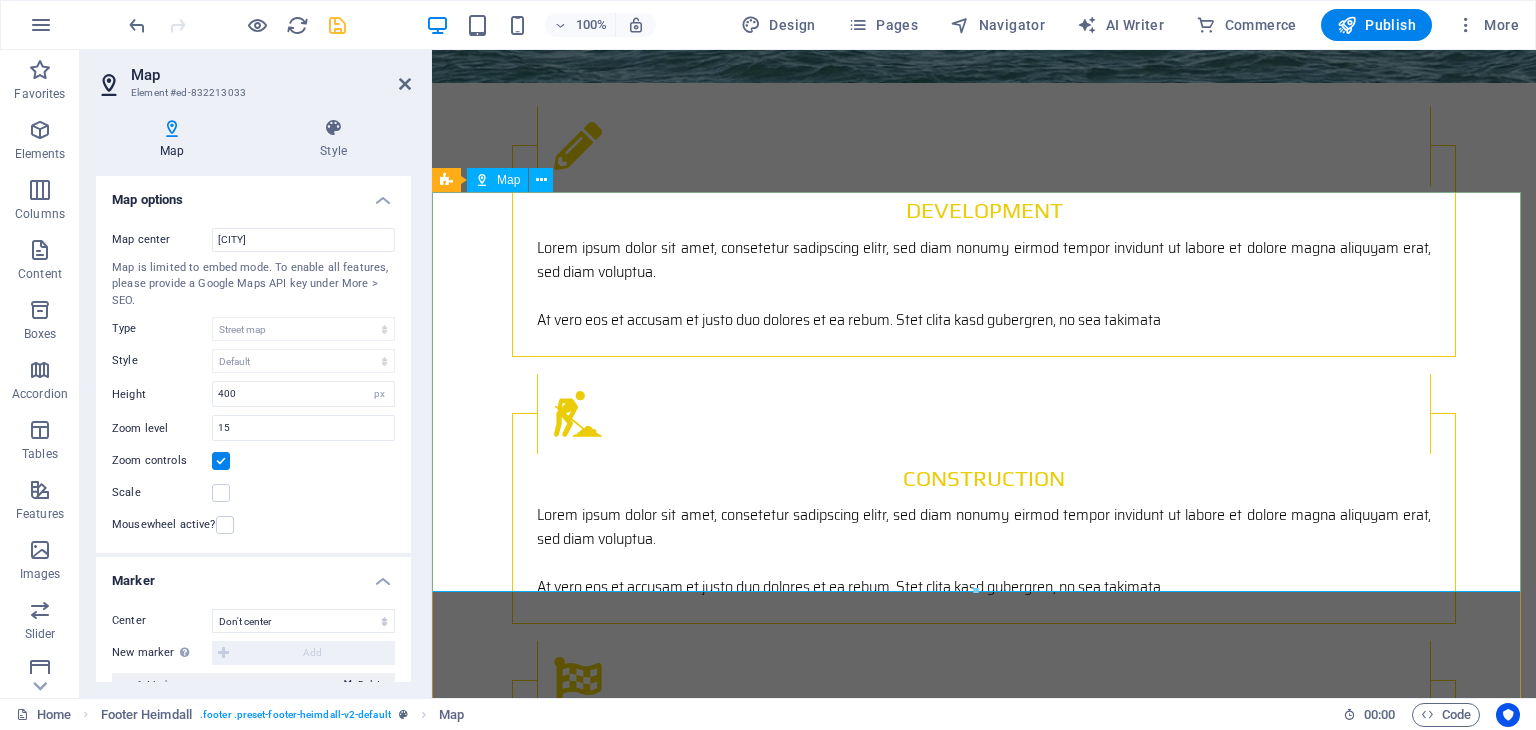 click on "To navigate the map with touch gestures double-tap and hold your finger on the map, then drag the map. ← Move left → Move right ↑ Move up ↓ Move down + Zoom in - Zoom out Home Jump left by 75% End Jump right by 75% Page Up Jump up by 75% Page Down Jump down by 75% Map Terrain Satellite Labels Keyboard shortcuts Map Data Map data ©[YEAR] Map data ©[YEAR] [NUMBER] m Click to toggle between metric and imperial units Terms Report a map error" at bounding box center [984, 2030] 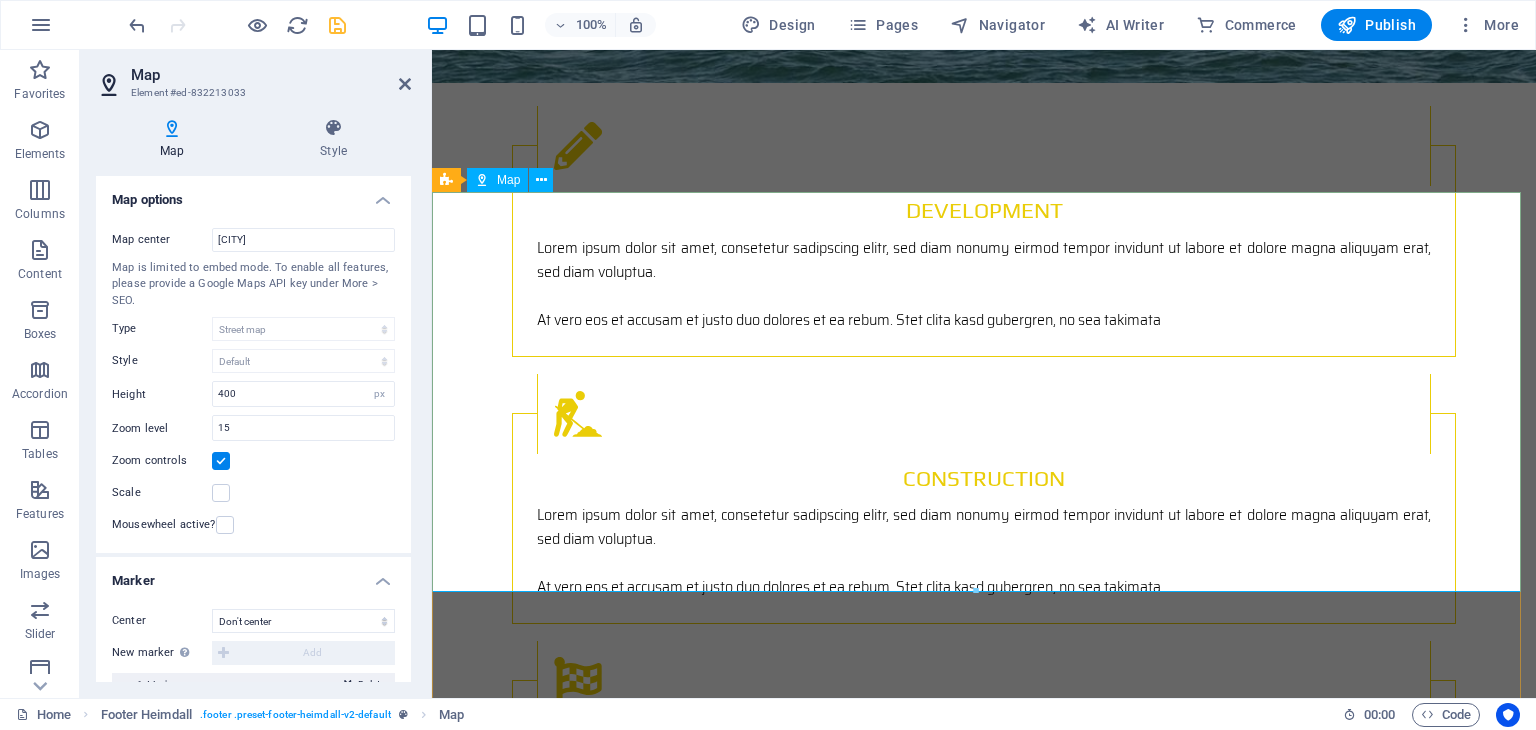 click on "To navigate the map with touch gestures double-tap and hold your finger on the map, then drag the map. ← Move left → Move right ↑ Move up ↓ Move down + Zoom in - Zoom out Home Jump left by 75% End Jump right by 75% Page Up Jump up by 75% Page Down Jump down by 75% Map Terrain Satellite Labels Keyboard shortcuts Map Data Map data ©[YEAR] Map data ©[YEAR] [NUMBER] m Click to toggle between metric and imperial units Terms Report a map error" at bounding box center (984, 2030) 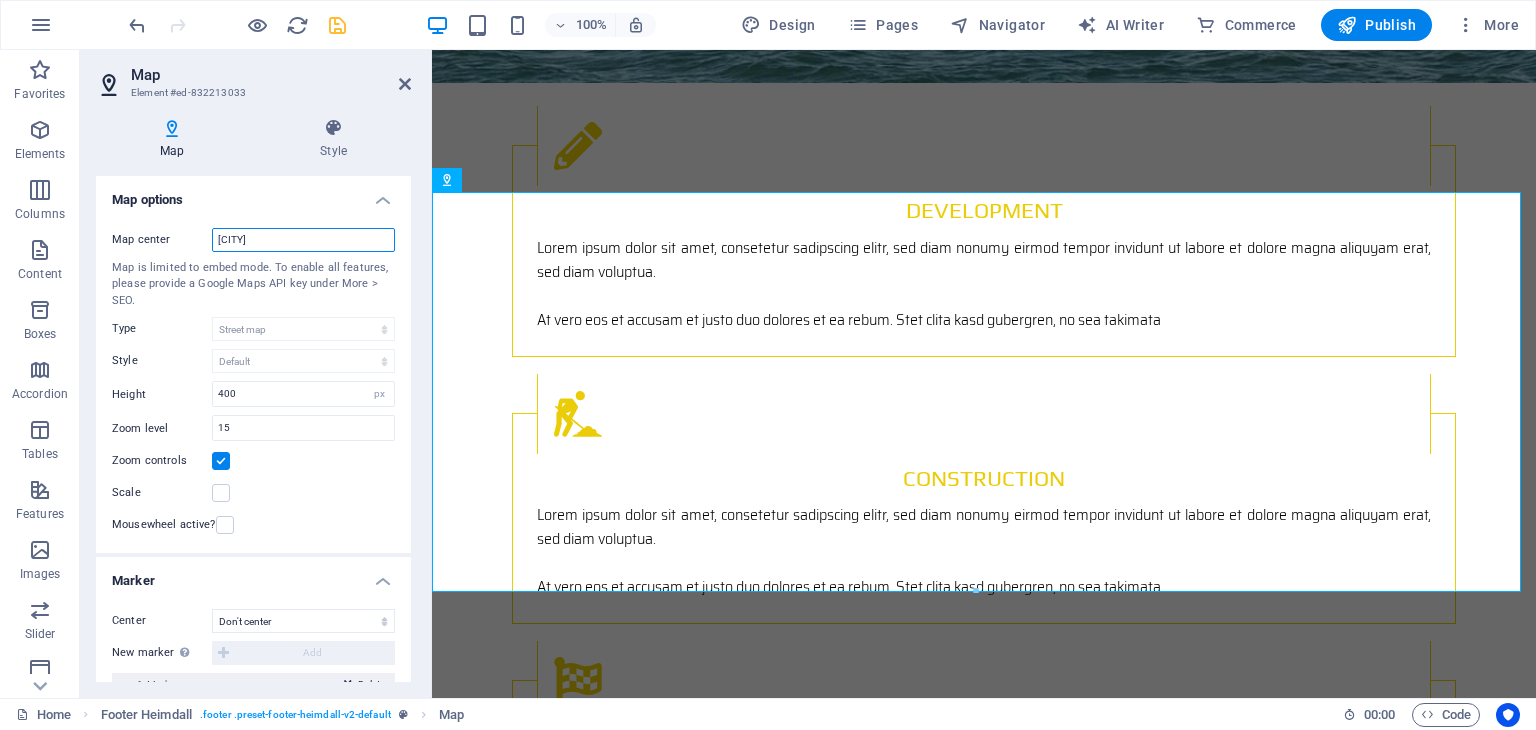 click on "[CITY]" at bounding box center (303, 240) 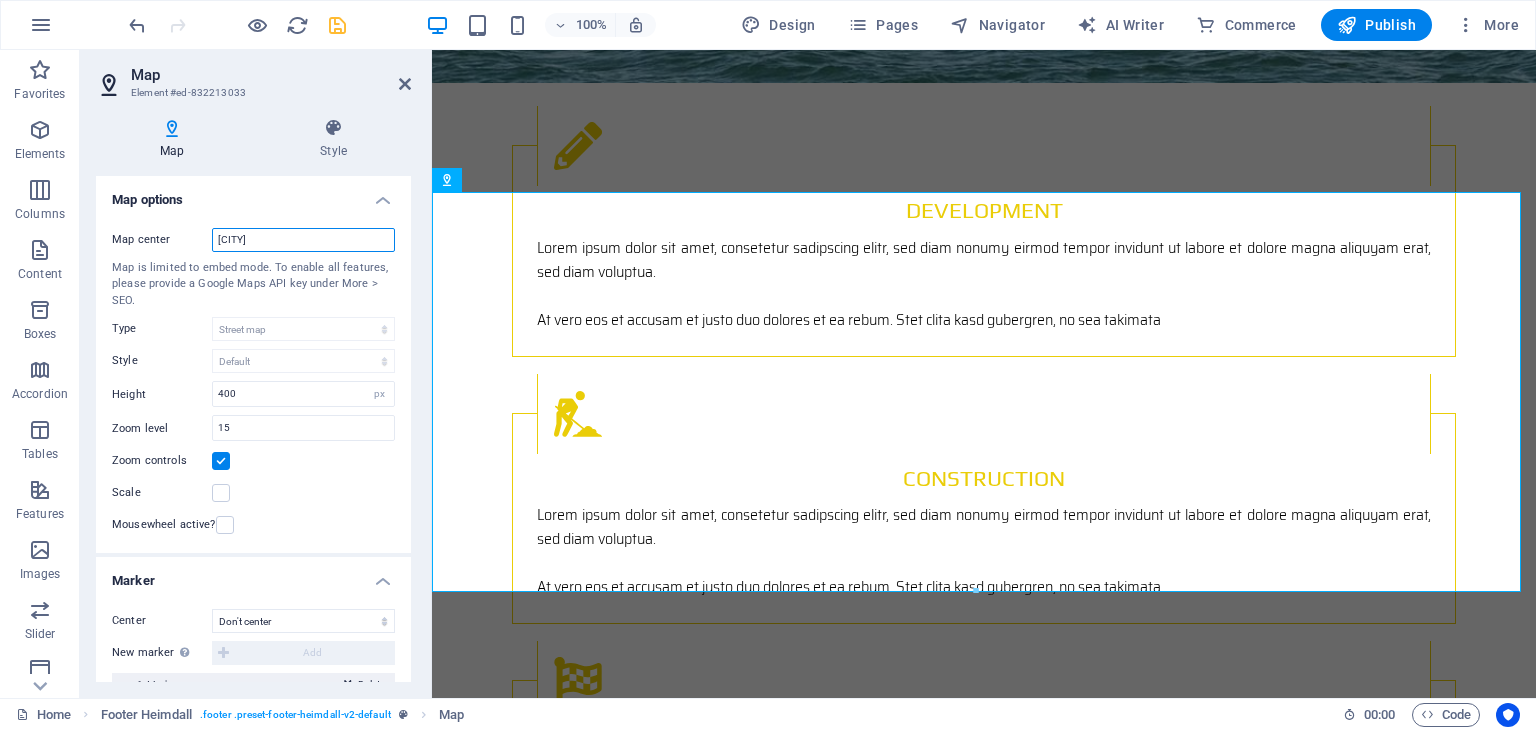 click on "[CITY]" at bounding box center [303, 240] 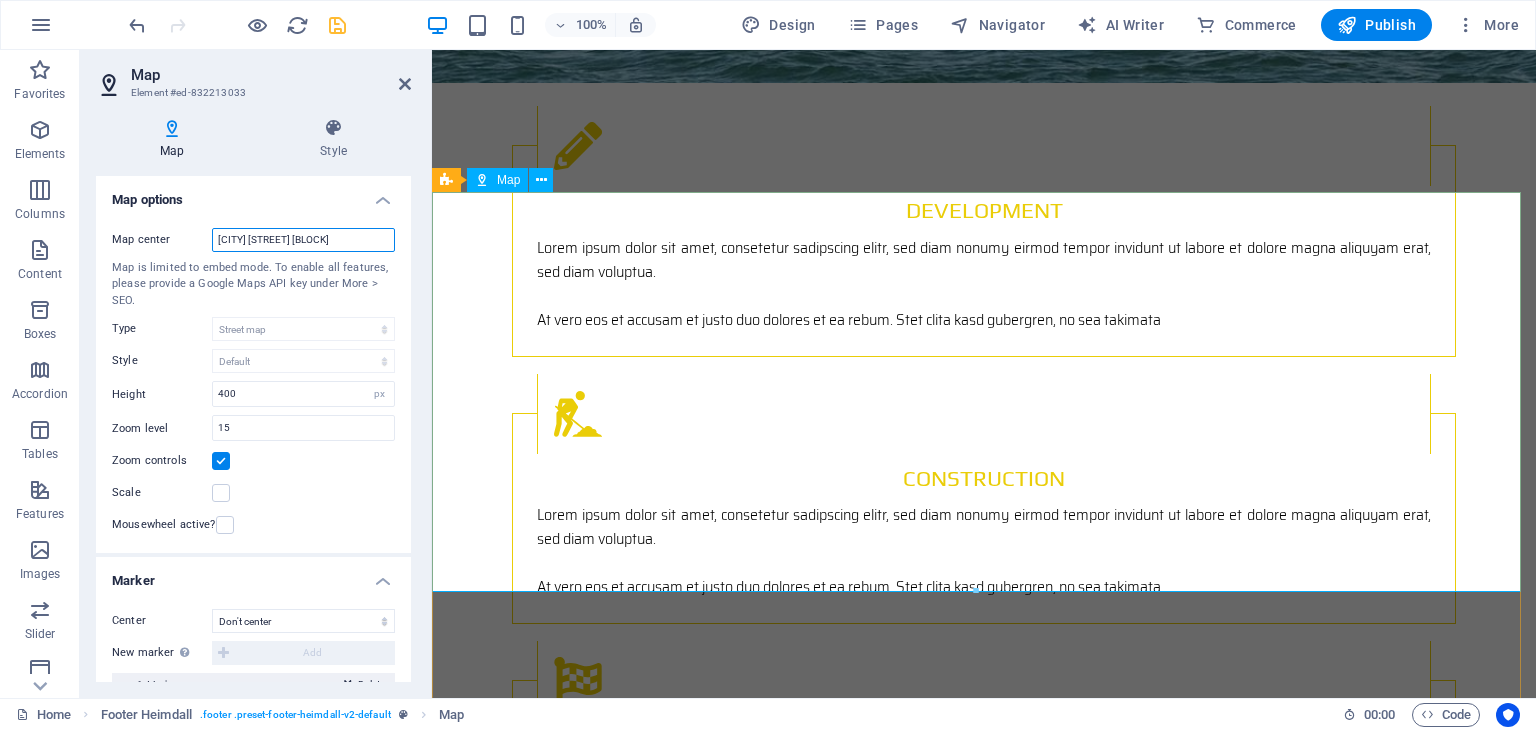 type on "[CITY] [STREET] [BLOCK]" 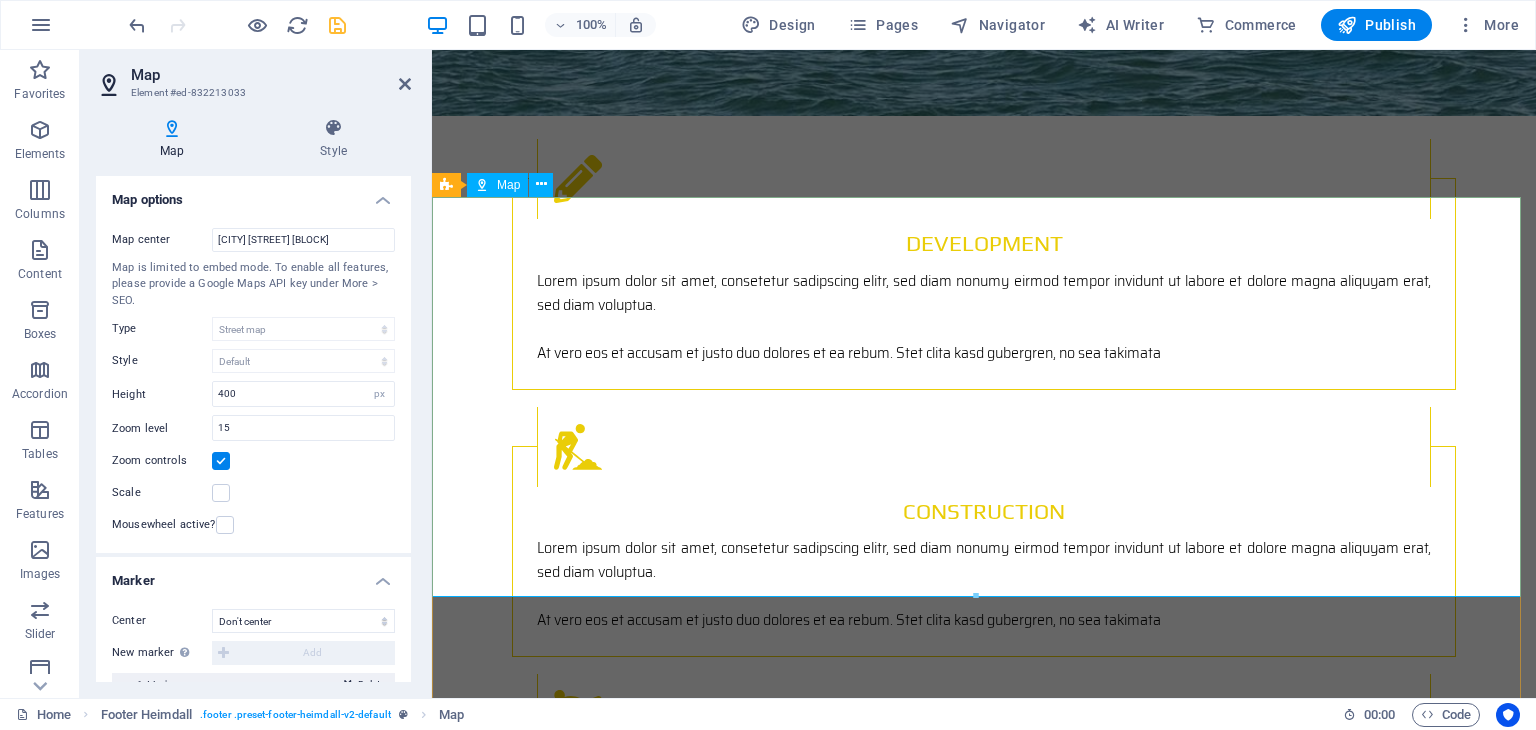 scroll, scrollTop: 2808, scrollLeft: 0, axis: vertical 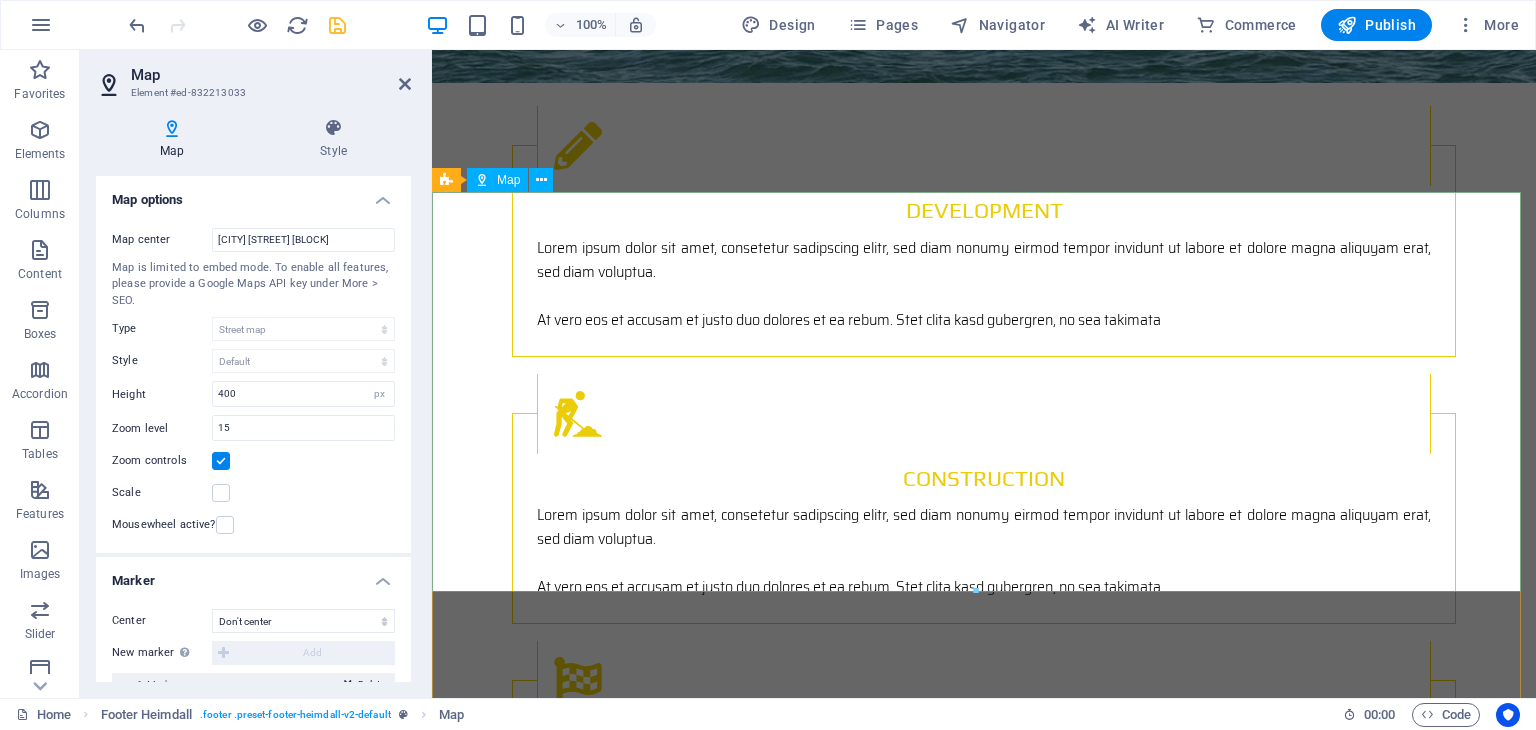 click on "To navigate the map with touch gestures double-tap and hold your finger on the map, then drag the map. ← Move left → Move right ↑ Move up ↓ Move down + Zoom in - Zoom out Home Jump left by 75% End Jump right by 75% Page Up Jump up by 75% Page Down Jump down by 75% Map Terrain Satellite Labels Keyboard shortcuts Map Data Map data ©[YEAR] Map data ©[YEAR] [NUMBER] m Click to toggle between metric and imperial units Terms Report a map error" at bounding box center (984, 2030) 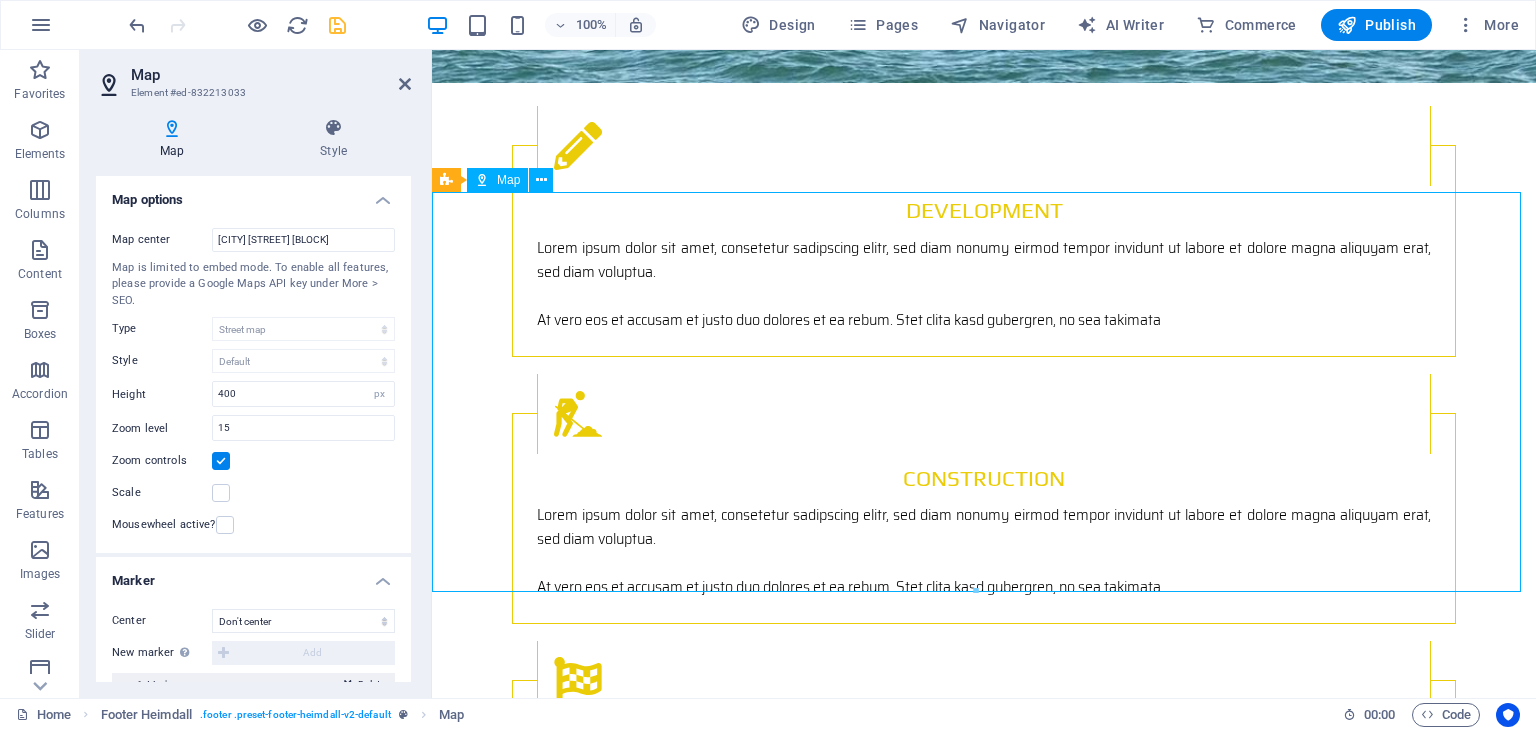 click on "To navigate the map with touch gestures double-tap and hold your finger on the map, then drag the map. ← Move left → Move right ↑ Move up ↓ Move down + Zoom in - Zoom out Home Jump left by 75% End Jump right by 75% Page Up Jump up by 75% Page Down Jump down by 75% Map Terrain Satellite Labels Keyboard shortcuts Map Data Map data ©[YEAR] Map data ©[YEAR] [NUMBER] m Click to toggle between metric and imperial units Terms Report a map error" at bounding box center [984, 2030] 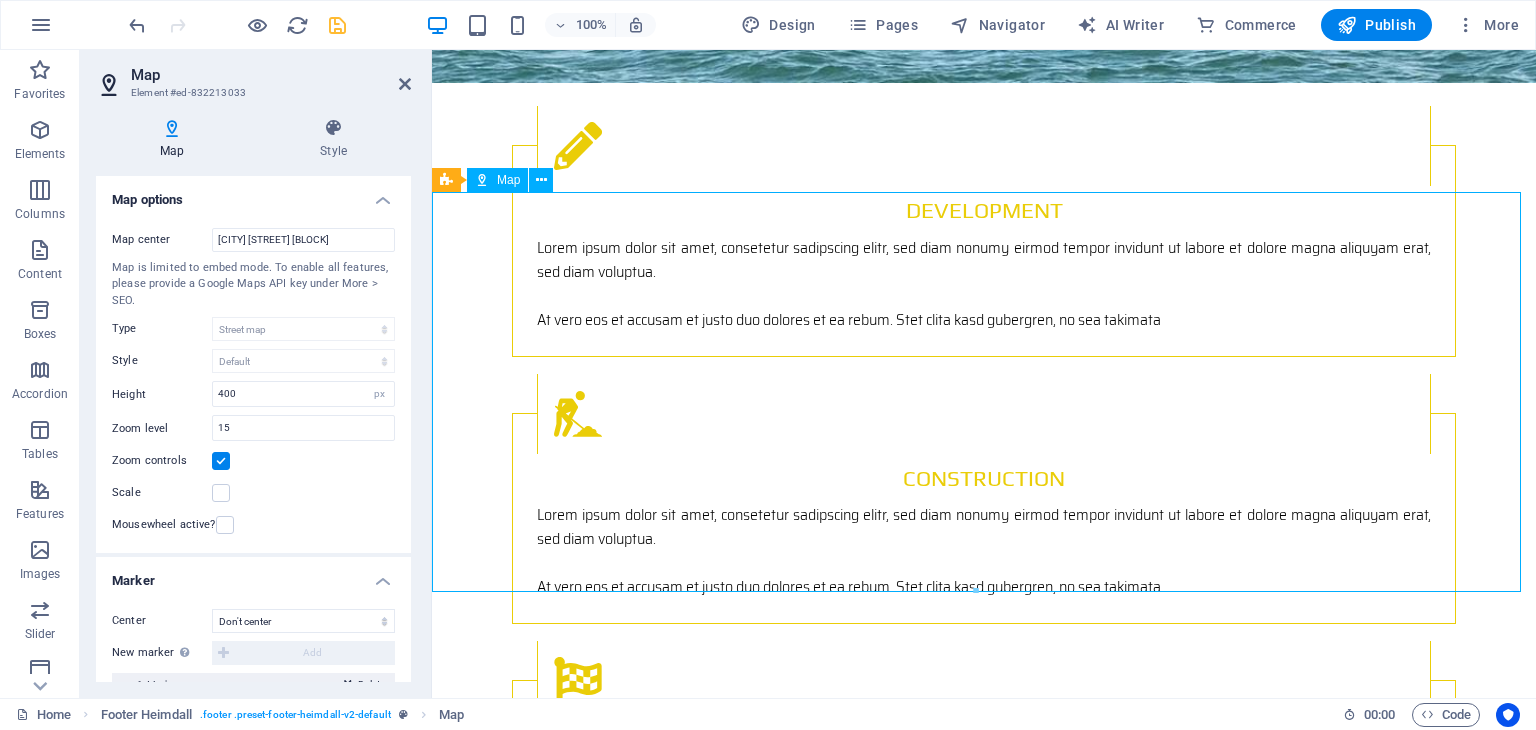 click on "To navigate the map with touch gestures double-tap and hold your finger on the map, then drag the map. ← Move left → Move right ↑ Move up ↓ Move down + Zoom in - Zoom out Home Jump left by 75% End Jump right by 75% Page Up Jump up by 75% Page Down Jump down by 75% Map Terrain Satellite Labels Keyboard shortcuts Map Data Map data ©[YEAR] Map data ©[YEAR] [NUMBER] m Click to toggle between metric and imperial units Terms Report a map error" at bounding box center [984, 2030] 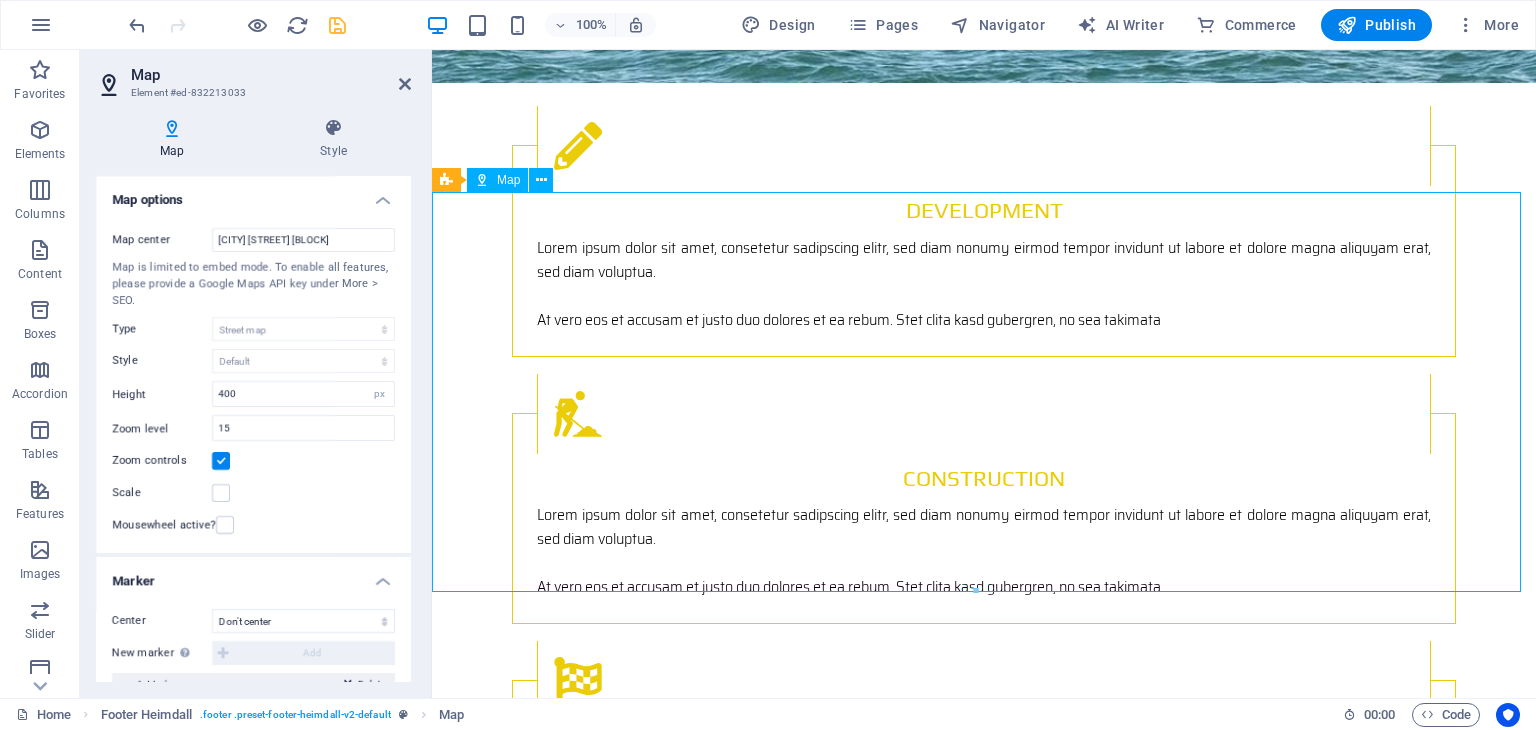 click on "To navigate the map with touch gestures double-tap and hold your finger on the map, then drag the map. ← Move left → Move right ↑ Move up ↓ Move down + Zoom in - Zoom out Home Jump left by 75% End Jump right by 75% Page Up Jump up by 75% Page Down Jump down by 75% Map Terrain Satellite Labels Keyboard shortcuts Map Data Map data ©[YEAR] Map data ©[YEAR] [NUMBER] m Click to toggle between metric and imperial units Terms Report a map error" at bounding box center [984, 2030] 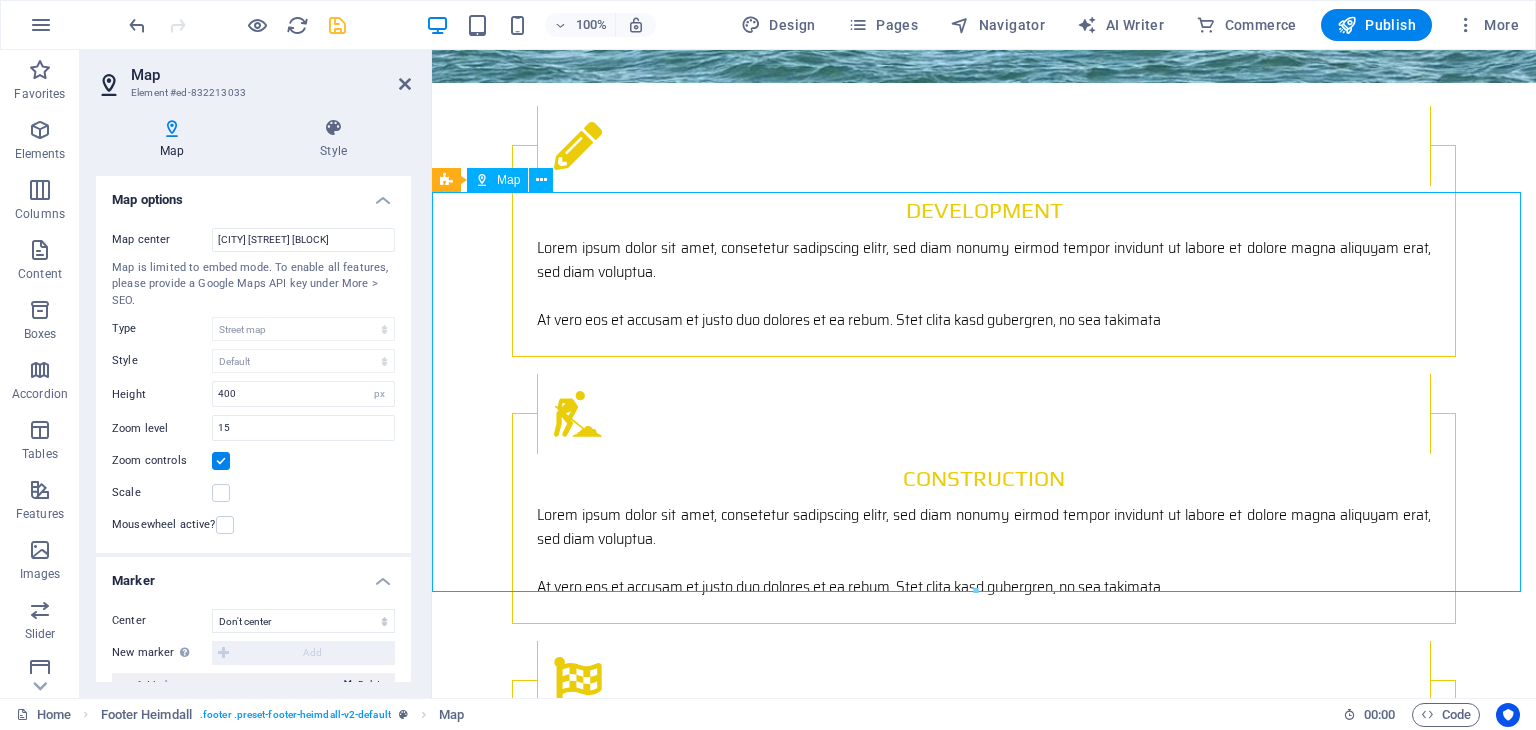 click on "To navigate the map with touch gestures double-tap and hold your finger on the map, then drag the map. ← Move left → Move right ↑ Move up ↓ Move down + Zoom in - Zoom out Home Jump left by 75% End Jump right by 75% Page Up Jump up by 75% Page Down Jump down by 75% Map Terrain Satellite Labels Keyboard shortcuts Map Data Map data ©[YEAR] Map data ©[YEAR] [NUMBER] m Click to toggle between metric and imperial units Terms Report a map error" at bounding box center [984, 2030] 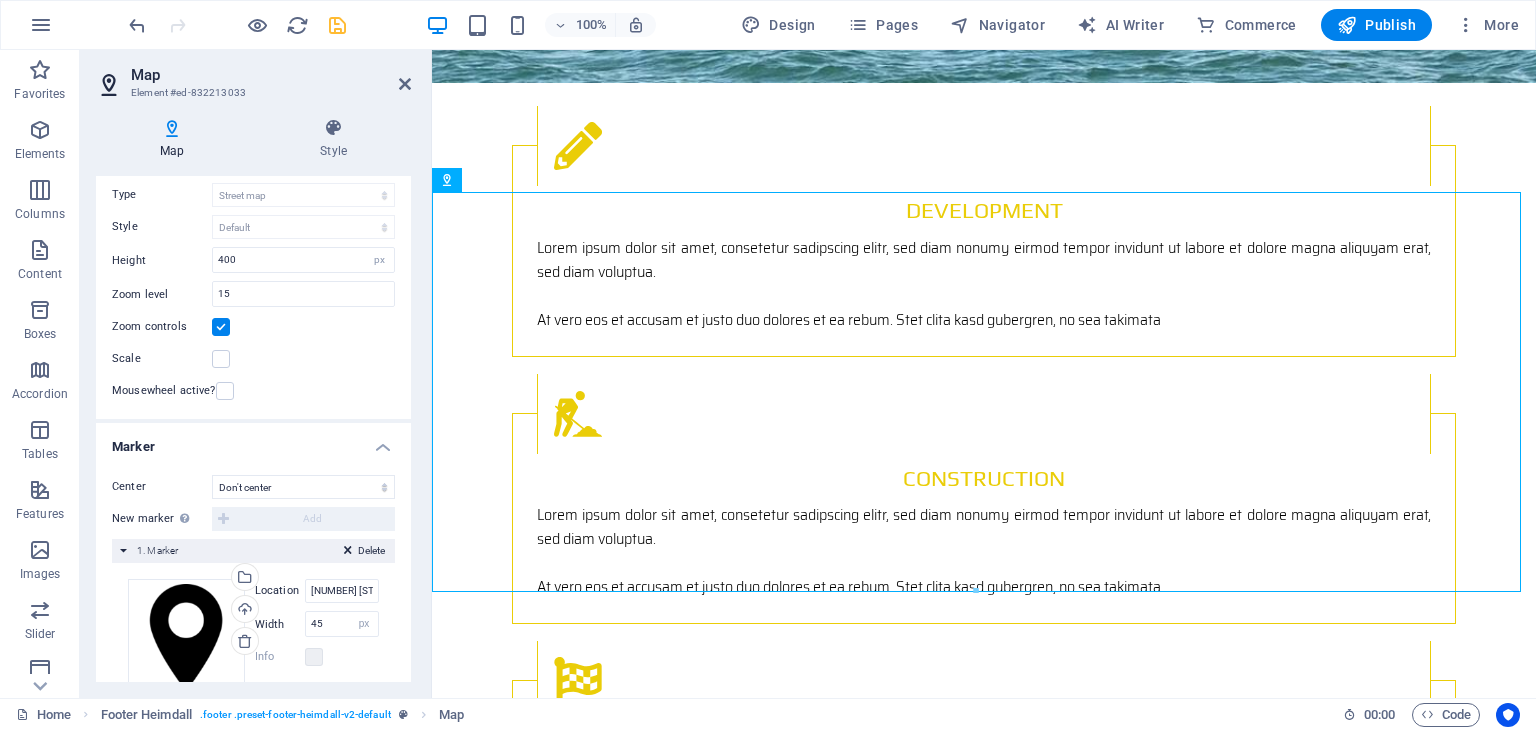 scroll, scrollTop: 176, scrollLeft: 0, axis: vertical 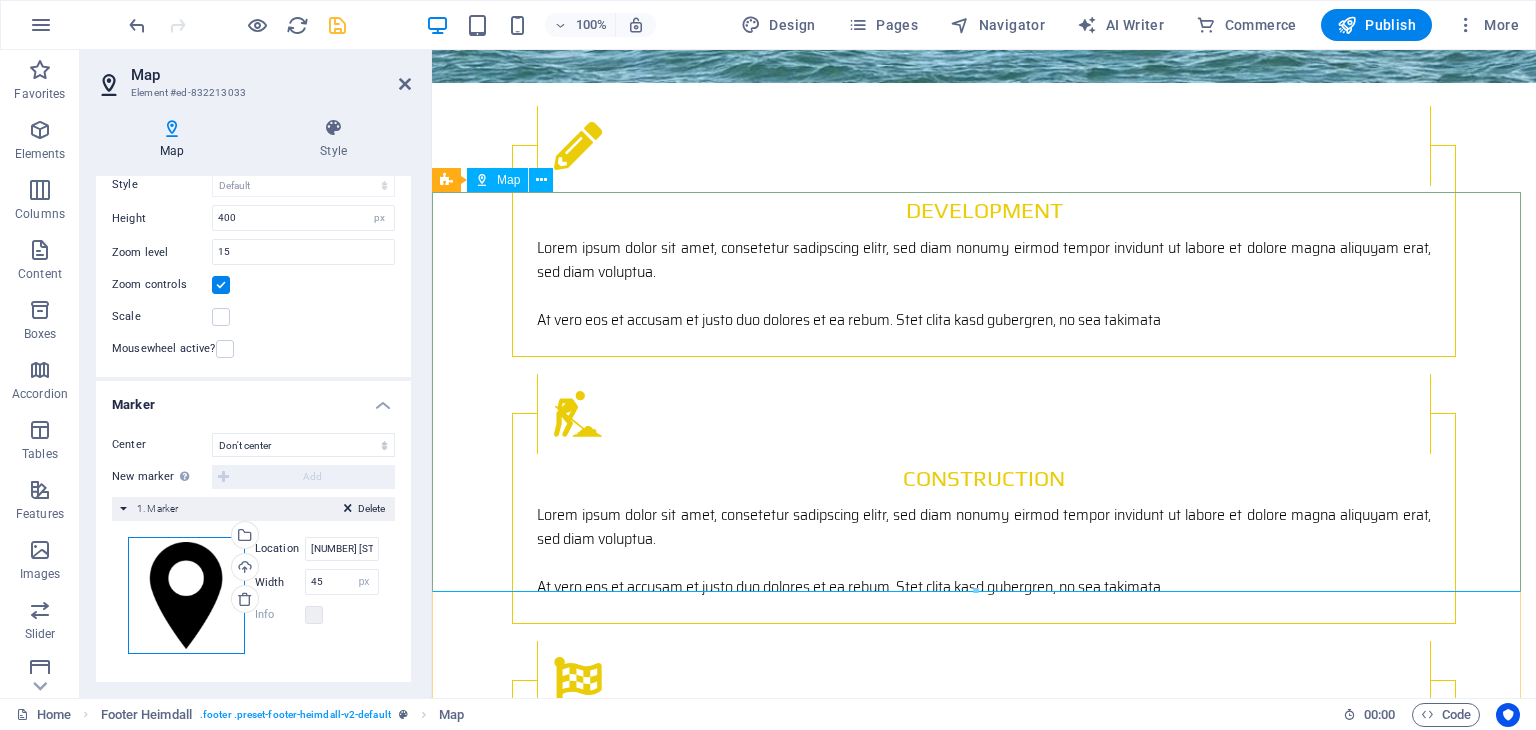 drag, startPoint x: 596, startPoint y: 638, endPoint x: 844, endPoint y: 367, distance: 367.3486 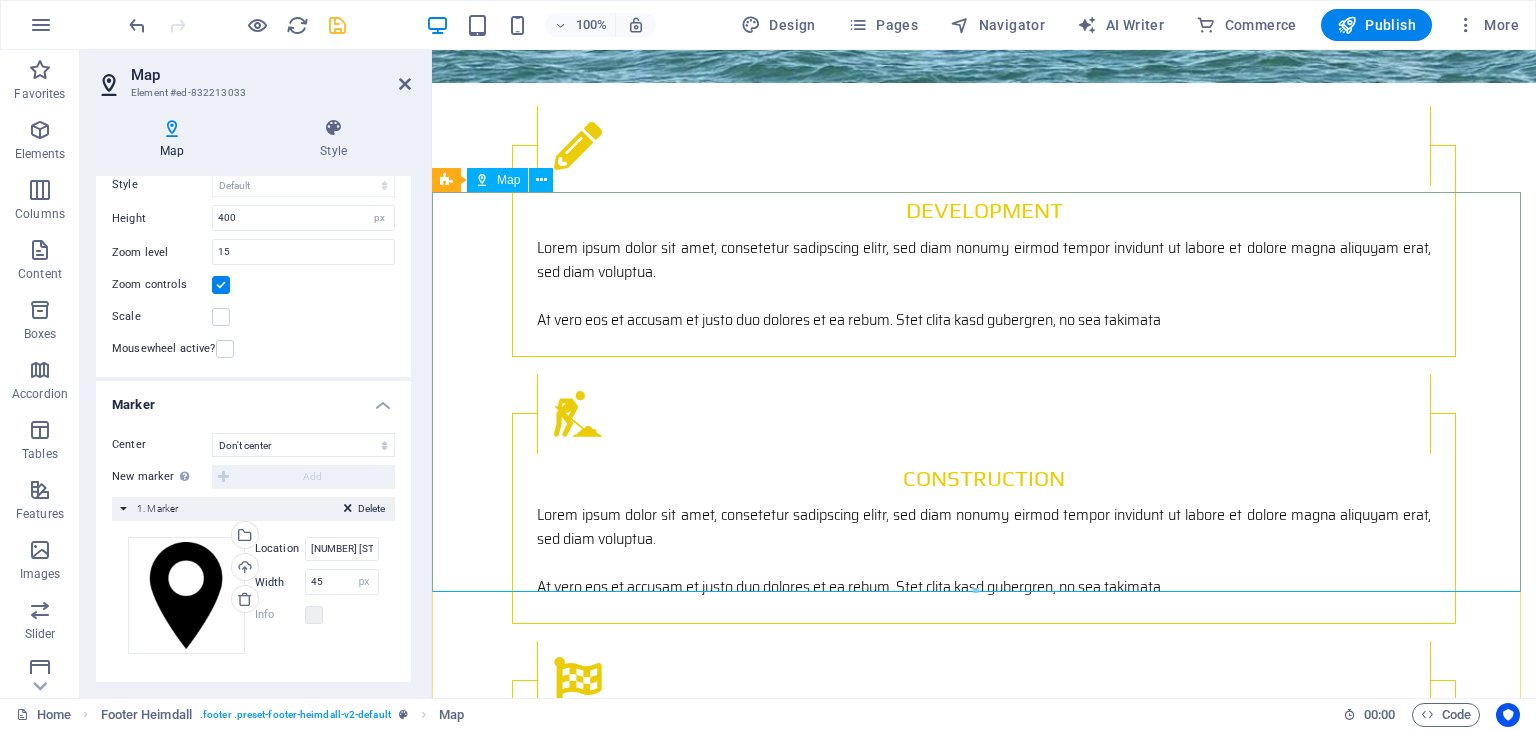click on "Map" at bounding box center [508, 180] 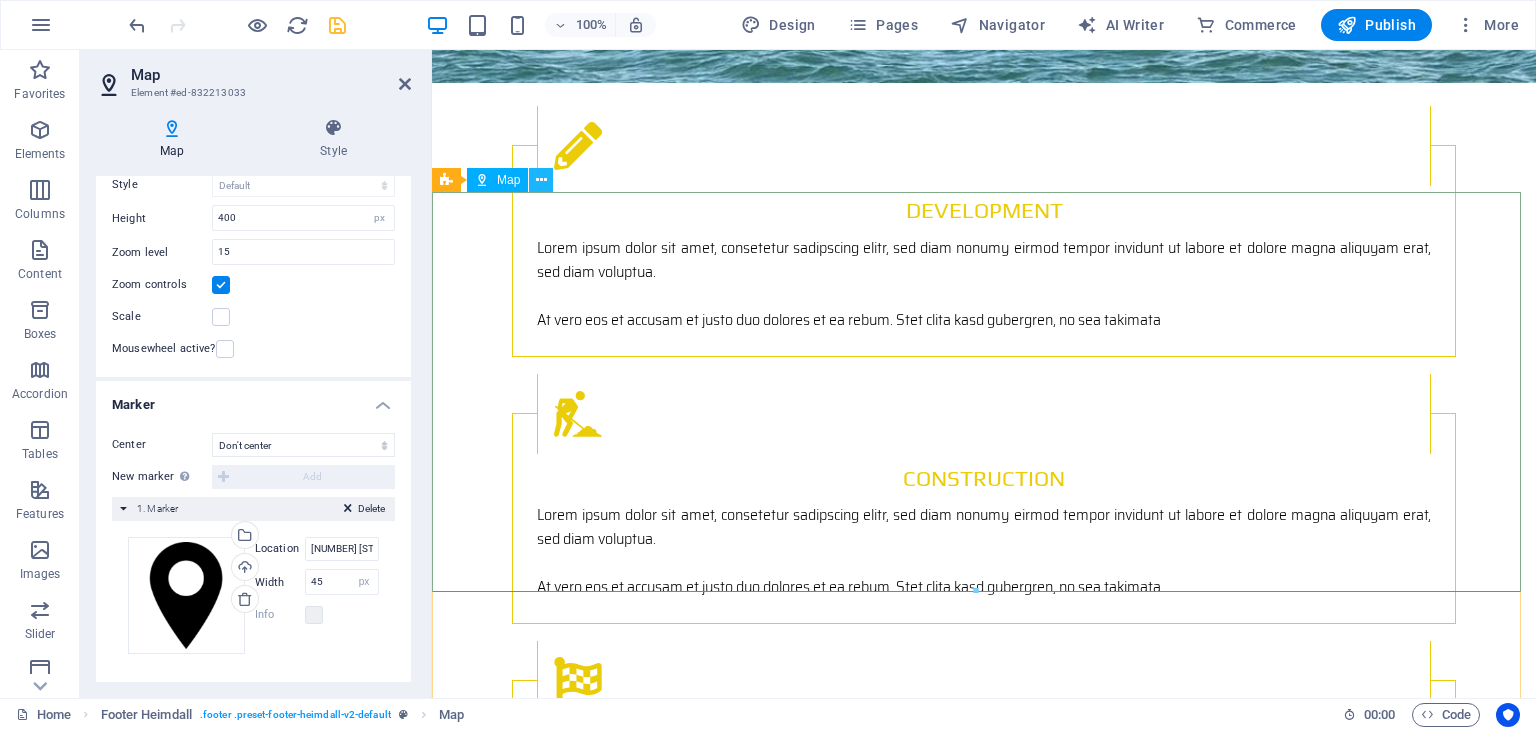click at bounding box center [541, 180] 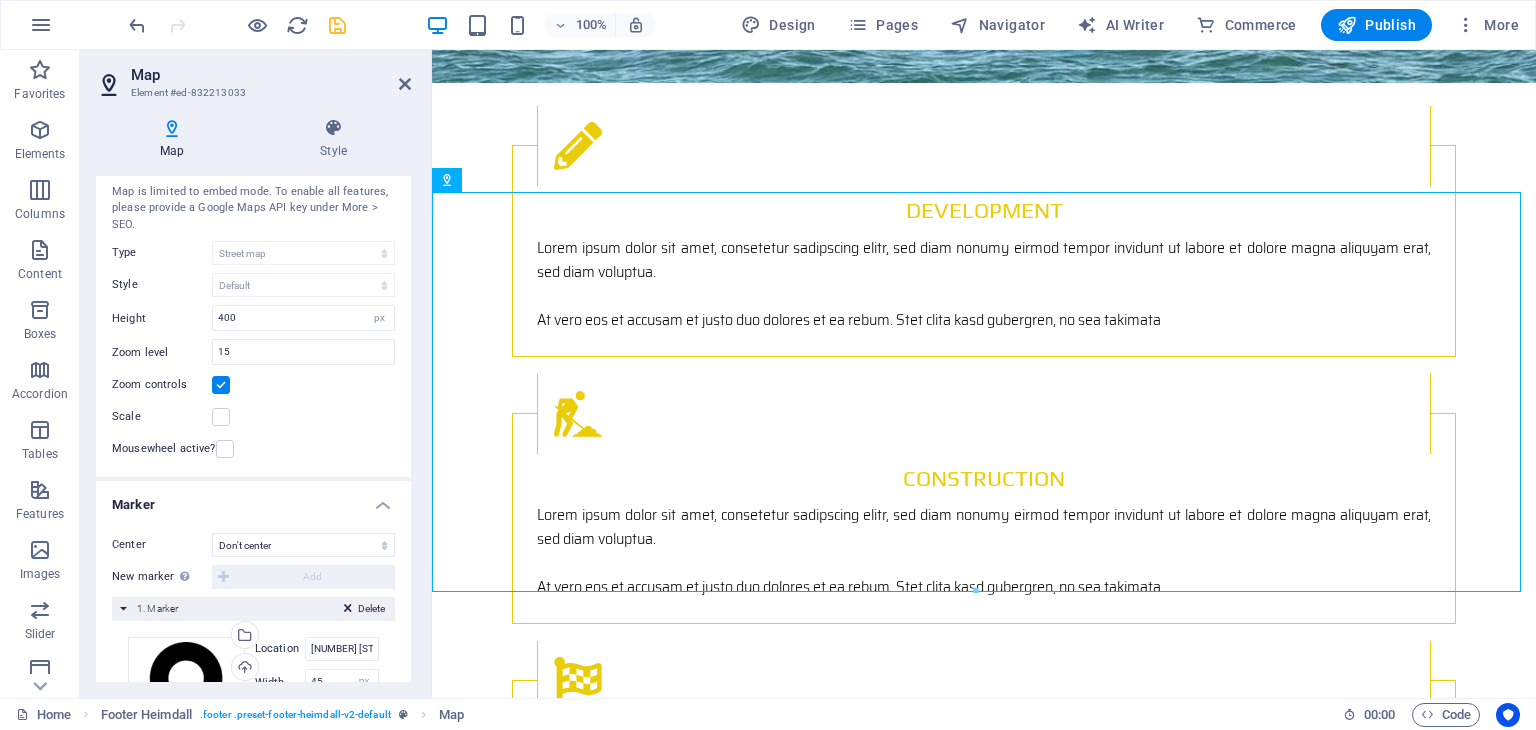 scroll, scrollTop: 0, scrollLeft: 0, axis: both 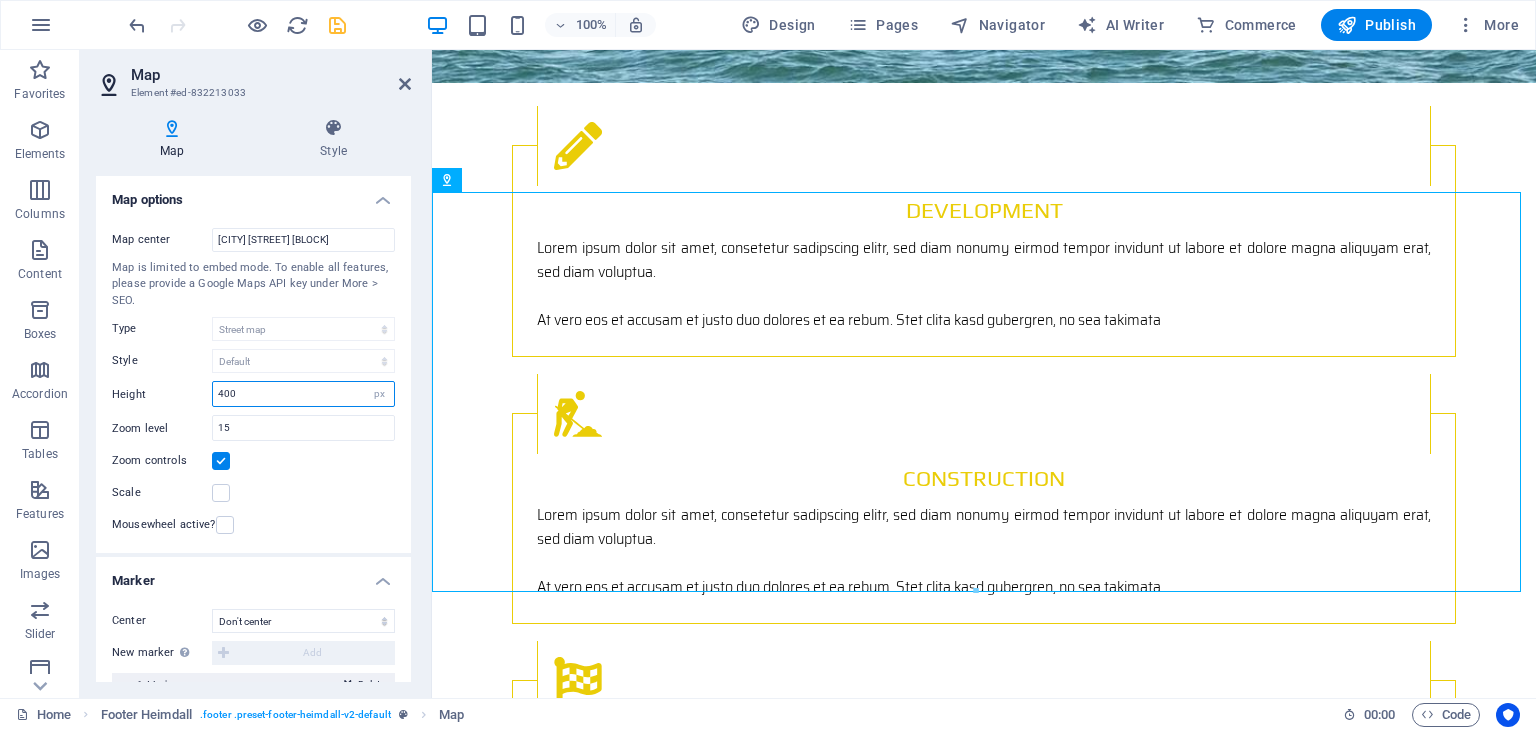 click on "400" at bounding box center [303, 394] 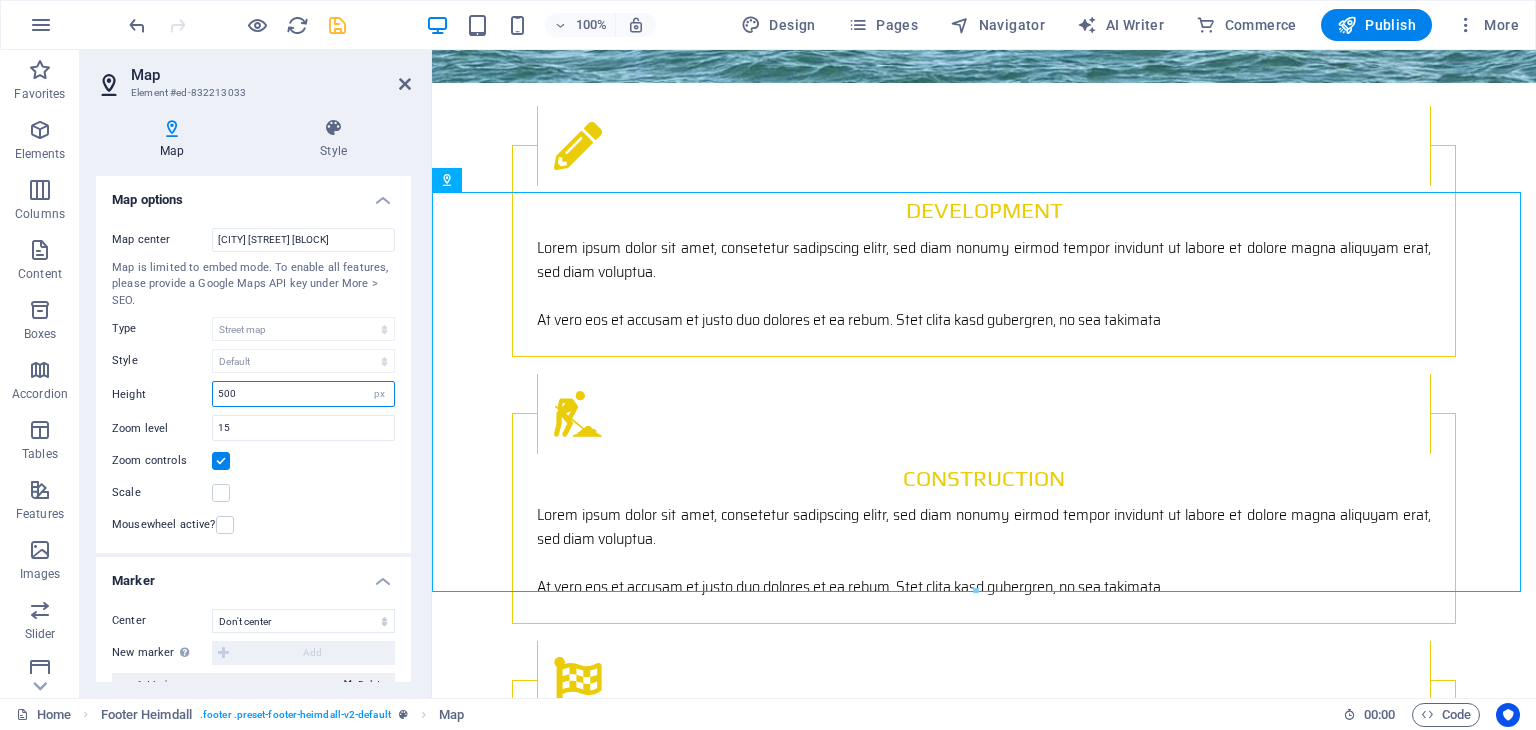 type on "500" 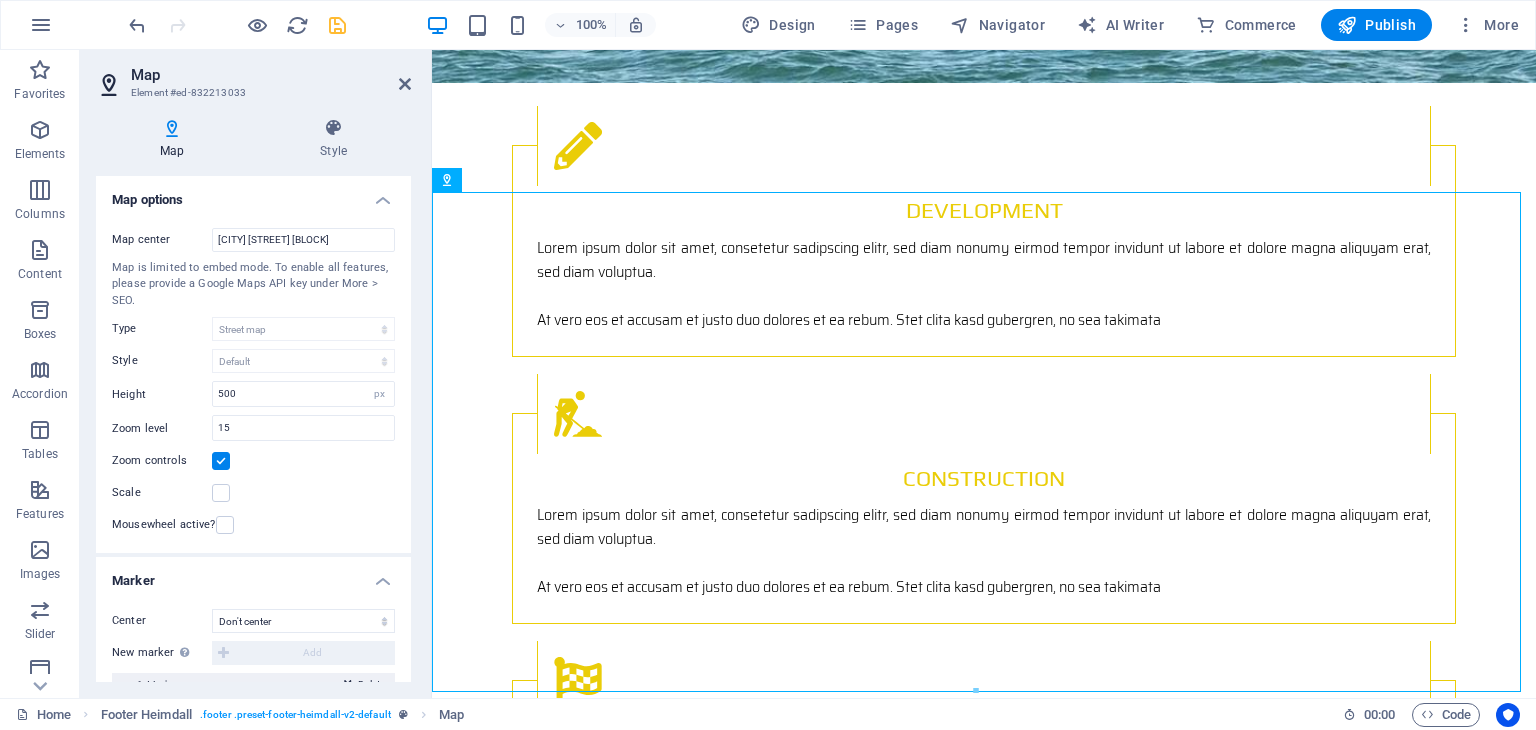 click on "Zoom controls" at bounding box center (253, 461) 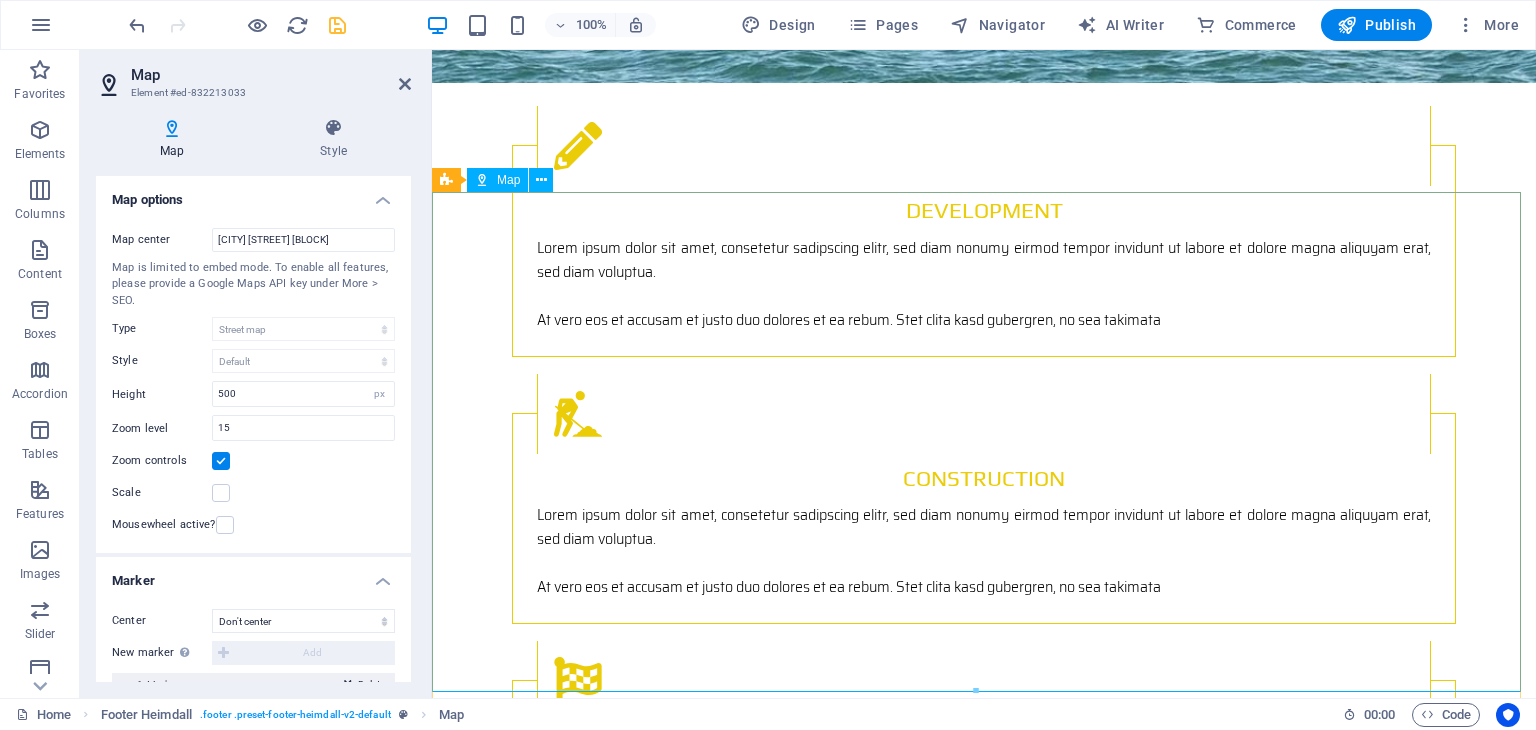 click on "To navigate the map with touch gestures double-tap and hold your finger on the map, then drag the map. ← Move left → Move right ↑ Move up ↓ Move down + Zoom in - Zoom out Home Jump left by 75% End Jump right by 75% Page Up Jump up by 75% Page Down Jump down by 75% Map Terrain Satellite Labels Keyboard shortcuts Map Data Map data ©[YEAR] Map data ©[YEAR] [NUMBER] m Click to toggle between metric and imperial units Terms Report a map error" at bounding box center (984, 2080) 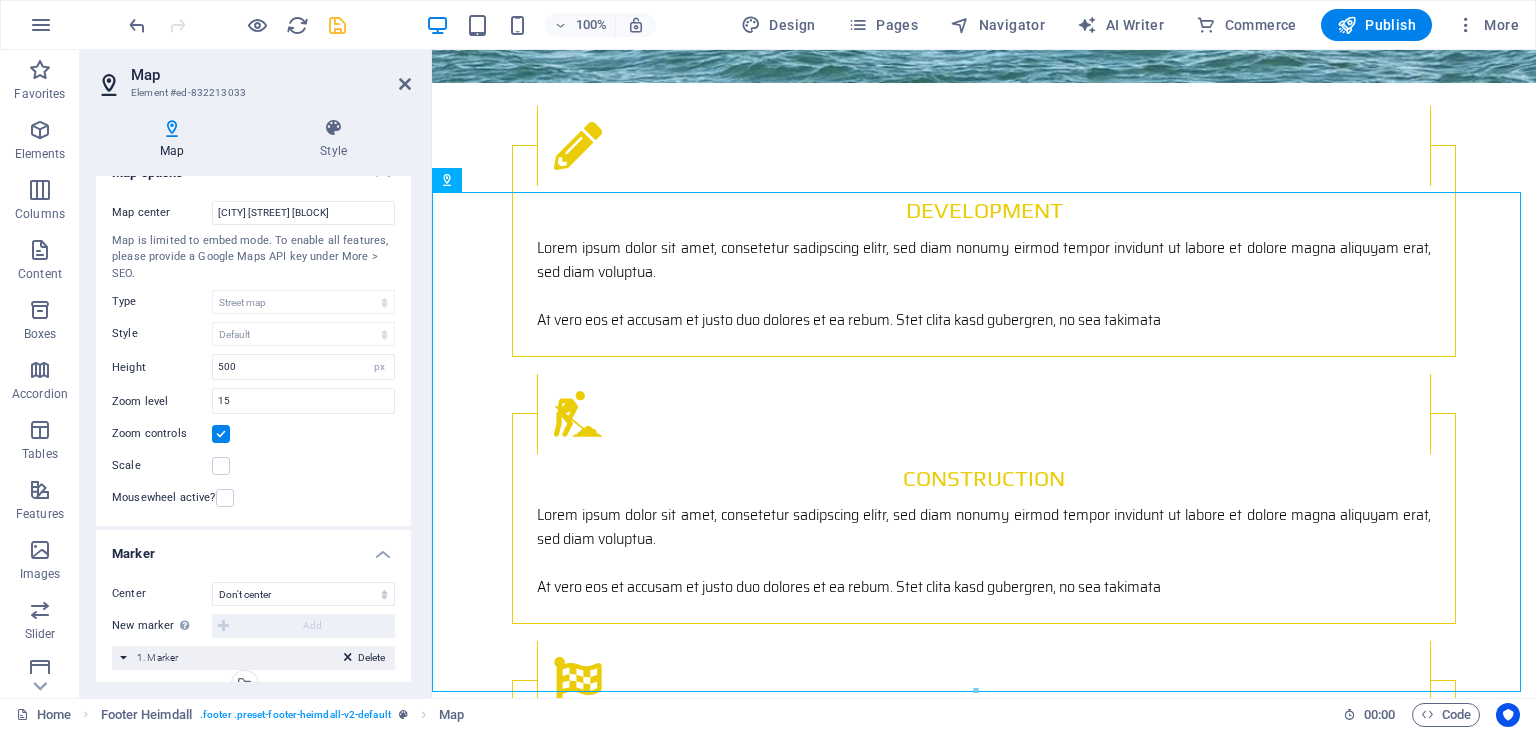 scroll, scrollTop: 0, scrollLeft: 0, axis: both 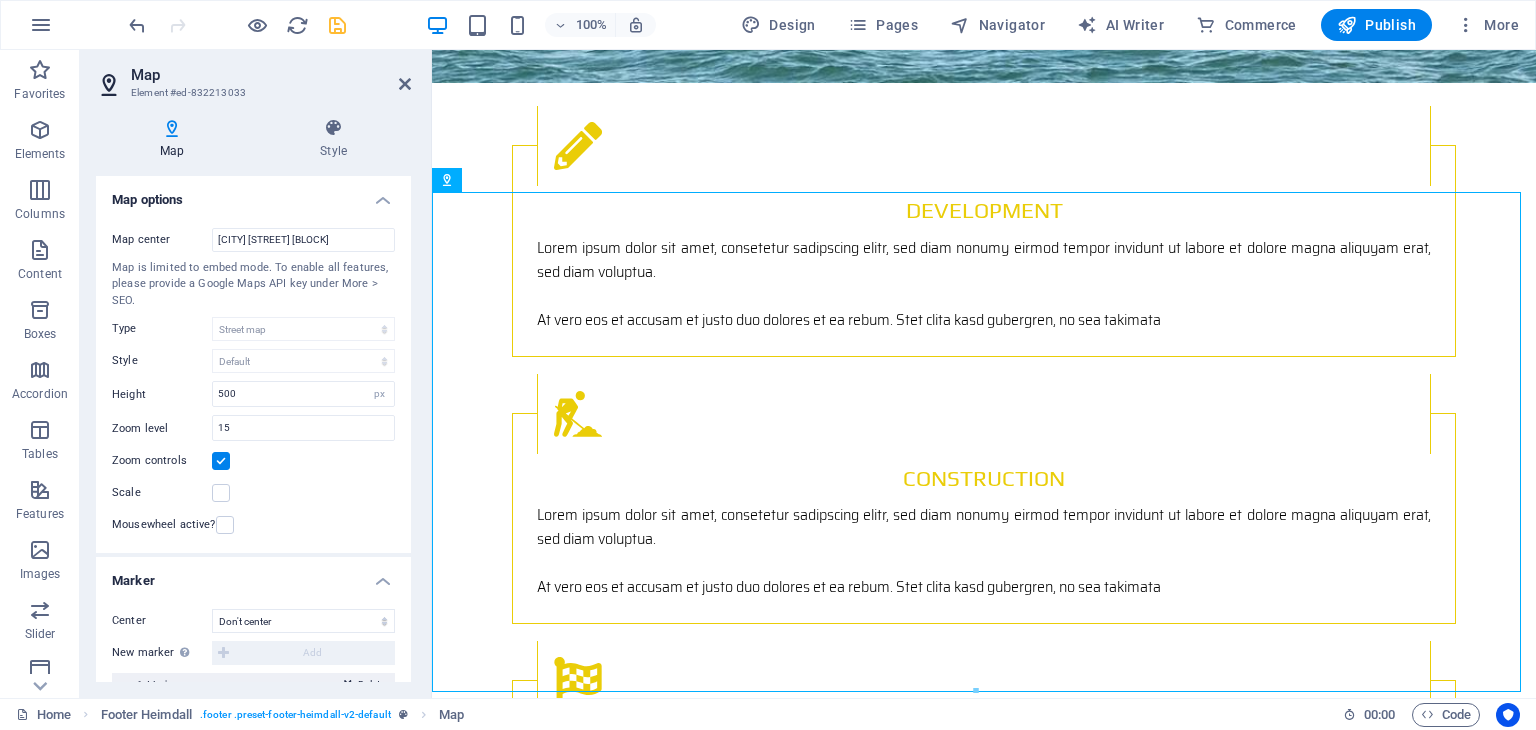 click on "Map is limited to embed mode. To enable all features, please provide a Google Maps API key under More > SEO." at bounding box center (253, 285) 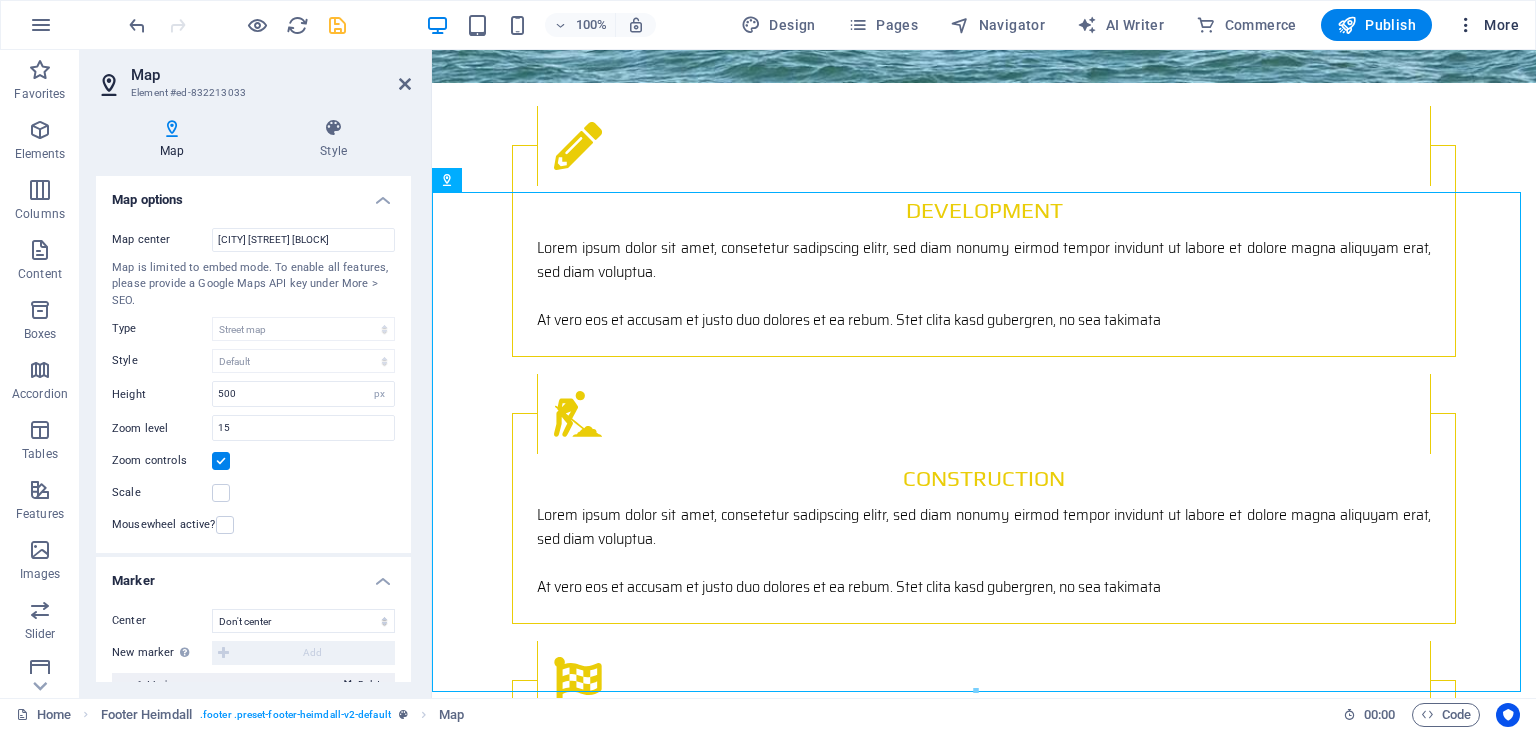 click on "More" at bounding box center (1487, 25) 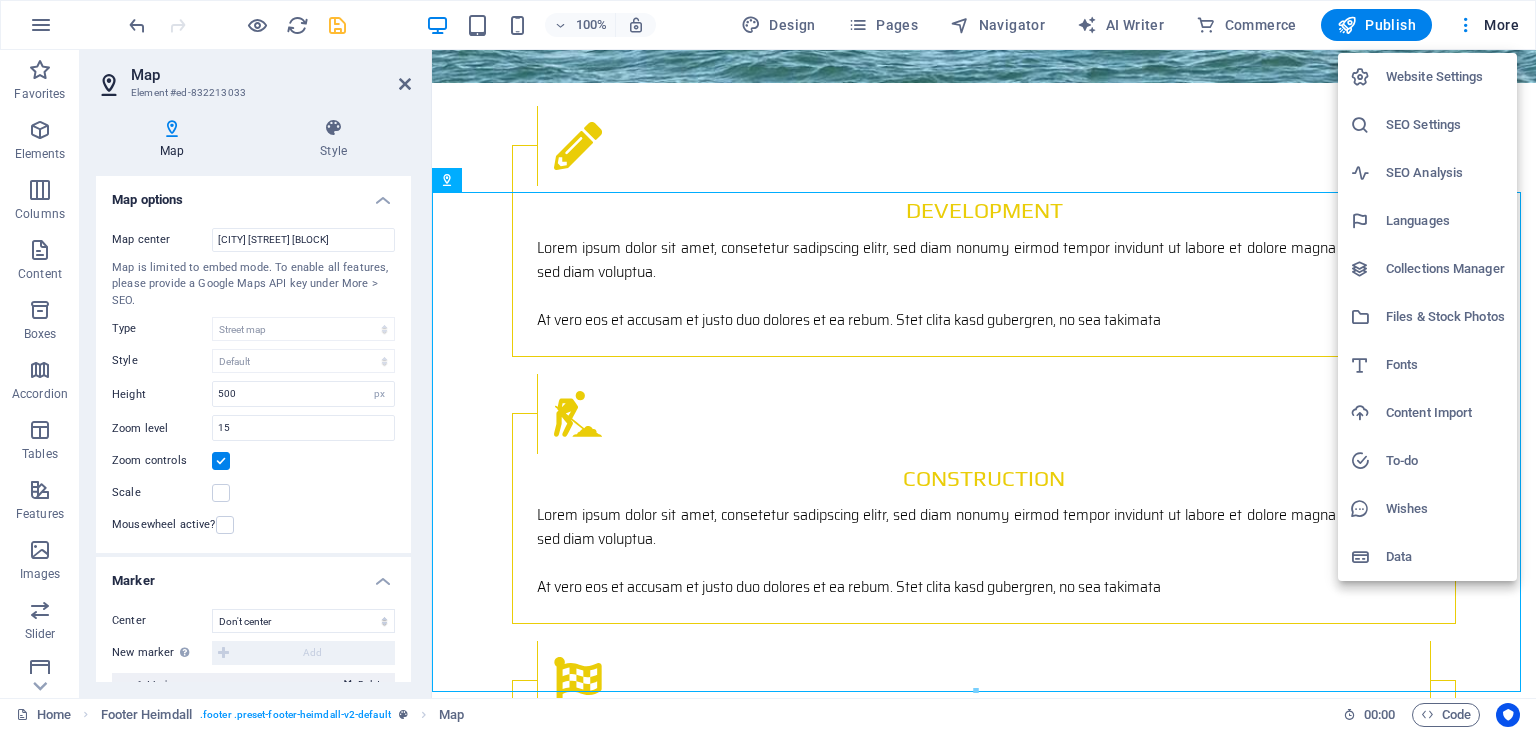 click on "SEO Settings" at bounding box center (1445, 125) 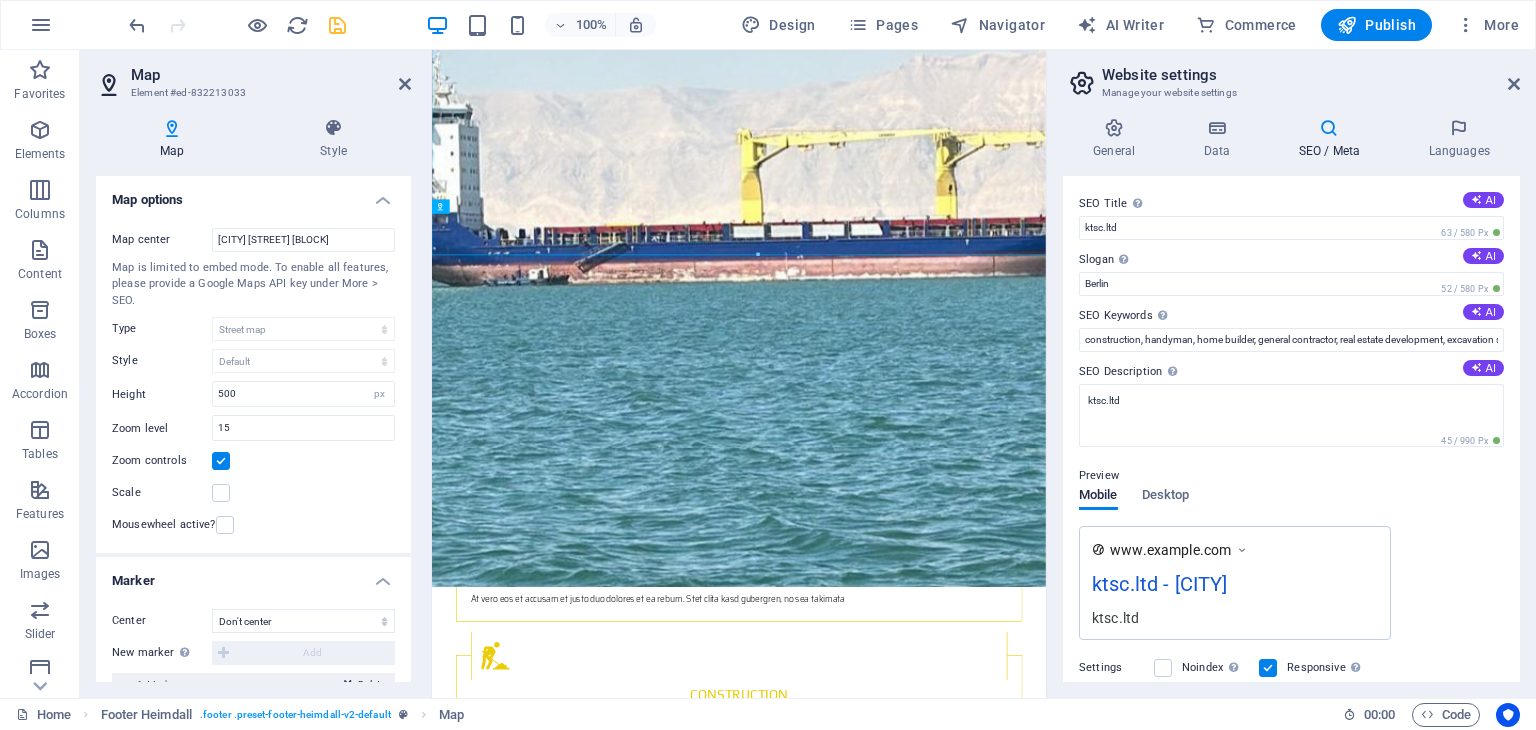 scroll, scrollTop: 3108, scrollLeft: 0, axis: vertical 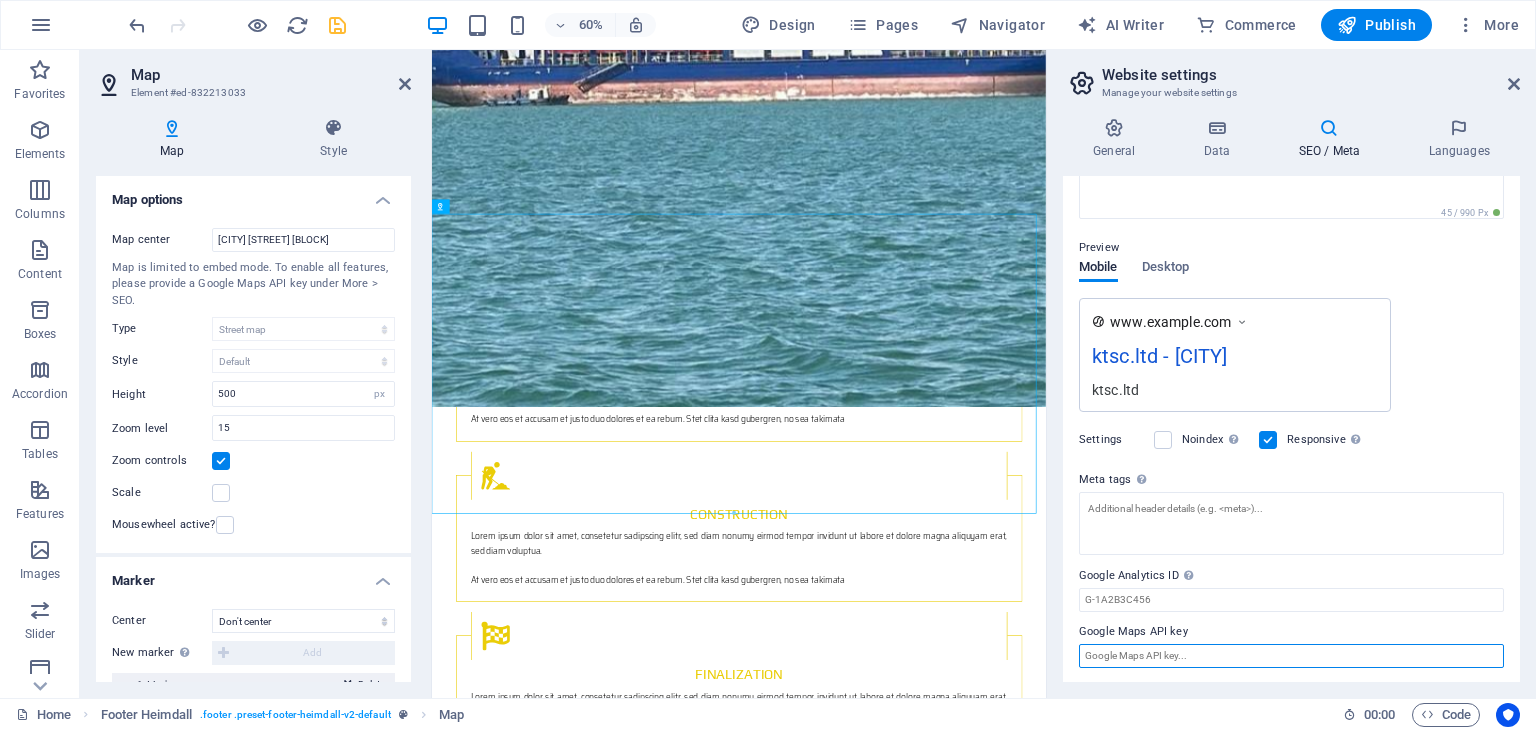 click on "Google Maps API key" at bounding box center [1291, 656] 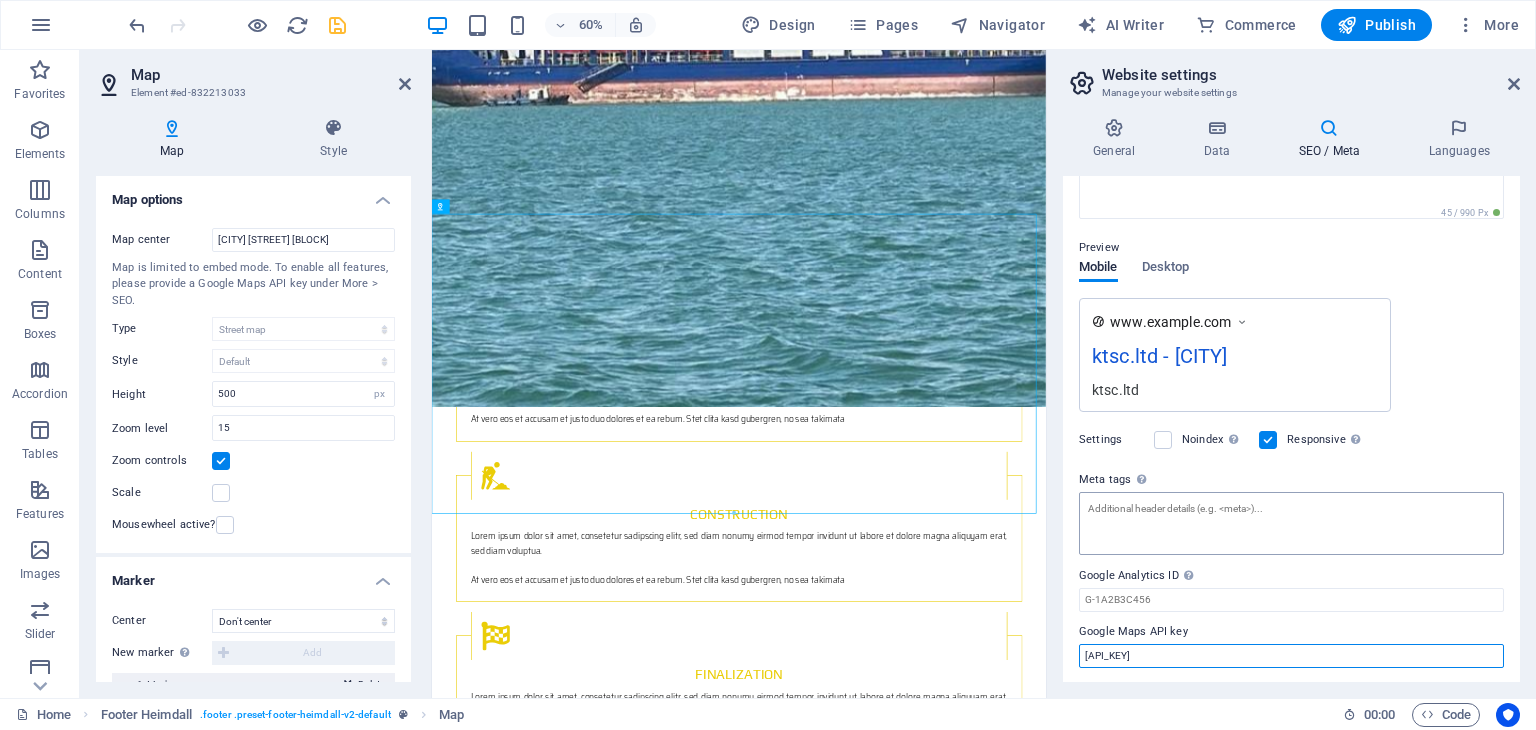 type on "[API_KEY]" 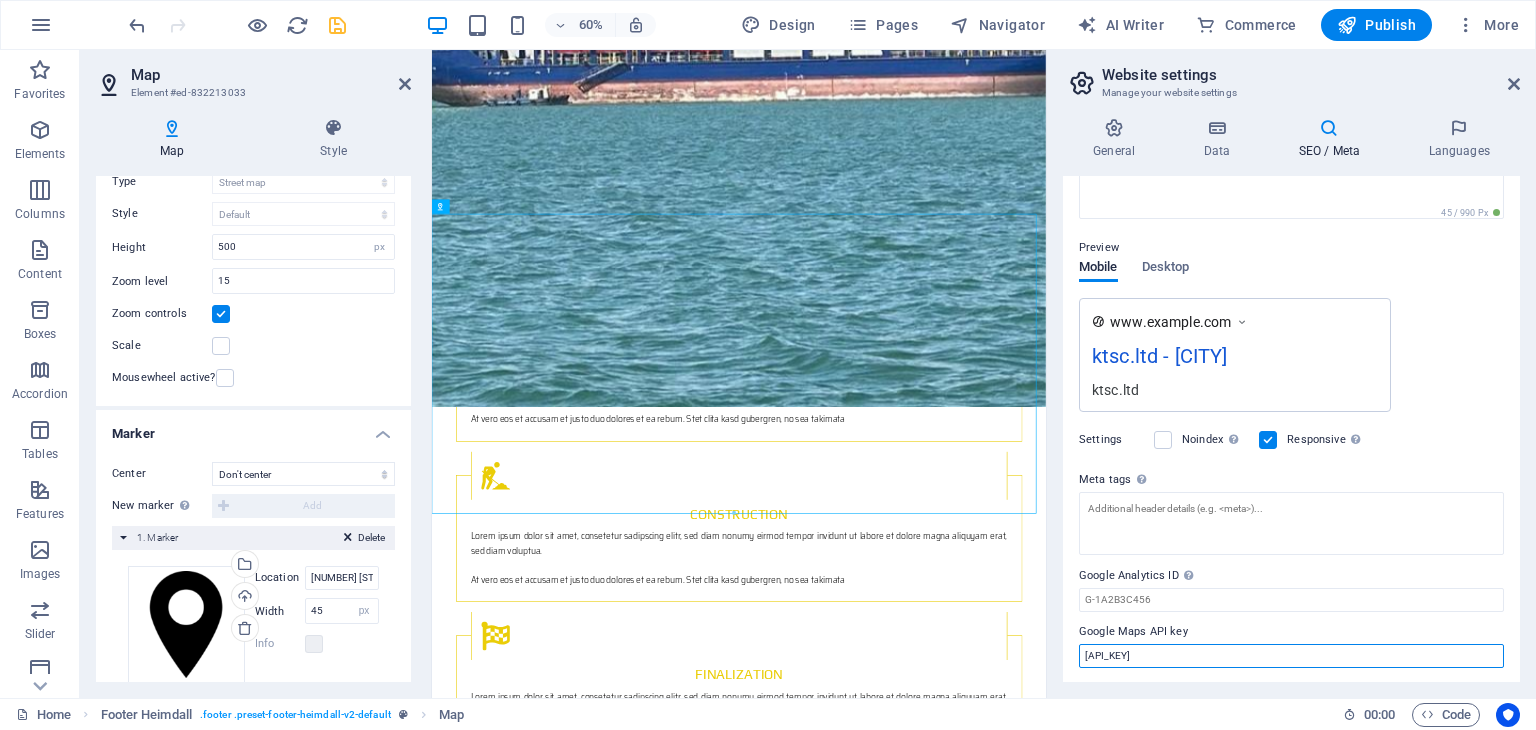 scroll, scrollTop: 176, scrollLeft: 0, axis: vertical 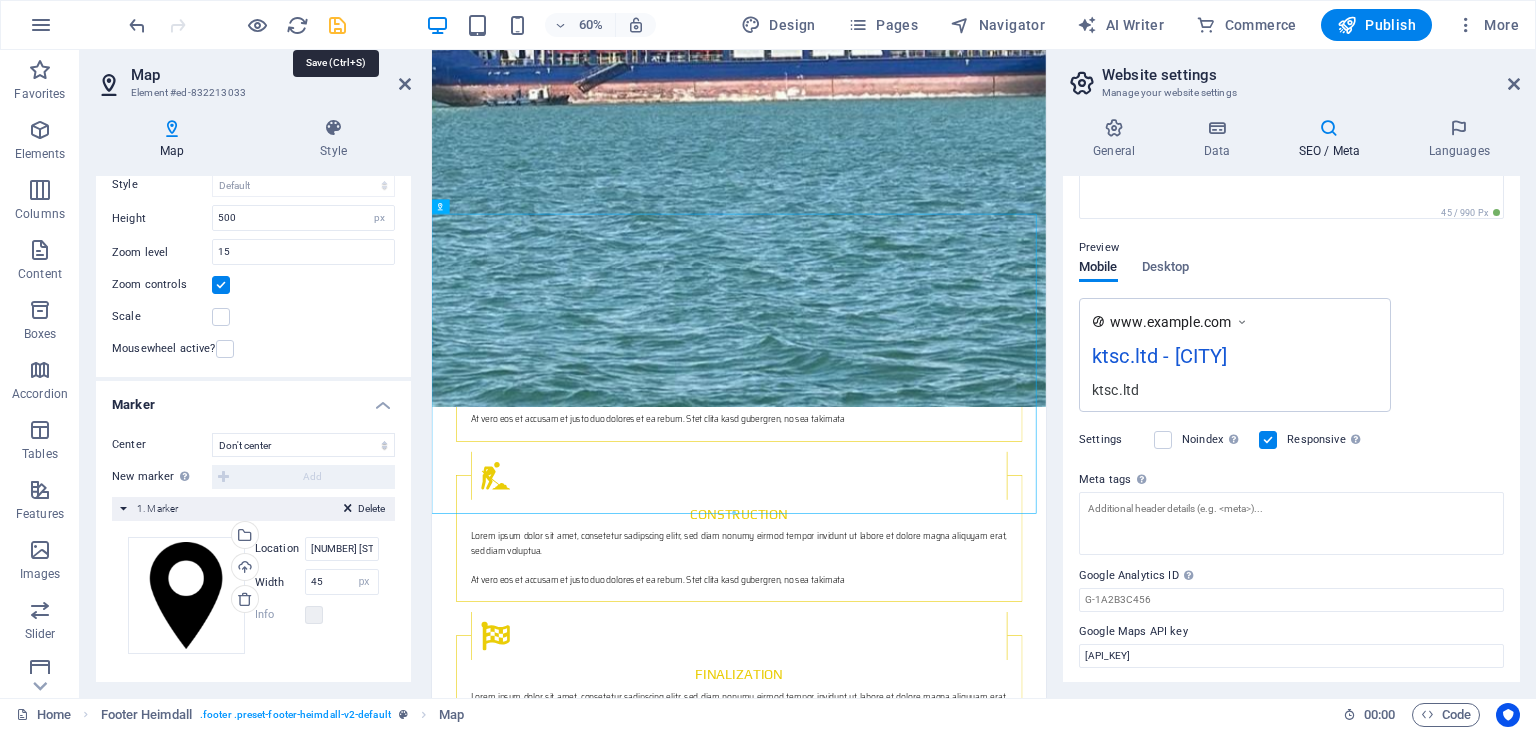 click at bounding box center (337, 25) 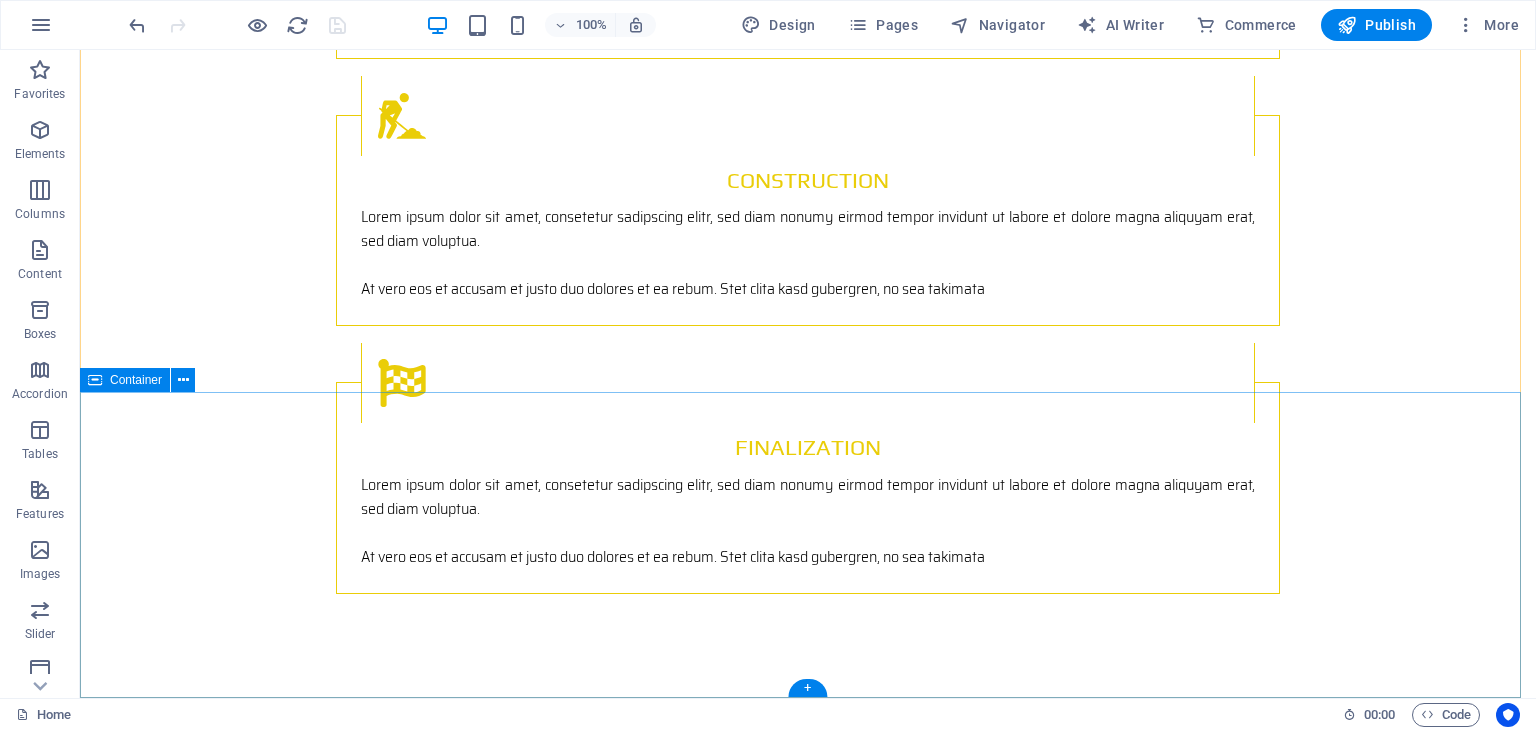 scroll, scrollTop: 3108, scrollLeft: 0, axis: vertical 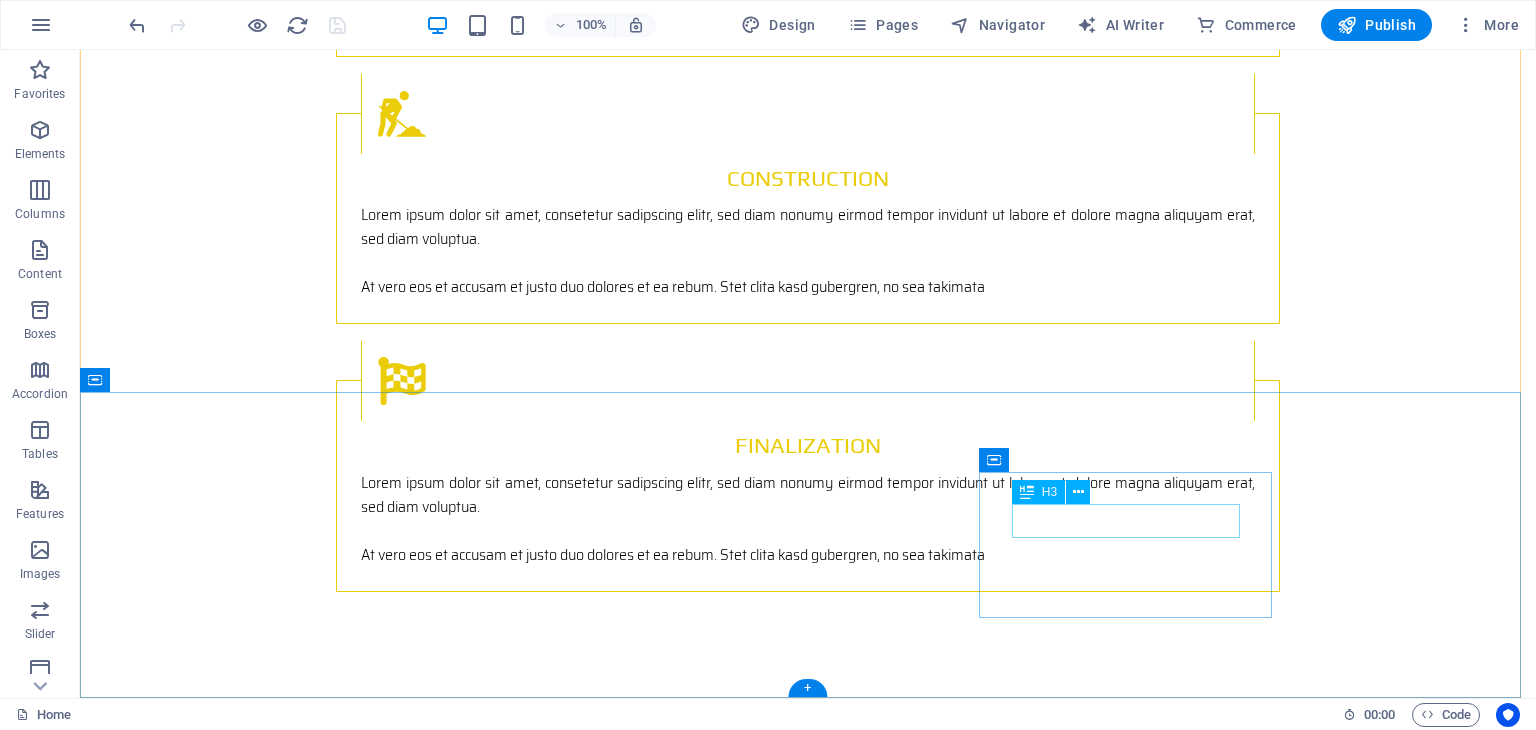 click on "Contact" at bounding box center (242, 2482) 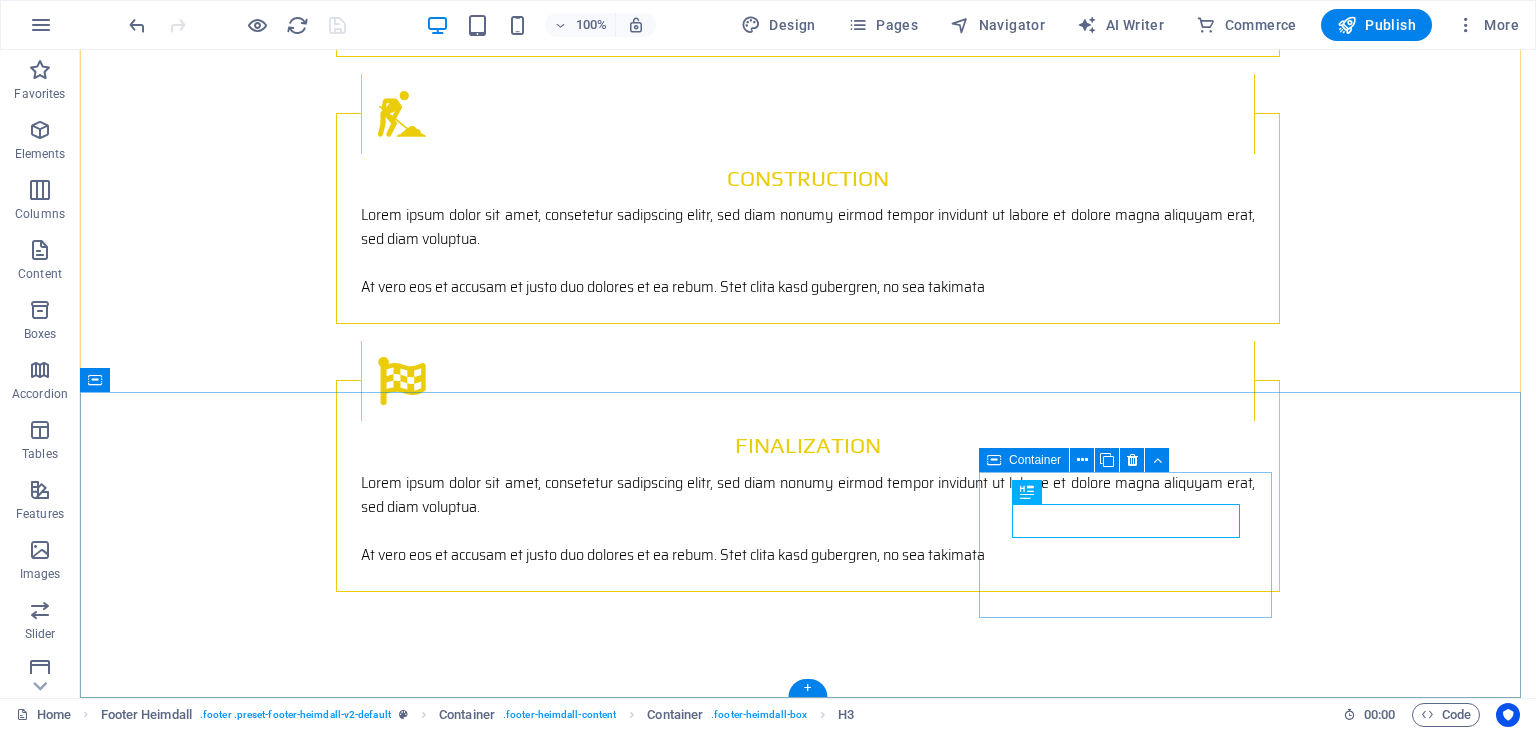click on "Contact info@ktsc.ltd" at bounding box center (242, 2494) 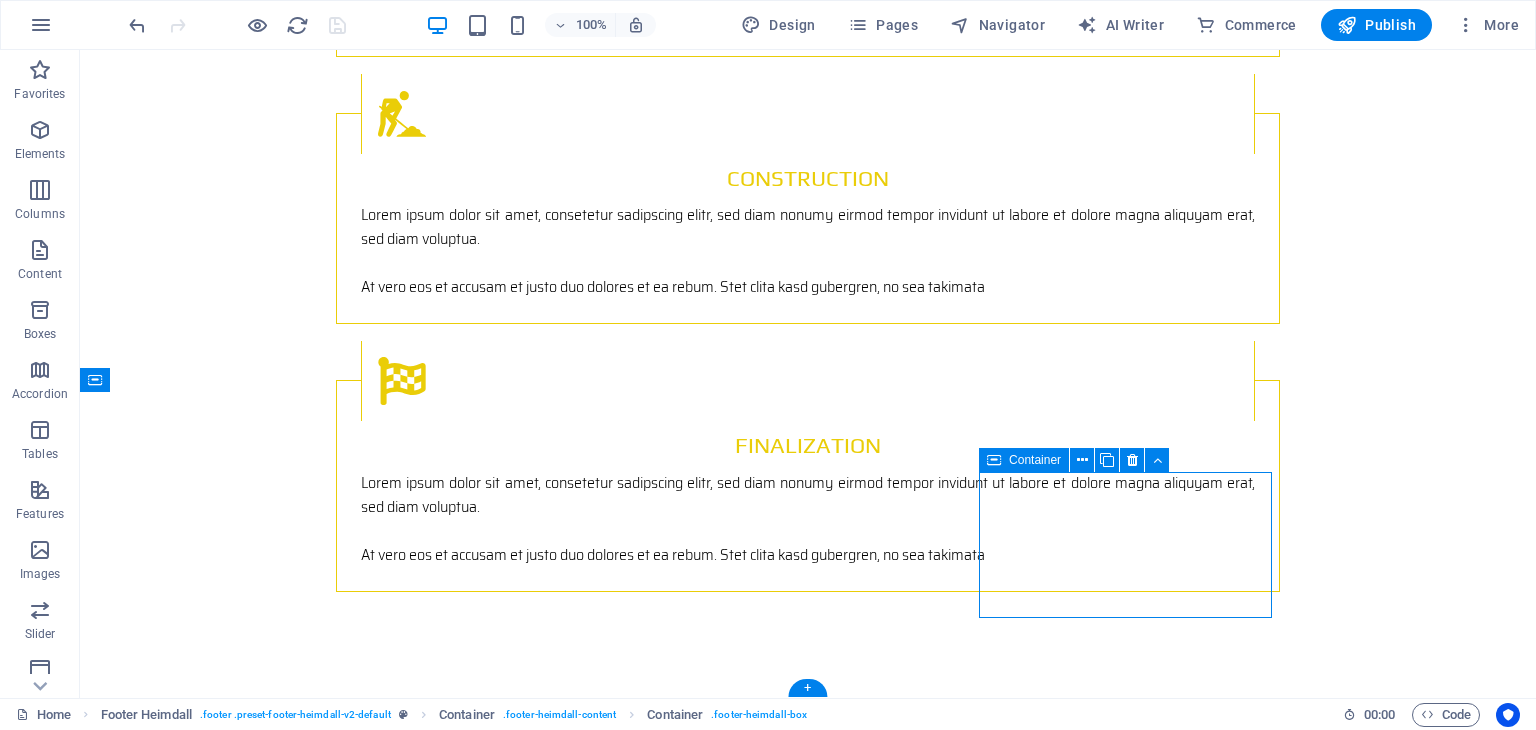 click on "Contact info@ktsc.ltd" at bounding box center [242, 2494] 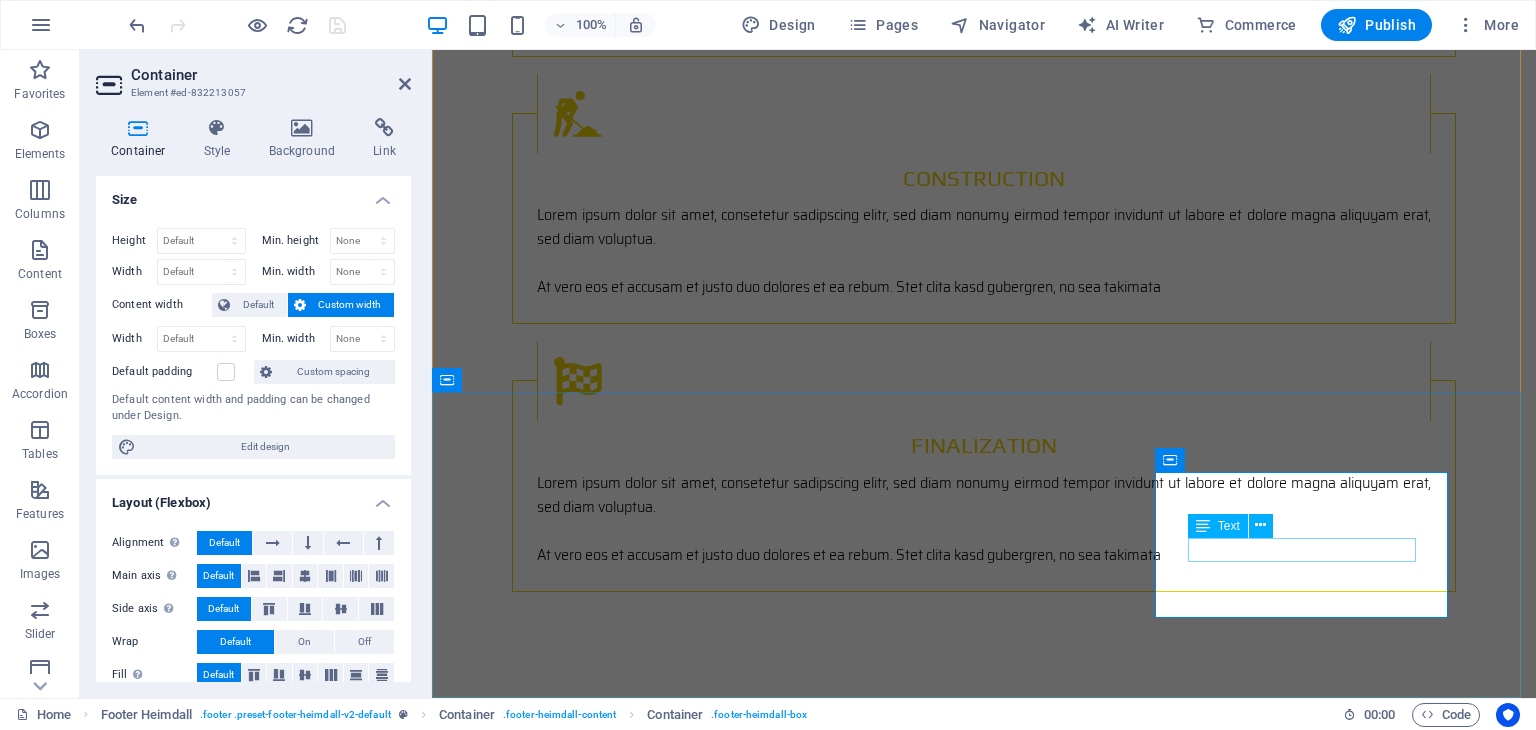 click on "info@ktsc.ltd" at bounding box center (594, 2511) 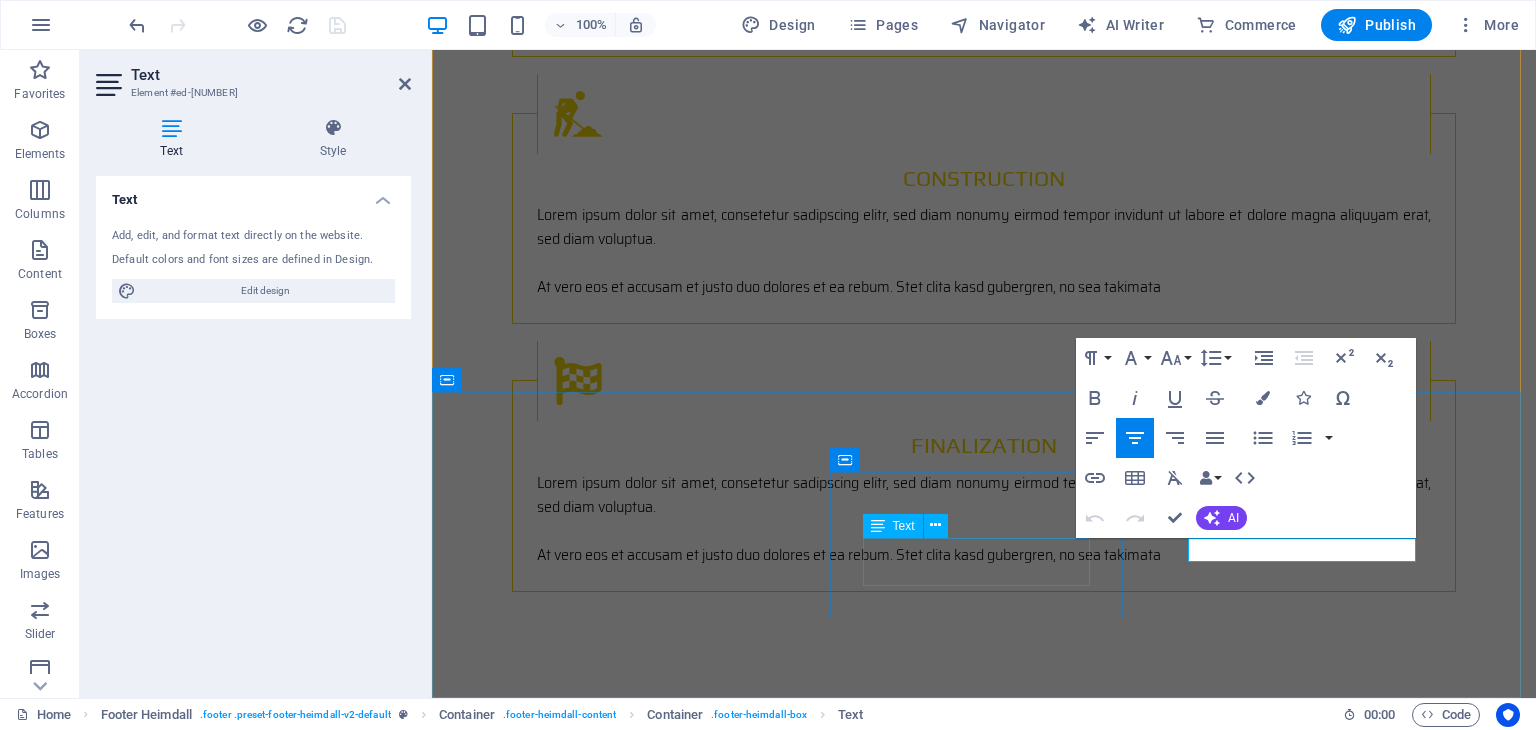 click on "+[COUNTRYCODE] [PHONE] - [PHONE] +[COUNTRYCODE] [PHONE]" at bounding box center (594, 2361) 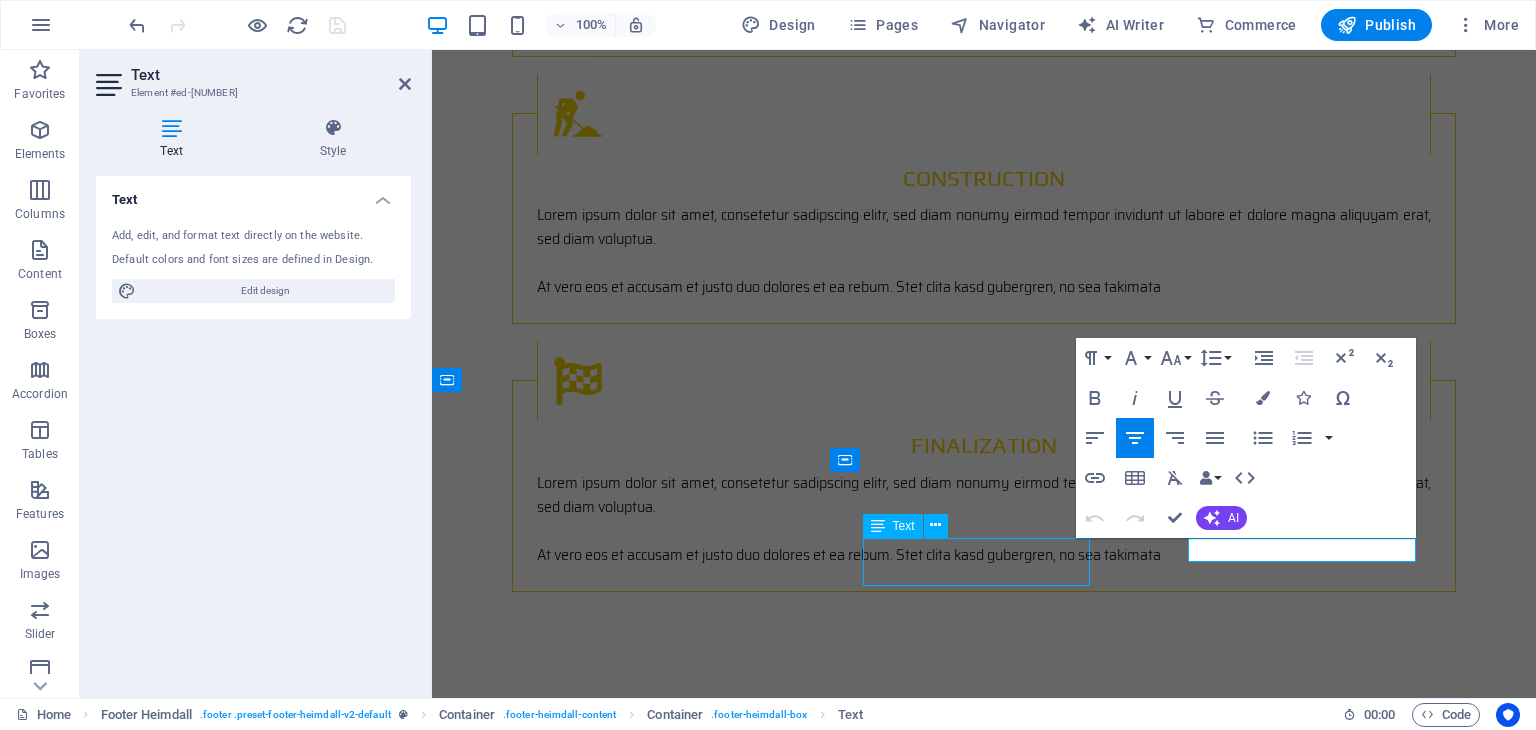 click on "+[COUNTRYCODE] [PHONE] - [PHONE] +[COUNTRYCODE] [PHONE]" at bounding box center (594, 2361) 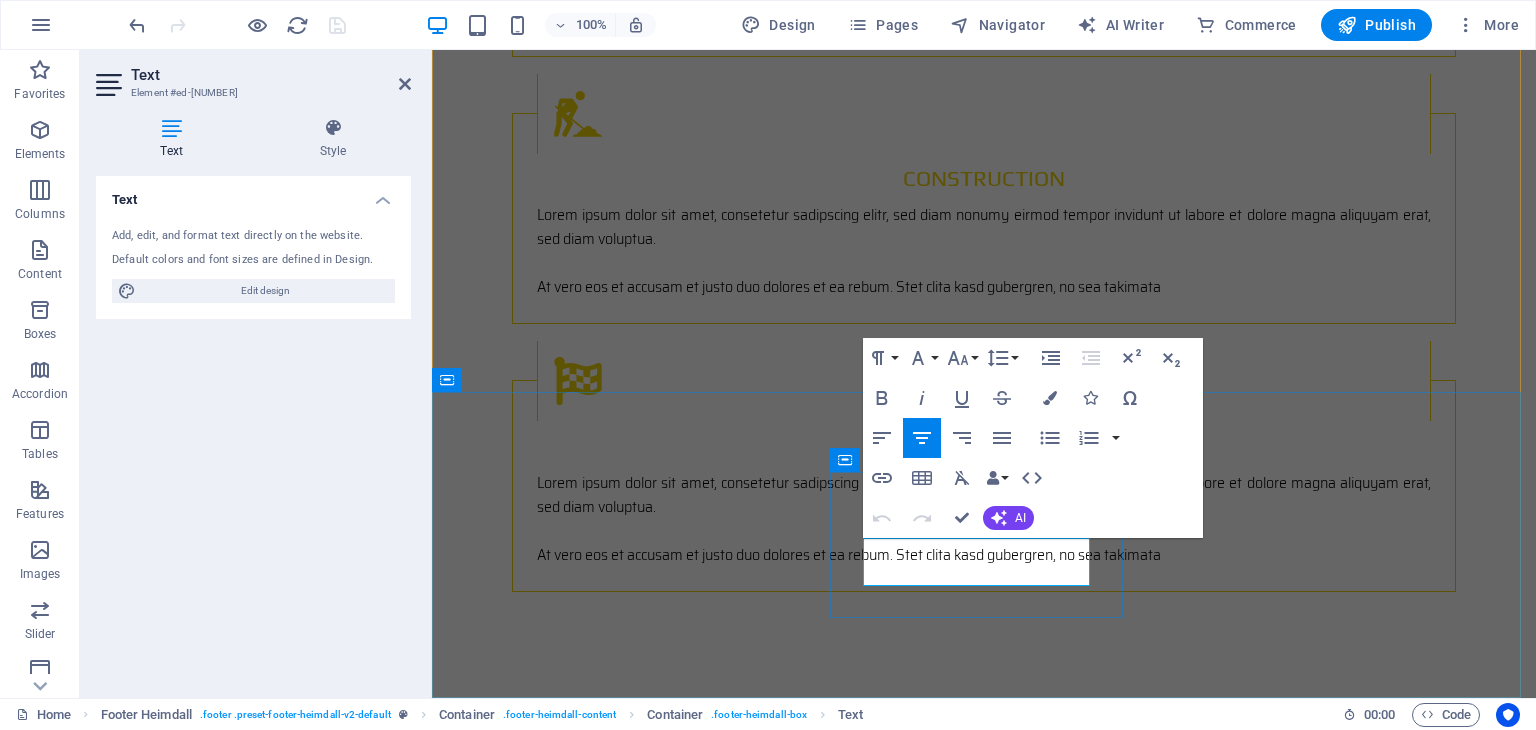 click on "[PHONE] - [PHONE]" at bounding box center (594, 2348) 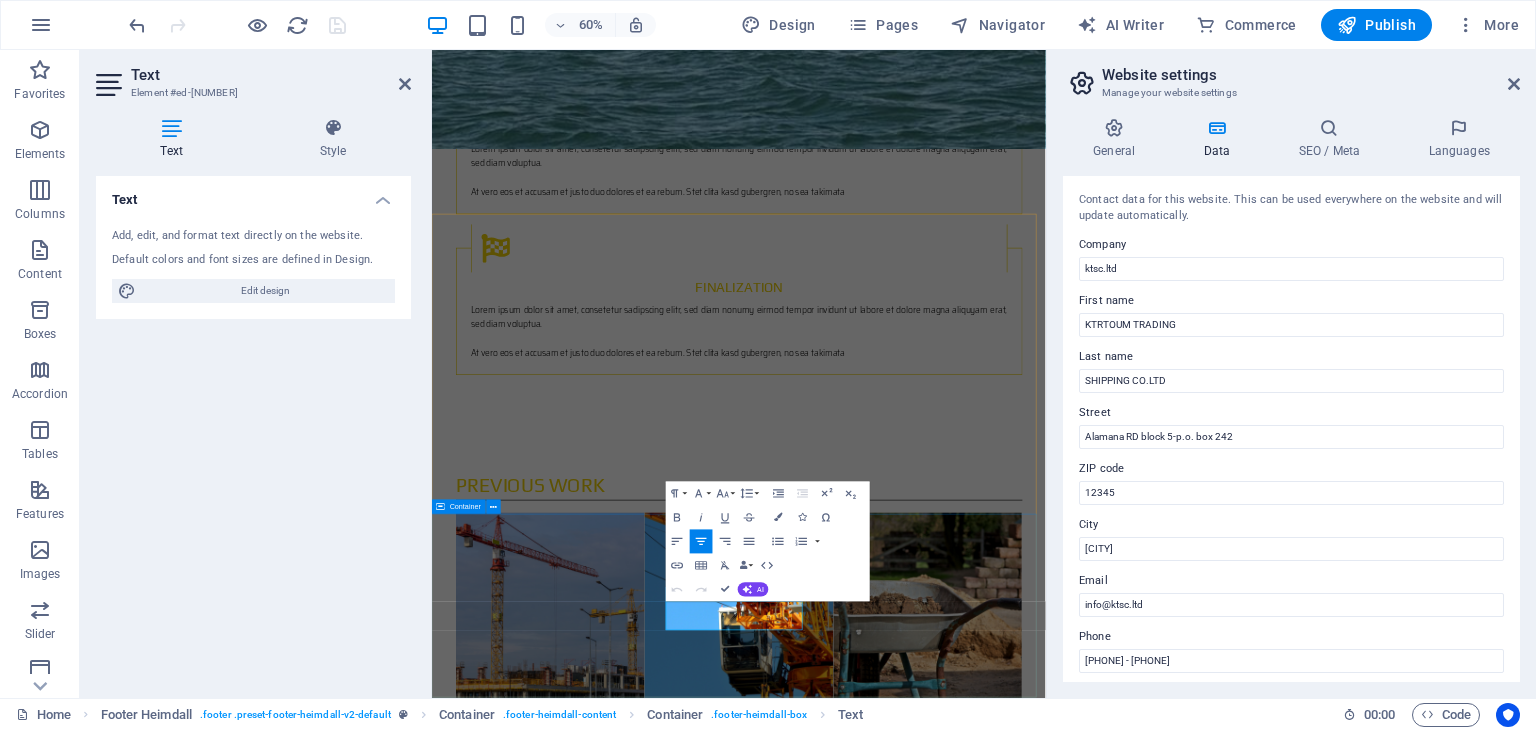 click on "Address [STREET] [BLOCK] [P.O. BOX] [POSTAL CODE] [CITY] Phone [PHONE] - [PHONE] [PHONE] Contact info@ktsc.ltd" at bounding box center [943, 2332] 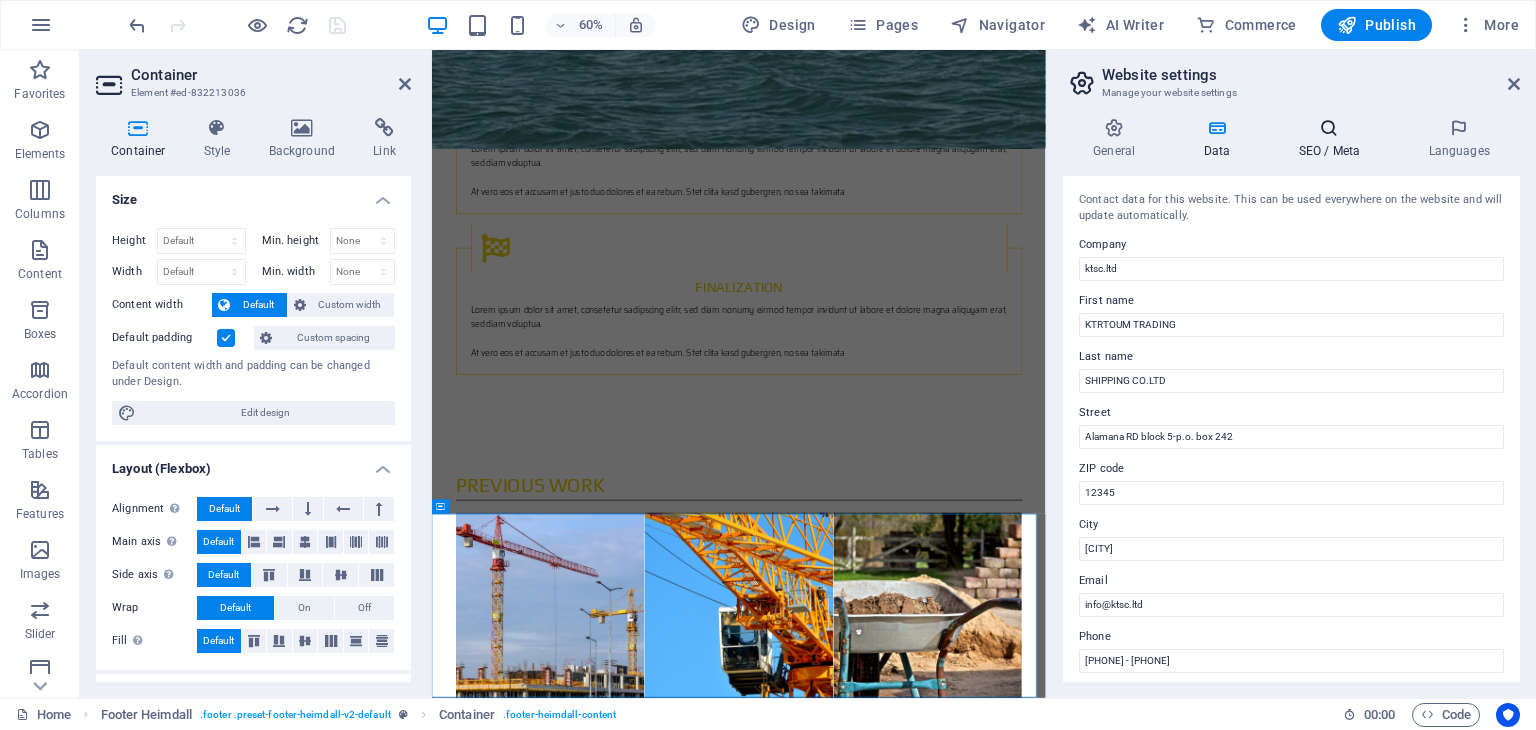 click on "SEO / Meta" at bounding box center (1333, 139) 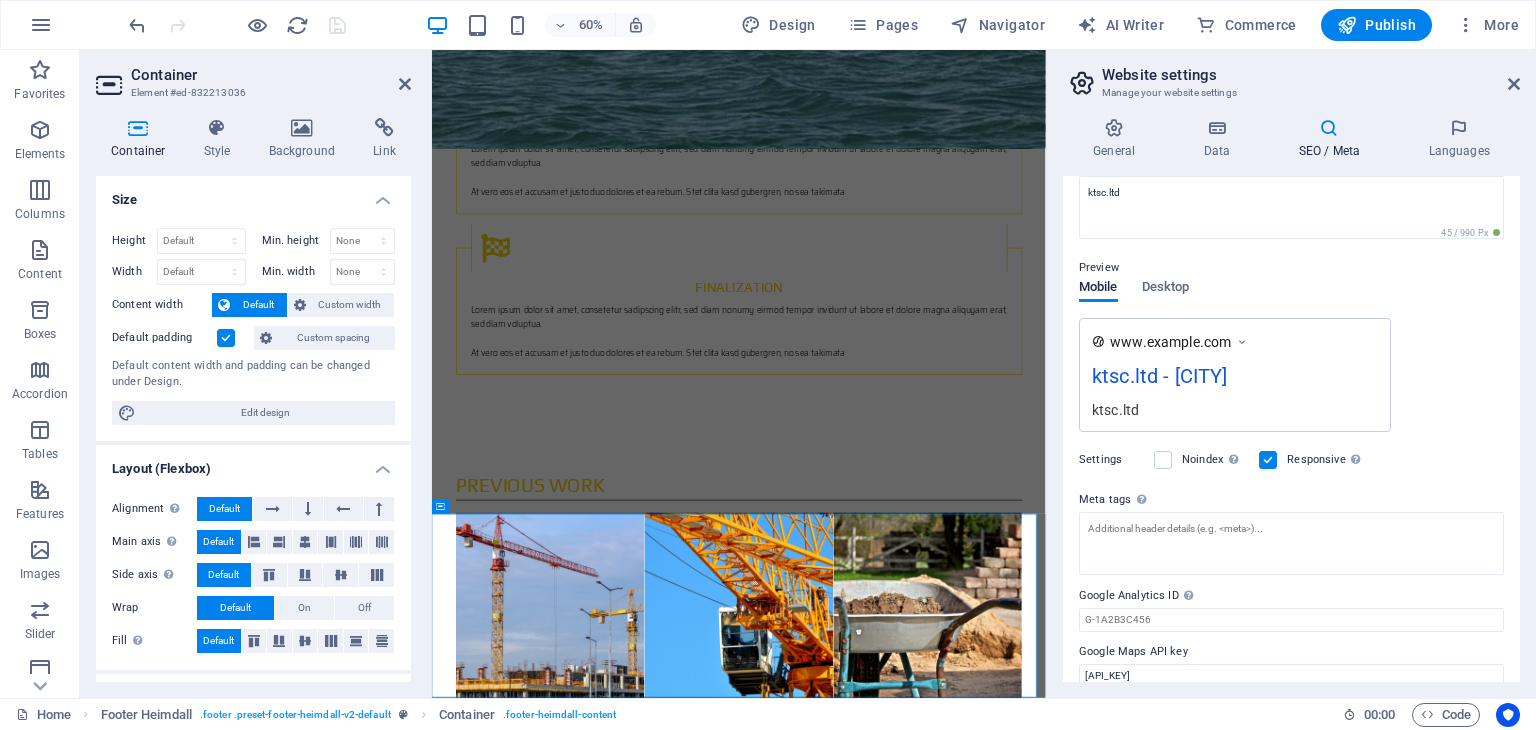 scroll, scrollTop: 228, scrollLeft: 0, axis: vertical 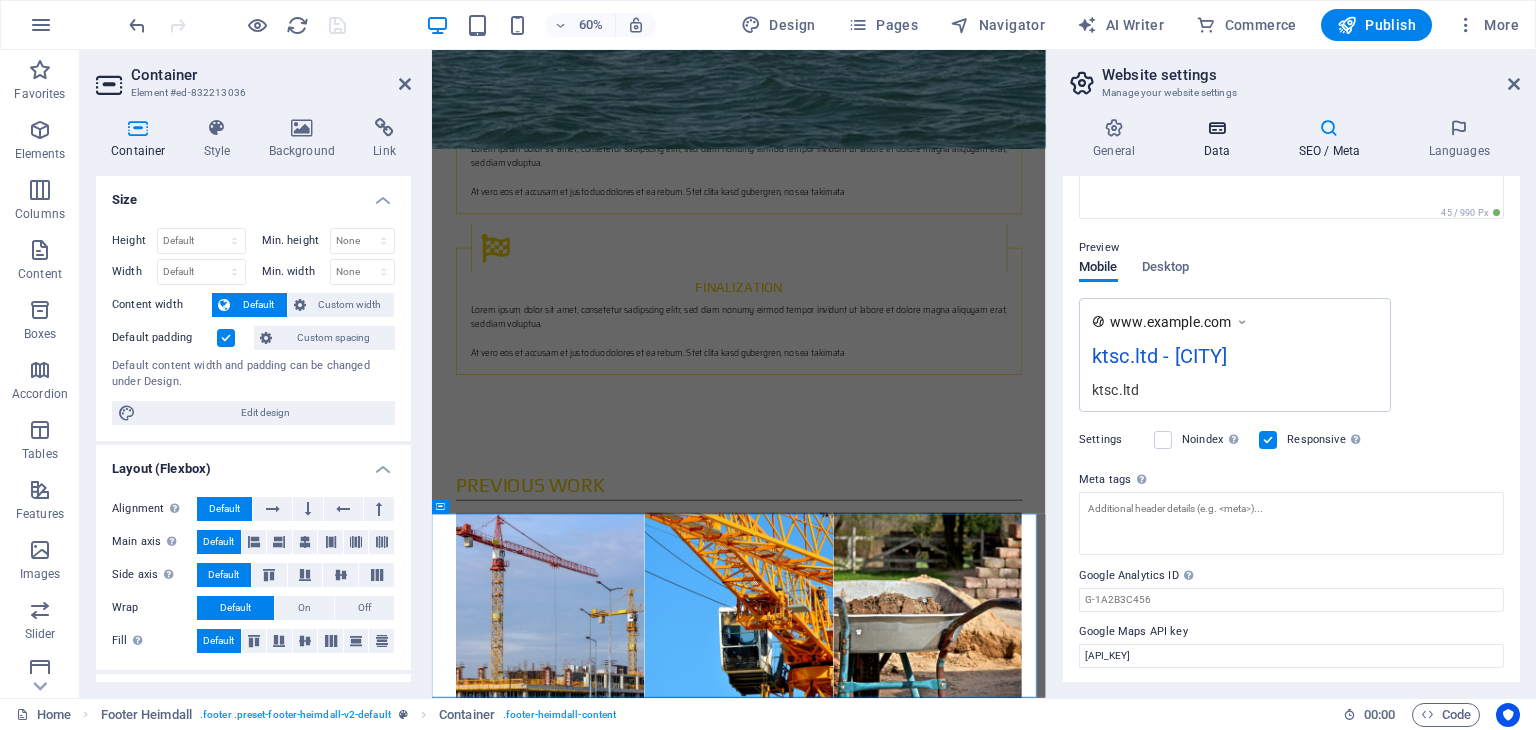 click at bounding box center (1216, 128) 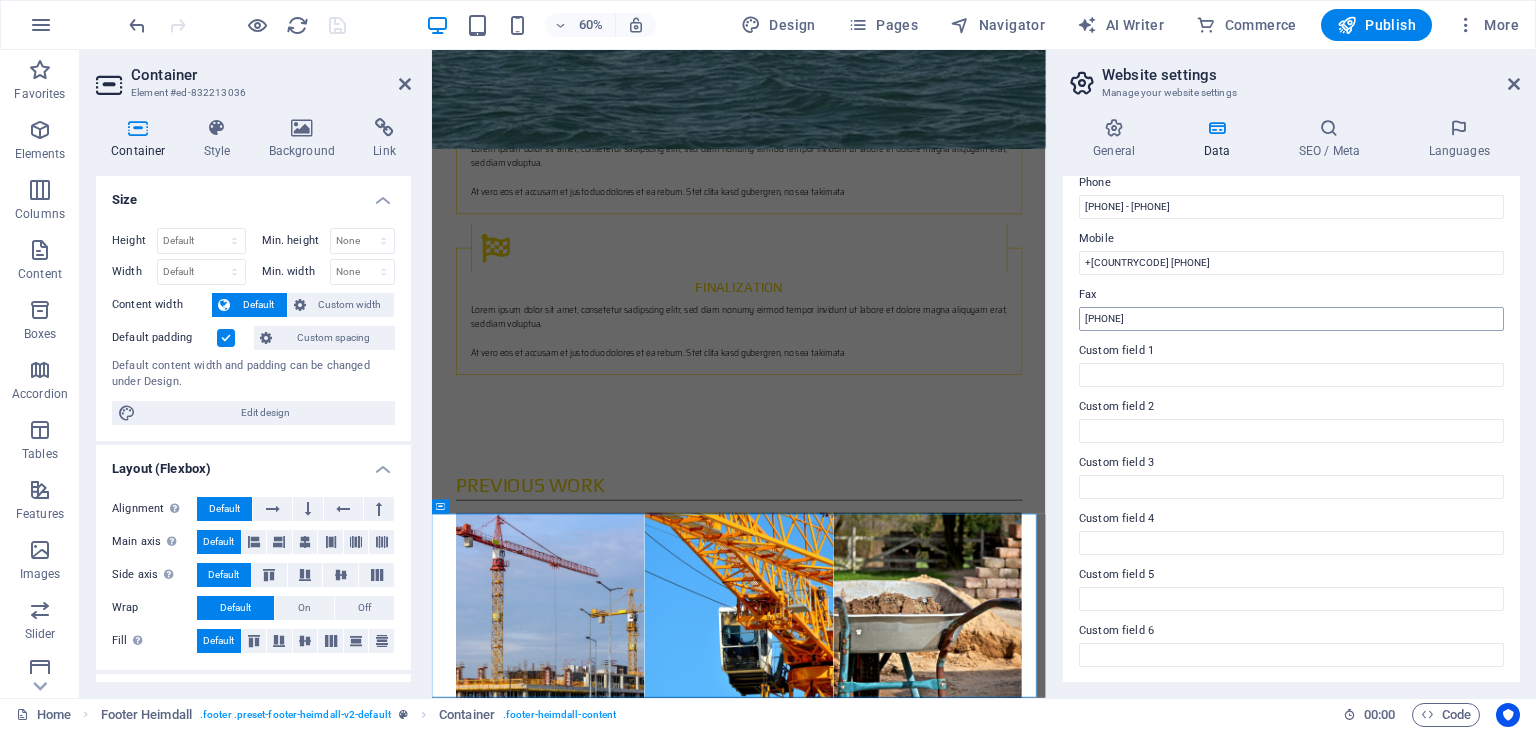 scroll, scrollTop: 0, scrollLeft: 0, axis: both 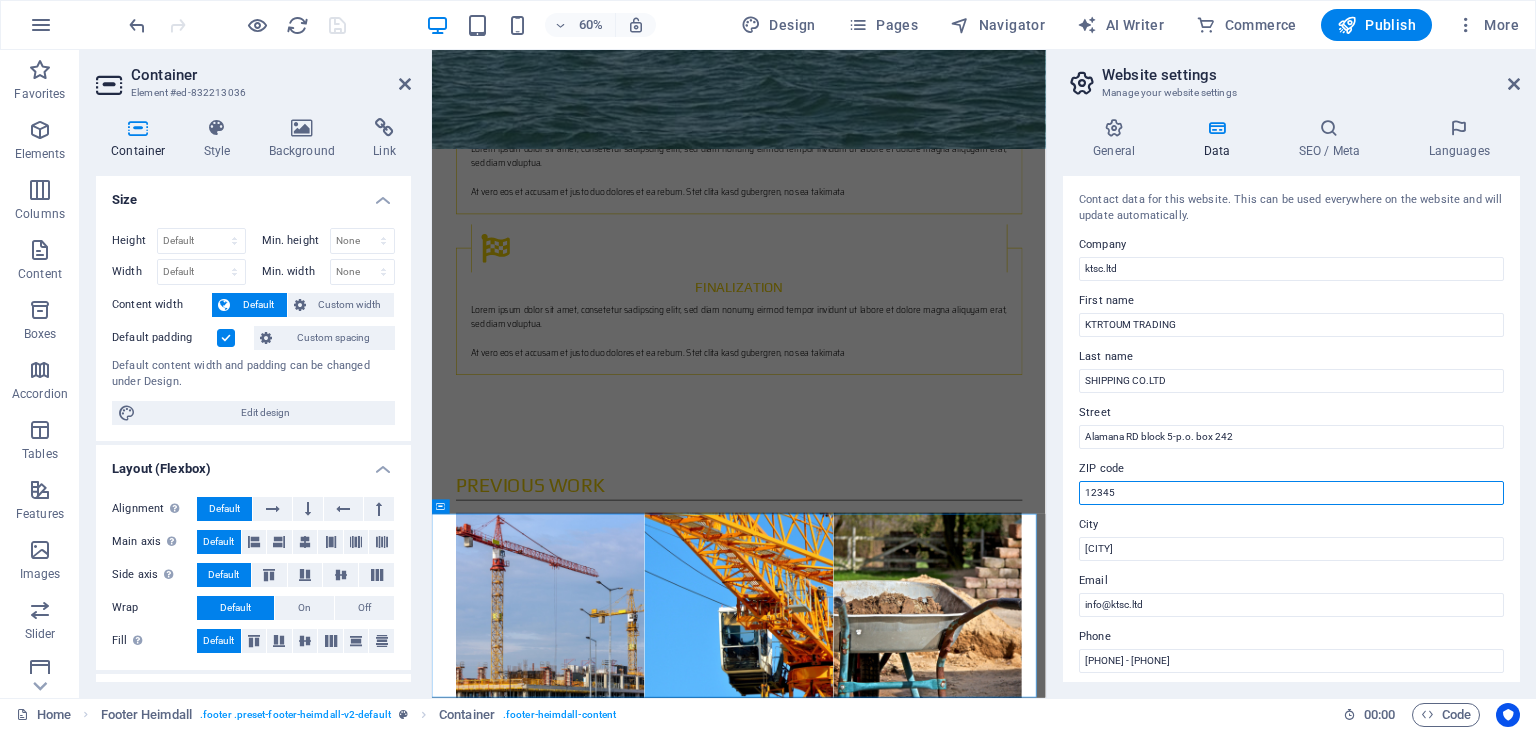 click on "12345" at bounding box center [1291, 493] 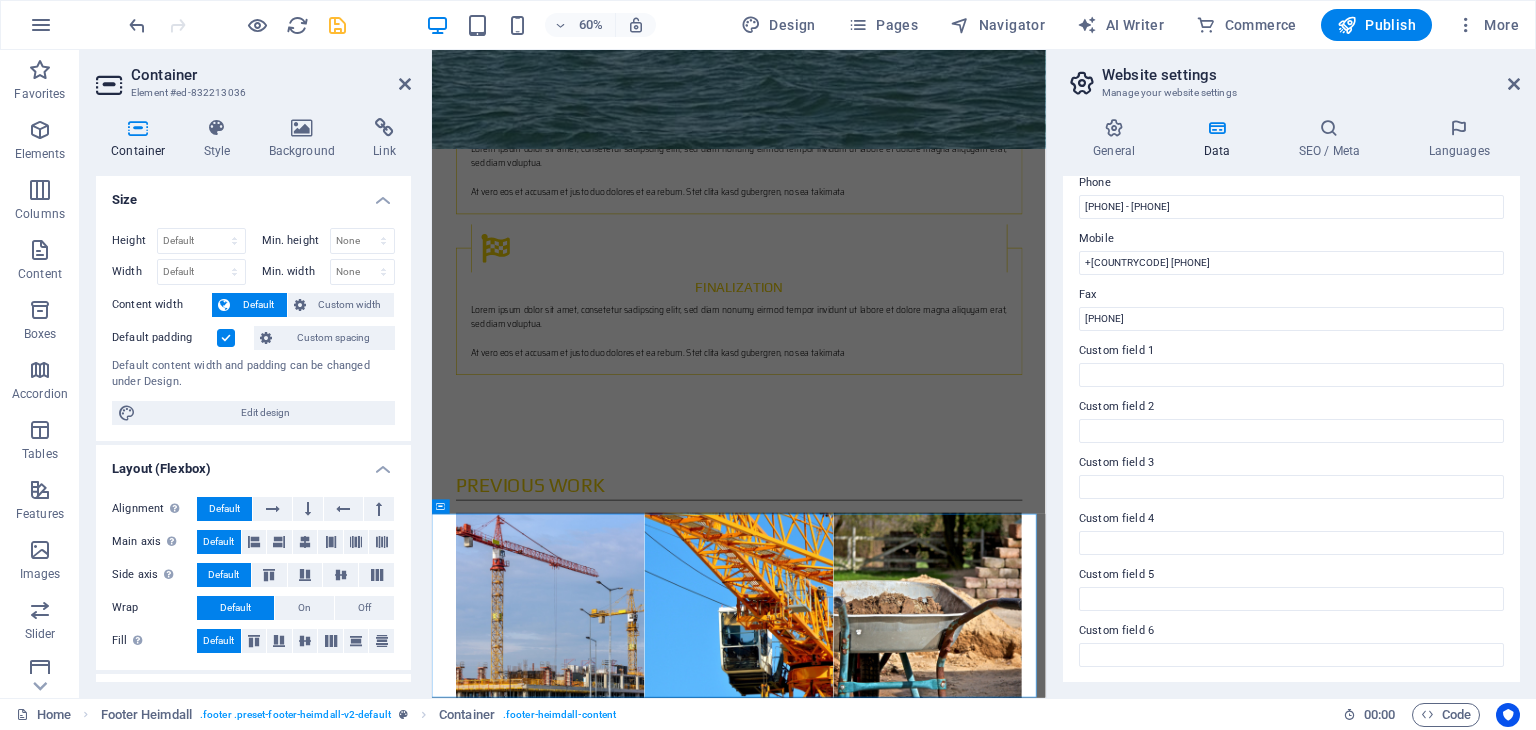 scroll, scrollTop: 0, scrollLeft: 0, axis: both 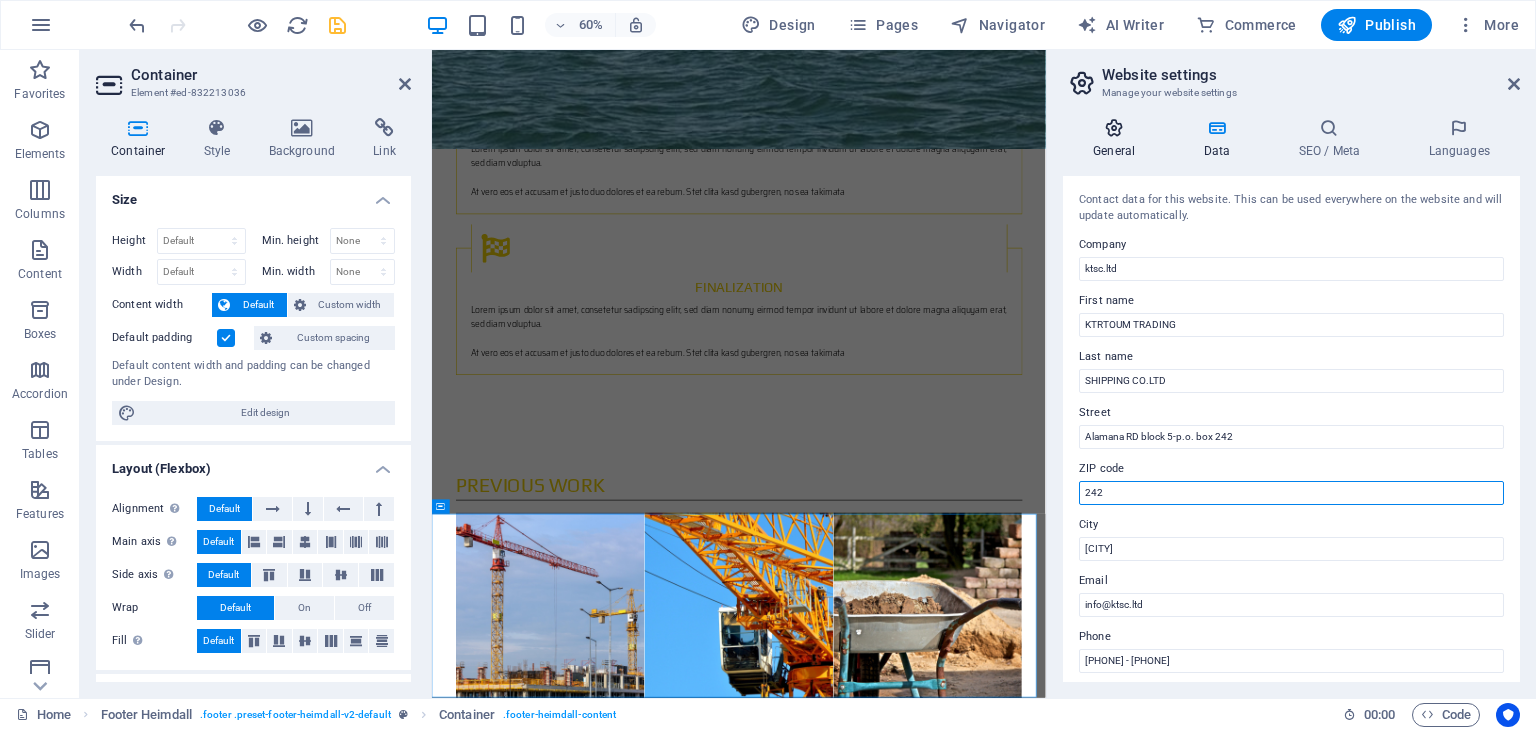 type on "242" 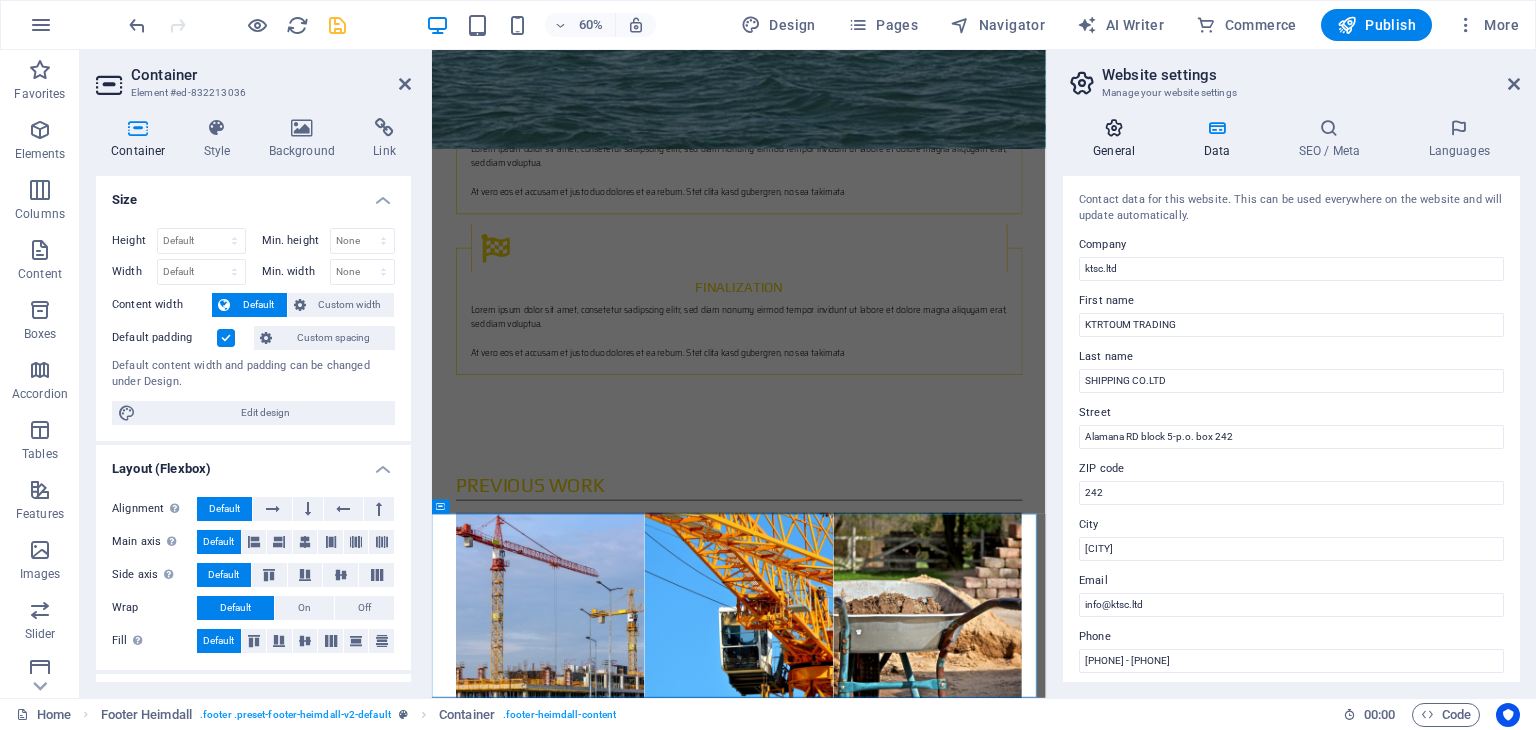 click on "General" at bounding box center (1118, 139) 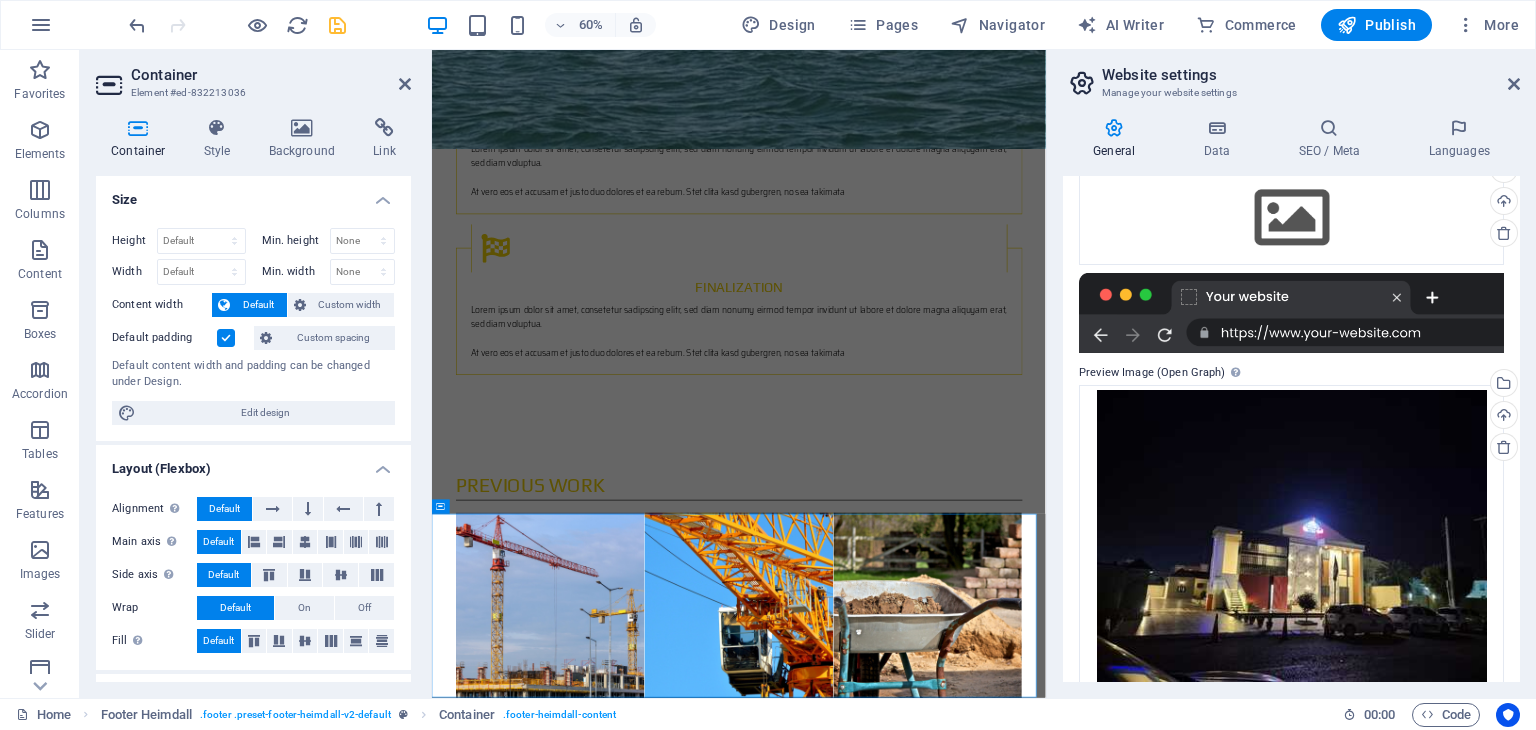 scroll, scrollTop: 269, scrollLeft: 0, axis: vertical 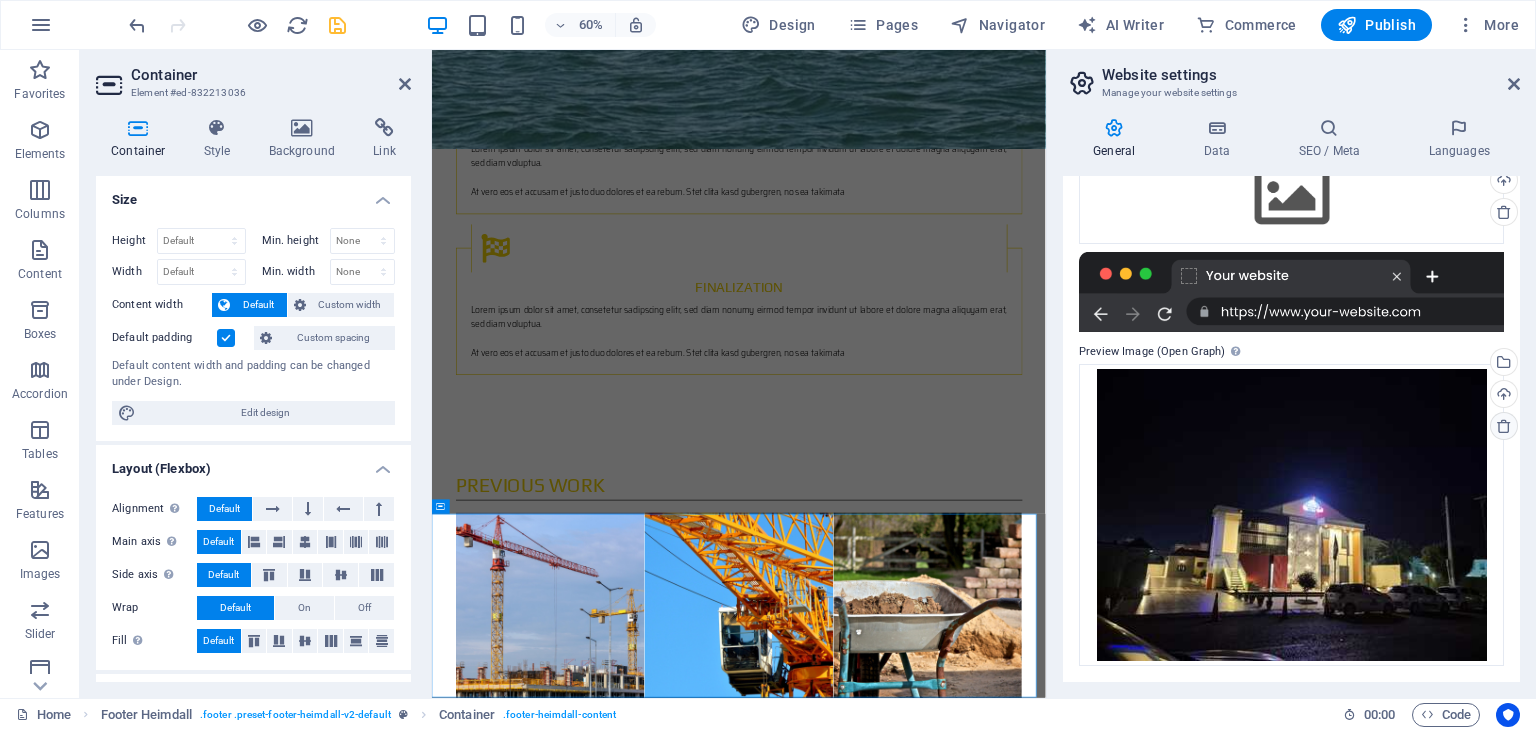 click at bounding box center (1504, 426) 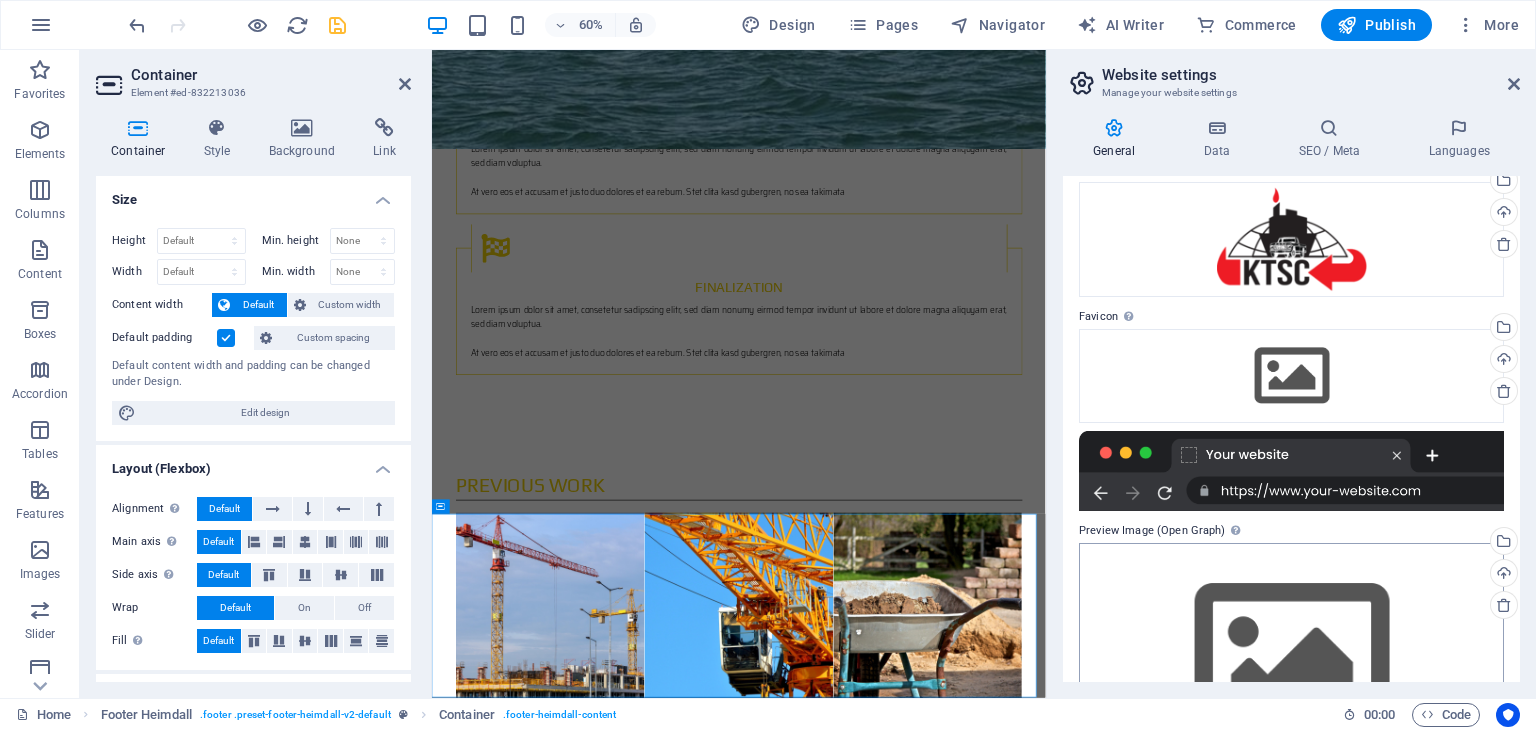 scroll, scrollTop: 0, scrollLeft: 0, axis: both 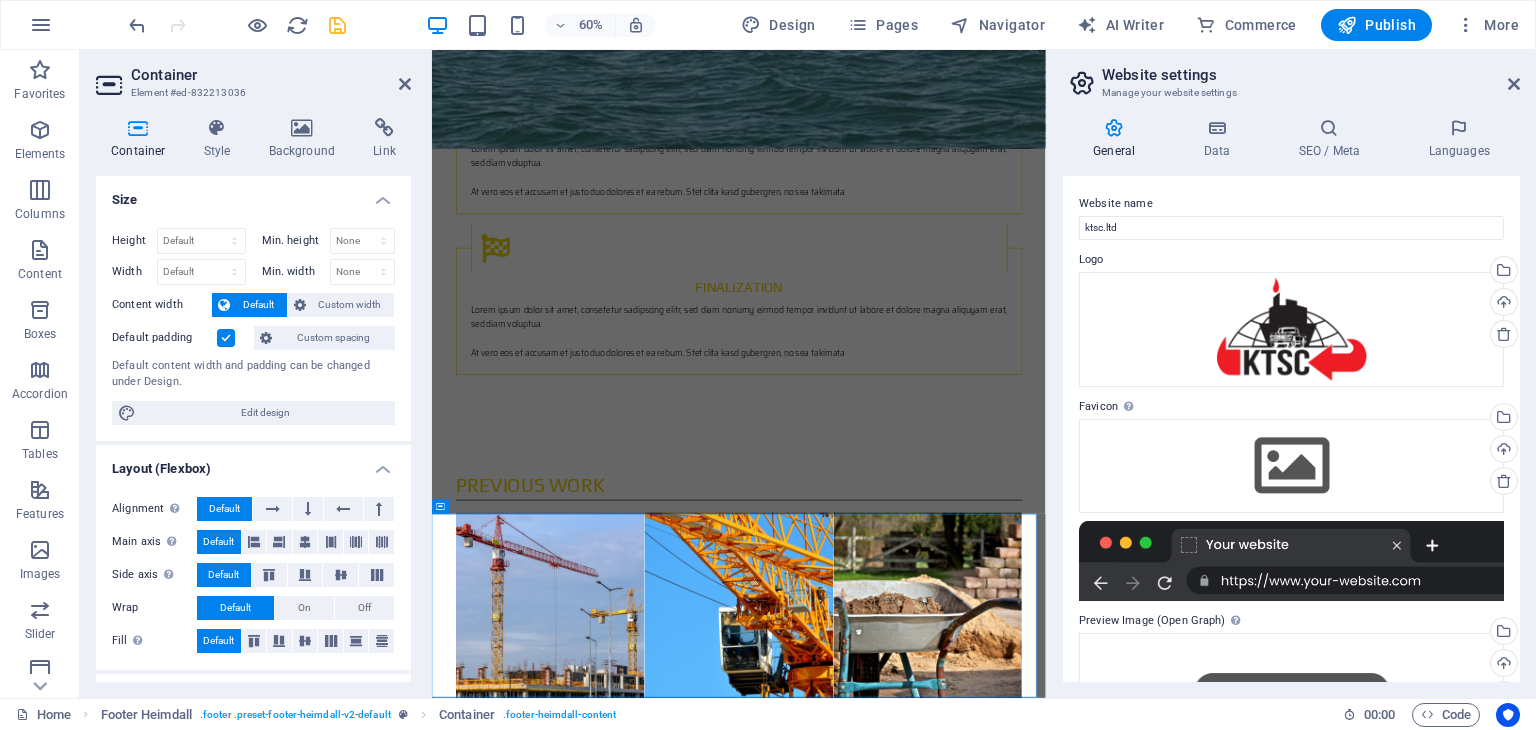 drag, startPoint x: 1076, startPoint y: 409, endPoint x: 1106, endPoint y: 405, distance: 30.265491 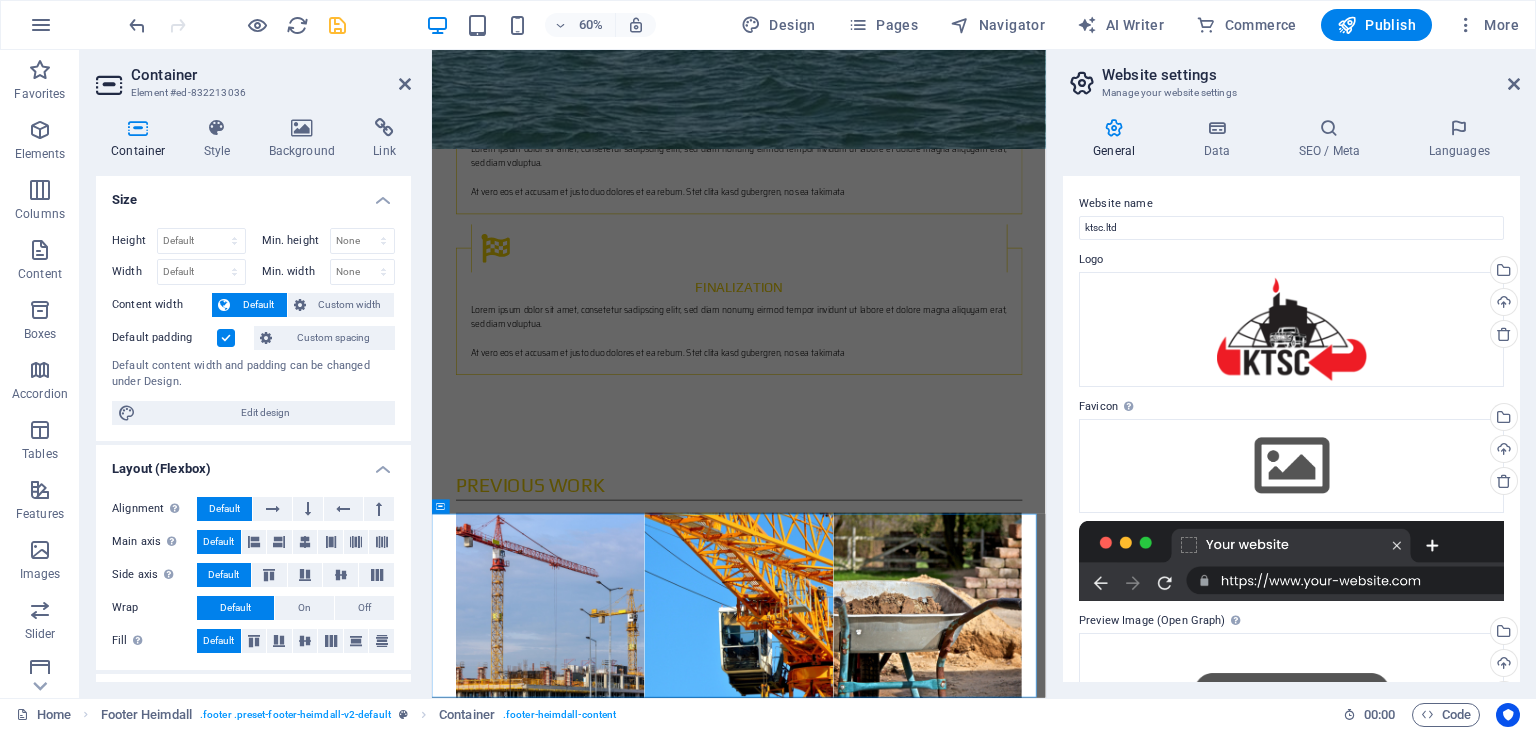 click on "Website name ktsc.ltd Logo Drag files here, click to choose files or select files from Files or our free stock photos & videos Select files from the file manager, stock photos, or upload file(s) Upload Favicon Set the favicon of your website here. A favicon is a small icon shown in the browser tab next to your website title. It helps visitors identify your website. Drag files here, click to choose files or select files from Files or our free stock photos & videos Select files from the file manager, stock photos, or upload file(s) Upload Preview Image (Open Graph) This image will be shown when the website is shared on social networks Drag files here, click to choose files or select files from Files or our free stock photos & videos Select files from the file manager, stock photos, or upload file(s) Upload" at bounding box center [1291, 429] 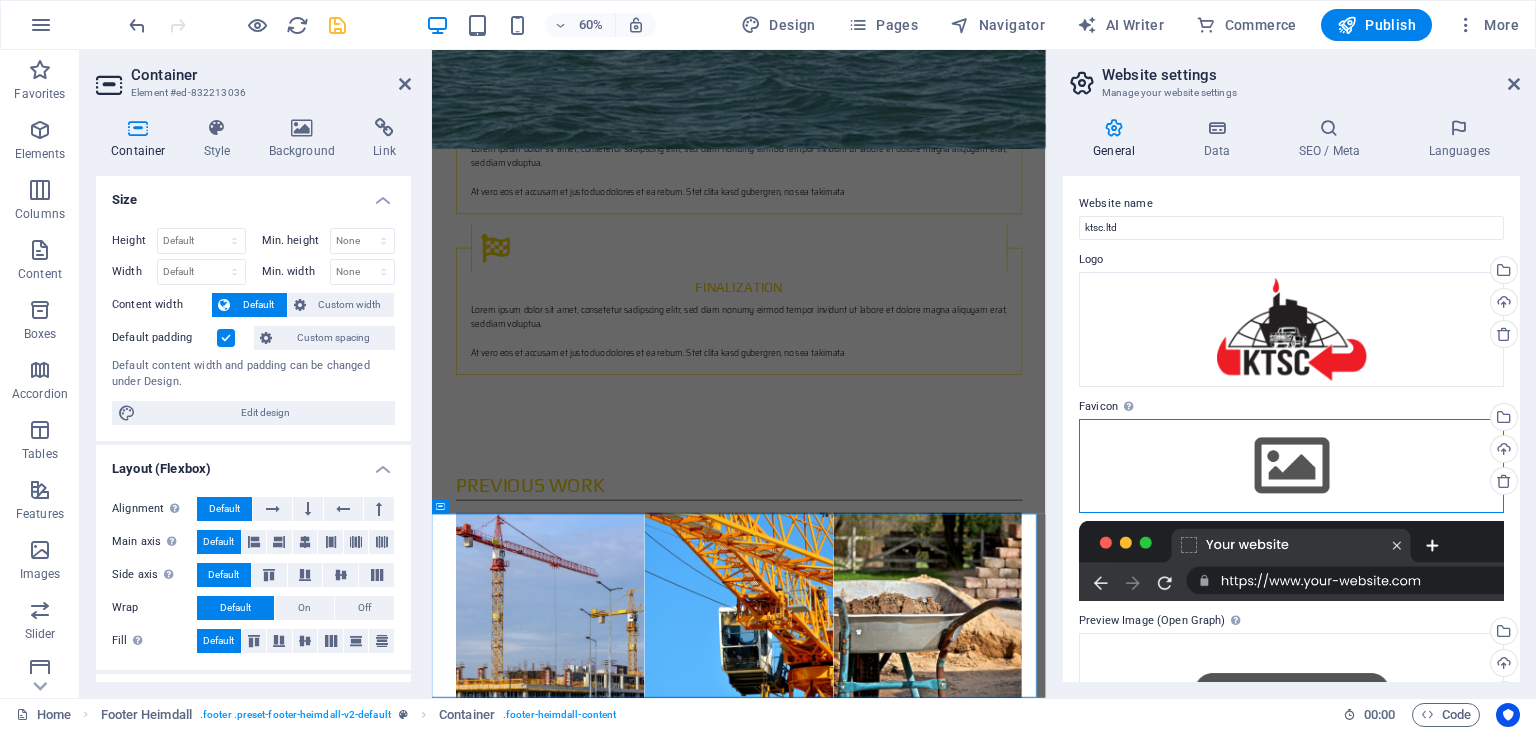 click on "Drag files here, click to choose files or select files from Files or our free stock photos & videos" at bounding box center [1291, 466] 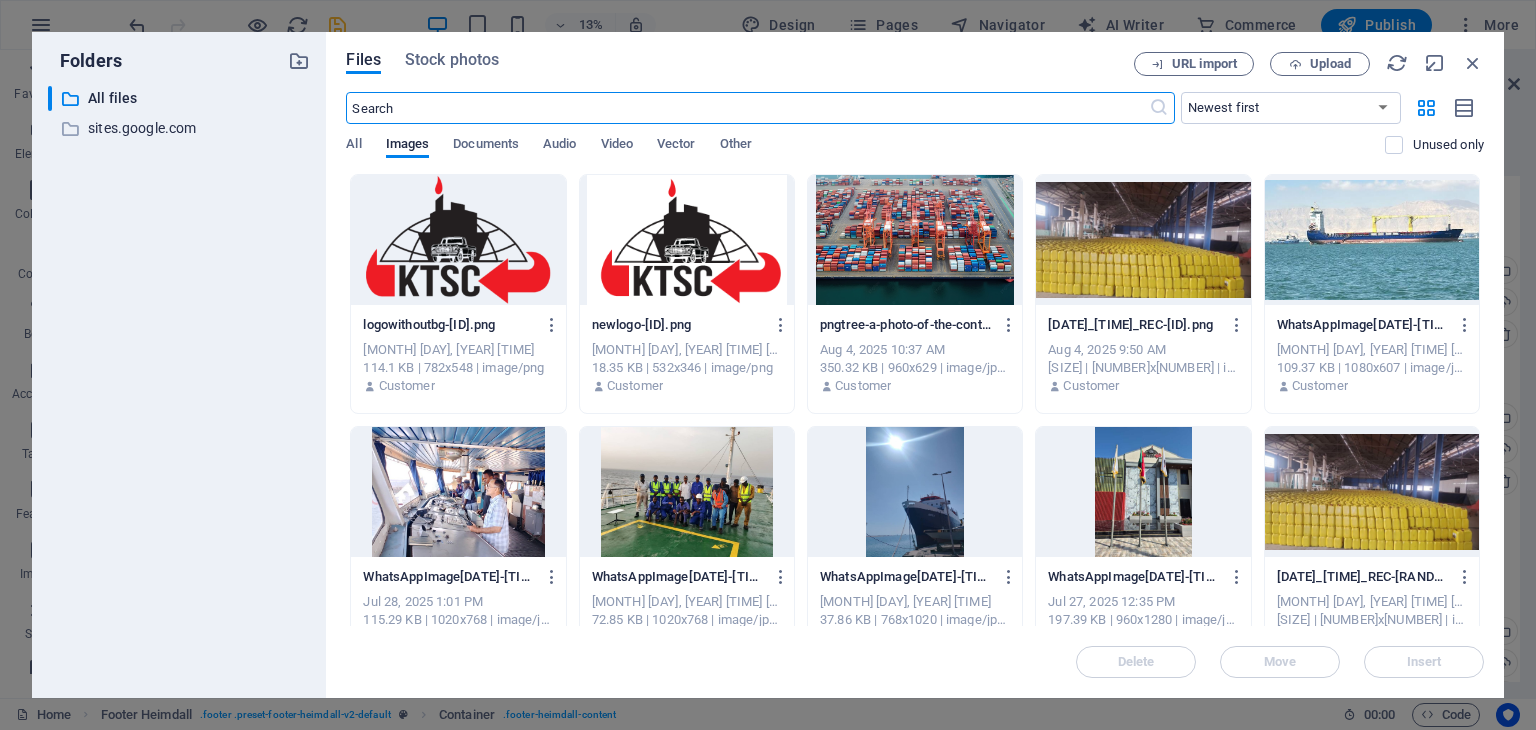 scroll, scrollTop: 3098, scrollLeft: 0, axis: vertical 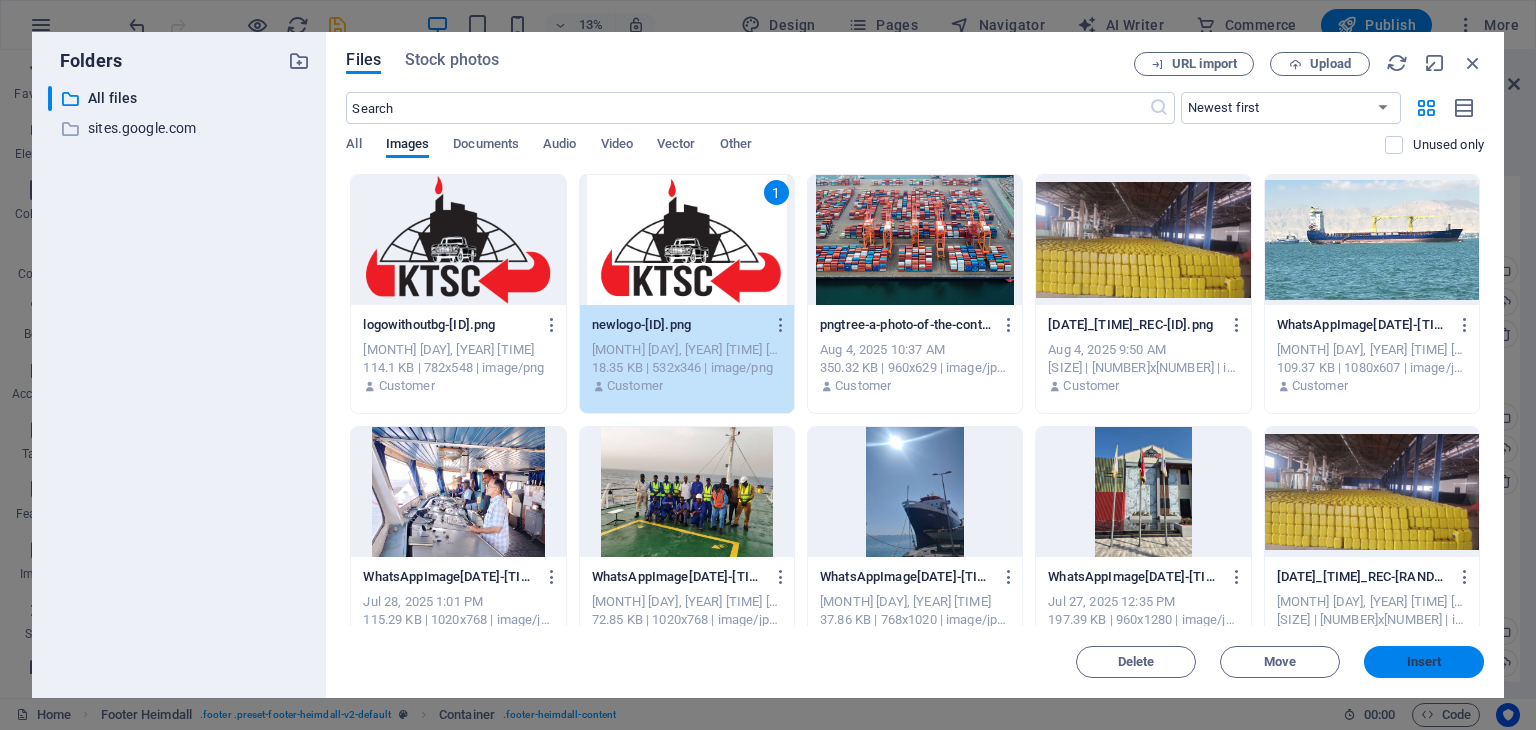 click on "Insert" at bounding box center [1424, 662] 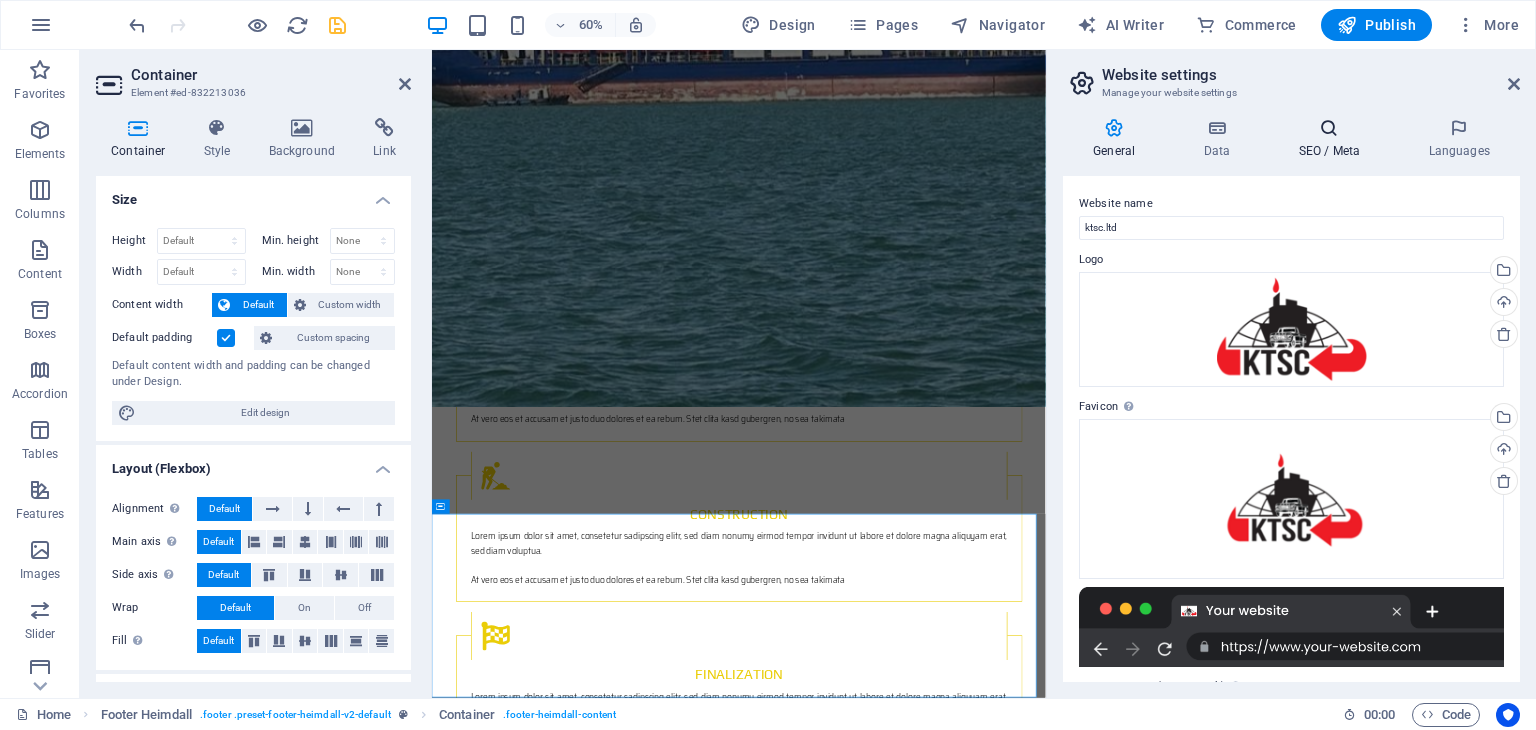 click at bounding box center (1329, 128) 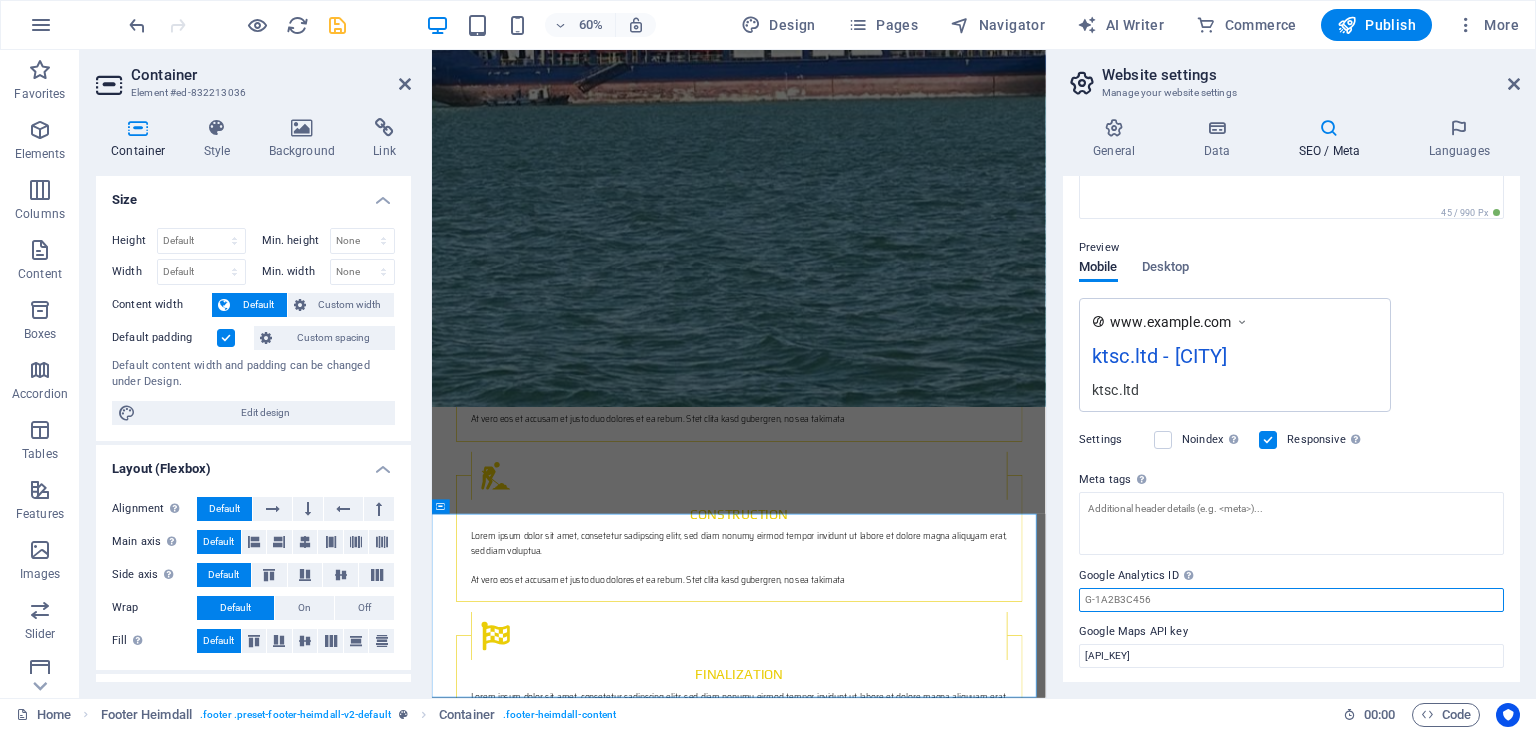 click on "Google Analytics ID Please only add the Google Analytics ID. We automatically include the ID in the tracking snippet. The Analytics ID looks similar to e.g. G-1A2B3C456" at bounding box center (1291, 600) 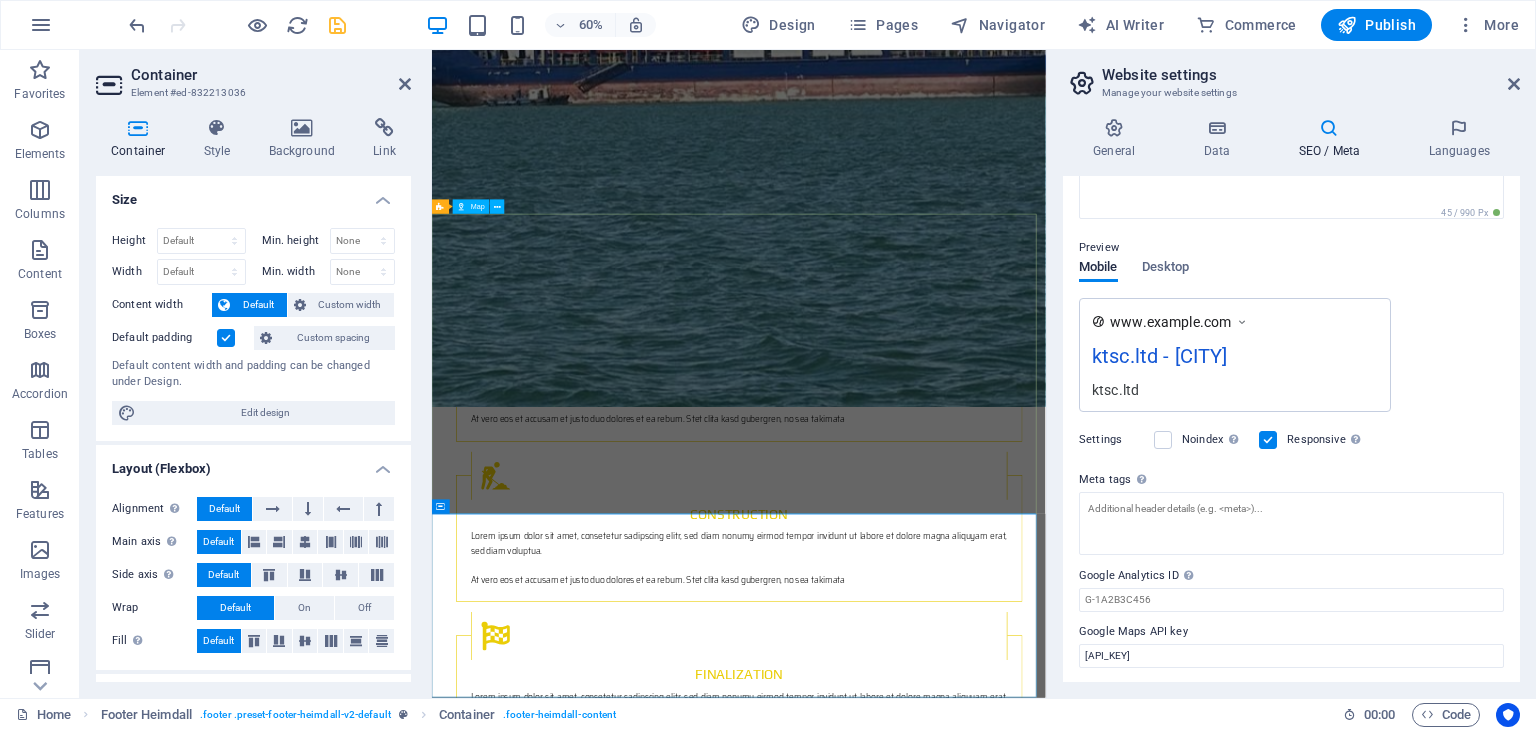 click on "To navigate the map with touch gestures double-tap and hold your finger on the map, then drag the map. ← Move left → Move right ↑ Move up ↓ Move down + Zoom in - Zoom out Home Jump left by 75% End Jump right by 75% Page Up Jump up by 75% Page Down Jump down by 75% Map Terrain Satellite Labels Keyboard shortcuts Map Data Map data ©[YEAR] Map data ©[YEAR] [NUMBER] m Click to toggle between metric and imperial units Terms Report a map error" at bounding box center (943, 2426) 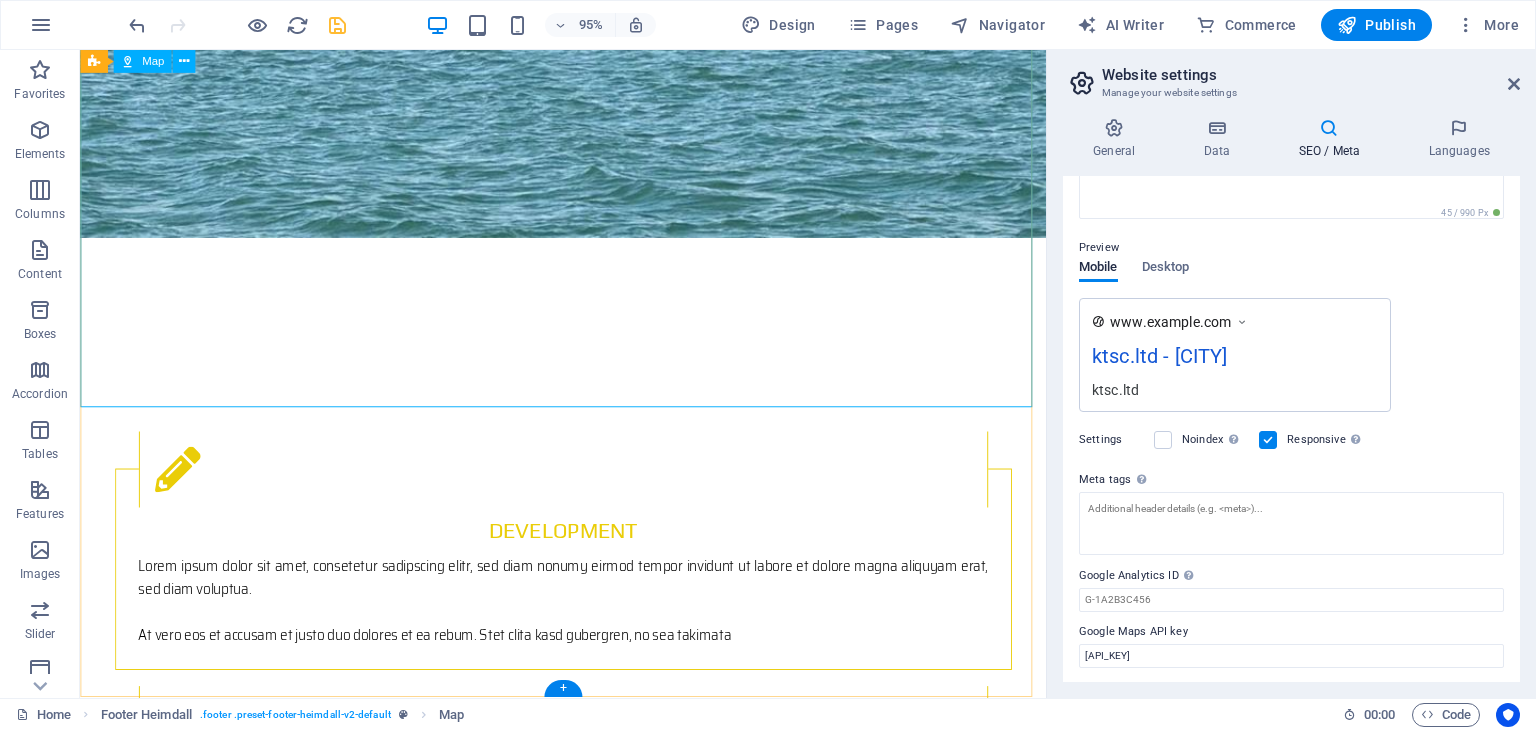 click on "To navigate the map with touch gestures double-tap and hold your finger on the map, then drag the map. ← Move left → Move right ↑ Move up ↓ Move down + Zoom in - Zoom out Home Jump left by 75% End Jump right by 75% Page Up Jump up by 75% Page Down Jump down by 75% Map Terrain Satellite Labels Keyboard shortcuts Map Data Map data ©[YEAR] Map data ©[YEAR] [NUMBER] m Click to toggle between metric and imperial units Terms Report a map error" at bounding box center [588, 2426] 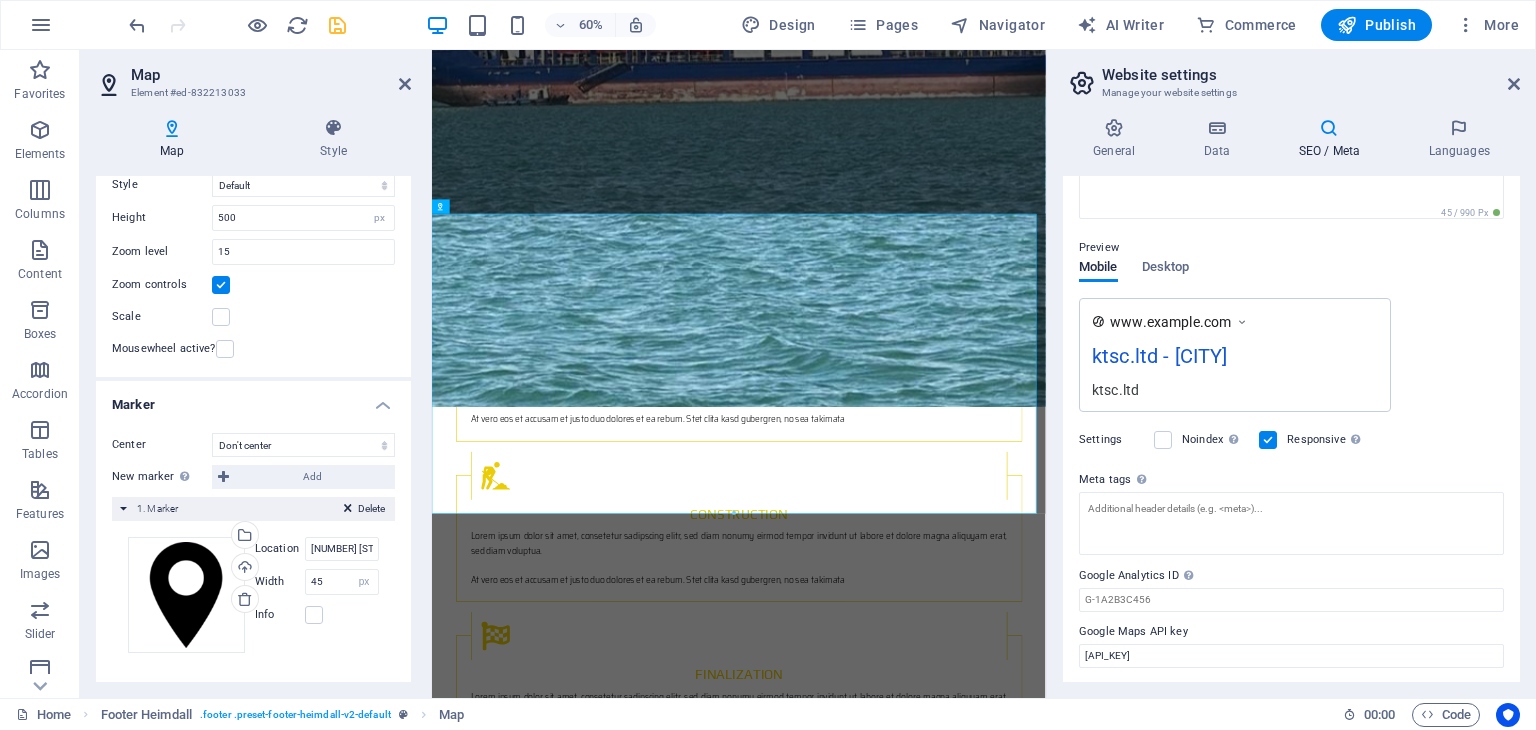 scroll, scrollTop: 120, scrollLeft: 0, axis: vertical 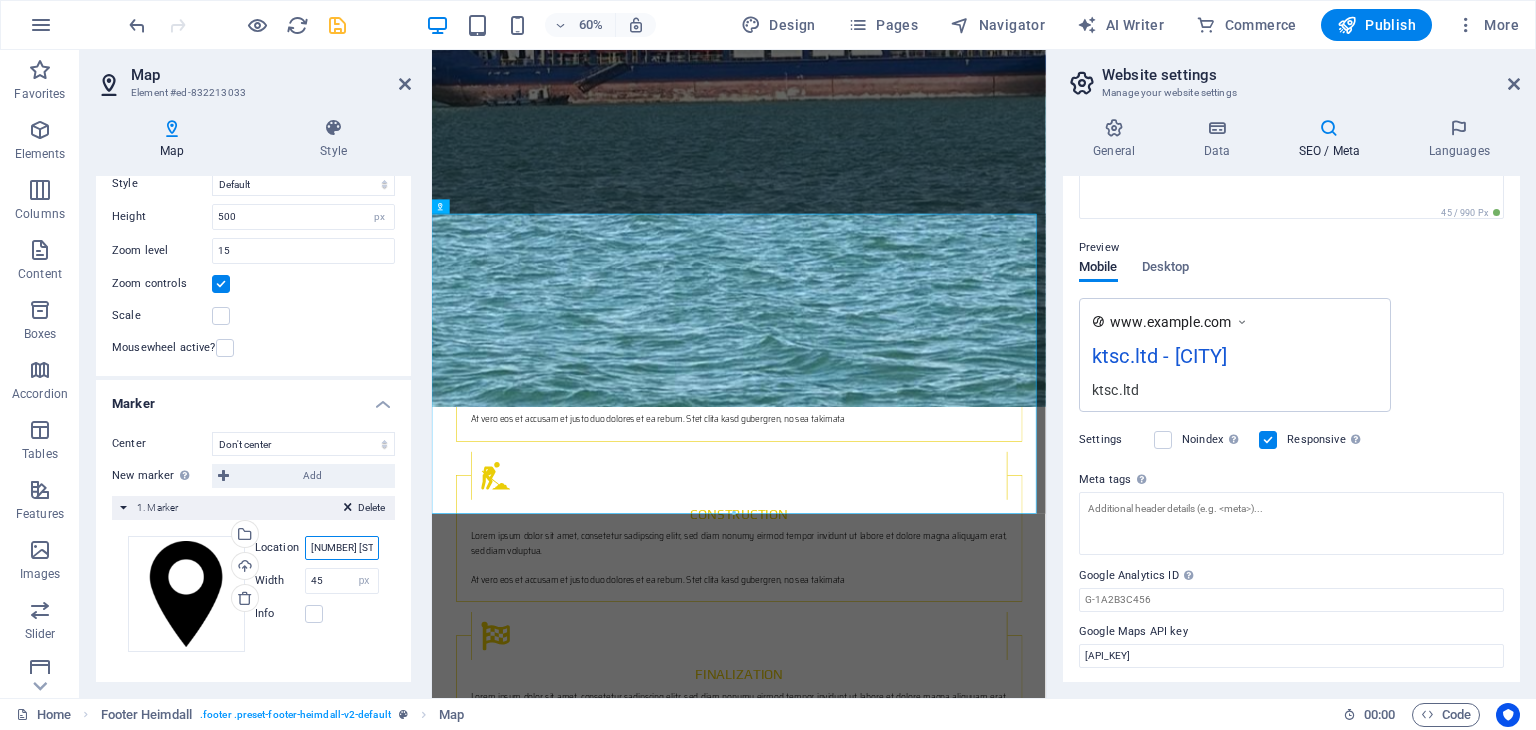 click on "[NUMBER] [STREET], [ZIPCODE] [CITY], [STATE]" at bounding box center [342, 548] 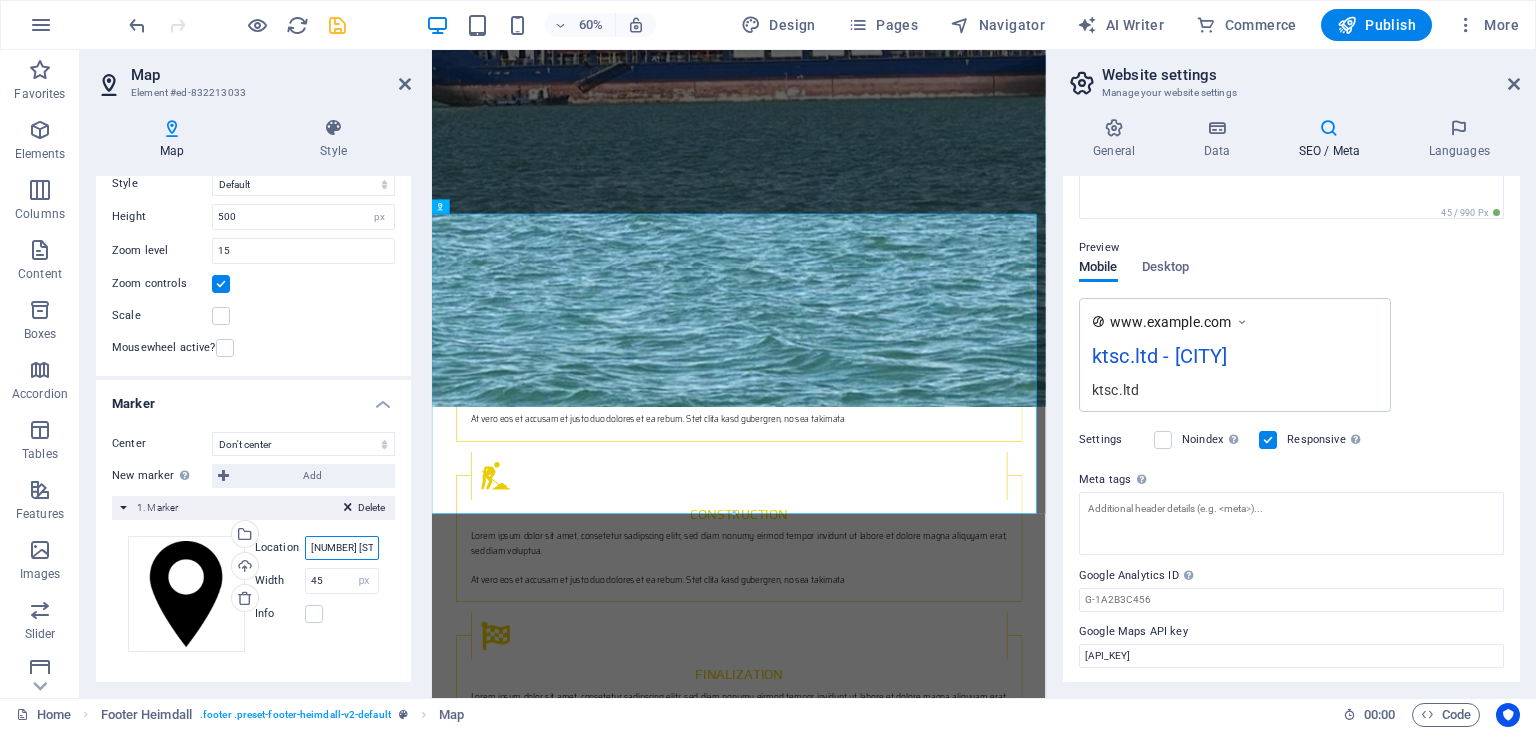 click on "[NUMBER] [STREET], [ZIPCODE] [CITY], [STATE]" at bounding box center [342, 548] 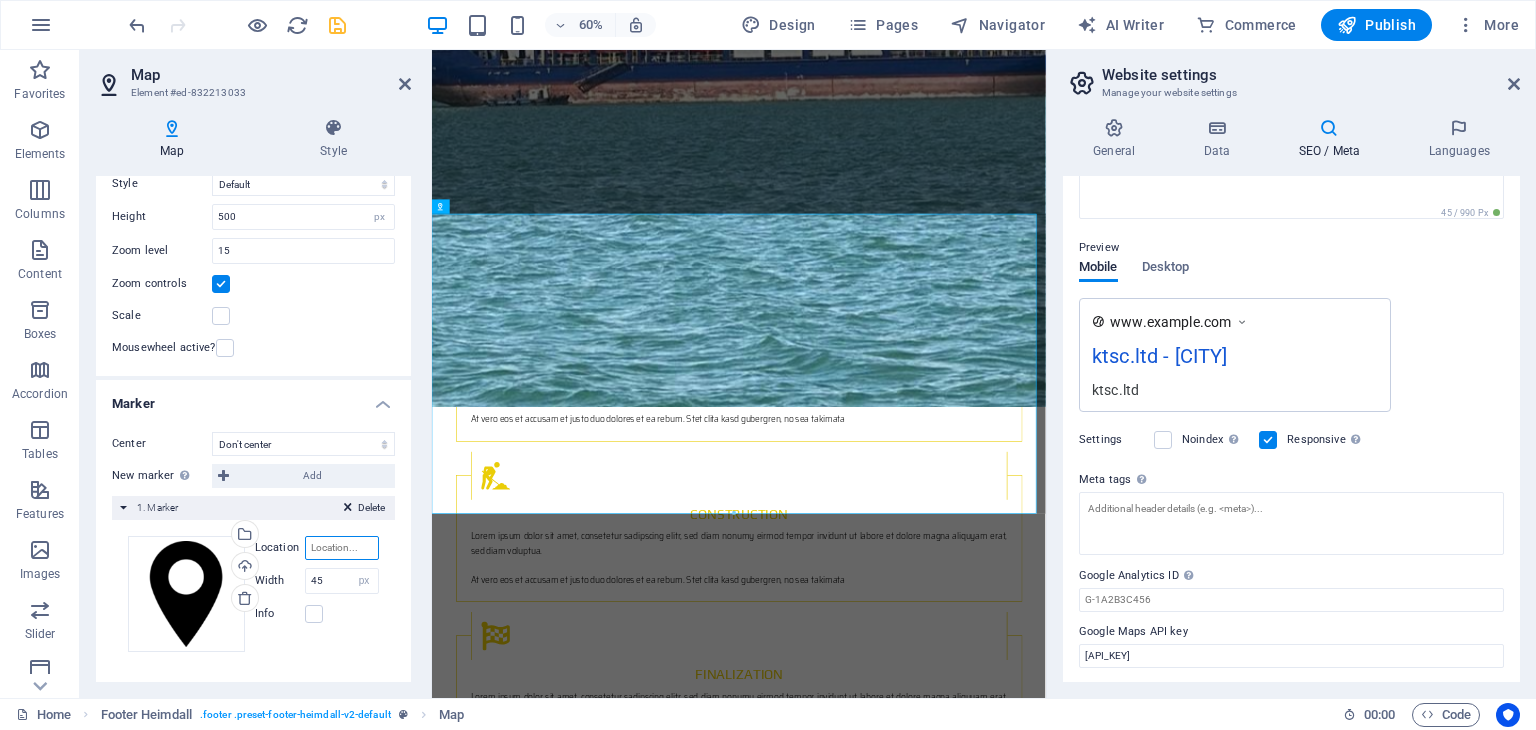 paste on "[COORDINATES]" 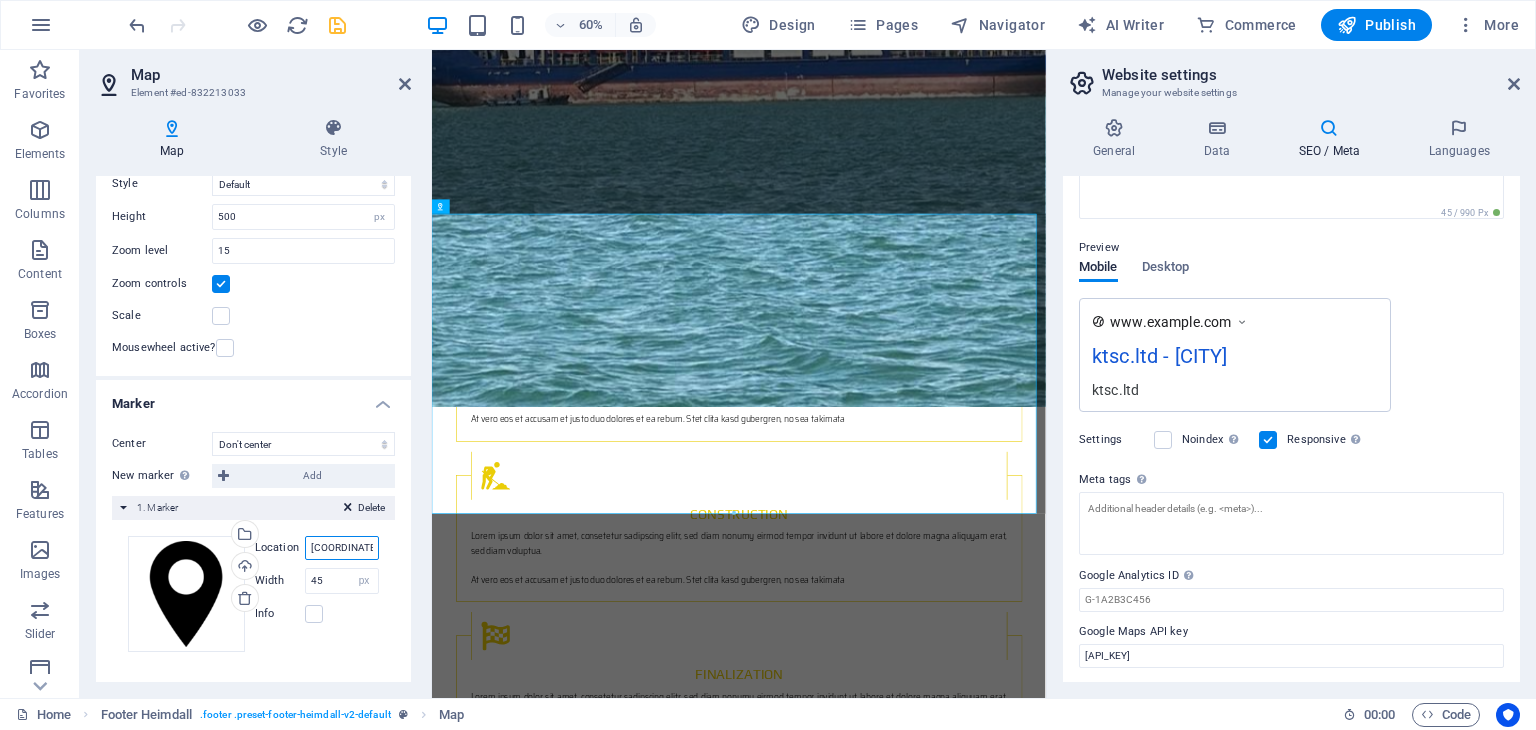 paste on "[LONGITUDE]" 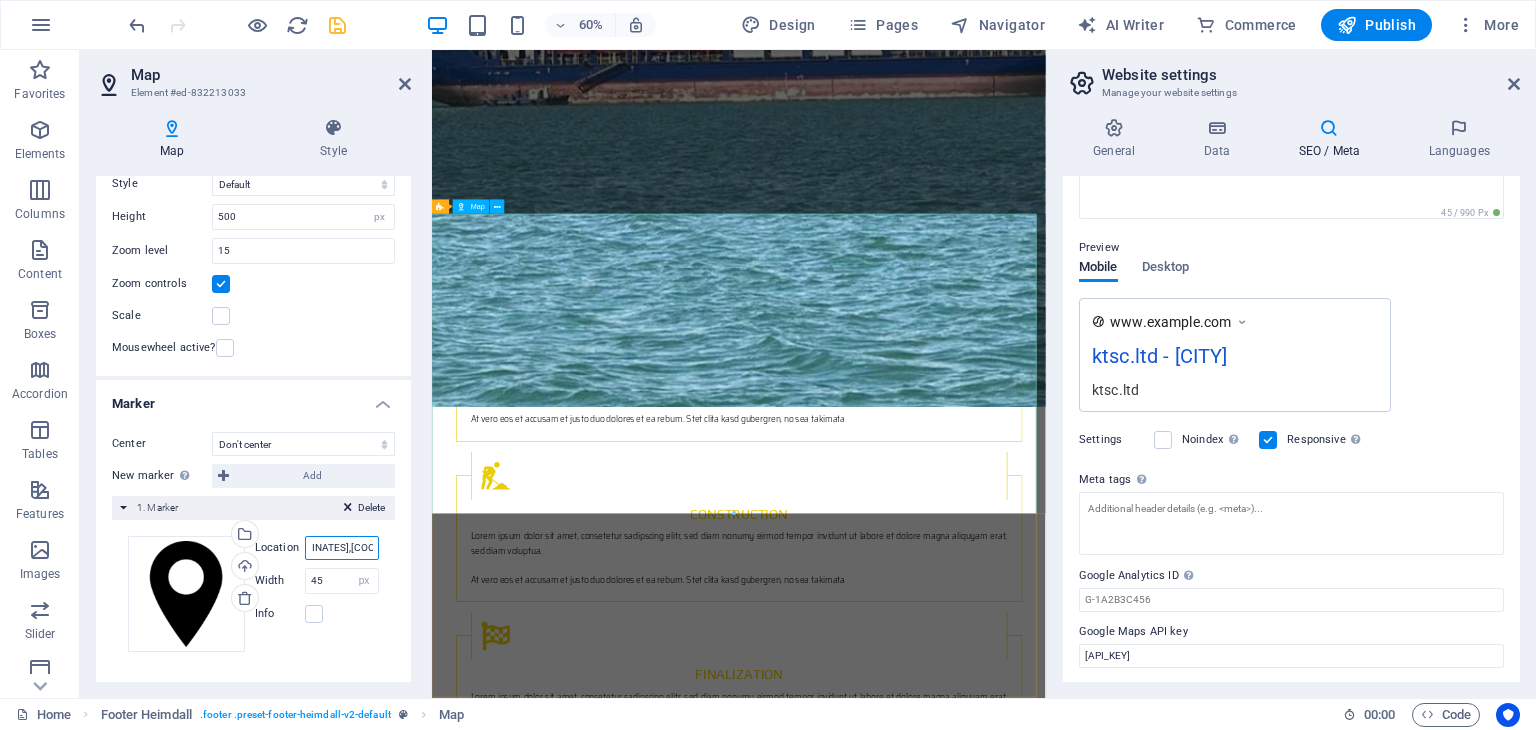 type on "[COORDINATES],[COORDINATES]" 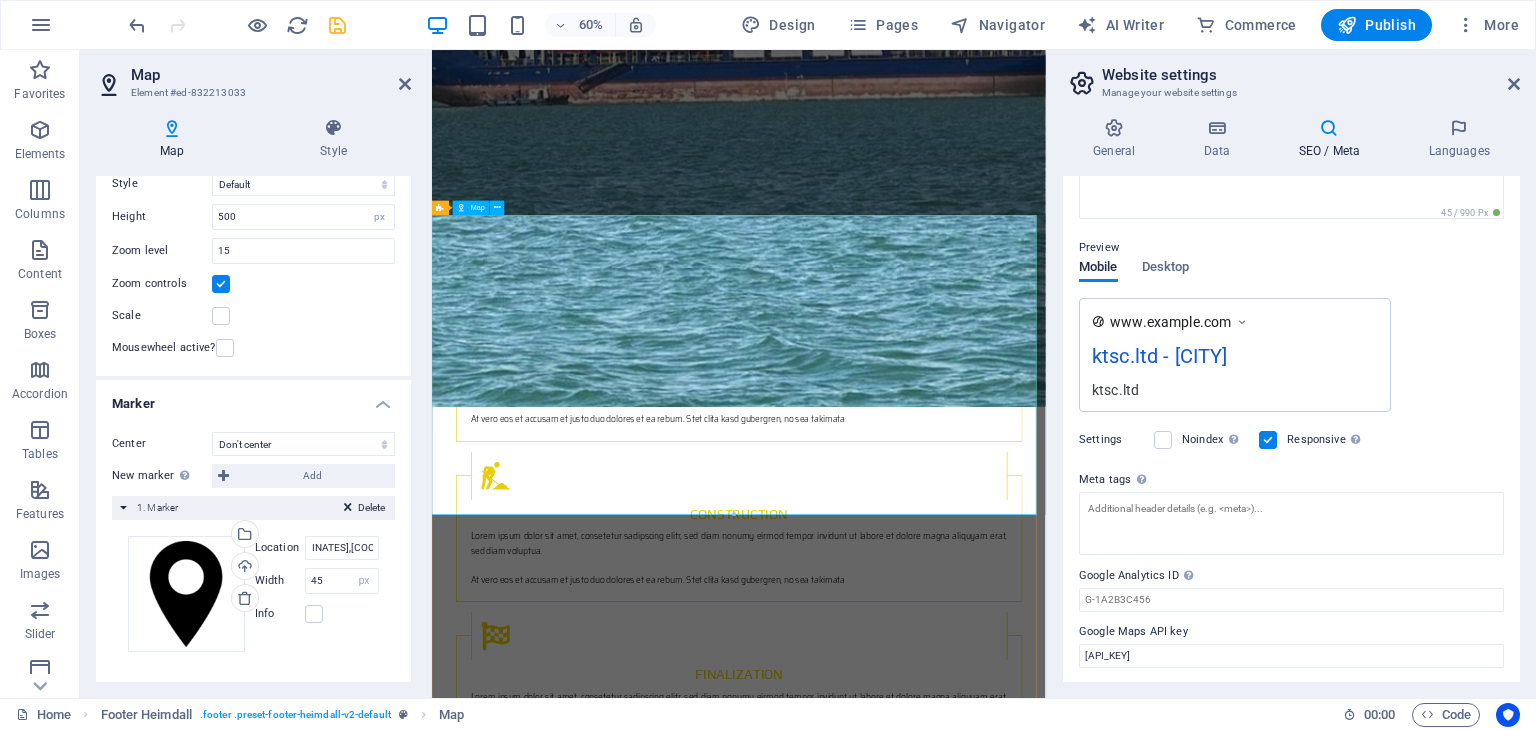 scroll, scrollTop: 0, scrollLeft: 0, axis: both 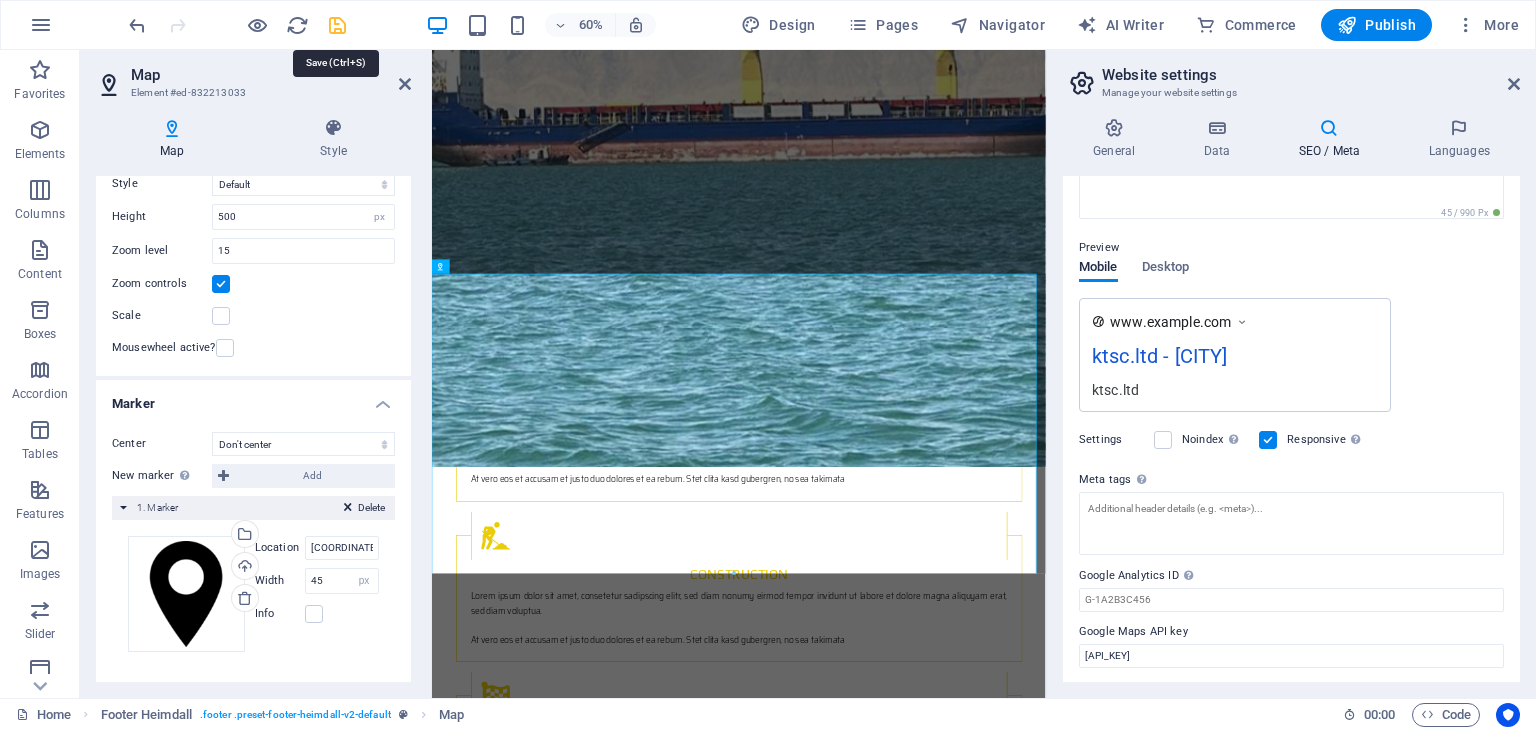 click at bounding box center [337, 25] 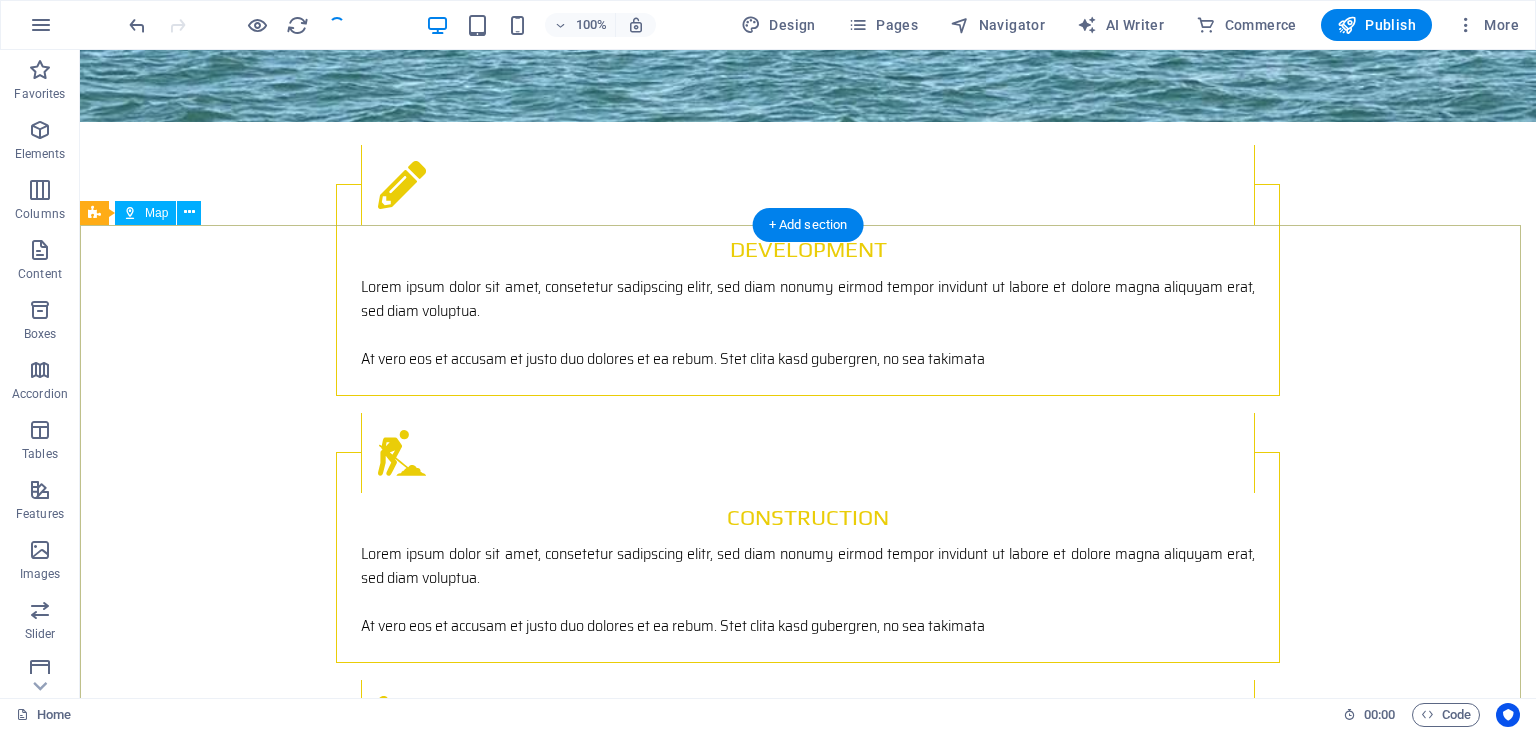 scroll, scrollTop: 2777, scrollLeft: 0, axis: vertical 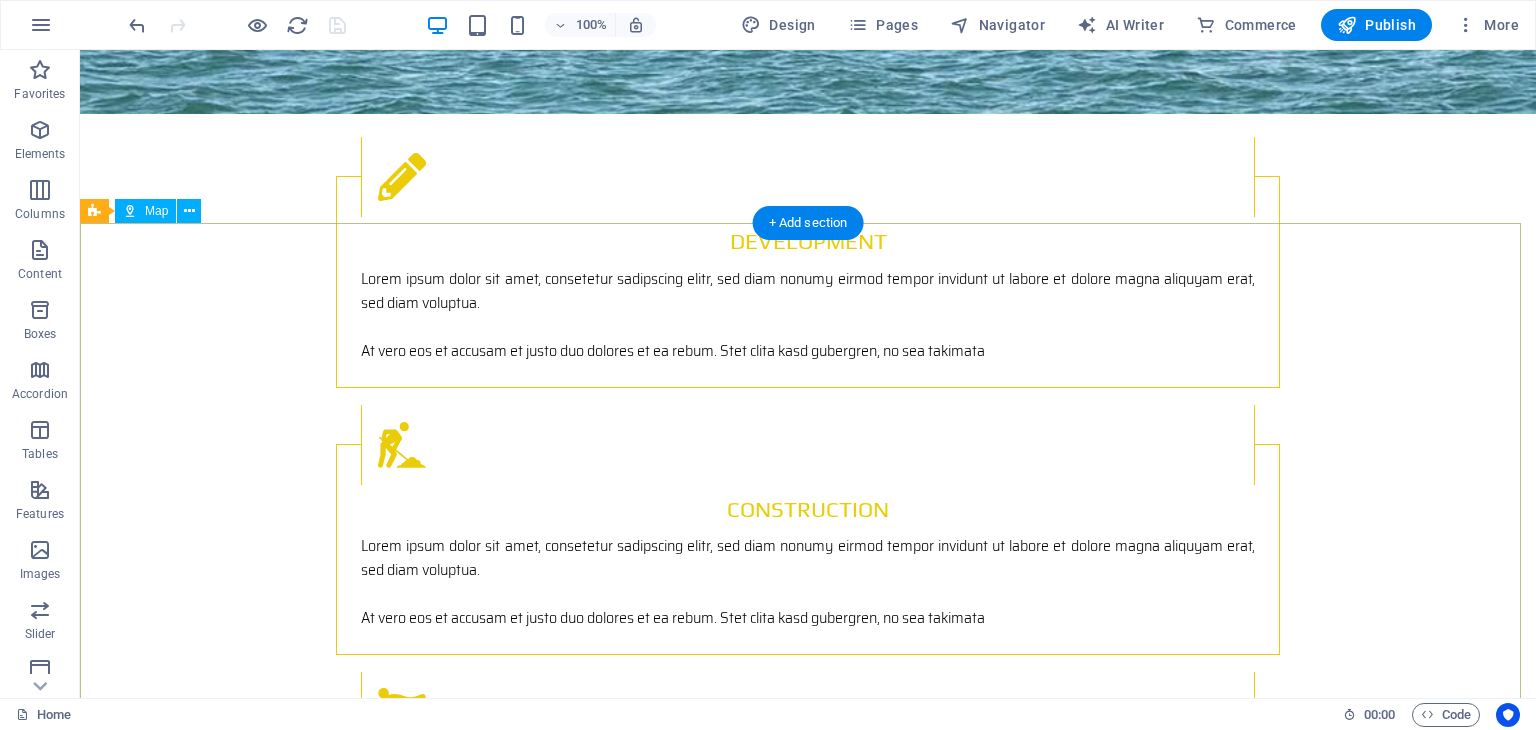 click on "To navigate the map with touch gestures double-tap and hold your finger on the map, then drag the map. ← Move left → Move right ↑ Move up ↓ Move down + Zoom in - Zoom out Home Jump left by 75% End Jump right by 75% Page Up Jump up by 75% Page Down Jump down by 75% Map Terrain Satellite Labels Keyboard shortcuts Map Data Map data ©[YEAR] Map data ©[YEAR] [NUMBER] m Click to toggle between metric and imperial units Terms Report a map error" at bounding box center (808, 2111) 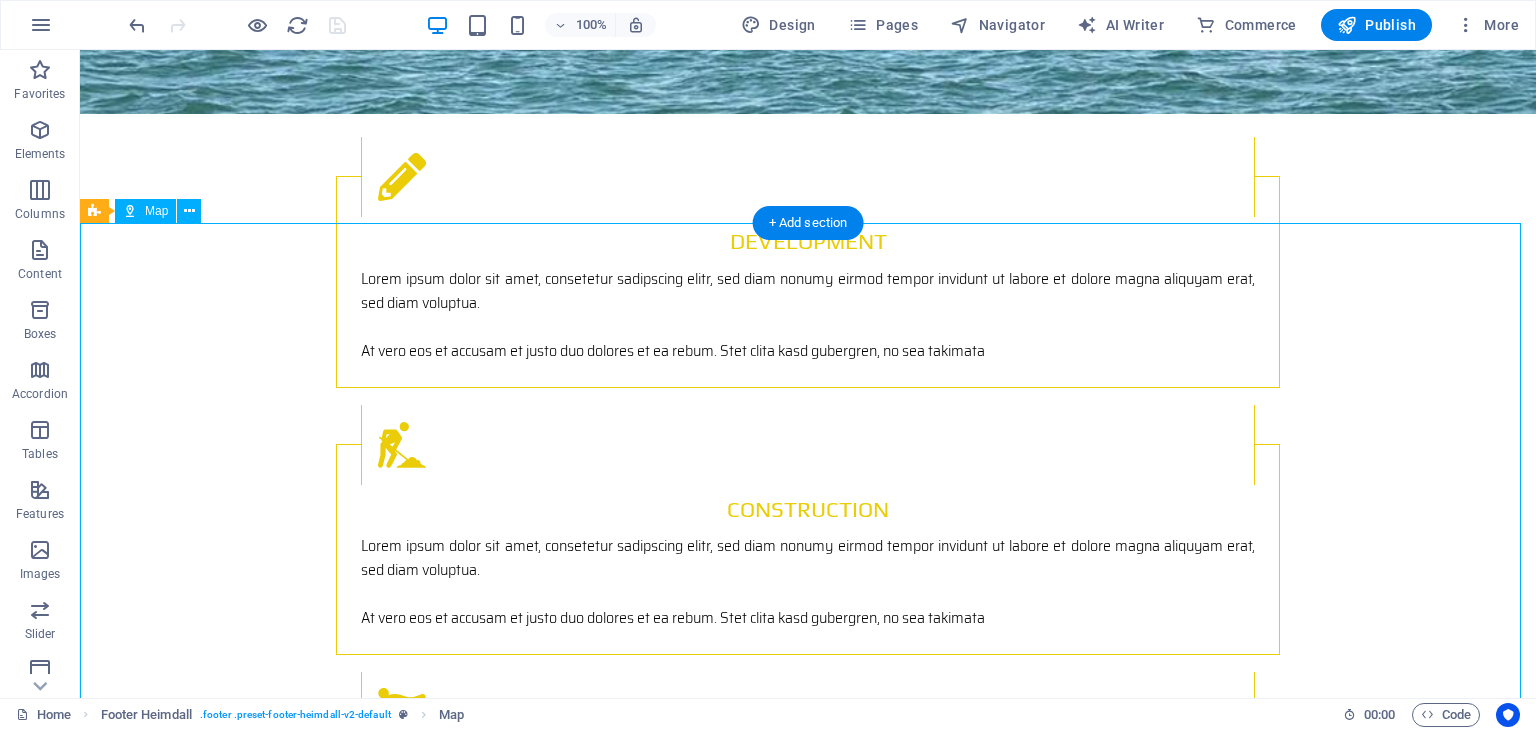 click on "To navigate the map with touch gestures double-tap and hold your finger on the map, then drag the map. ← Move left → Move right ↑ Move up ↓ Move down + Zoom in - Zoom out Home Jump left by 75% End Jump right by 75% Page Up Jump up by 75% Page Down Jump down by 75% Map Terrain Satellite Labels Keyboard shortcuts Map Data Map data ©[YEAR] Map data ©[YEAR] [NUMBER] m Click to toggle between metric and imperial units Terms Report a map error" at bounding box center [808, 2111] 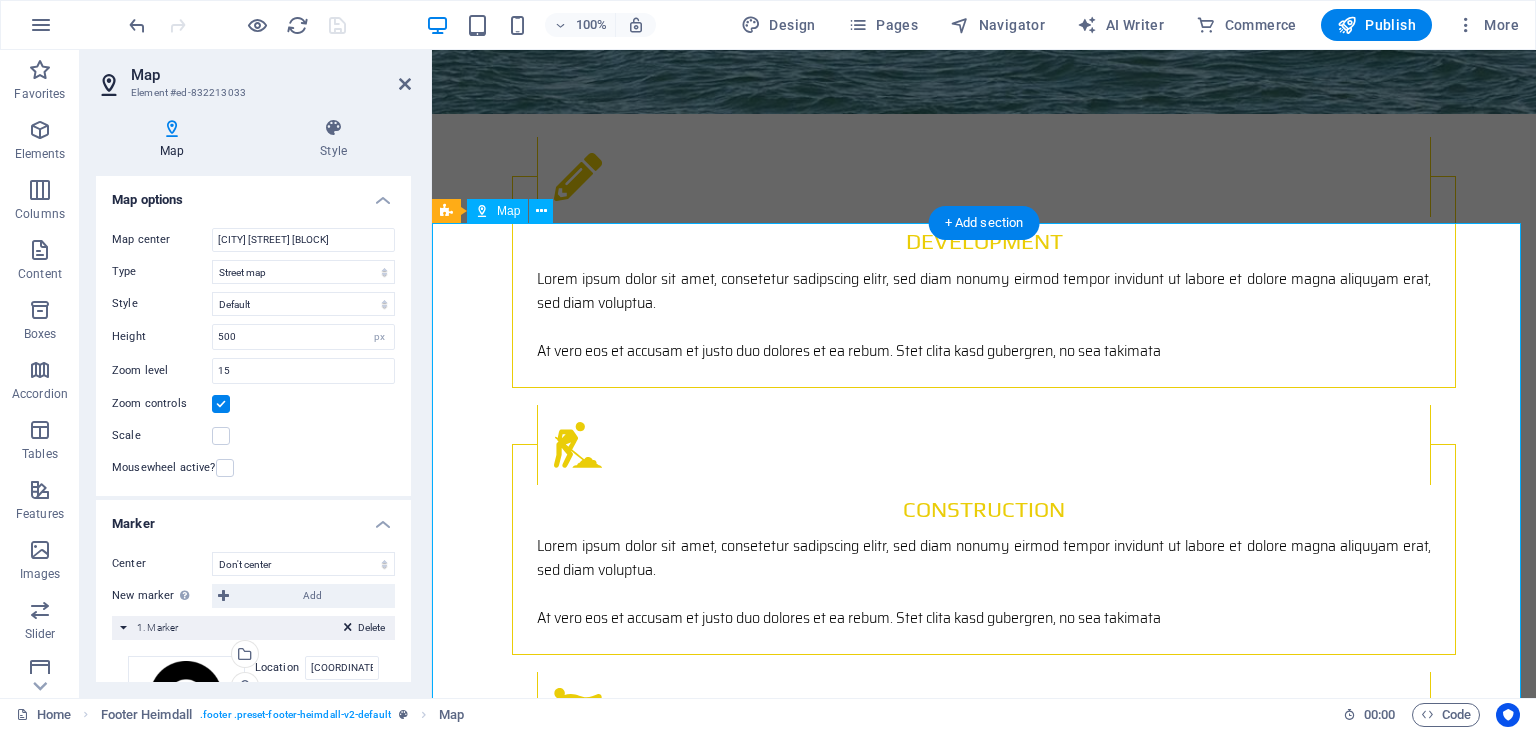 click on "To navigate the map with touch gestures double-tap and hold your finger on the map, then drag the map. ← Move left → Move right ↑ Move up ↓ Move down + Zoom in - Zoom out Home Jump left by 75% End Jump right by 75% Page Up Jump up by 75% Page Down Jump down by 75% Map Terrain Satellite Labels Keyboard shortcuts Map Data Map data ©[YEAR] Map data ©[YEAR] [NUMBER] m Click to toggle between metric and imperial units Terms Report a map error" at bounding box center [984, 2111] 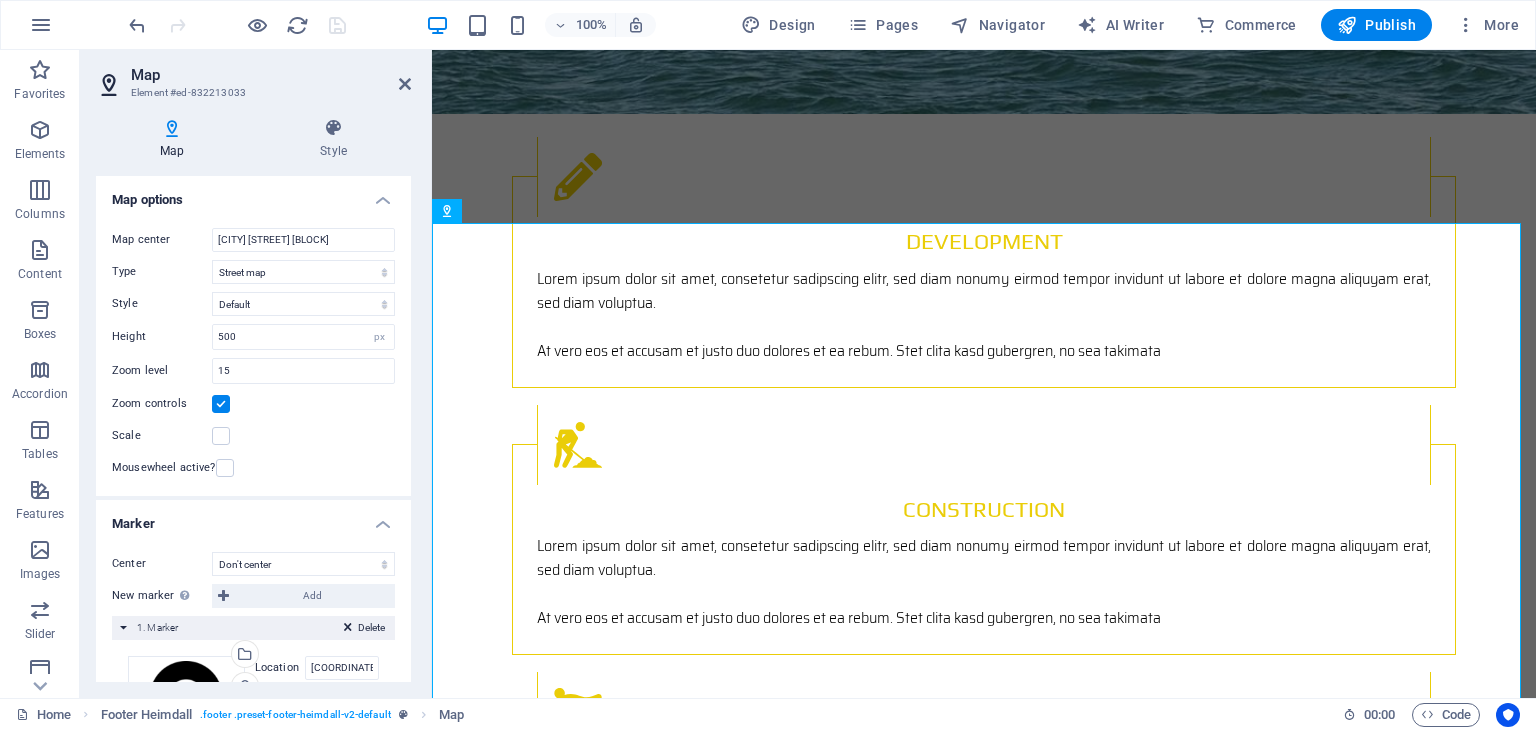 click at bounding box center (221, 404) 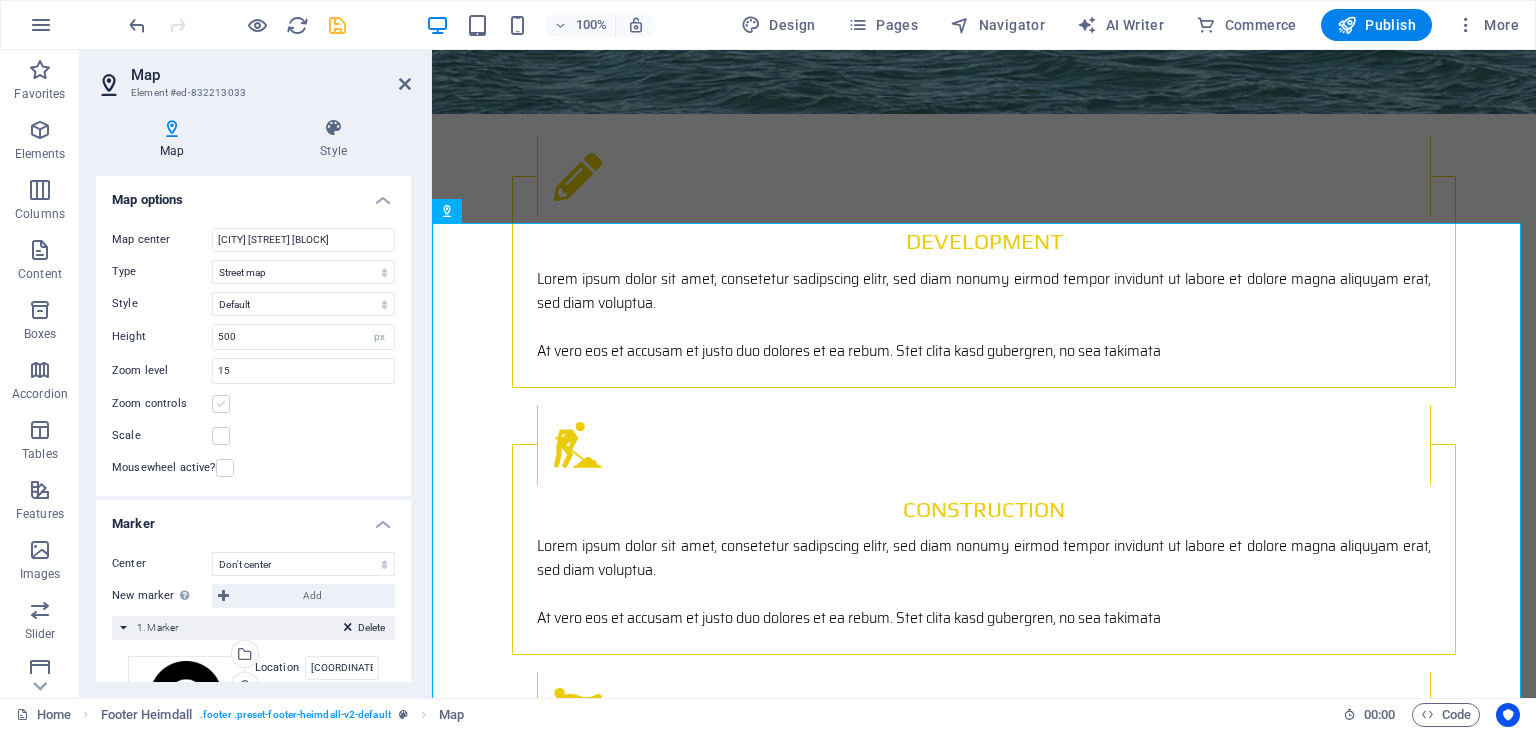 click at bounding box center [221, 404] 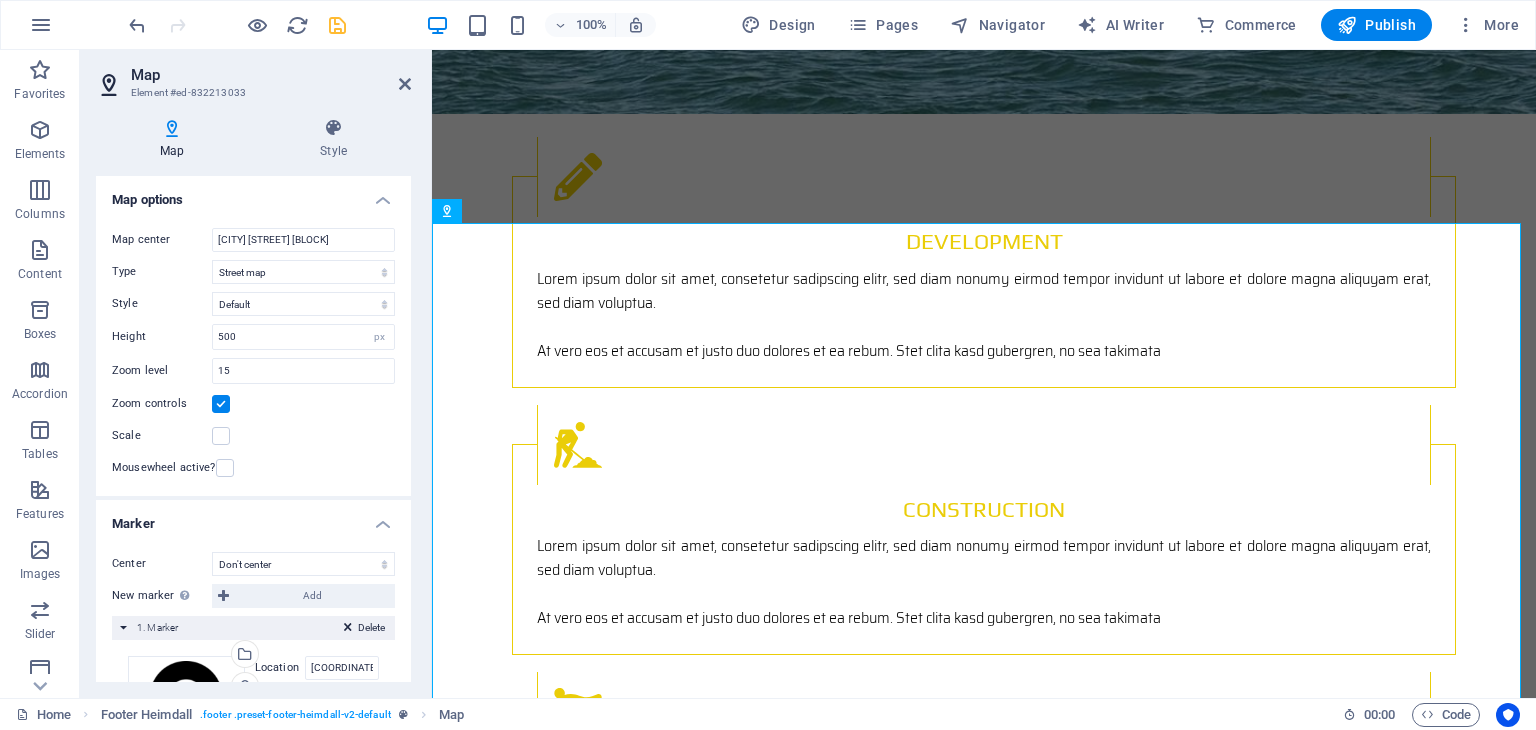 click at bounding box center [221, 404] 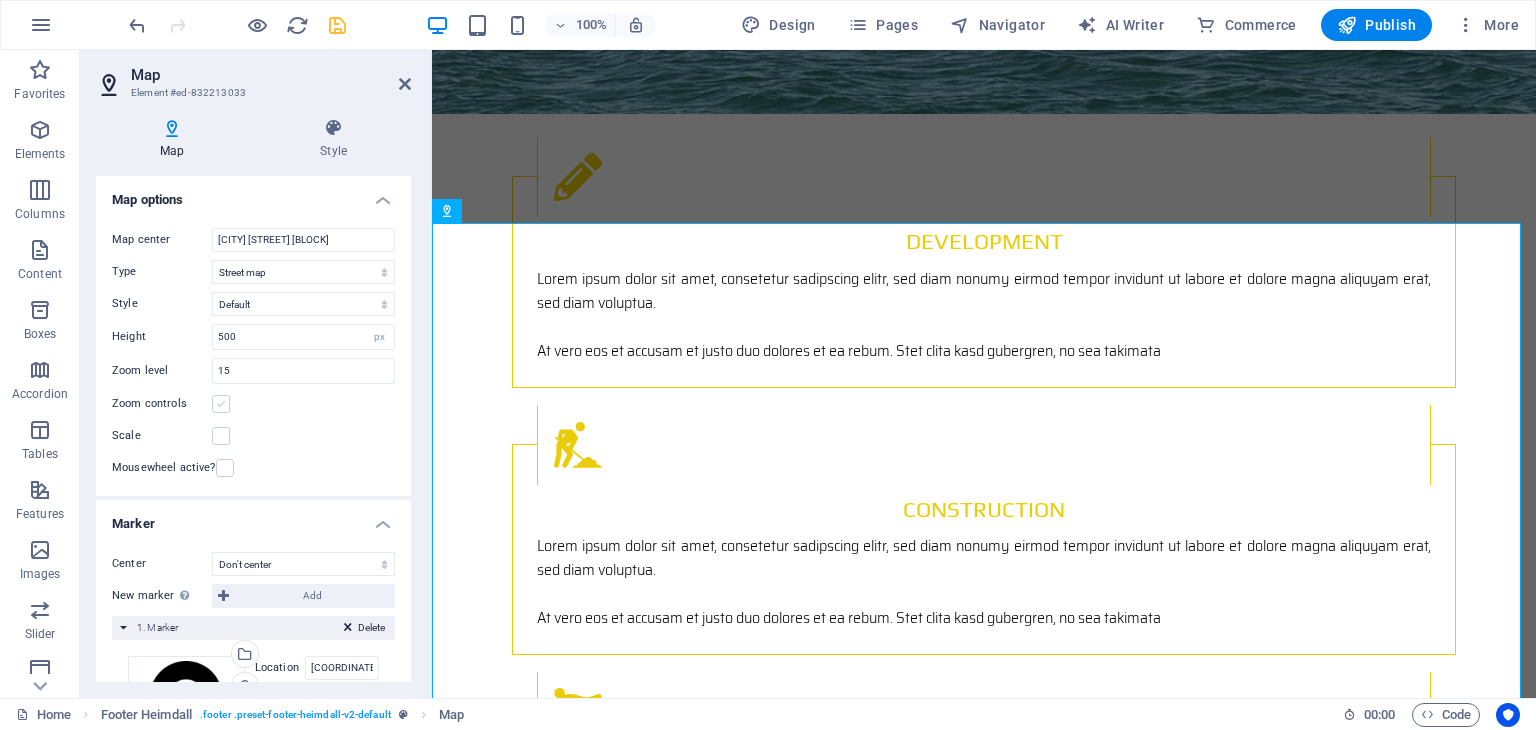 click at bounding box center (221, 404) 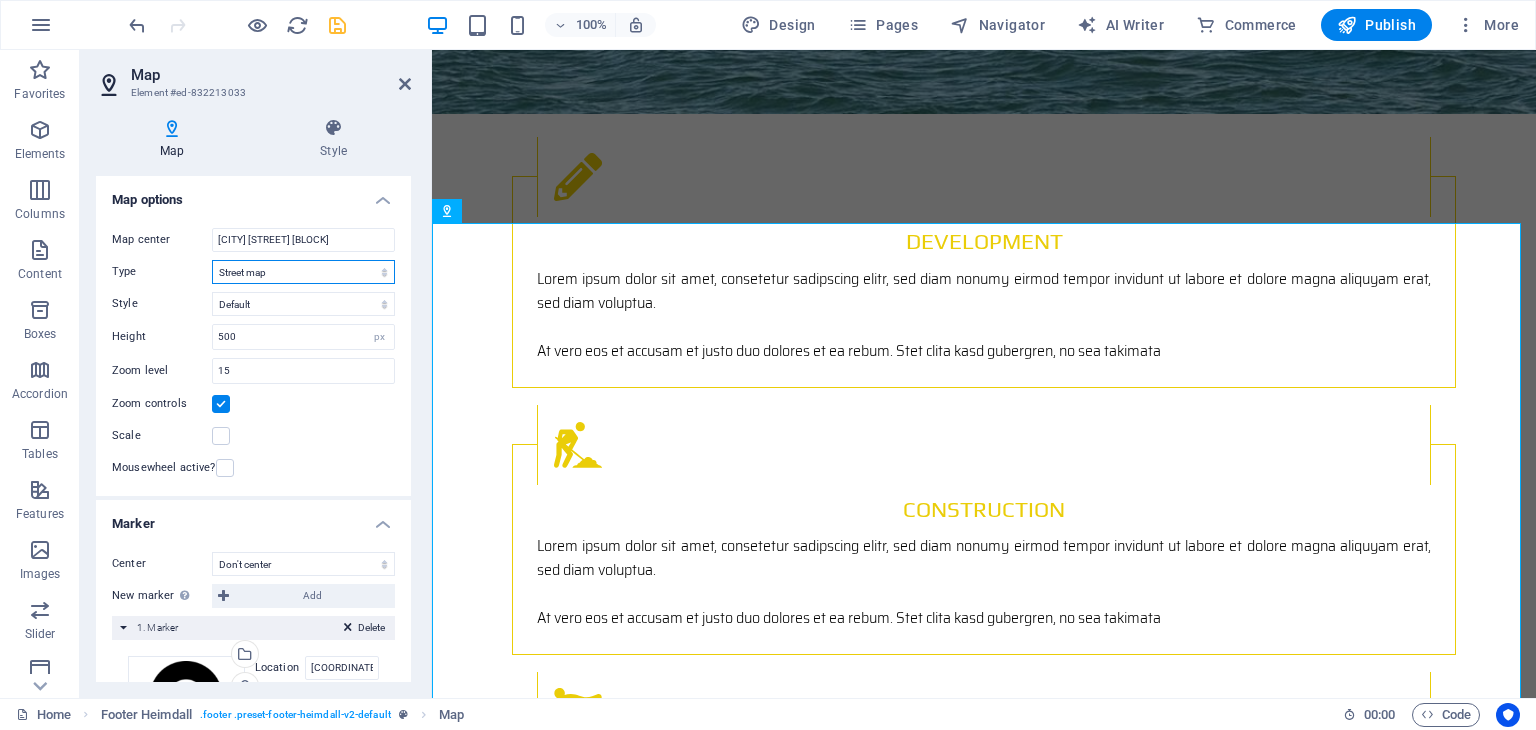 click on "Street map Satellite view Satellite view with streets Terrain map" at bounding box center [303, 272] 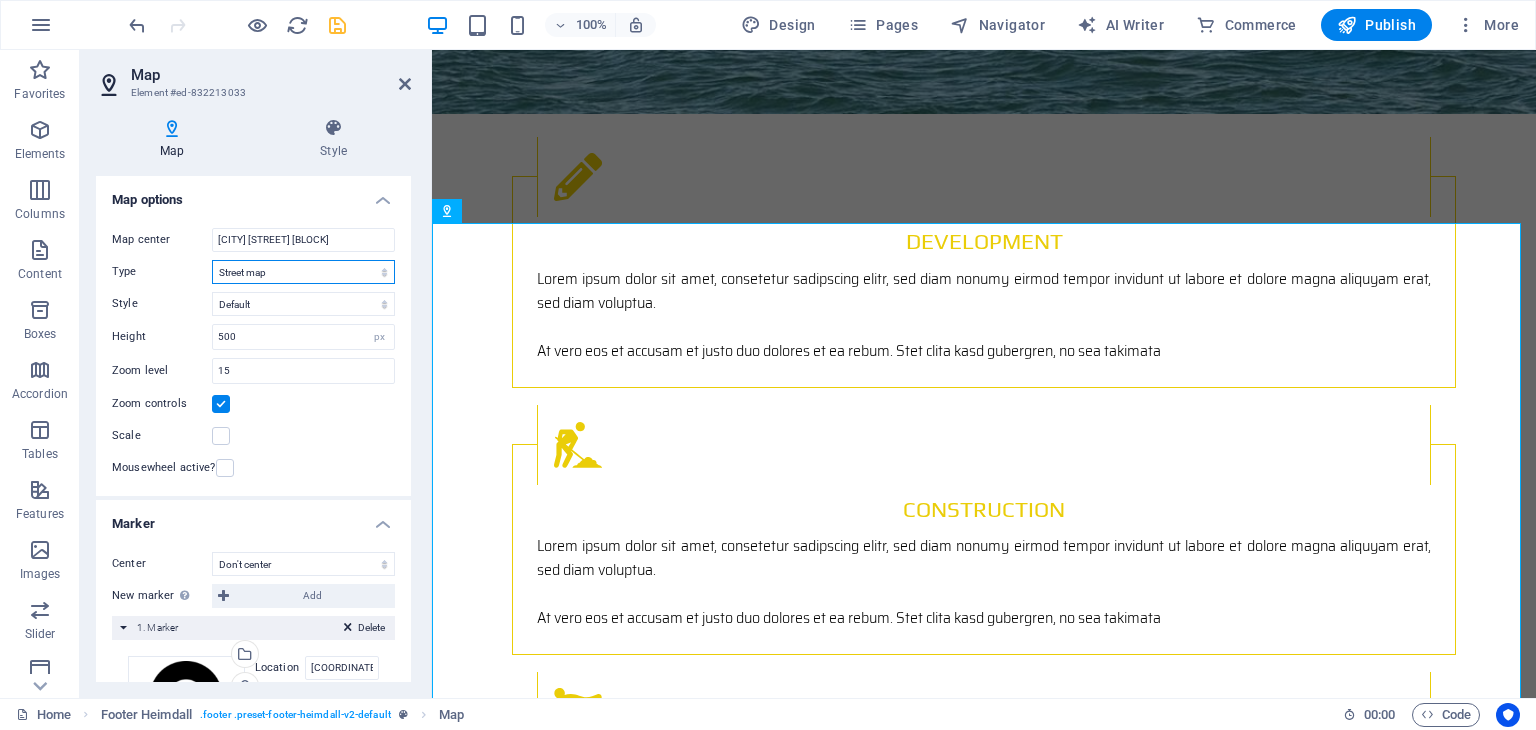 select on "hybrid" 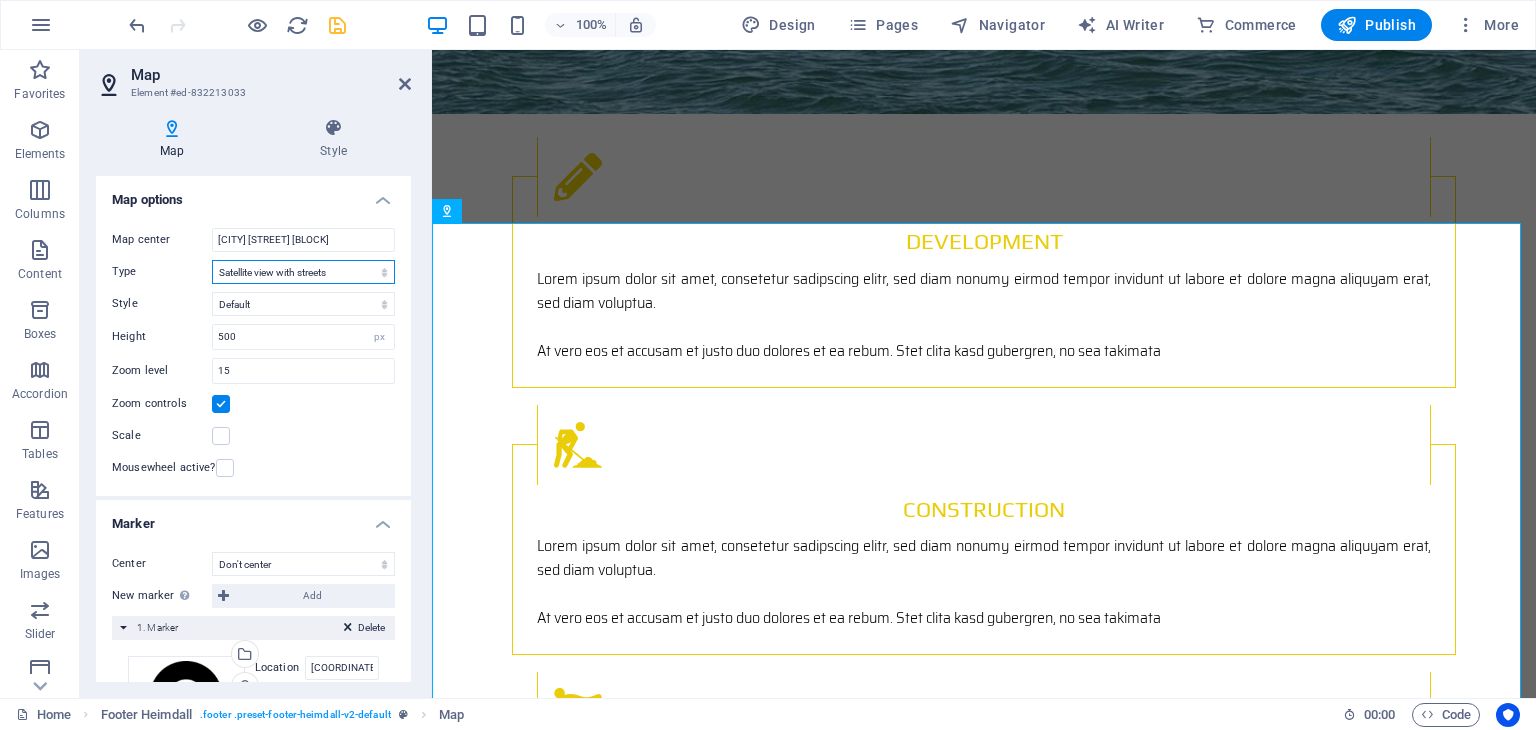 click on "Street map Satellite view Satellite view with streets Terrain map" at bounding box center (303, 272) 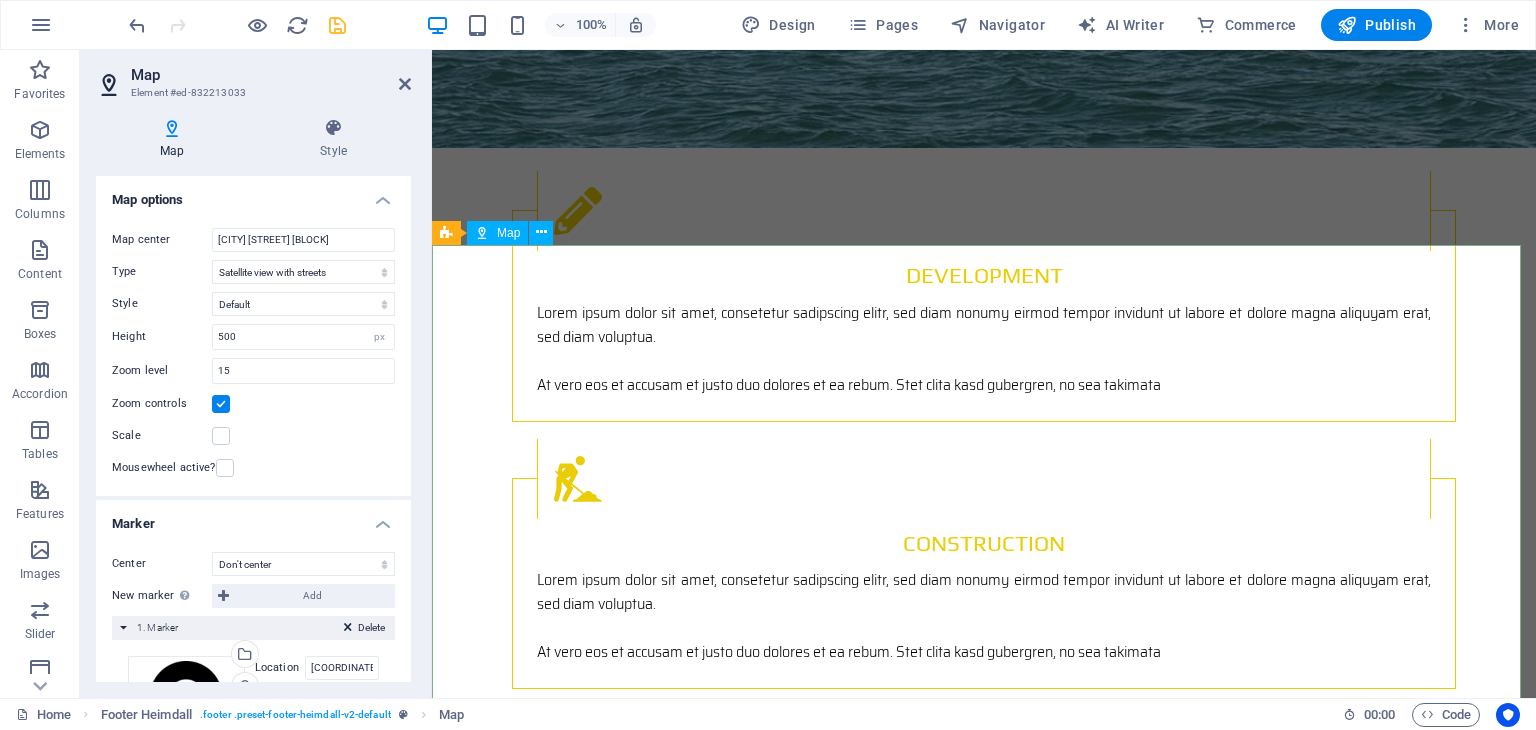 scroll, scrollTop: 2777, scrollLeft: 0, axis: vertical 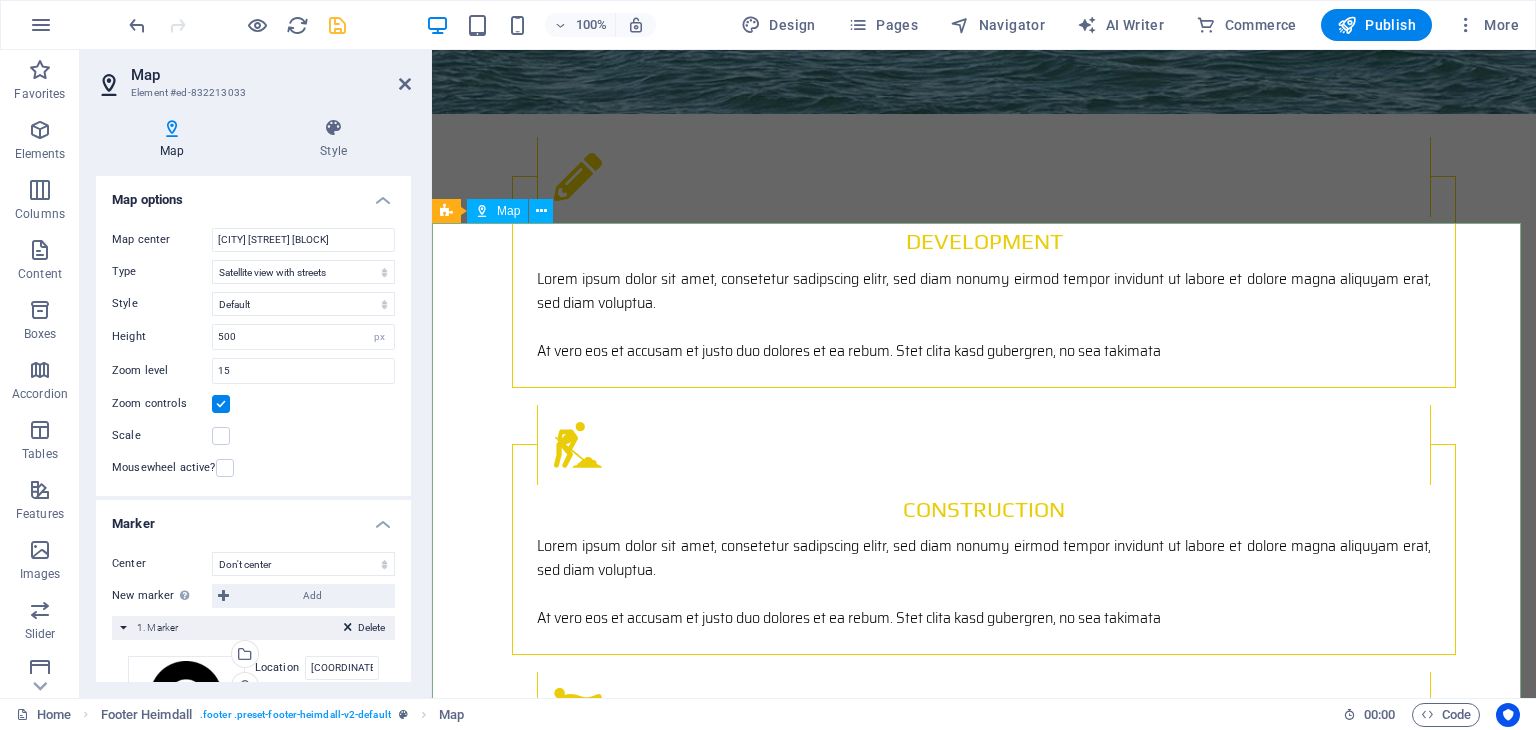 click on "To navigate the map with touch gestures double-tap and hold your finger on the map, then drag the map. ← Move left → Move right ↑ Move up ↓ Move down + Zoom in - Zoom out Home Jump left by 75% End Jump right by 75% Page Up Jump up by 75% Page Down Jump down by 75% Keyboard shortcuts Map Data Map data ©[YEAR] GeoBasis-DE/BKG (©[YEAR]), Google Imagery ©[YEAR] Airbus, CNES / Airbus, GeoBasis-DE/BKG, Maxar Technologies Map data ©[YEAR] Imagery ©[YEAR] Airbus, CNES / Airbus, Maxar Technologies 200 m  Click to toggle between metric and imperial units Terms Report a map error" at bounding box center [984, 2111] 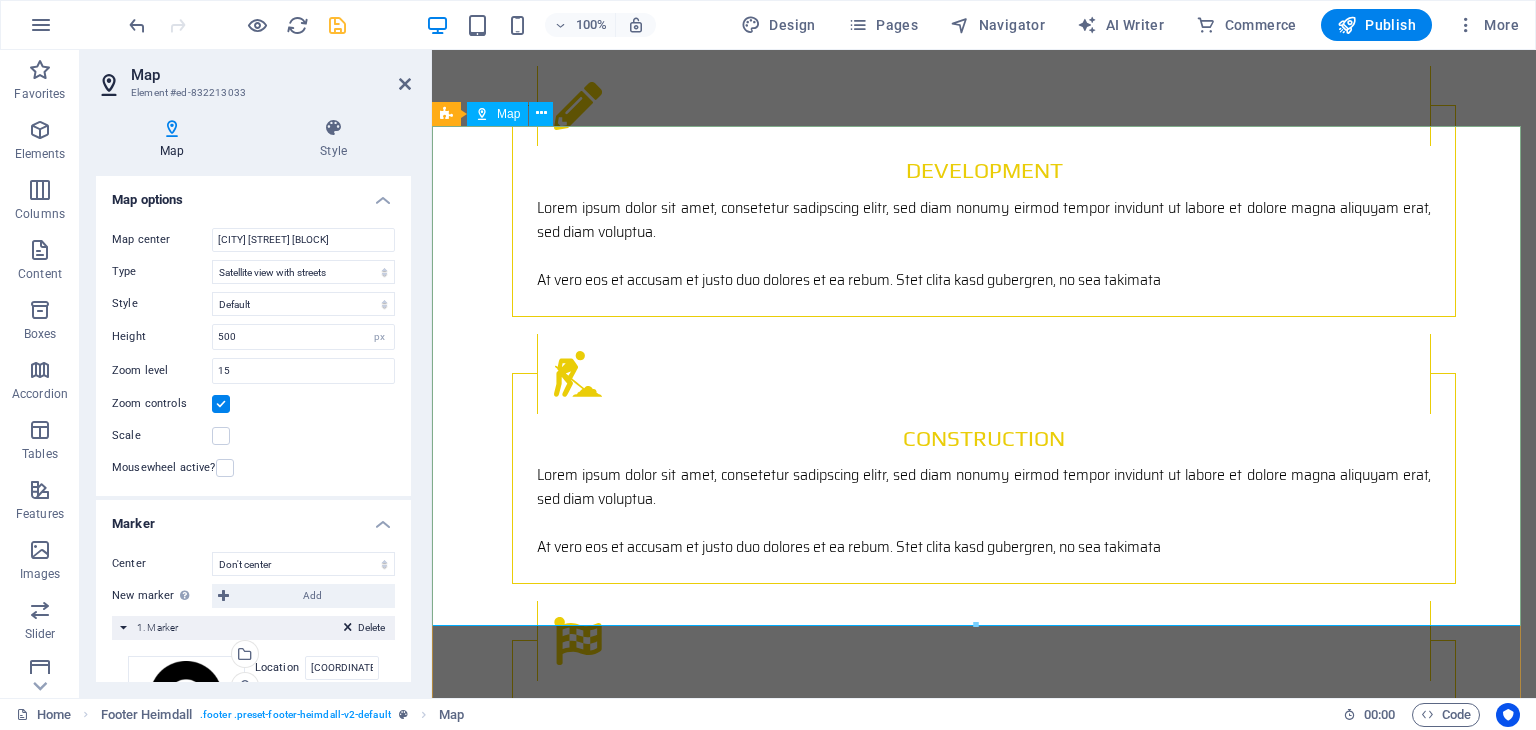 scroll, scrollTop: 2877, scrollLeft: 0, axis: vertical 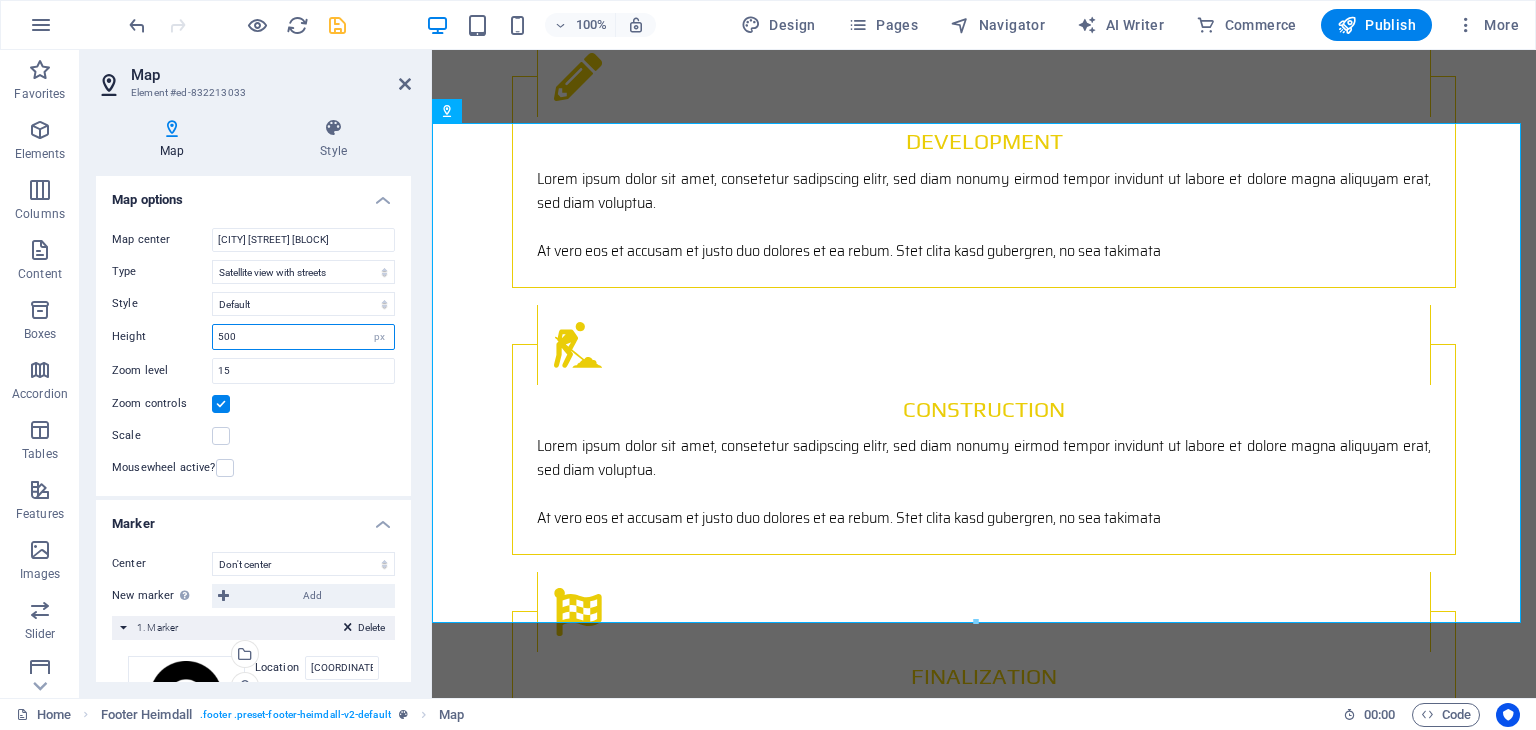 click on "500" at bounding box center [303, 337] 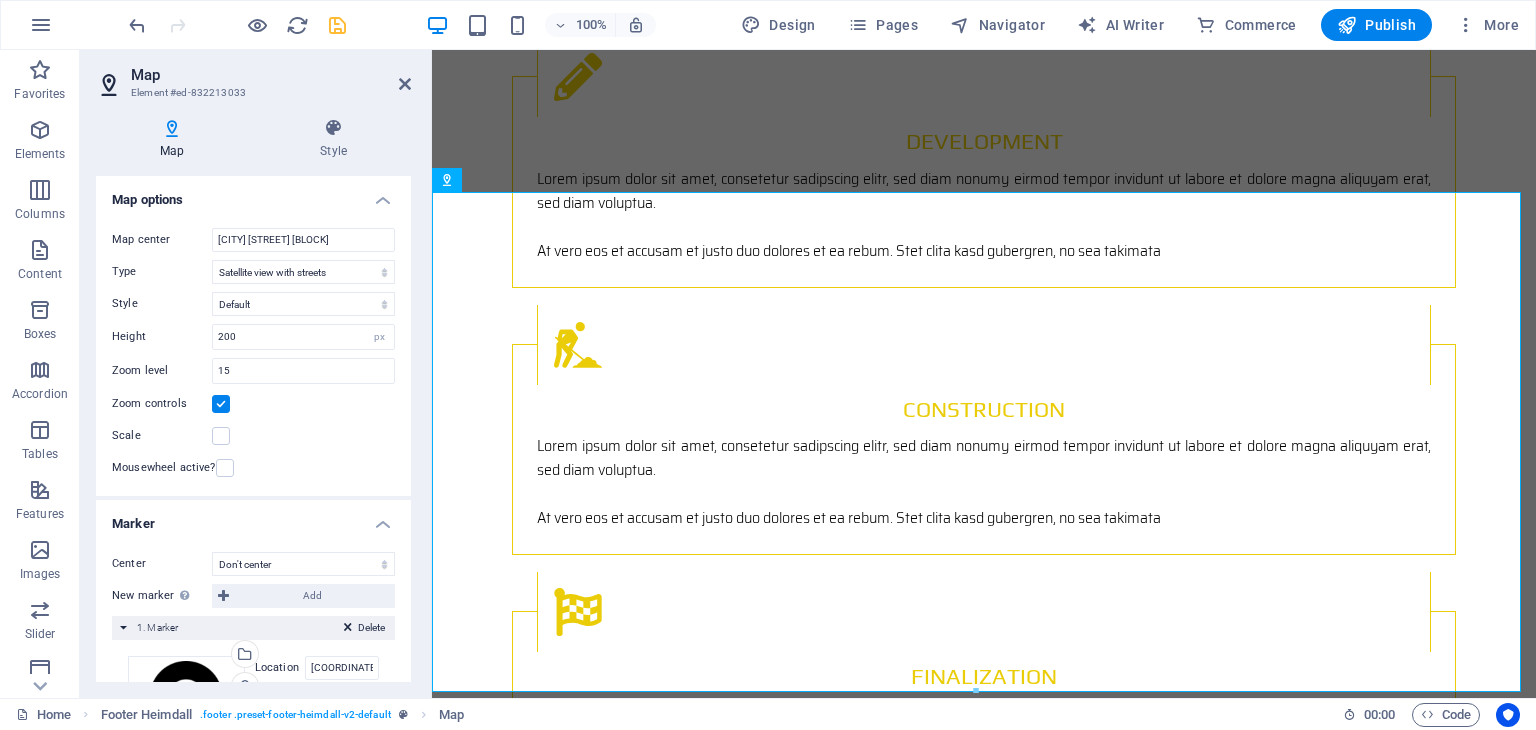scroll, scrollTop: 2808, scrollLeft: 0, axis: vertical 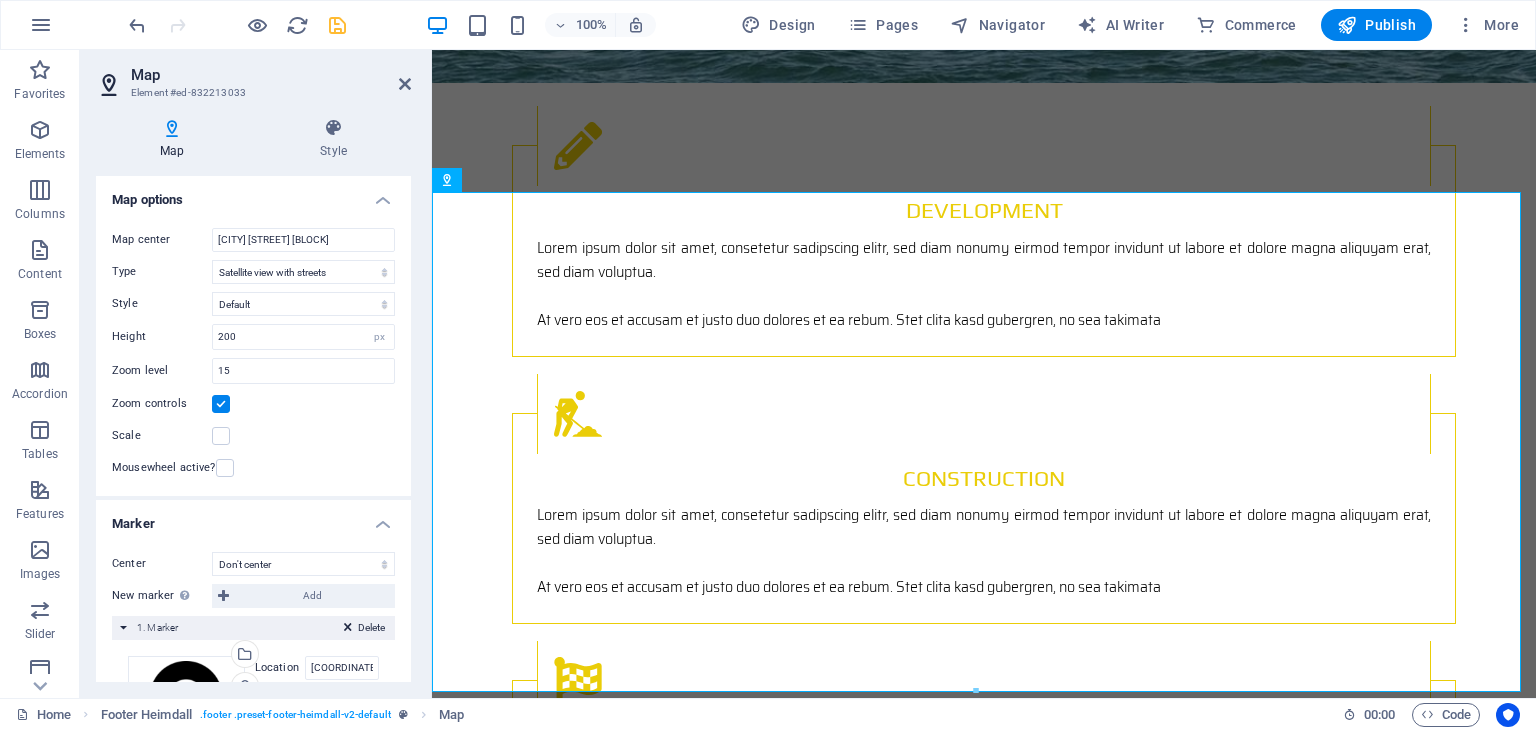 click on "Scale" at bounding box center (253, 436) 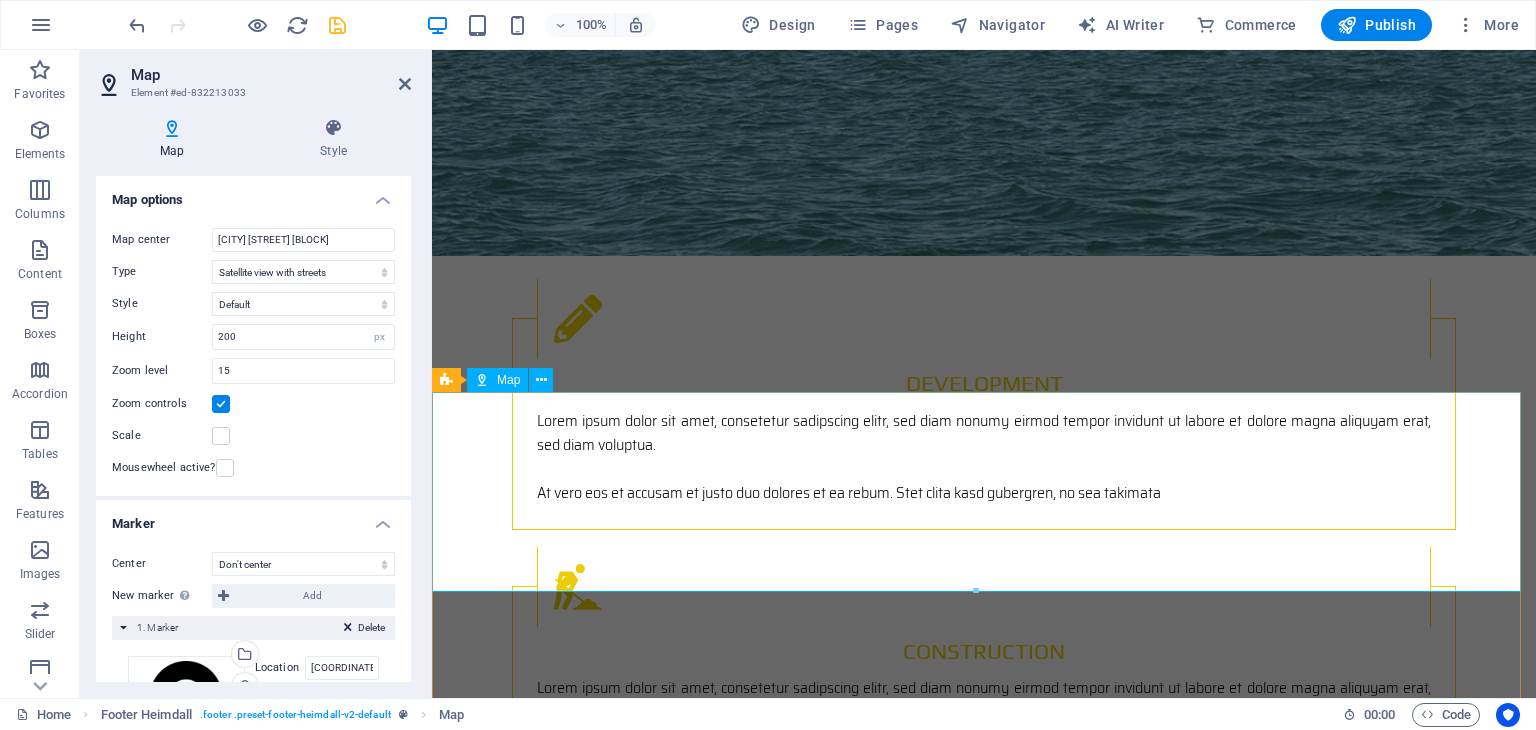 scroll, scrollTop: 2608, scrollLeft: 0, axis: vertical 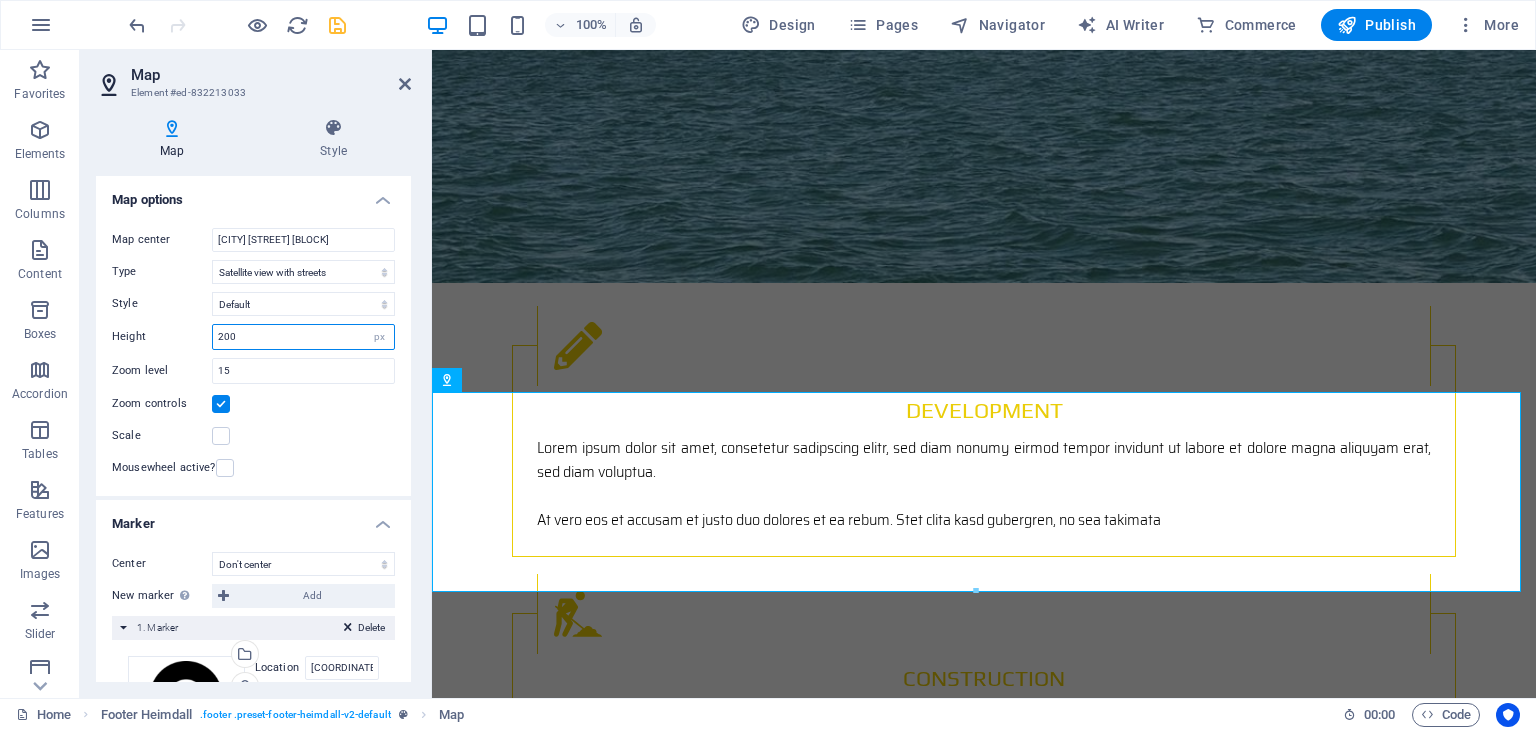click on "200" at bounding box center [303, 337] 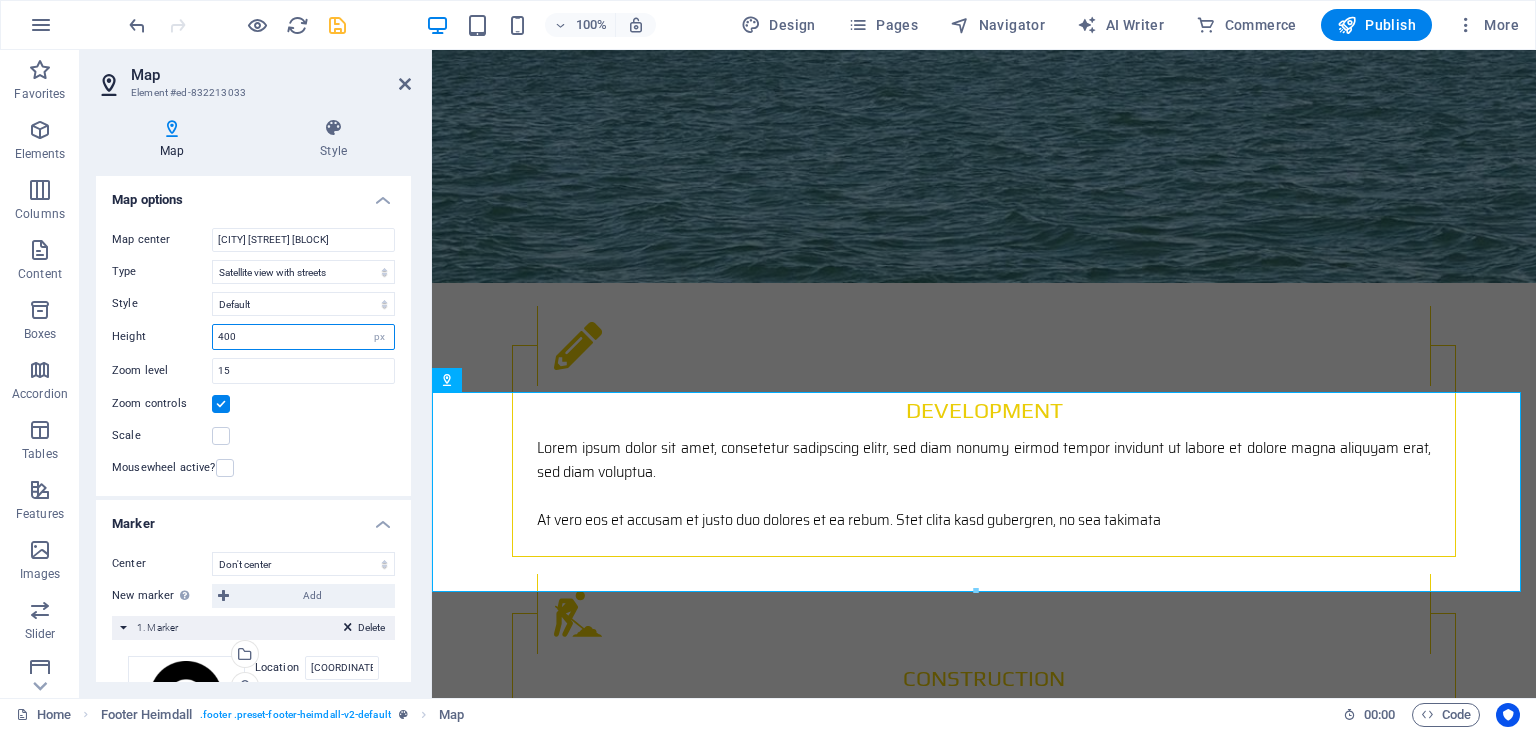 type on "400" 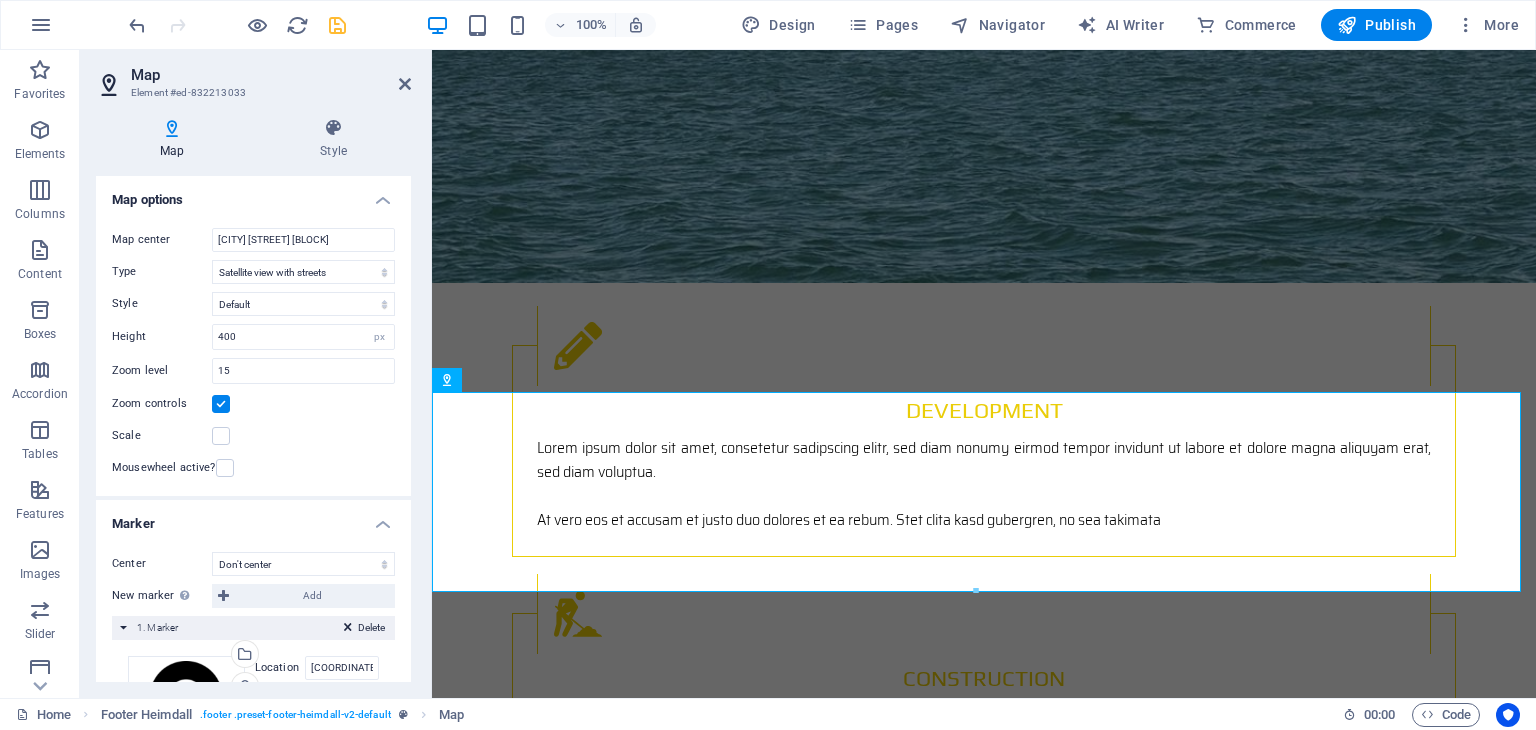 click on "Scale" at bounding box center [253, 436] 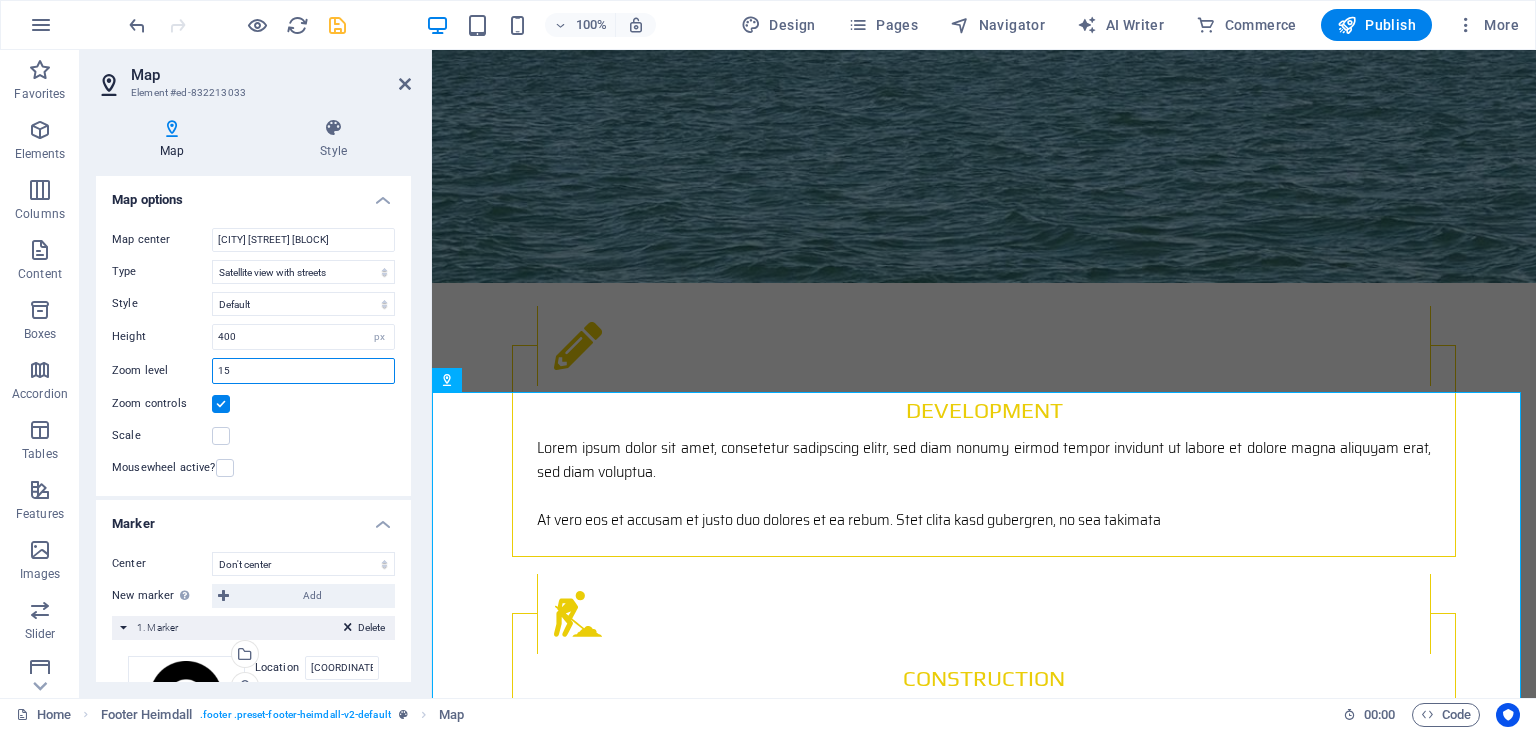 click on "15" at bounding box center (303, 371) 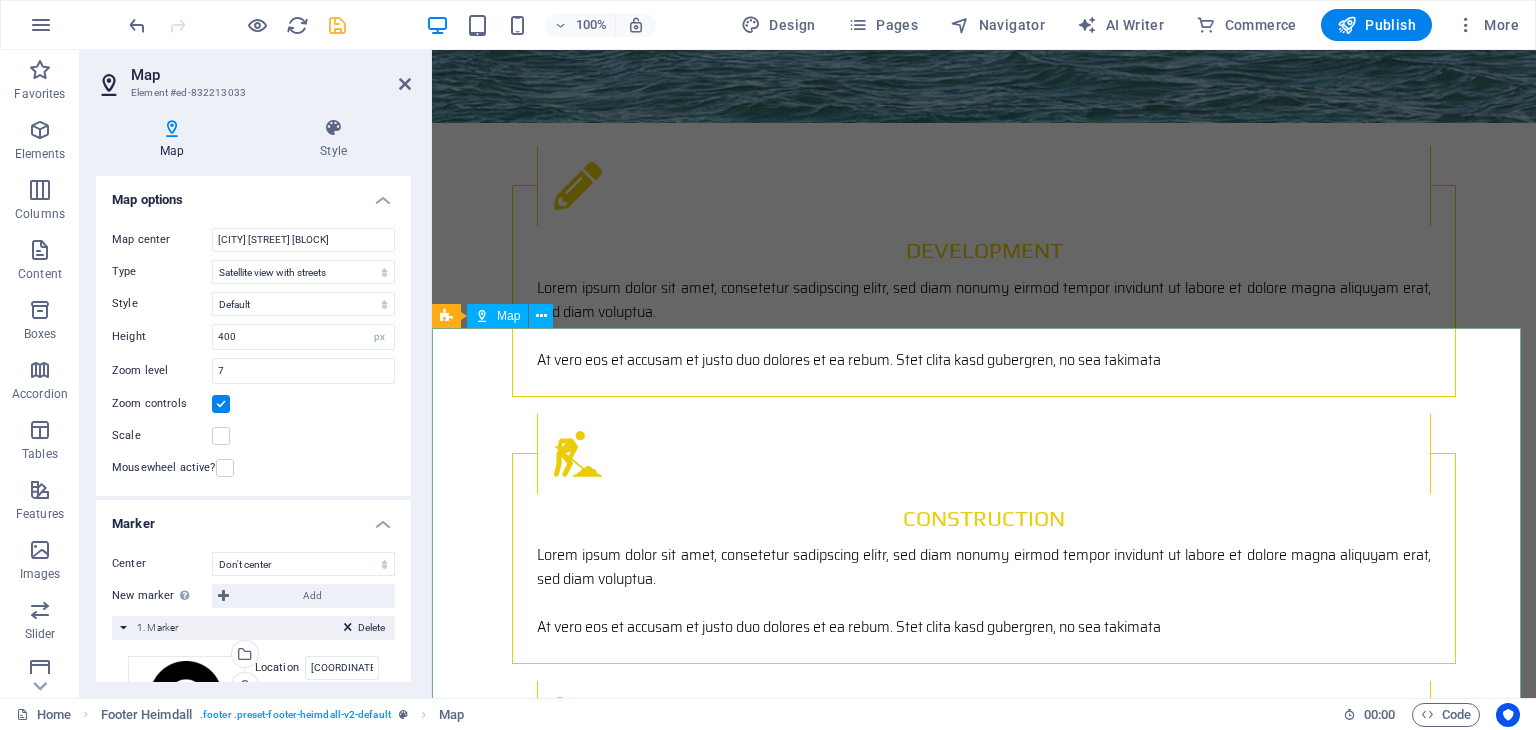 scroll, scrollTop: 2808, scrollLeft: 0, axis: vertical 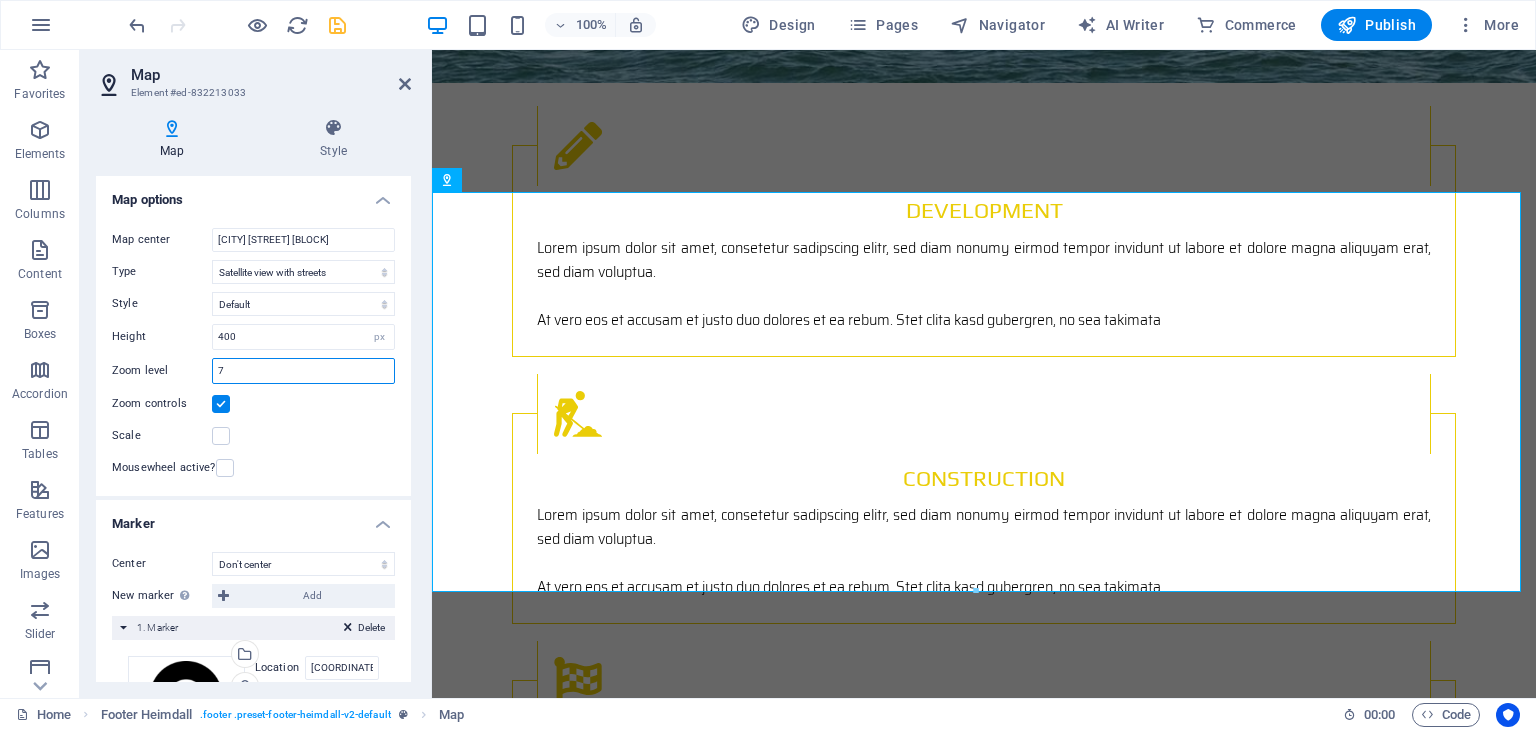 click on "7" at bounding box center [303, 371] 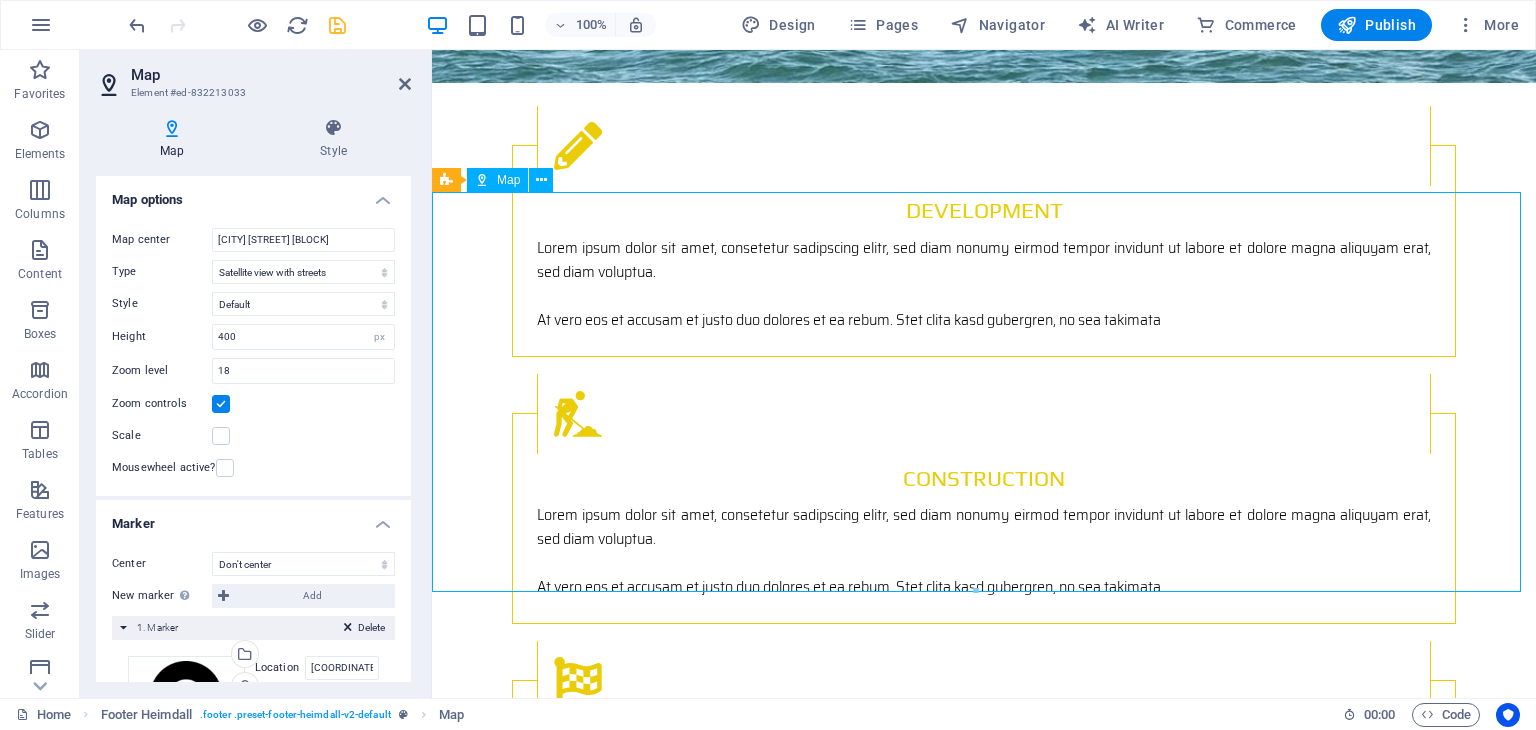 drag, startPoint x: 869, startPoint y: 341, endPoint x: 881, endPoint y: 397, distance: 57.271286 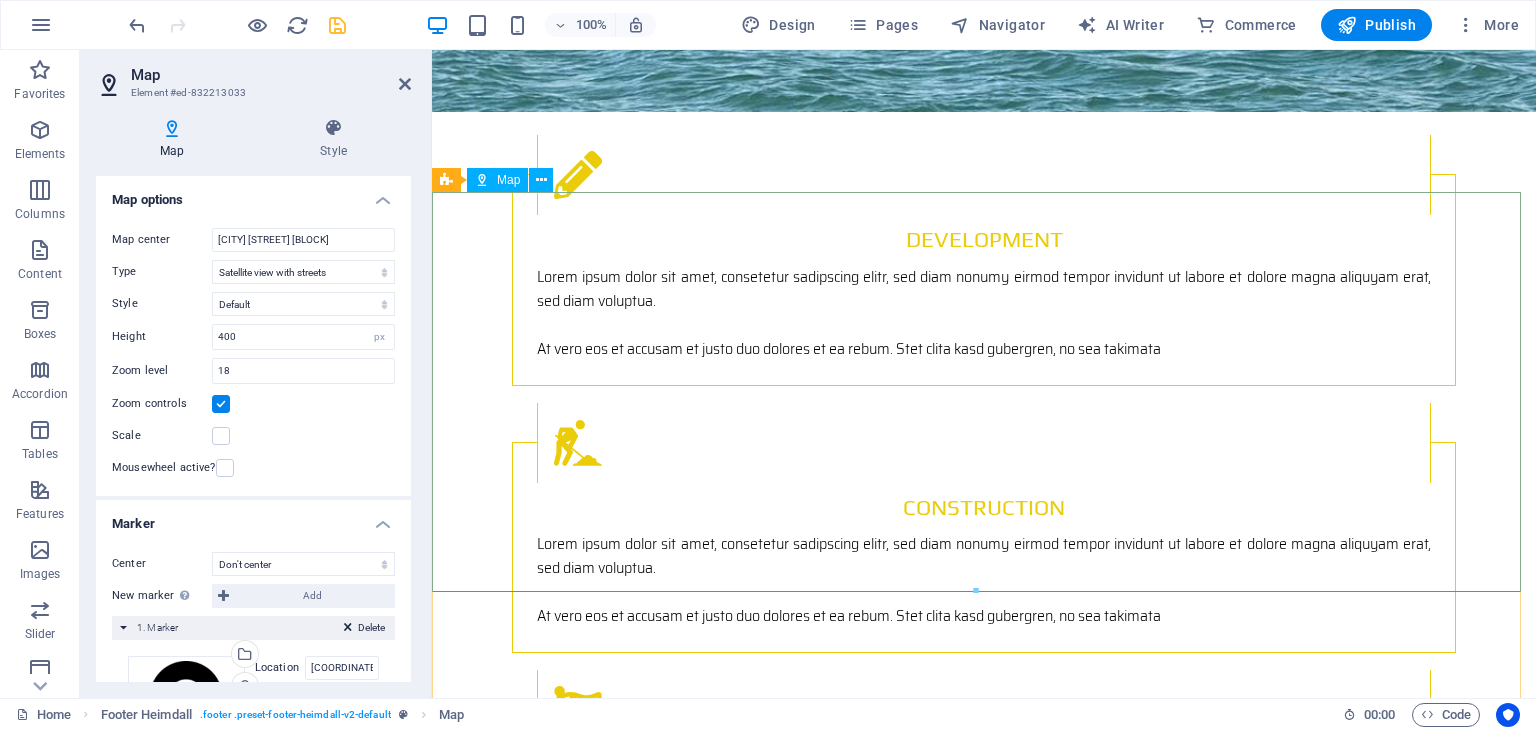 scroll, scrollTop: 2808, scrollLeft: 0, axis: vertical 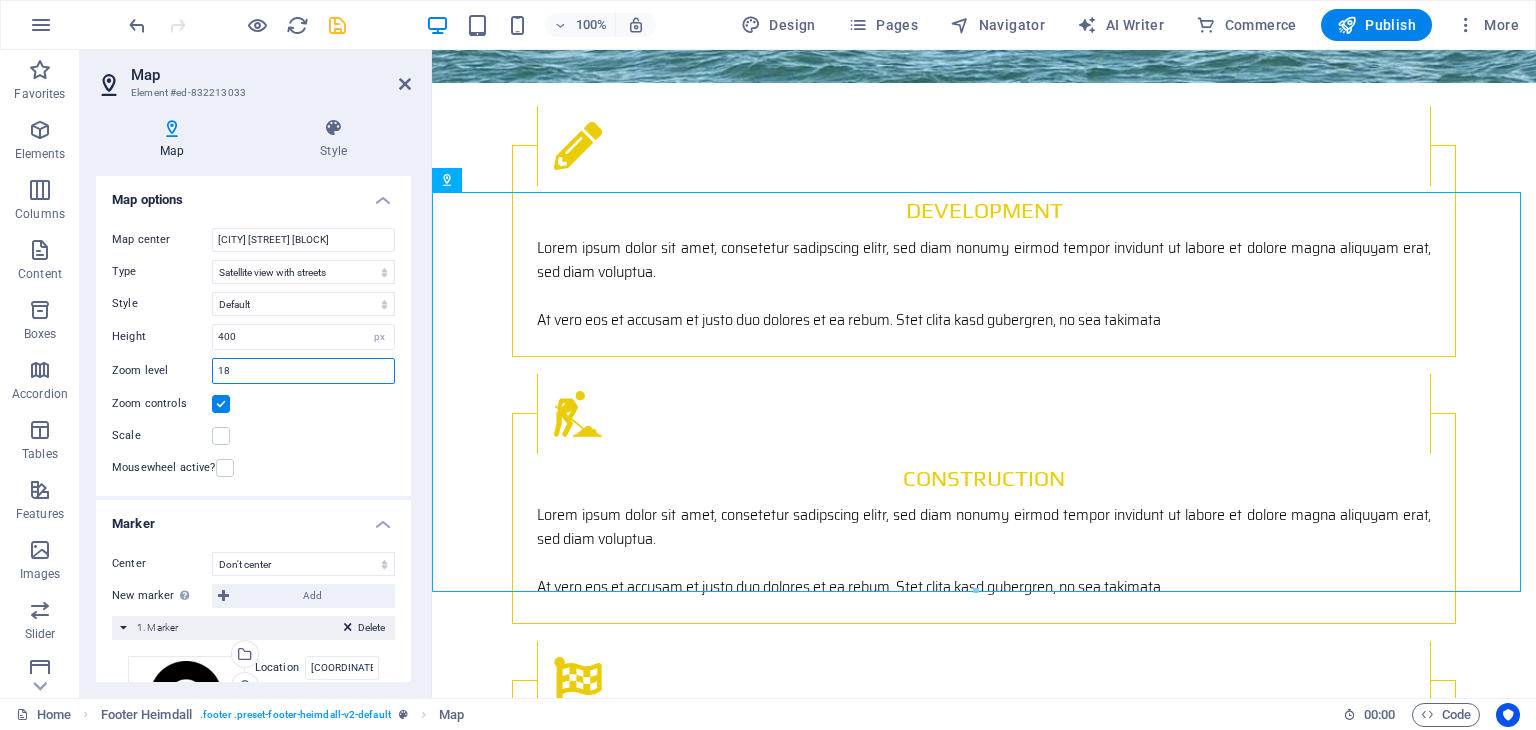 click on "18" at bounding box center [303, 371] 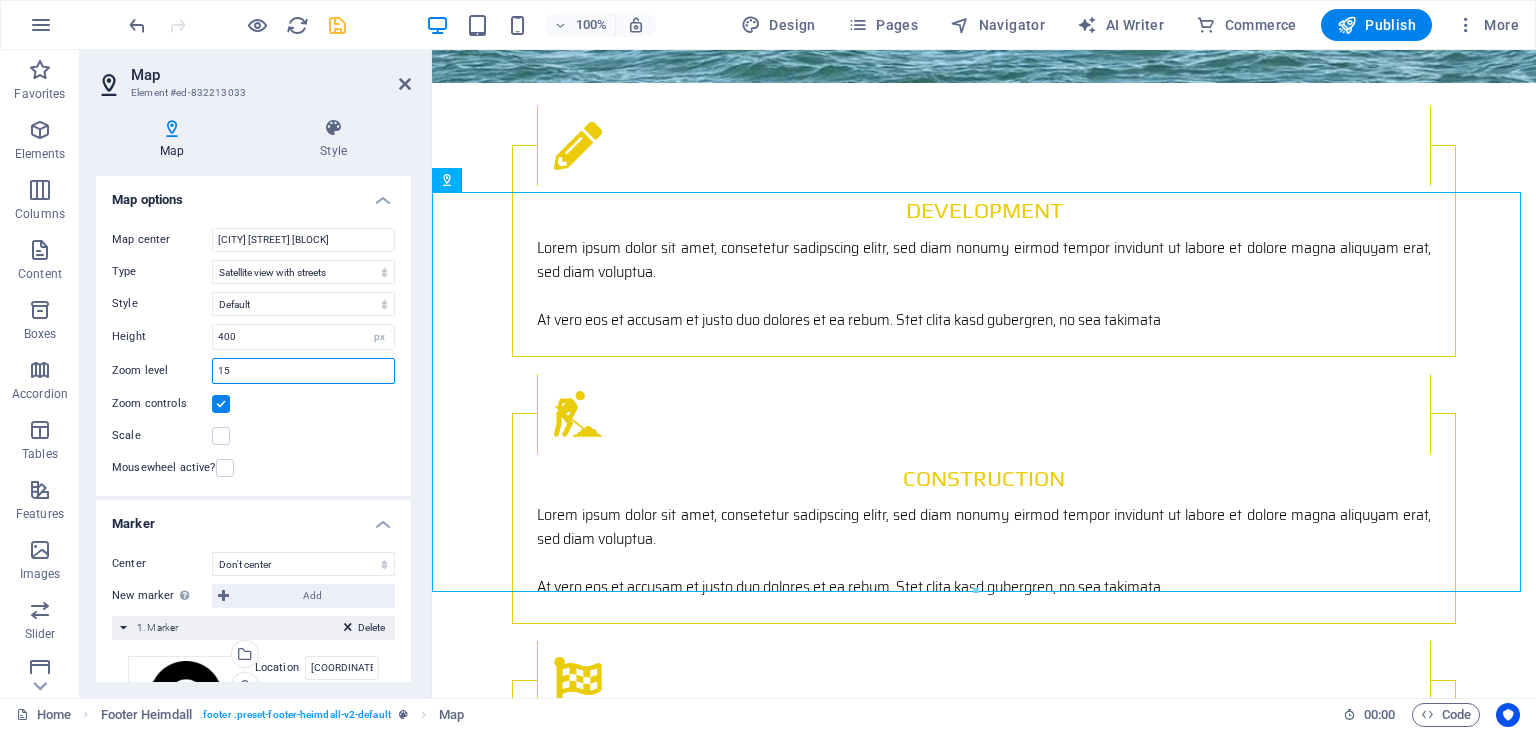 click on "15" at bounding box center [303, 371] 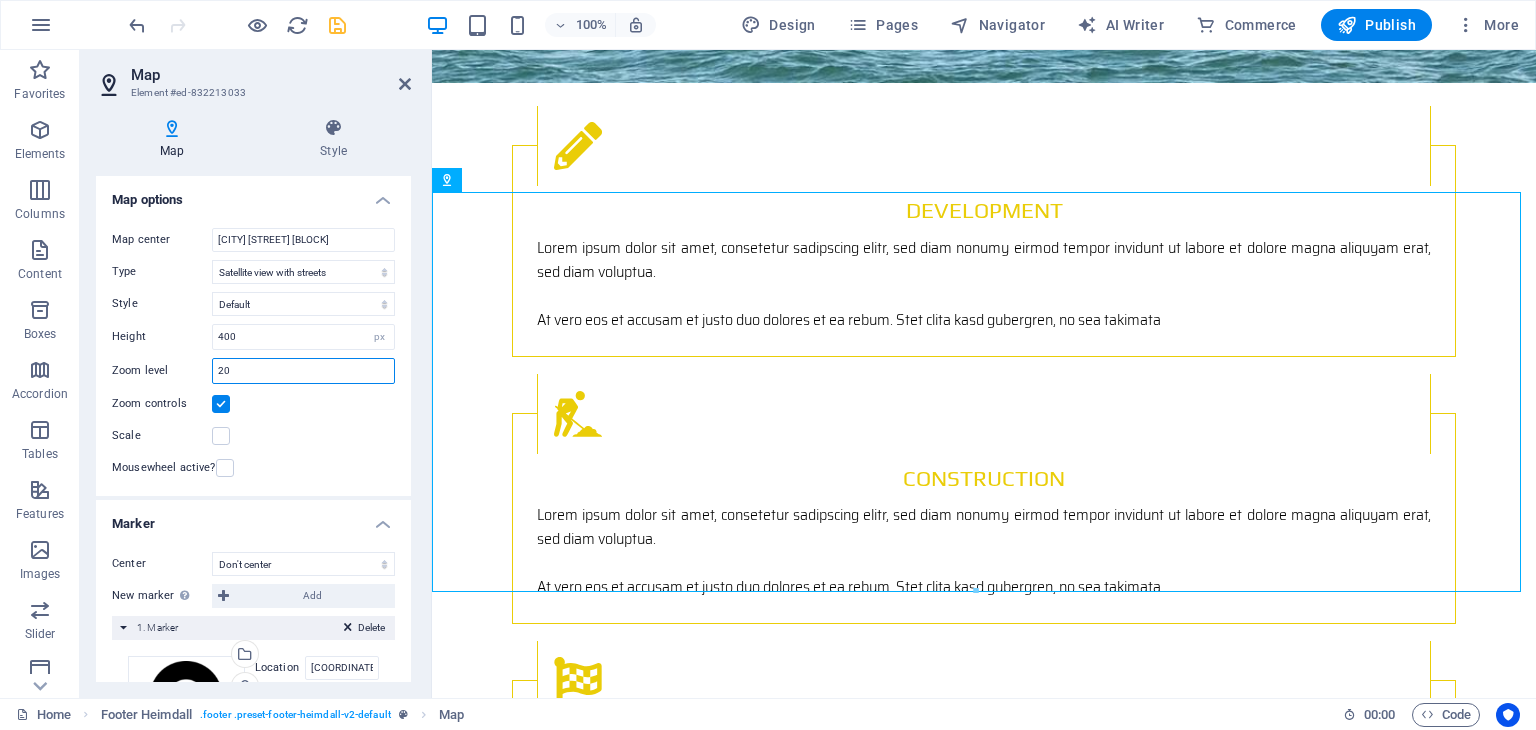 type on "18" 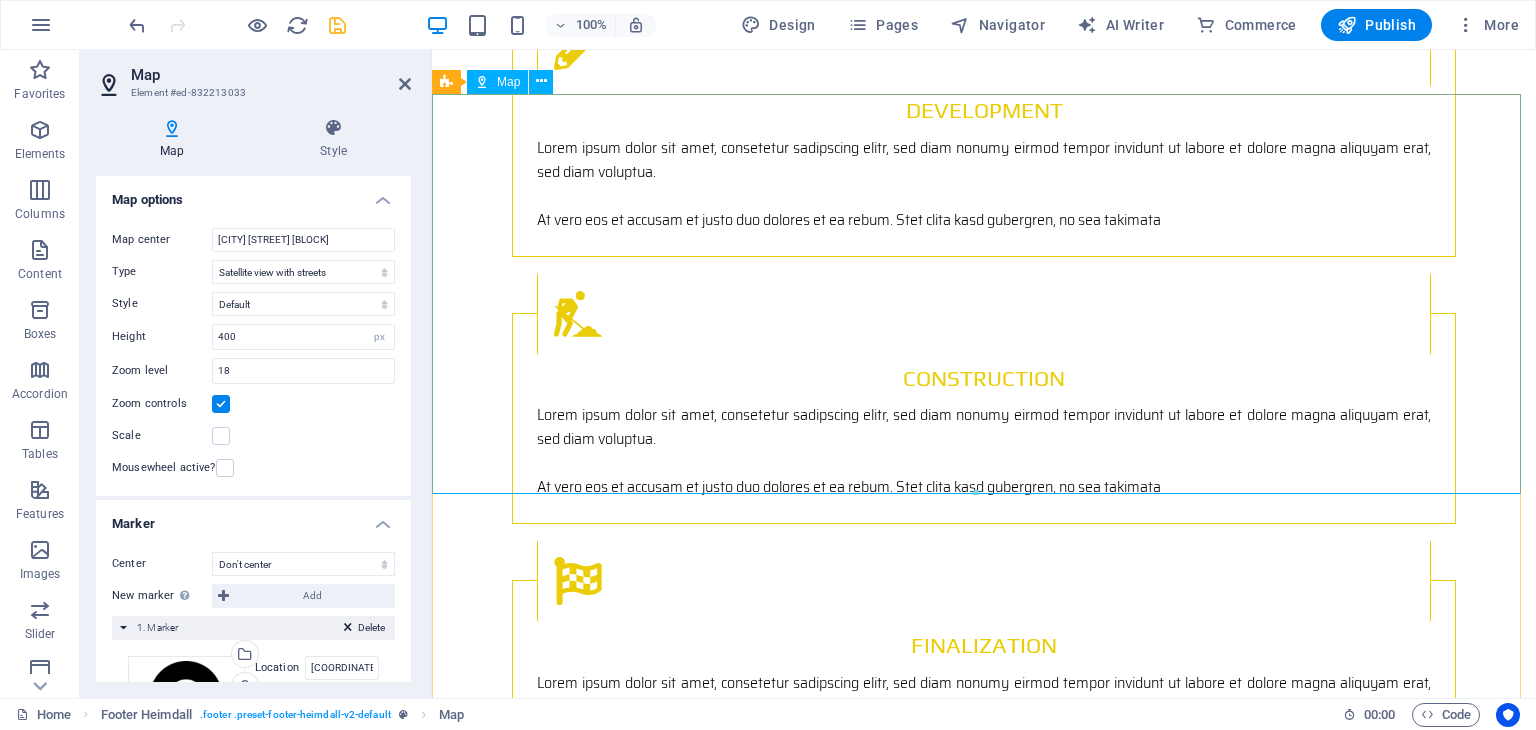 scroll, scrollTop: 2808, scrollLeft: 0, axis: vertical 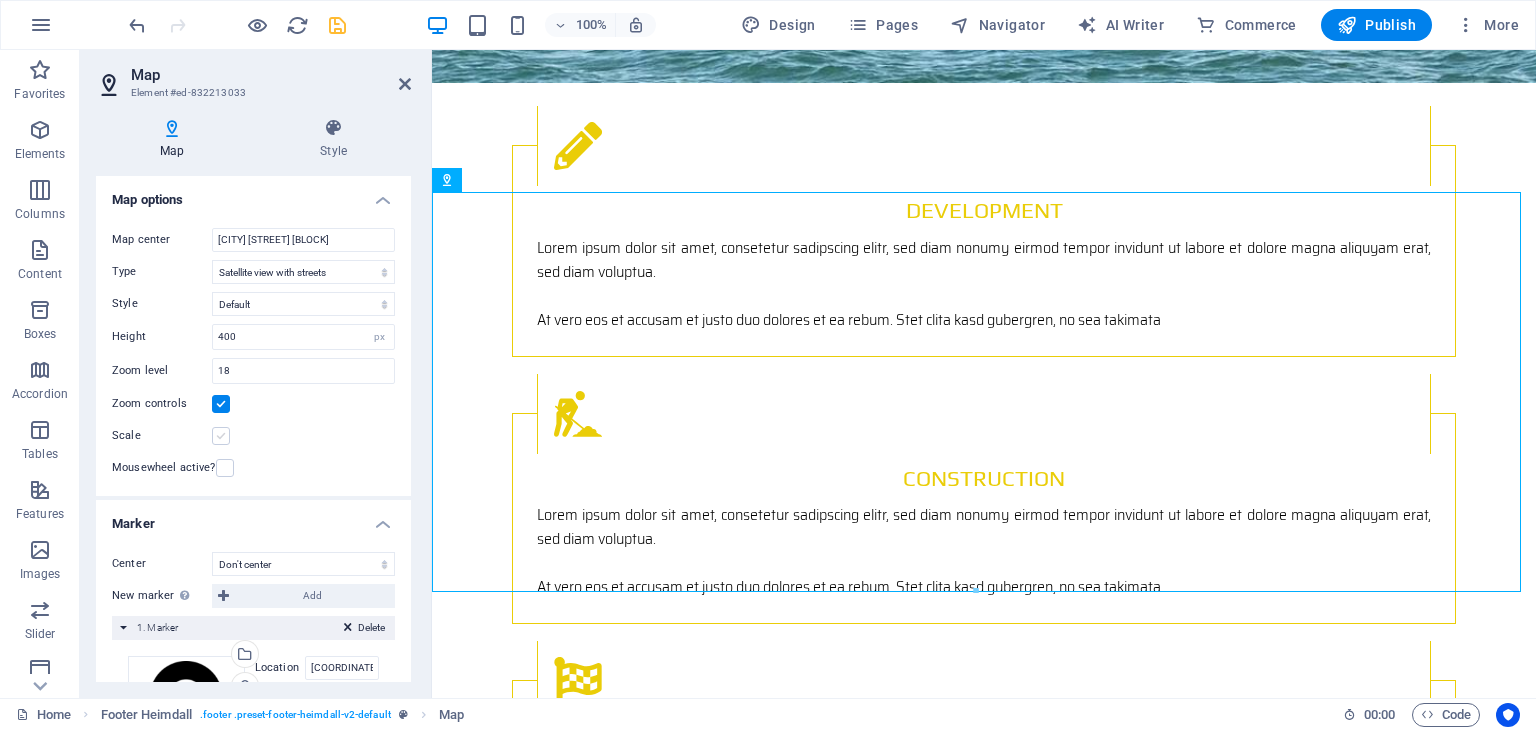 click at bounding box center (221, 436) 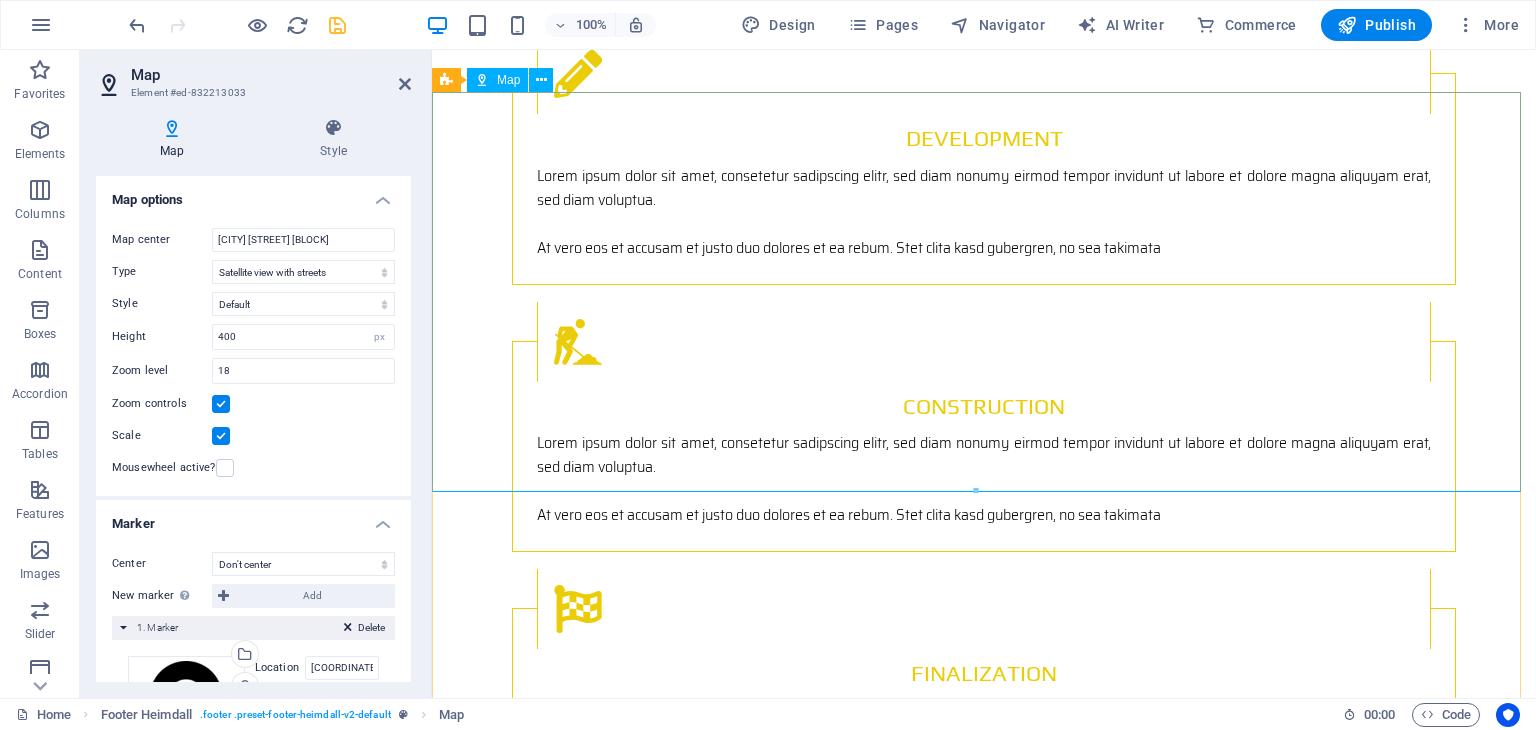 scroll, scrollTop: 2908, scrollLeft: 0, axis: vertical 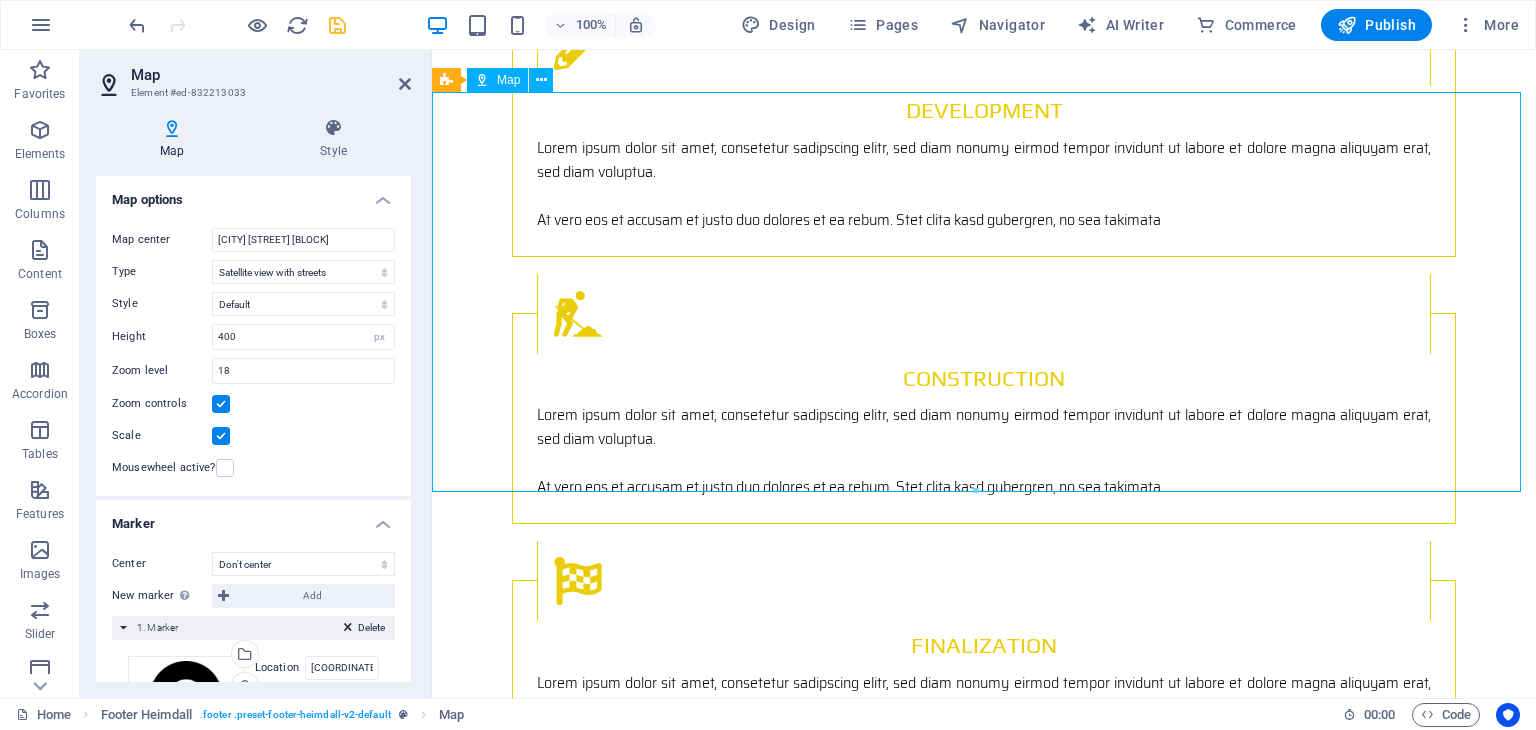 drag, startPoint x: 893, startPoint y: 326, endPoint x: 904, endPoint y: 330, distance: 11.7046995 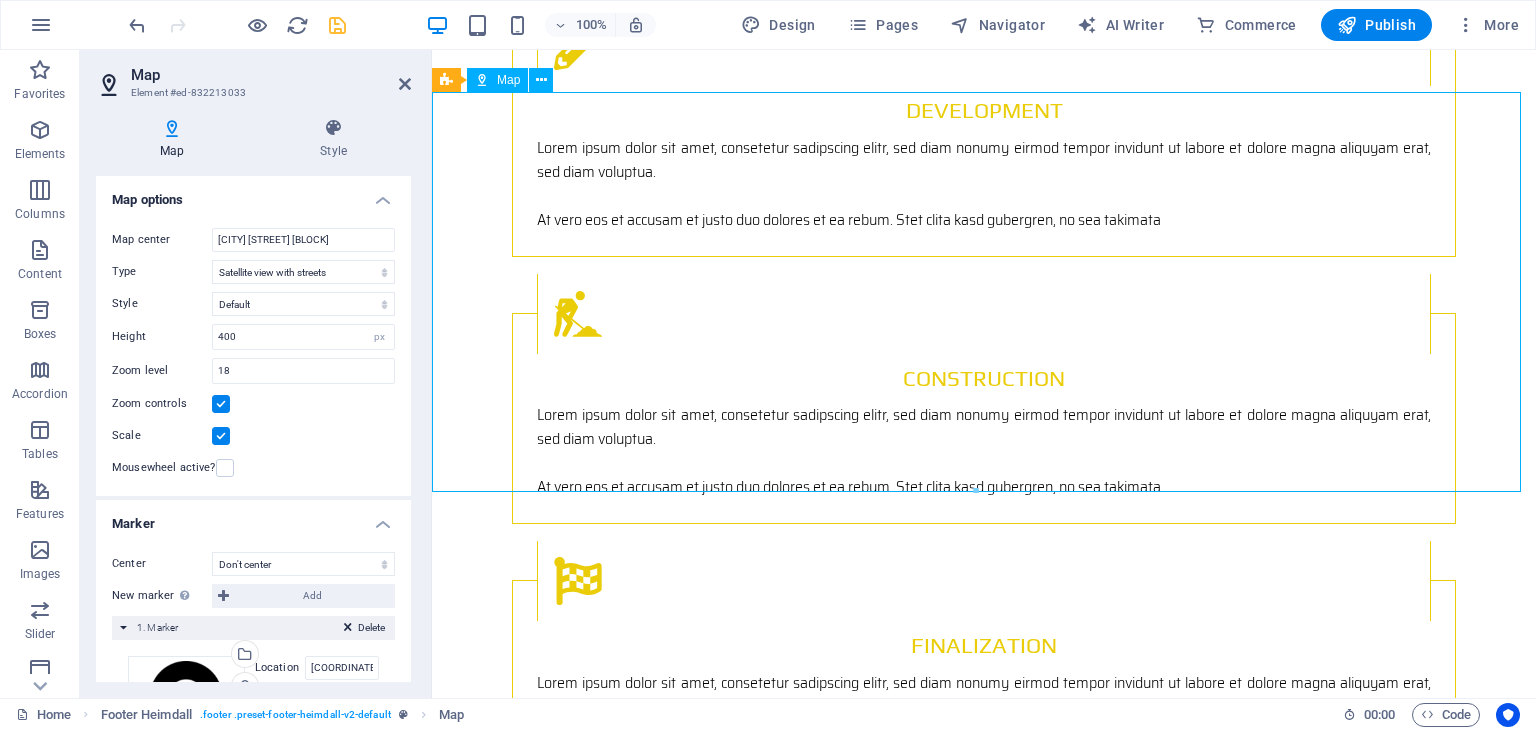 drag, startPoint x: 899, startPoint y: 318, endPoint x: 752, endPoint y: 309, distance: 147.27525 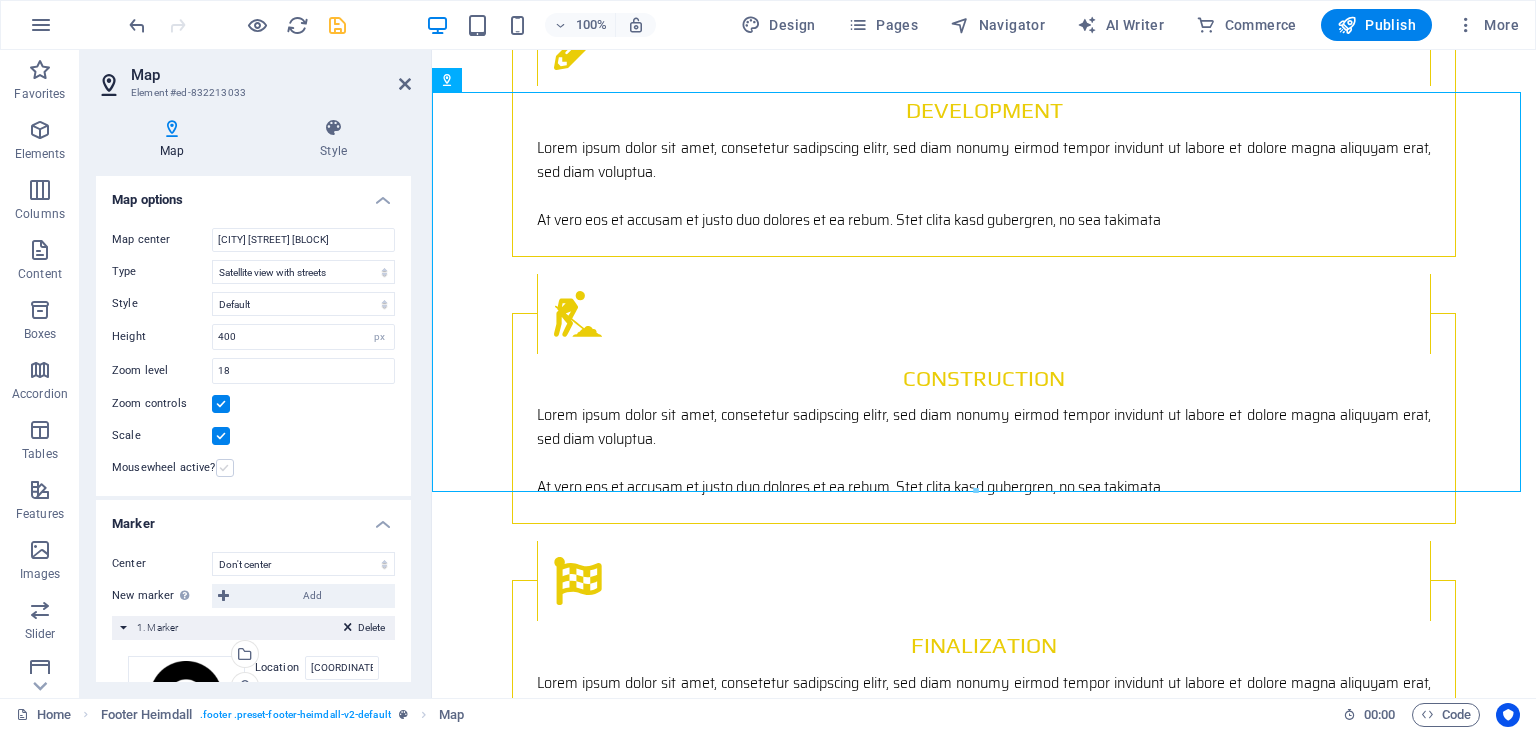 click at bounding box center [225, 468] 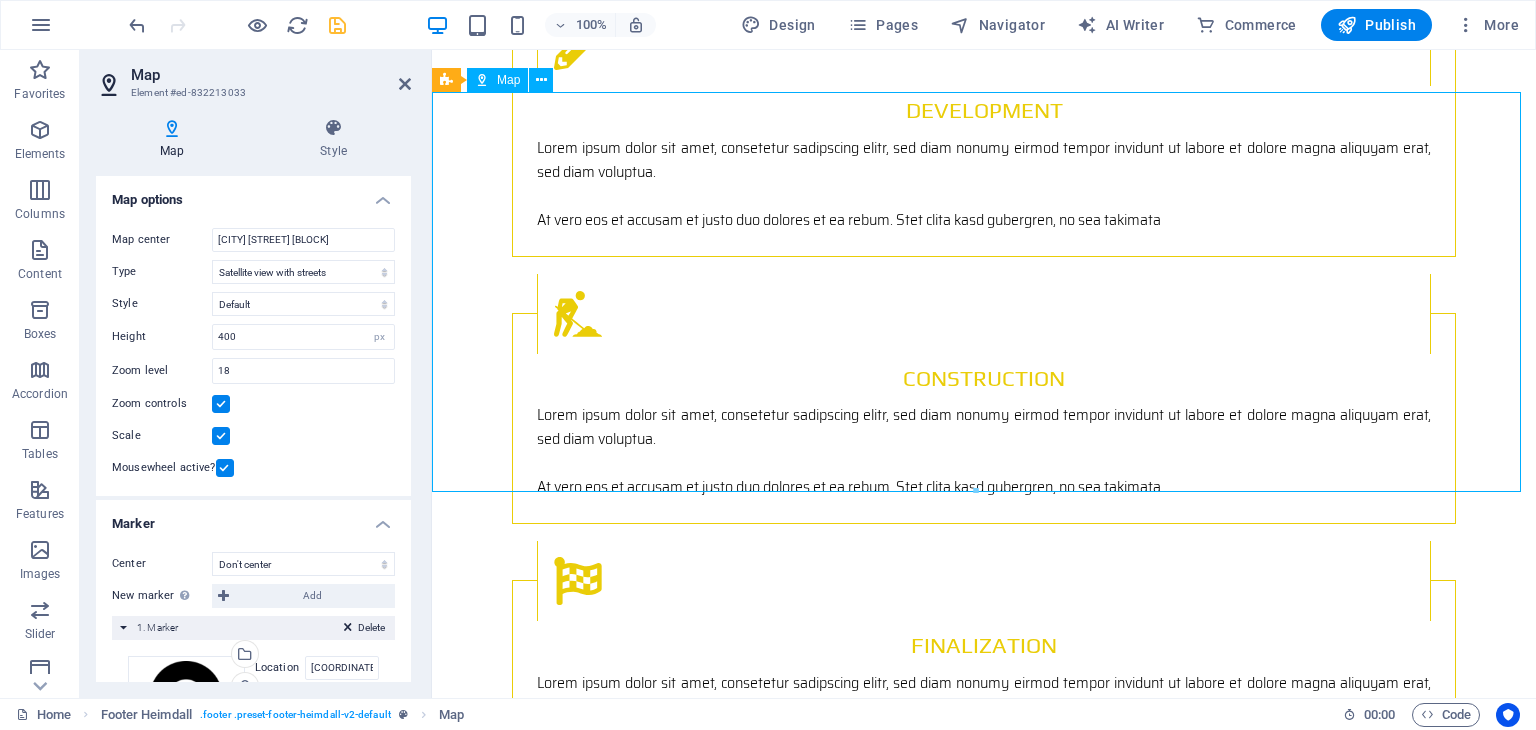 drag, startPoint x: 962, startPoint y: 299, endPoint x: 979, endPoint y: 318, distance: 25.495098 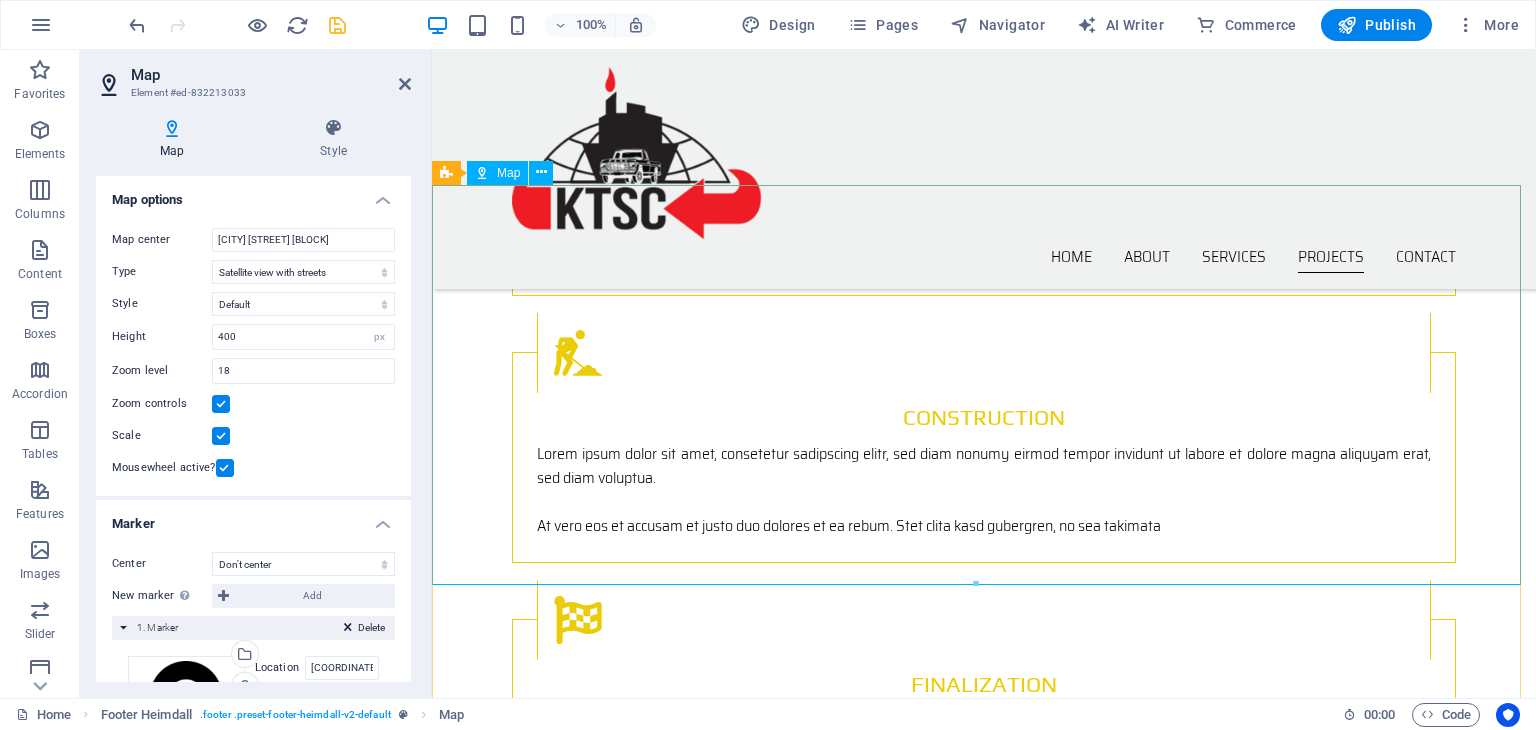 scroll, scrollTop: 2808, scrollLeft: 0, axis: vertical 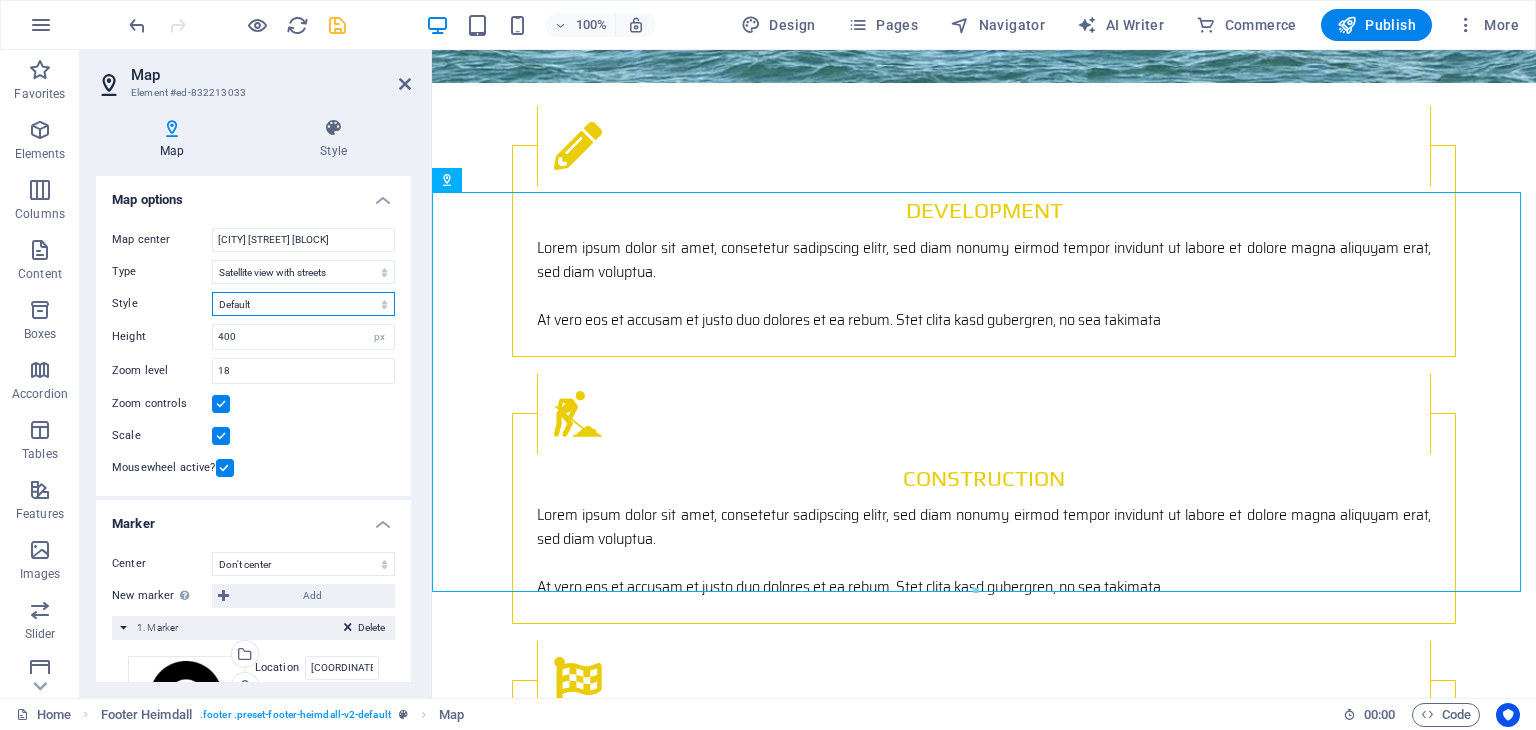 click on "Default Colorize Pale Dawn Subtle Grayscale Shades of Grey Apple Maps Blue Water Midnight Commander Light Monochrome Paper Neutral Blue Hints of Gold Black &amp; White No labels" at bounding box center (303, 304) 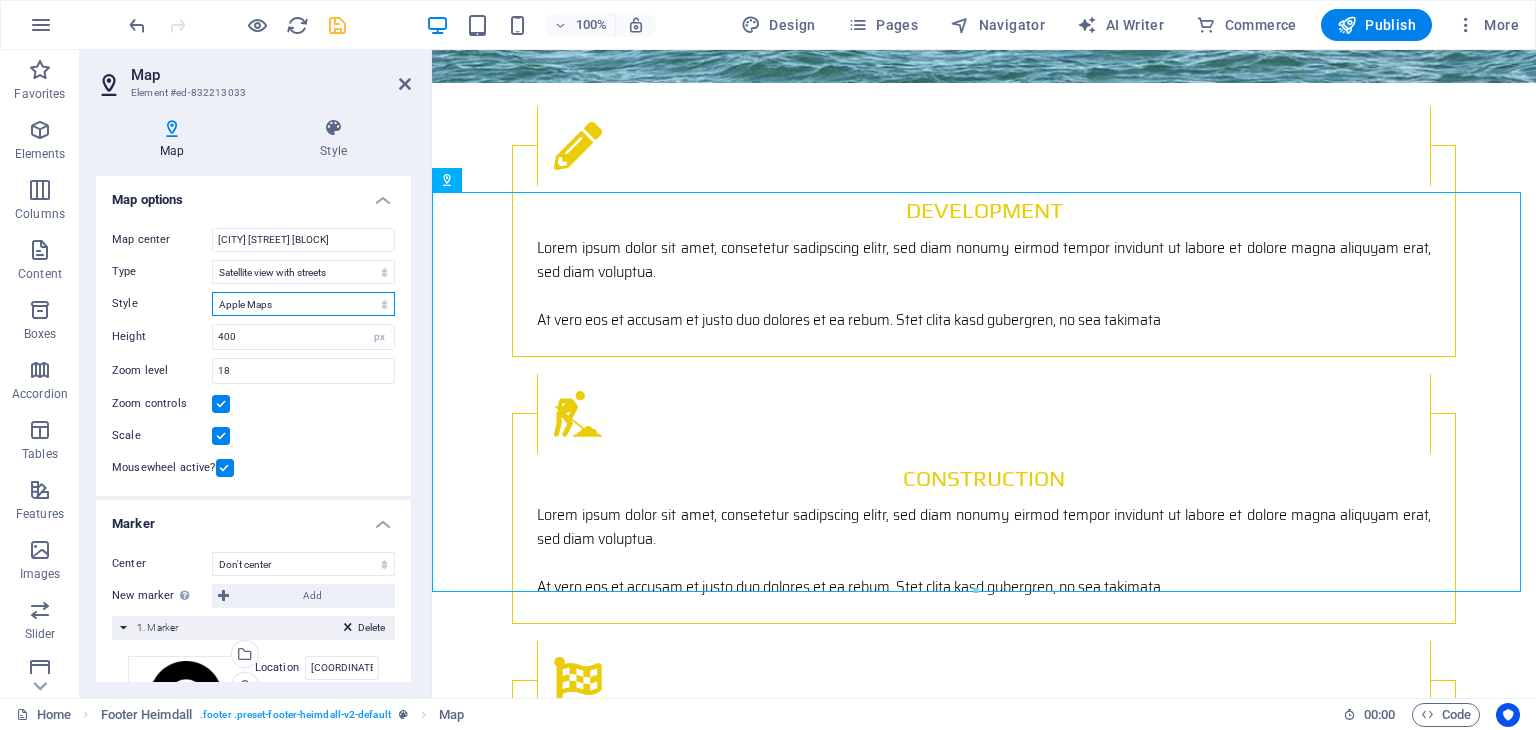 click on "Default Colorize Pale Dawn Subtle Grayscale Shades of Grey Apple Maps Blue Water Midnight Commander Light Monochrome Paper Neutral Blue Hints of Gold Black &amp; White No labels" at bounding box center [303, 304] 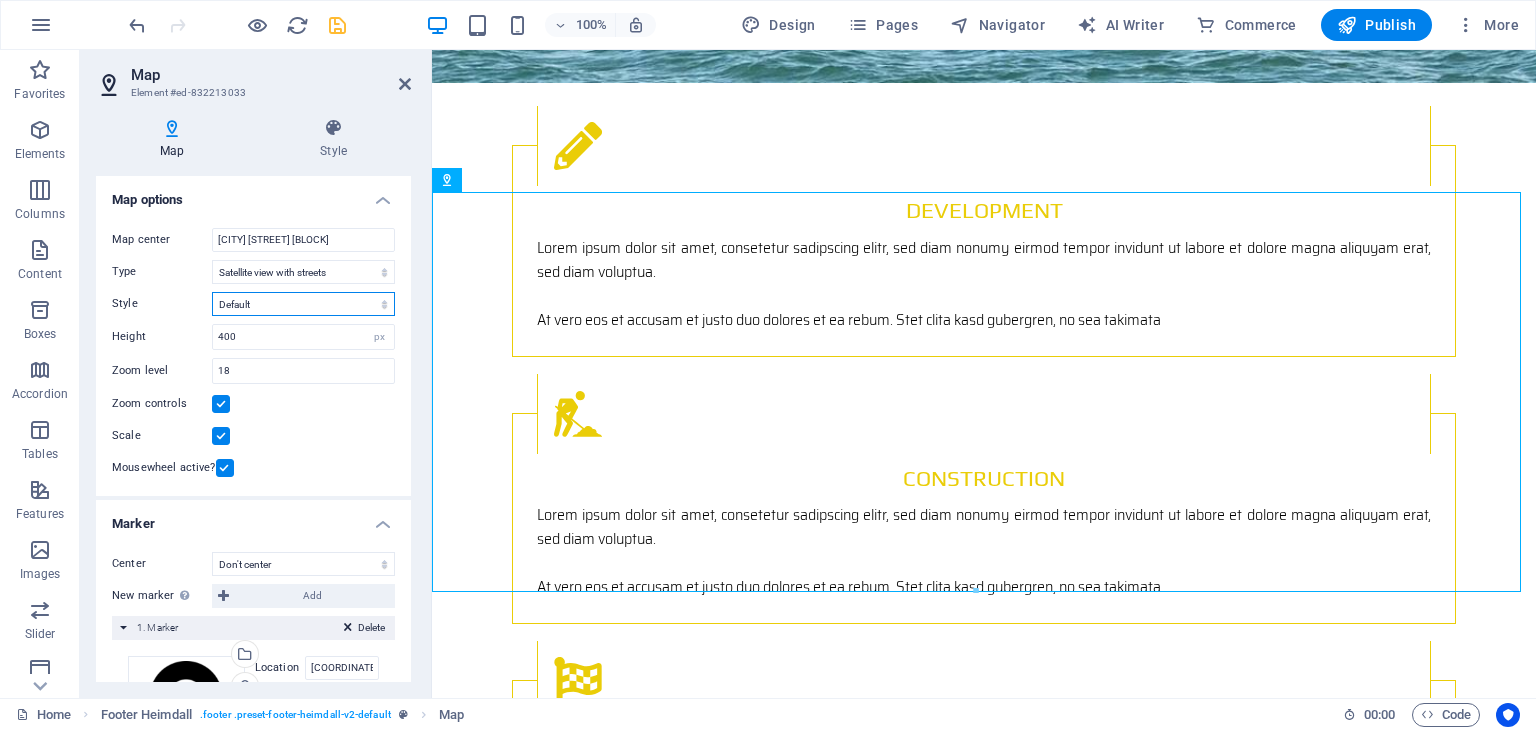click on "Default Colorize Pale Dawn Subtle Grayscale Shades of Grey Apple Maps Blue Water Midnight Commander Light Monochrome Paper Neutral Blue Hints of Gold Black &amp; White No labels" at bounding box center [303, 304] 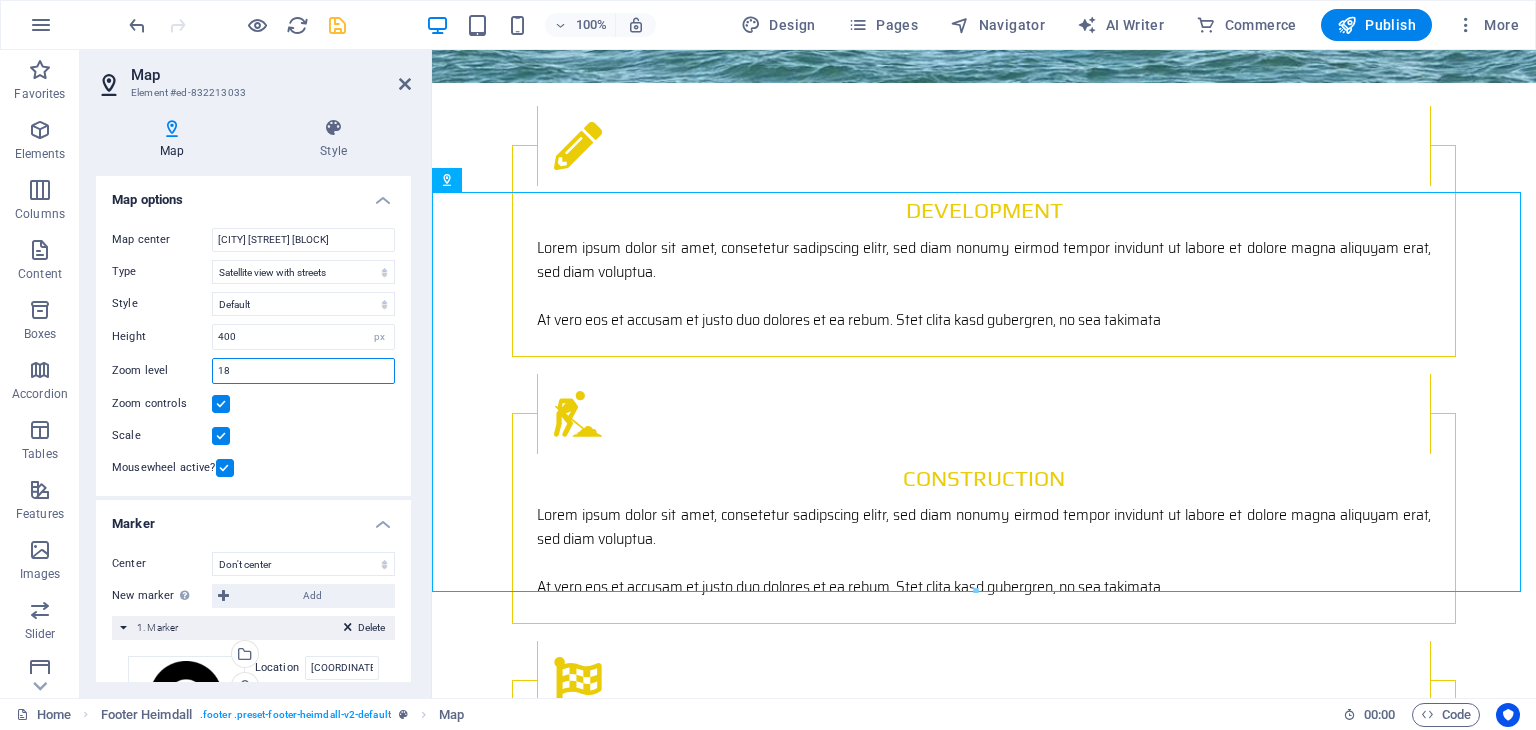 click on "18" at bounding box center [303, 371] 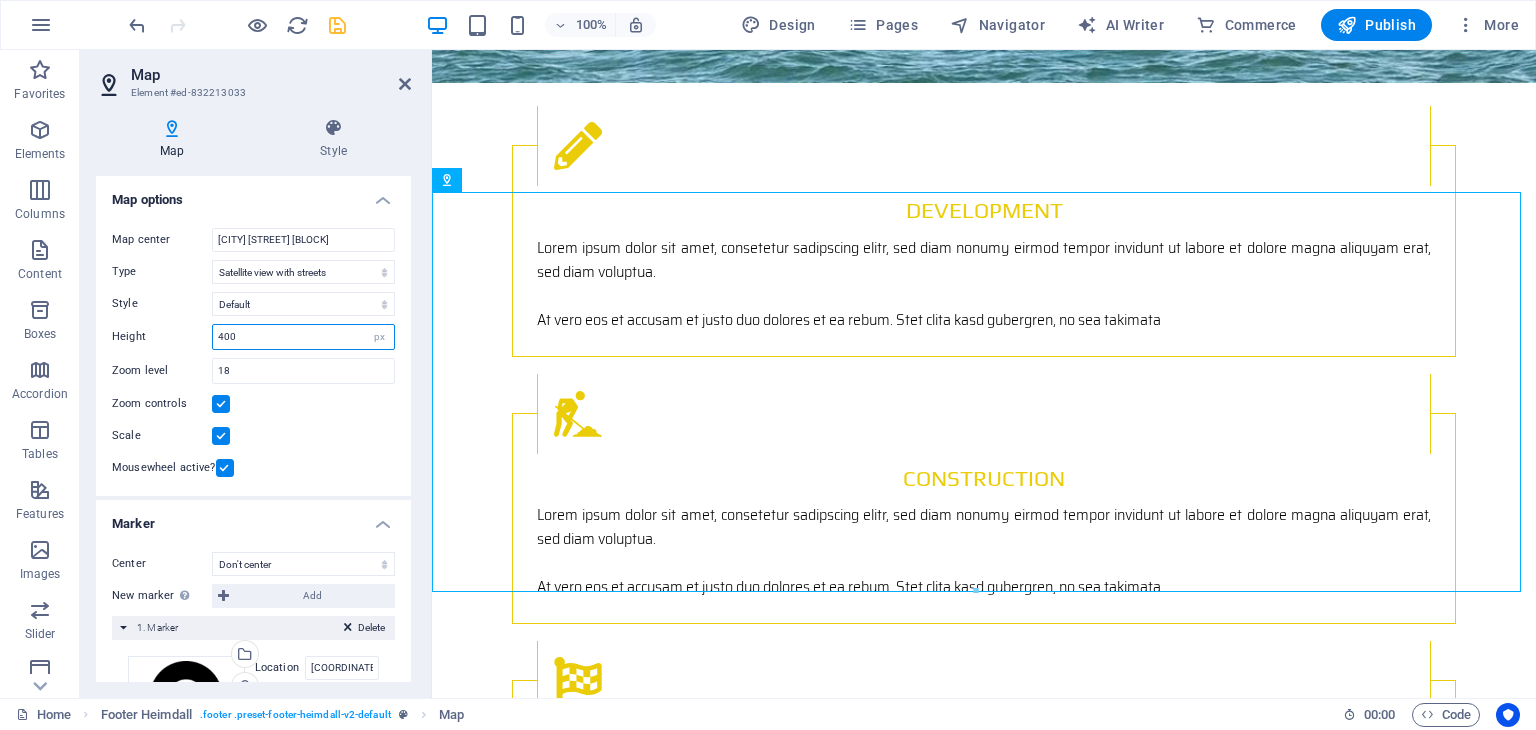 click on "400" at bounding box center [303, 337] 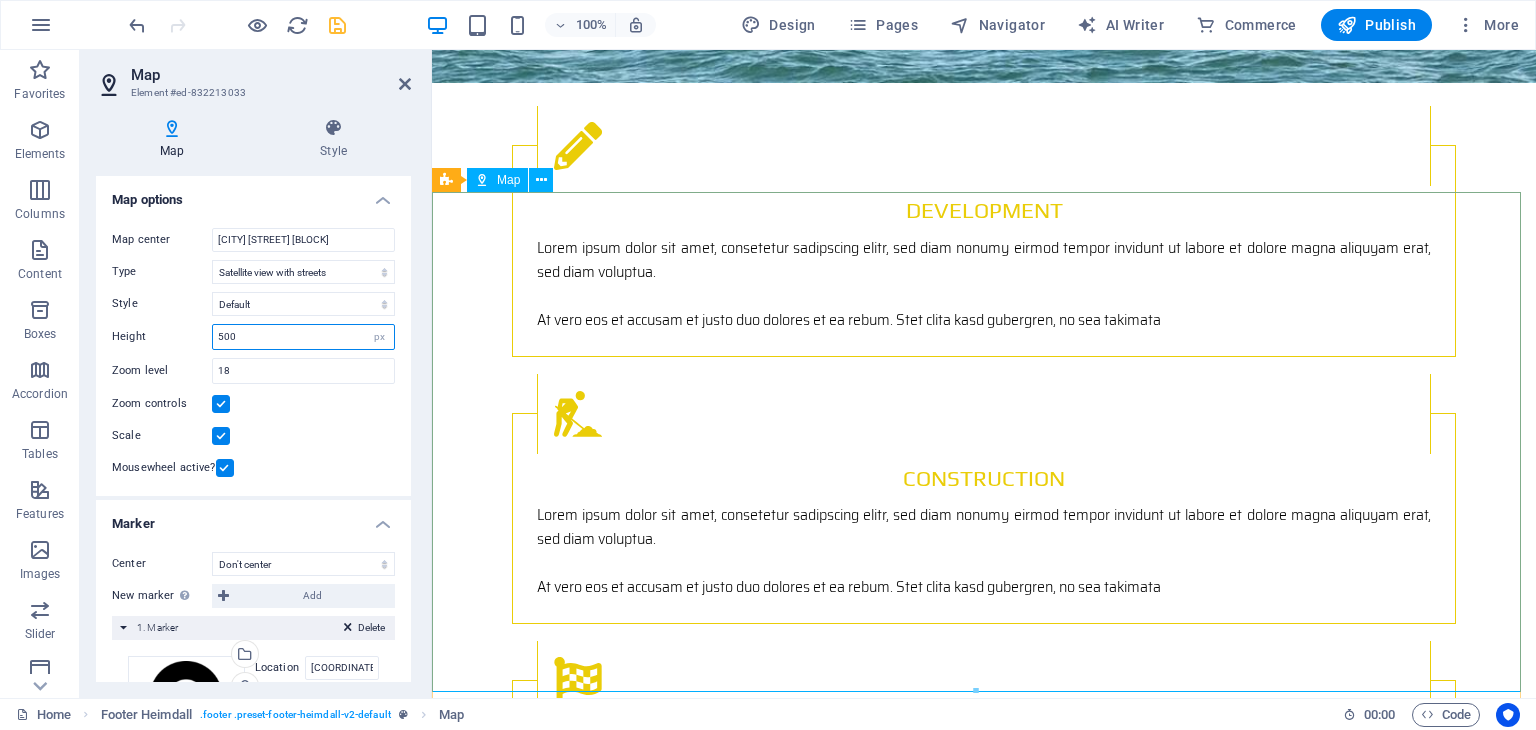 type on "500" 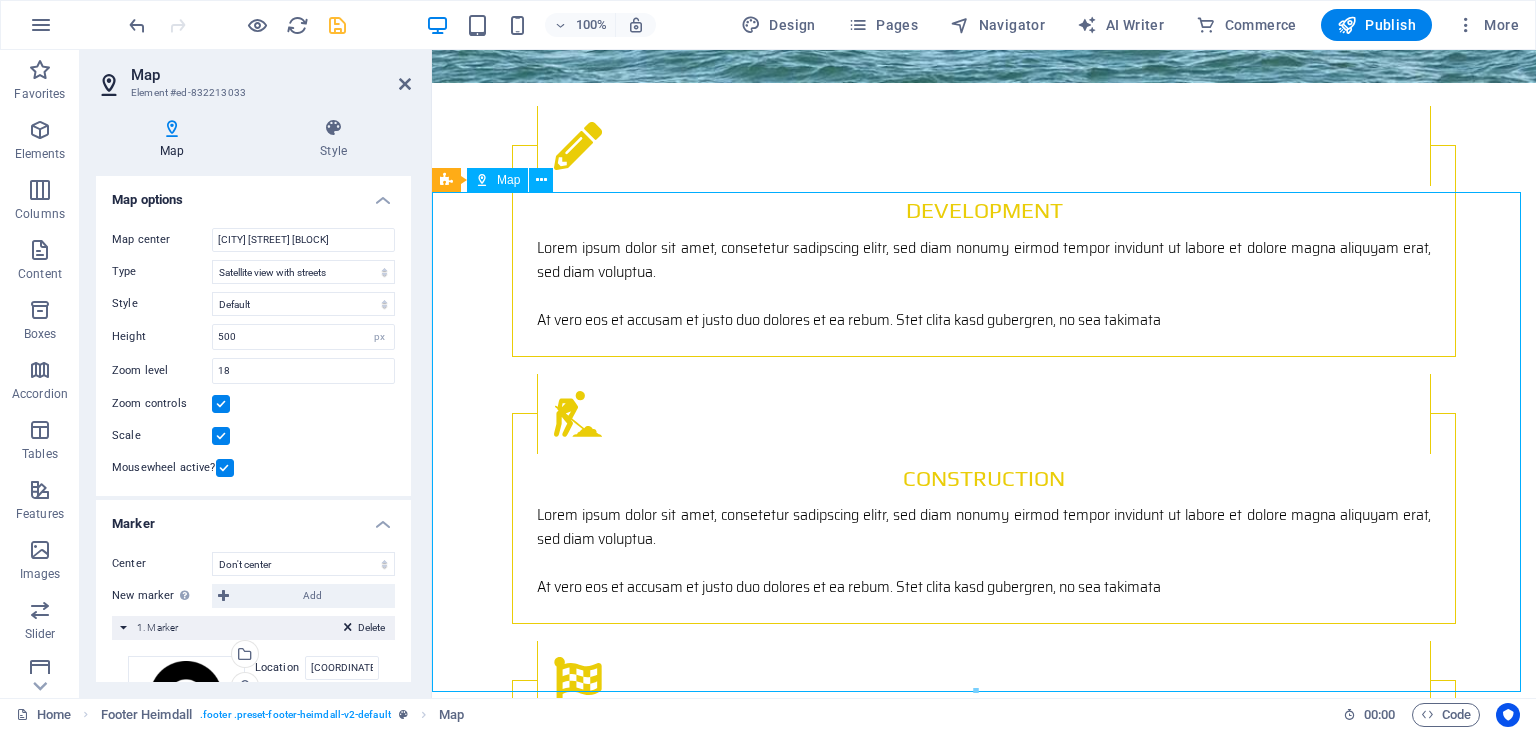 drag, startPoint x: 860, startPoint y: 215, endPoint x: 848, endPoint y: 229, distance: 18.439089 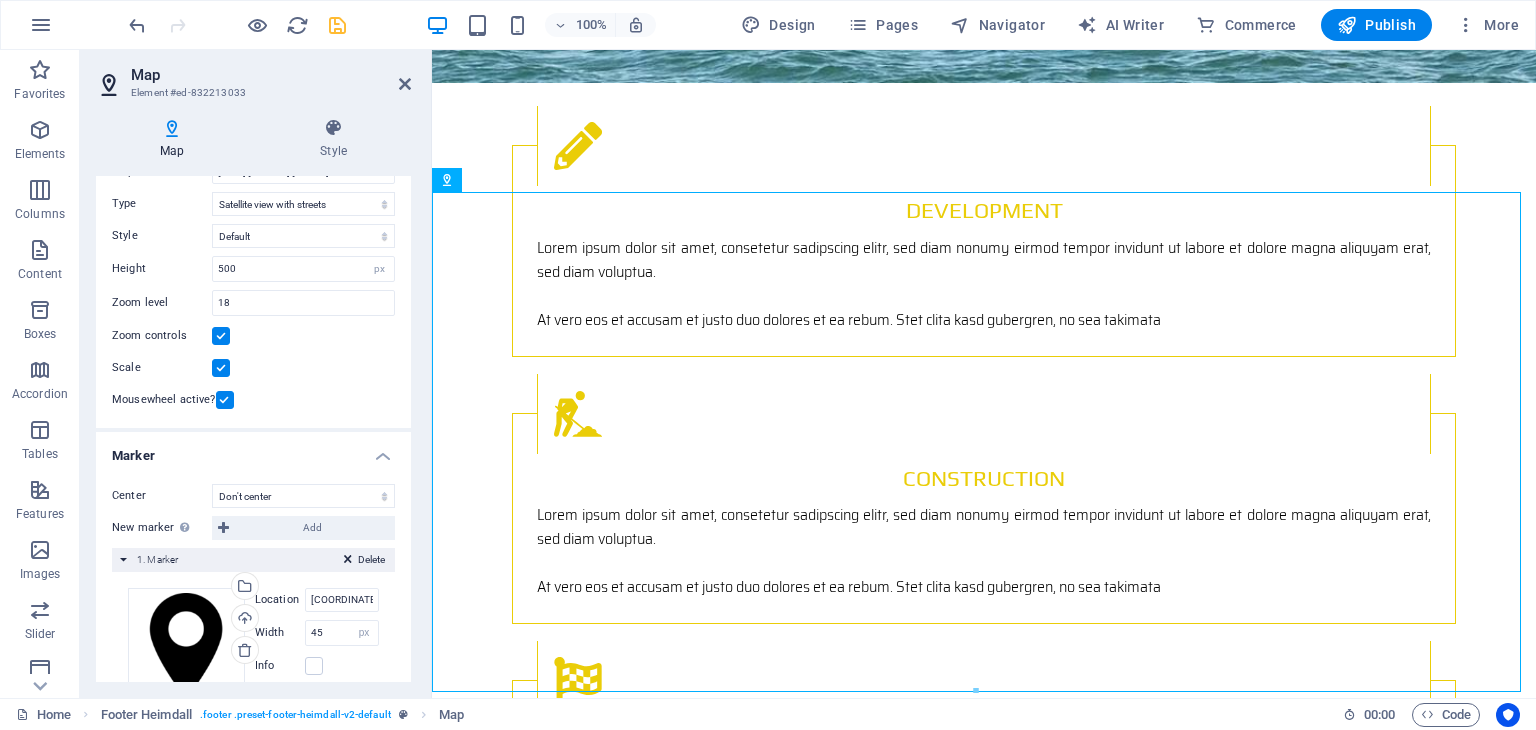 scroll, scrollTop: 100, scrollLeft: 0, axis: vertical 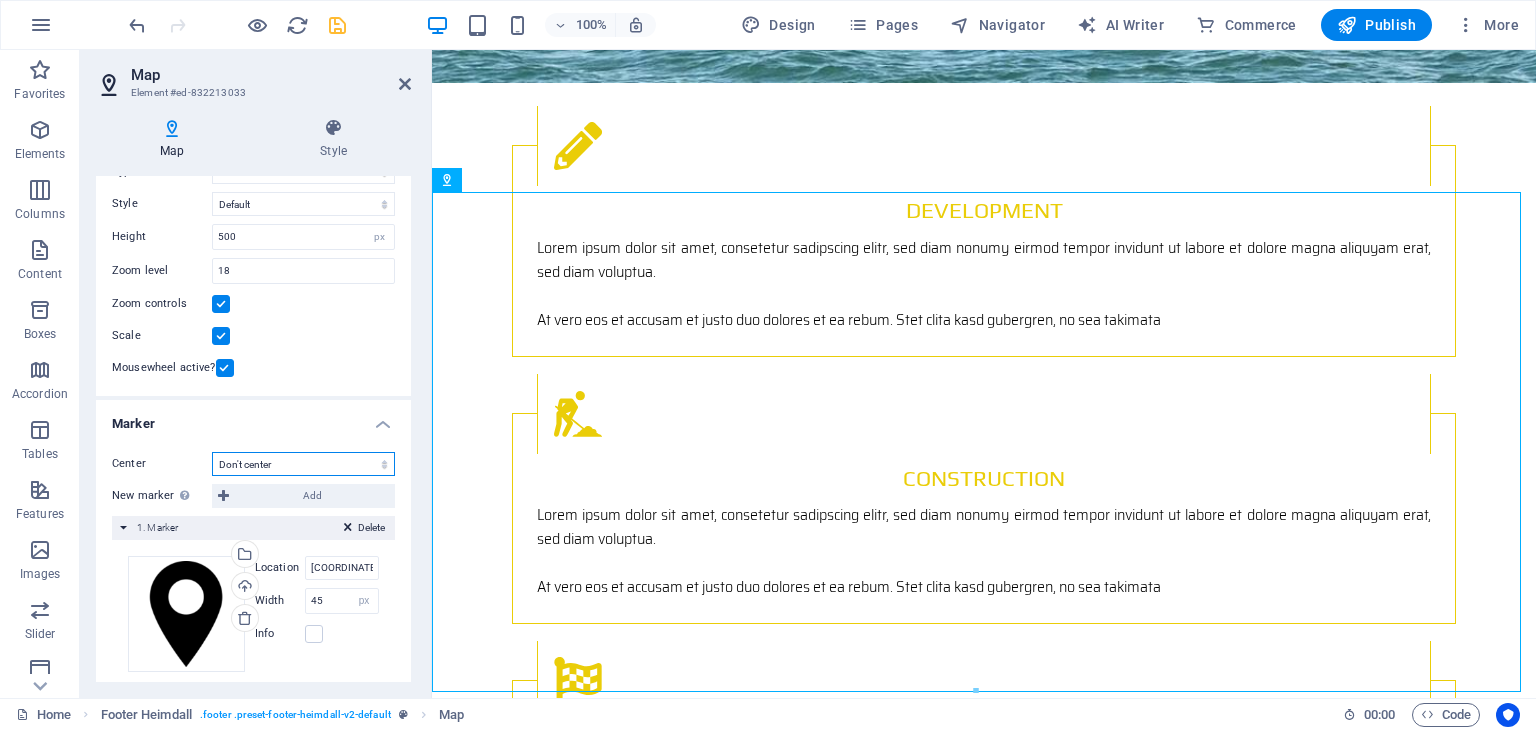 click on "Don't center Center markers Center and zoom markers" at bounding box center (303, 464) 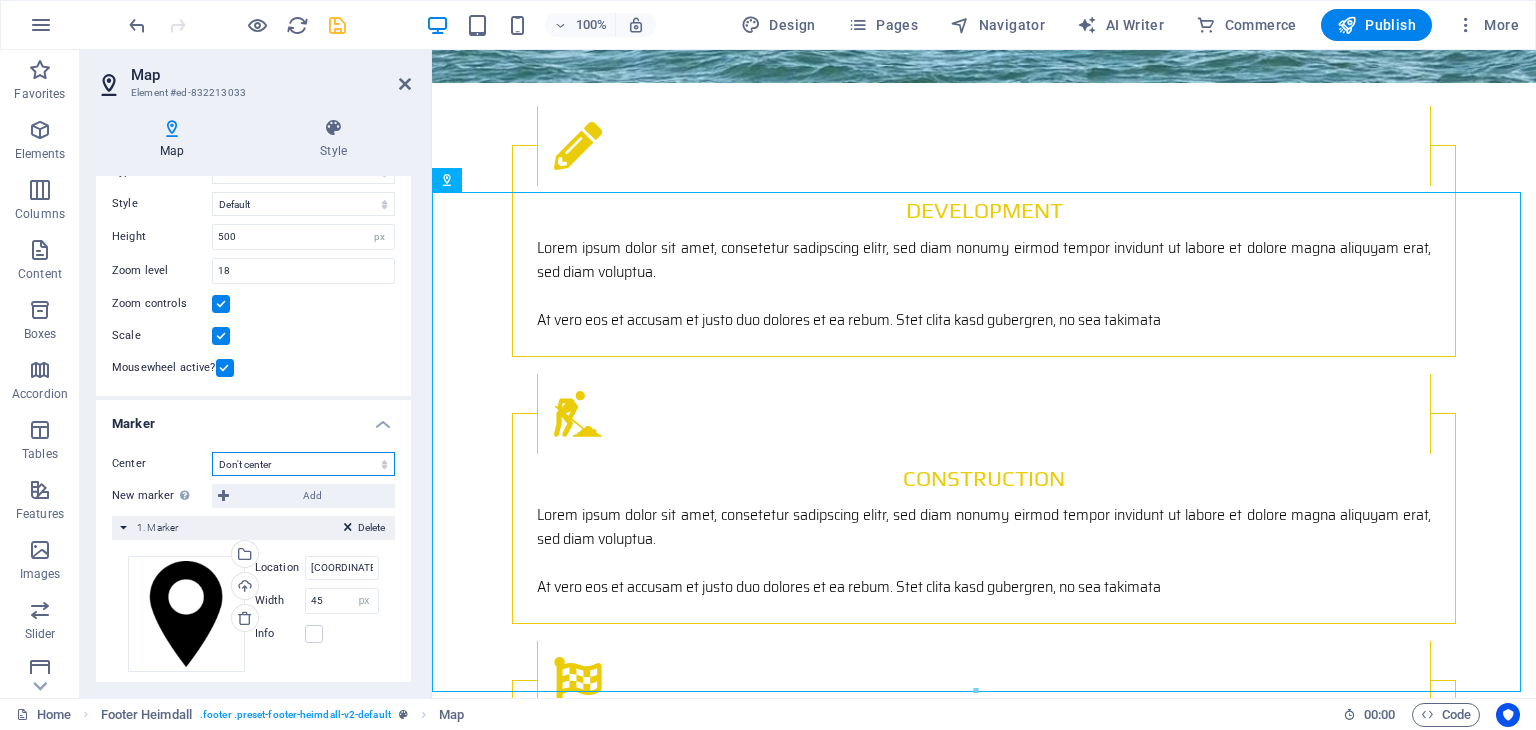 select on "2" 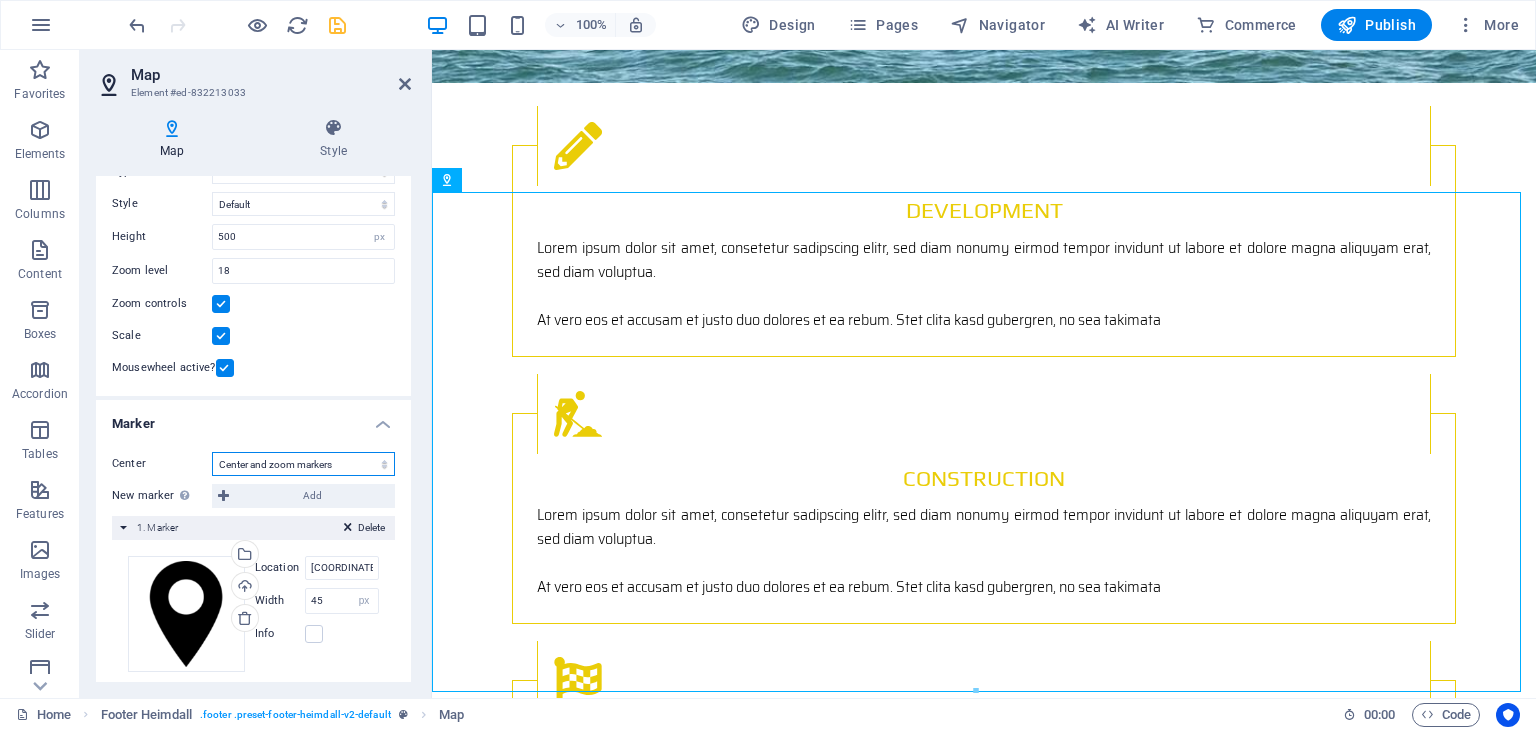 click on "Don't center Center markers Center and zoom markers" at bounding box center [303, 464] 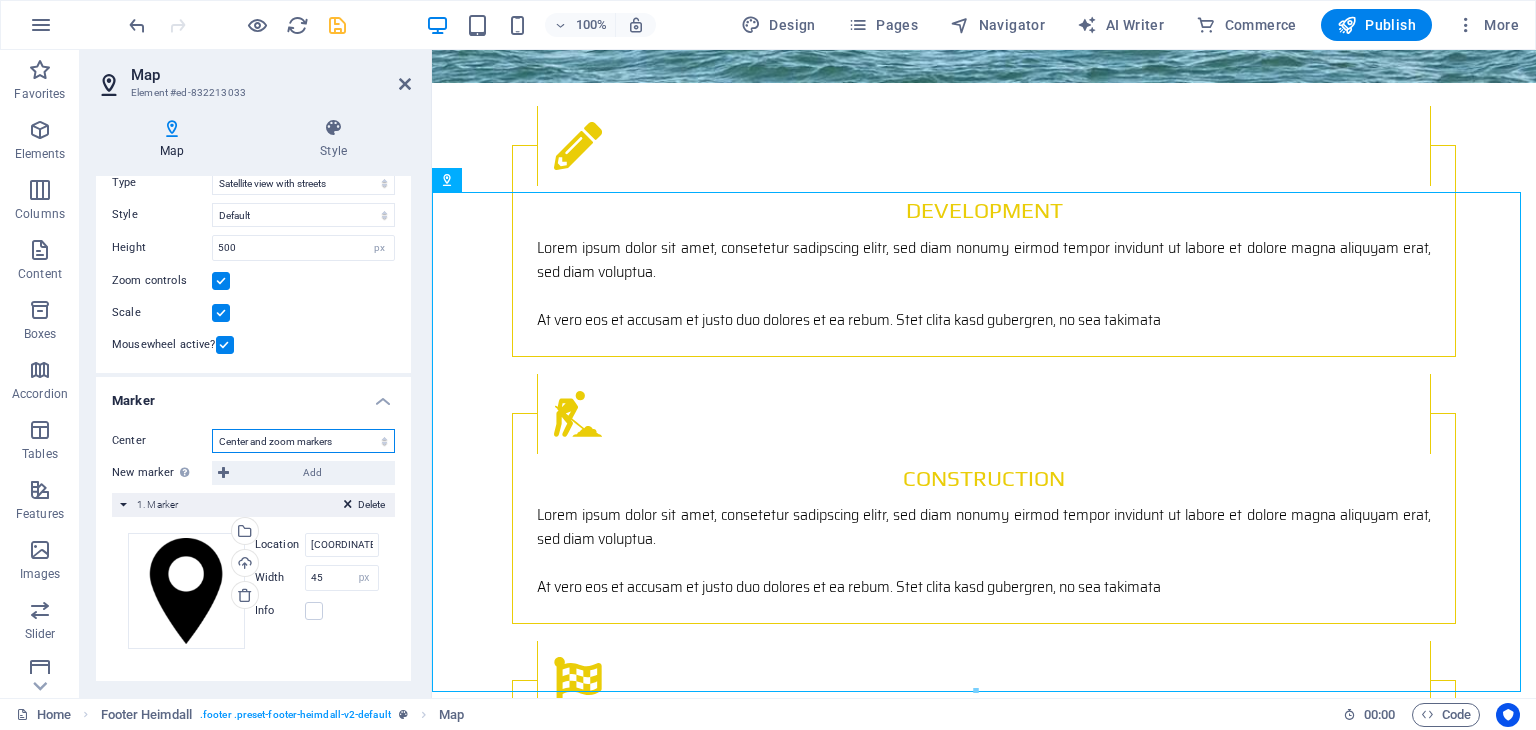 scroll, scrollTop: 62, scrollLeft: 0, axis: vertical 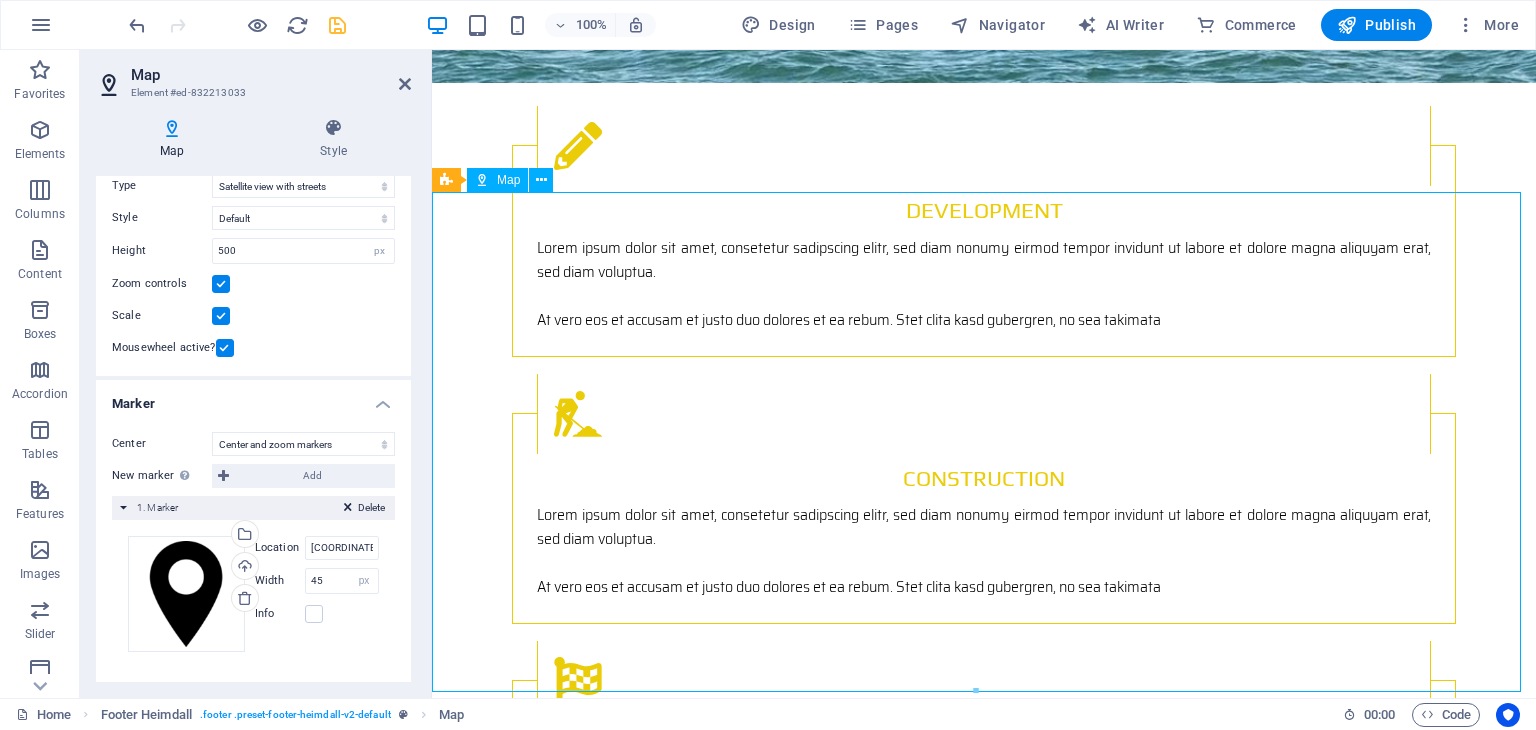 drag, startPoint x: 904, startPoint y: 522, endPoint x: 880, endPoint y: 472, distance: 55.461697 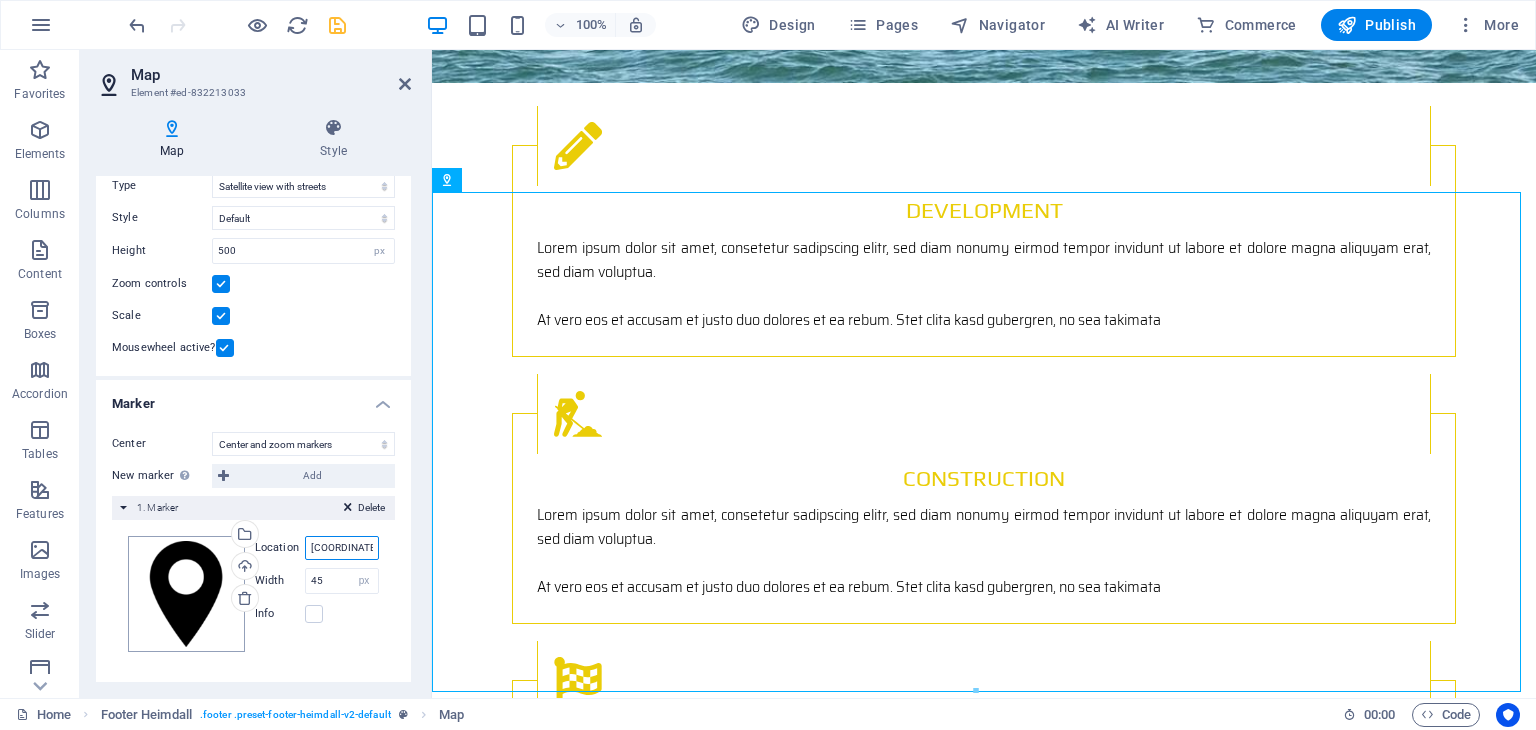 drag, startPoint x: 355, startPoint y: 548, endPoint x: 198, endPoint y: 553, distance: 157.0796 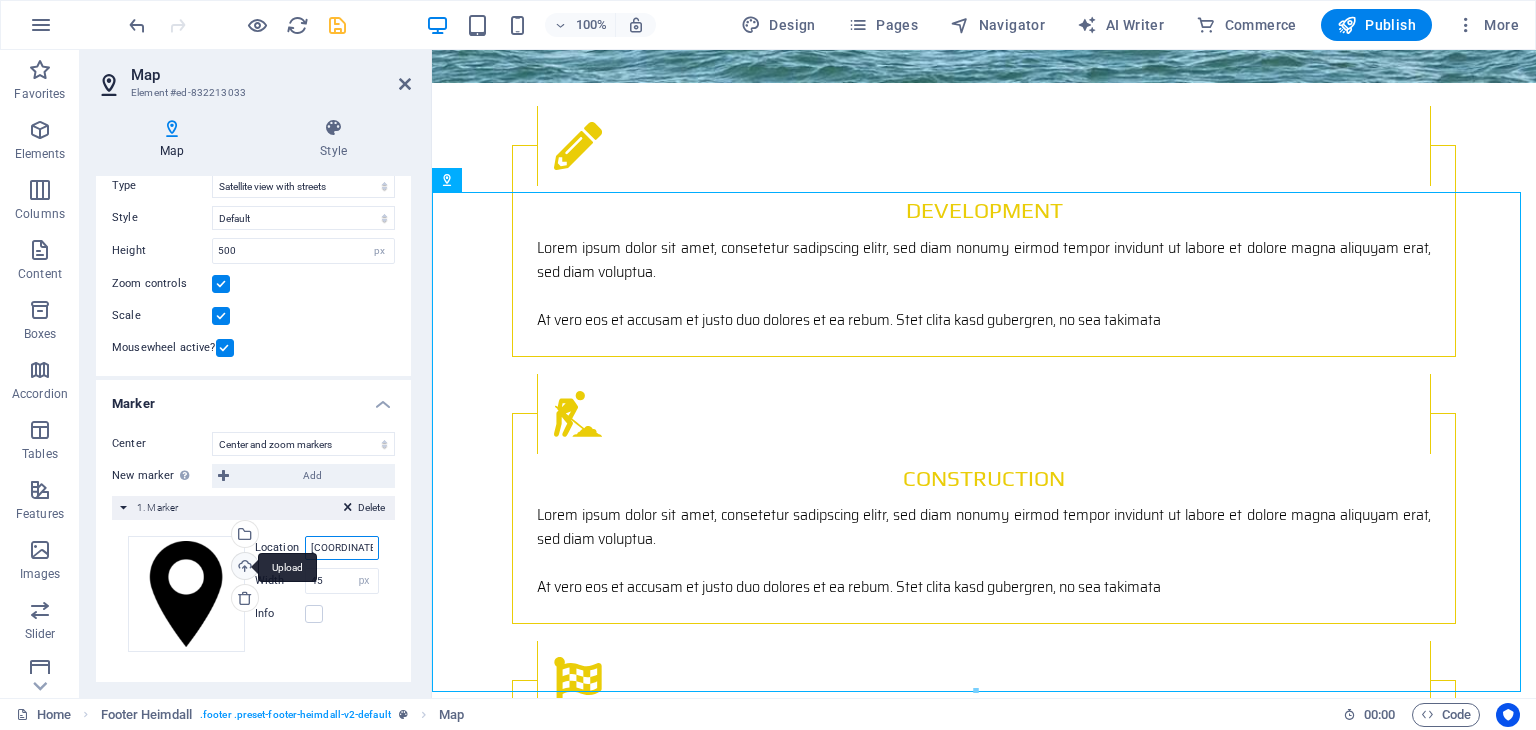 paste on "[COORDINATES]" 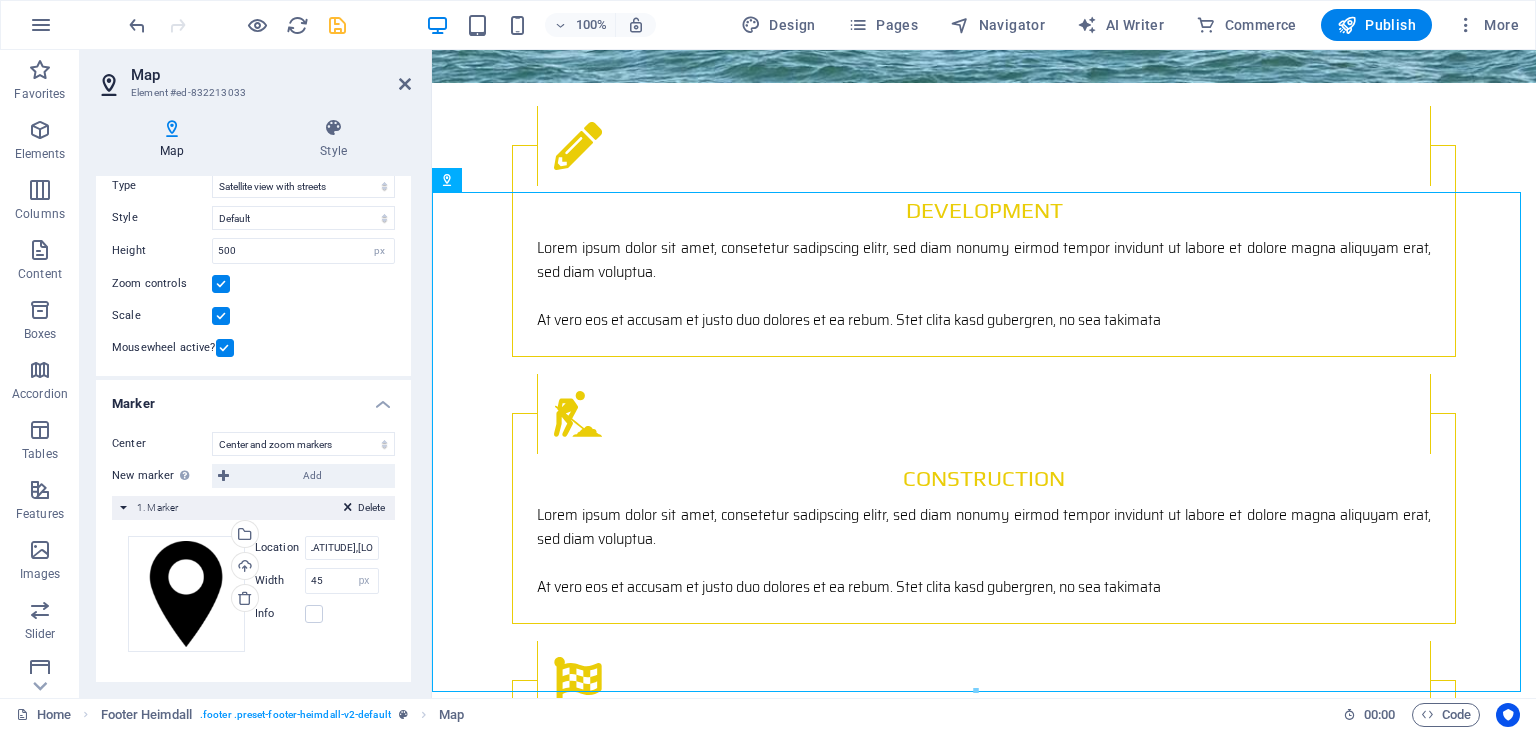scroll, scrollTop: 0, scrollLeft: 0, axis: both 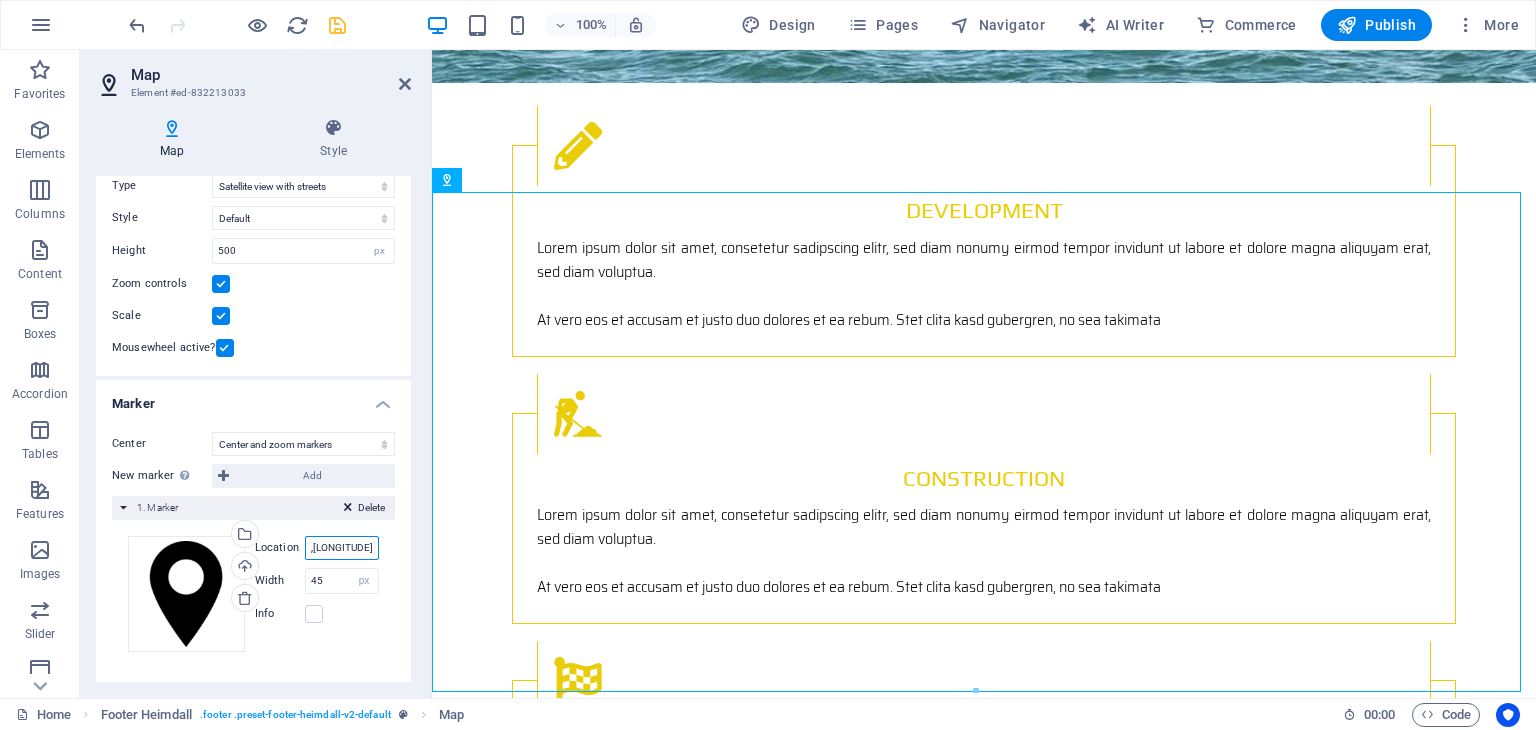 drag, startPoint x: 369, startPoint y: 549, endPoint x: 386, endPoint y: 551, distance: 17.117243 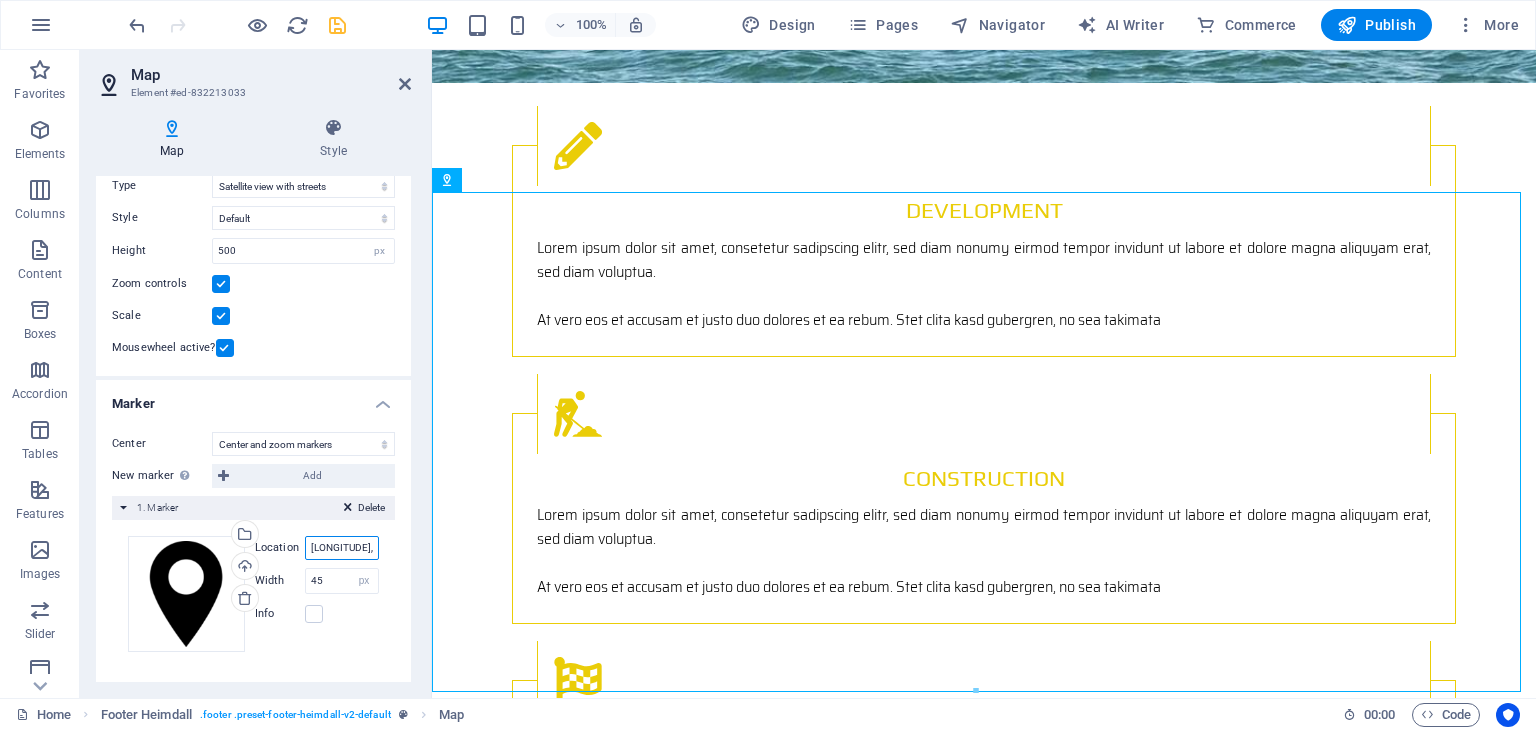 paste on "[LONGITUDE]" 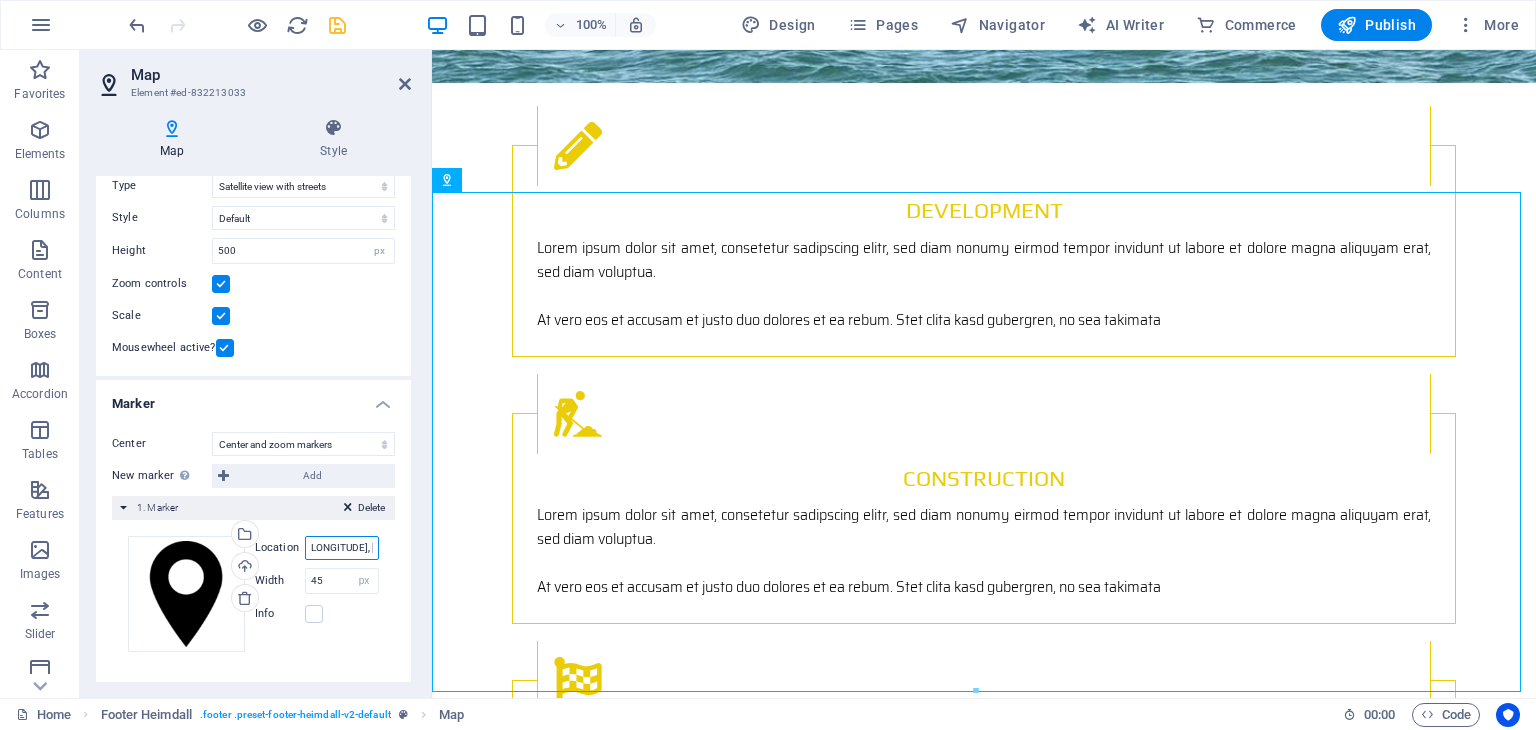 scroll, scrollTop: 0, scrollLeft: 120, axis: horizontal 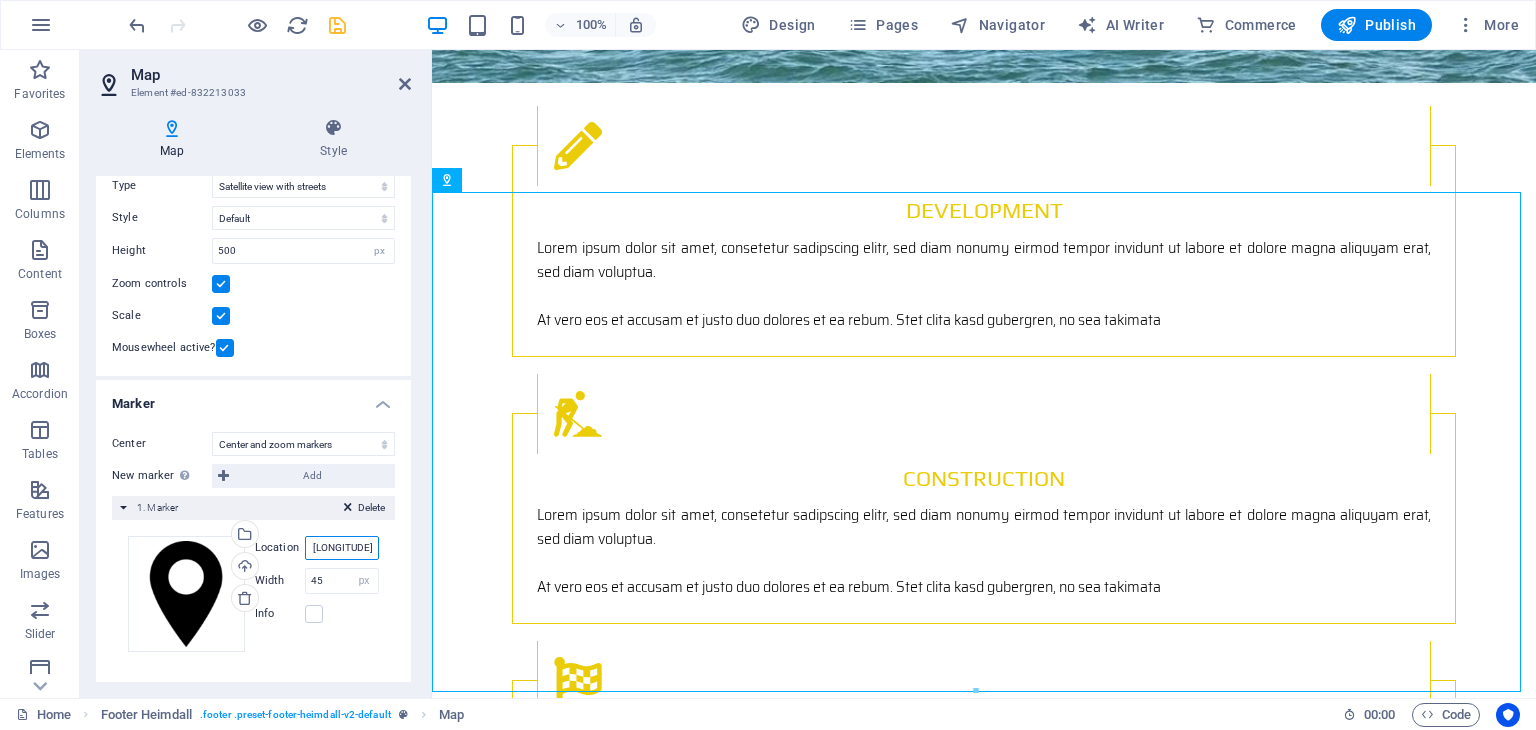 click on "[LATITUDE],[LONGITUDE], [LONGITUDE]" at bounding box center (342, 548) 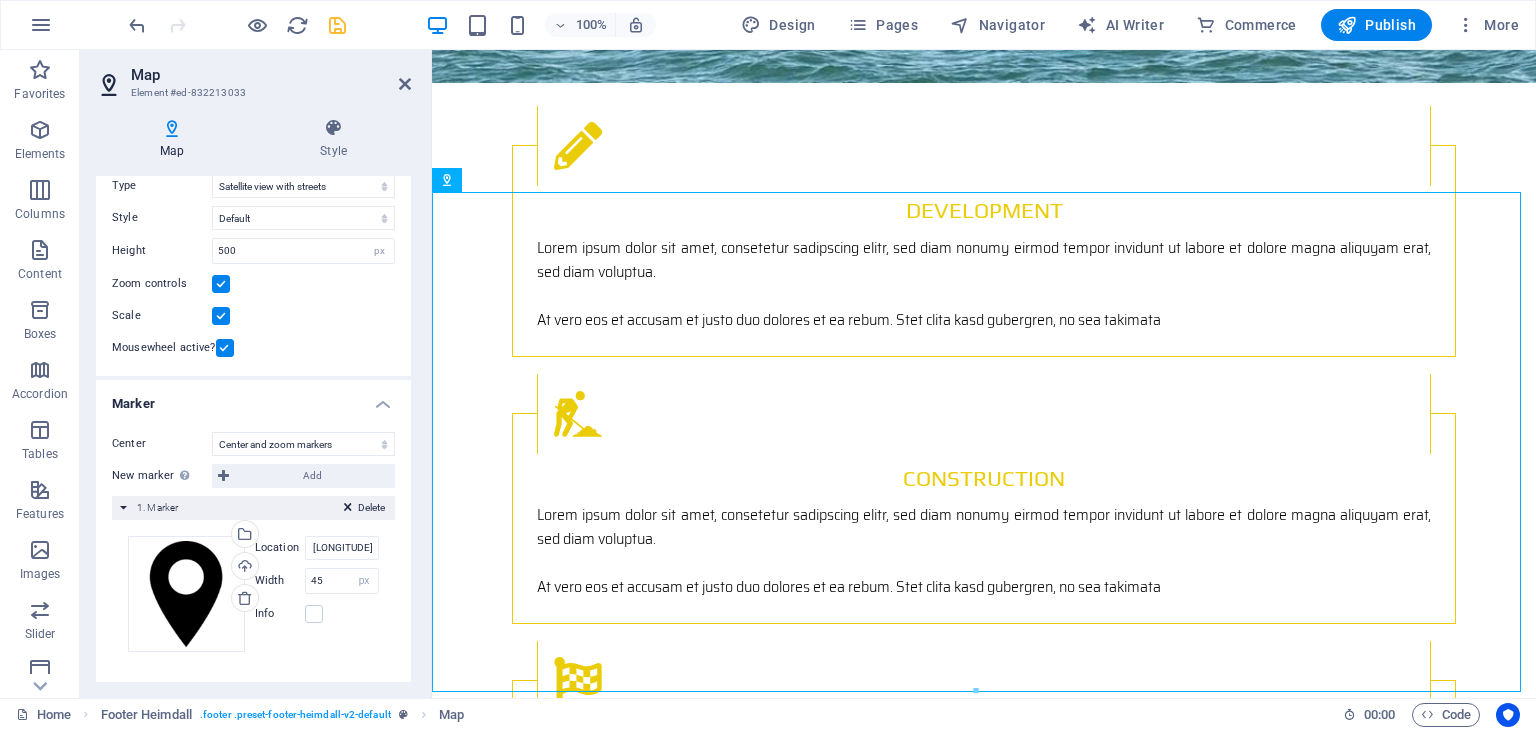 scroll, scrollTop: 0, scrollLeft: 0, axis: both 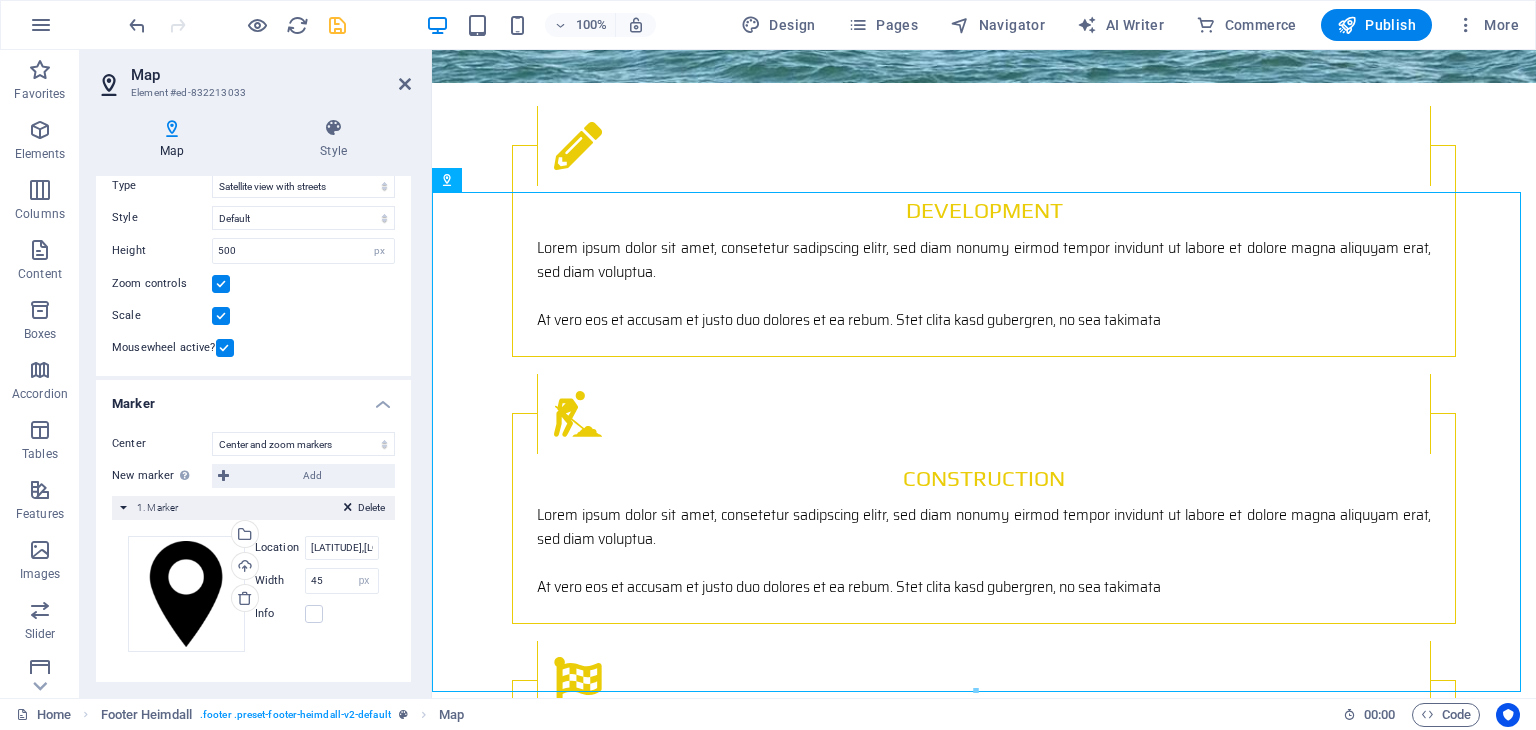 click on "Height 500 px" at bounding box center [253, 251] 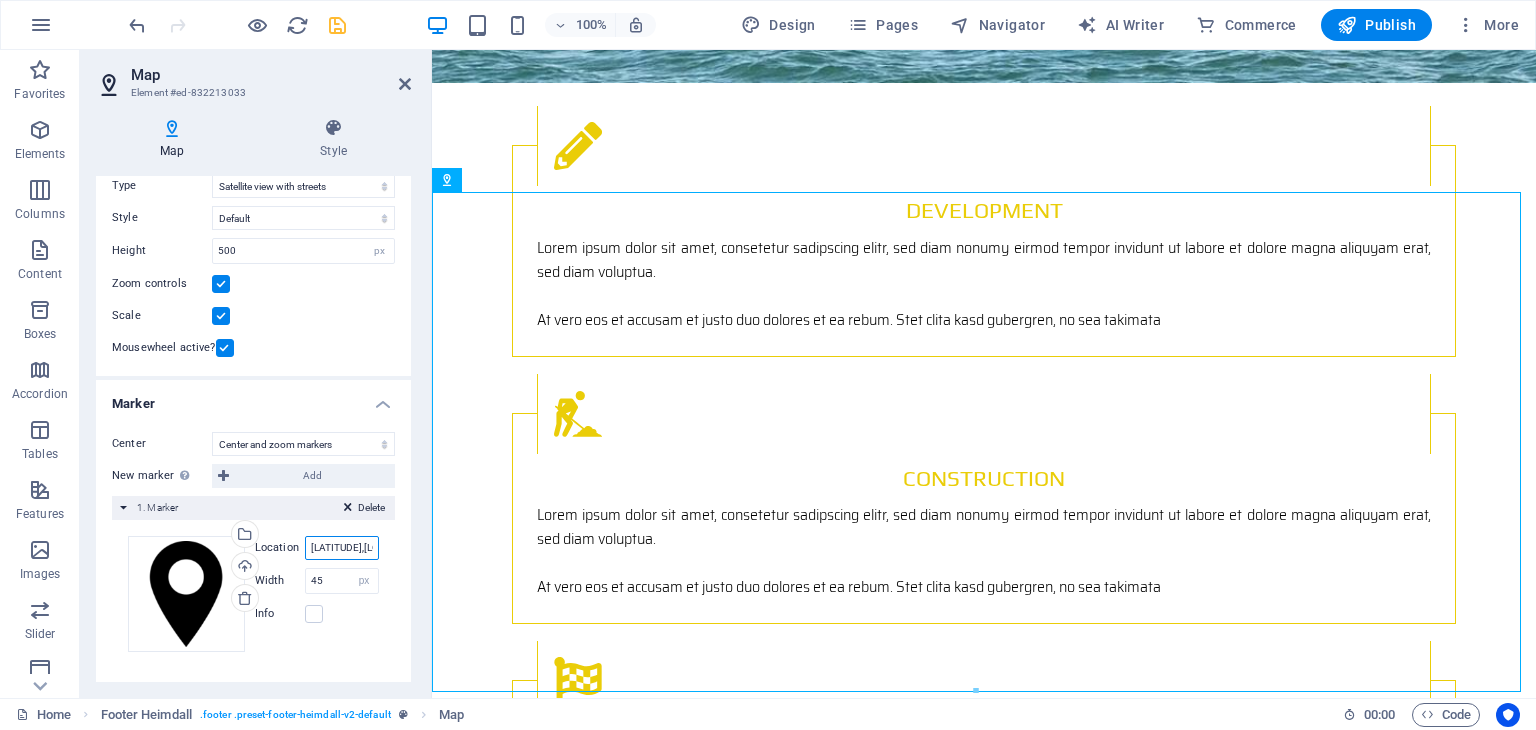 click on "[LATITUDE],[LONGITUDE], [LONGITUDE]" at bounding box center [342, 548] 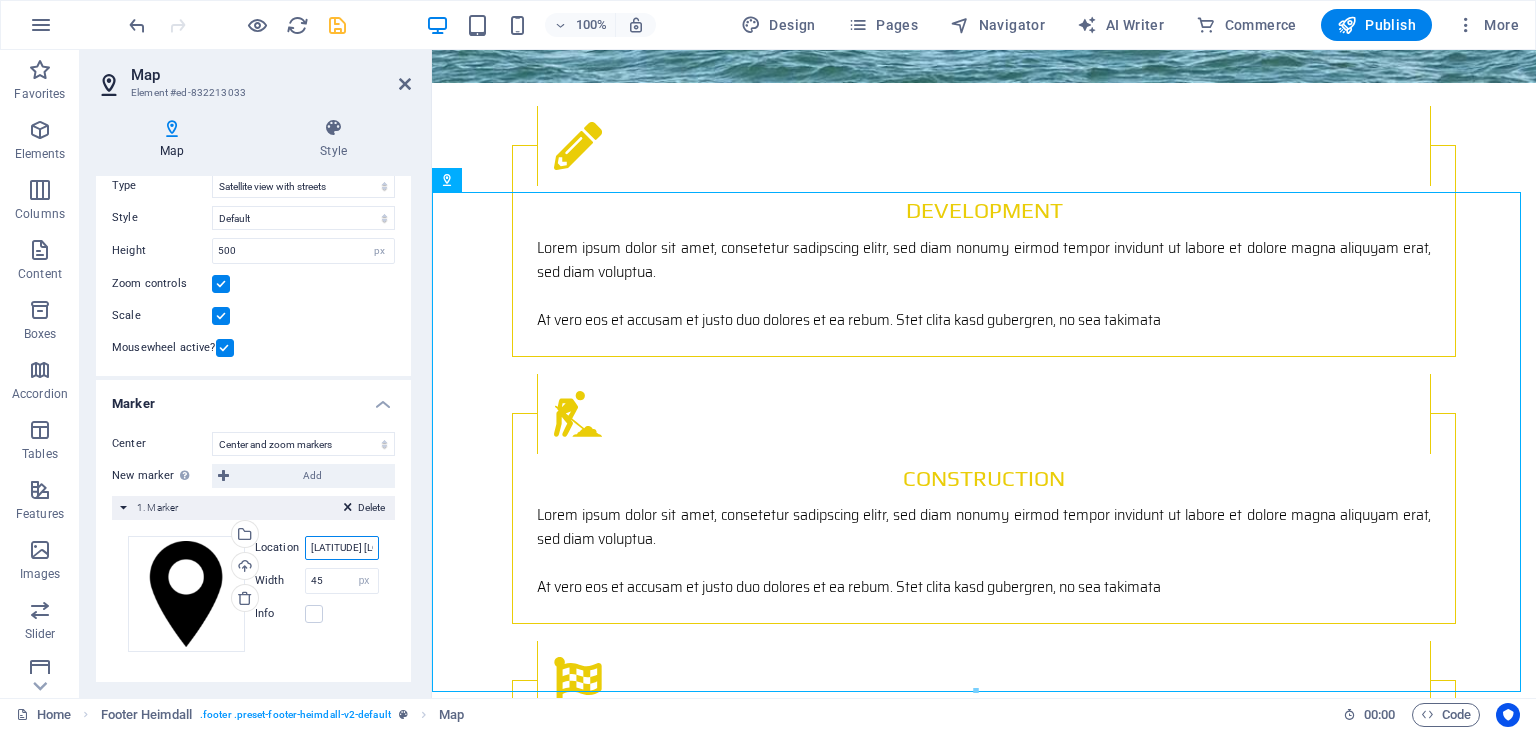 scroll, scrollTop: 0, scrollLeft: 72, axis: horizontal 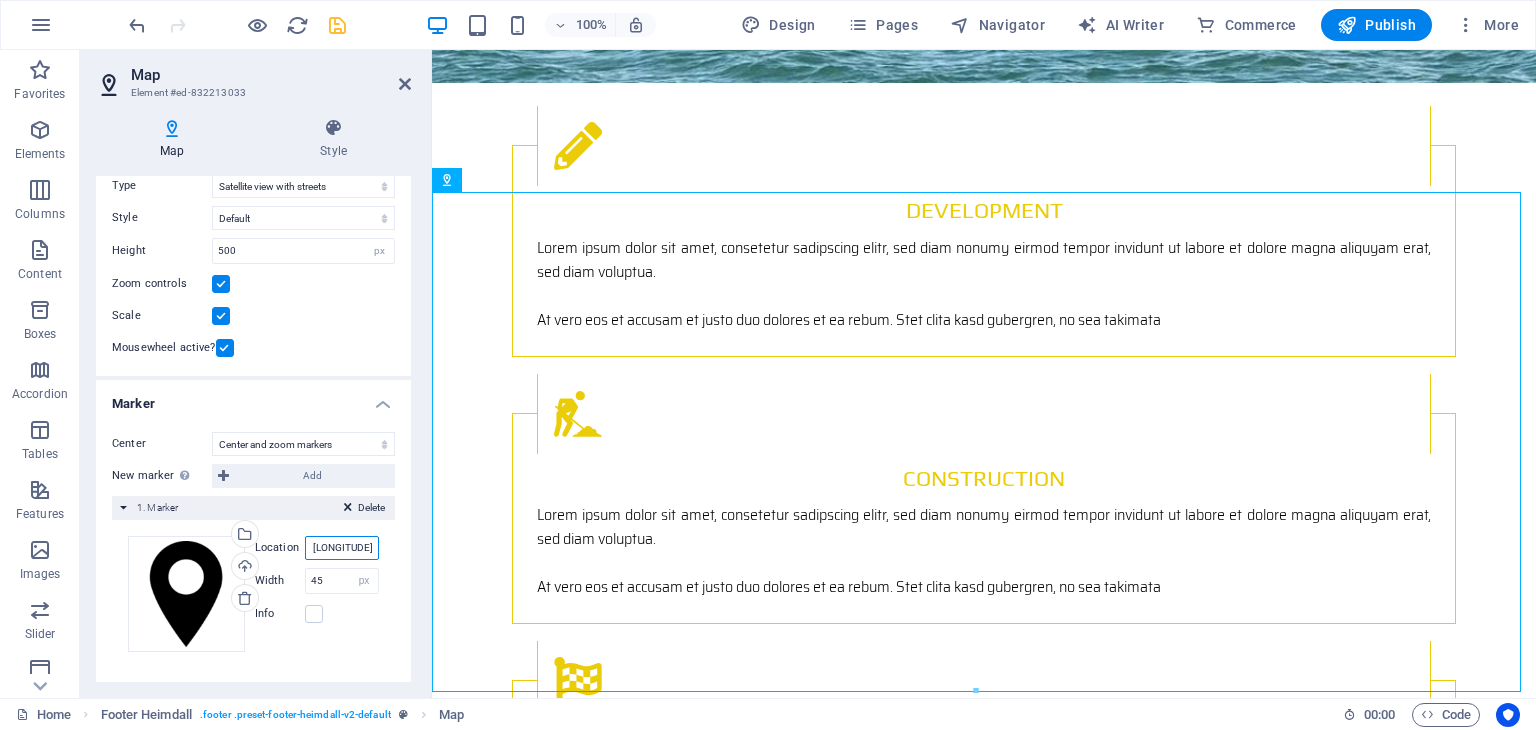 click on "[LATITUDE] [LONGITUDE]" at bounding box center (342, 548) 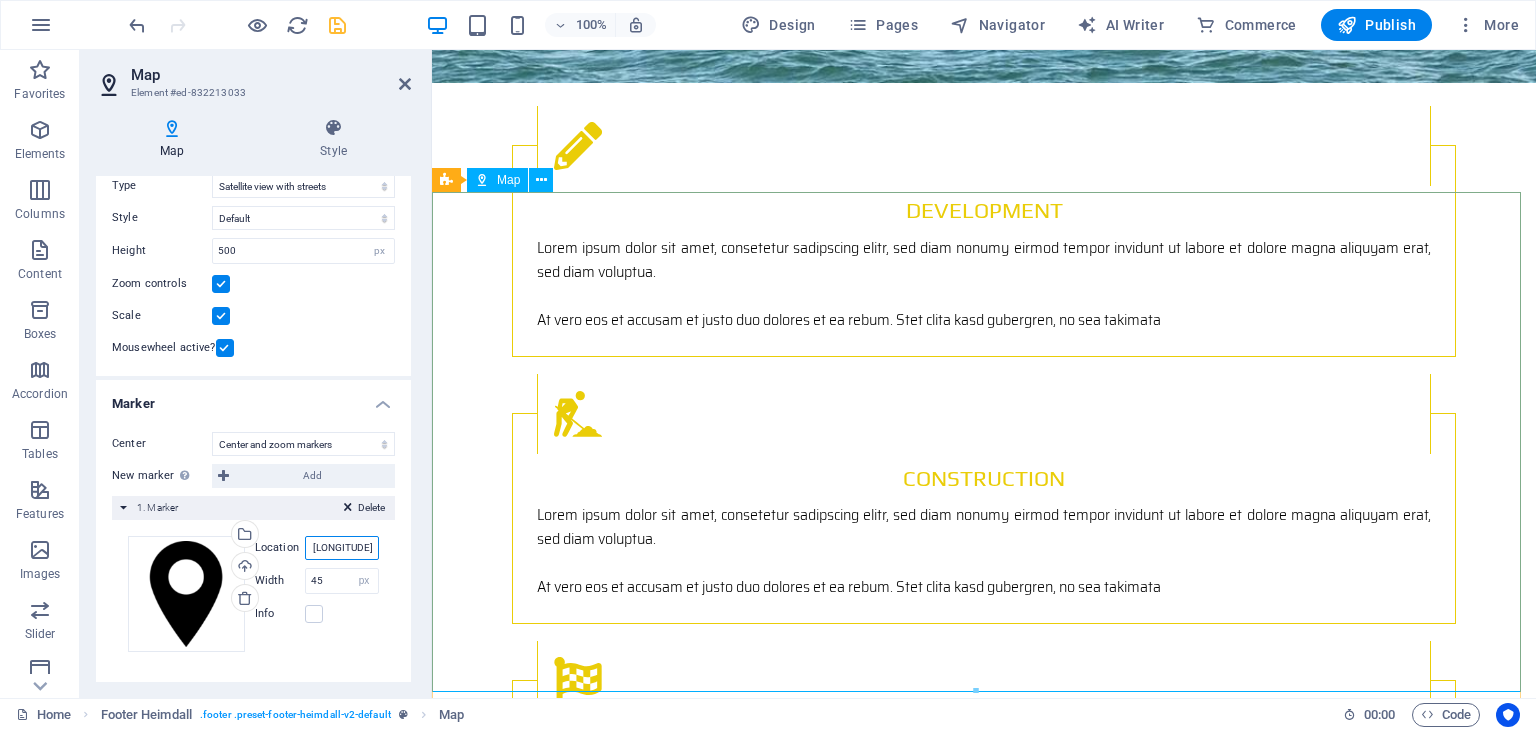 scroll, scrollTop: 0, scrollLeft: 69, axis: horizontal 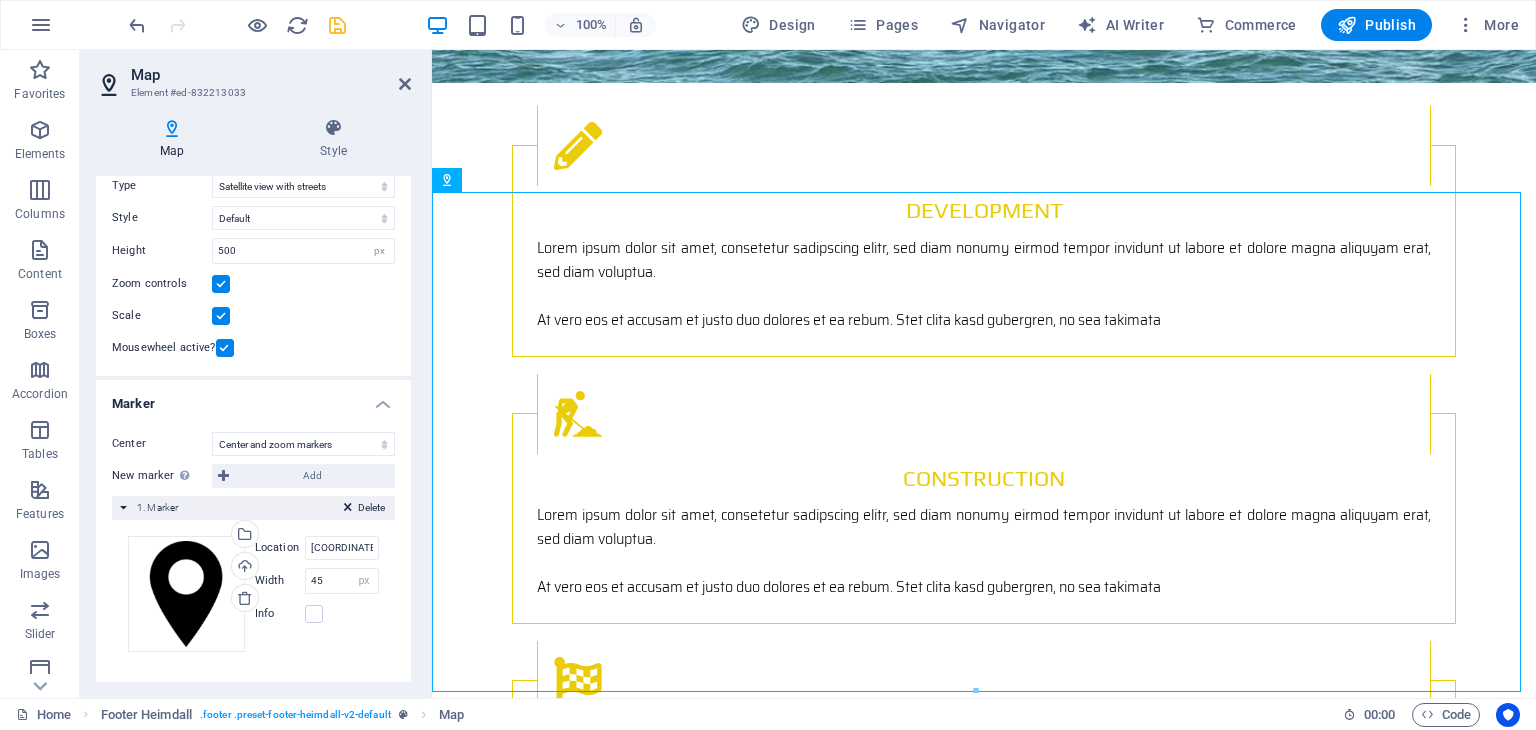 click on "Mousewheel active?" at bounding box center [253, 348] 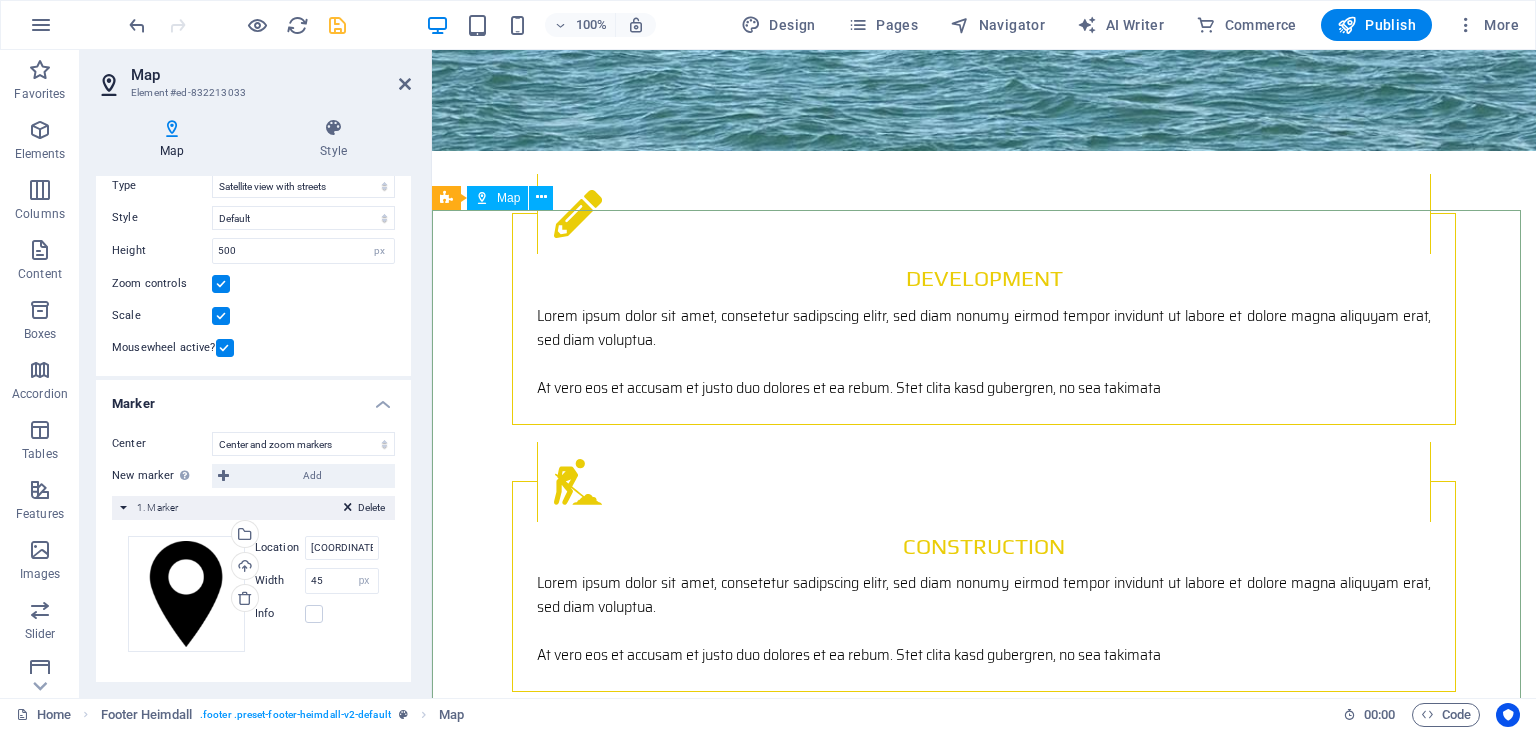 scroll, scrollTop: 2808, scrollLeft: 0, axis: vertical 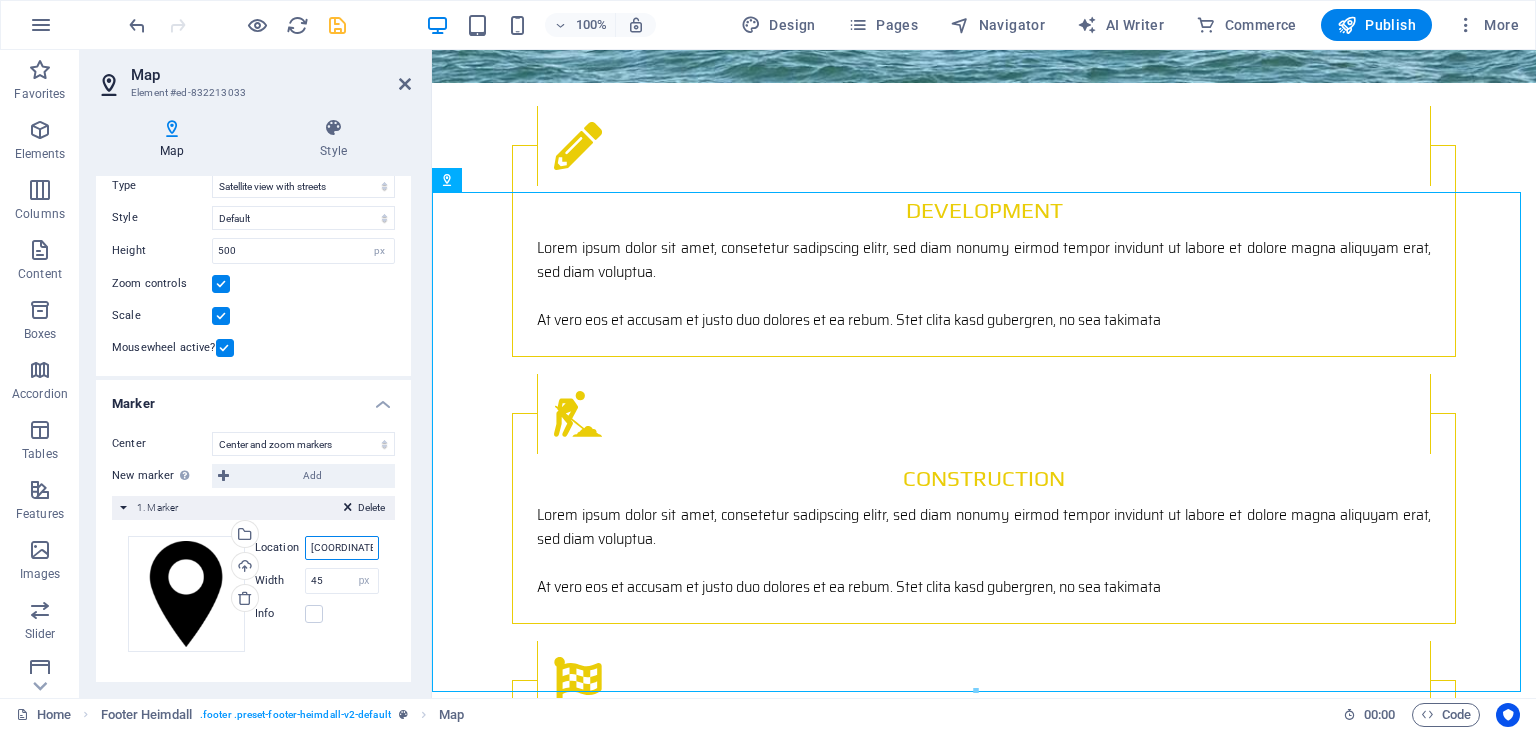 click on "[COORDINATES] , [COORDINATES]" at bounding box center (342, 548) 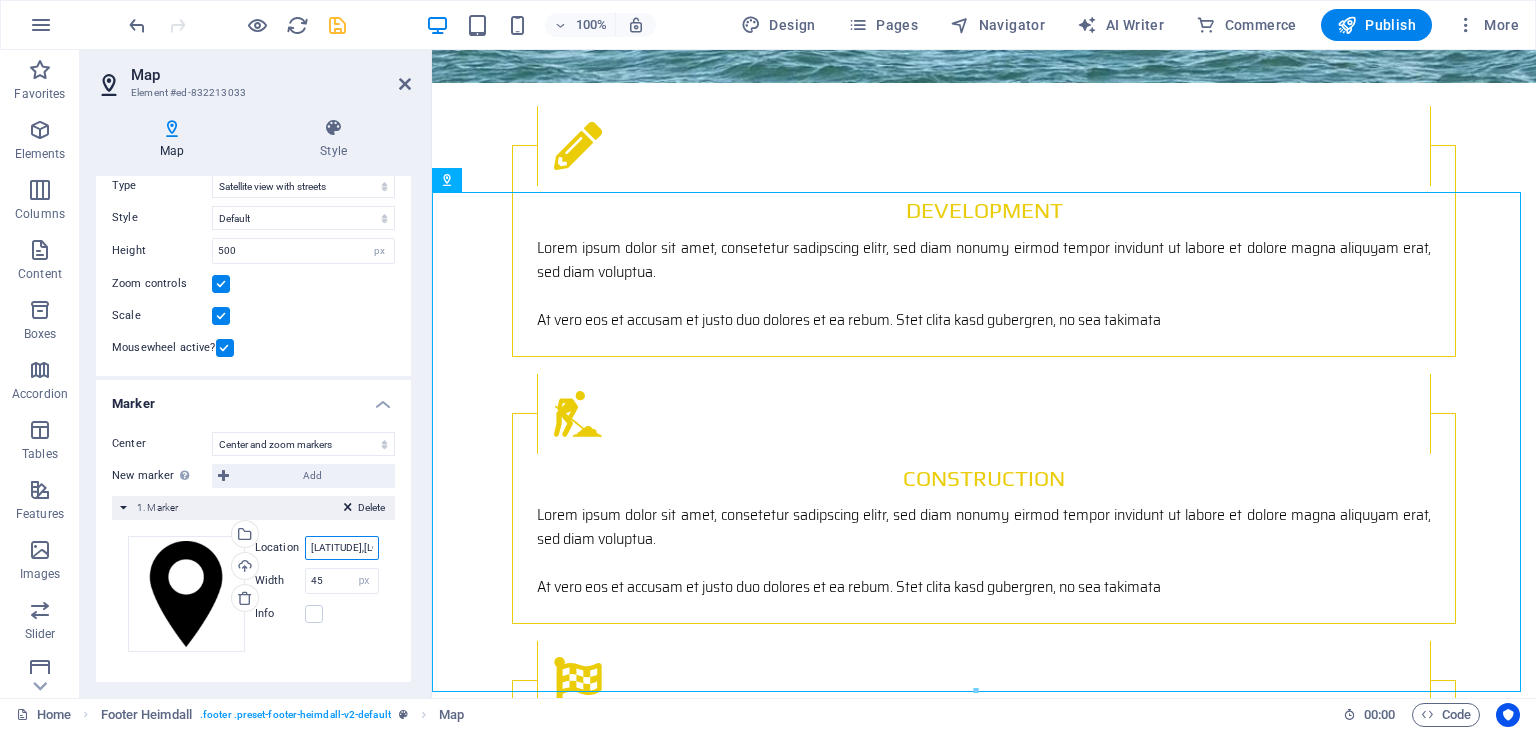 scroll, scrollTop: 0, scrollLeft: 36, axis: horizontal 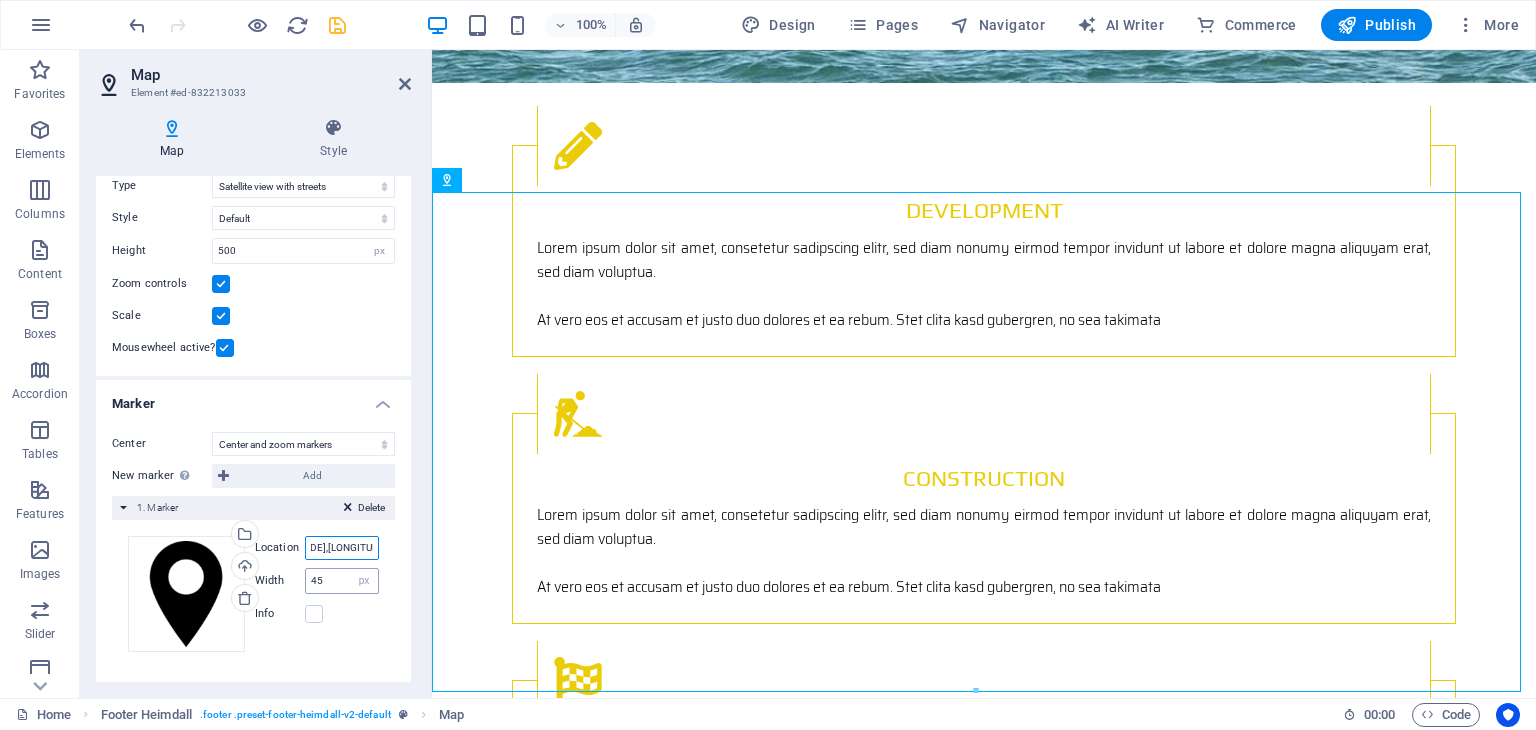 type on "[LATITUDE],[LONGITUDE]" 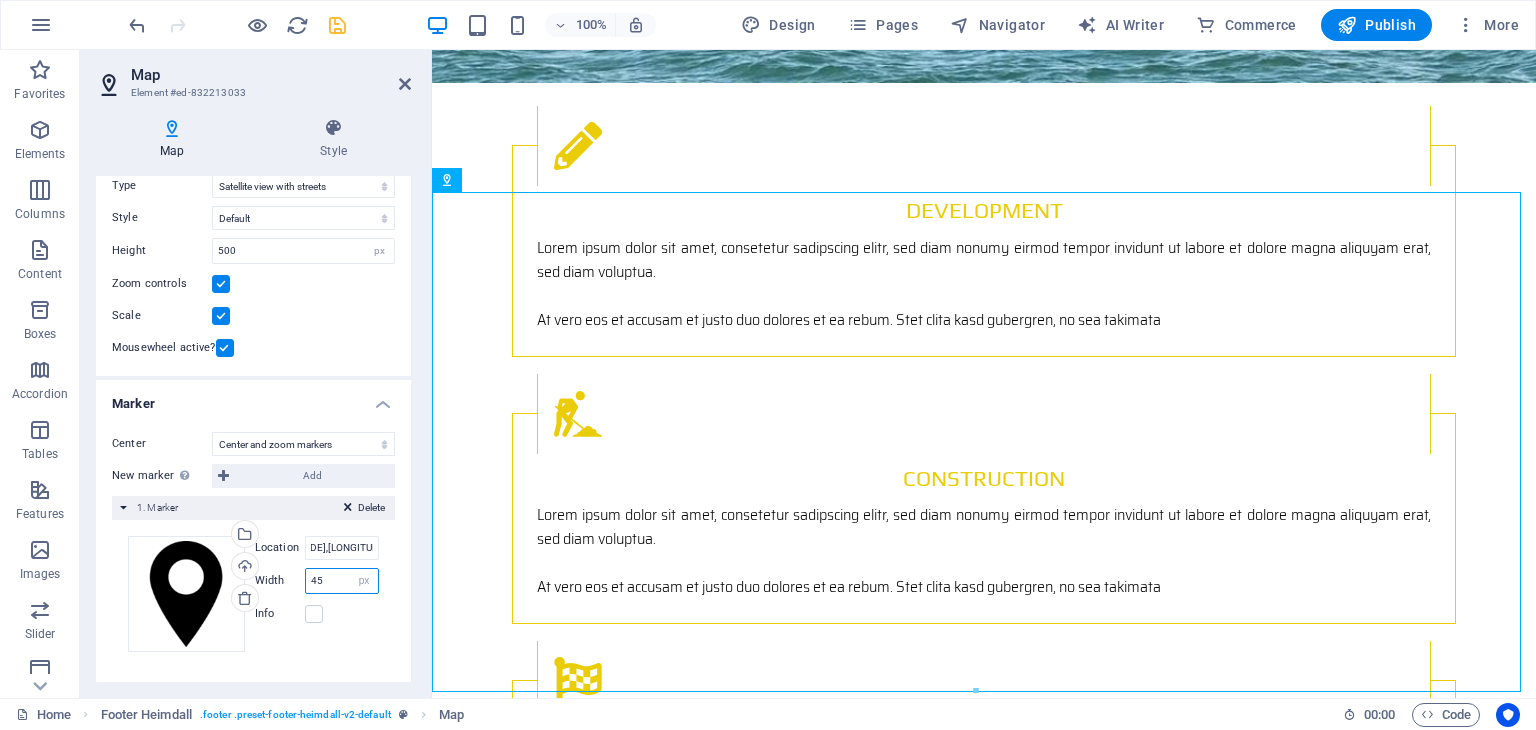 click on "45" at bounding box center [342, 581] 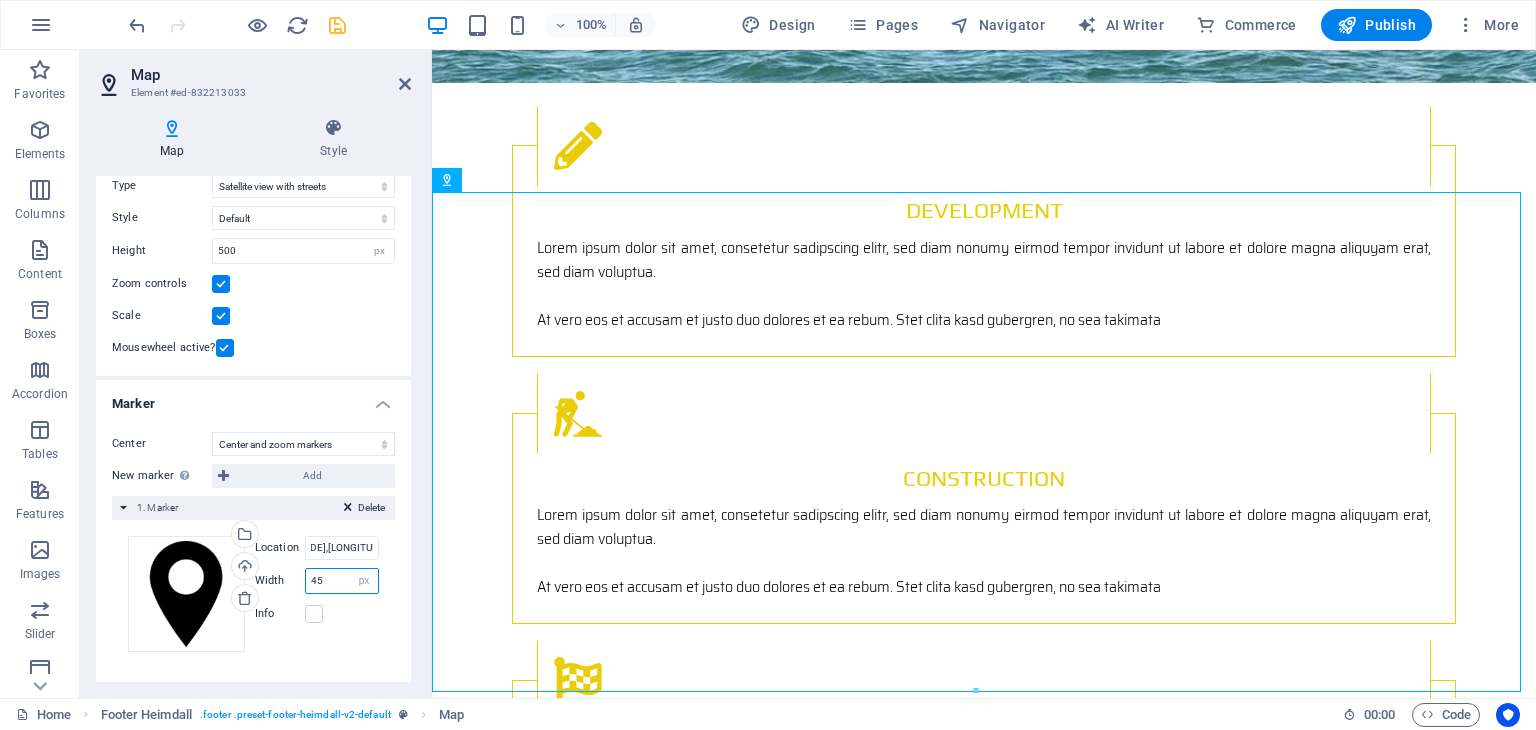 scroll, scrollTop: 0, scrollLeft: 0, axis: both 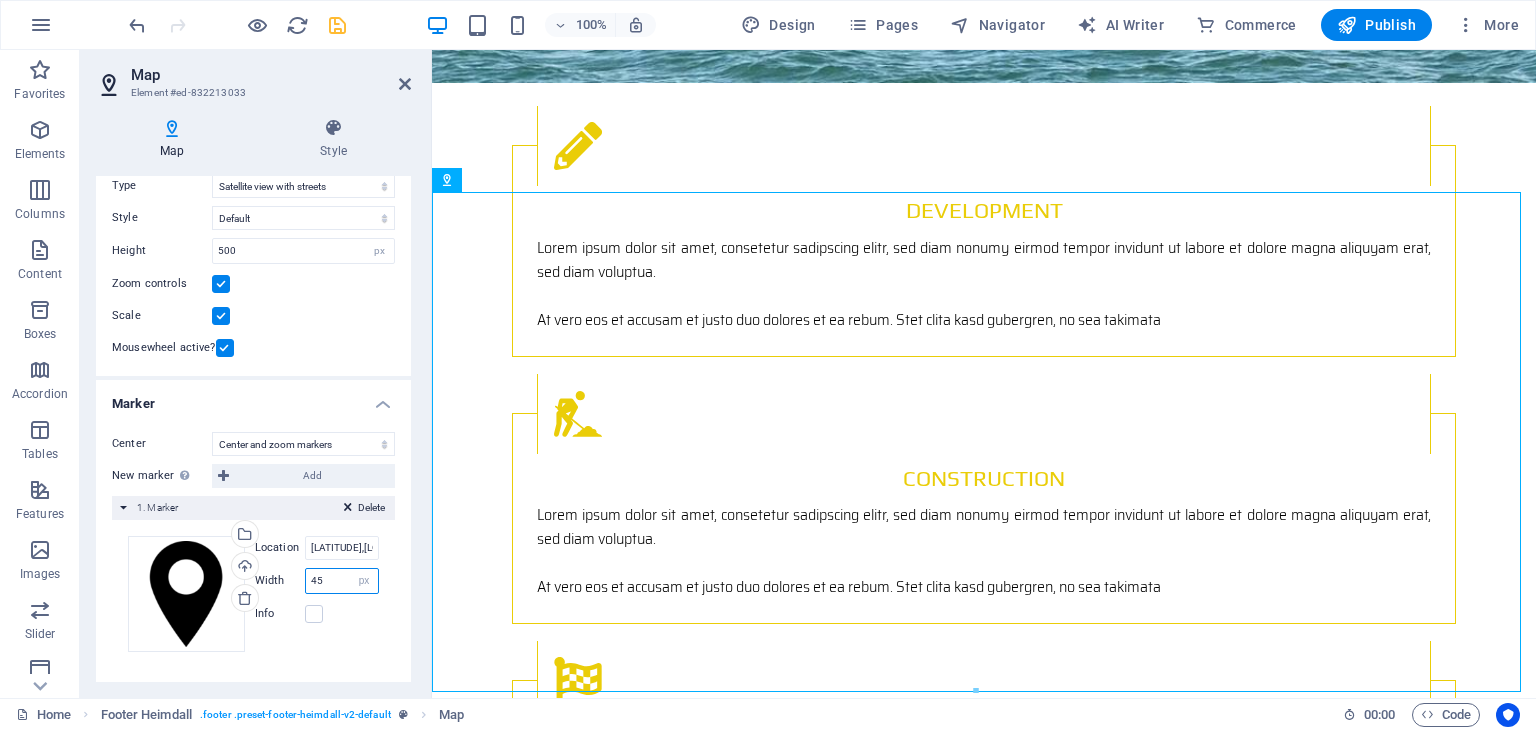 click on "45" at bounding box center (342, 581) 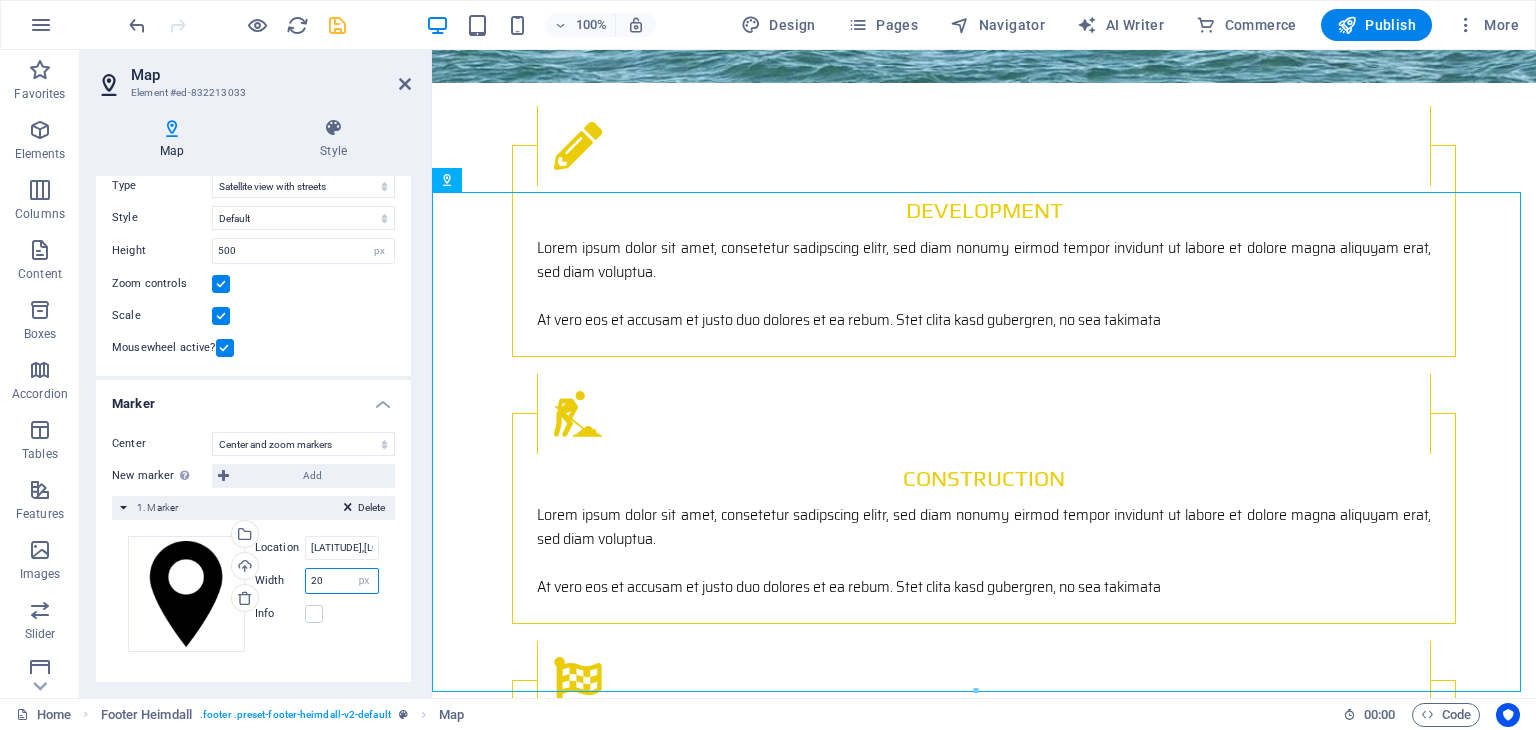 drag, startPoint x: 320, startPoint y: 581, endPoint x: 276, endPoint y: 584, distance: 44.102154 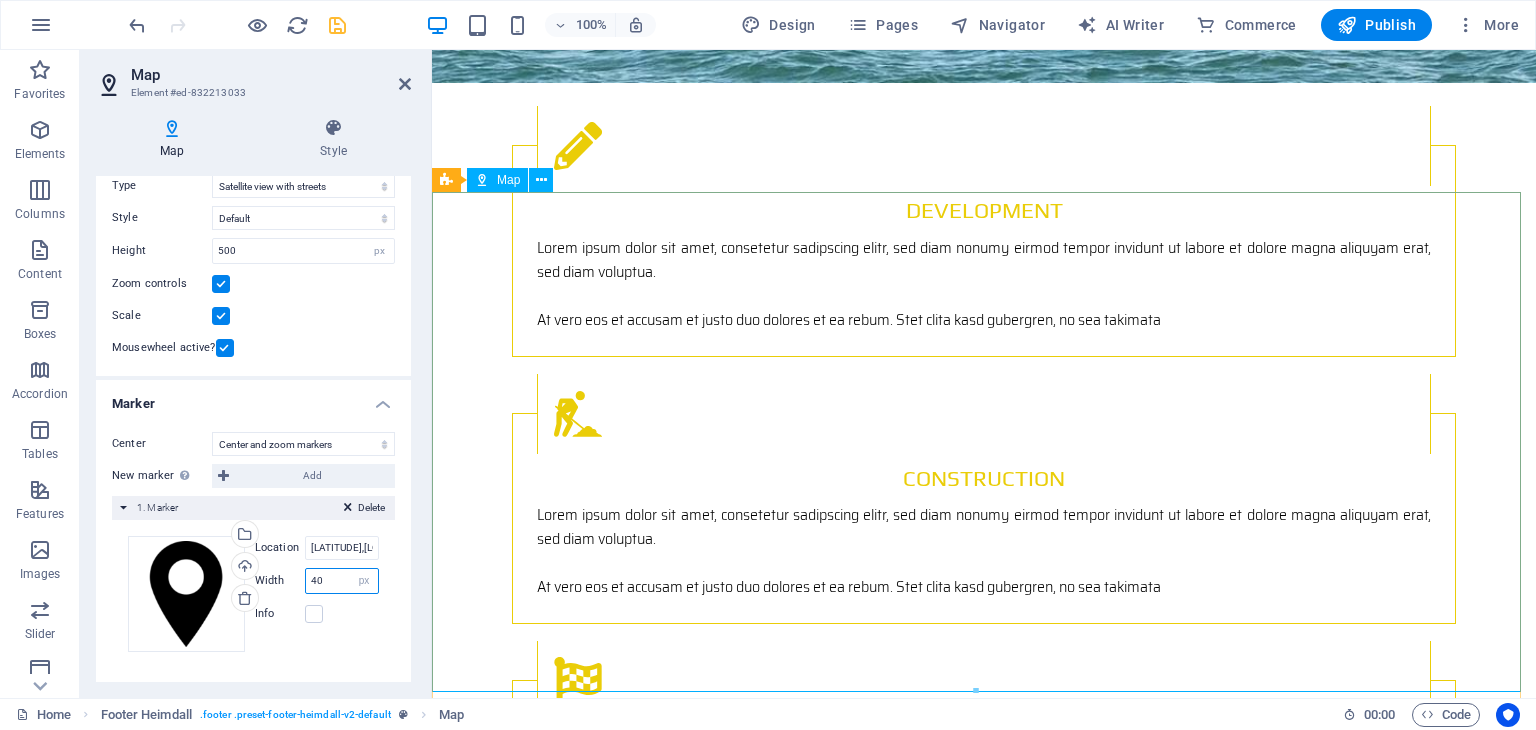 type on "40" 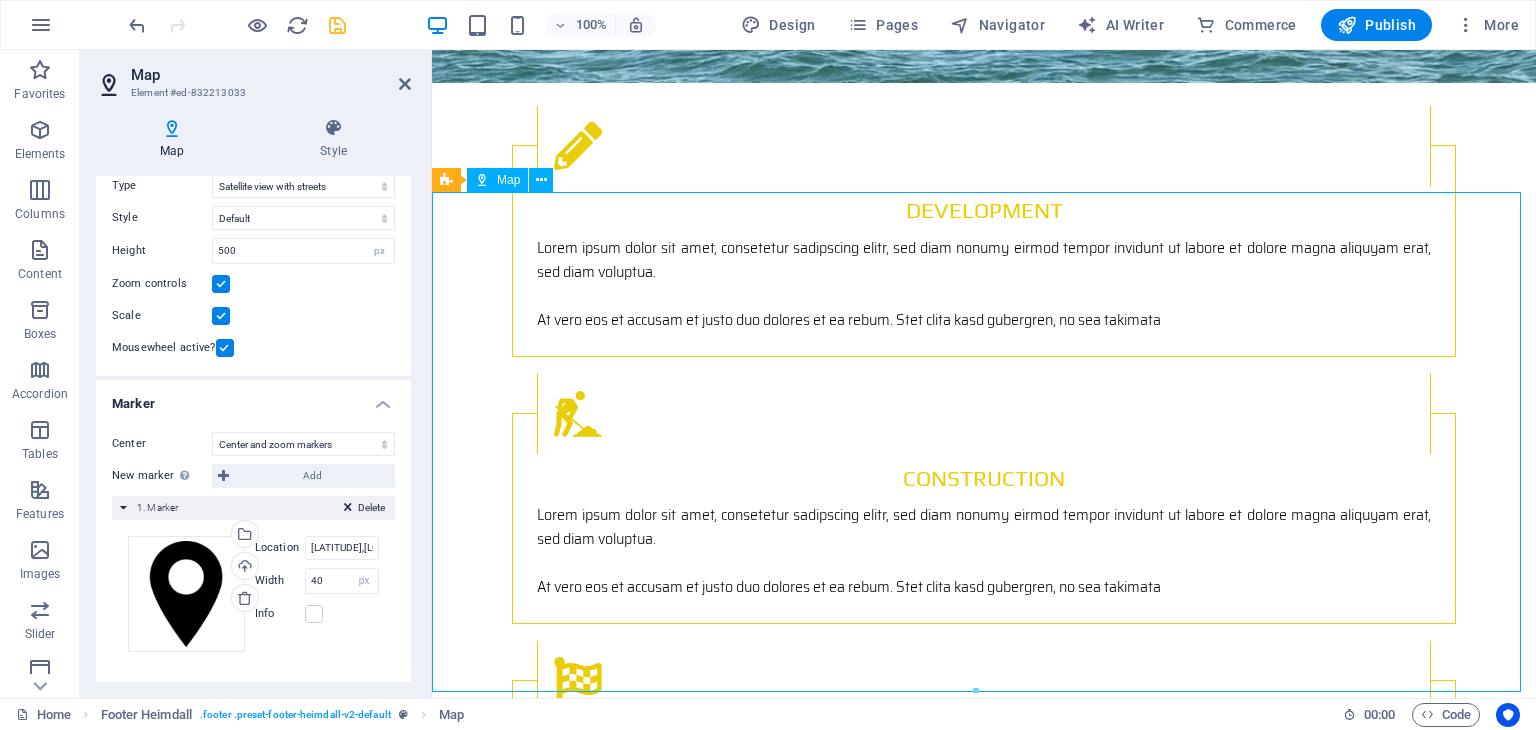 drag, startPoint x: 1102, startPoint y: 464, endPoint x: 1061, endPoint y: 464, distance: 41 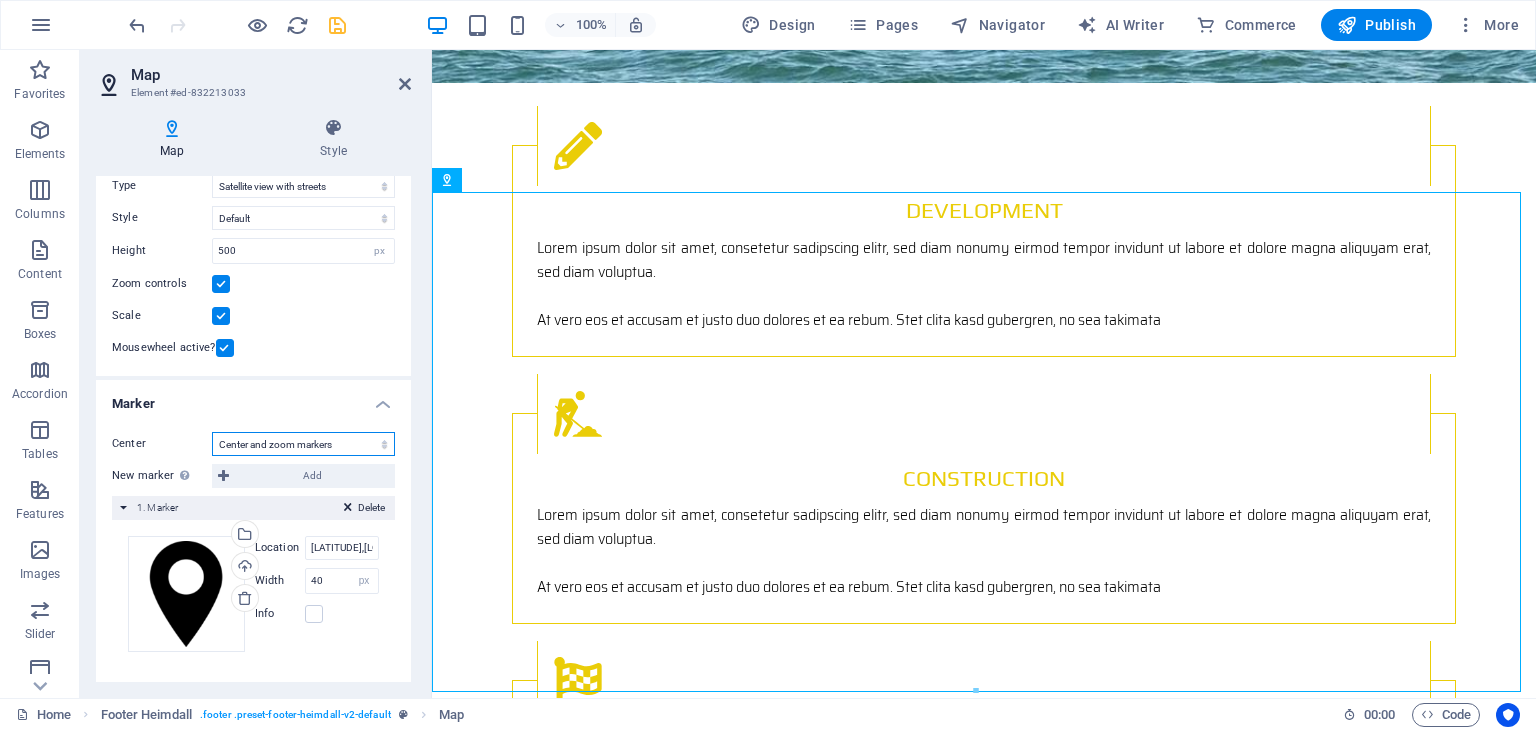 click on "Don't center Center markers Center and zoom markers" at bounding box center (303, 444) 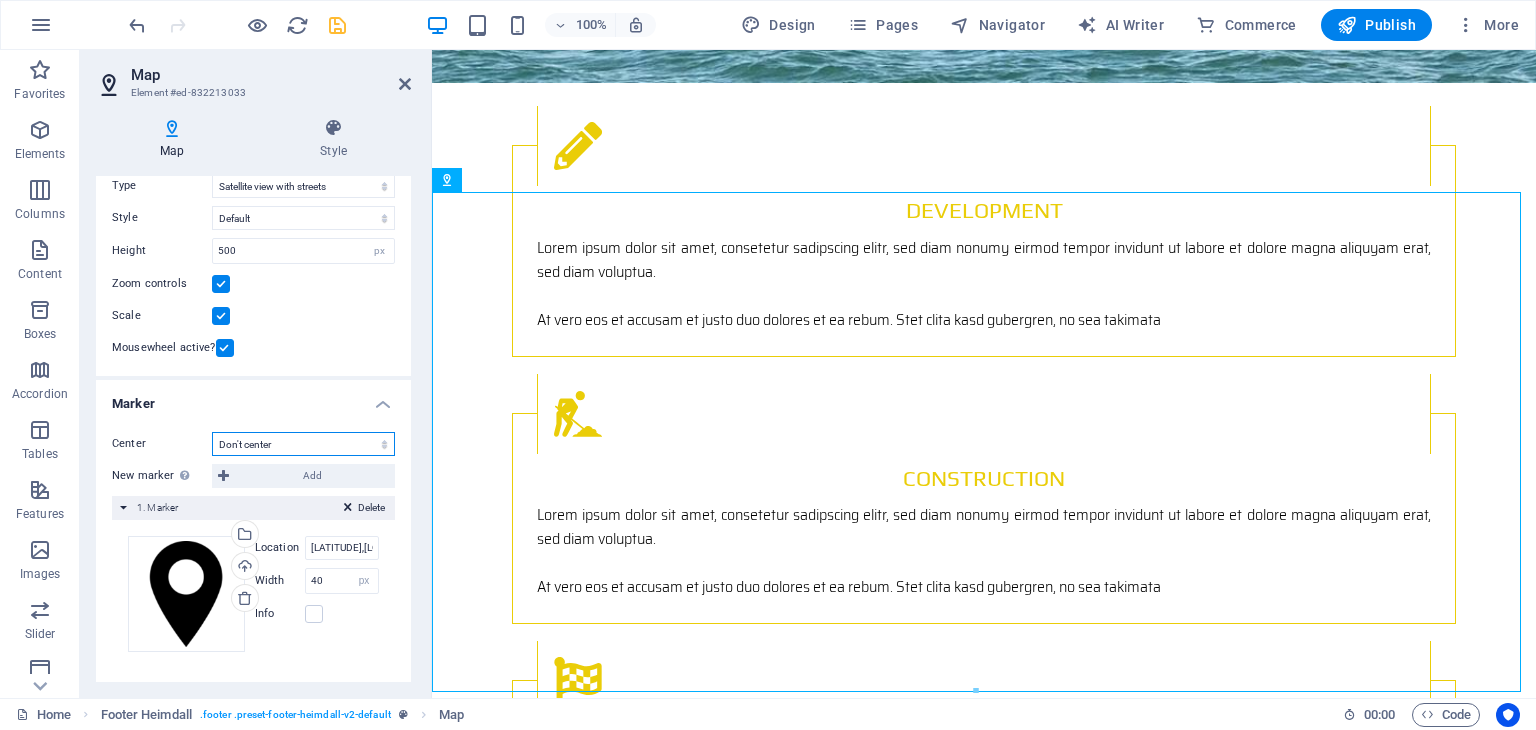 click on "Don't center Center markers Center and zoom markers" at bounding box center (303, 444) 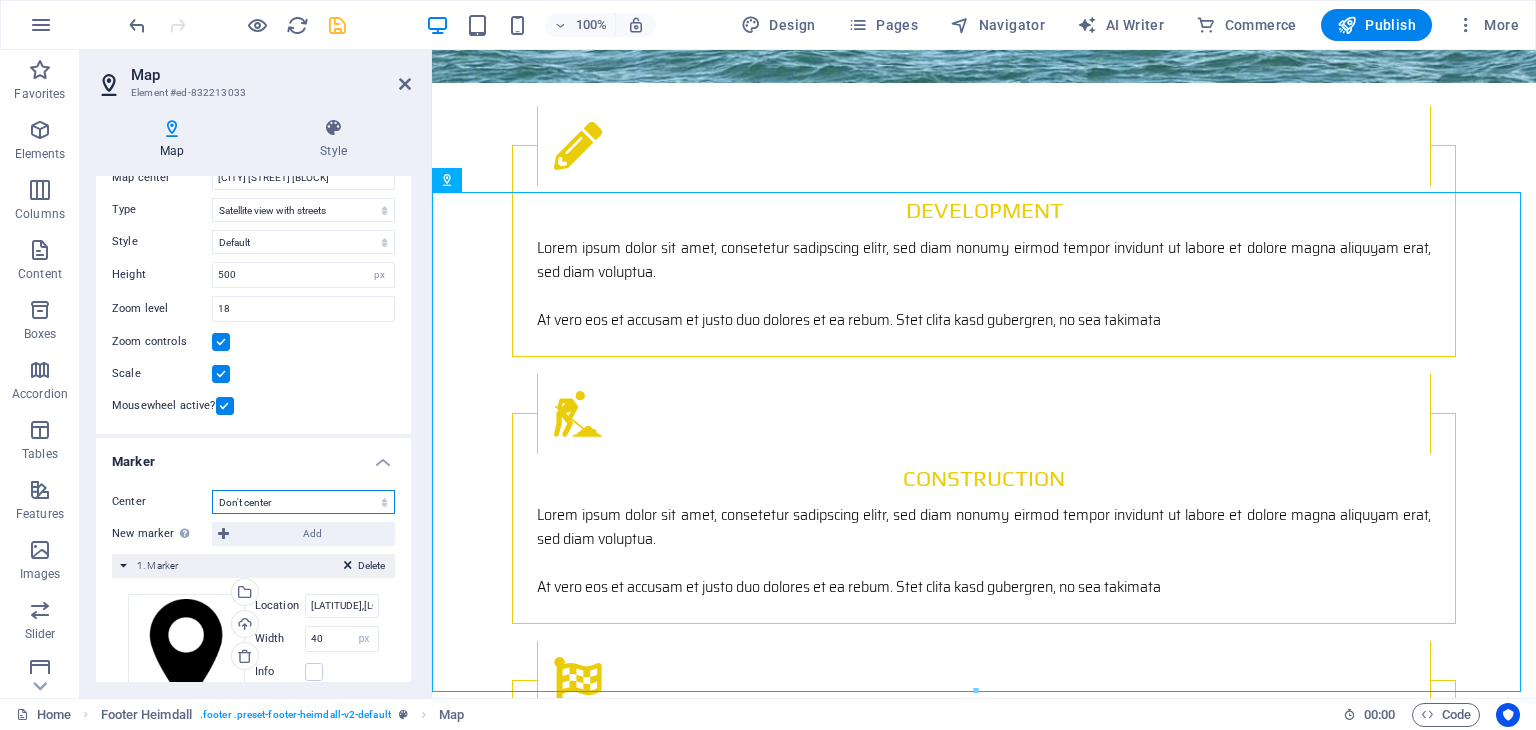 scroll, scrollTop: 86, scrollLeft: 0, axis: vertical 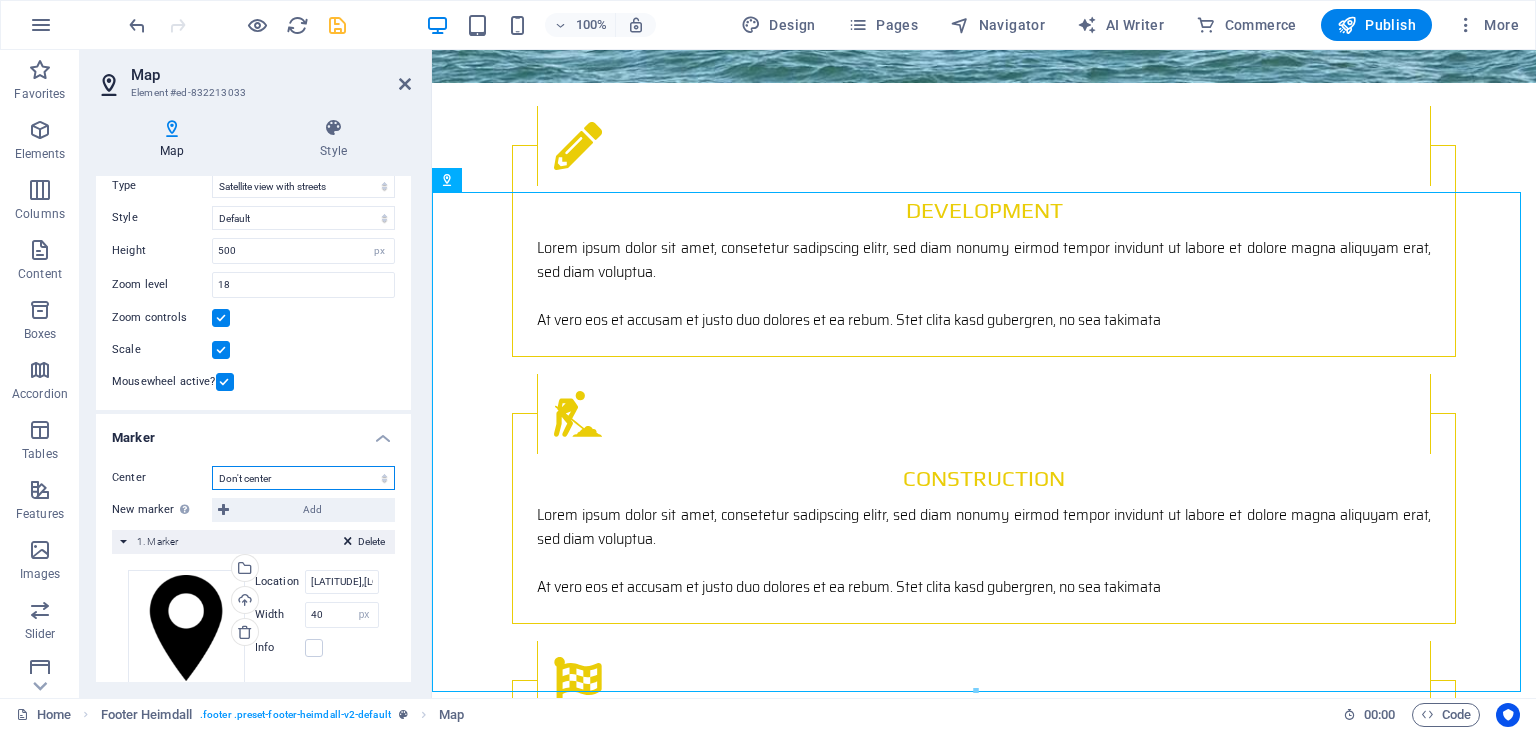 click on "Don't center Center markers Center and zoom markers" at bounding box center (303, 478) 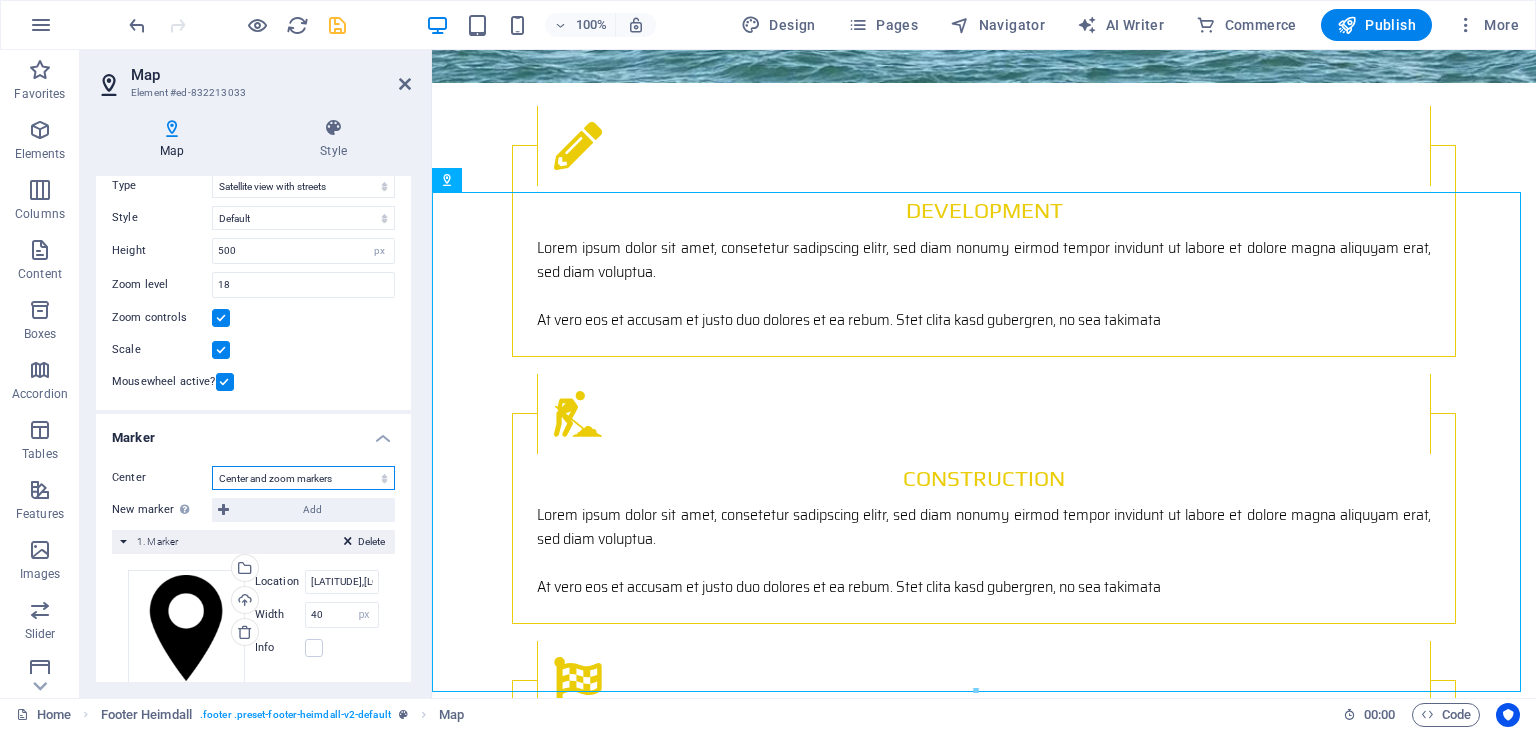 click on "Don't center Center markers Center and zoom markers" at bounding box center (303, 478) 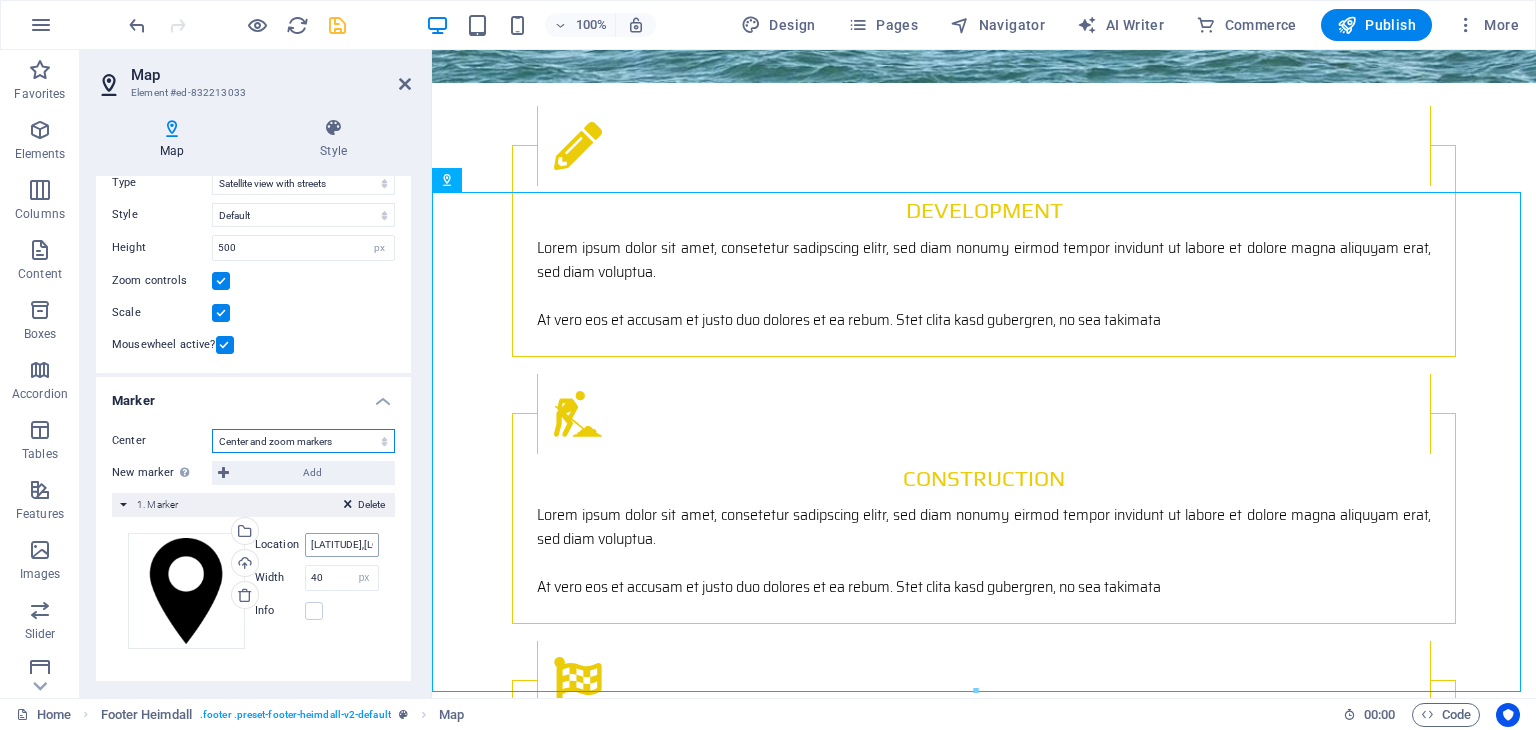scroll, scrollTop: 62, scrollLeft: 0, axis: vertical 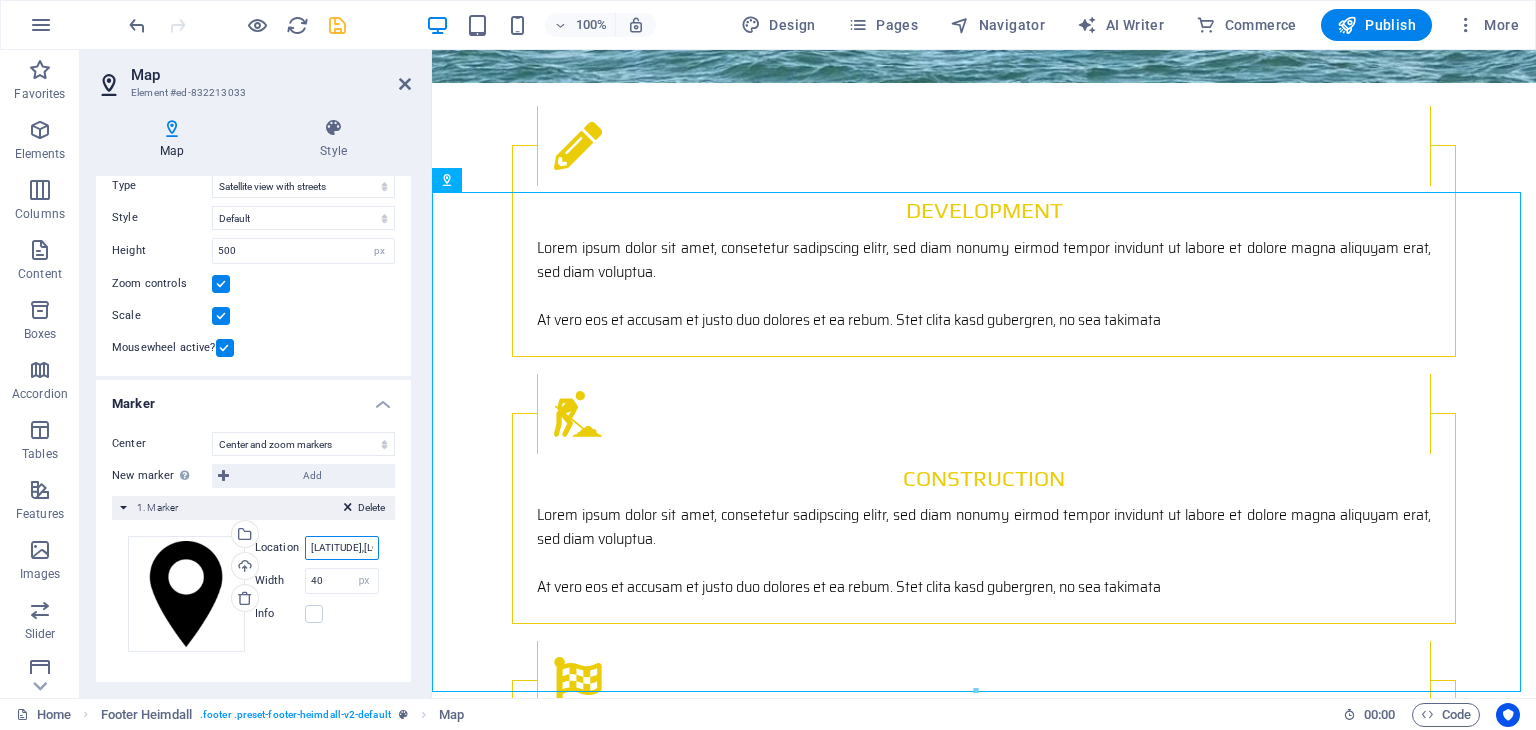 click on "[LATITUDE],[LONGITUDE]" at bounding box center (342, 548) 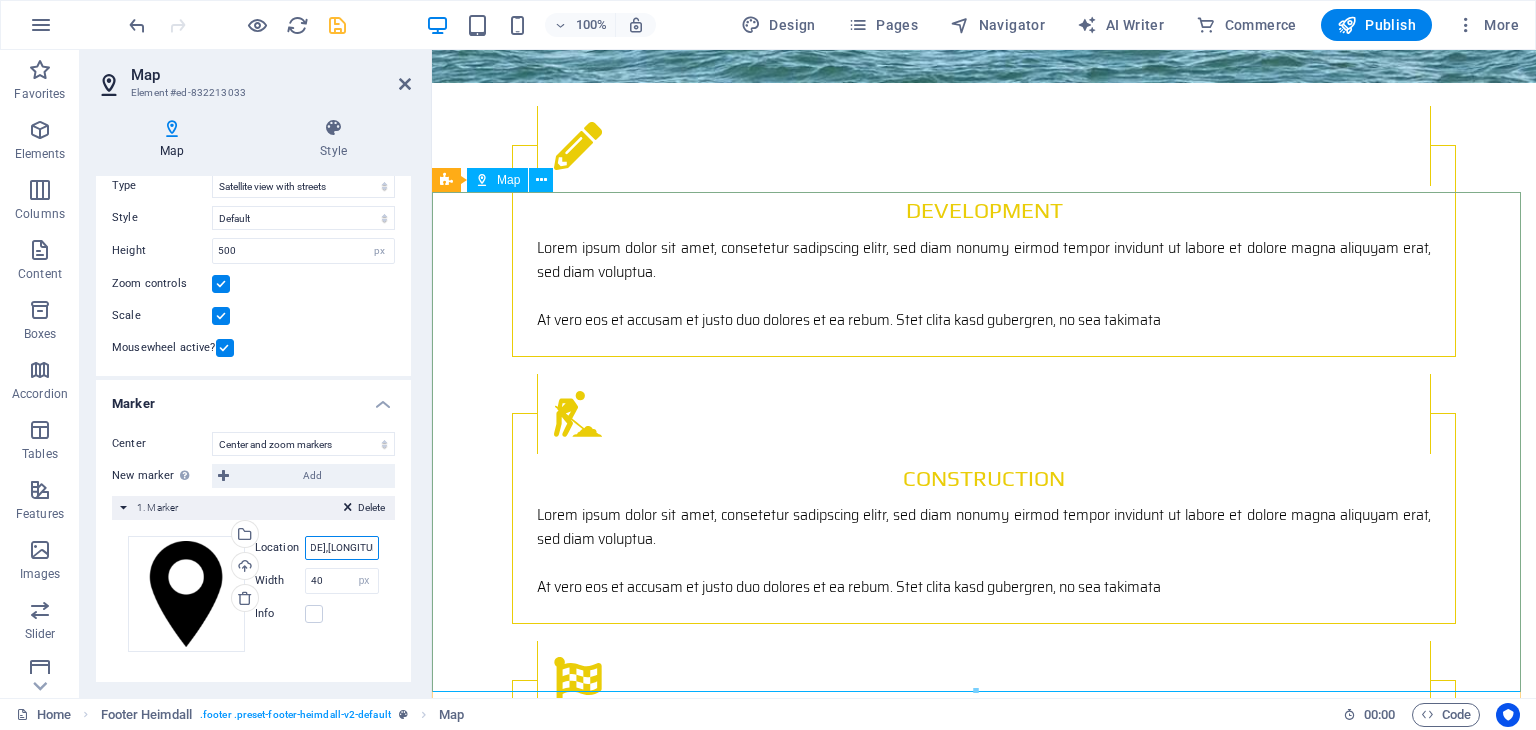 drag, startPoint x: 789, startPoint y: 597, endPoint x: 499, endPoint y: 558, distance: 292.61066 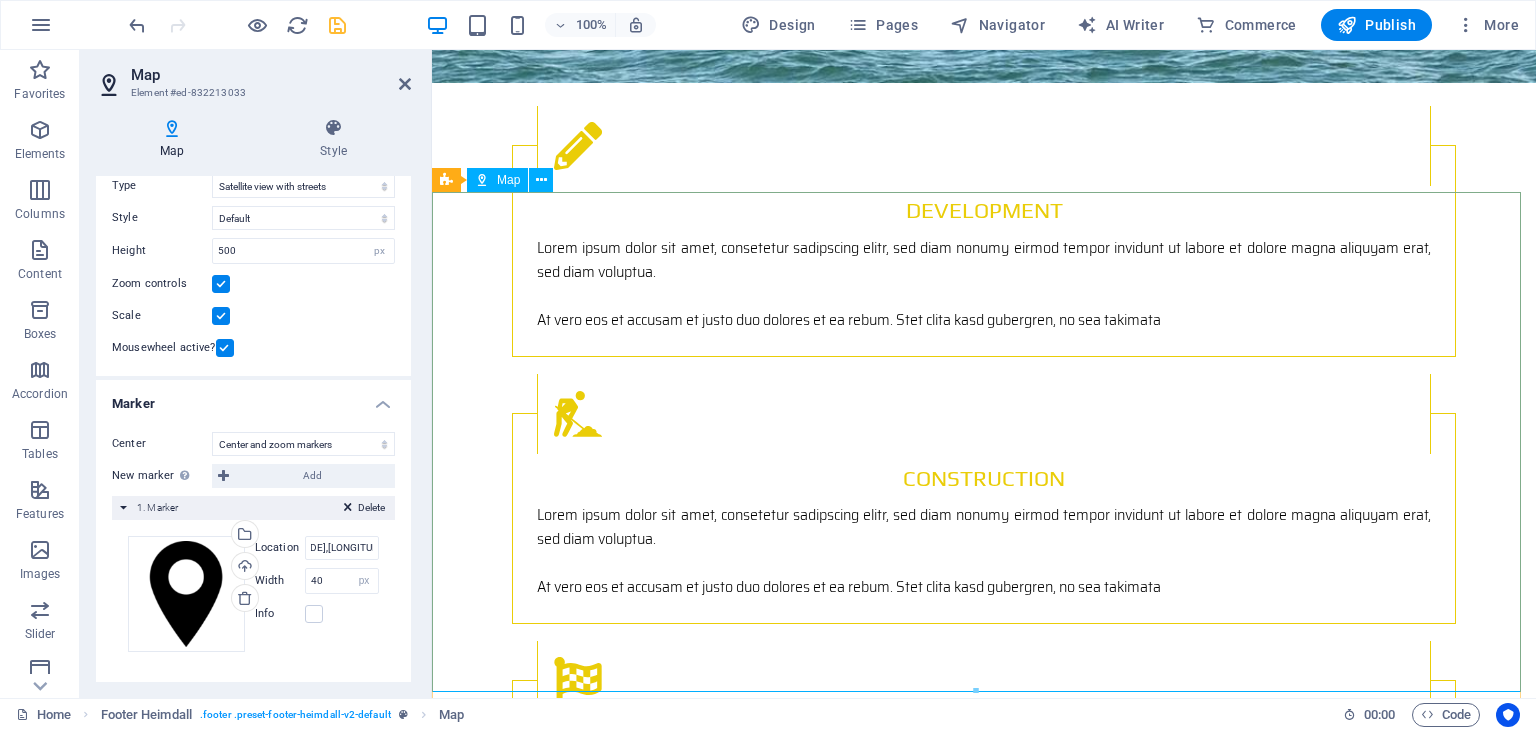 scroll, scrollTop: 0, scrollLeft: 0, axis: both 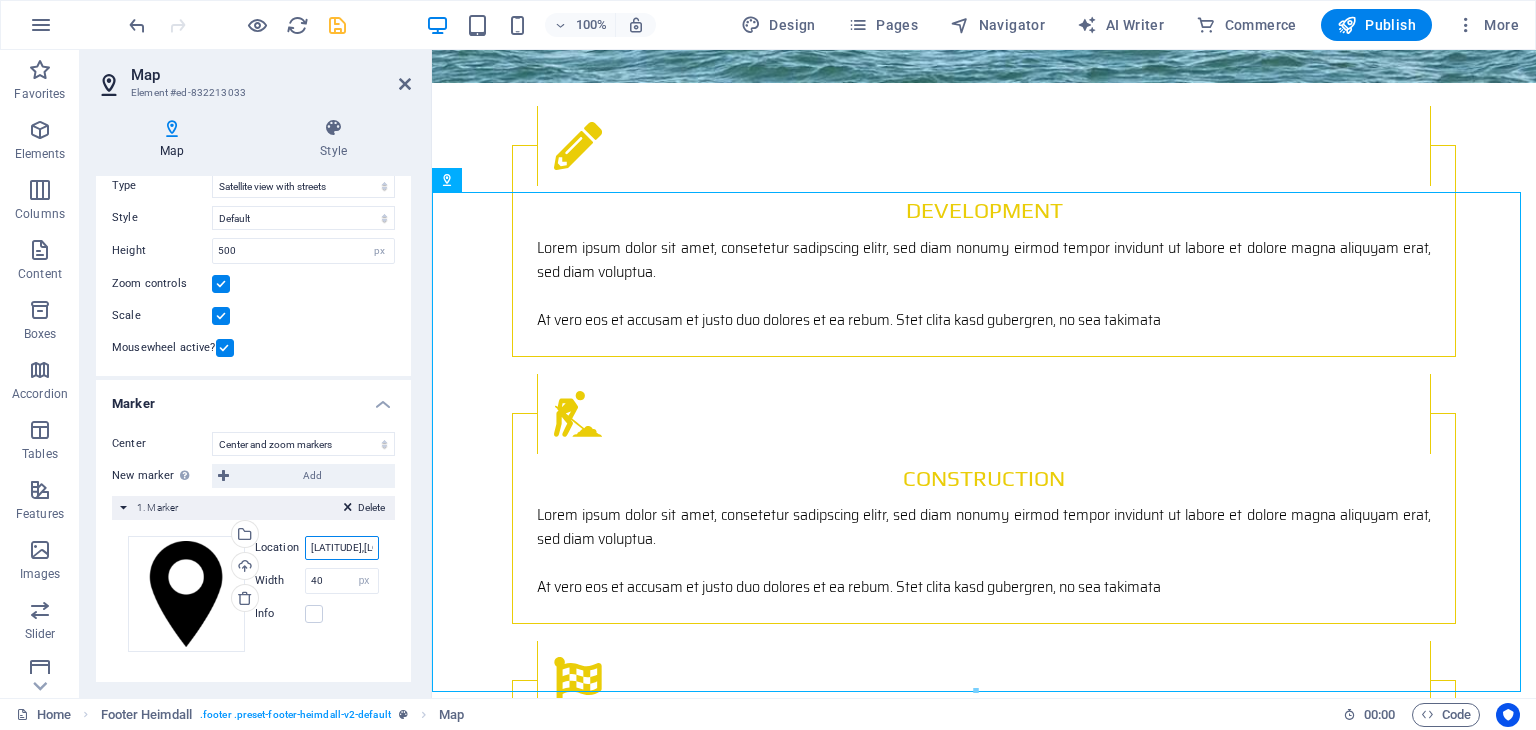 click on "[LATITUDE],[LONGITUDE]" at bounding box center [342, 548] 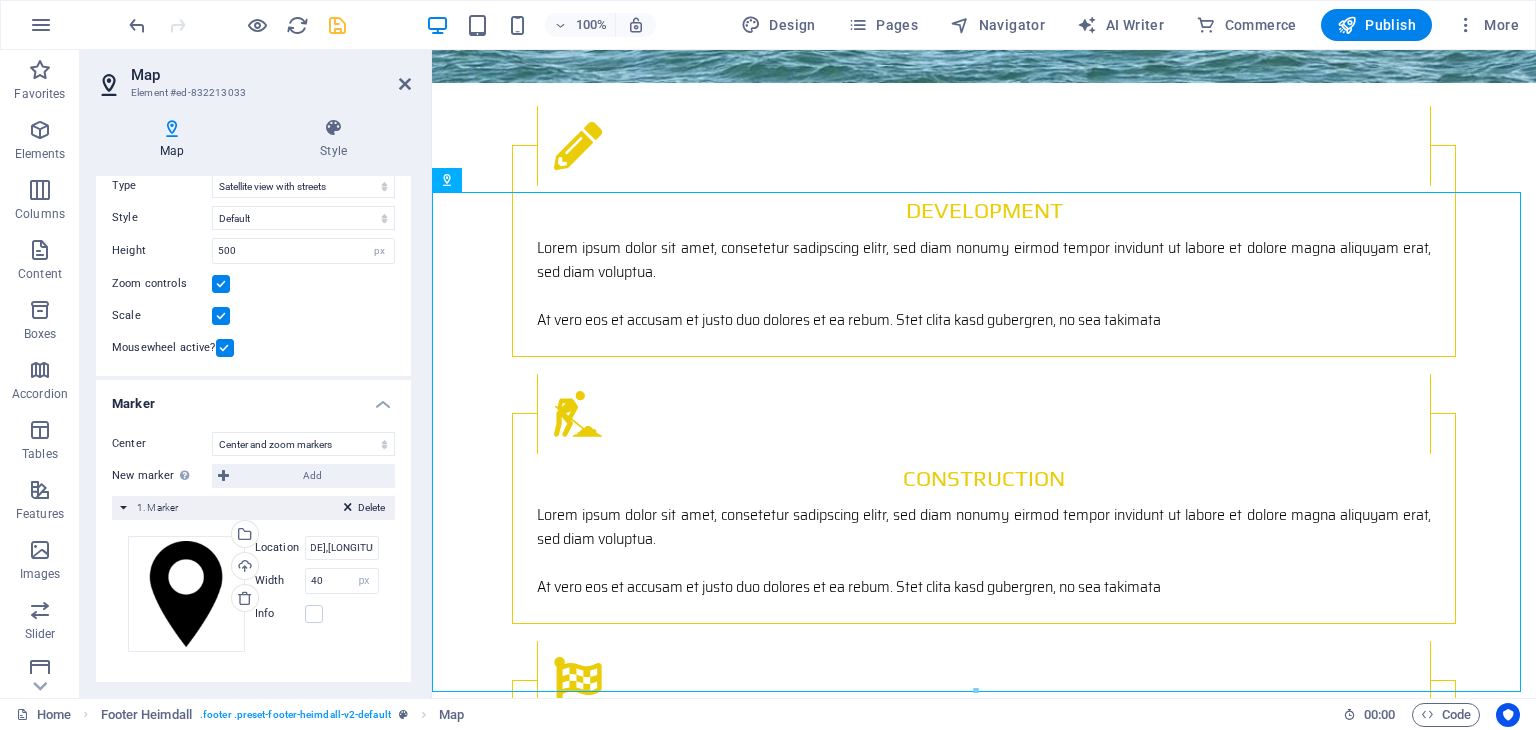 scroll, scrollTop: 0, scrollLeft: 0, axis: both 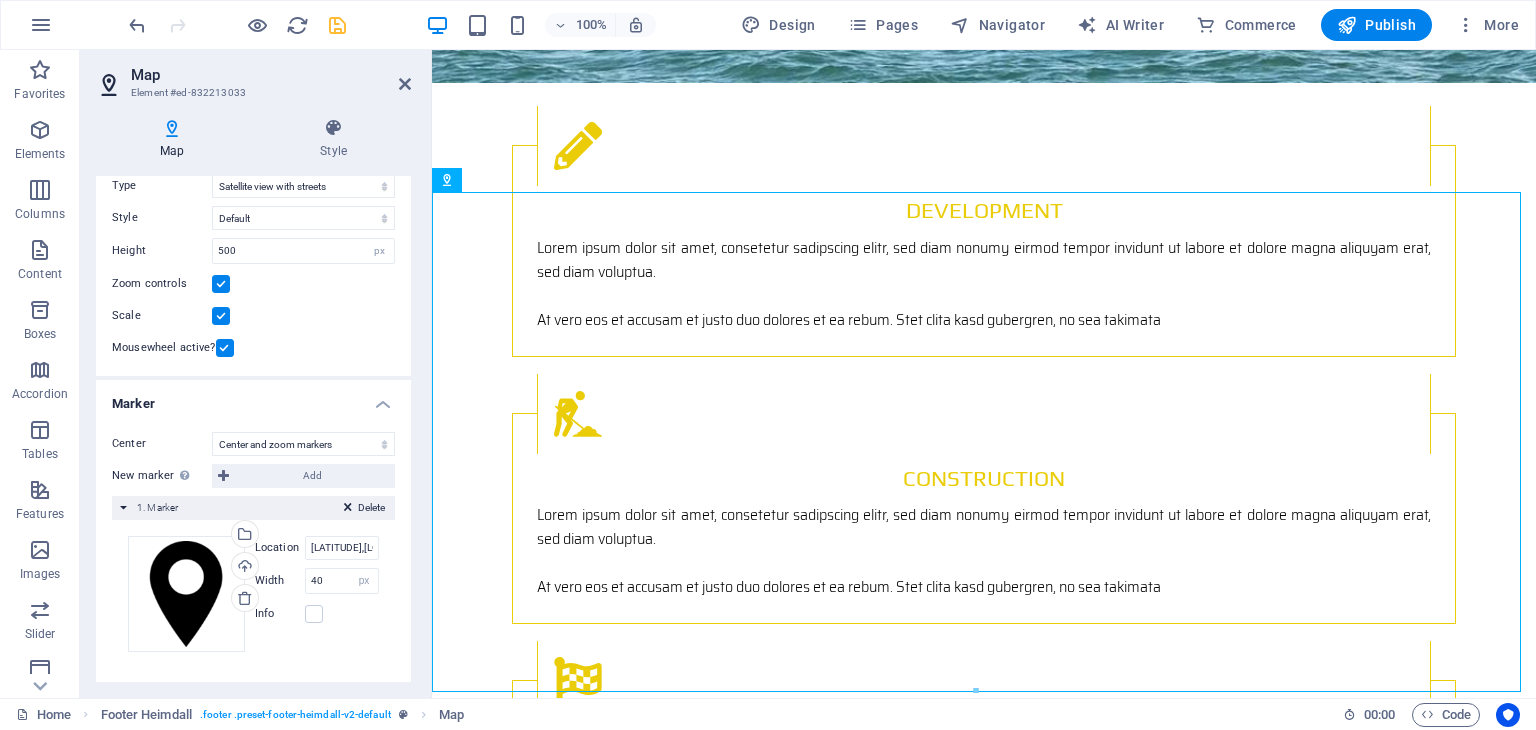 click on "Marker" at bounding box center [253, 398] 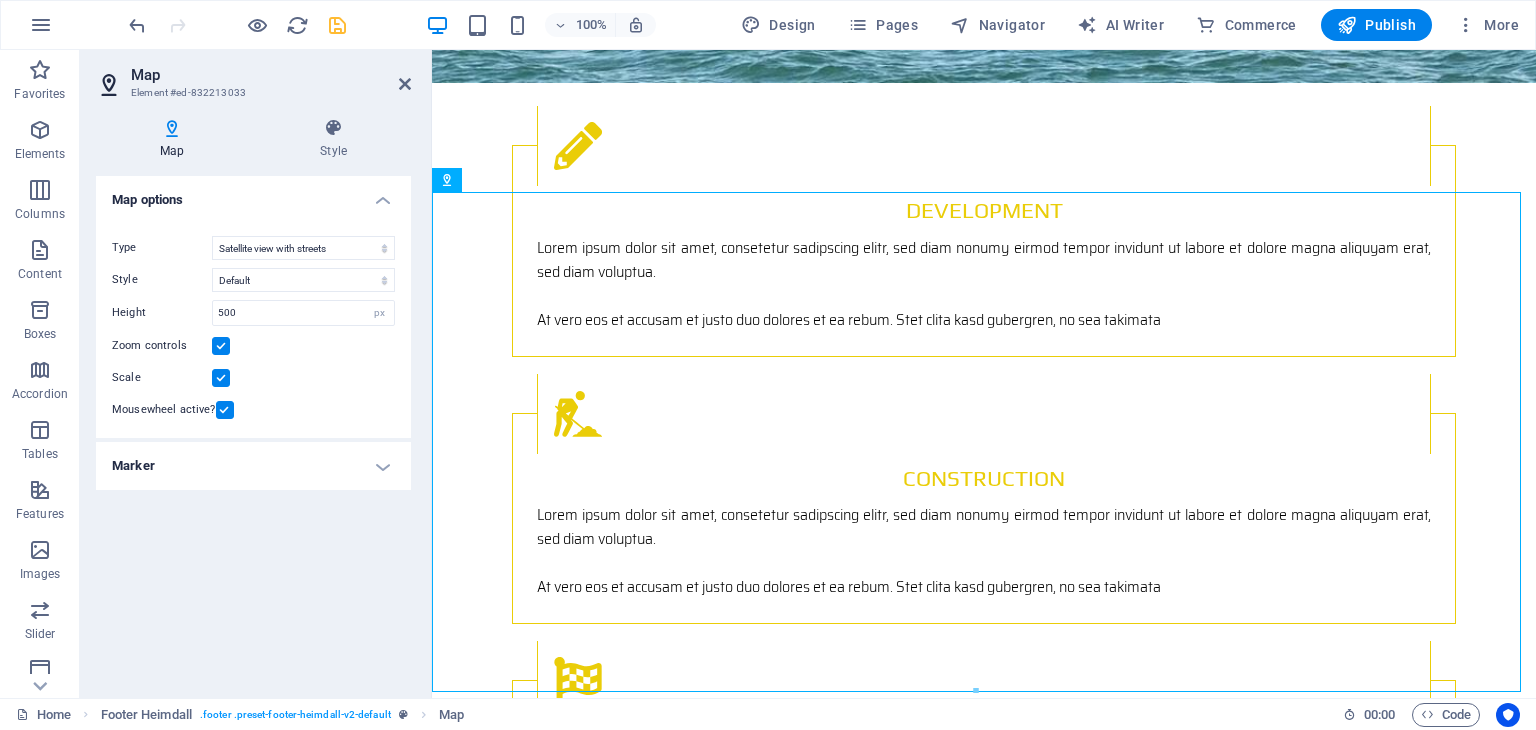 click on "Marker" at bounding box center (253, 466) 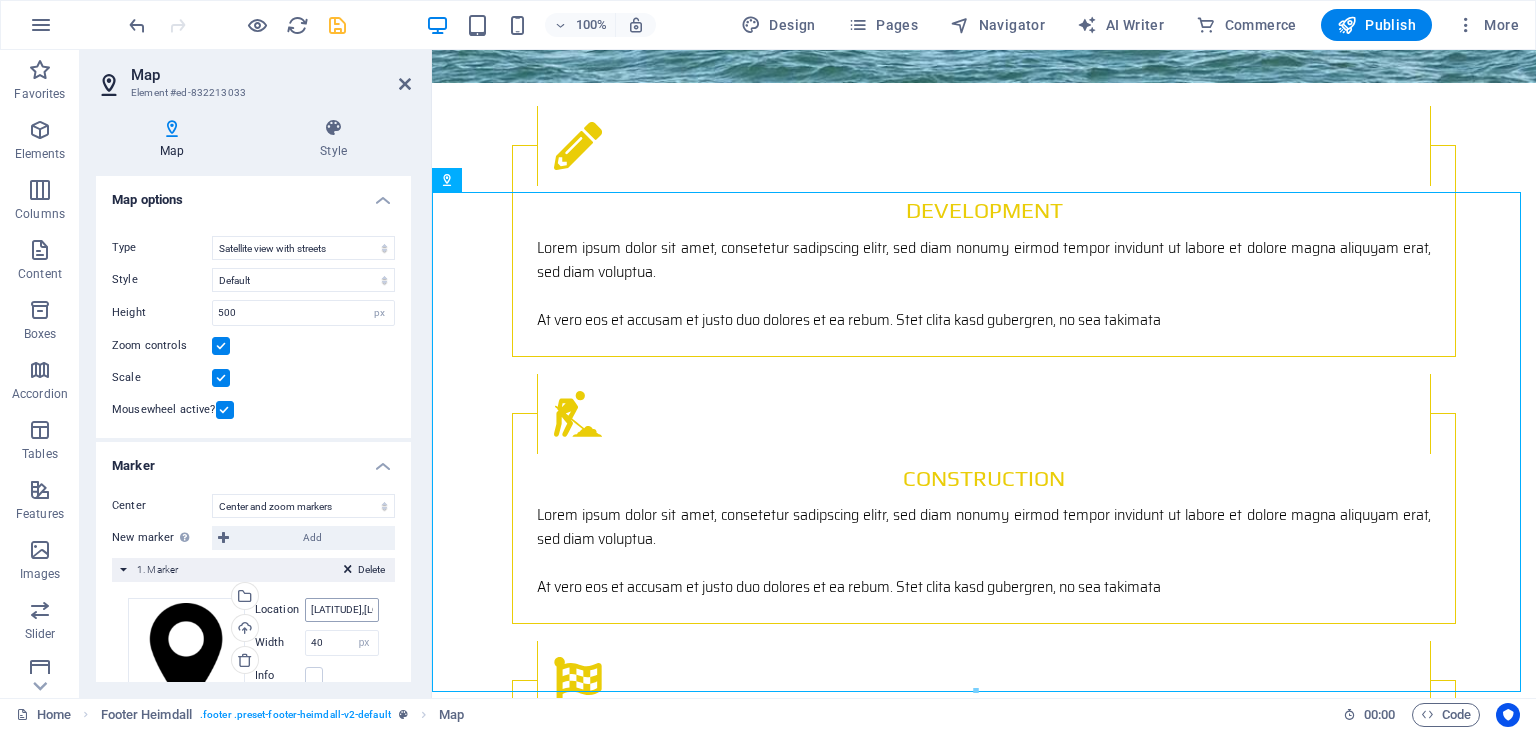 scroll, scrollTop: 62, scrollLeft: 0, axis: vertical 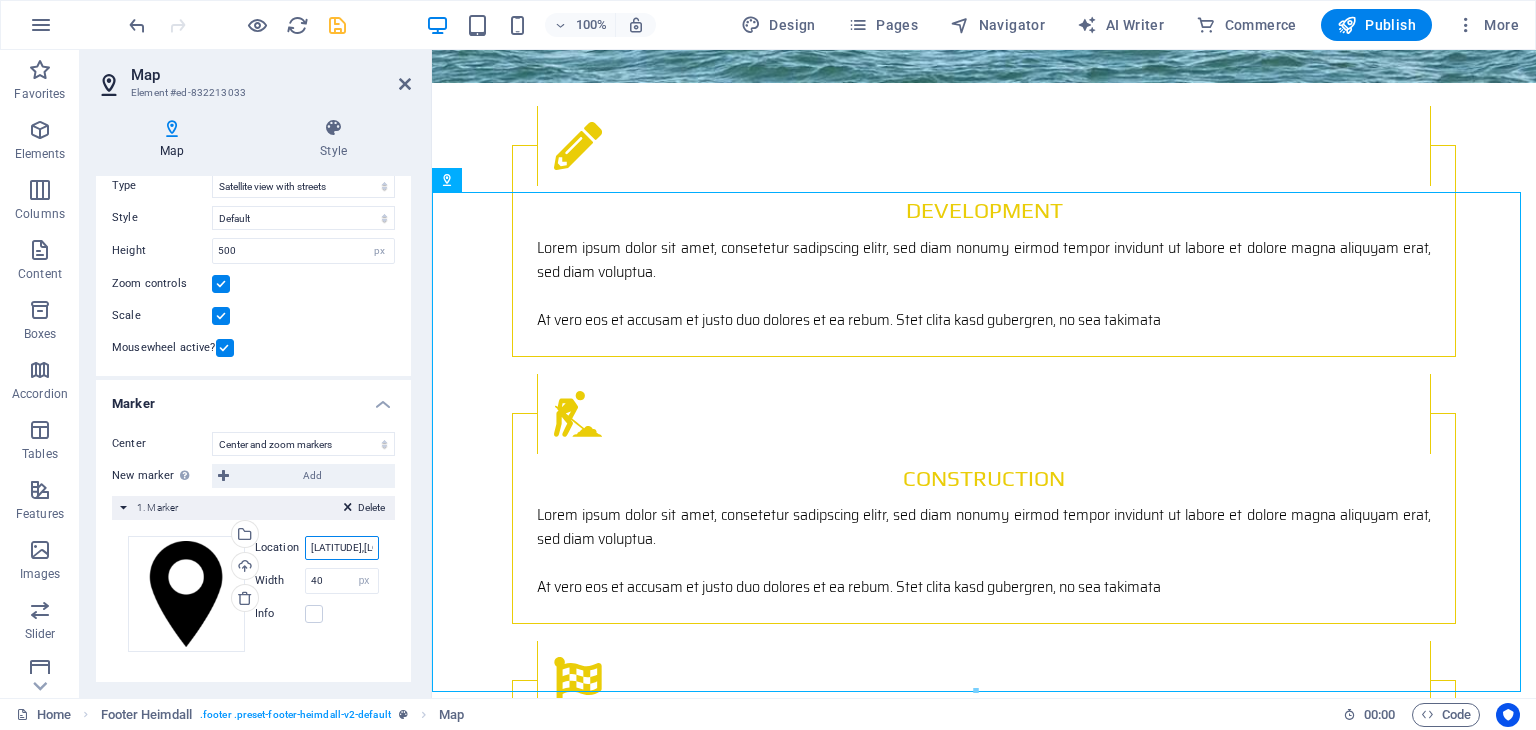 click on "[LATITUDE],[LONGITUDE]" at bounding box center [342, 548] 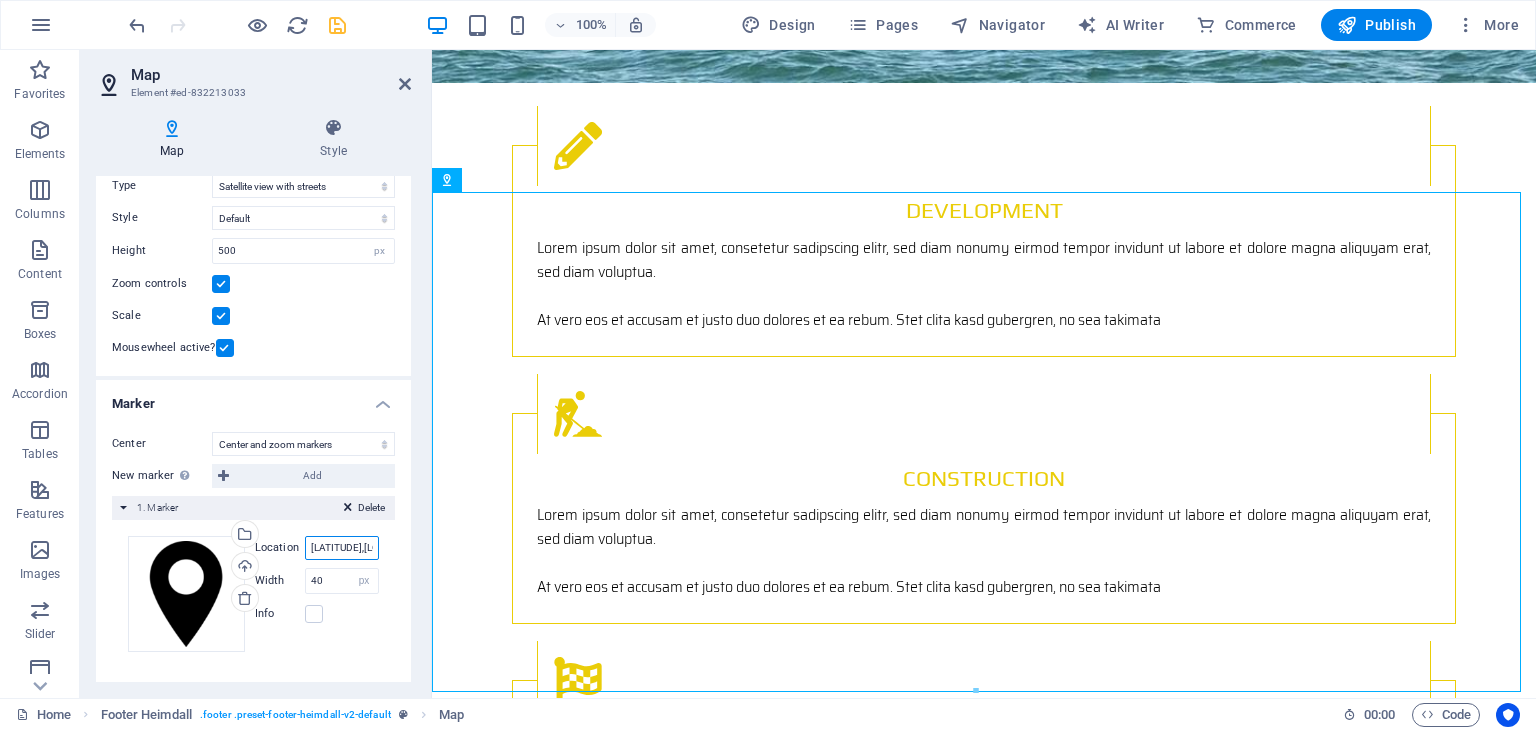paste on "43" 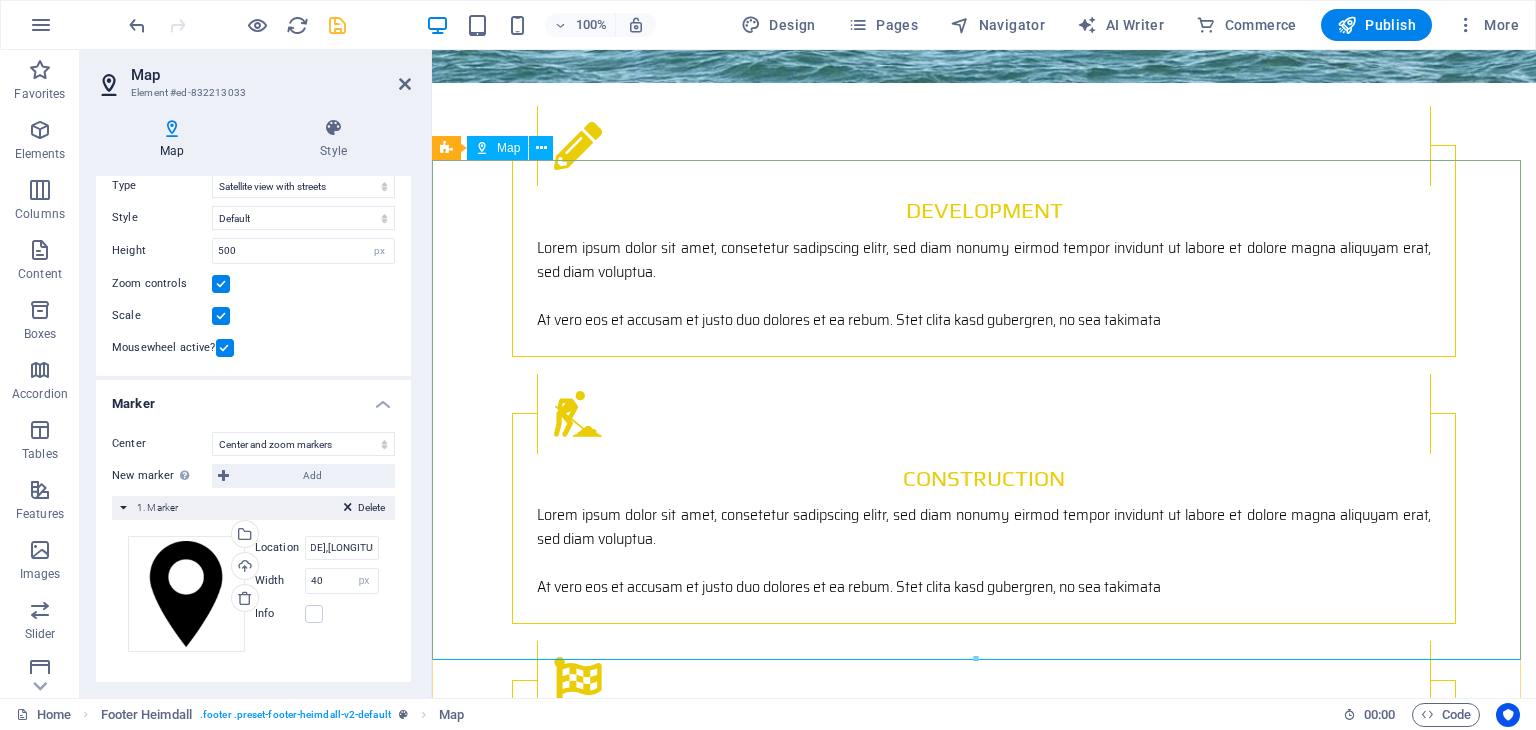 scroll, scrollTop: 2873, scrollLeft: 0, axis: vertical 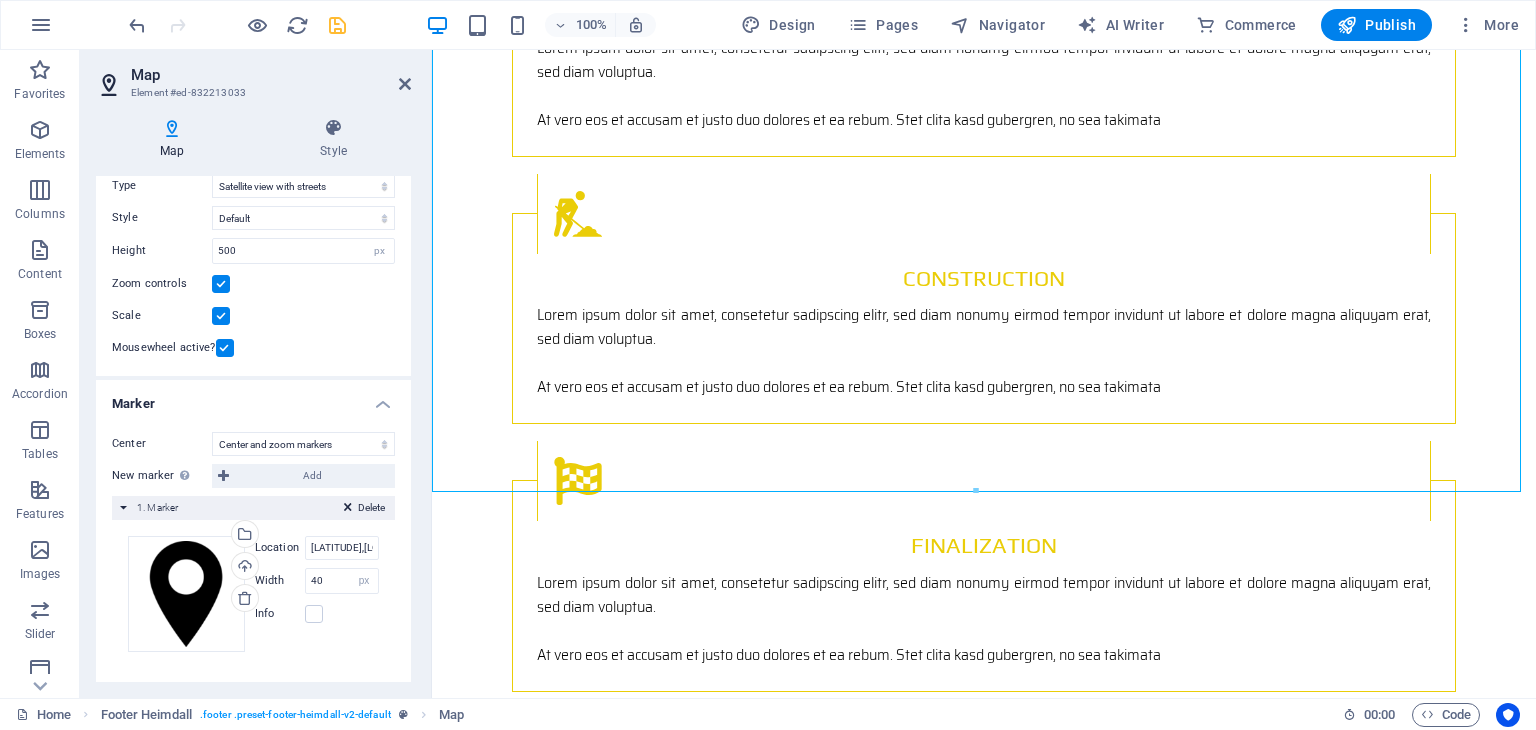 click on "Center Don't center Center markers Center and zoom markers New marker To enable this feature, please provide a Google Maps API key in the website settings. Add Delete 1. Marker Drag files here, click to choose files or select files from Files or our free stock photos & videos Select files from the file manager, stock photos, or upload file(s) Upload Location [LATITUDE],[LONGITUDE] Width 40 auto px Info Opened? Headline SEO Description Paragraph Format Normal Heading 1 Heading 2 Heading 3 Heading 4 Heading 5 Heading 6 Code Font Family Arial Georgia Impact Tahoma Times New Roman Verdana Play Saira Semi Condensed Font Size 8 9 10 11 12 14 18 24 30 36 48 60 72 96 Bold Italic Underline Strikethrough Colors Icons Align Left Align Center Align Right Align Justify Unordered List Ordered List Insert Link Clear Formatting HTML" at bounding box center [253, 550] 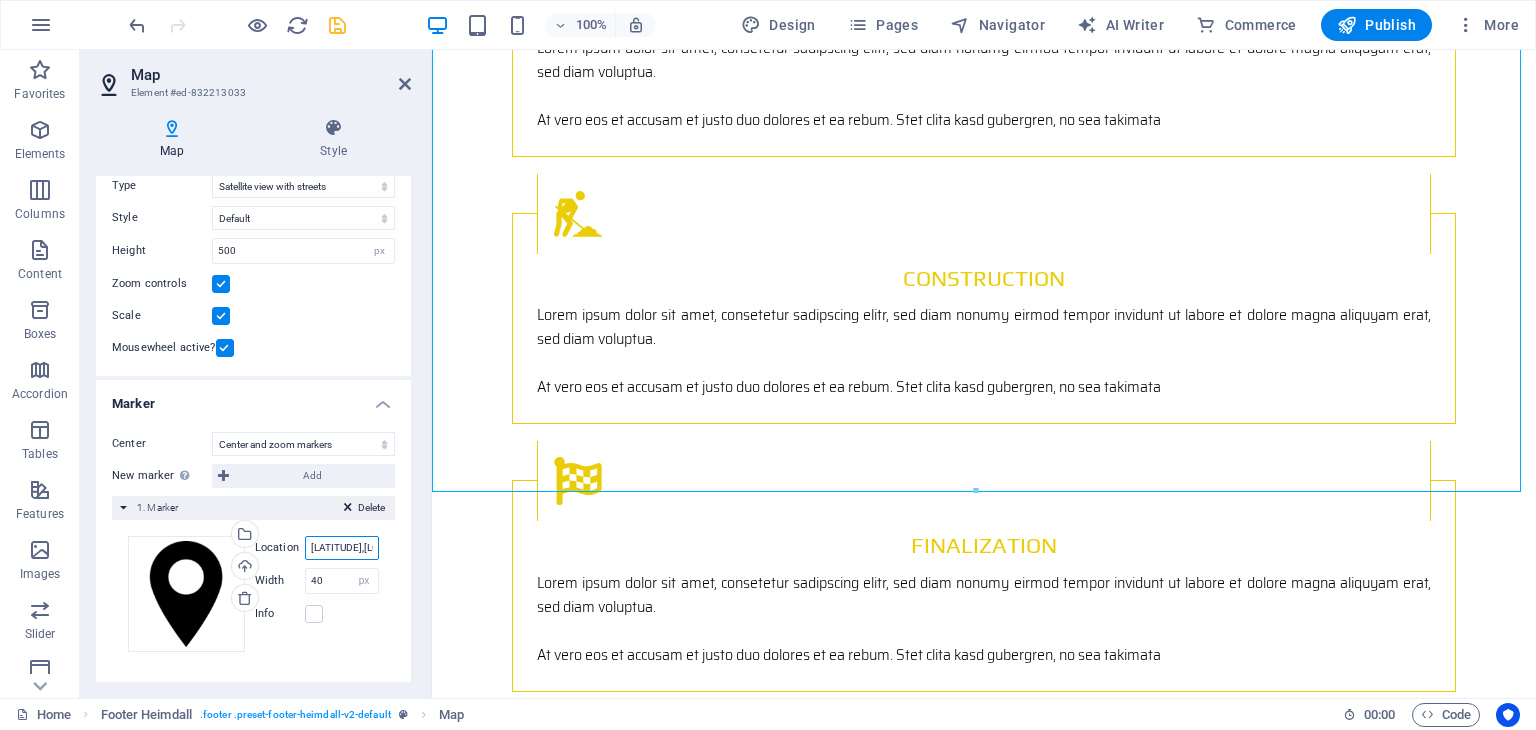 click on "[LATITUDE],[LONGITUDE]" at bounding box center (342, 548) 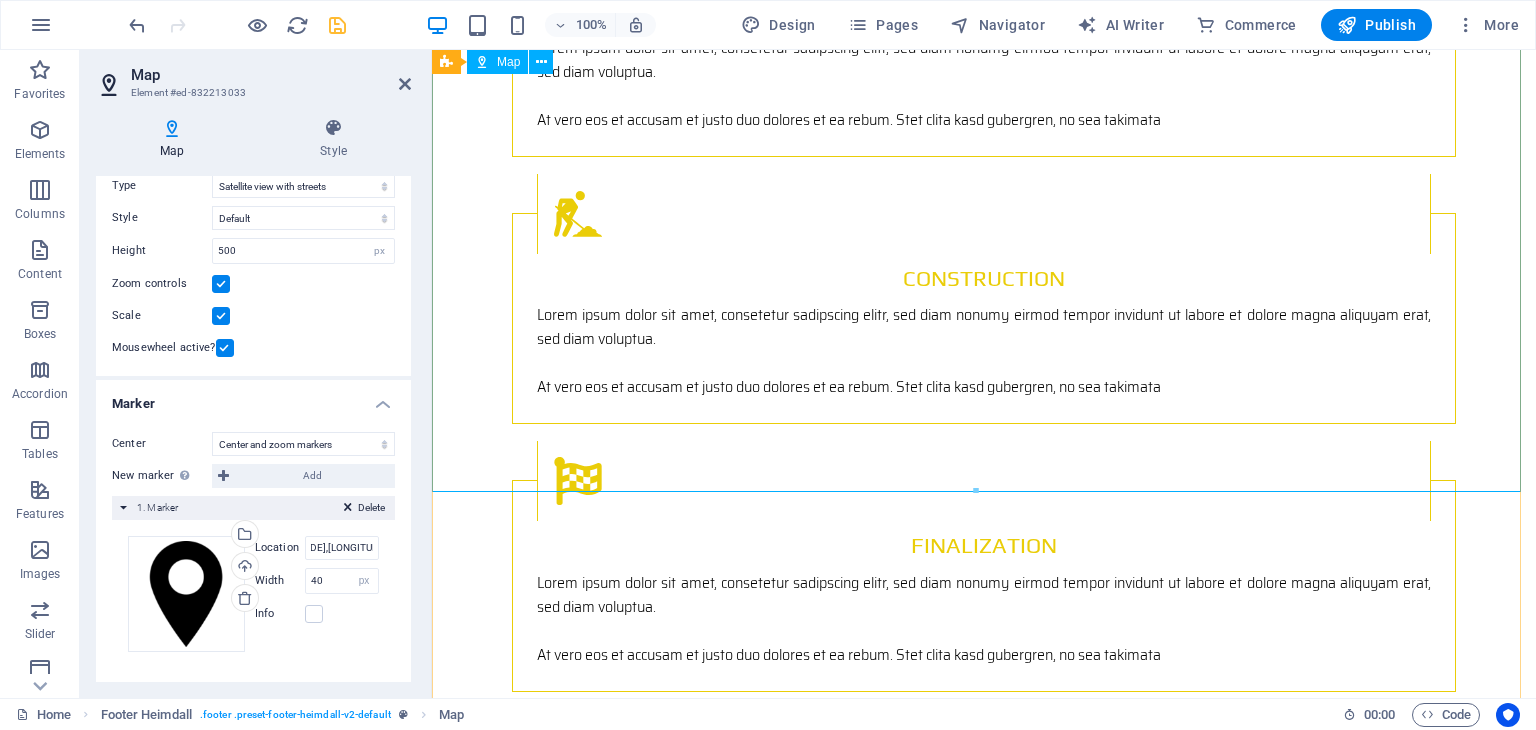 scroll, scrollTop: 0, scrollLeft: 0, axis: both 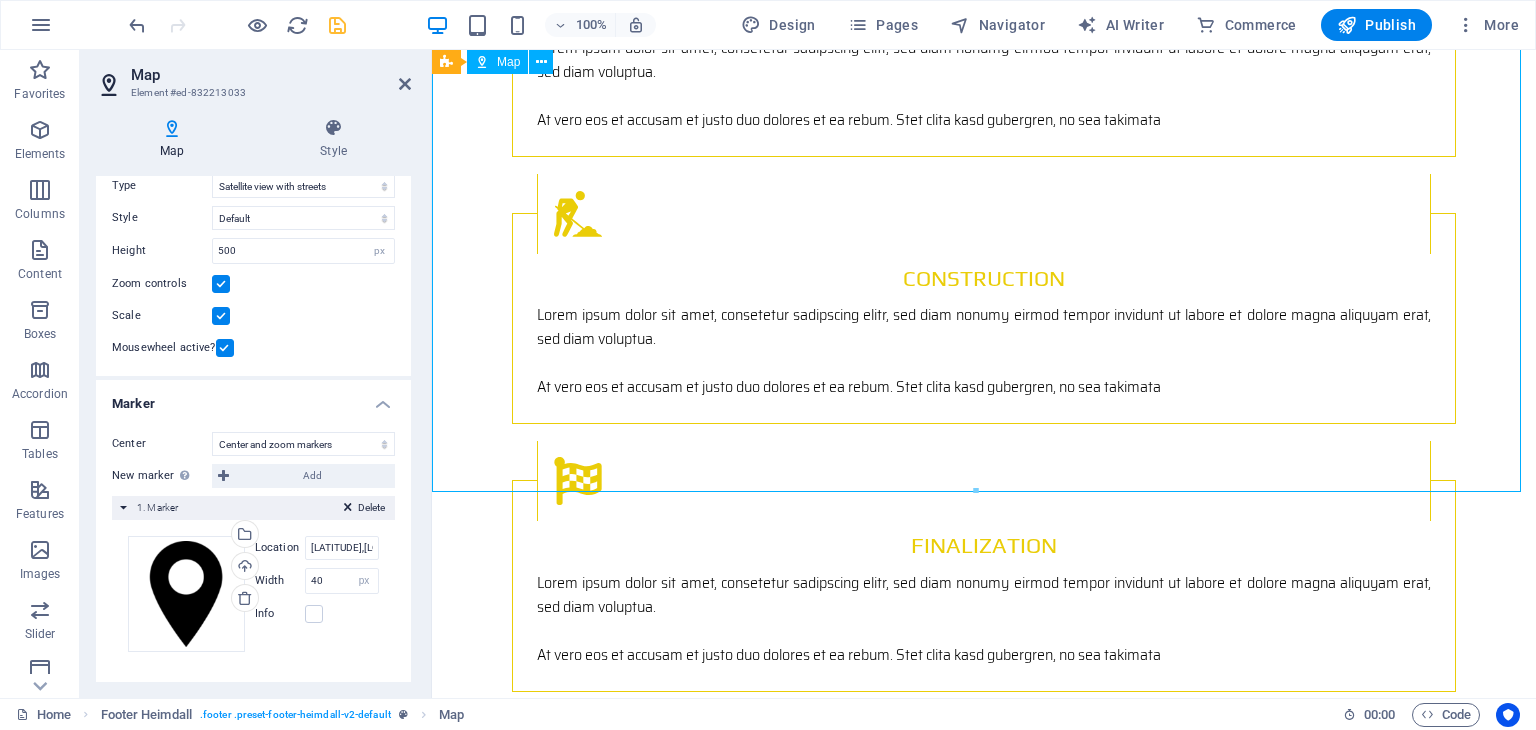 drag, startPoint x: 813, startPoint y: 311, endPoint x: 849, endPoint y: 362, distance: 62.425957 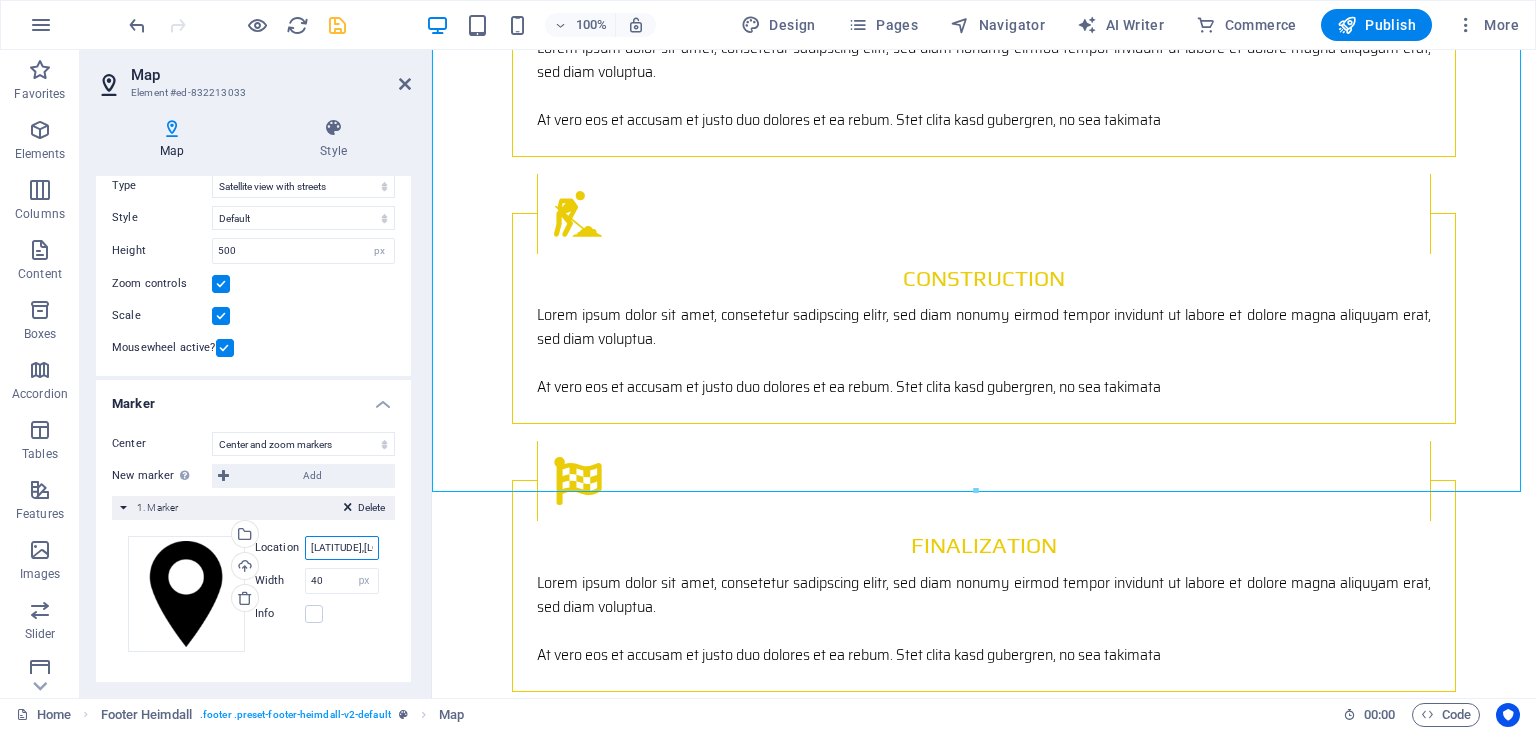 click on "[LATITUDE],[LONGITUDE]" at bounding box center (342, 548) 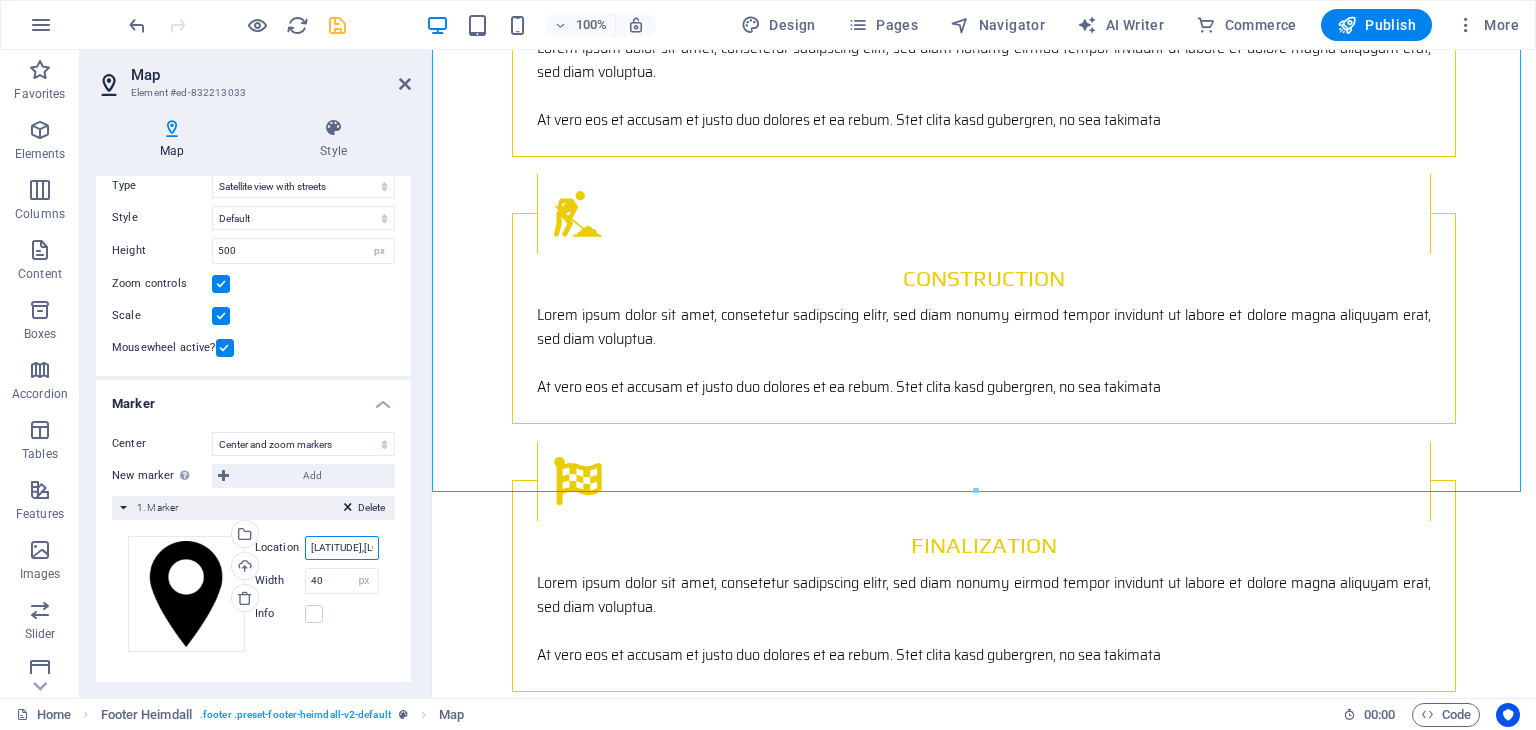 paste on "3389" 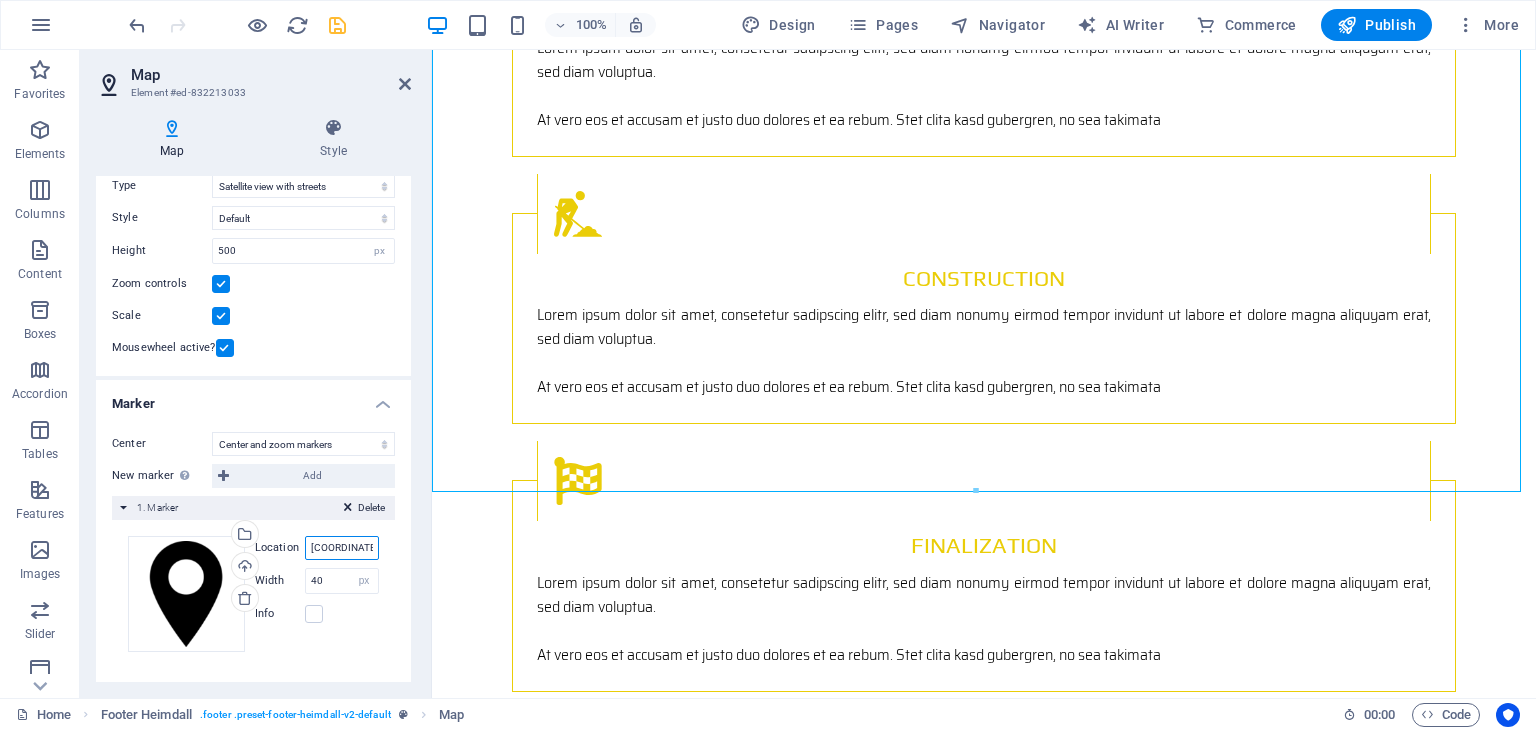 scroll, scrollTop: 0, scrollLeft: 36, axis: horizontal 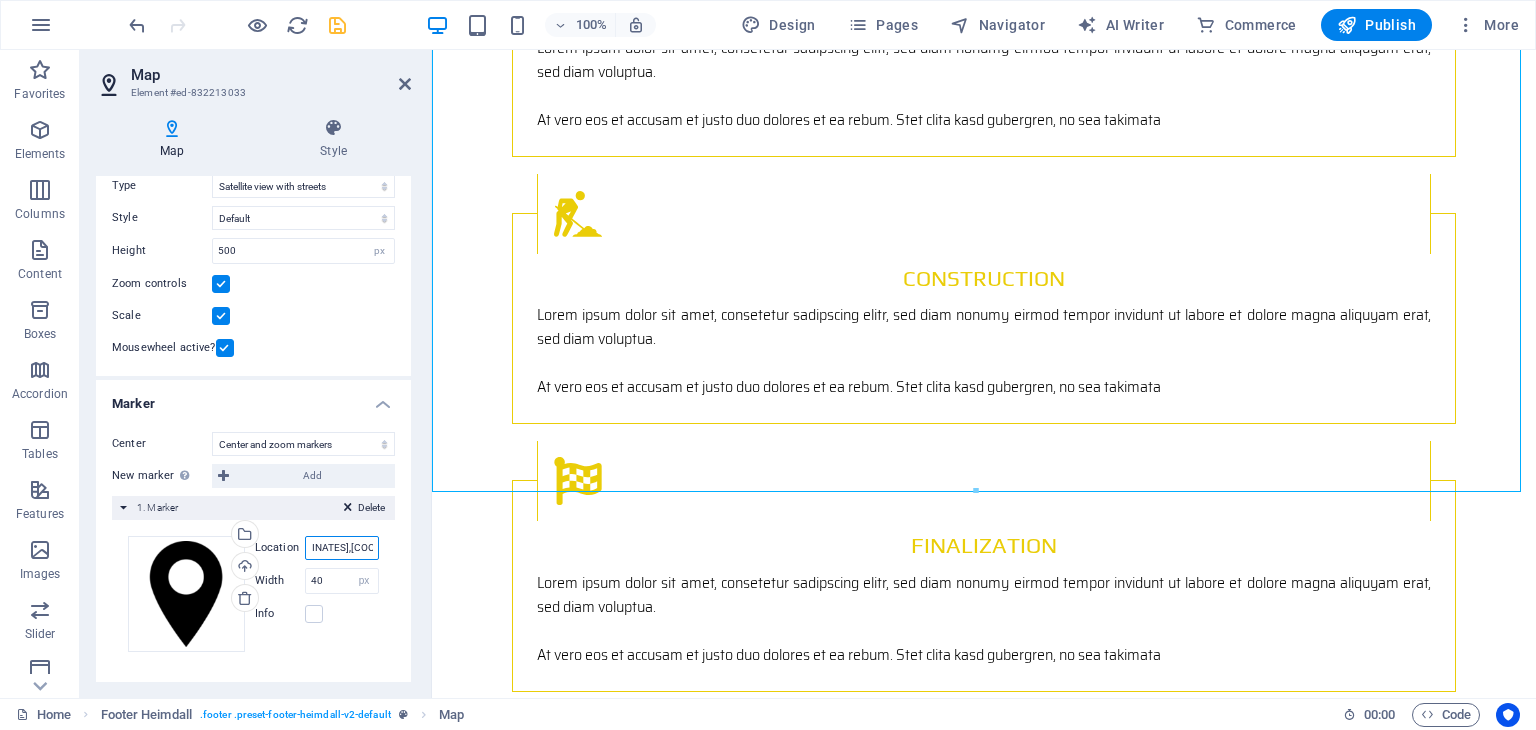 click on "[COORDINATES],[COORDINATES]" at bounding box center (342, 548) 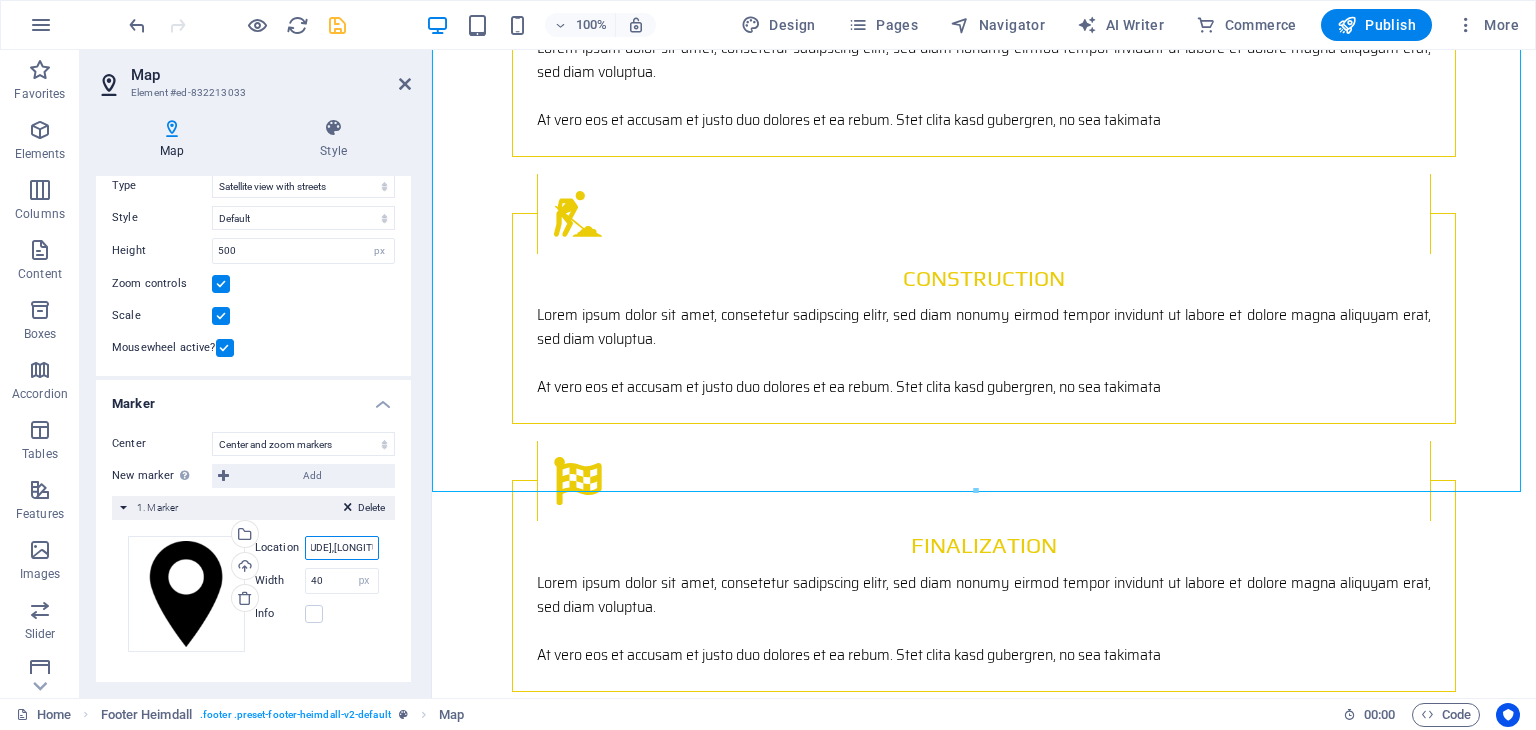 scroll, scrollTop: 0, scrollLeft: 36, axis: horizontal 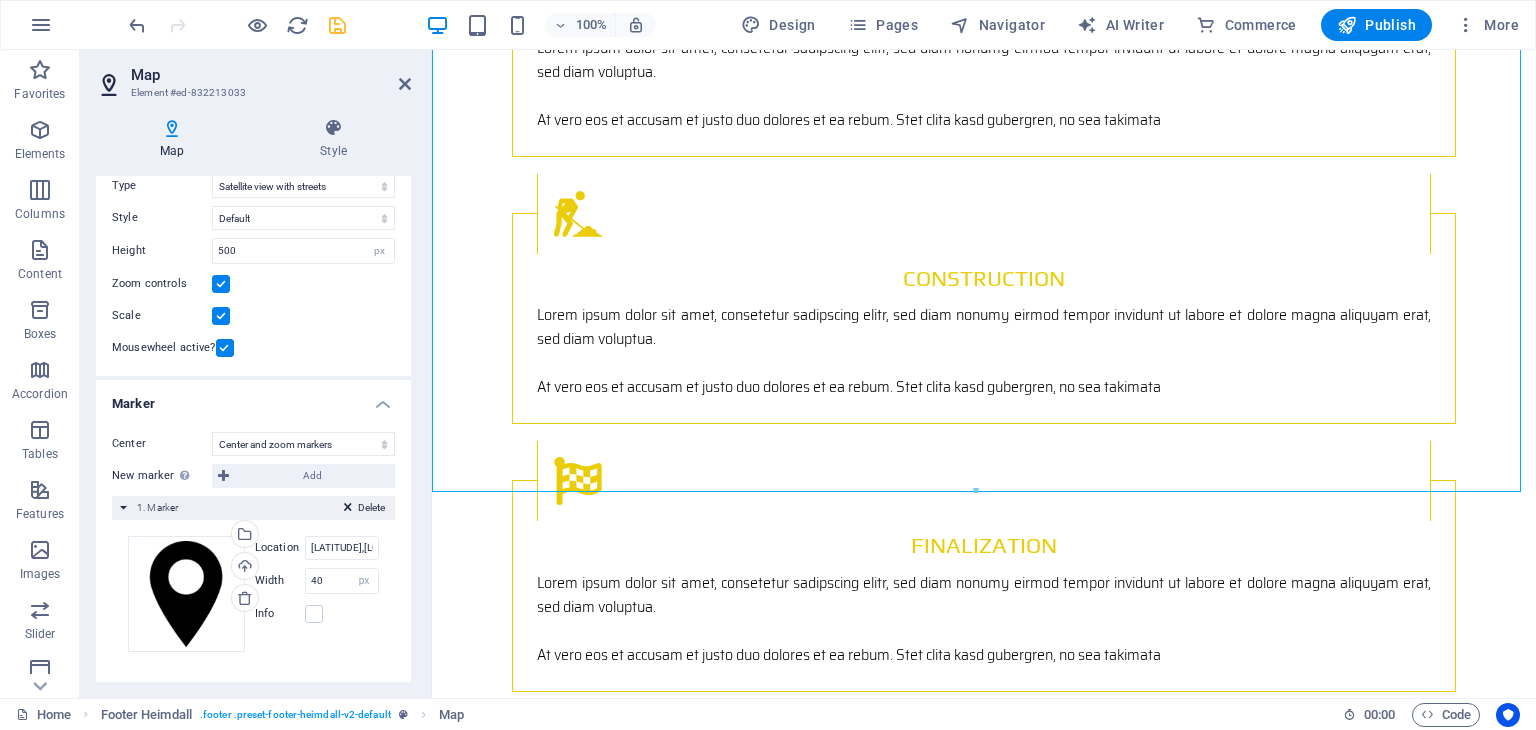 click on "Drag files here, click to choose files or select files from Files or our free stock photos & videos Select files from the file manager, stock photos, or upload file(s) Upload Location [LATITUDE],[LONGITUDE] Width 40 auto px Info Opened? Headline SEO Description Paragraph Format Normal Heading 1 Heading 2 Heading 3 Heading 4 Heading 5 Heading 6 Code Font Family Arial Georgia Impact Tahoma Times New Roman Verdana Play Saira Semi Condensed Font Size 8 9 10 11 12 14 18 24 30 36 48 60 72 96 Bold Italic Underline Strikethrough Colors Icons Align Left Align Center Align Right Align Justify Unordered List Ordered List Insert Link Clear Formatting HTML" at bounding box center (253, 594) 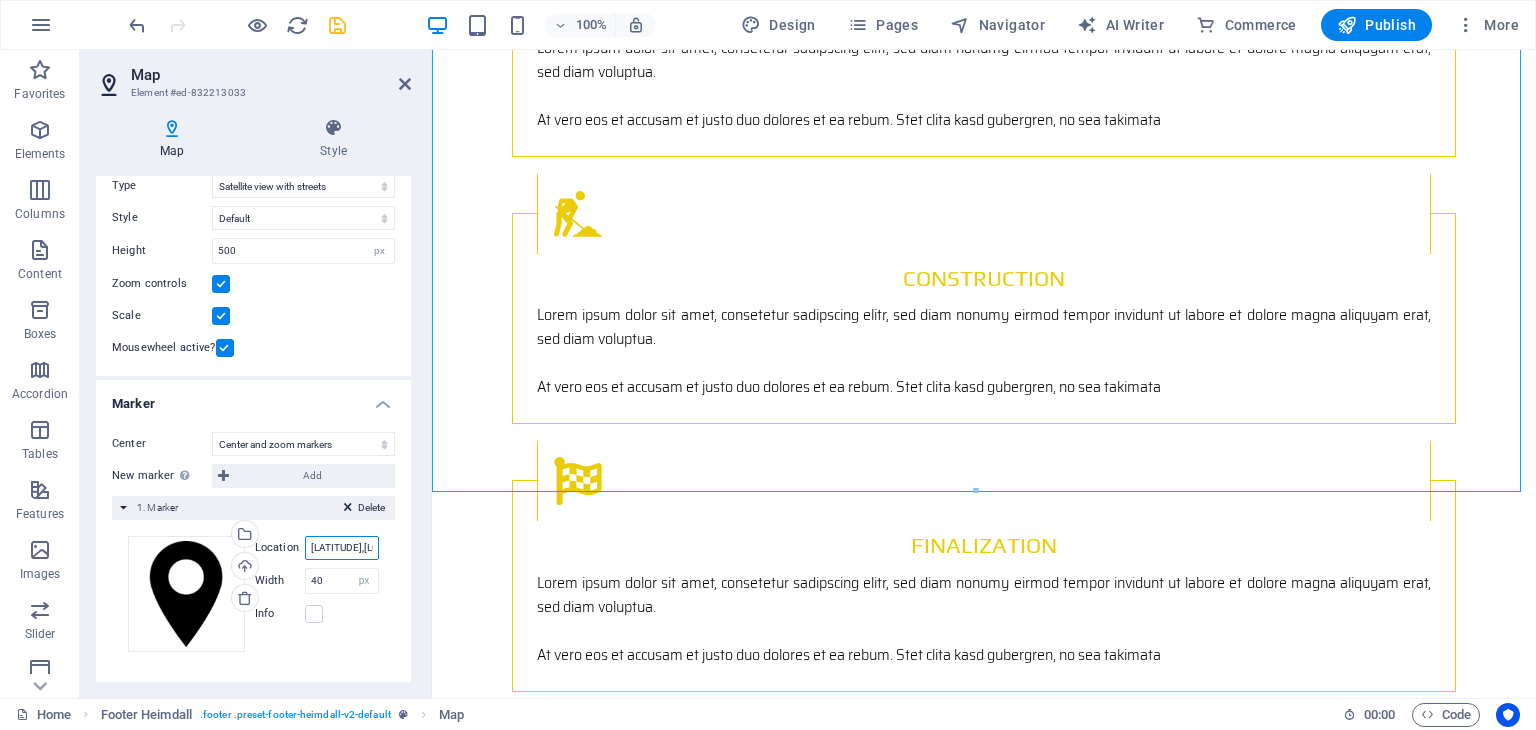 scroll, scrollTop: 0, scrollLeft: 36, axis: horizontal 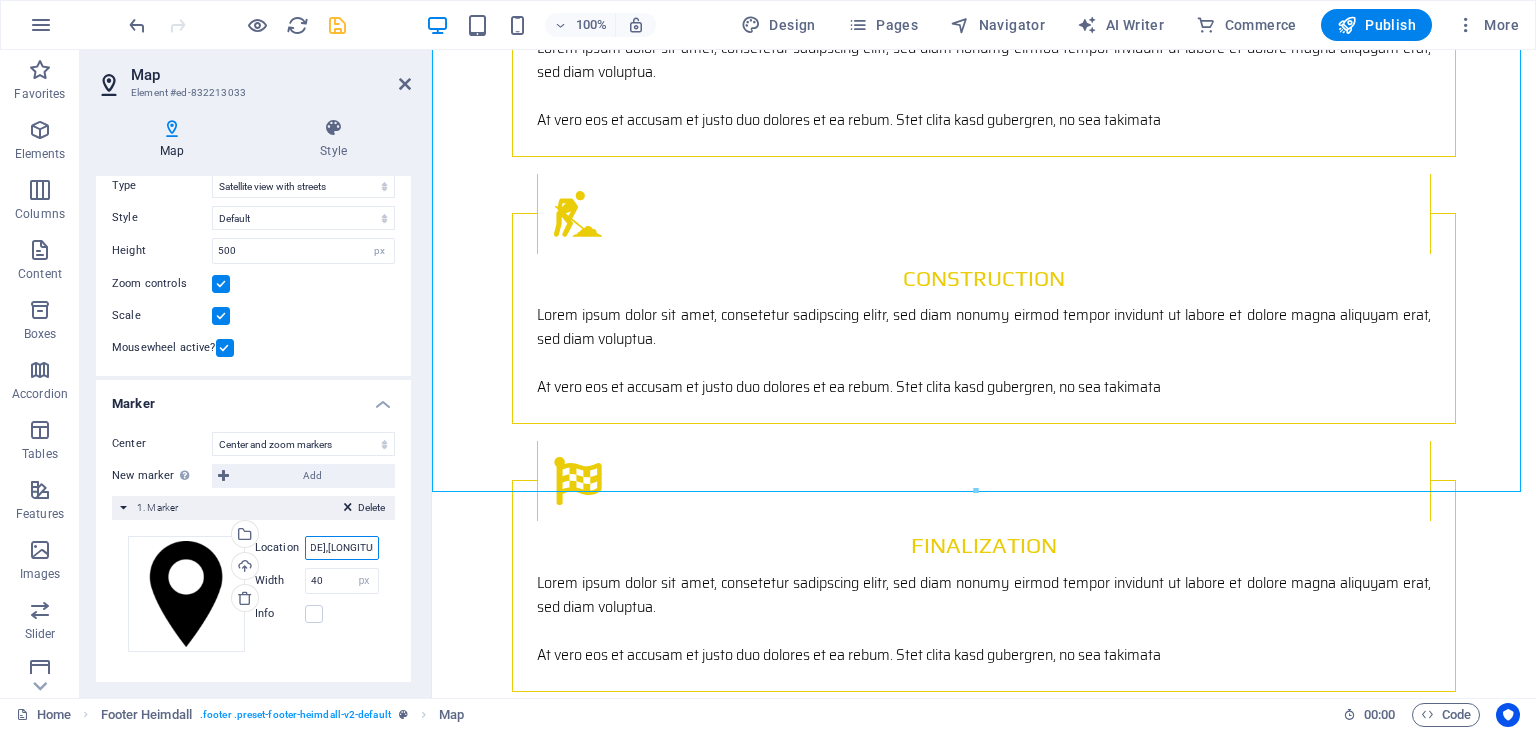 drag, startPoint x: 364, startPoint y: 550, endPoint x: 389, endPoint y: 551, distance: 25.019993 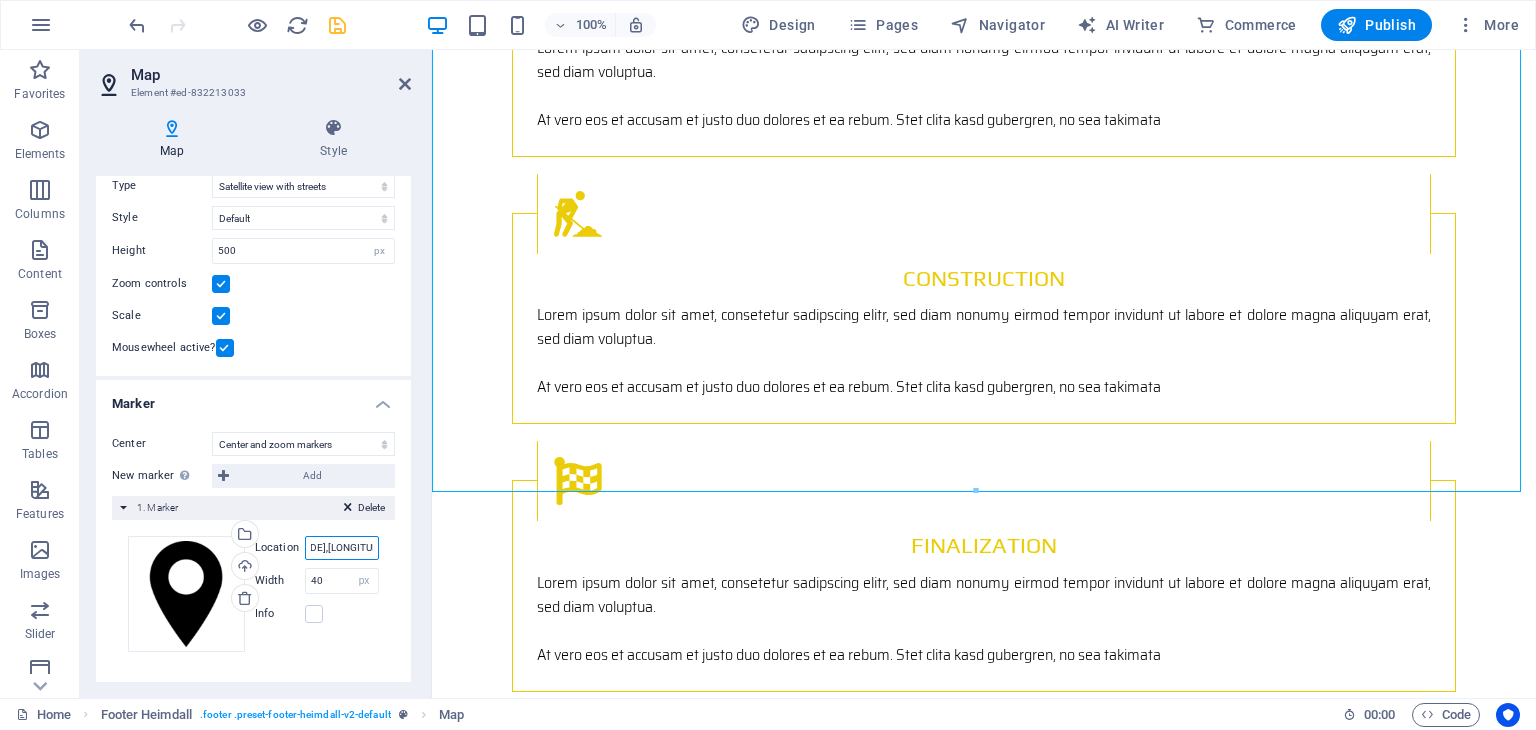 click on "[LATITUDE],[LONGITUDE]" at bounding box center (342, 548) 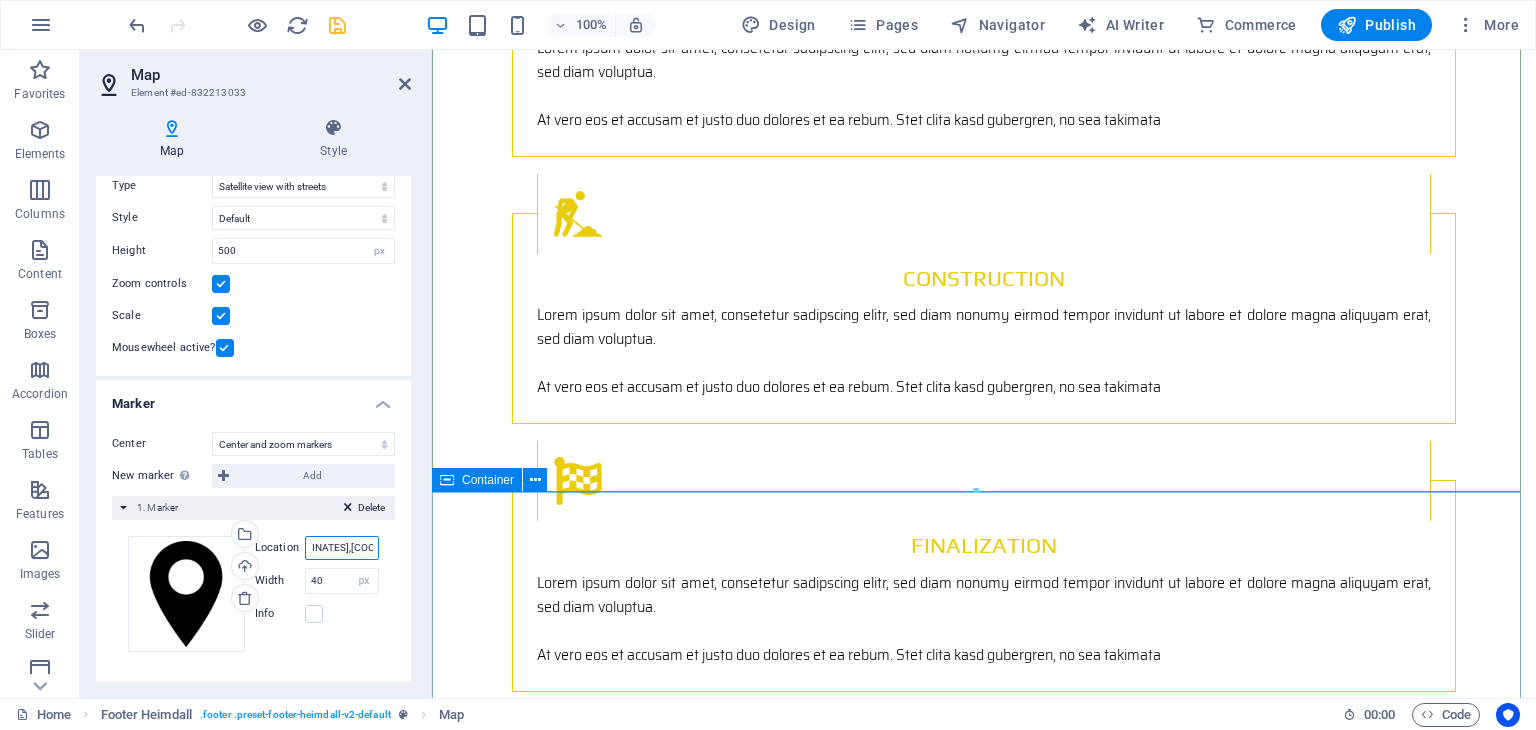 type on "[COORDINATES],[COORDINATES]" 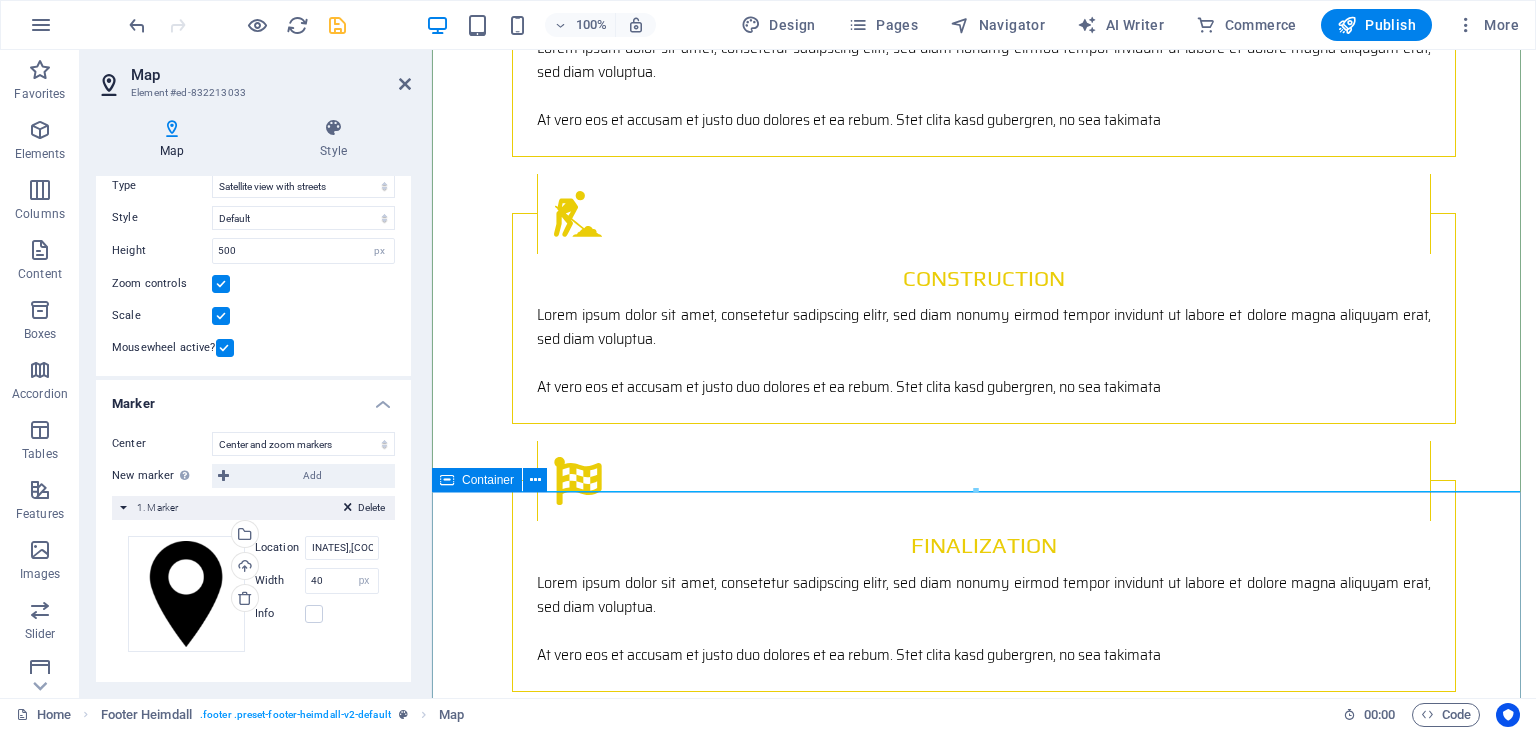 scroll, scrollTop: 0, scrollLeft: 0, axis: both 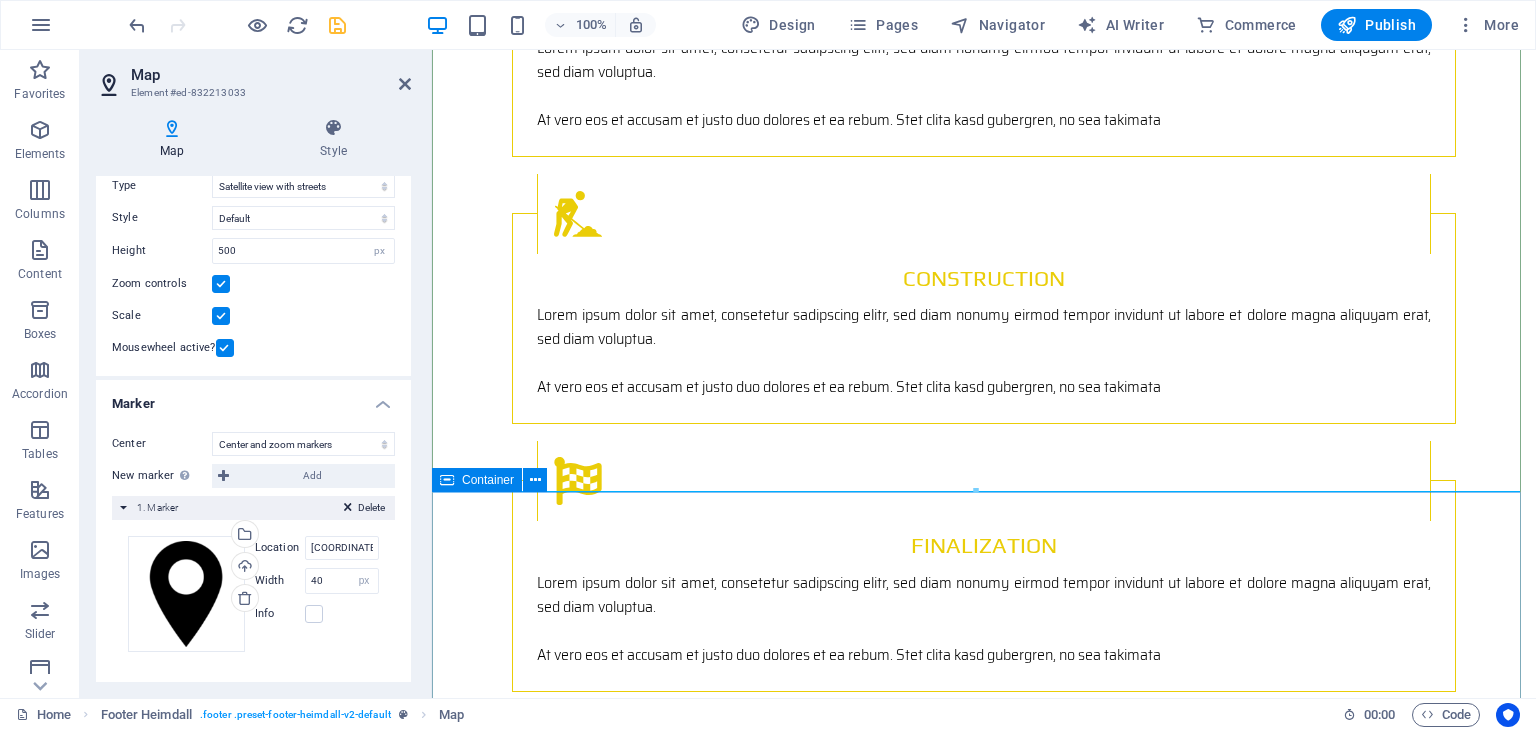 click on "Address [STREET] [BLOCK] [P.O. BOX] [POSTAL CODE] [CITY] Phone [PHONE] - [PHONE] [PHONE] Contact info@ktsc.ltd" at bounding box center (984, 2432) 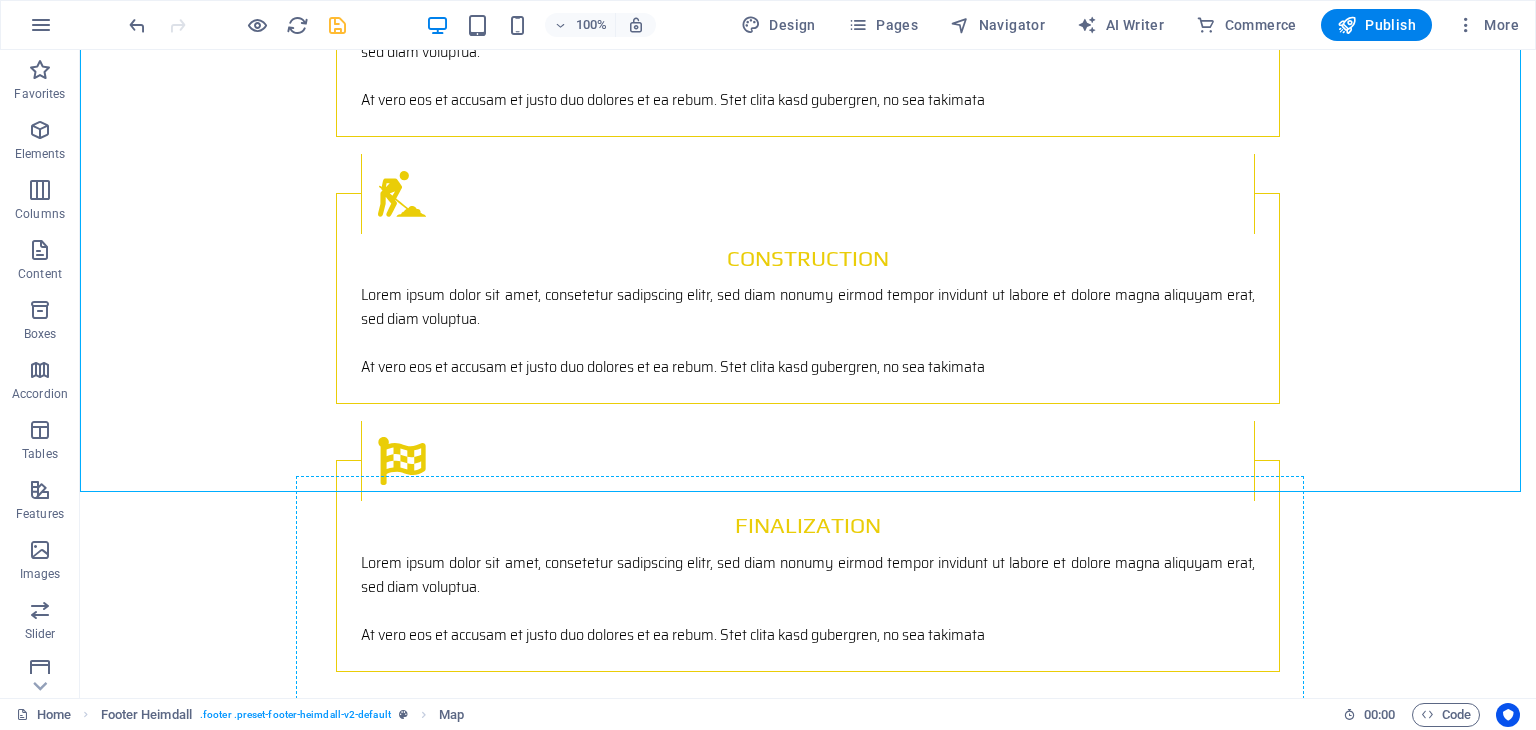 drag, startPoint x: 354, startPoint y: 392, endPoint x: 686, endPoint y: 665, distance: 429.82904 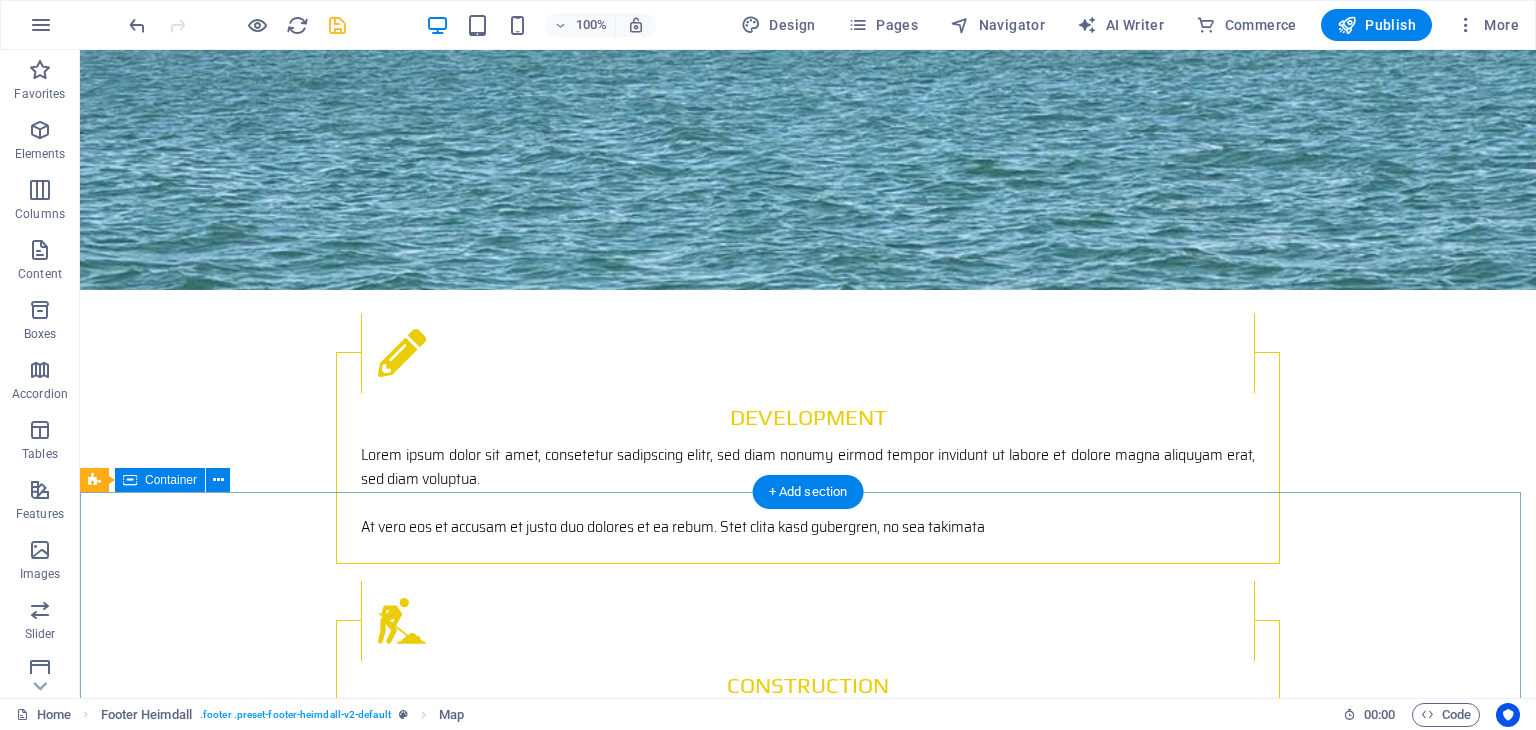 scroll, scrollTop: 2508, scrollLeft: 0, axis: vertical 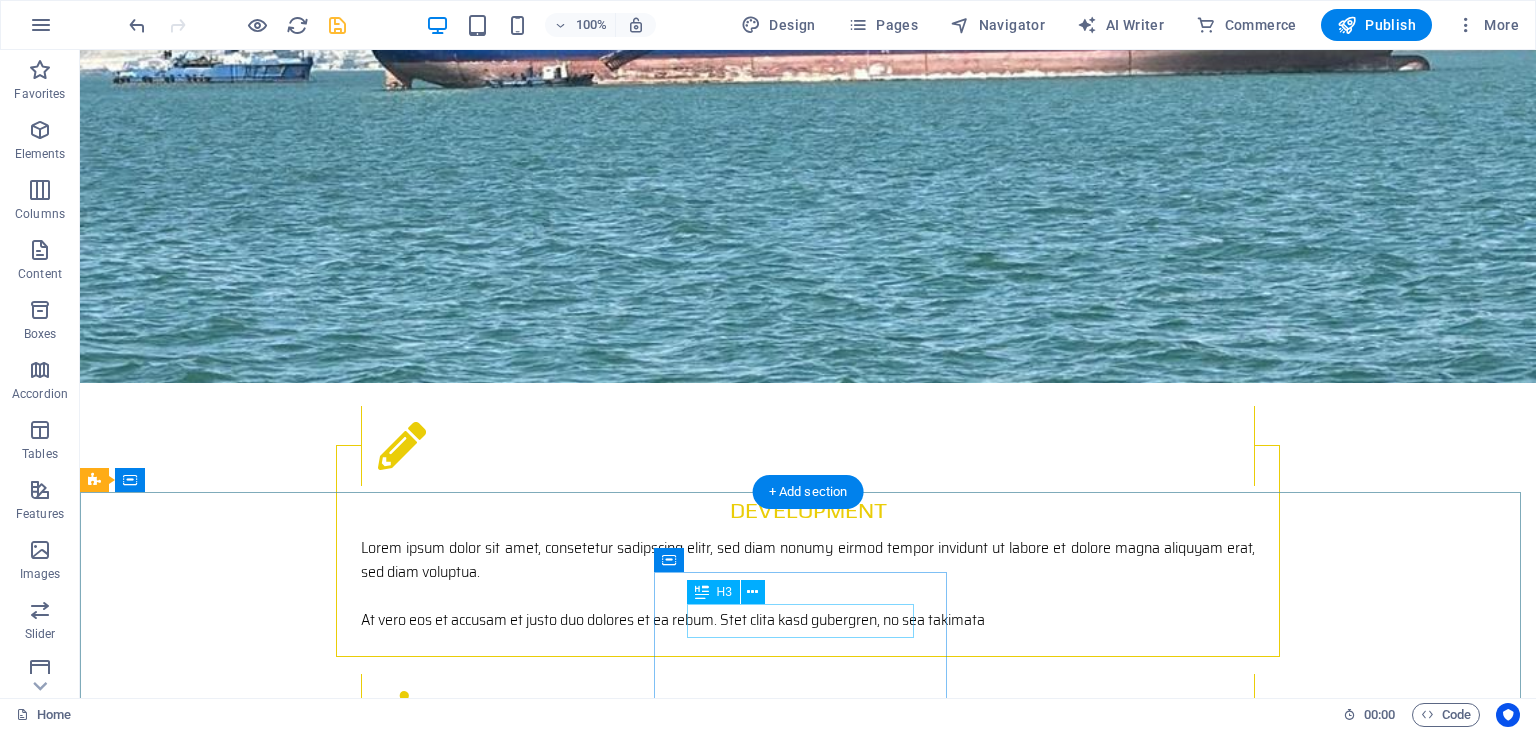 click on "Phone" at bounding box center [242, 2421] 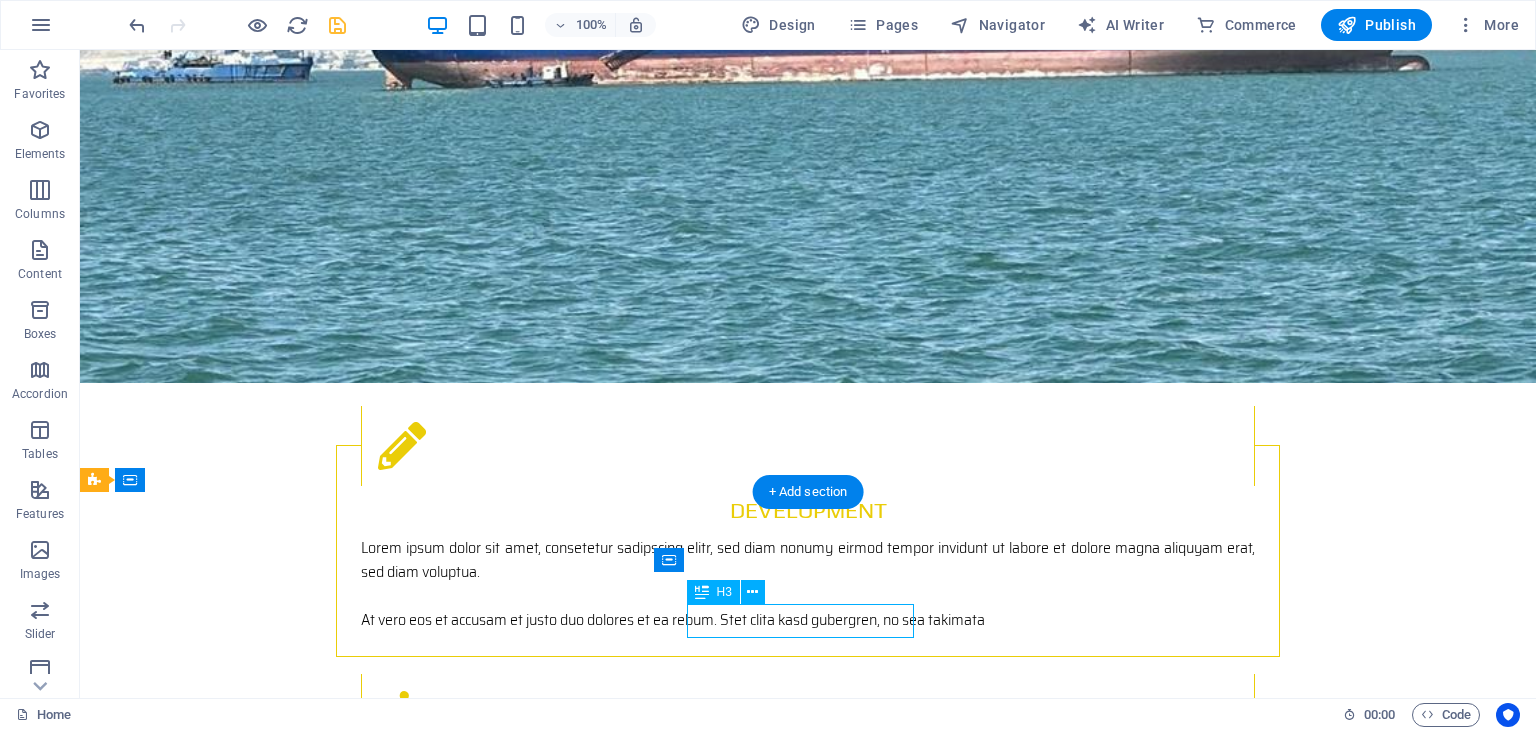 click on "Phone" at bounding box center [242, 2421] 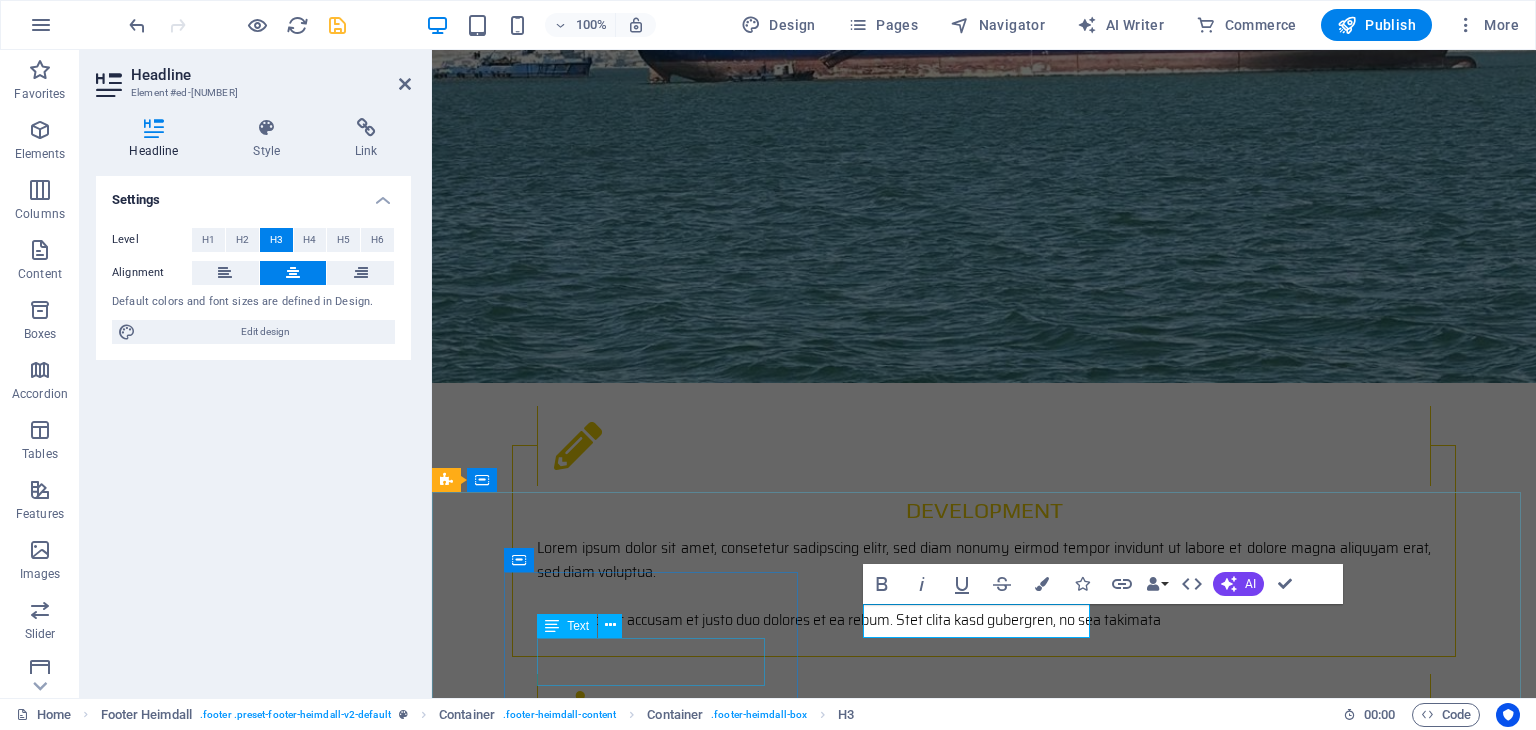 click on "[STREET] [BLOCK] [P.O. BOX] [POSTAL CODE] [CITY]" at bounding box center [594, 2300] 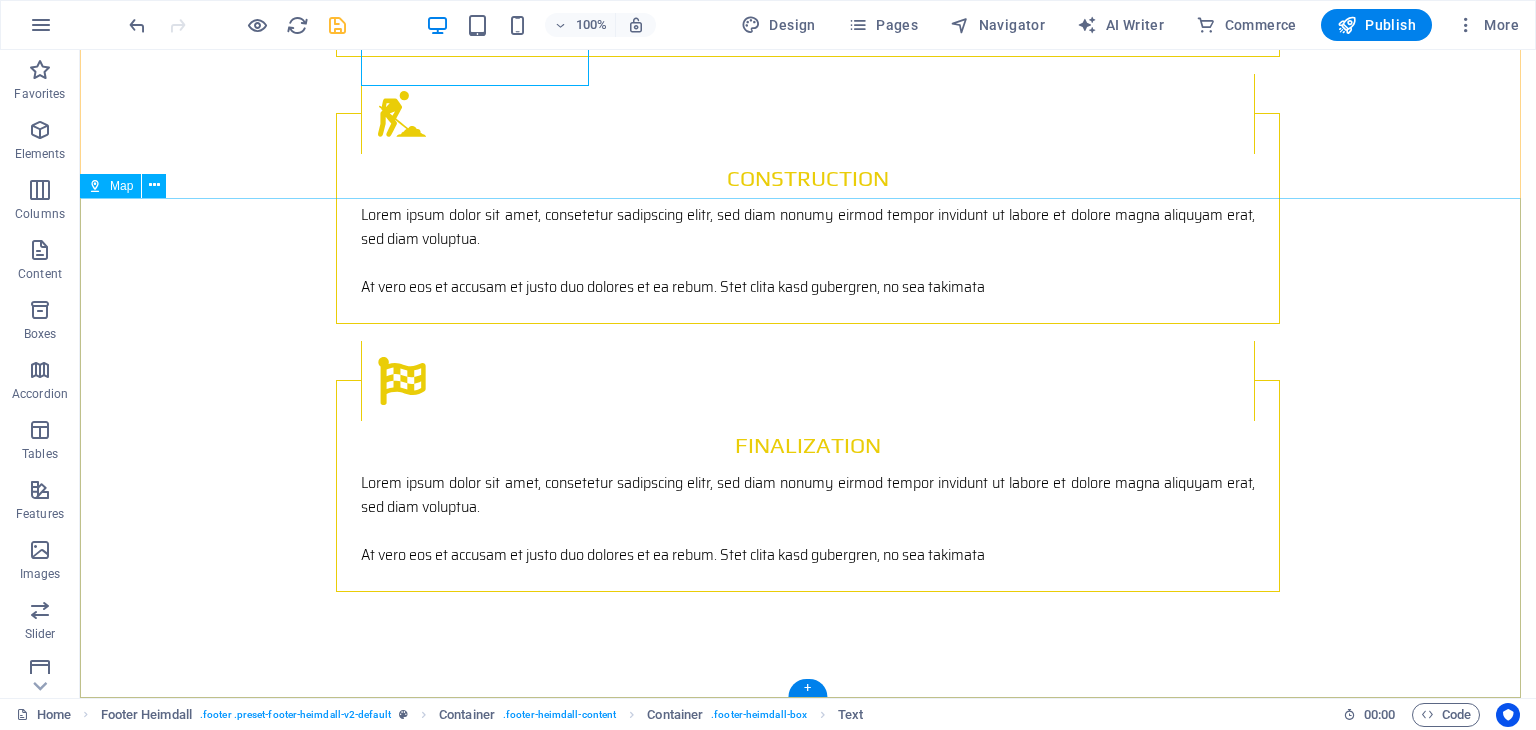 scroll, scrollTop: 3108, scrollLeft: 0, axis: vertical 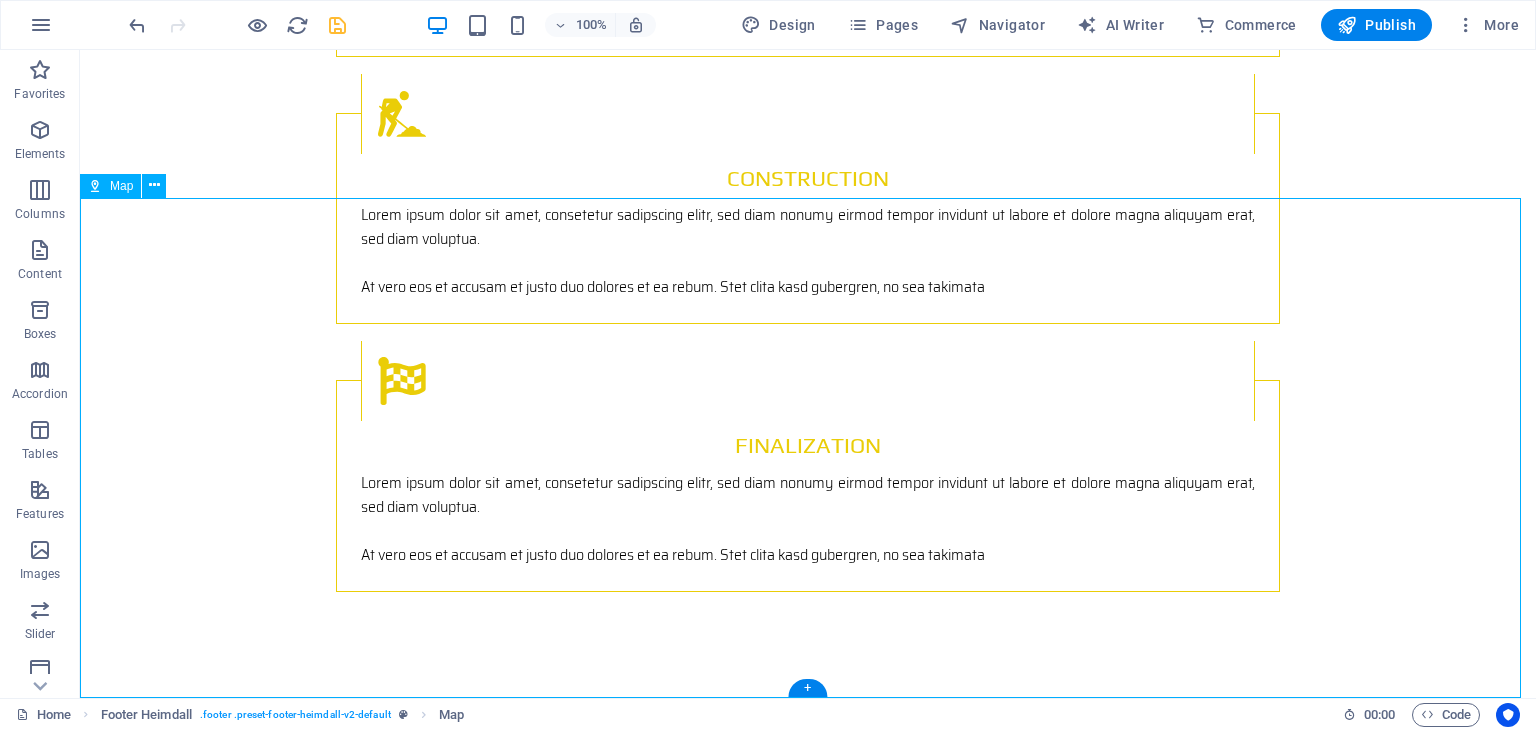 click on "To navigate the map with touch gestures double-tap and hold your finger on the map, then drag the map. ← Move left → Move right ↑ Move up ↓ Move down + Zoom in - Zoom out Home Jump left by 75% End Jump right by 75% Page Up Jump up by 75% Page Down Jump down by 75% Map Terrain Satellite Labels Keyboard shortcuts Map Data Map data ©[YEAR] Imagery ©[YEAR] Airbus, Maxar Technologies Map data ©[YEAR] Imagery ©[YEAR] Airbus, Maxar Technologies [NUMBER] m Click to toggle between metric and imperial units Terms Report a map error" at bounding box center [808, 2385] 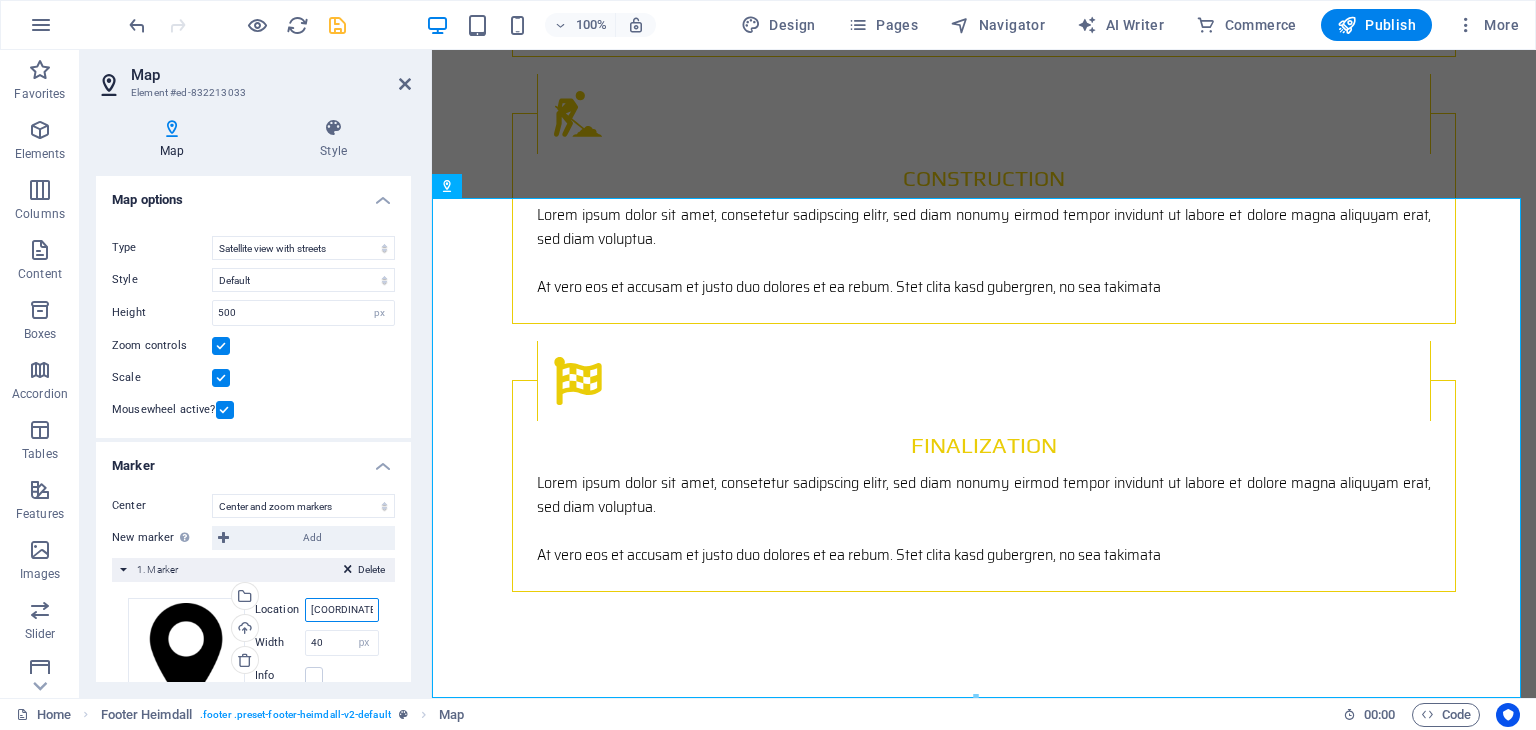 click on "[COORDINATES],[COORDINATES]" at bounding box center [342, 610] 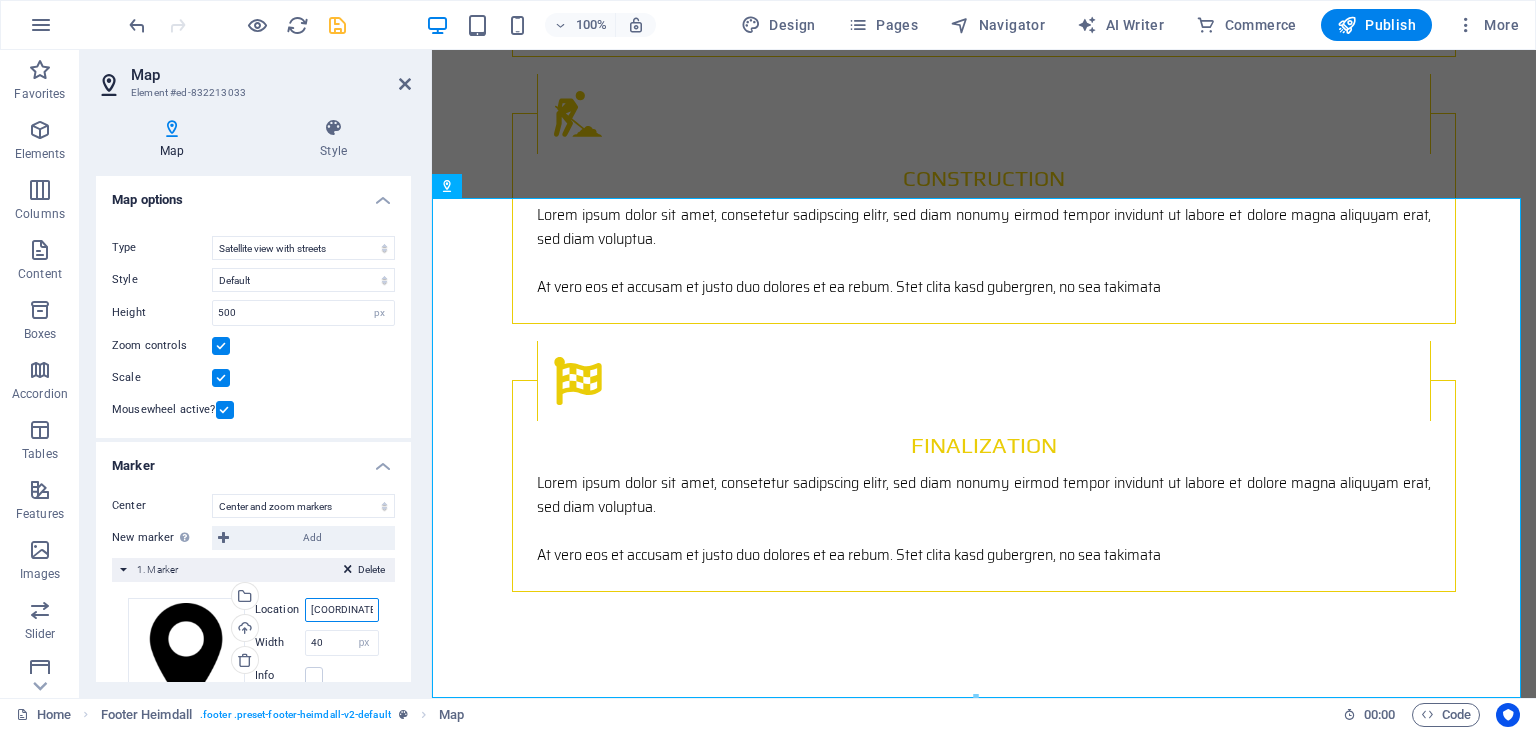scroll, scrollTop: 0, scrollLeft: 39, axis: horizontal 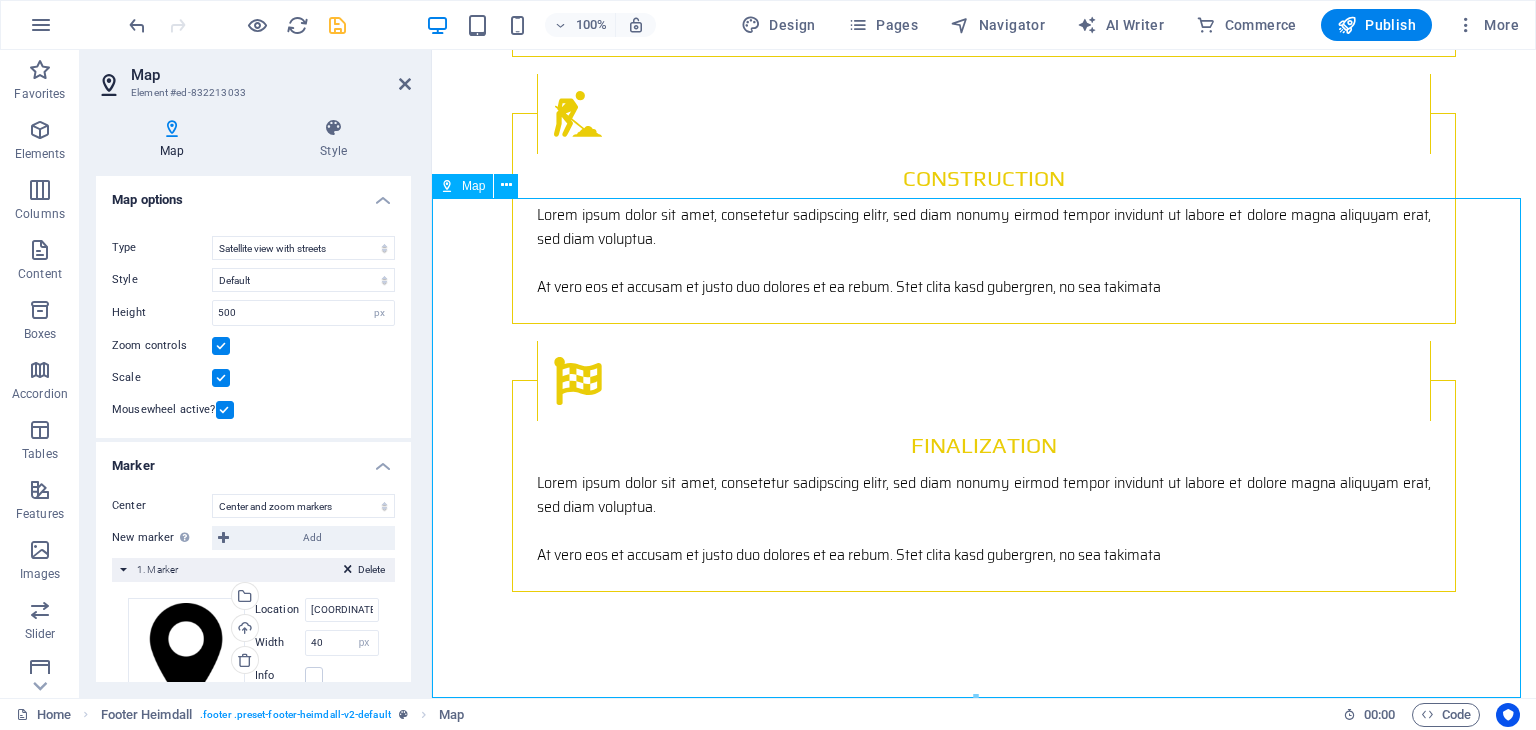 drag, startPoint x: 984, startPoint y: 428, endPoint x: 1002, endPoint y: 427, distance: 18.027756 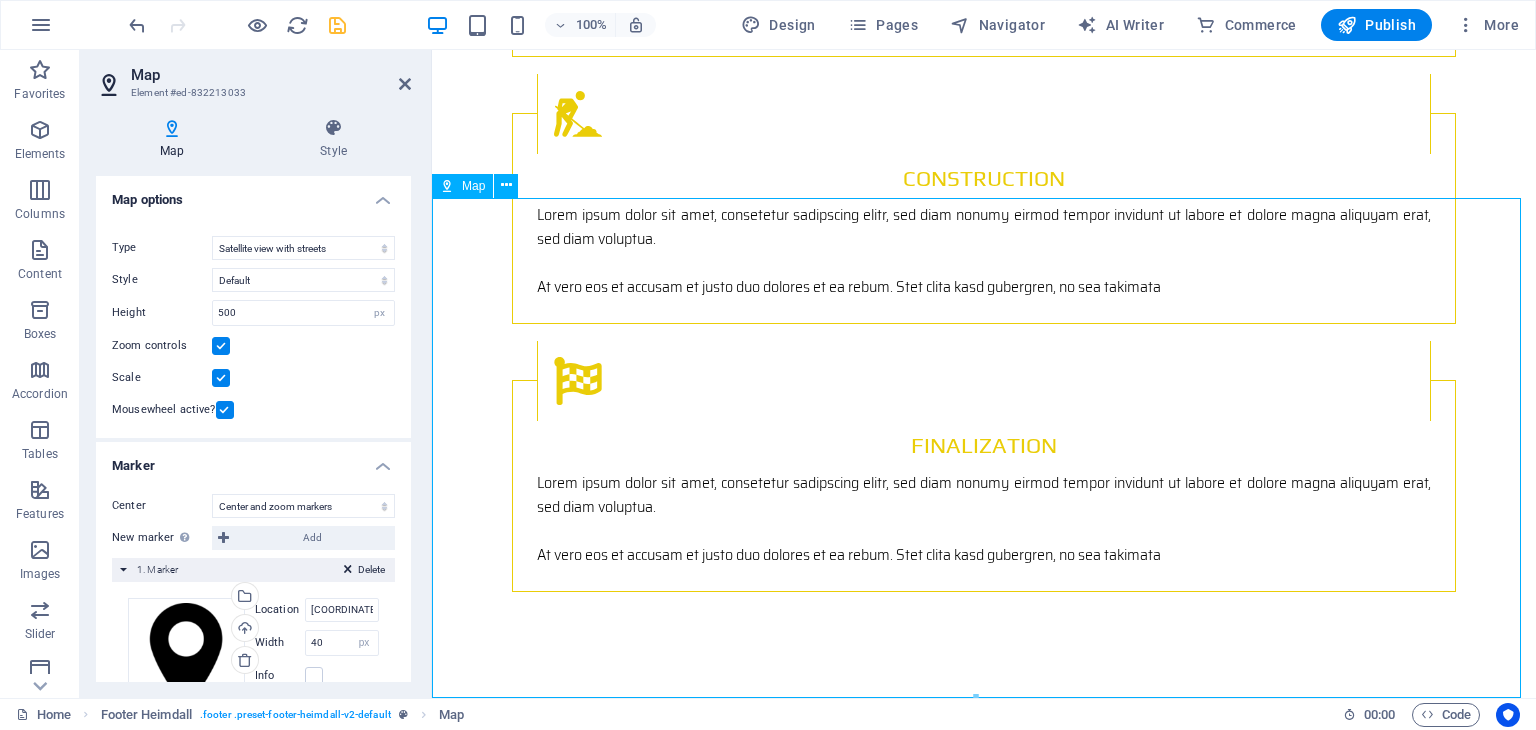 drag, startPoint x: 1233, startPoint y: 455, endPoint x: 1082, endPoint y: 443, distance: 151.47607 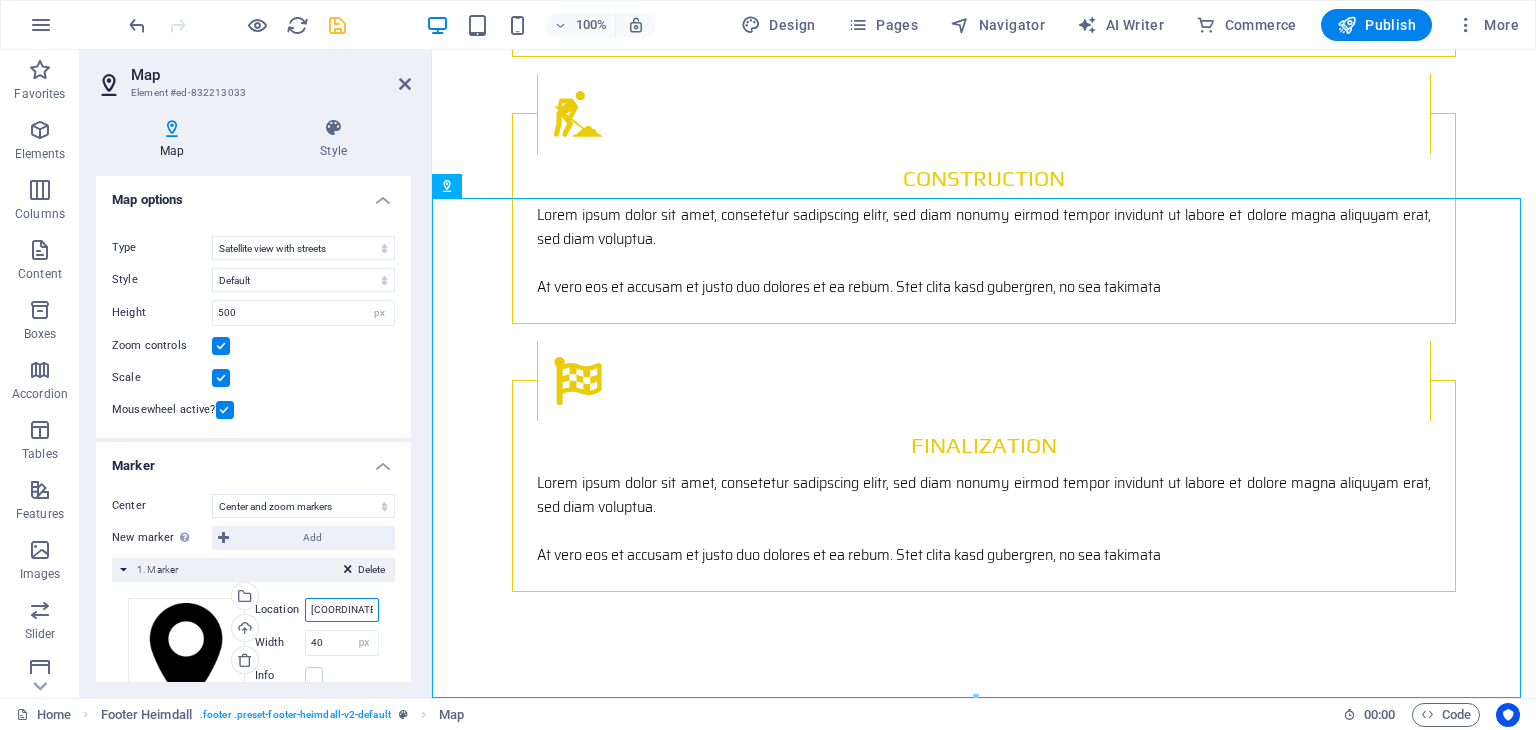click on "[COORDINATES], [COORDINATES]" at bounding box center [342, 610] 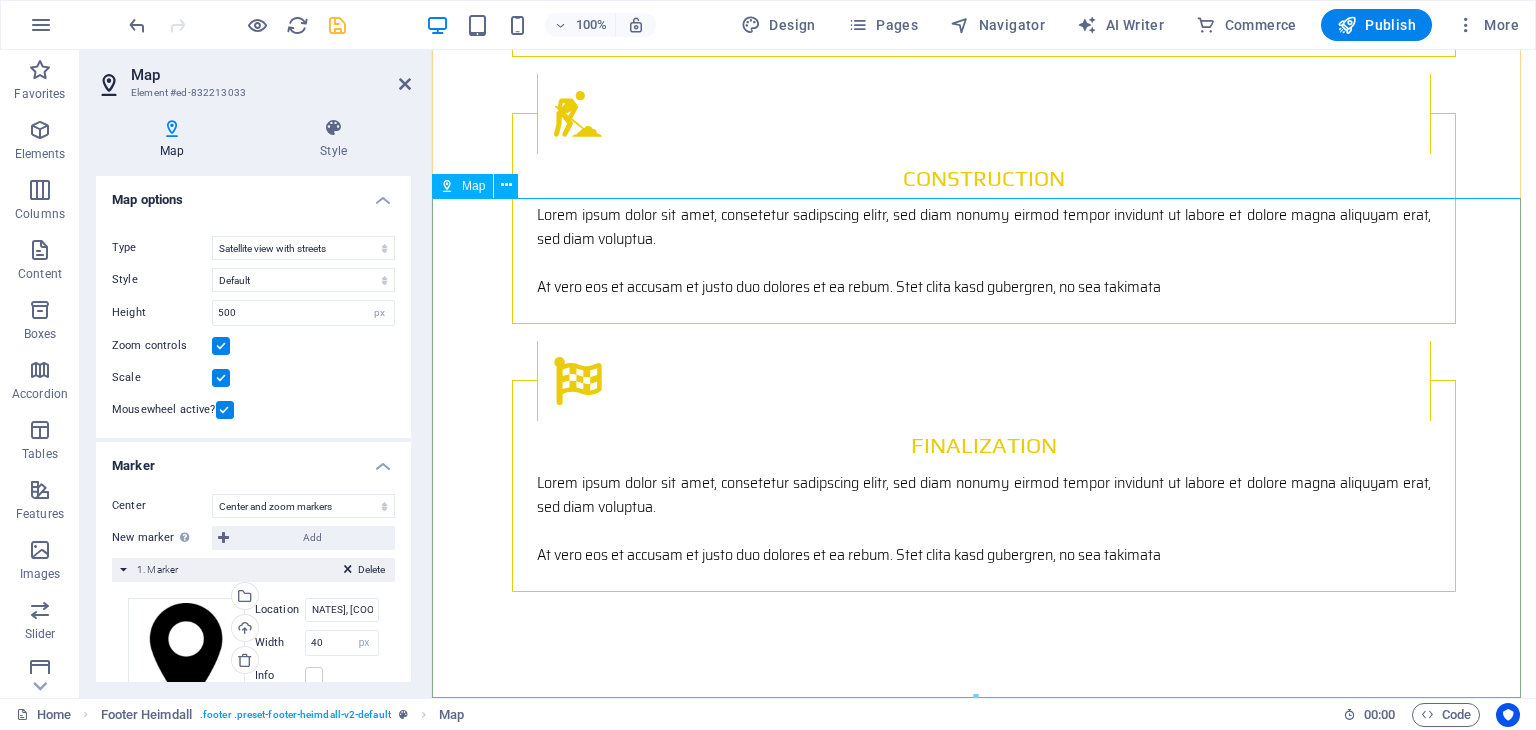 scroll, scrollTop: 0, scrollLeft: 0, axis: both 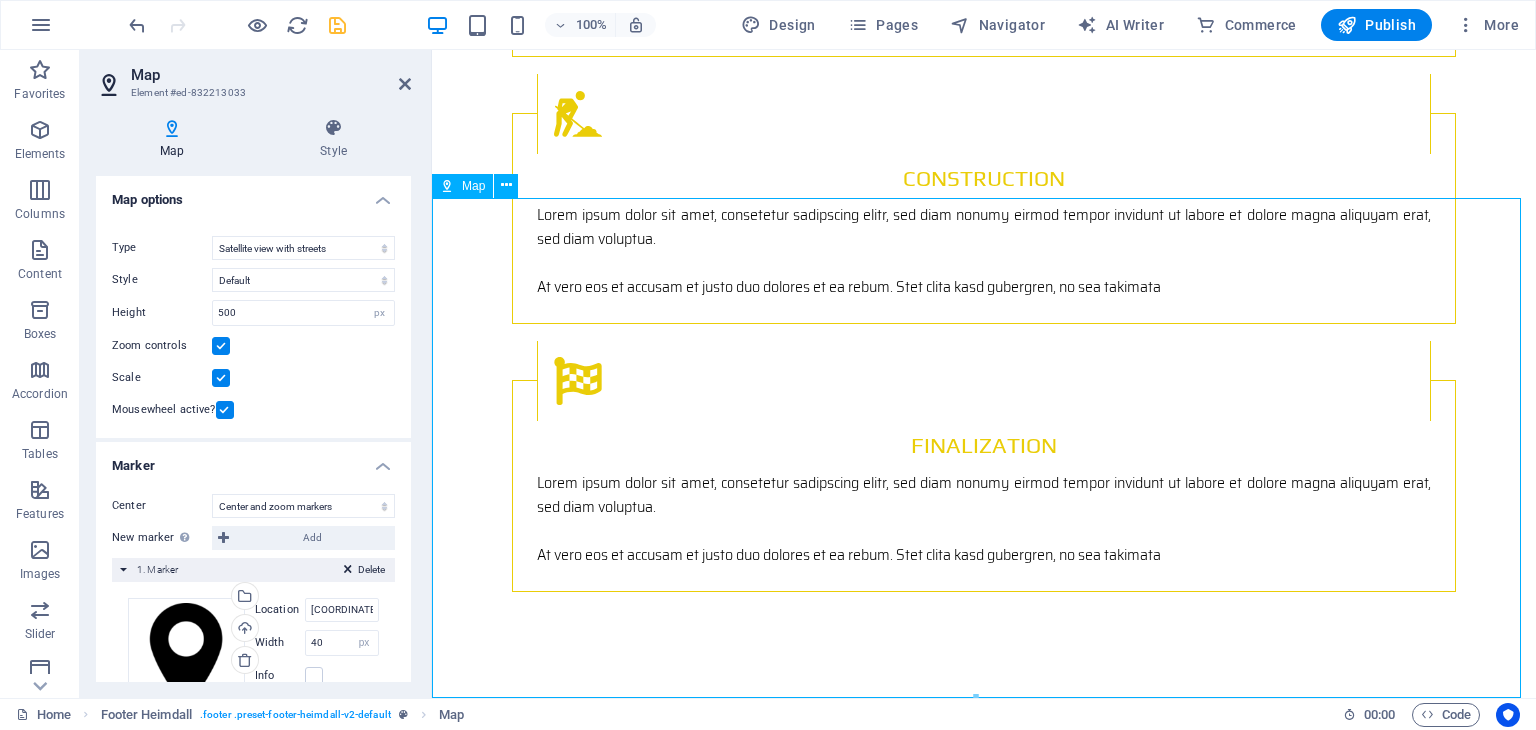 drag, startPoint x: 770, startPoint y: 571, endPoint x: 813, endPoint y: 425, distance: 152.20053 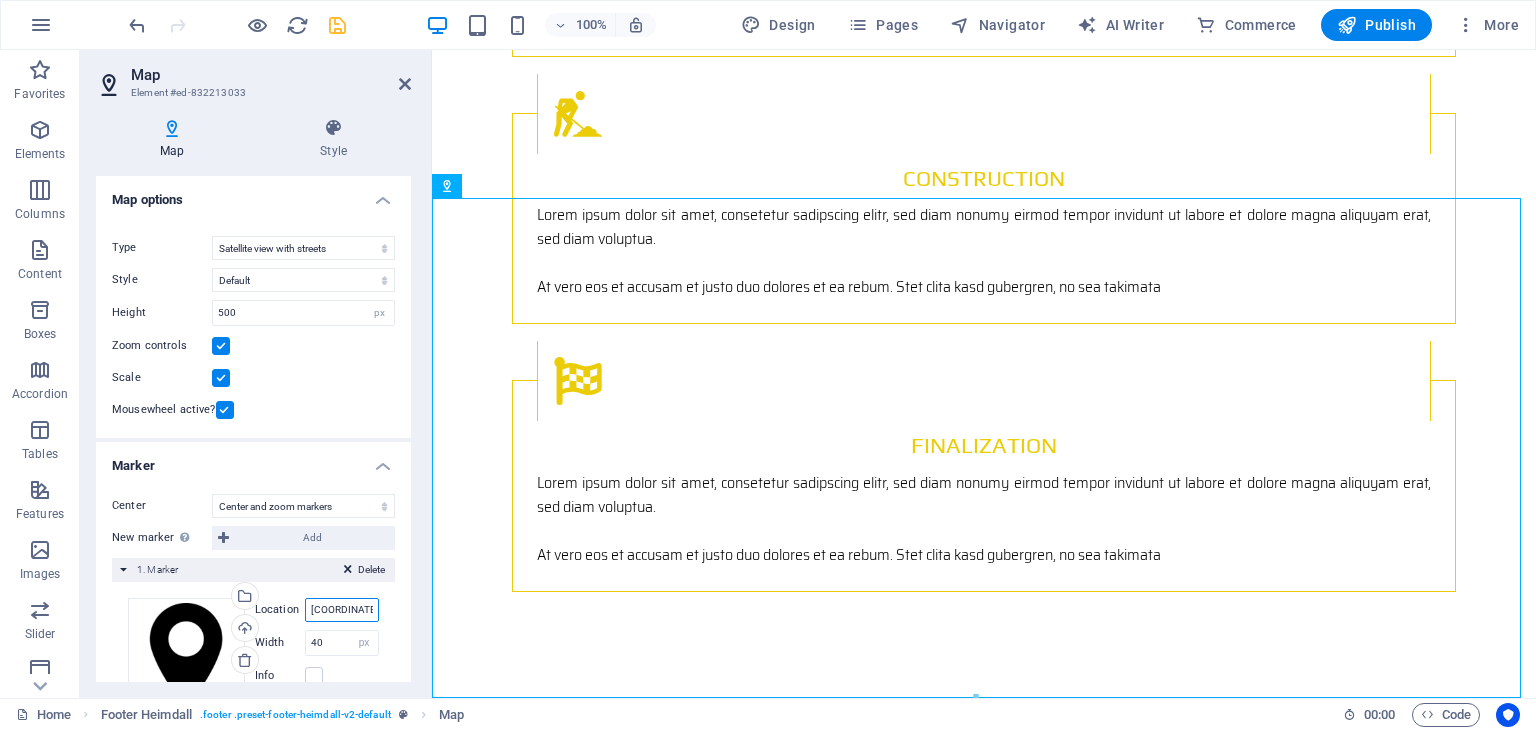 click on "[COORDINATES], [COORDINATES]" at bounding box center [342, 610] 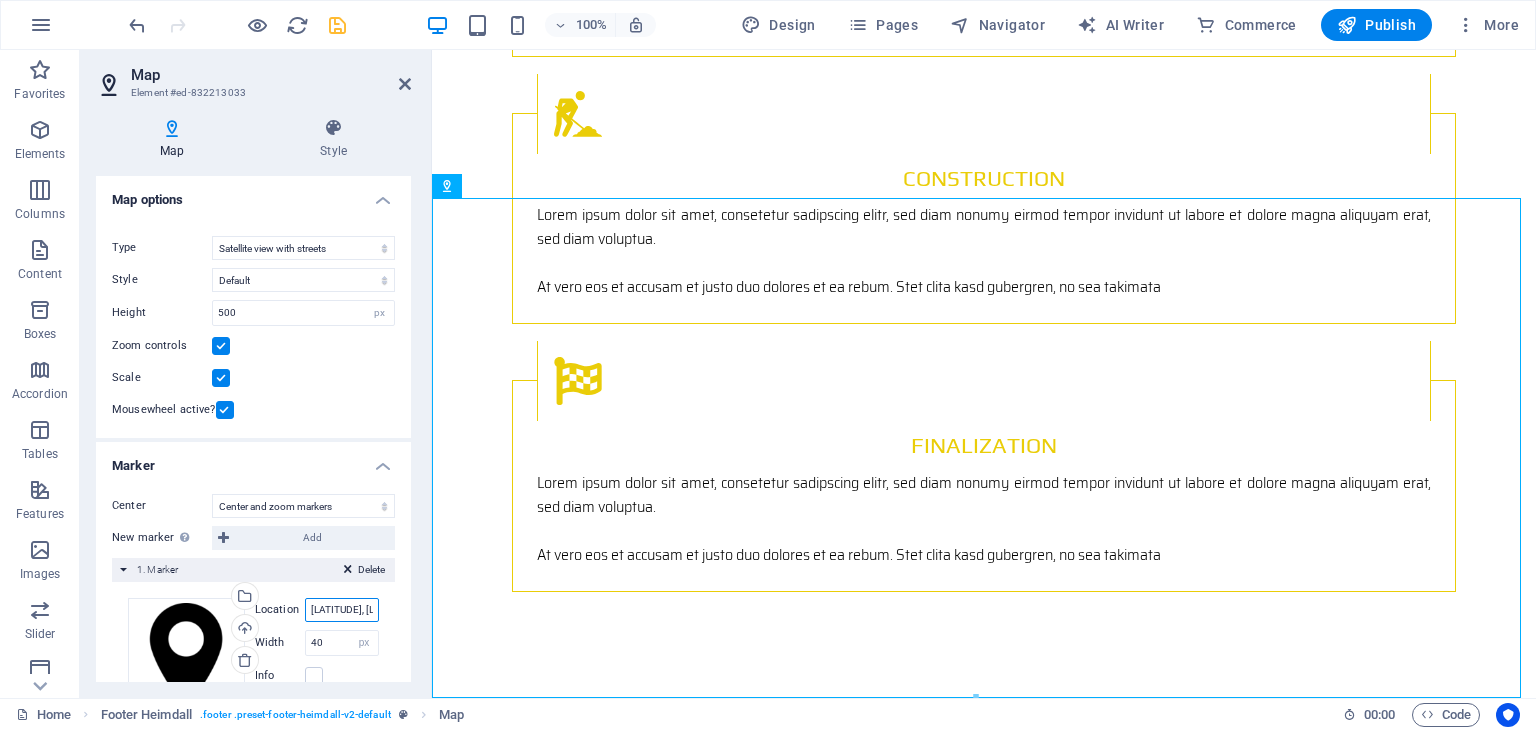 scroll, scrollTop: 0, scrollLeft: 39, axis: horizontal 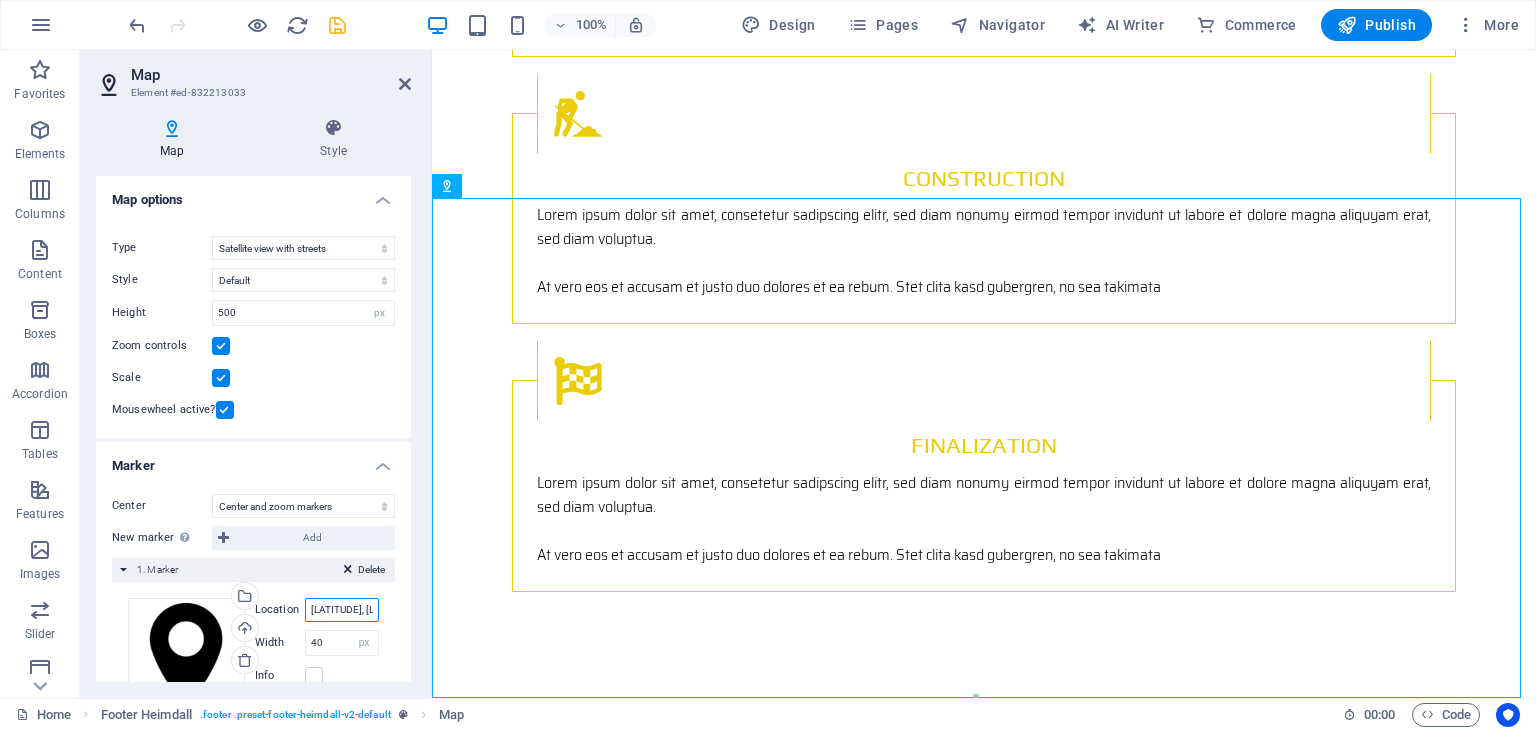 click on "[LATITUDE], [LONGITUDE]" at bounding box center (342, 610) 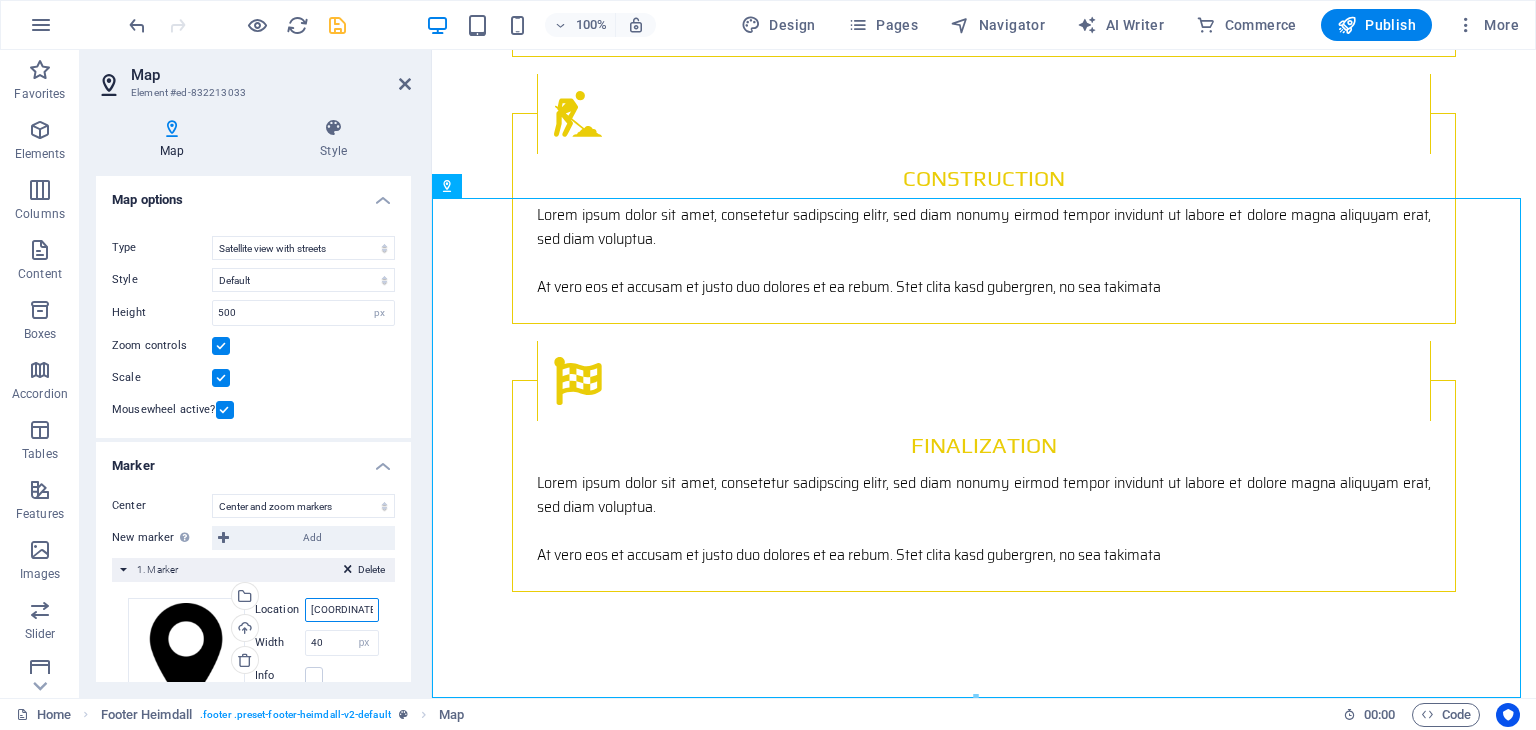 scroll, scrollTop: 0, scrollLeft: 39, axis: horizontal 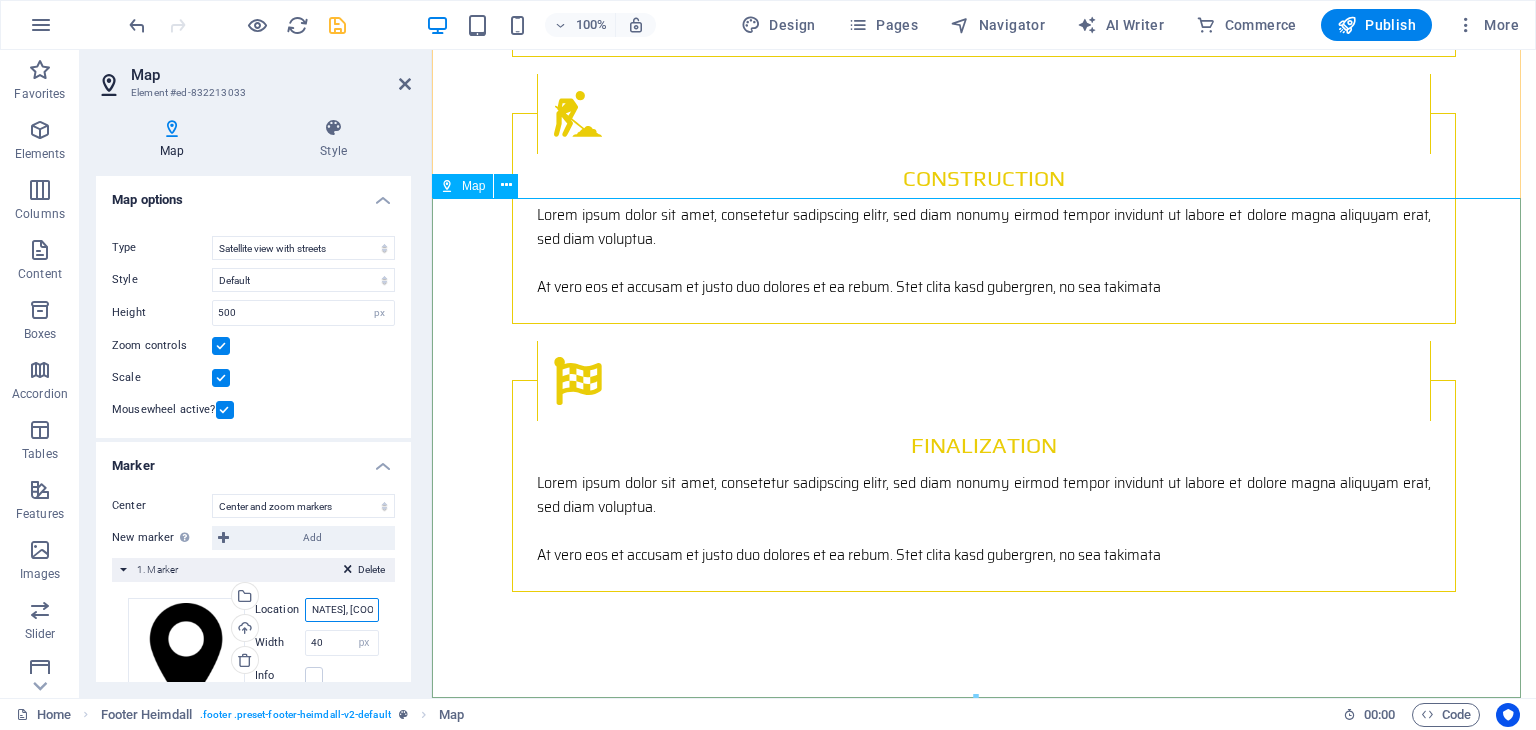 type on "[COORDINATES], [COORDINATES]" 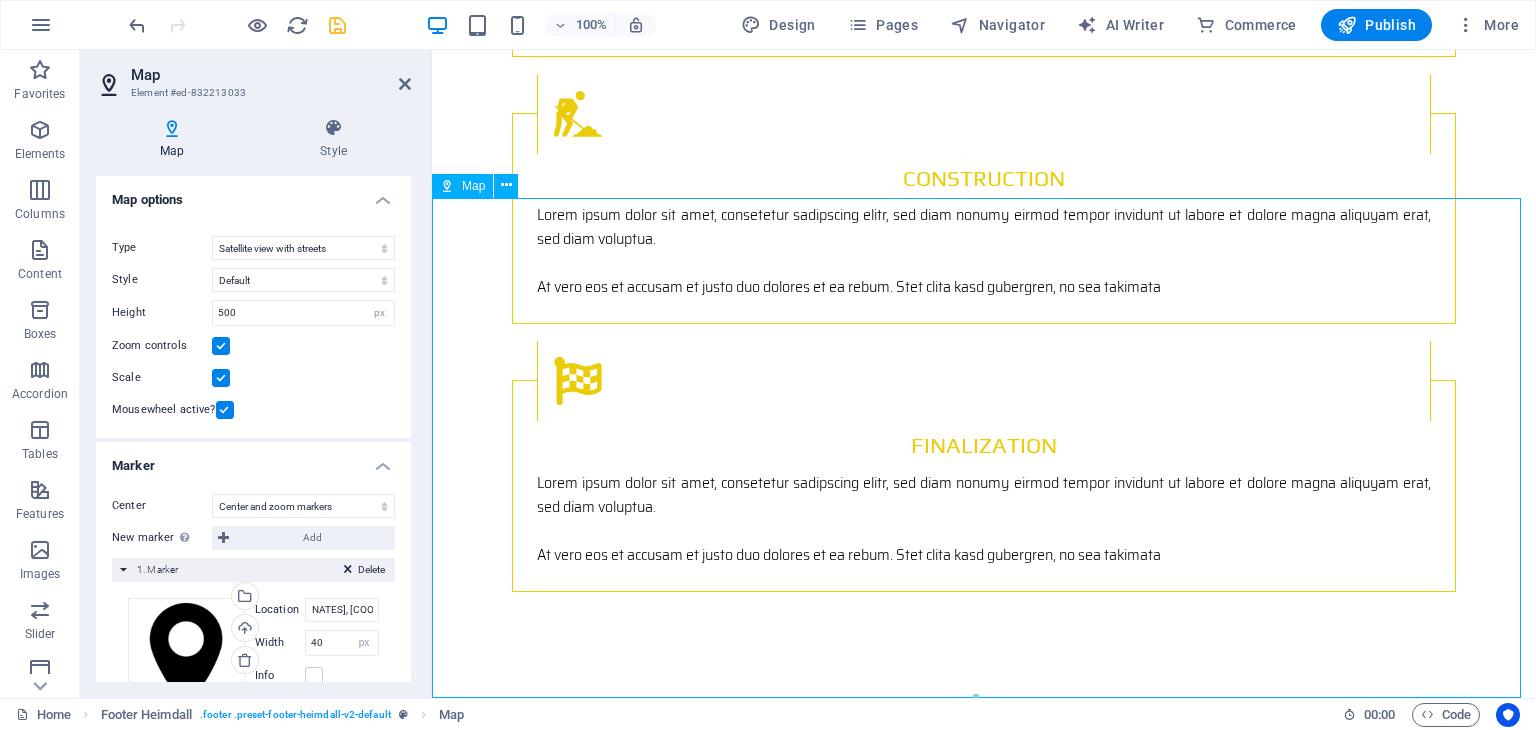 scroll, scrollTop: 0, scrollLeft: 0, axis: both 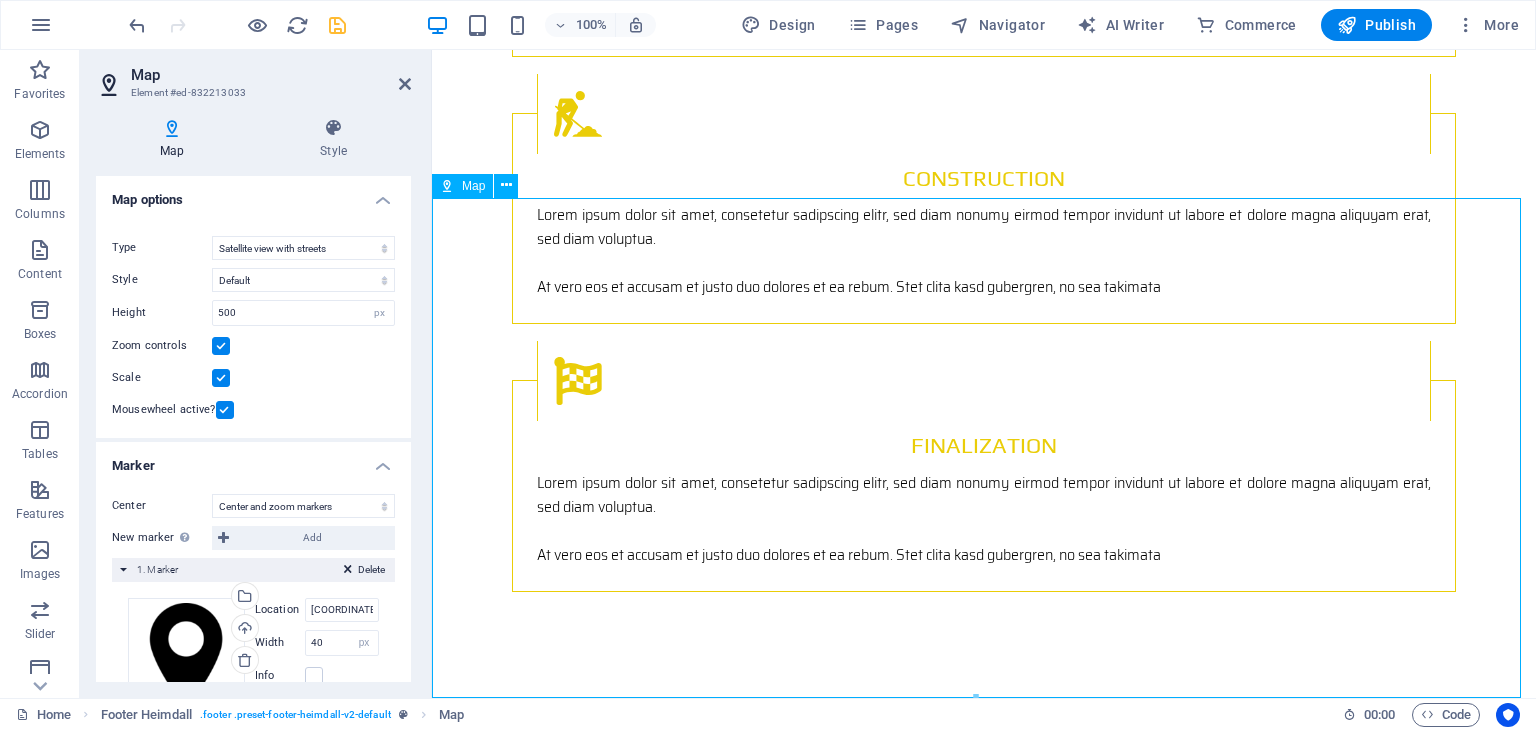 drag, startPoint x: 1037, startPoint y: 532, endPoint x: 945, endPoint y: 499, distance: 97.73945 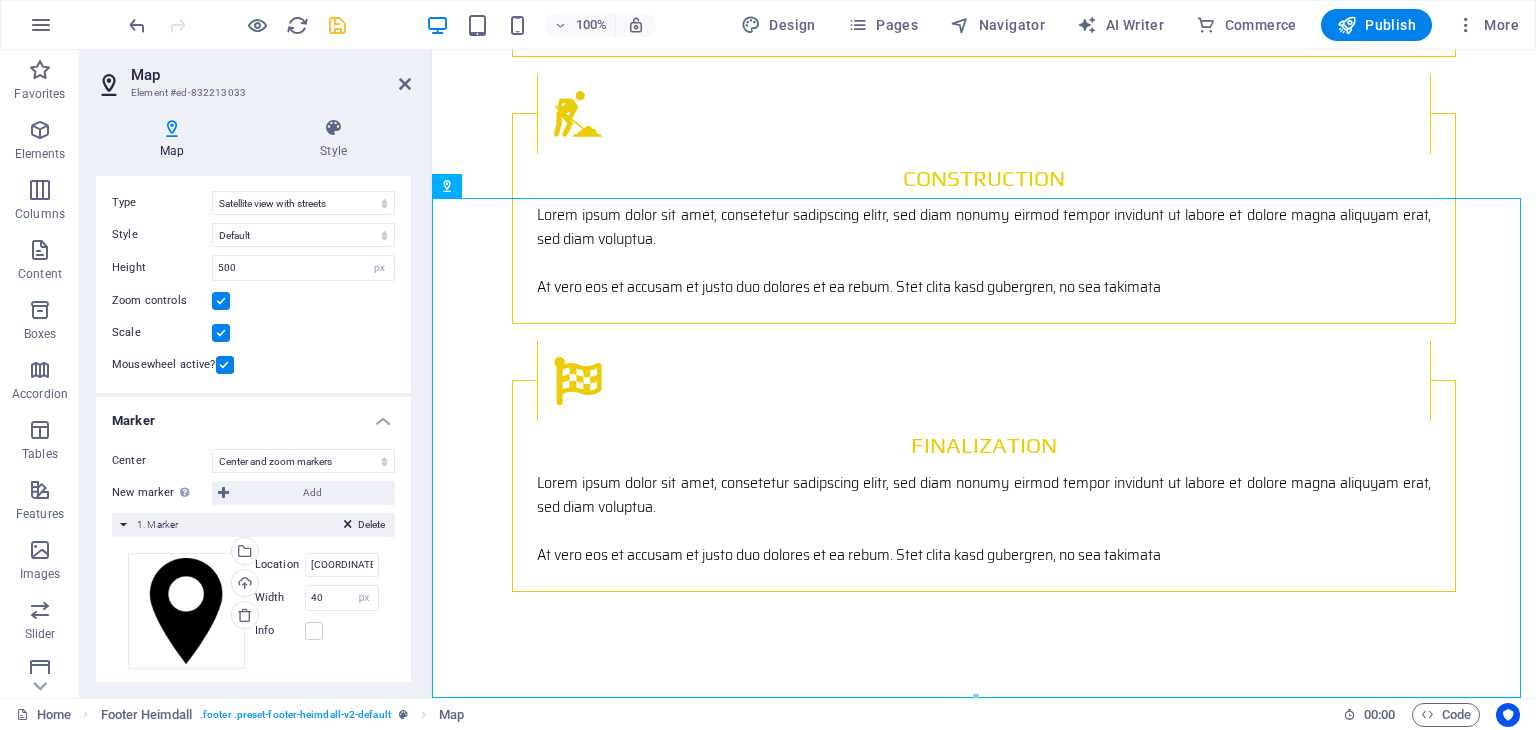 scroll, scrollTop: 62, scrollLeft: 0, axis: vertical 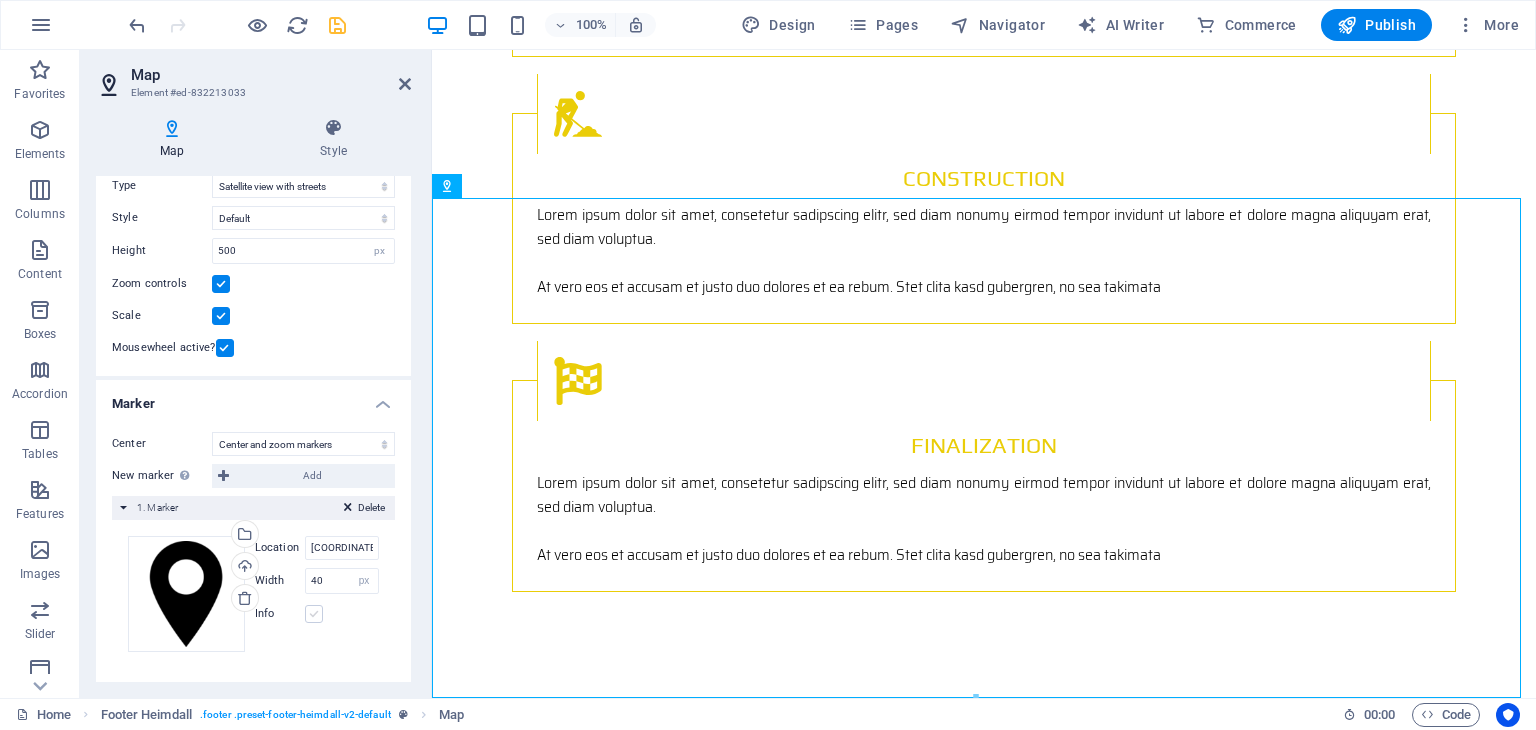 click at bounding box center (314, 614) 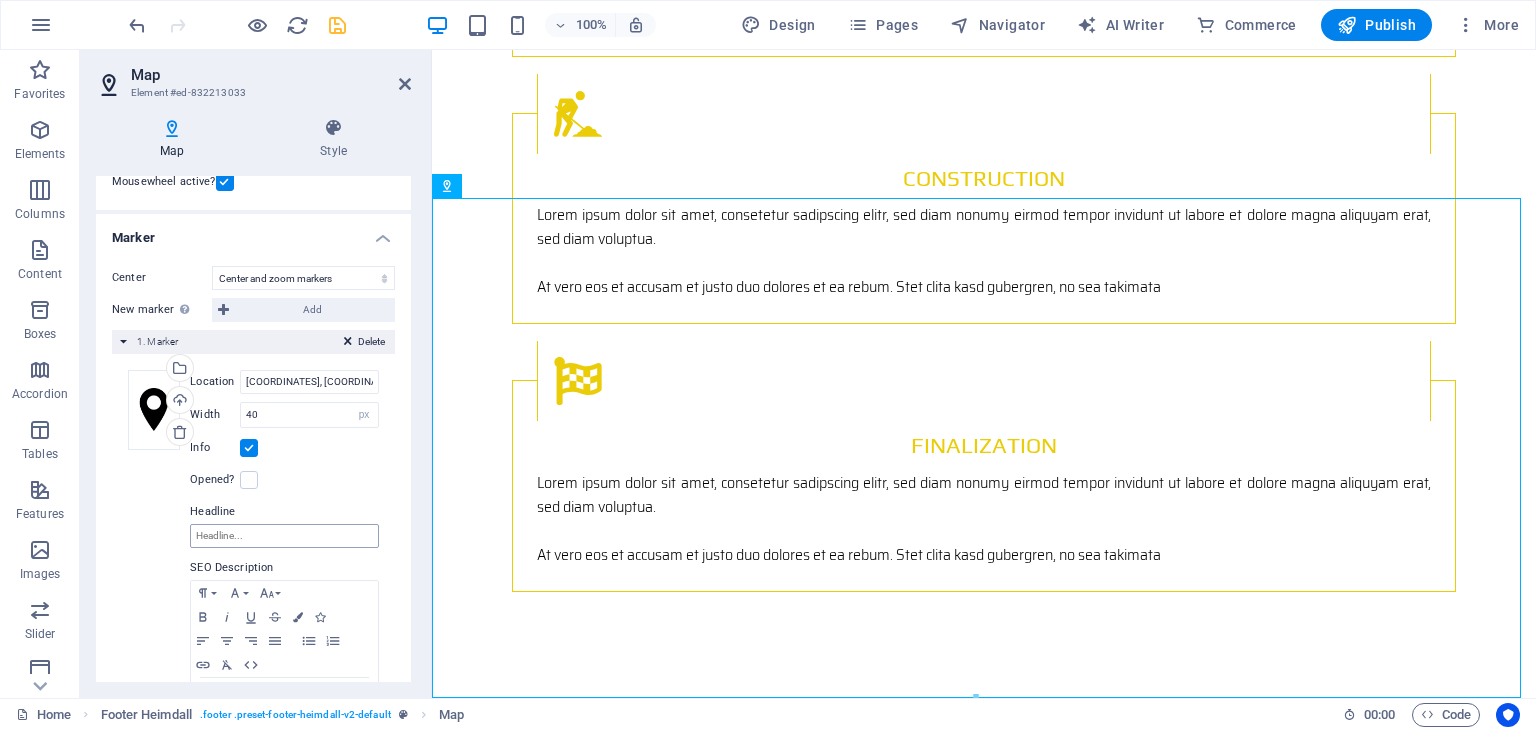 scroll, scrollTop: 262, scrollLeft: 0, axis: vertical 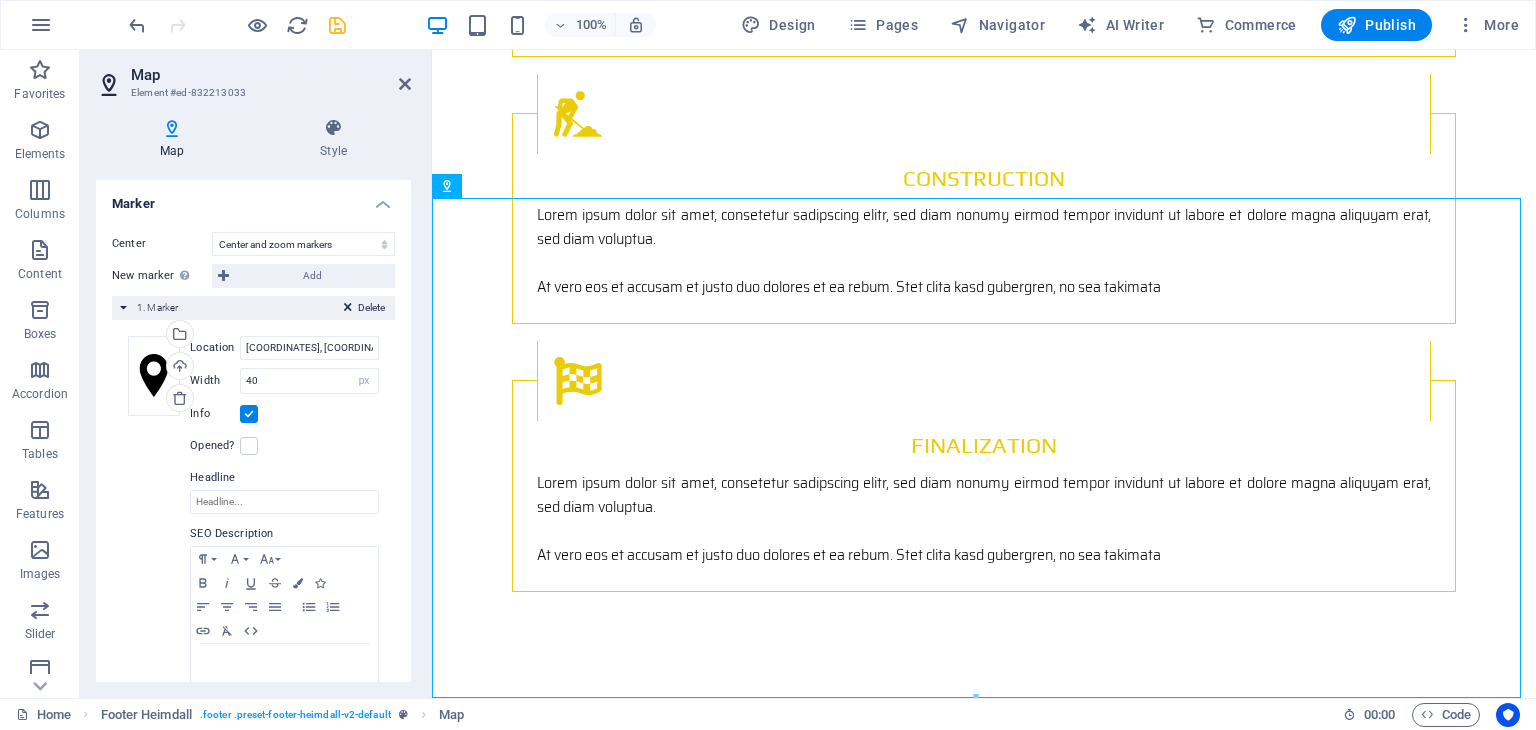 click at bounding box center (249, 414) 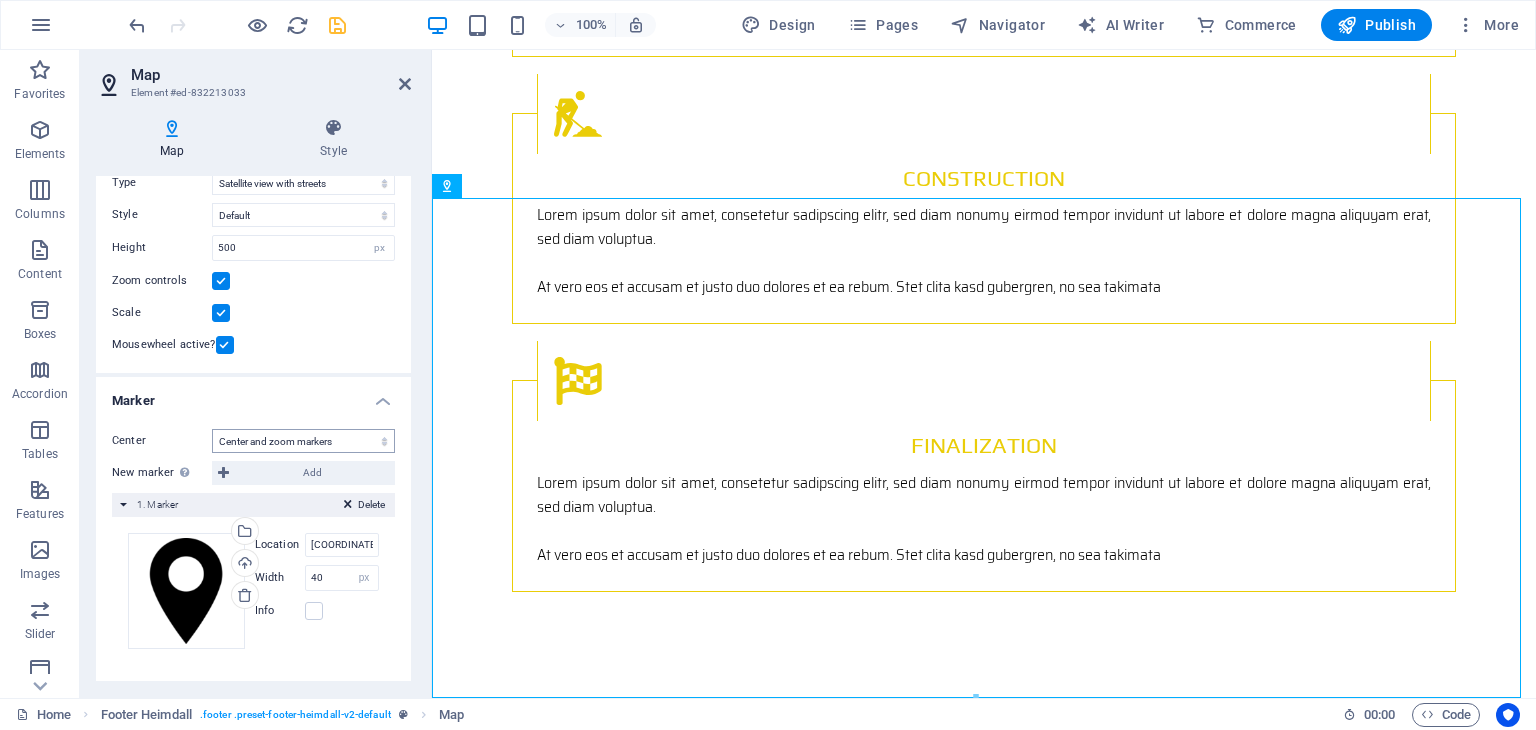 scroll, scrollTop: 62, scrollLeft: 0, axis: vertical 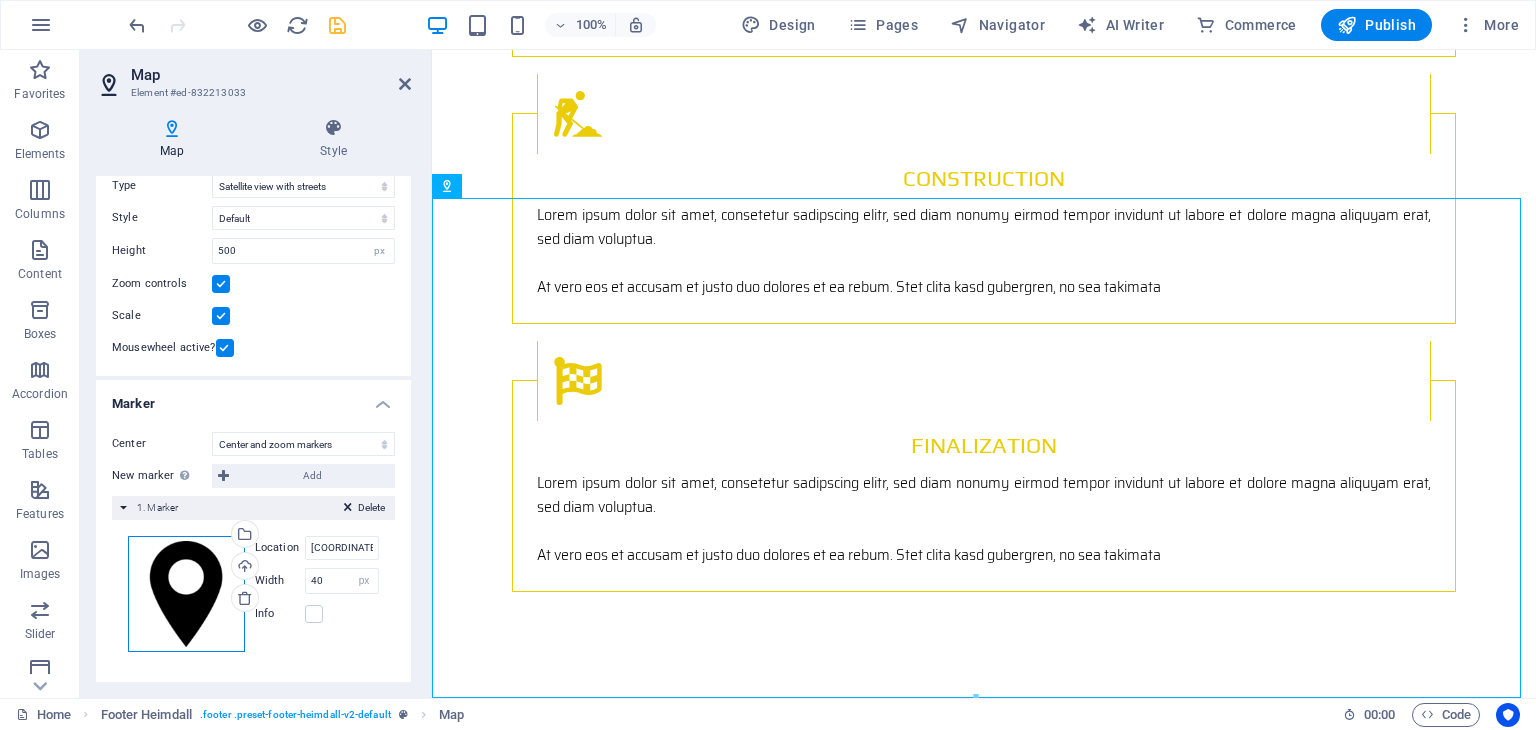 click on "Drag files here, click to choose files or select files from Files or our free stock photos & videos" at bounding box center (186, 594) 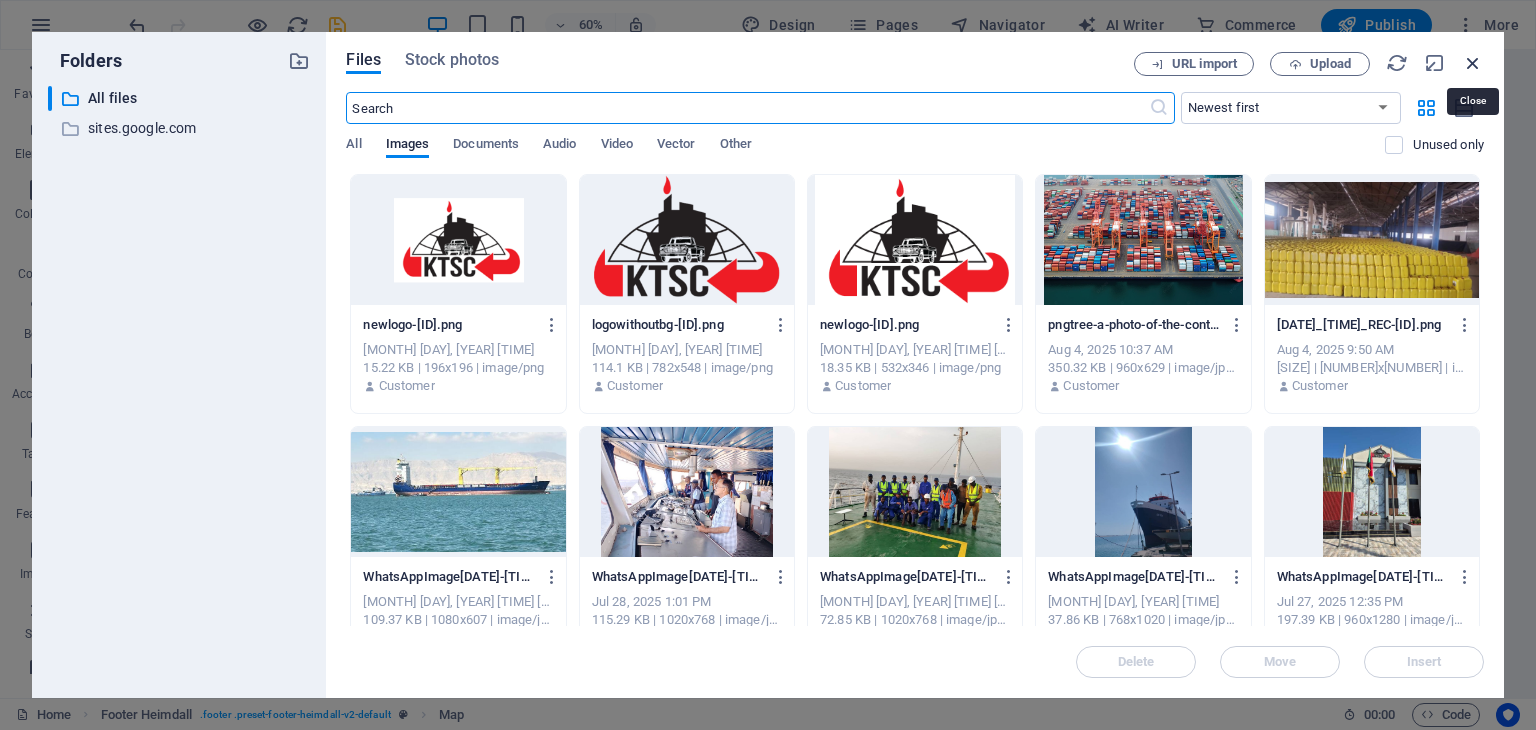 click at bounding box center [1473, 63] 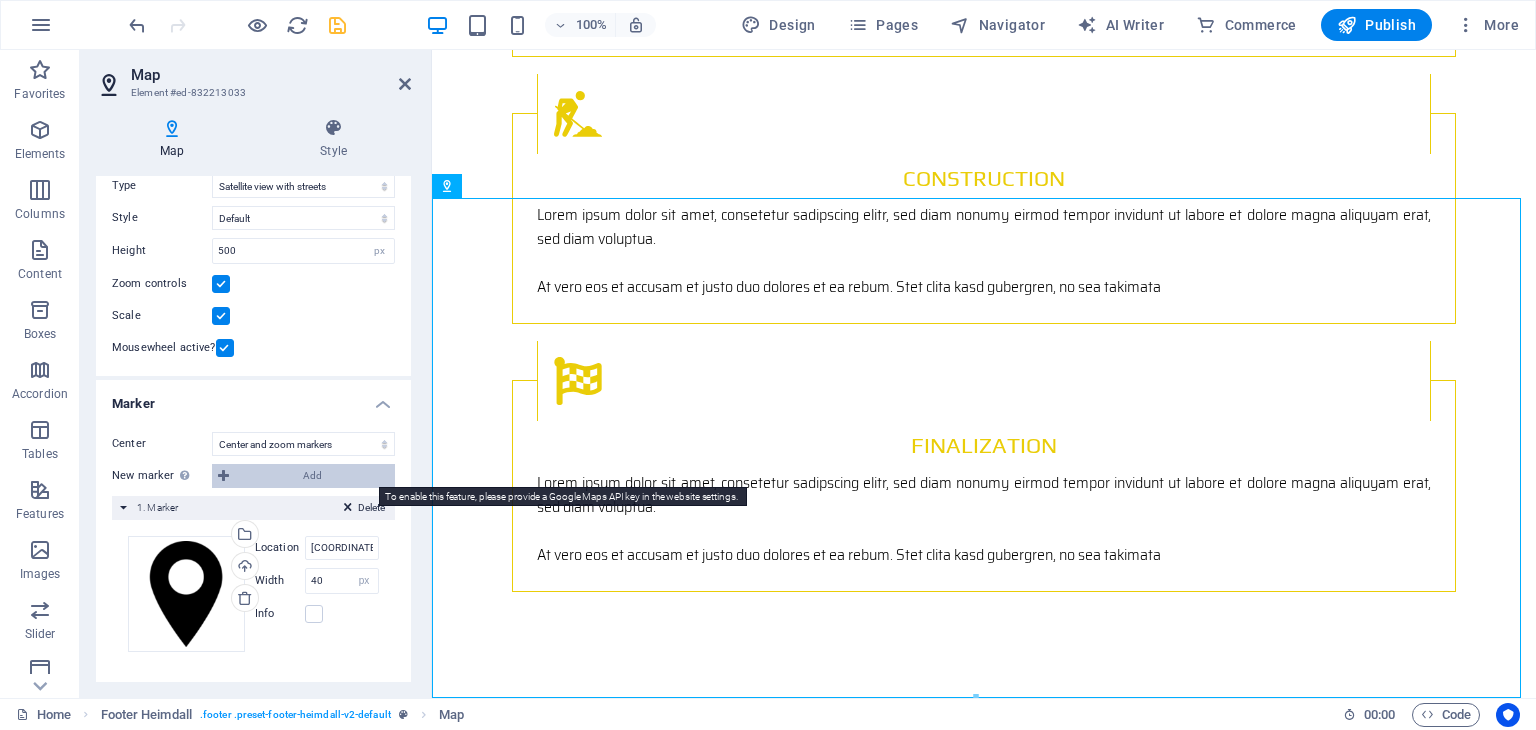 click on "Add" at bounding box center [312, 476] 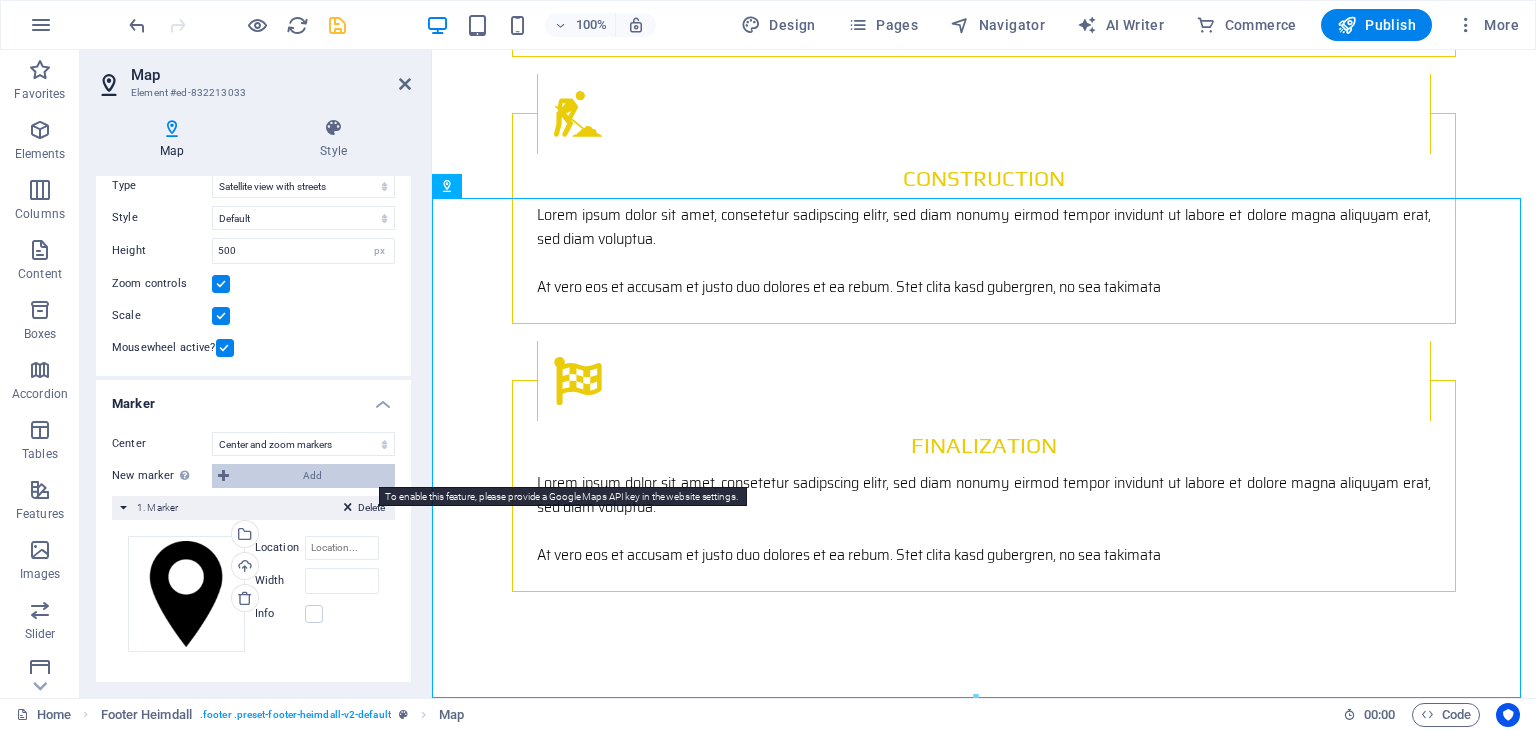 select on "px" 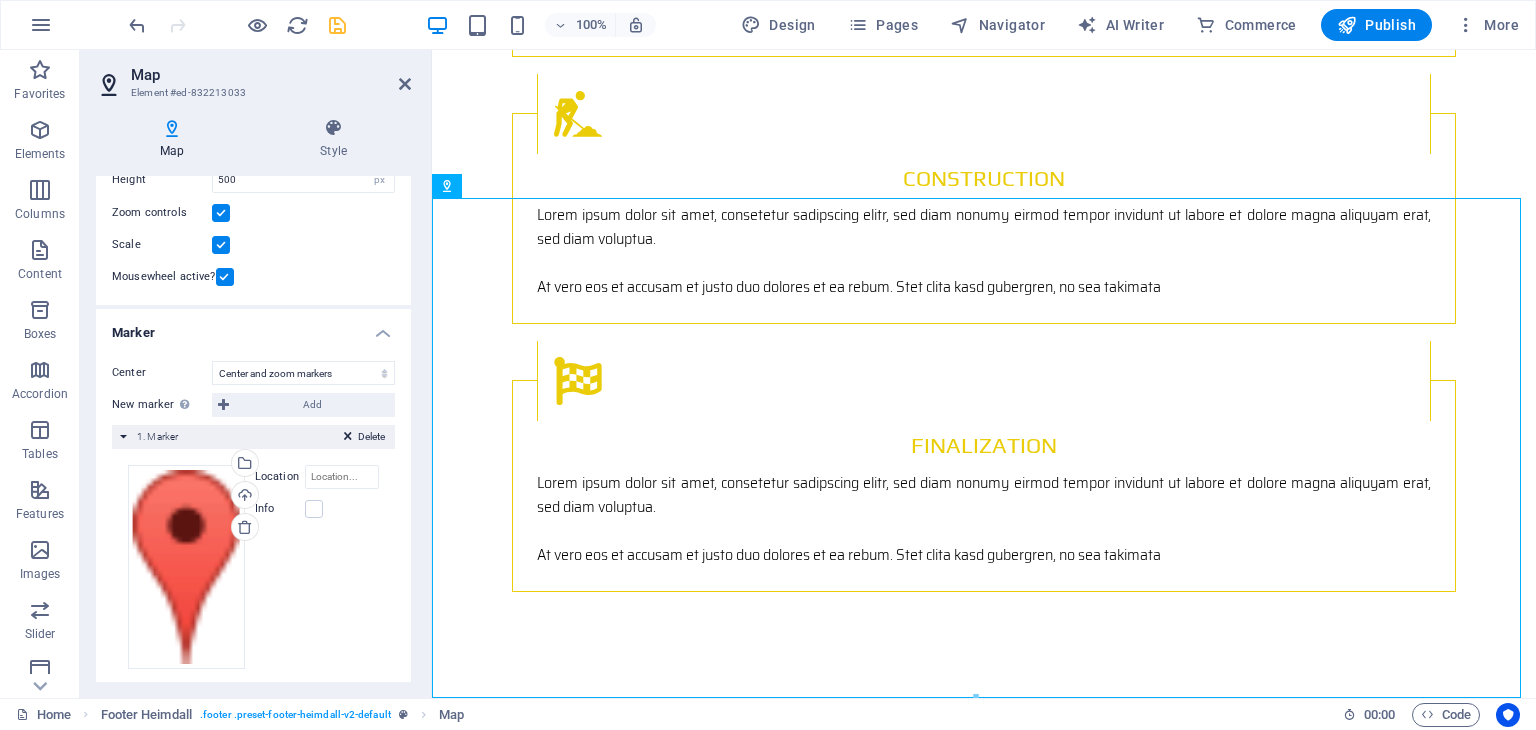 scroll, scrollTop: 162, scrollLeft: 0, axis: vertical 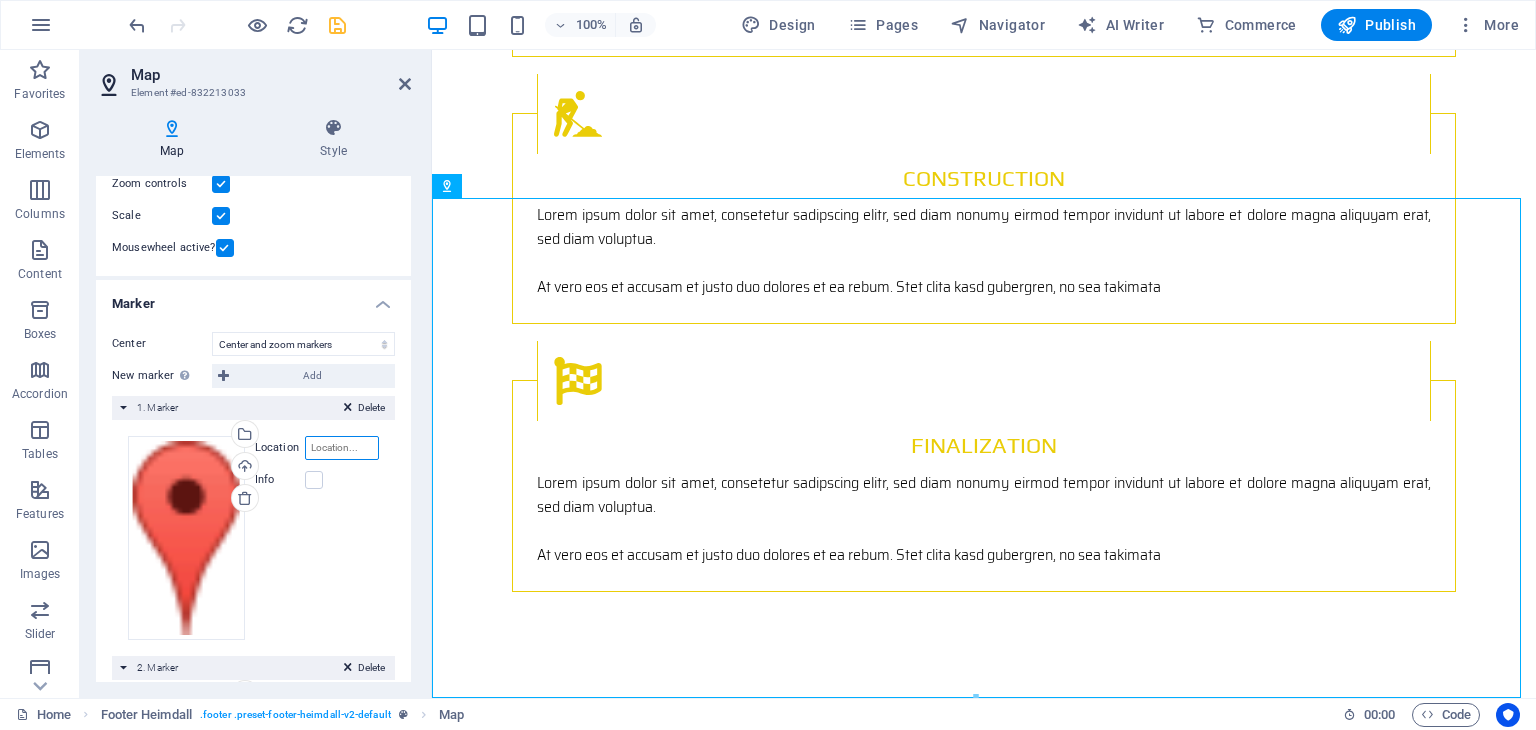 click on "Location" at bounding box center (342, 448) 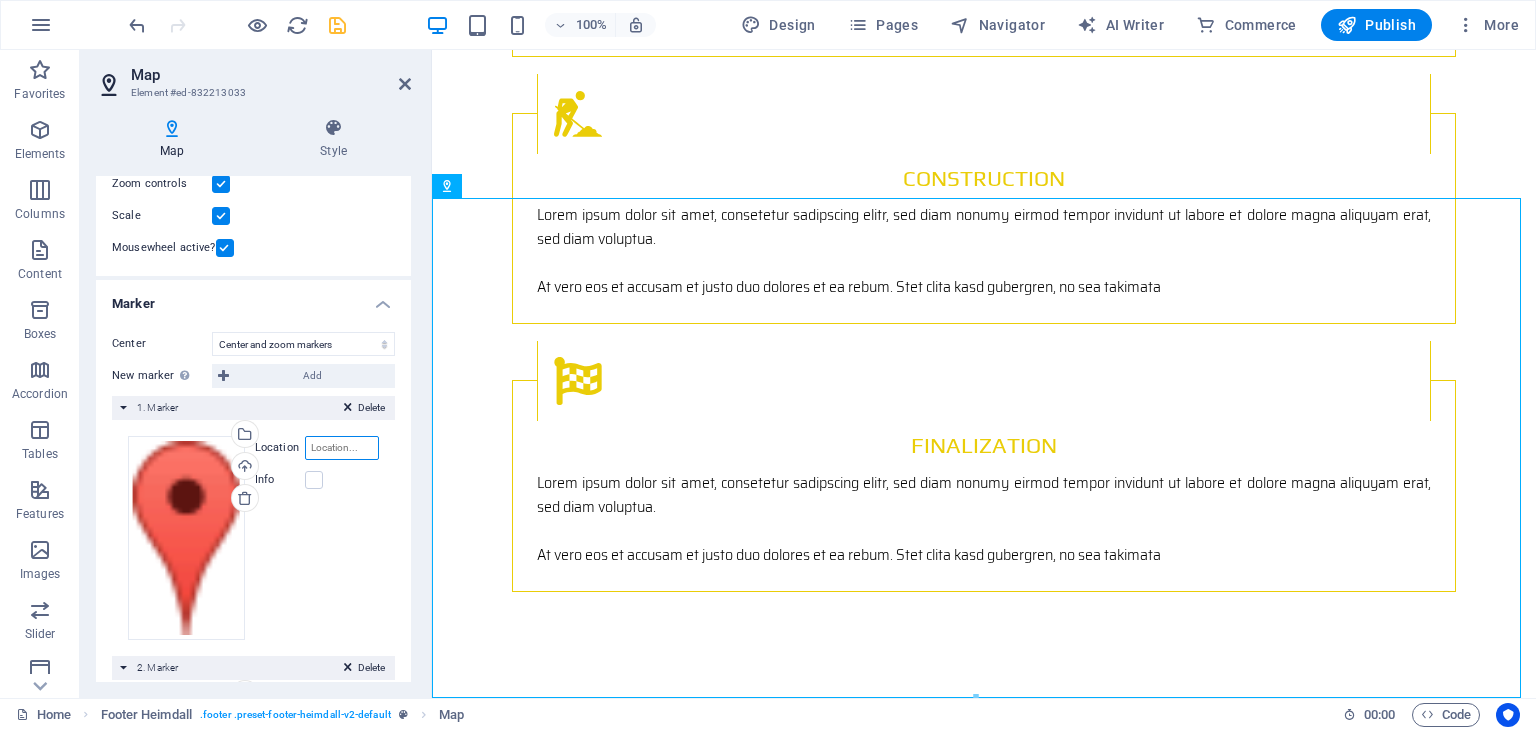 paste on "[COORDINATES], [COORDINATES]" 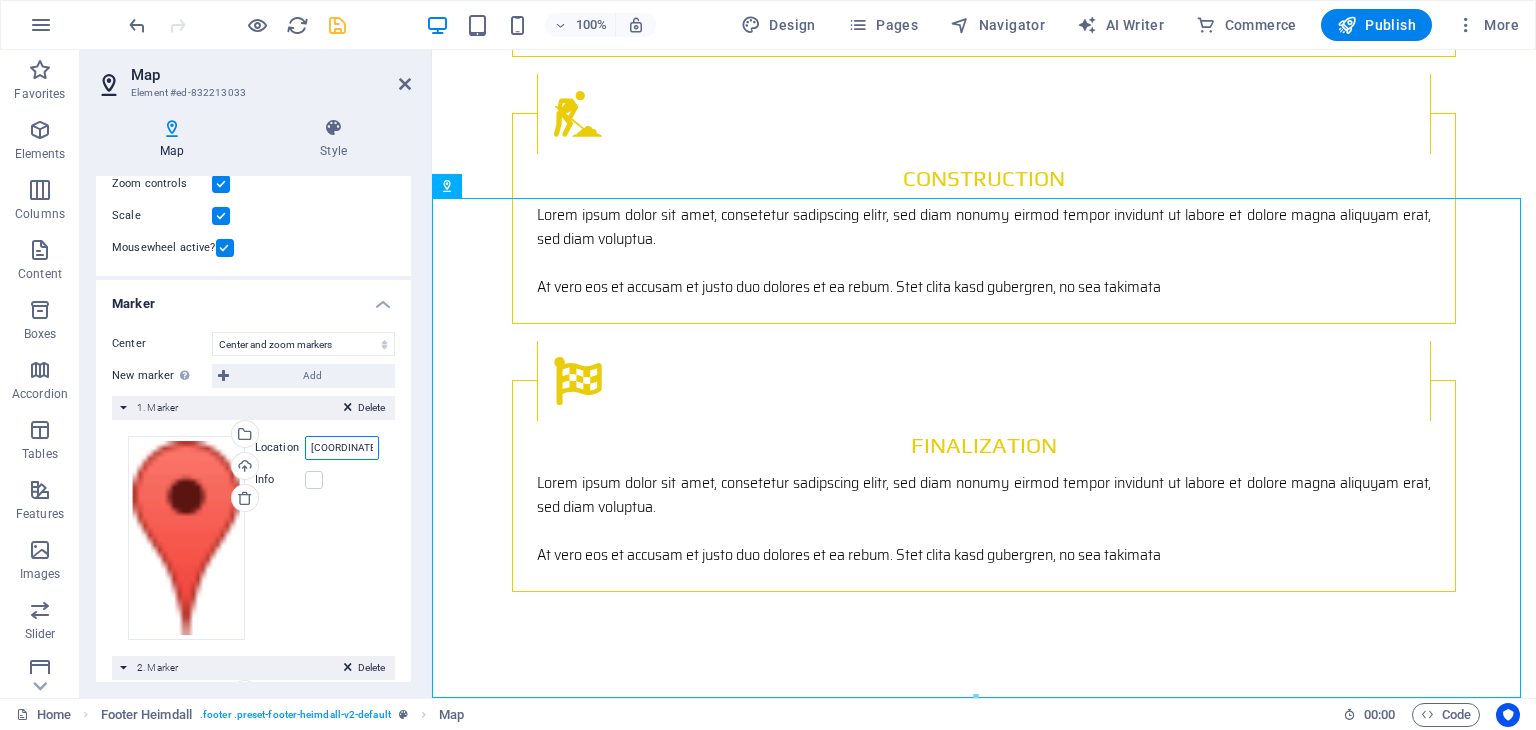 scroll, scrollTop: 0, scrollLeft: 39, axis: horizontal 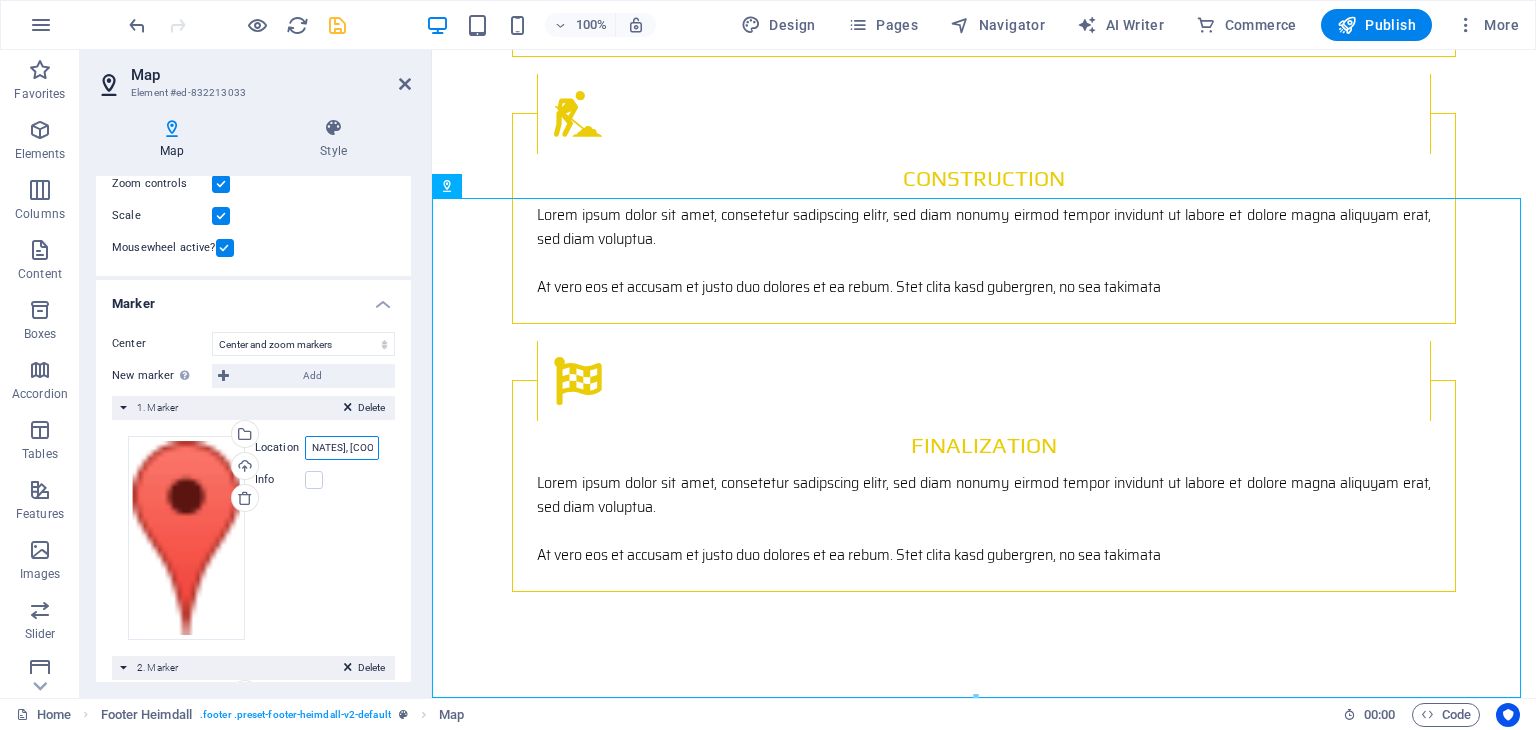 type on "[COORDINATES], [COORDINATES]" 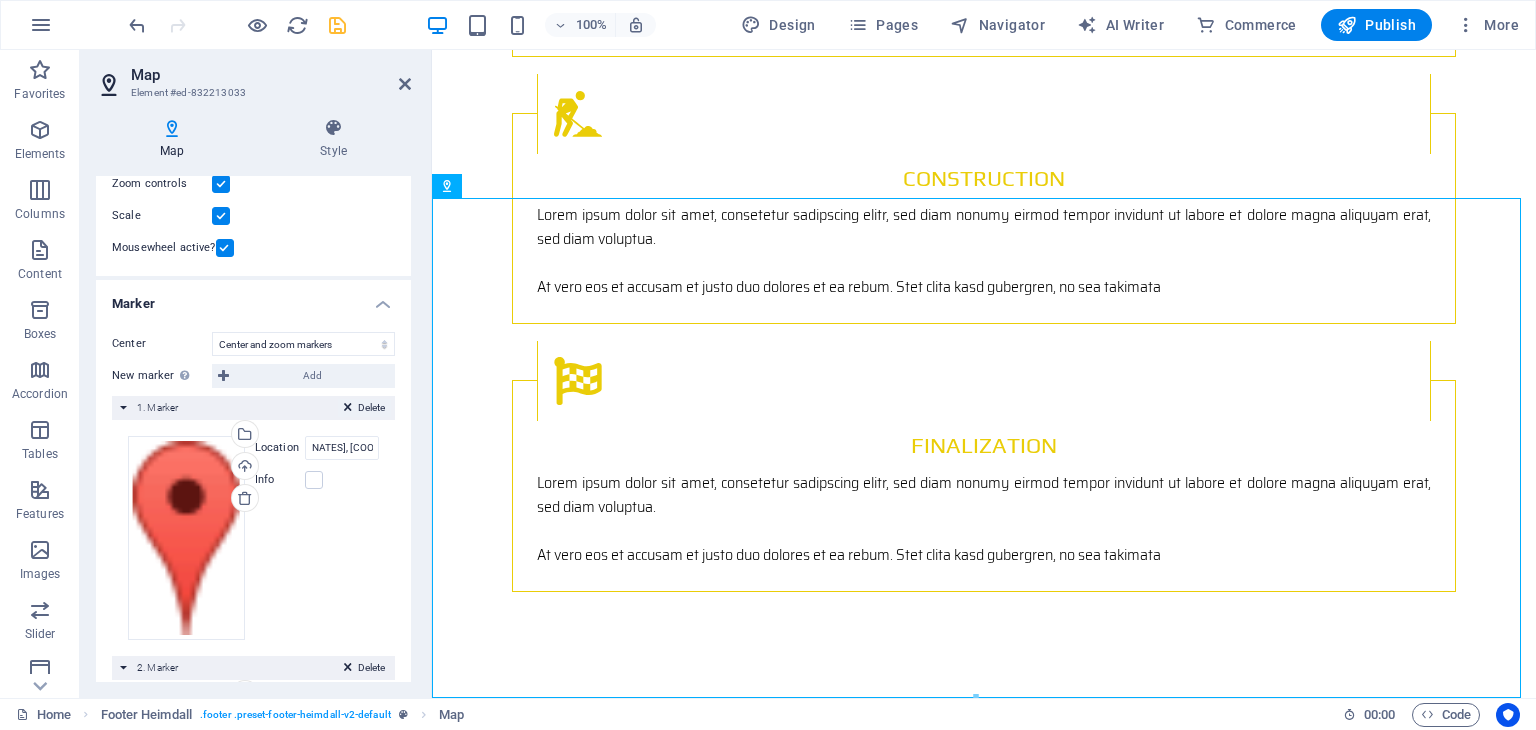 click on "Delete" at bounding box center (371, 408) 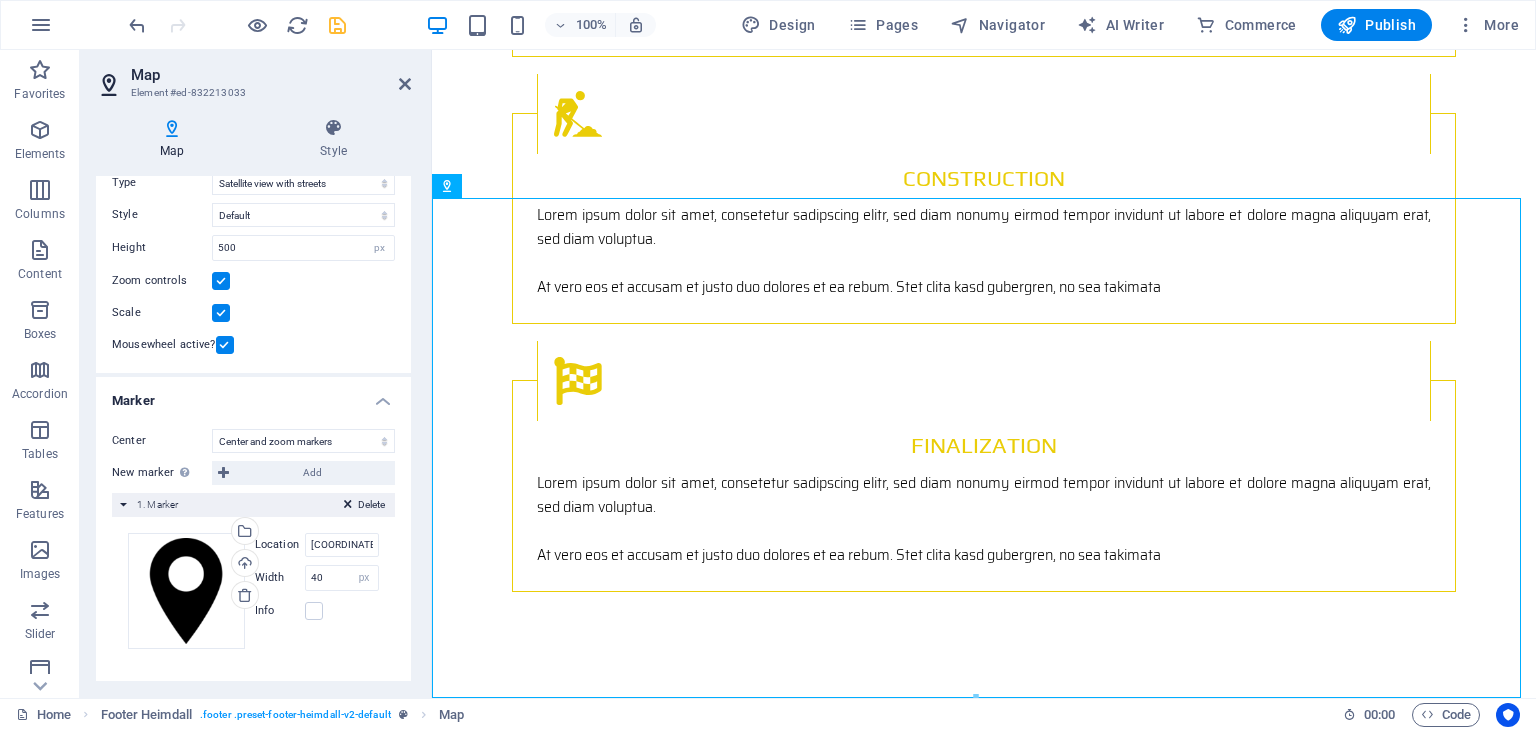 scroll, scrollTop: 62, scrollLeft: 0, axis: vertical 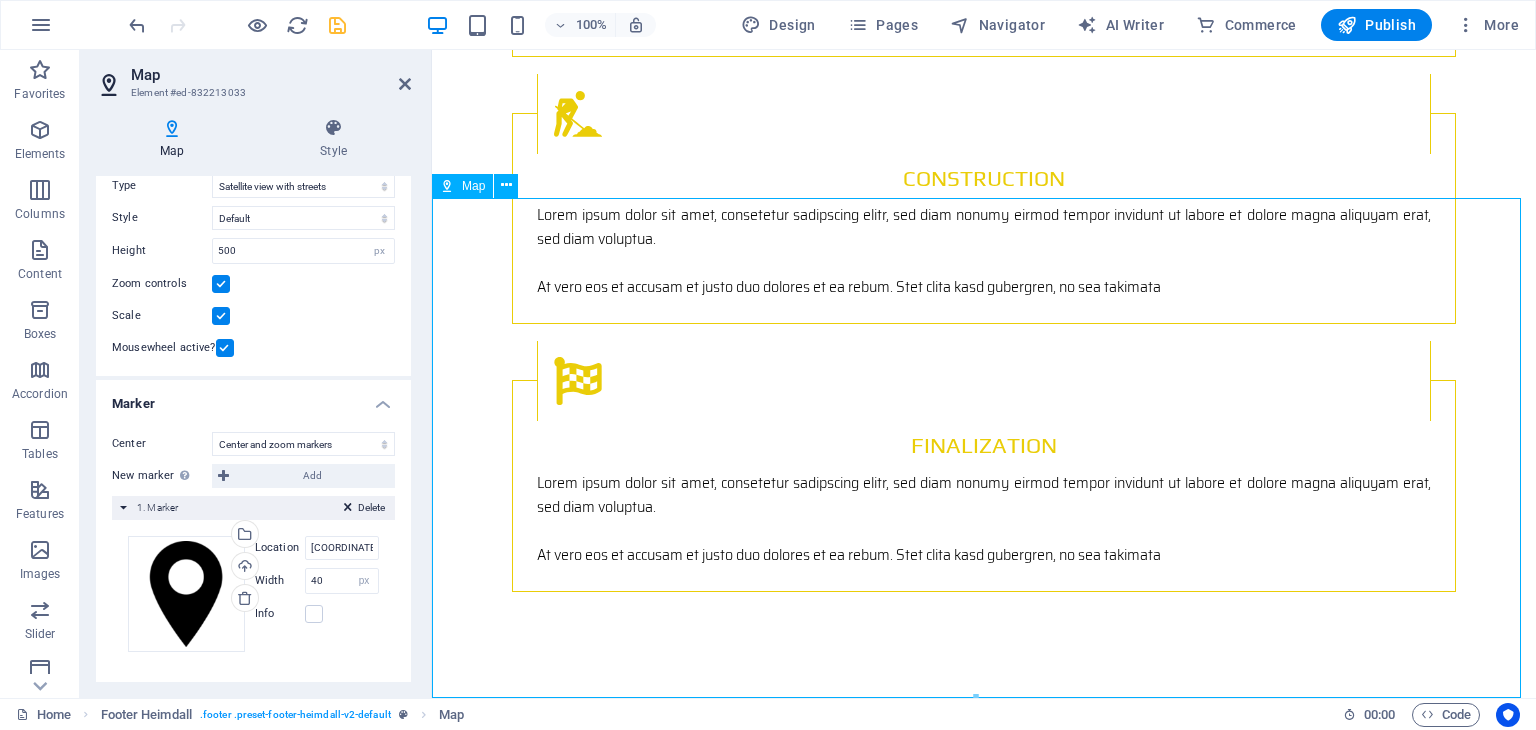 drag, startPoint x: 1228, startPoint y: 465, endPoint x: 1106, endPoint y: 428, distance: 127.48725 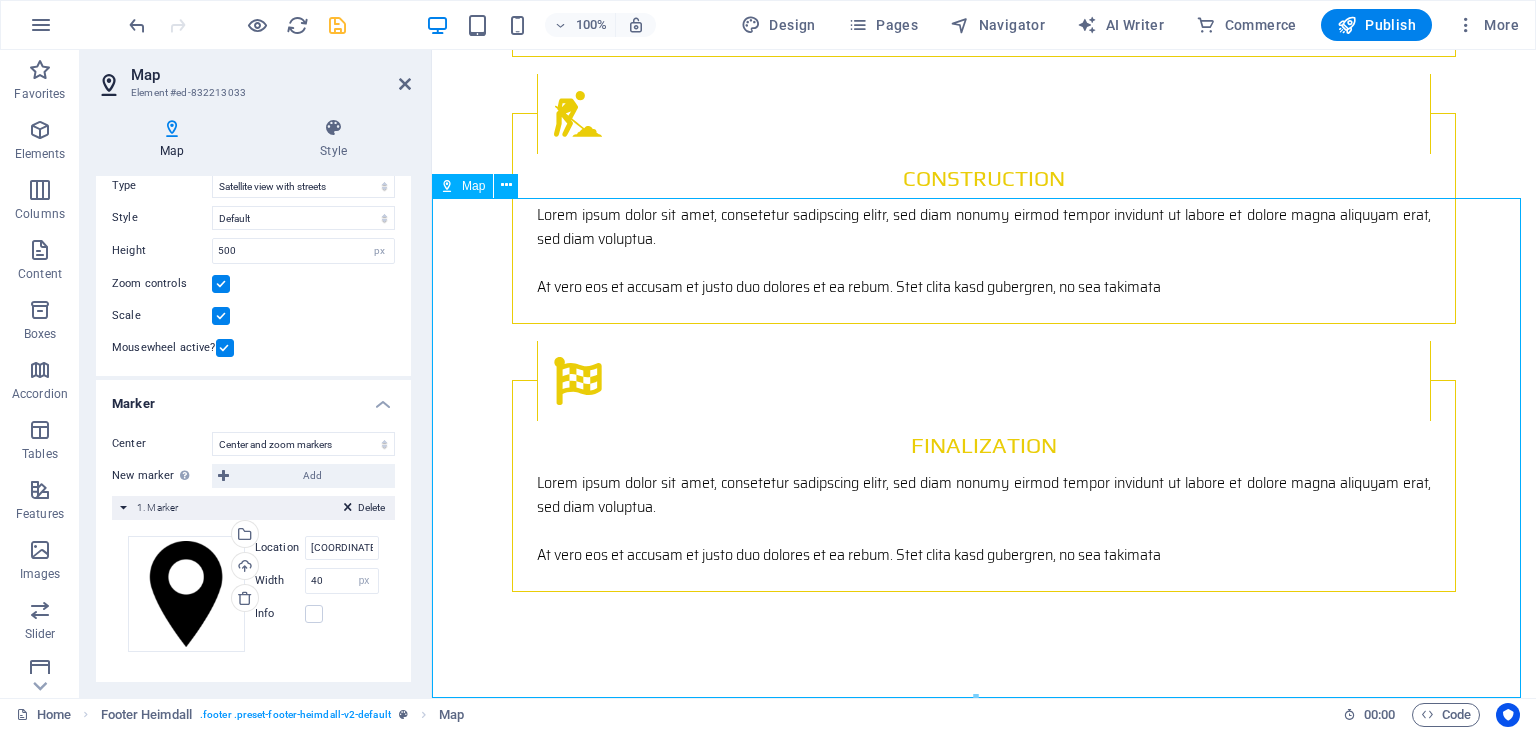 drag, startPoint x: 991, startPoint y: 453, endPoint x: 1009, endPoint y: 487, distance: 38.470768 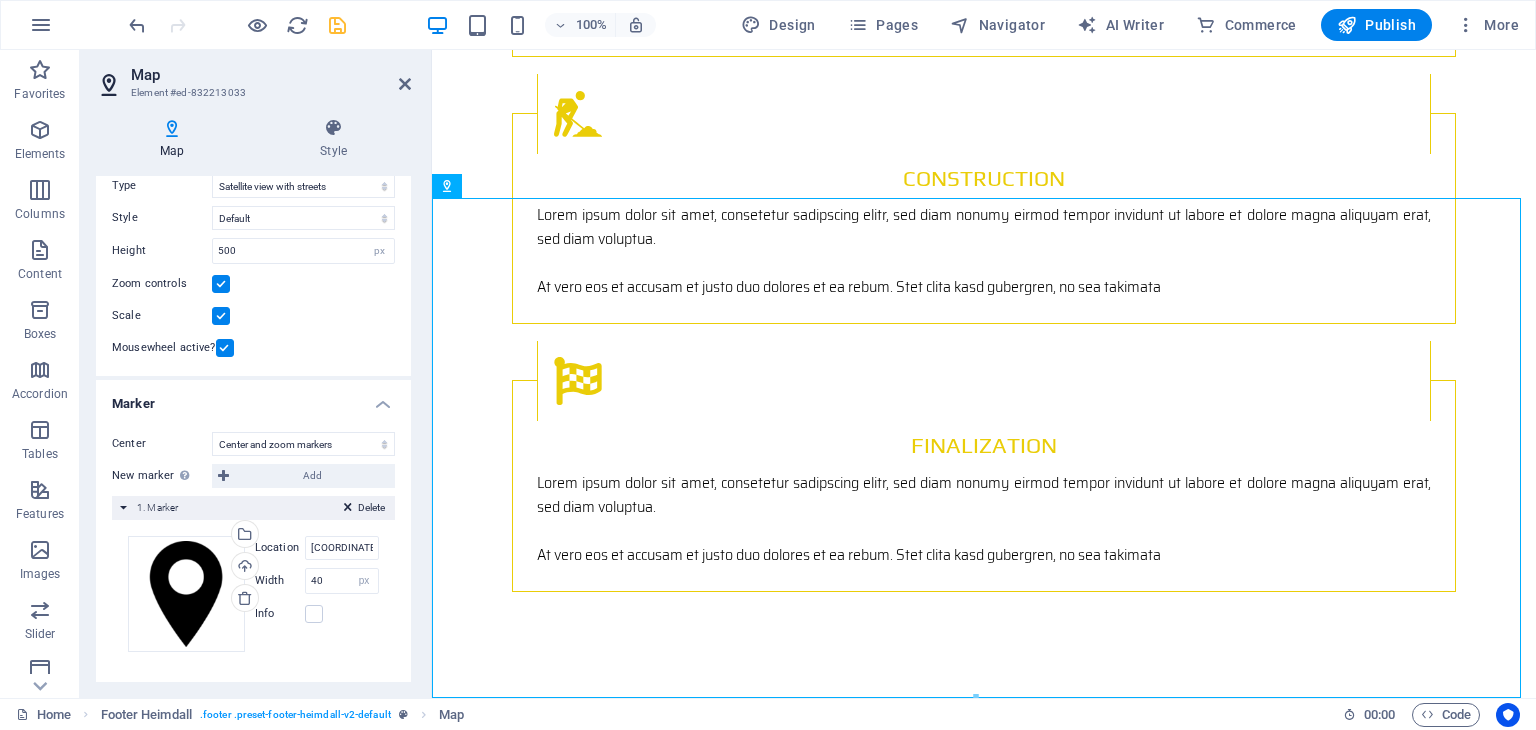 scroll, scrollTop: 0, scrollLeft: 0, axis: both 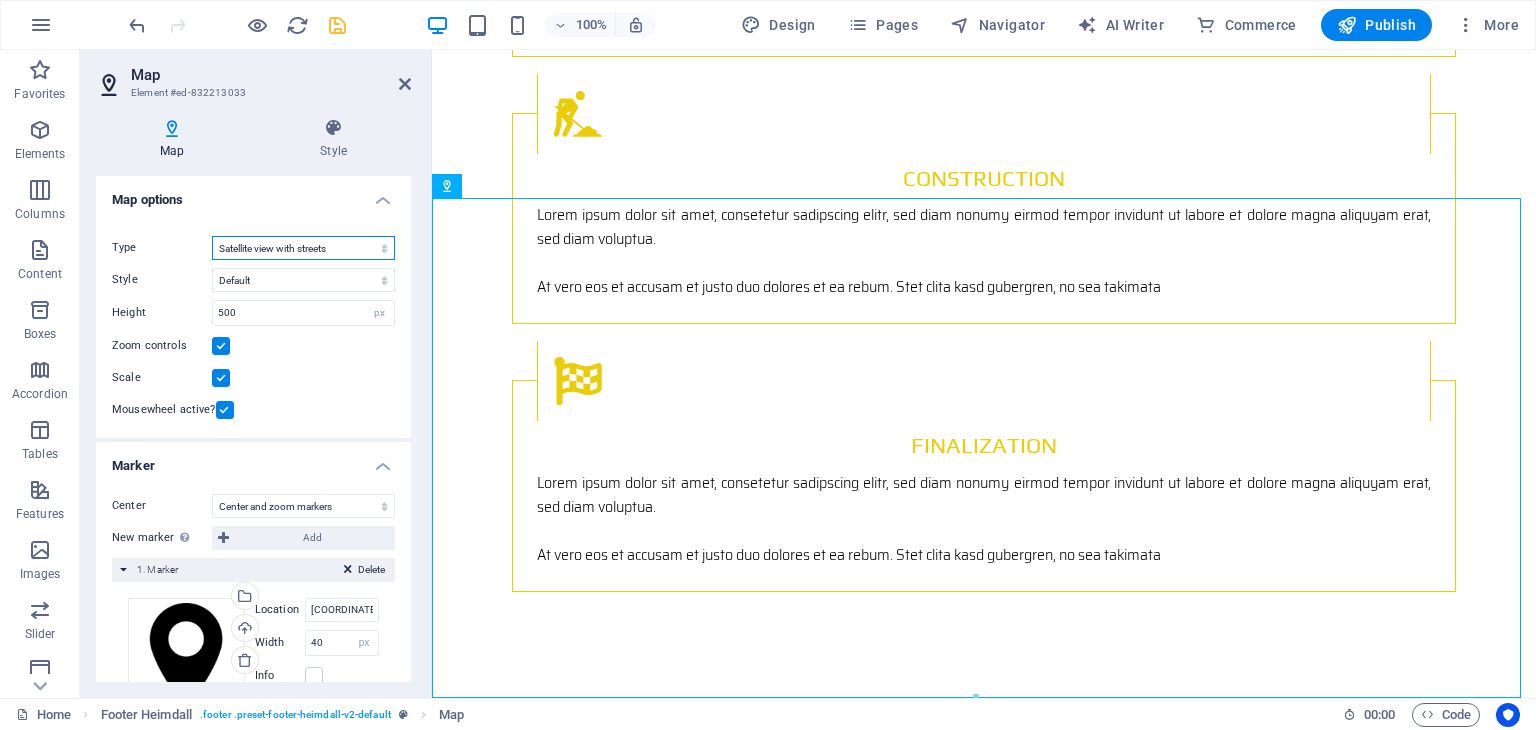 click on "Street map Satellite view Satellite view with streets Terrain map" at bounding box center (303, 248) 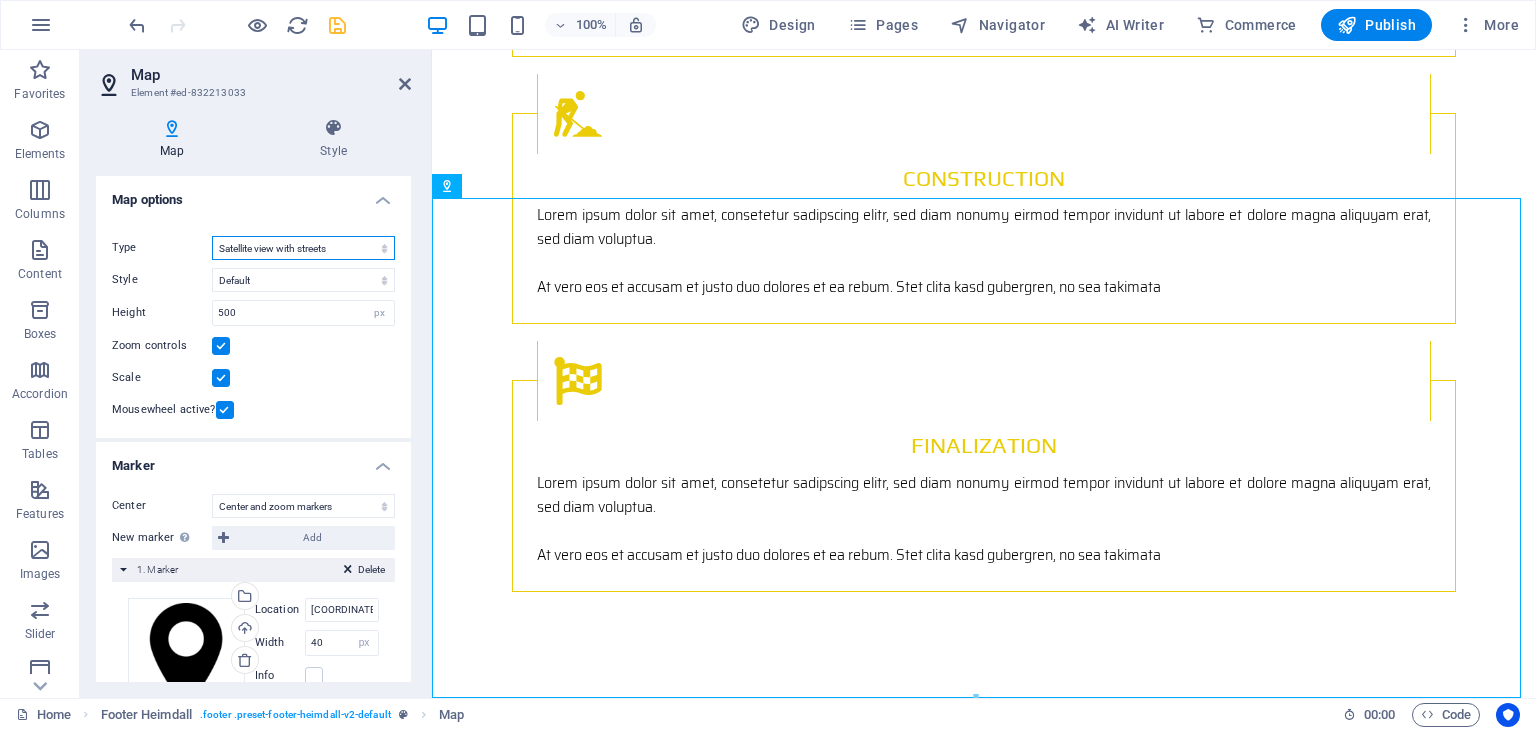 select on "roadmap" 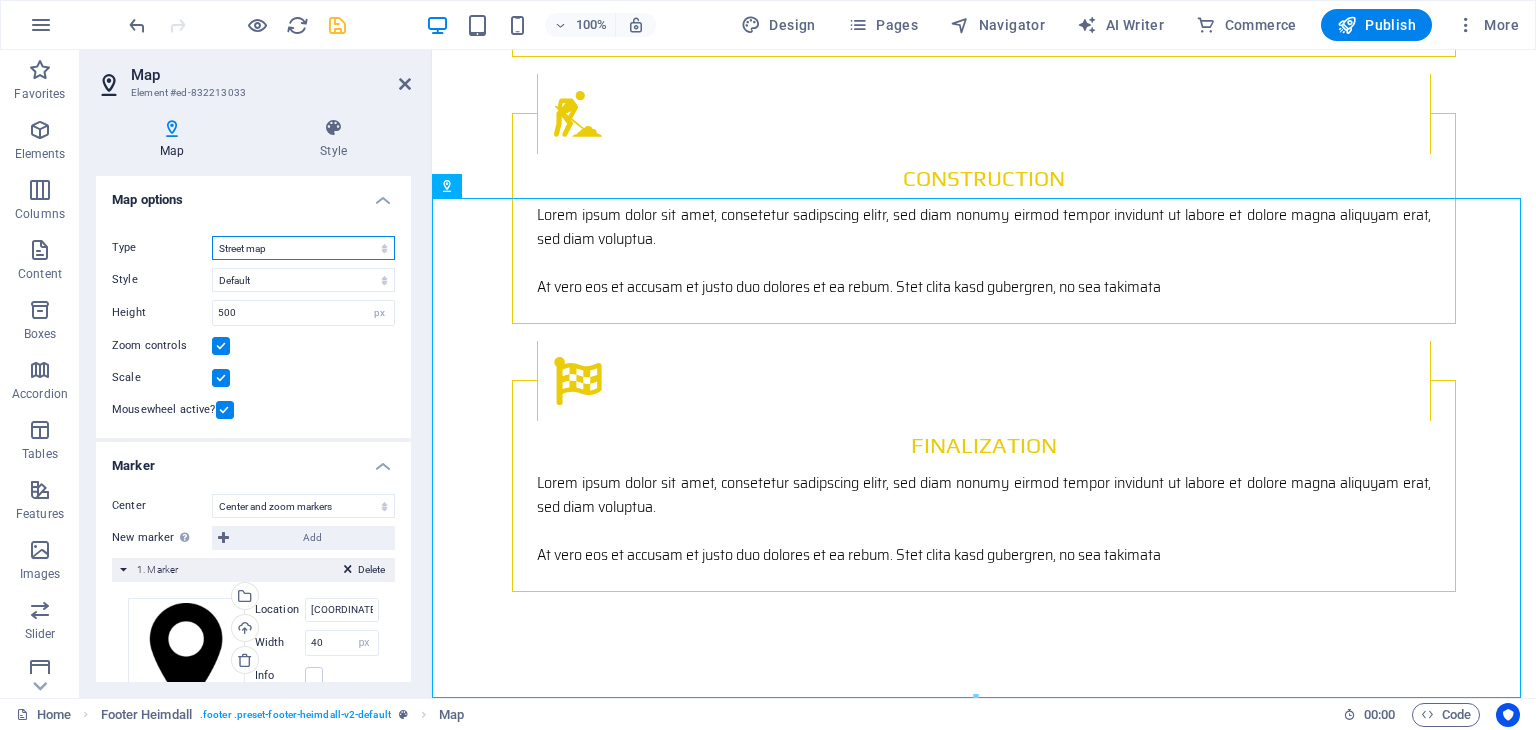 click on "Street map Satellite view Satellite view with streets Terrain map" at bounding box center [303, 248] 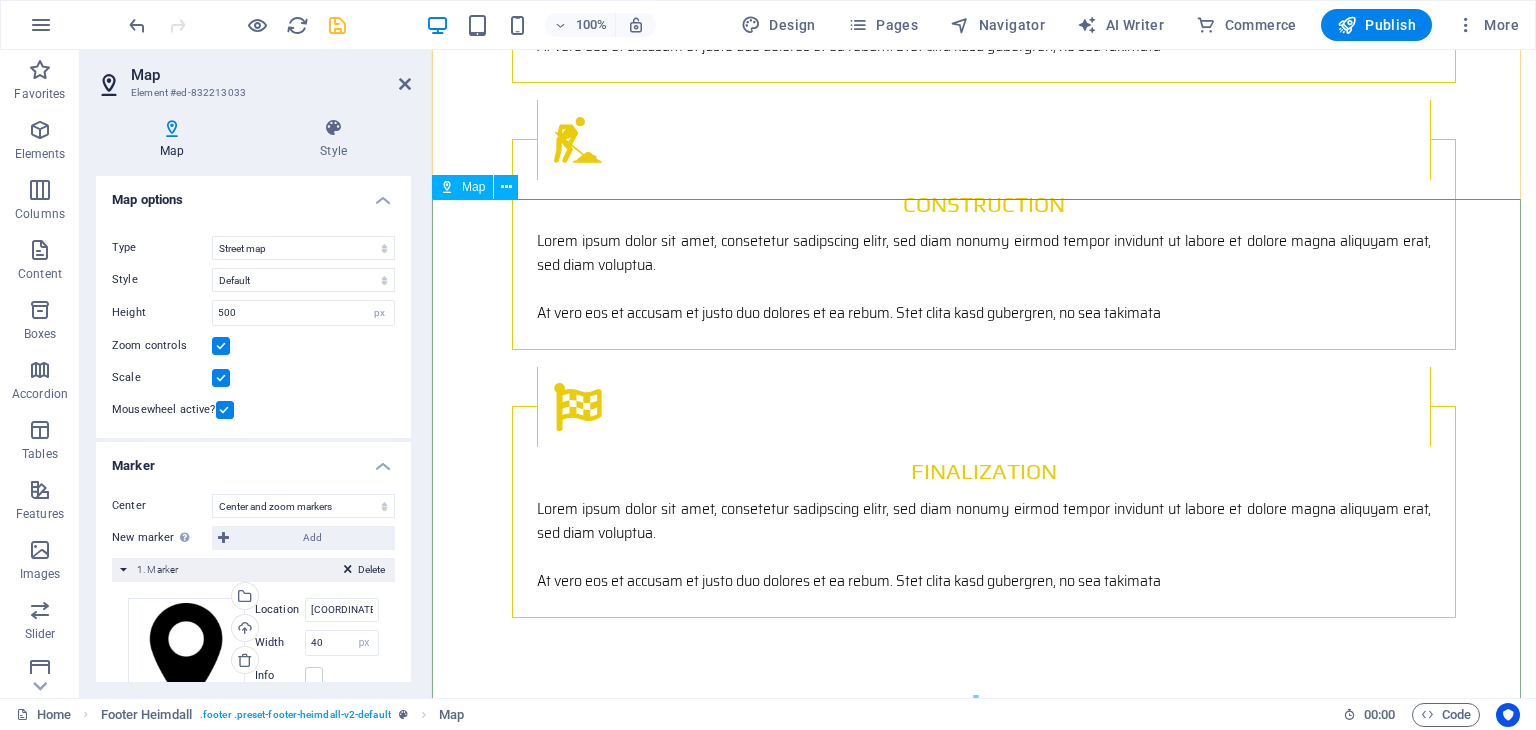 scroll, scrollTop: 3108, scrollLeft: 0, axis: vertical 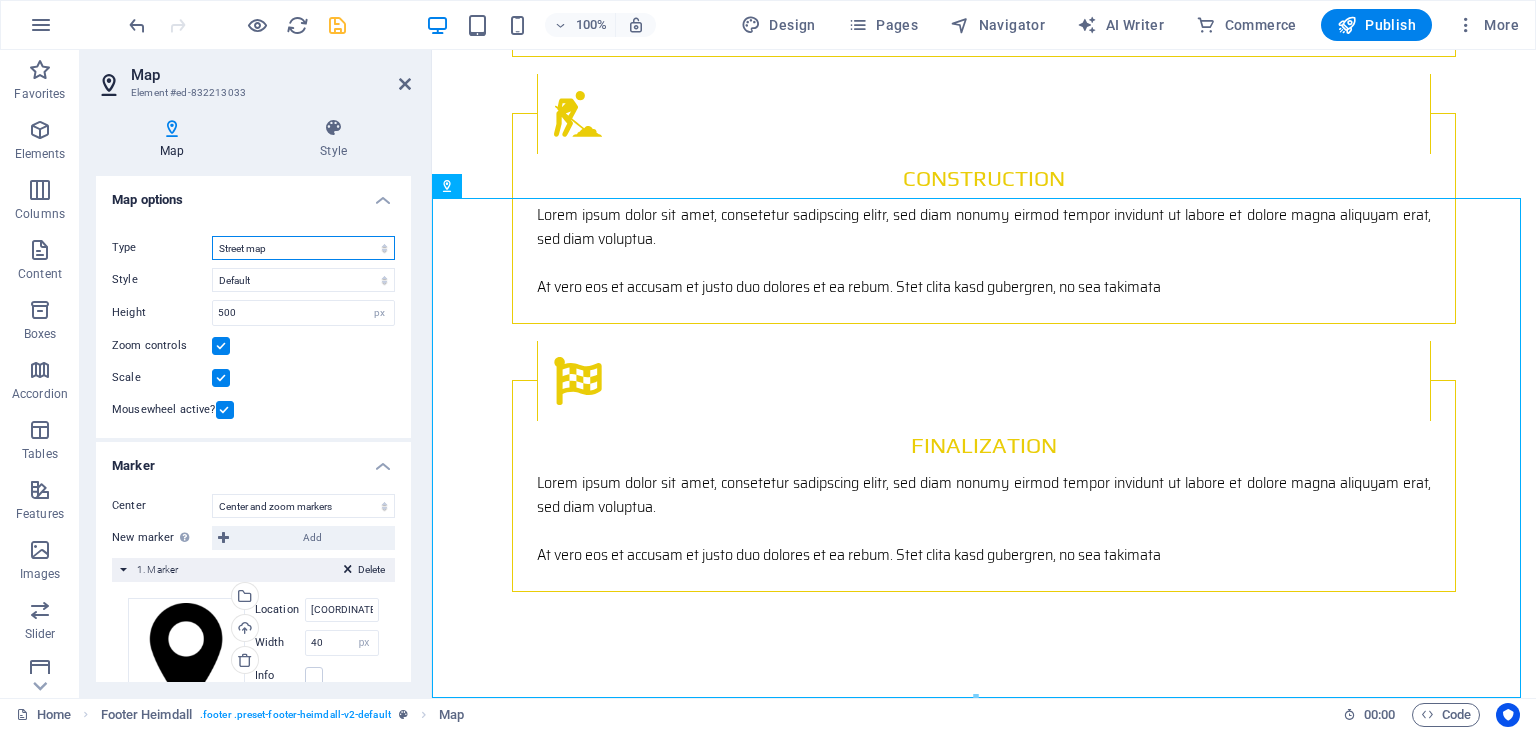 click on "Street map Satellite view Satellite view with streets Terrain map" at bounding box center [303, 248] 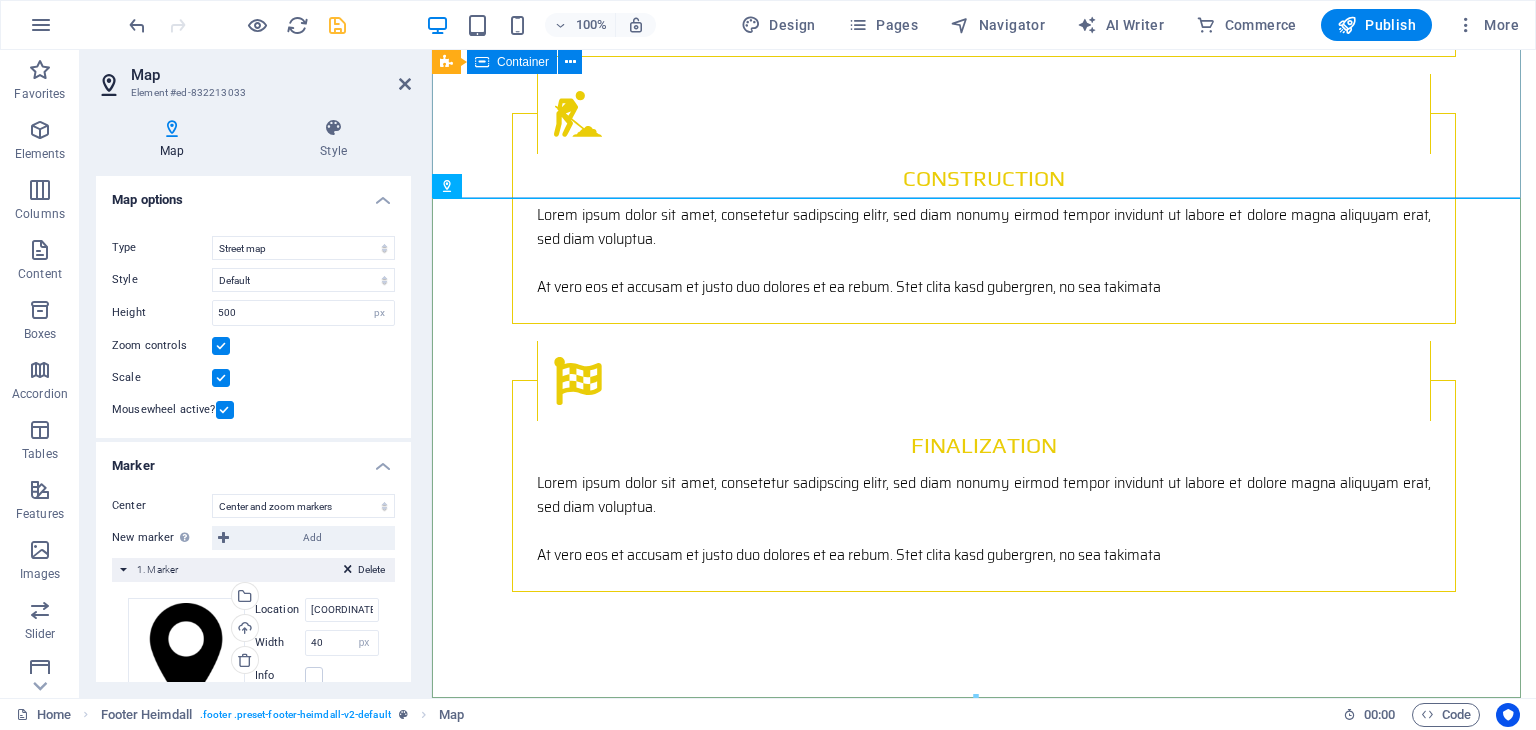 click on "Address [STREET] [BLOCK] [P.O. BOX] [POSTAL CODE] [CITY] Phone [PHONE] - [PHONE] [PHONE] Contact info@ktsc.ltd" at bounding box center (984, 1832) 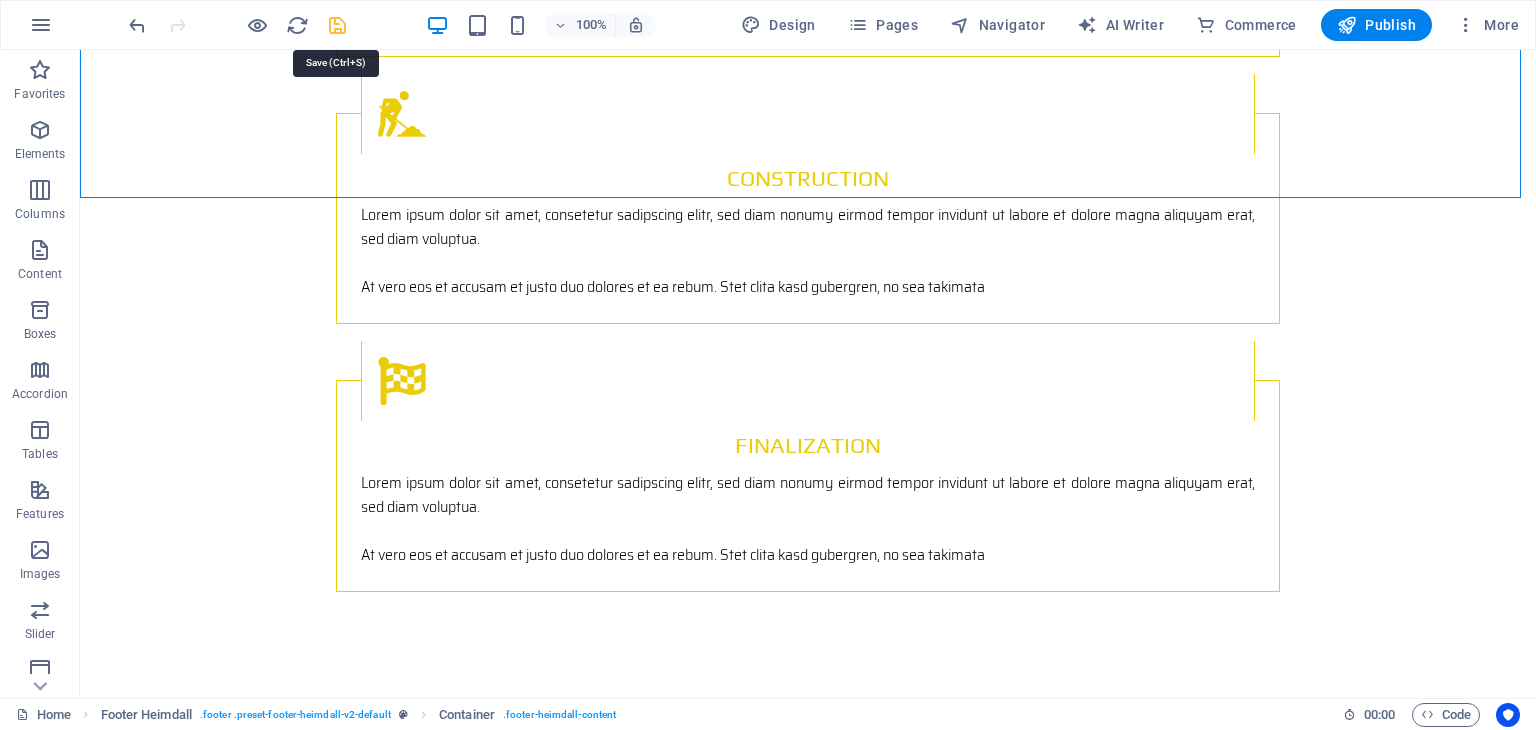 click at bounding box center [337, 25] 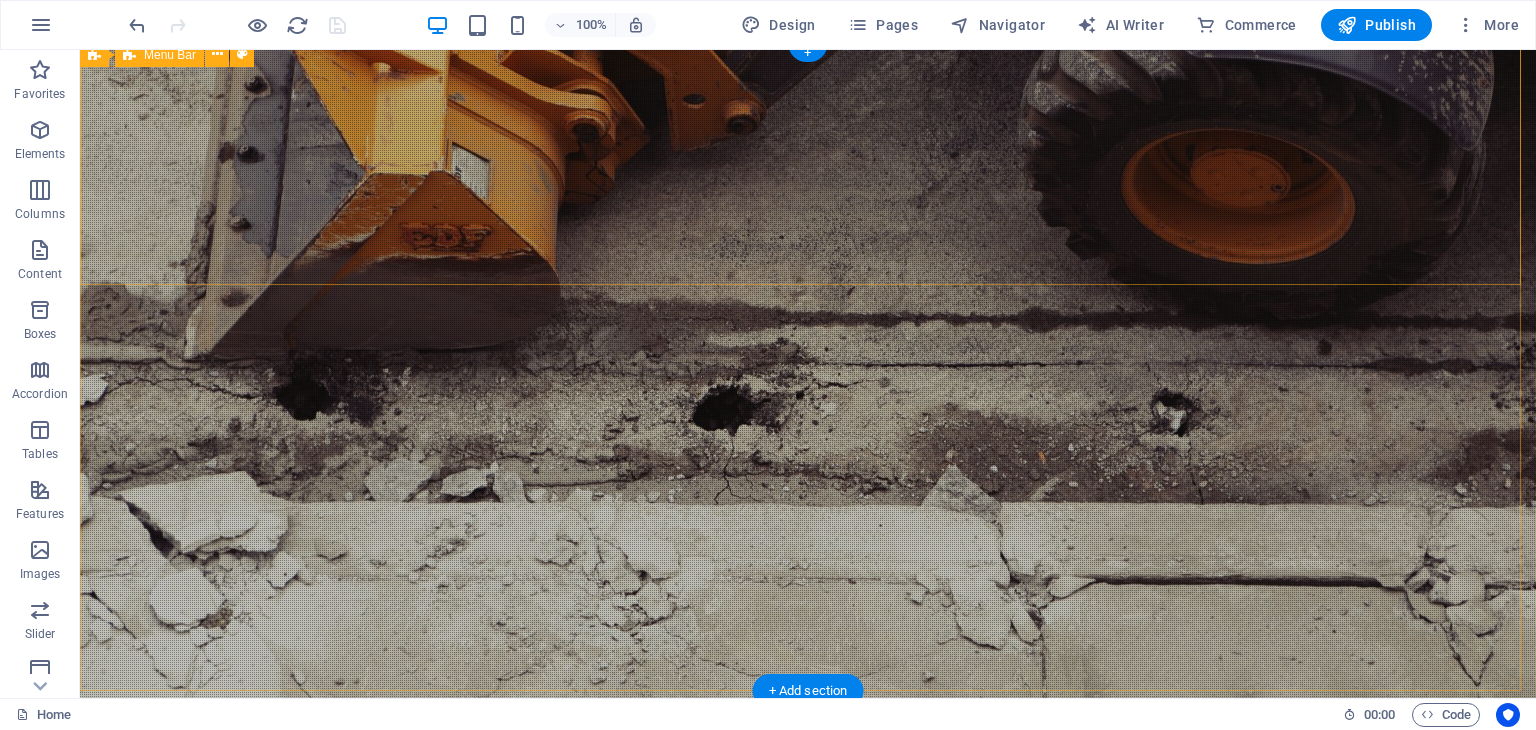 scroll, scrollTop: 100, scrollLeft: 0, axis: vertical 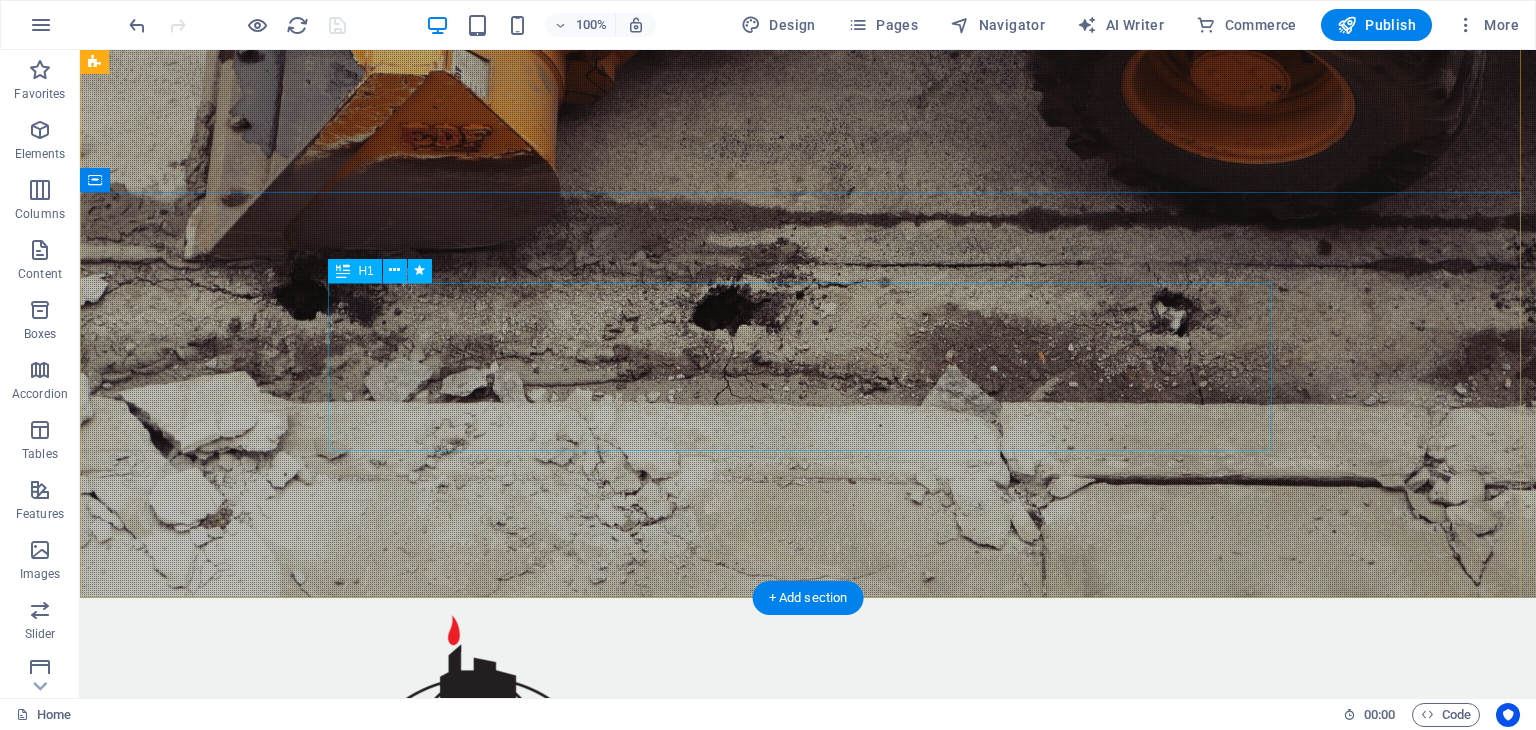 click on "We Exceed Your Expectations" at bounding box center (808, 1036) 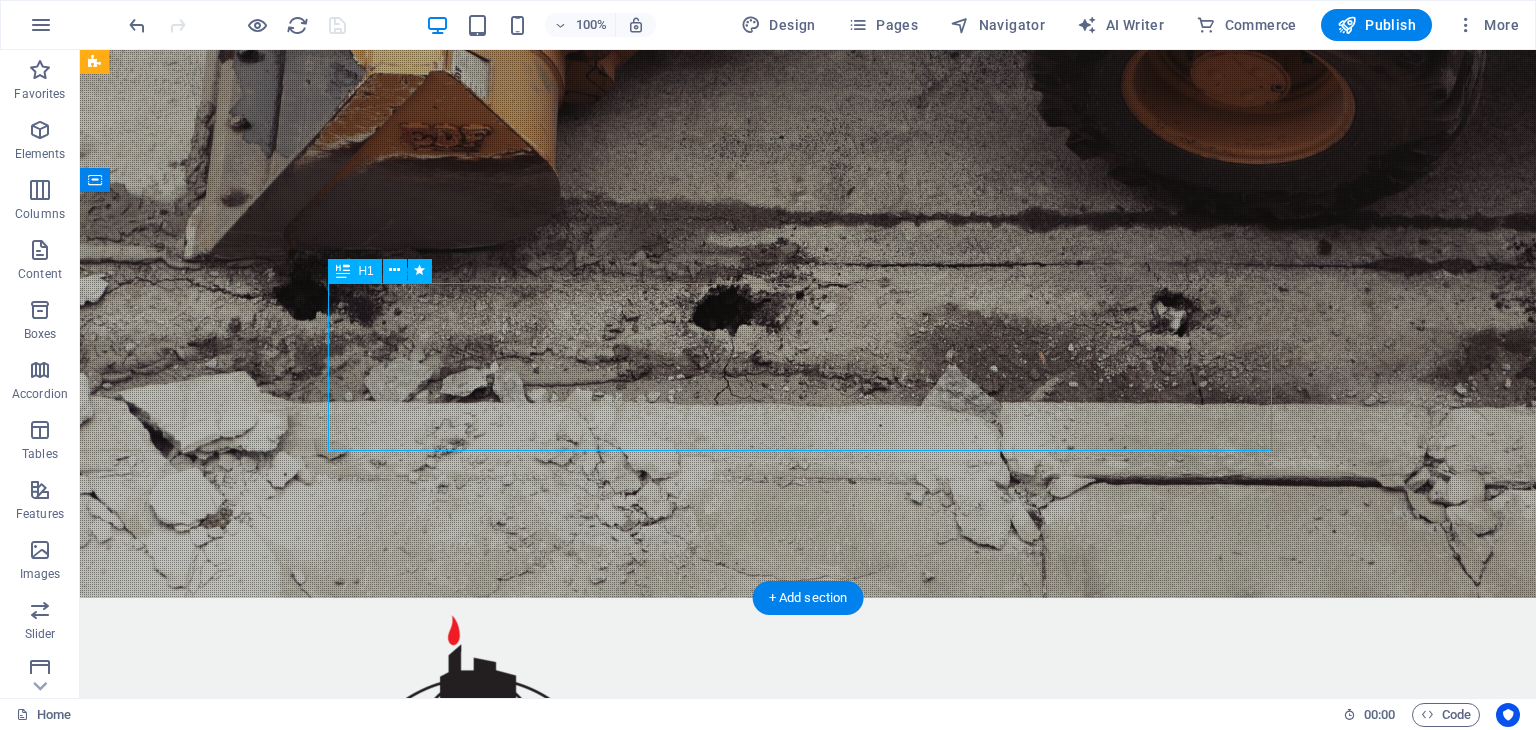 click on "We Exceed Your Expectations" at bounding box center [808, 1036] 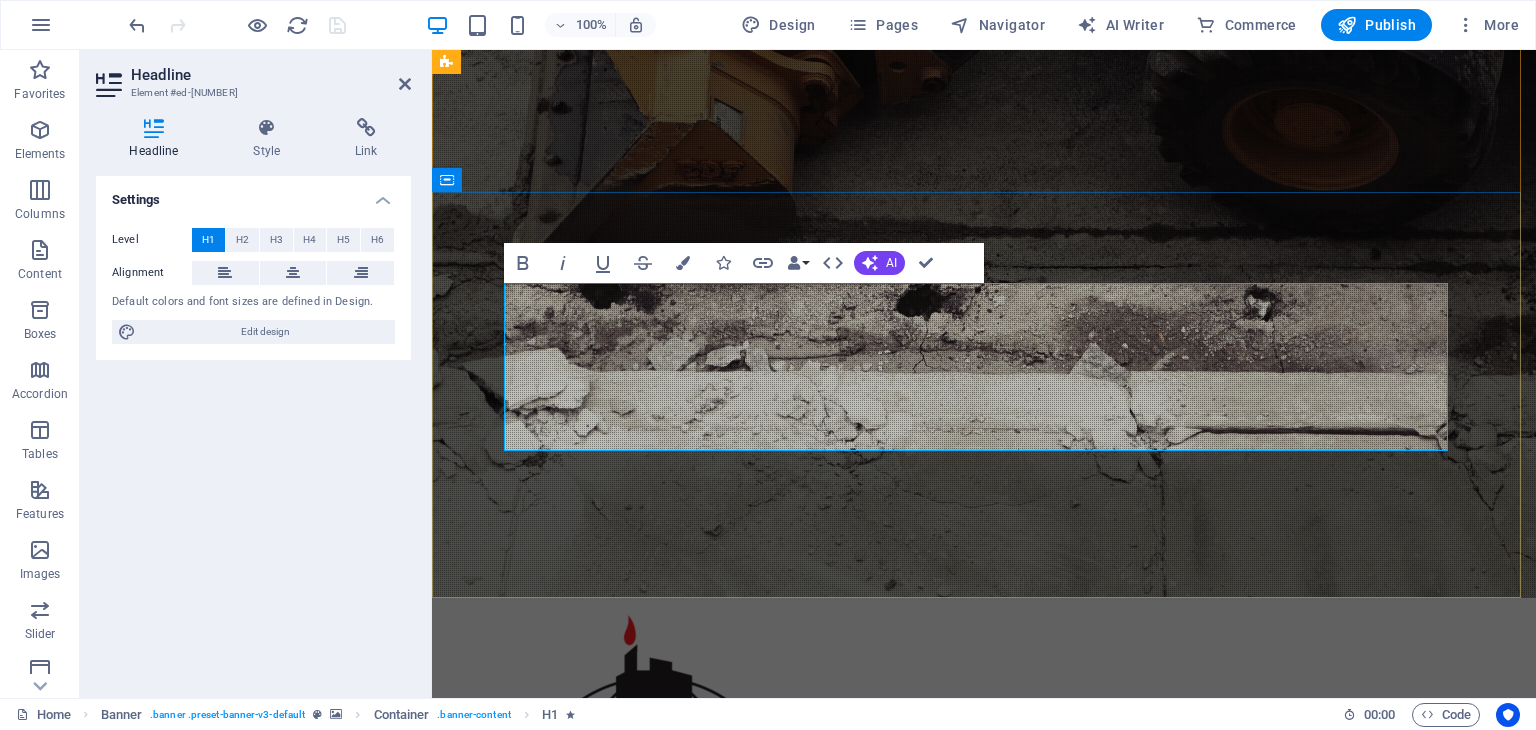 type 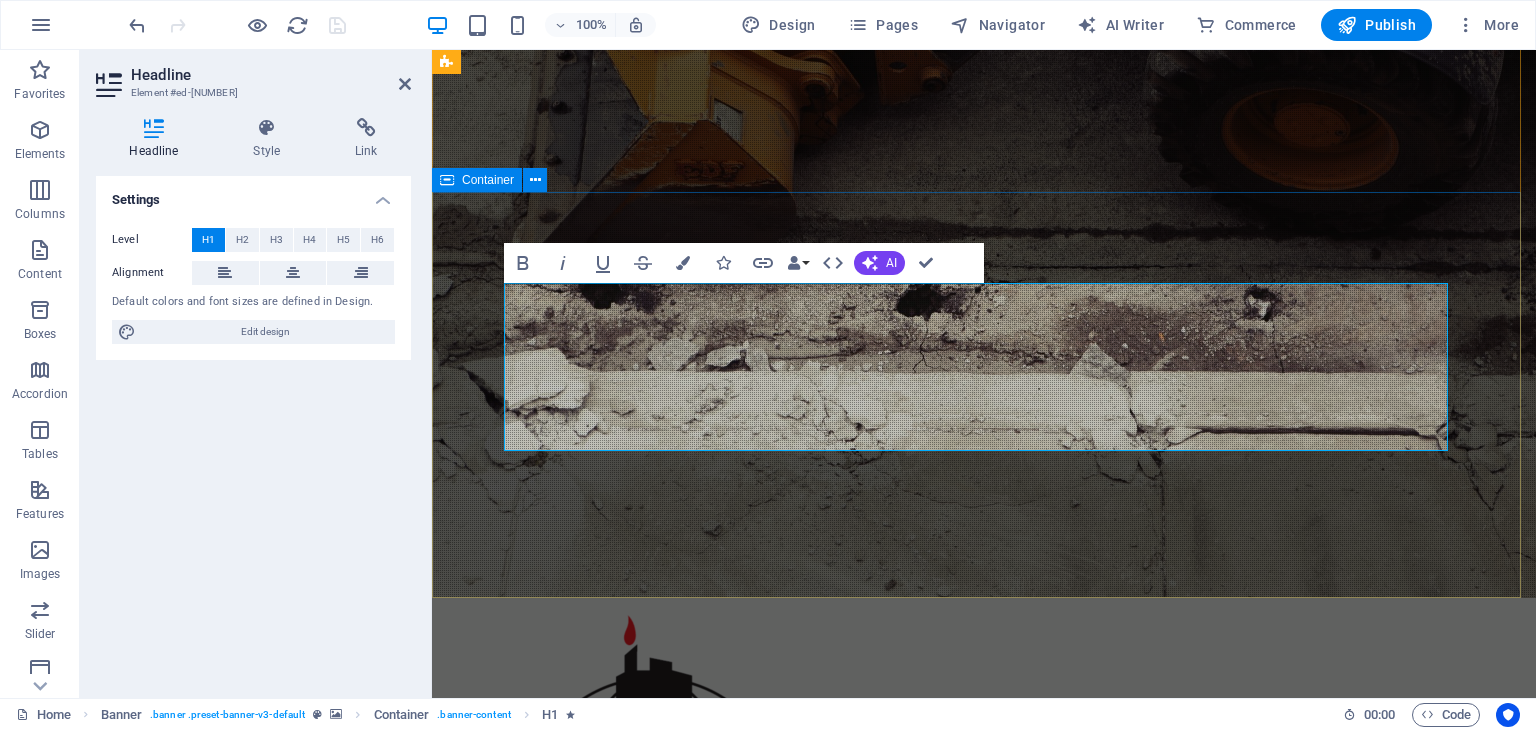 click on "Stay Tuned Learn more" at bounding box center (984, 1064) 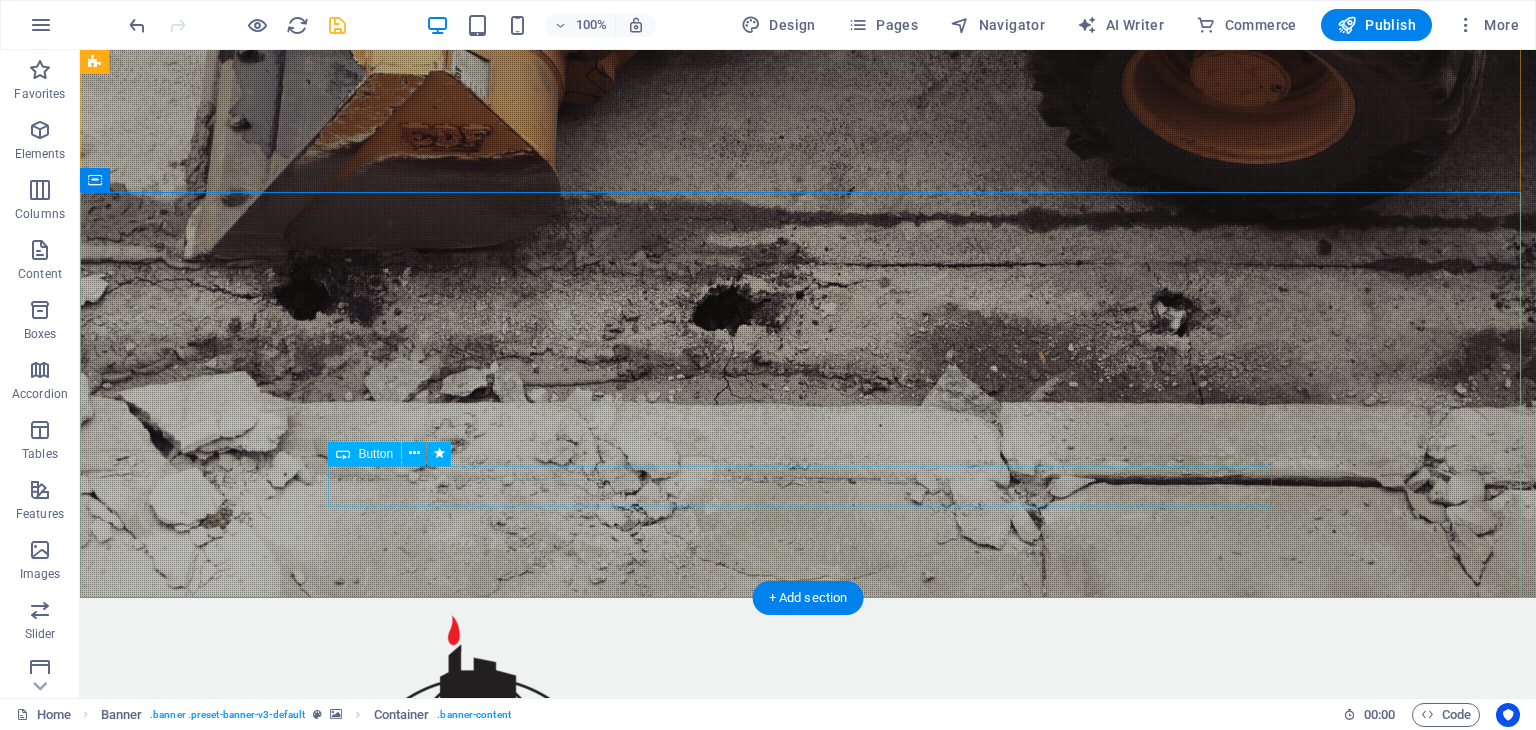 click on "Learn more" at bounding box center (808, 1156) 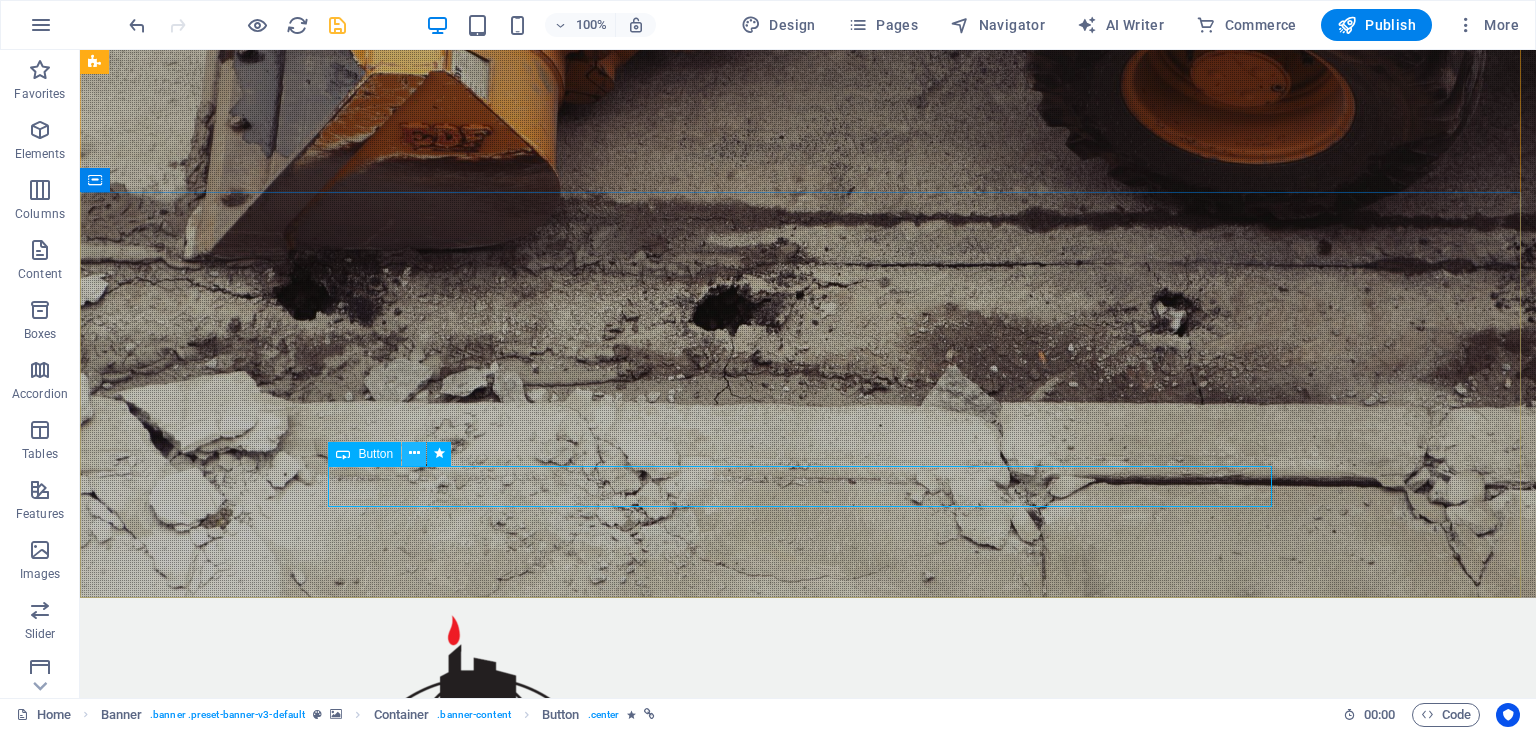 click at bounding box center [414, 453] 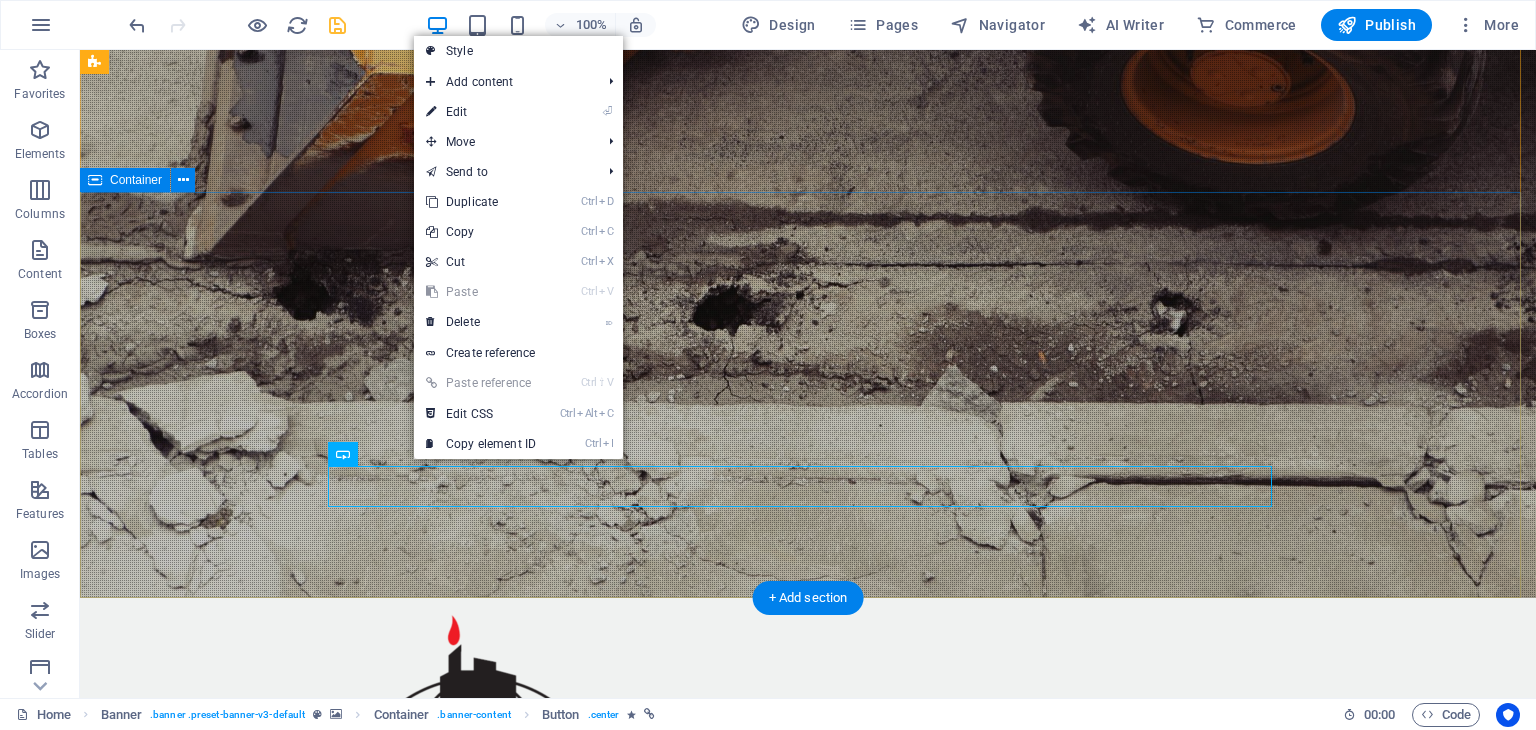 click on "Stay Tuned Learn more" at bounding box center (808, 1064) 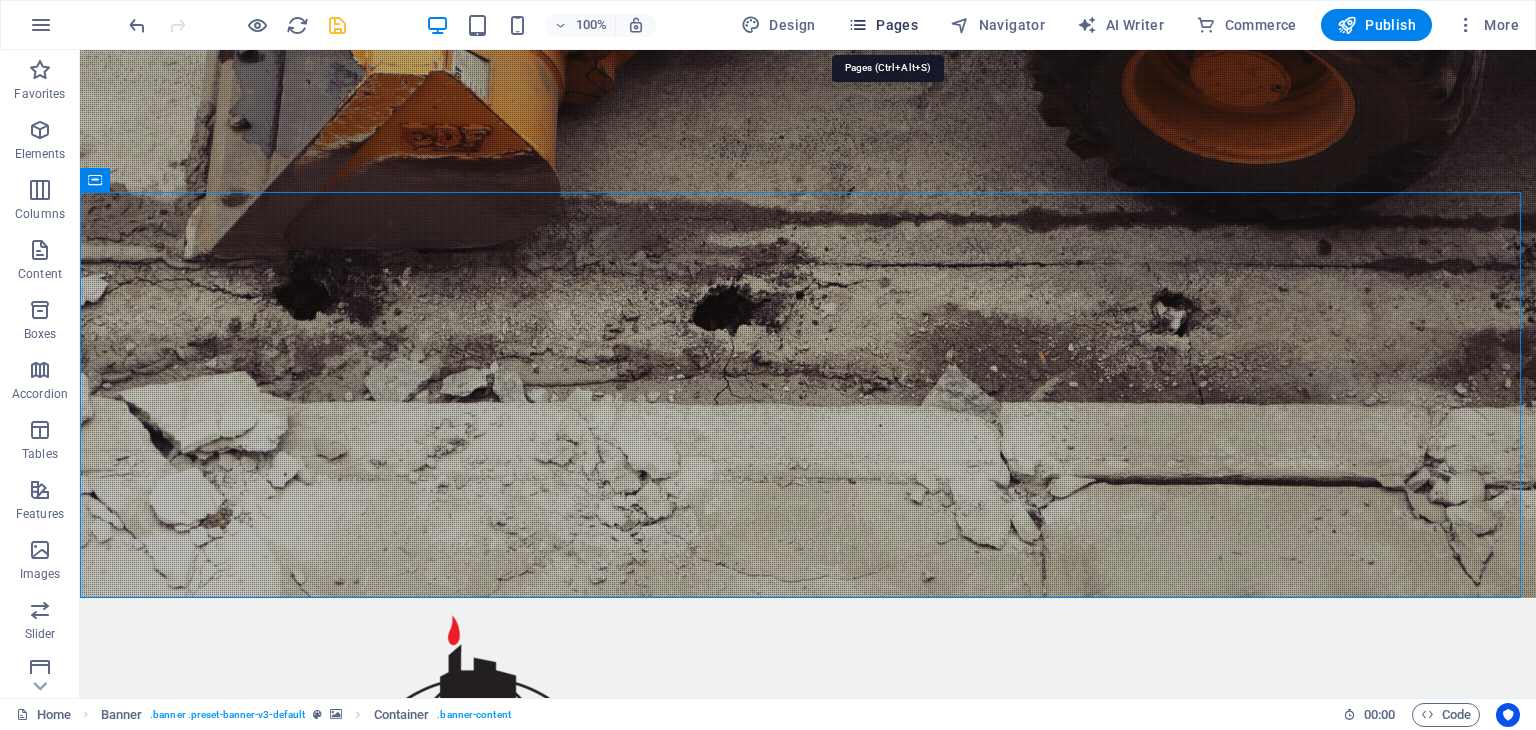 click on "Pages" at bounding box center [883, 25] 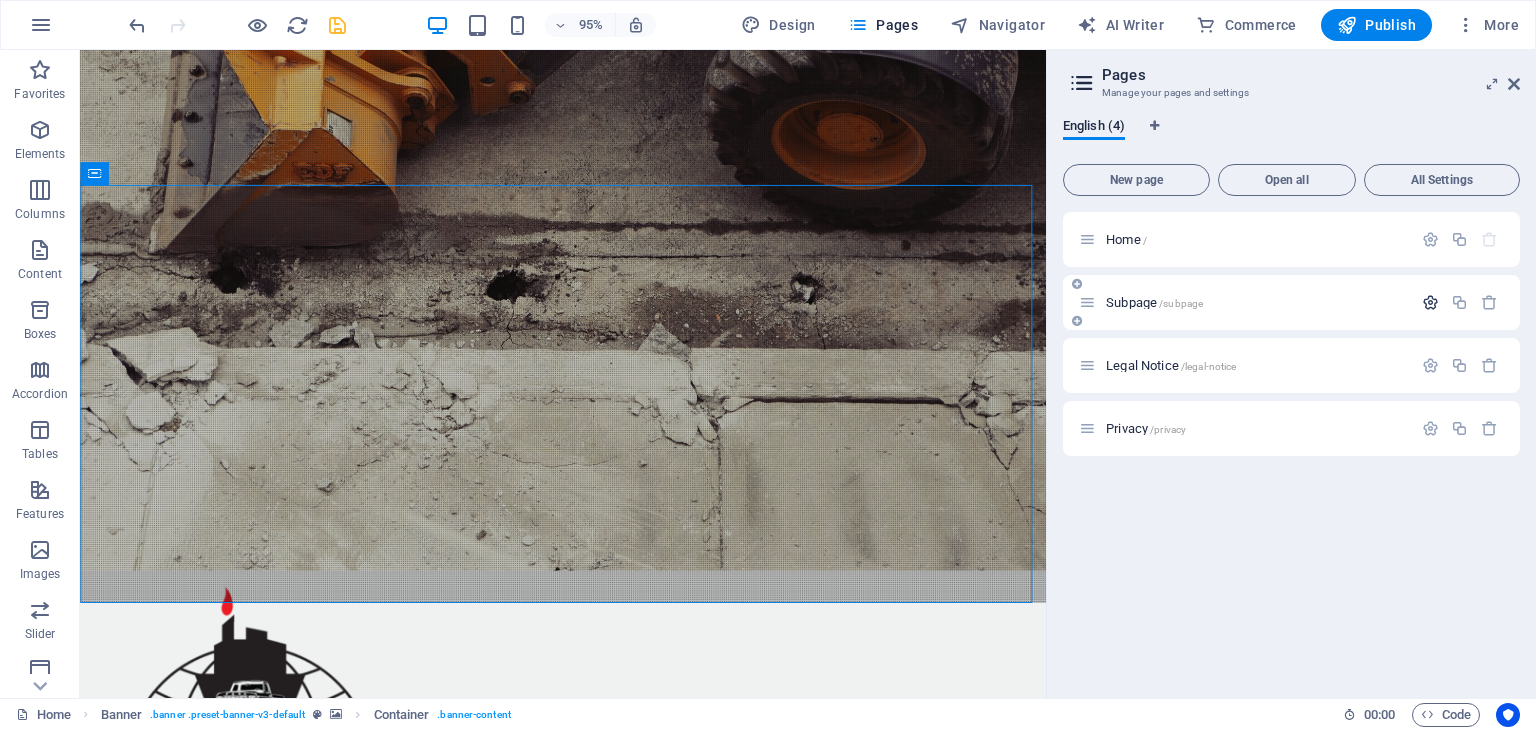click at bounding box center (1430, 302) 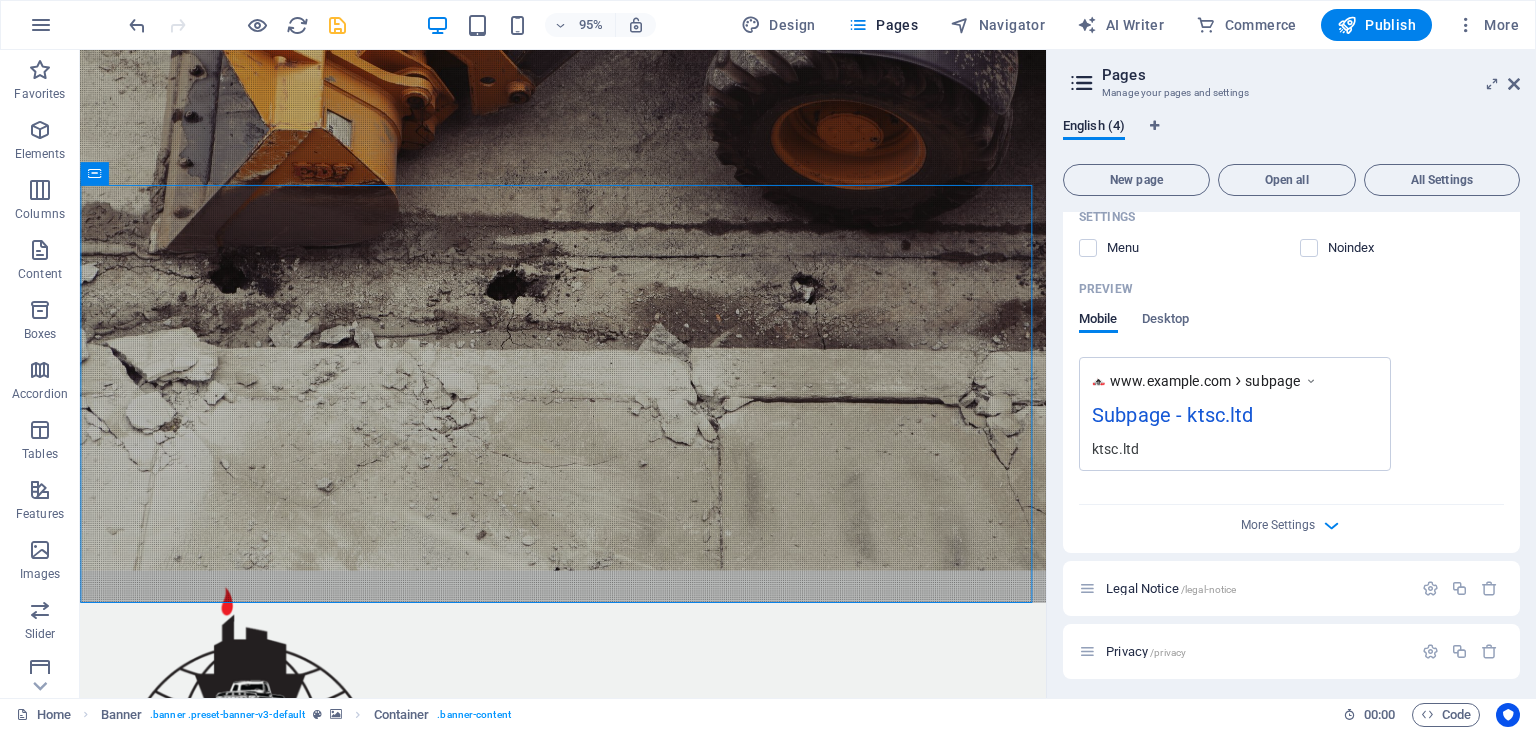 scroll, scrollTop: 527, scrollLeft: 0, axis: vertical 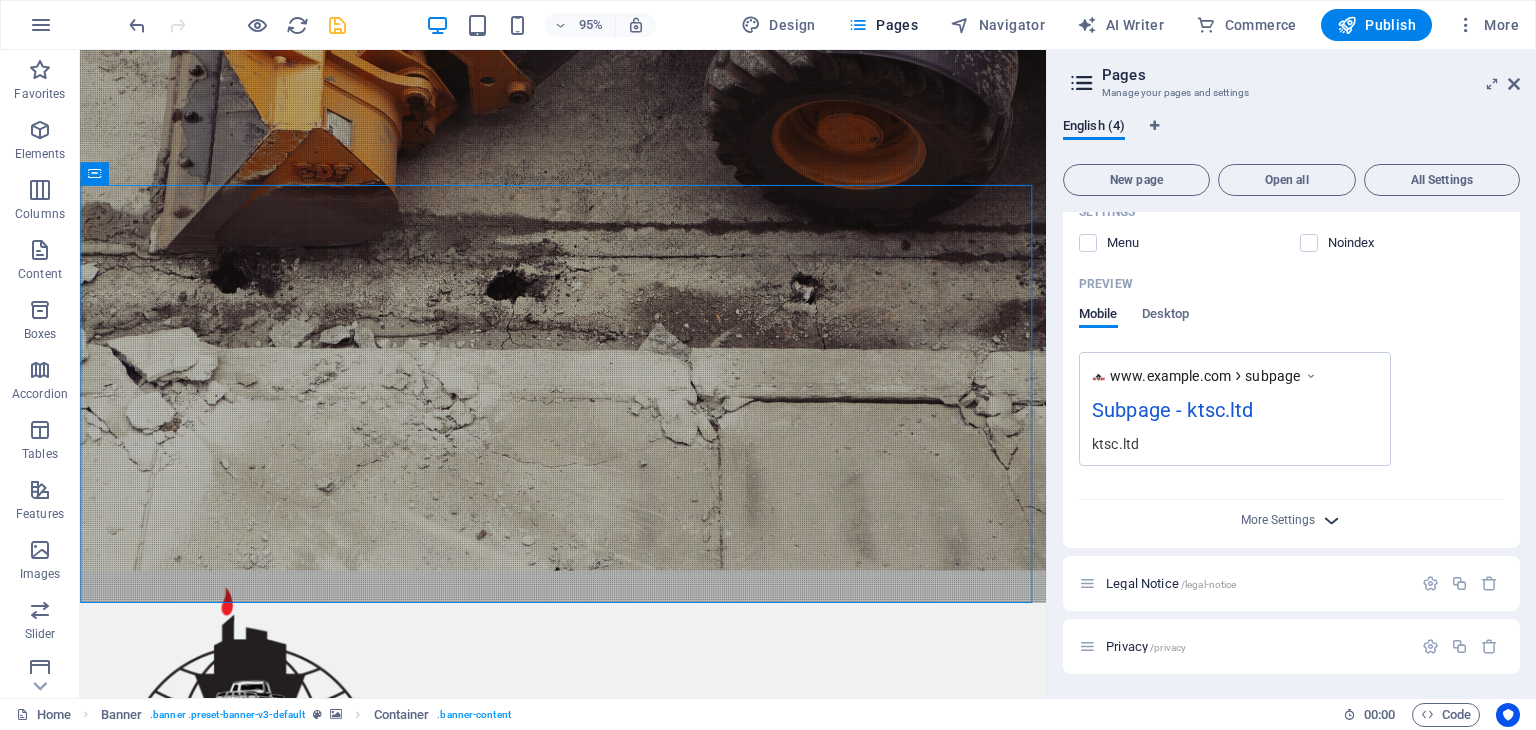click at bounding box center [1331, 520] 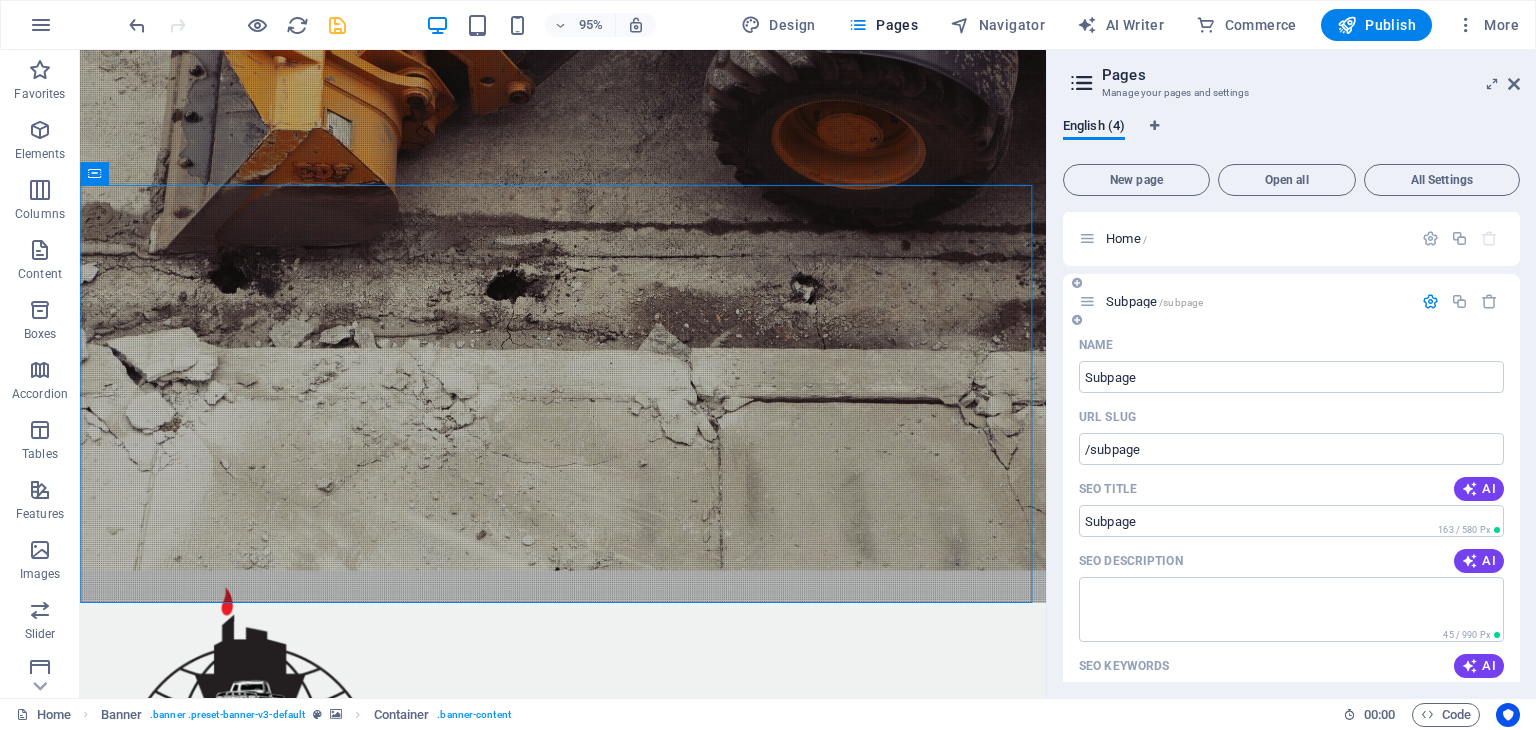 scroll, scrollTop: 0, scrollLeft: 0, axis: both 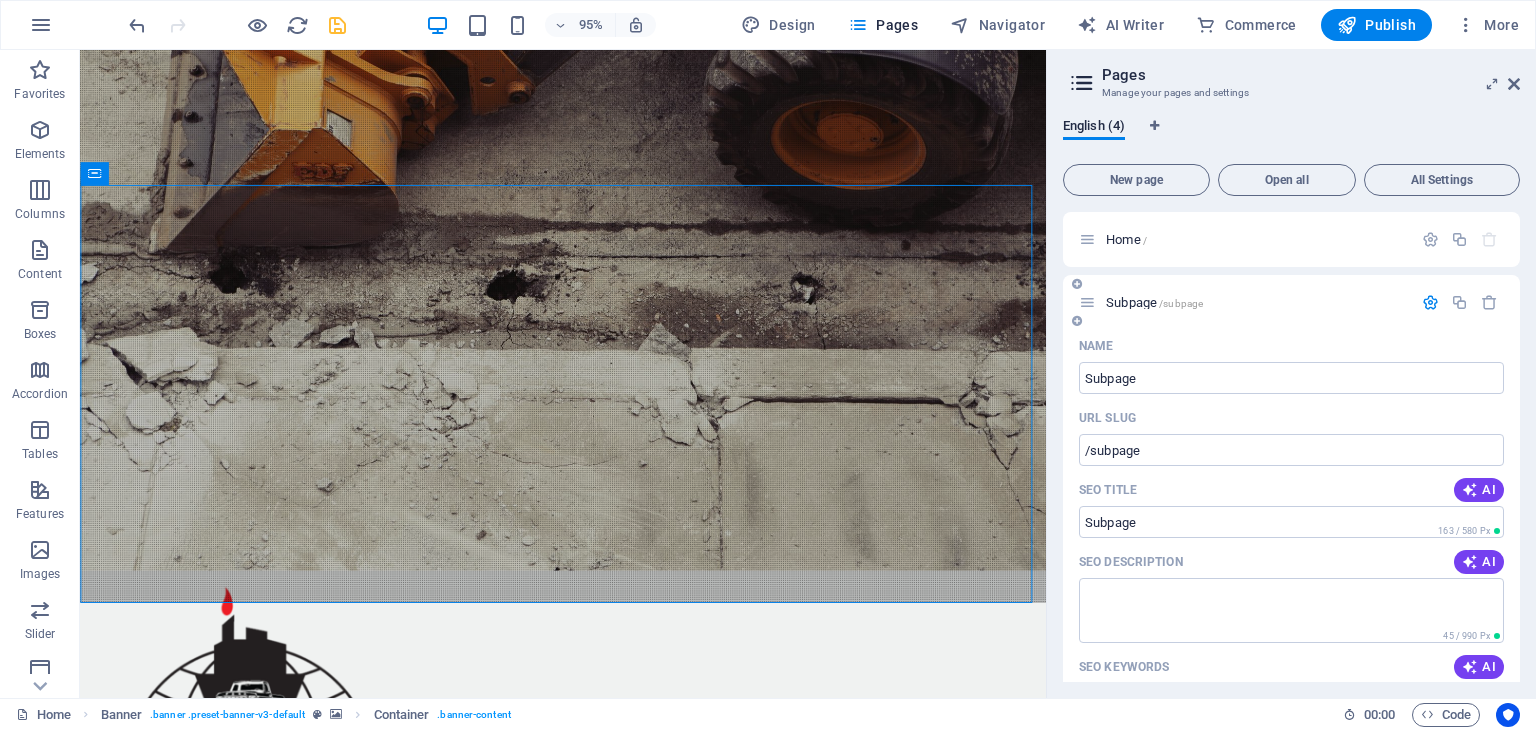 click at bounding box center (1430, 302) 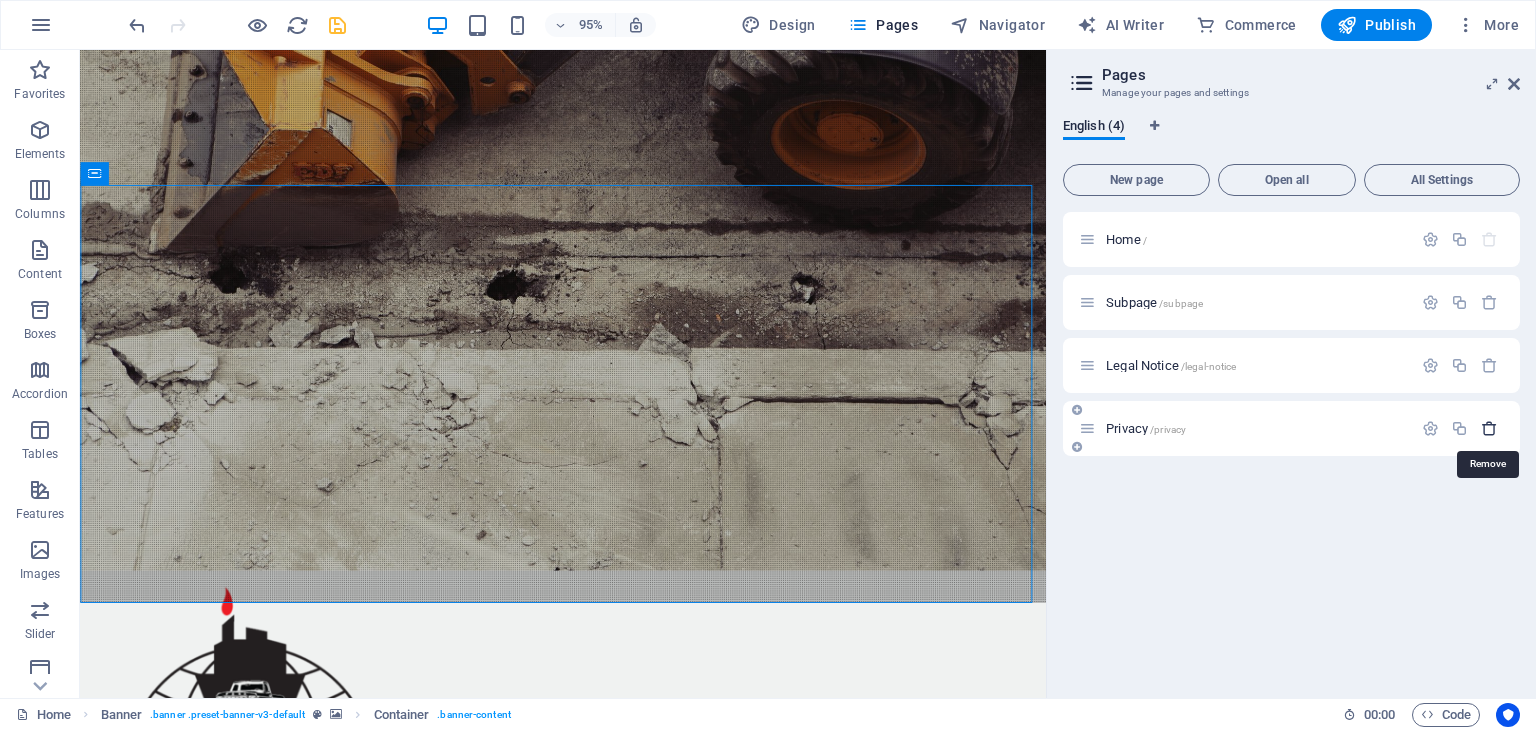 click at bounding box center [1489, 428] 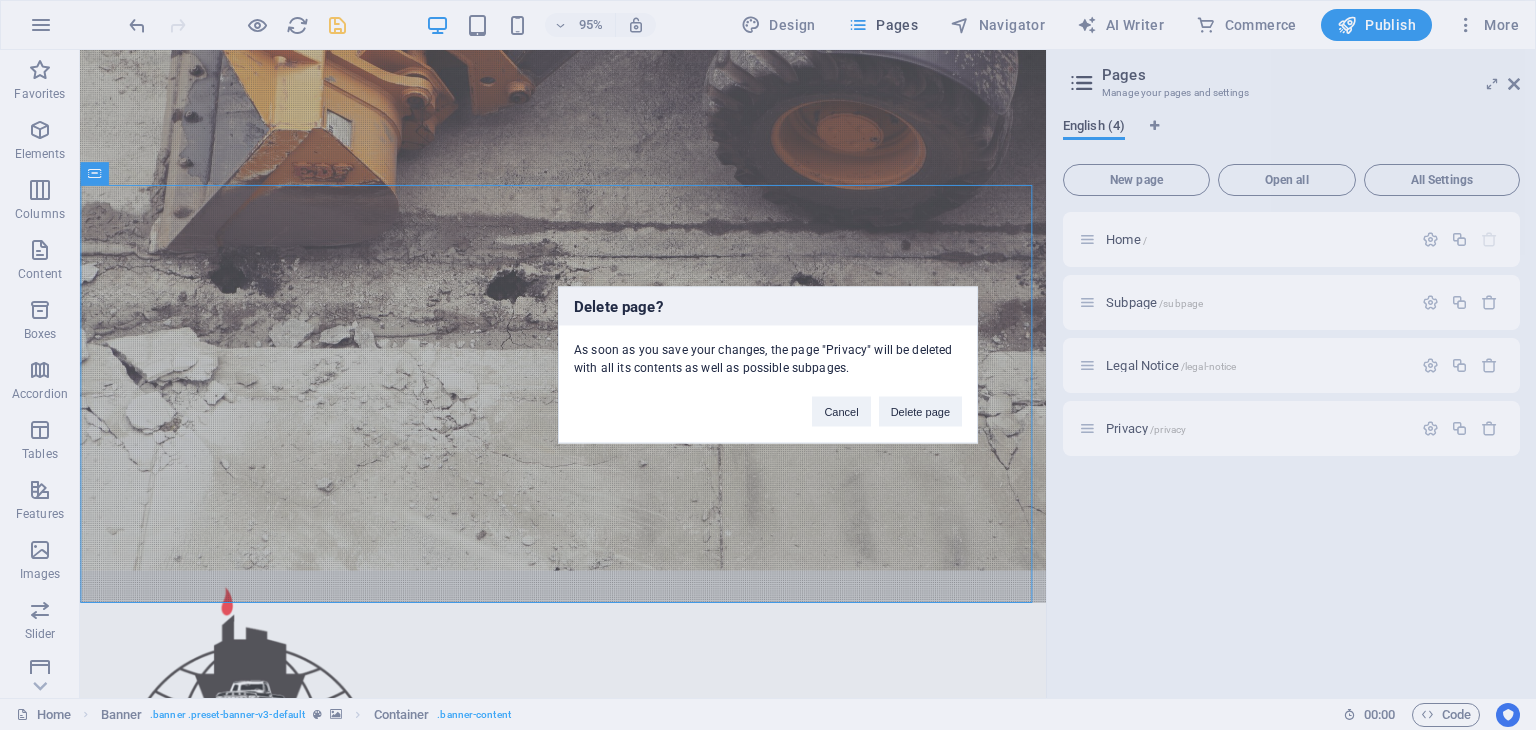 drag, startPoint x: 909, startPoint y: 409, endPoint x: 1229, endPoint y: 407, distance: 320.00626 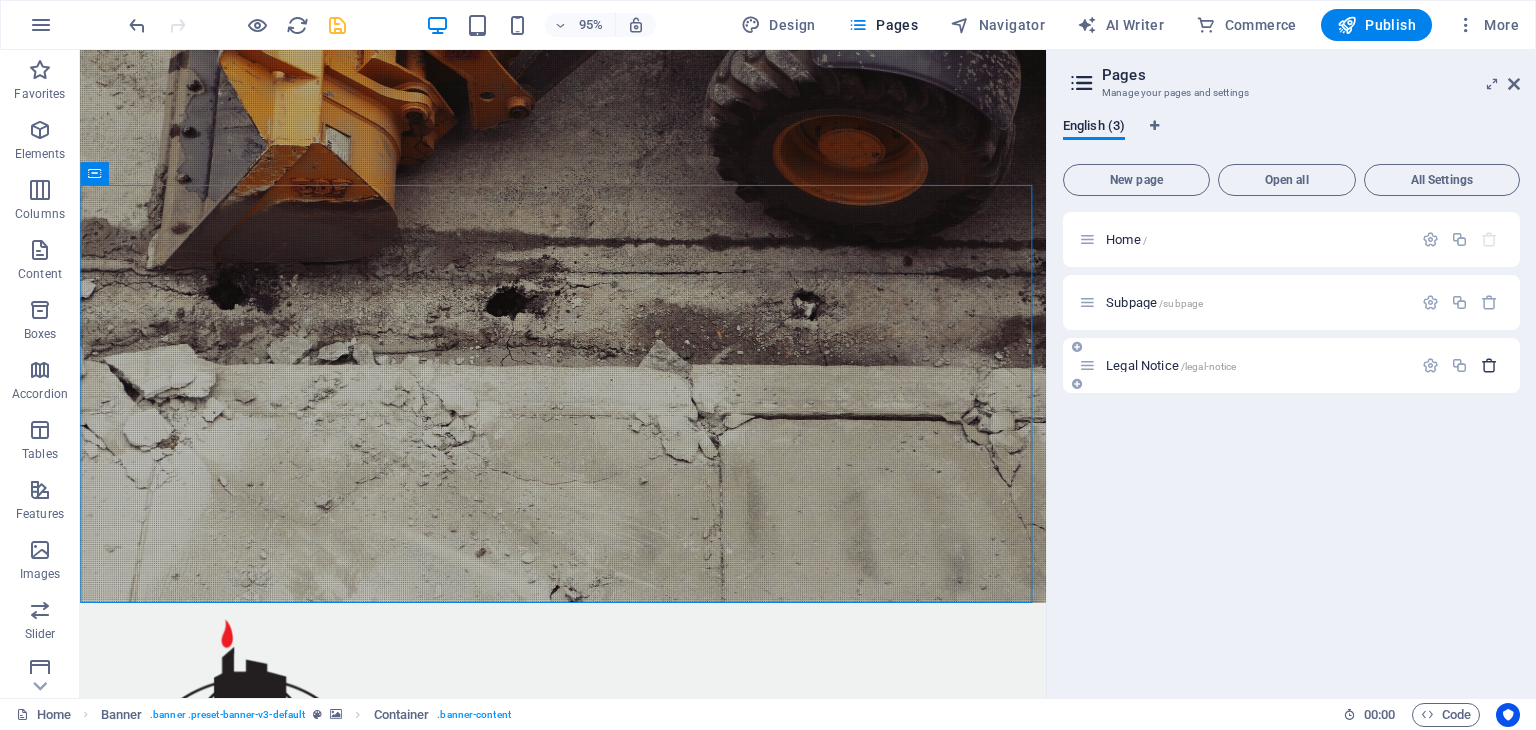 click at bounding box center [1489, 365] 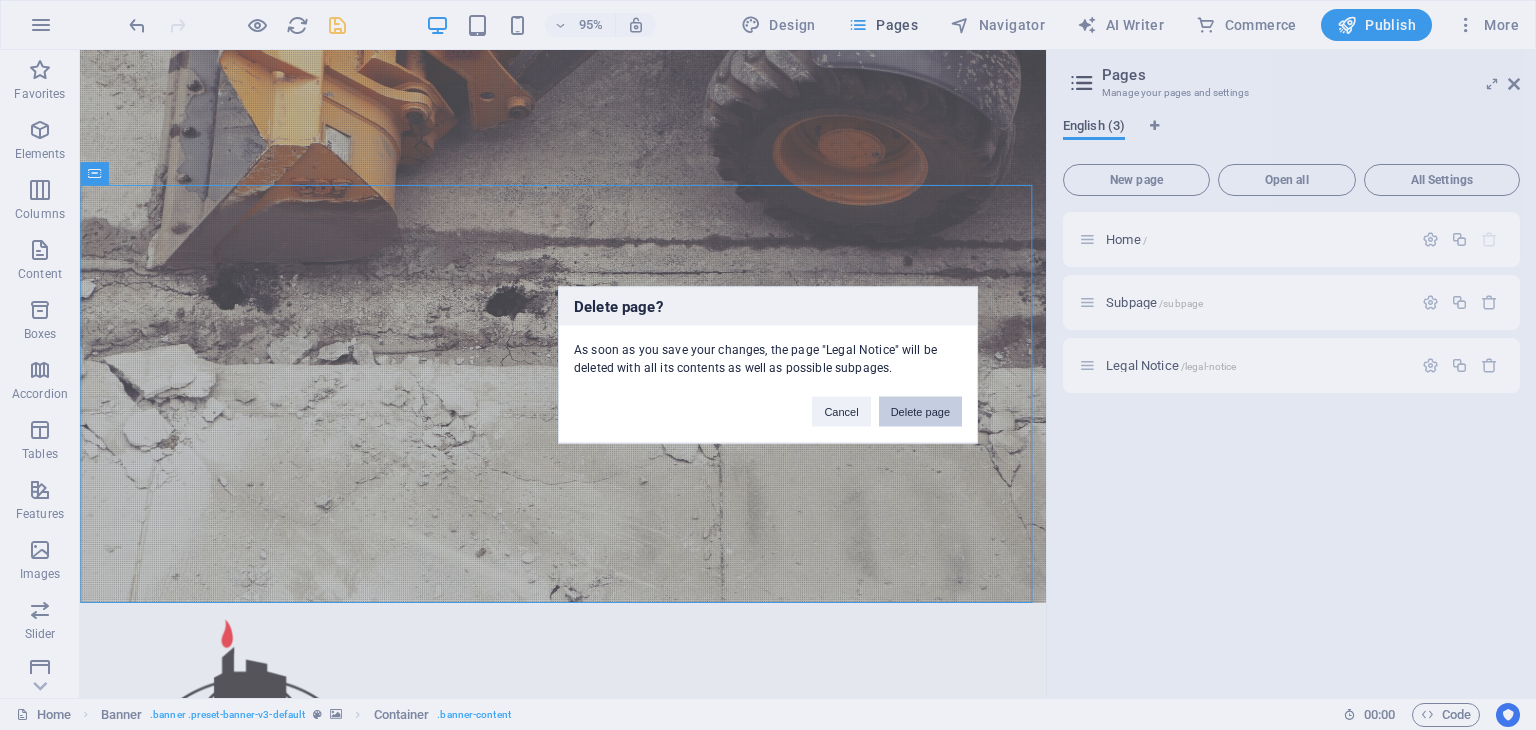 click on "Delete page" at bounding box center [920, 412] 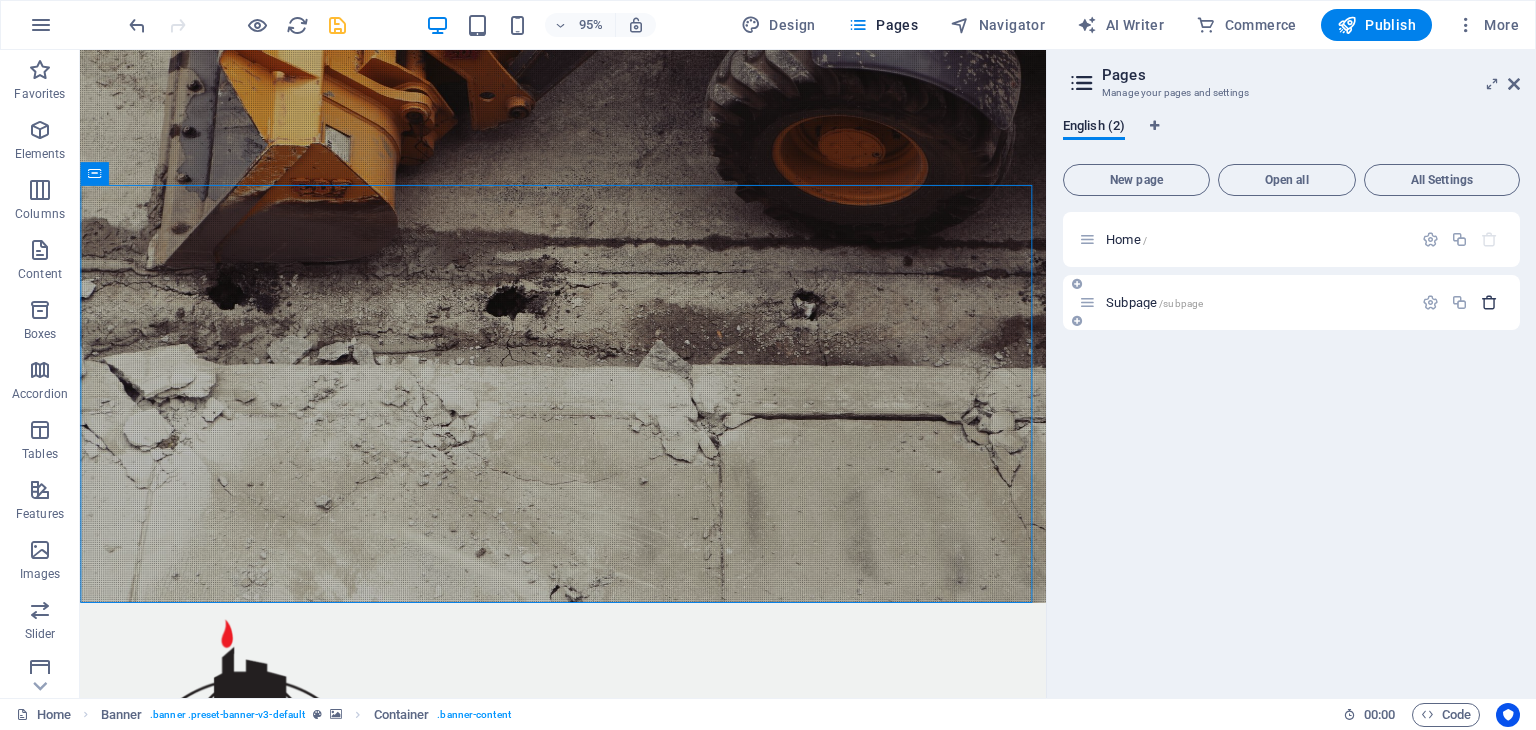 click at bounding box center (1489, 302) 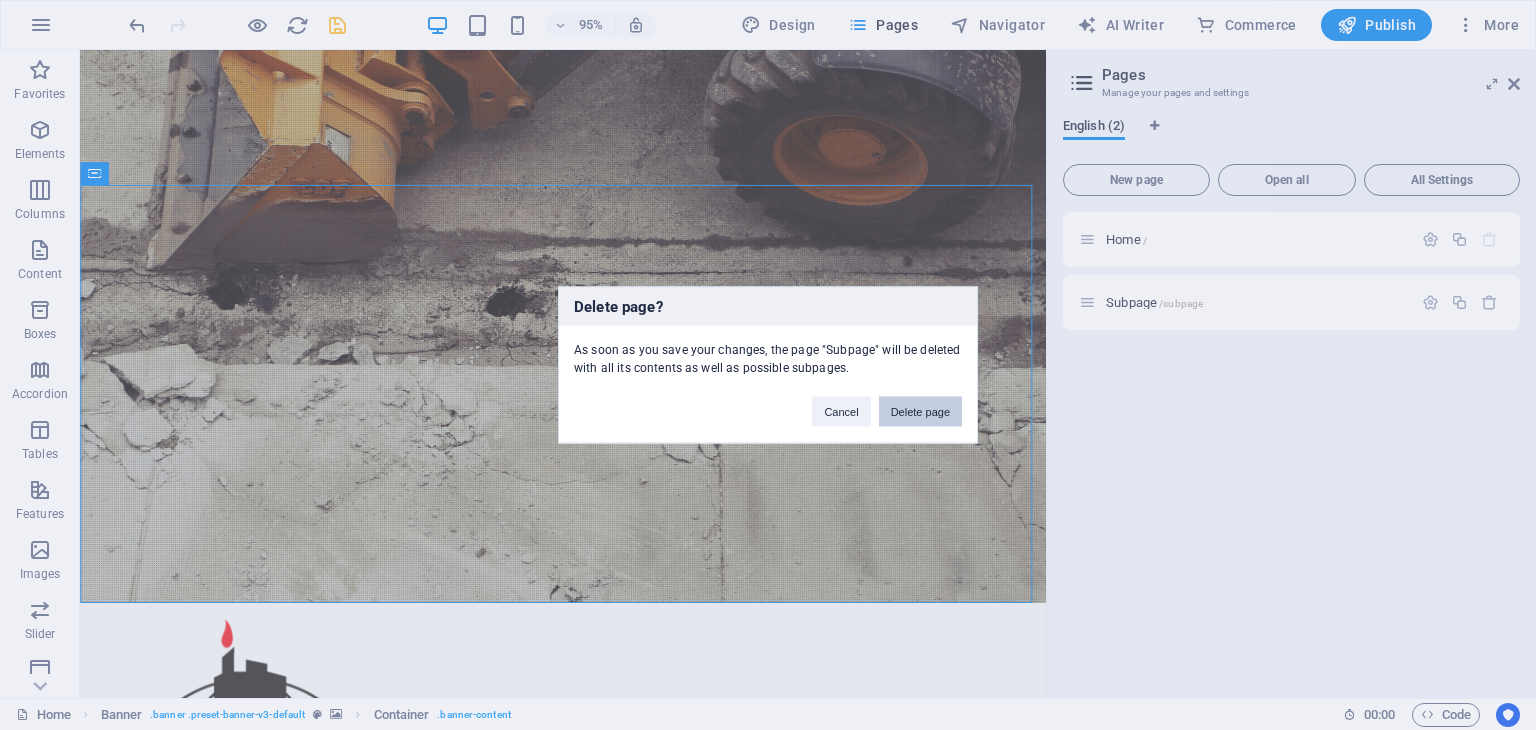 click on "Delete page" at bounding box center (920, 412) 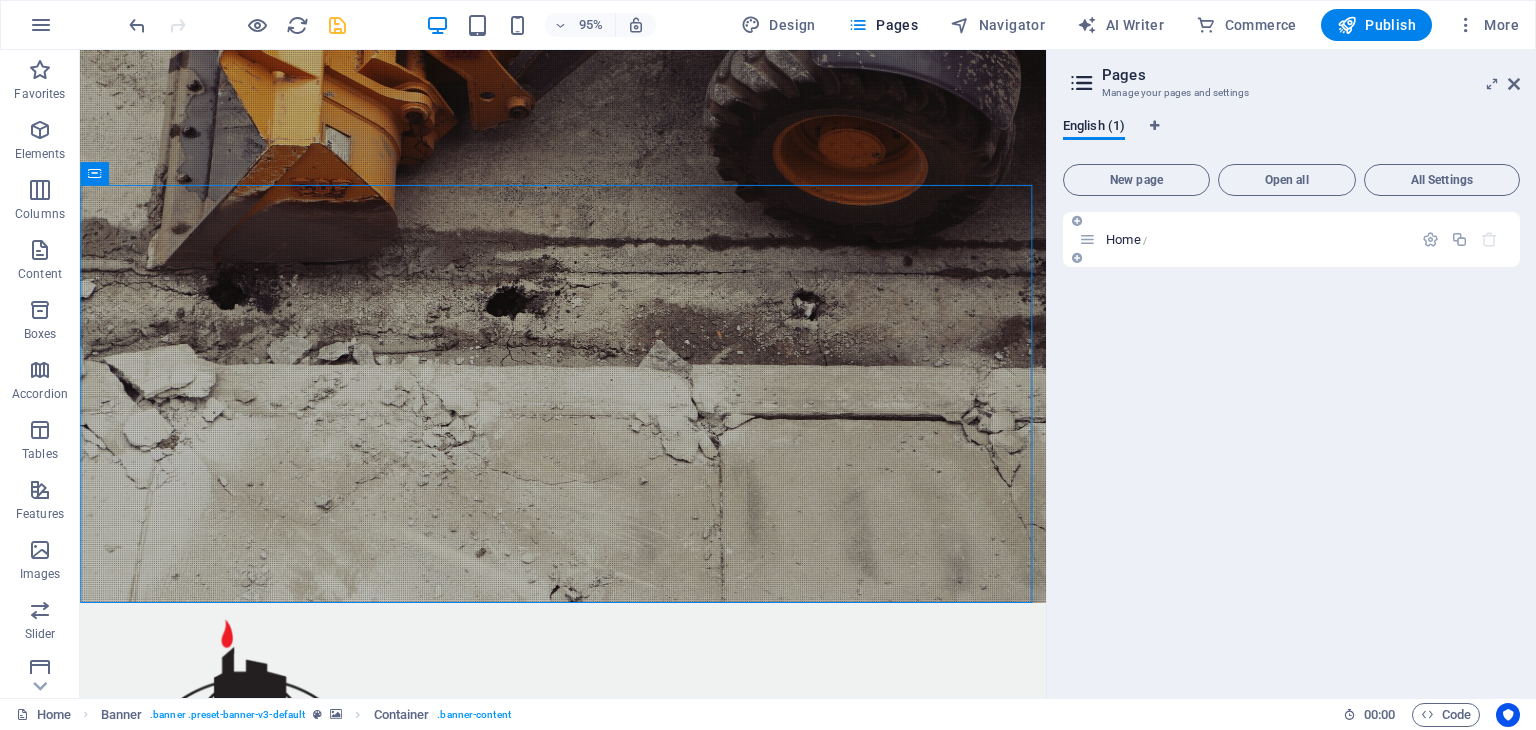 click at bounding box center [1087, 239] 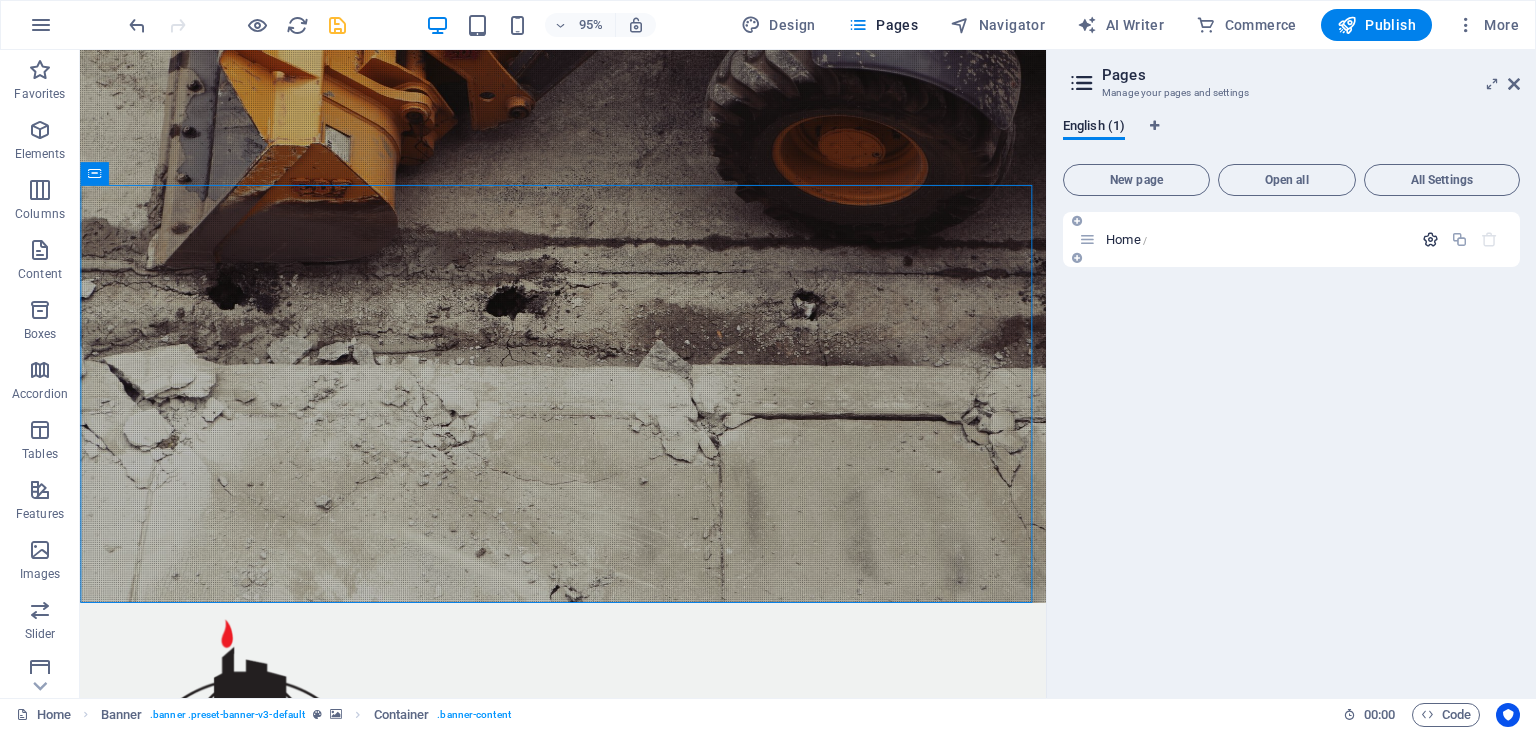 click at bounding box center (1430, 239) 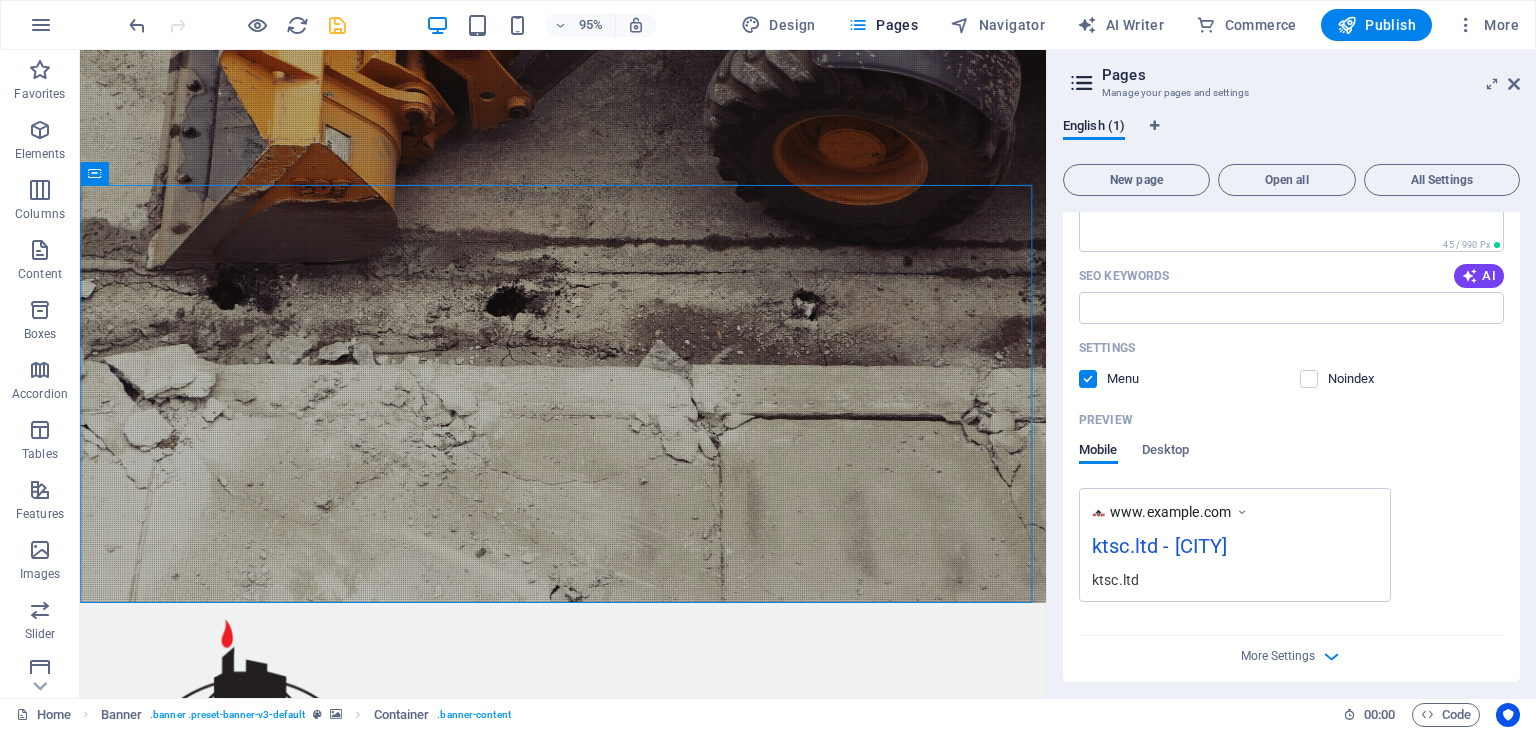 scroll, scrollTop: 338, scrollLeft: 0, axis: vertical 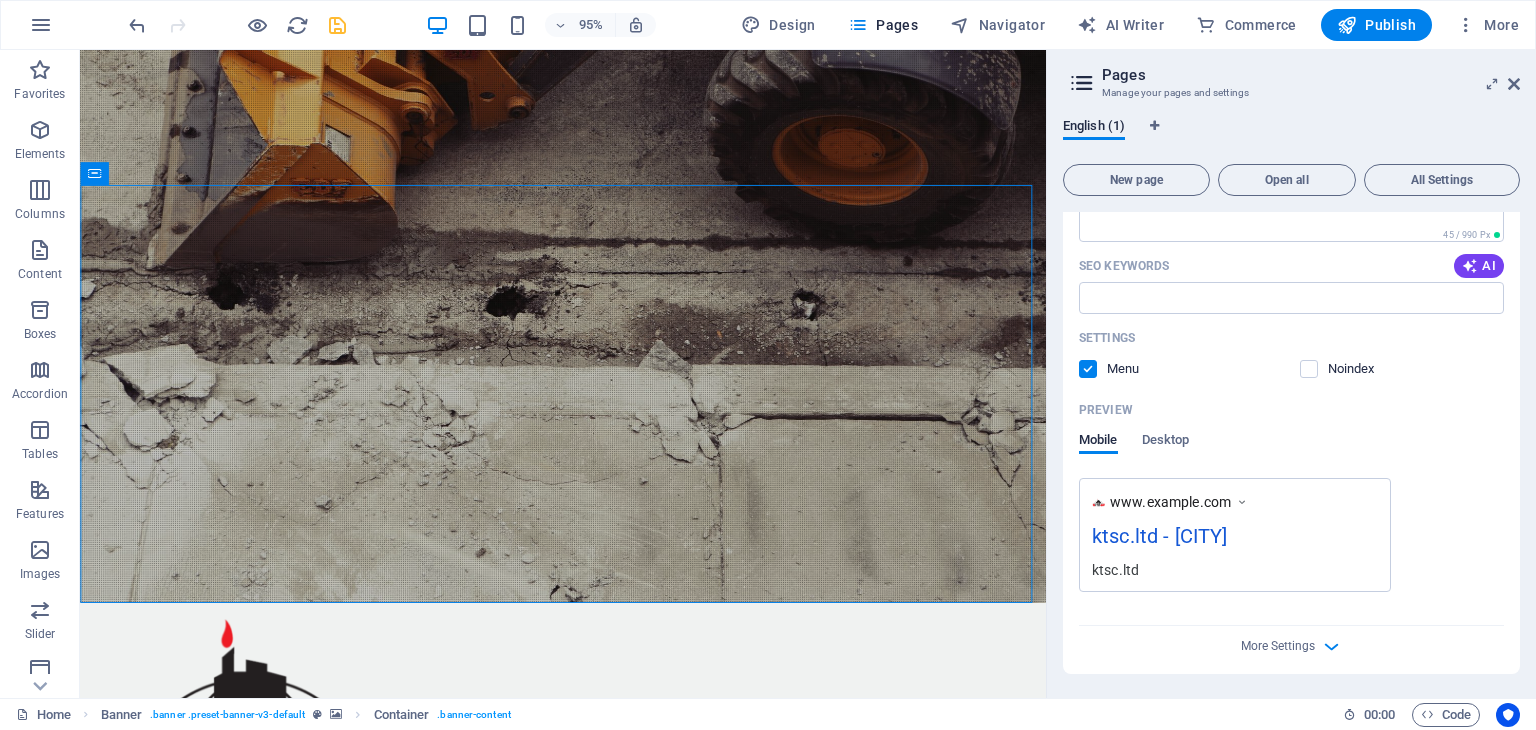 click on "Mobile Desktop" at bounding box center (1291, 451) 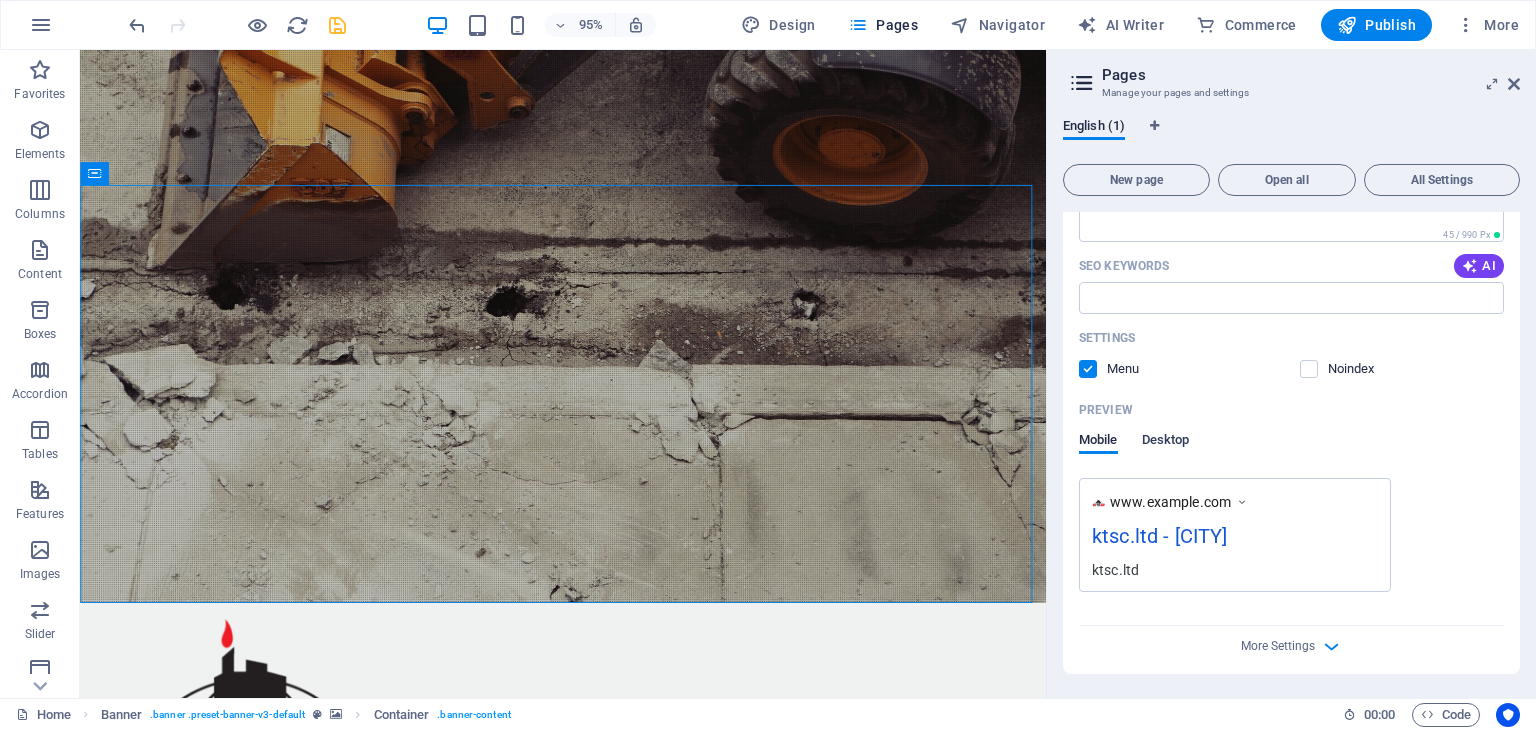 click on "Desktop" at bounding box center [1166, 442] 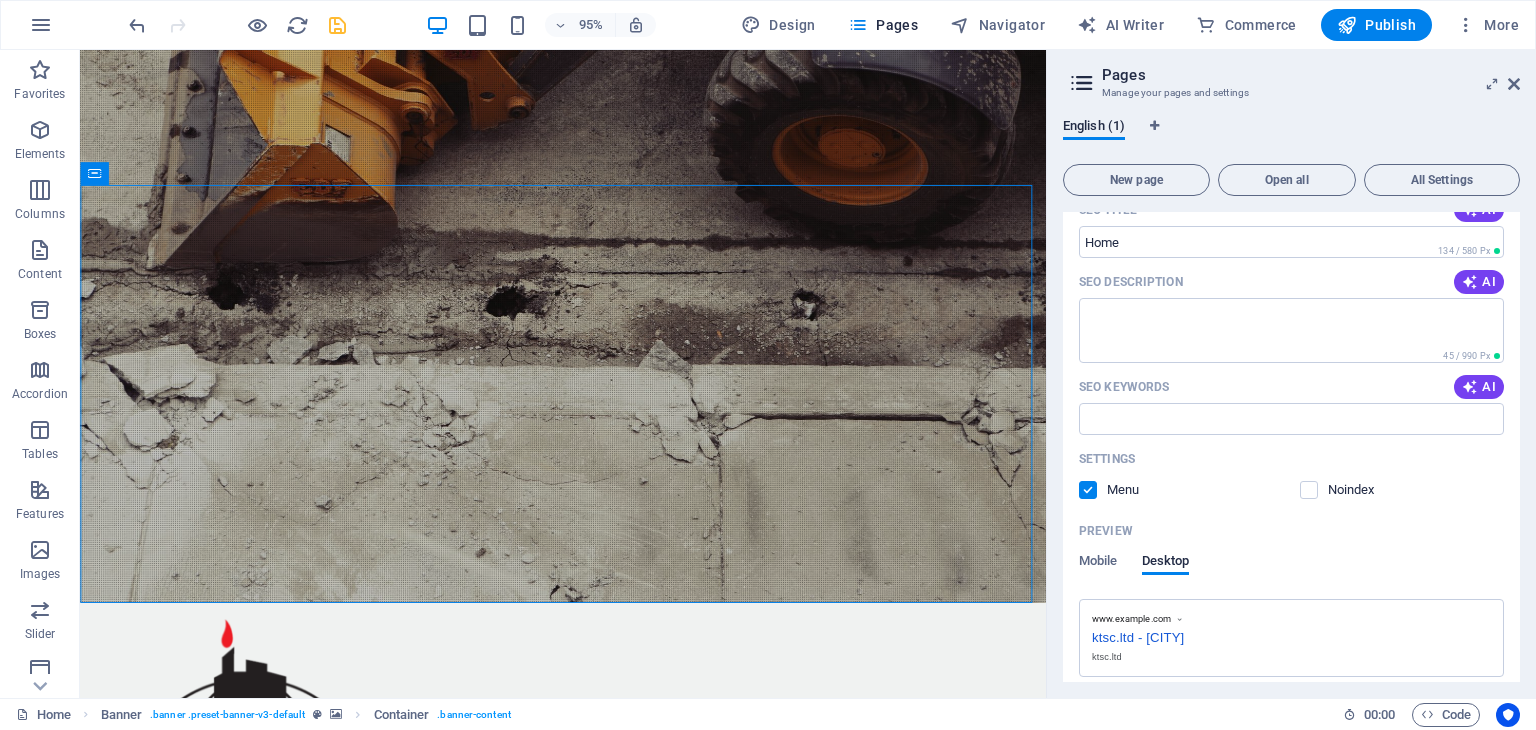 scroll, scrollTop: 302, scrollLeft: 0, axis: vertical 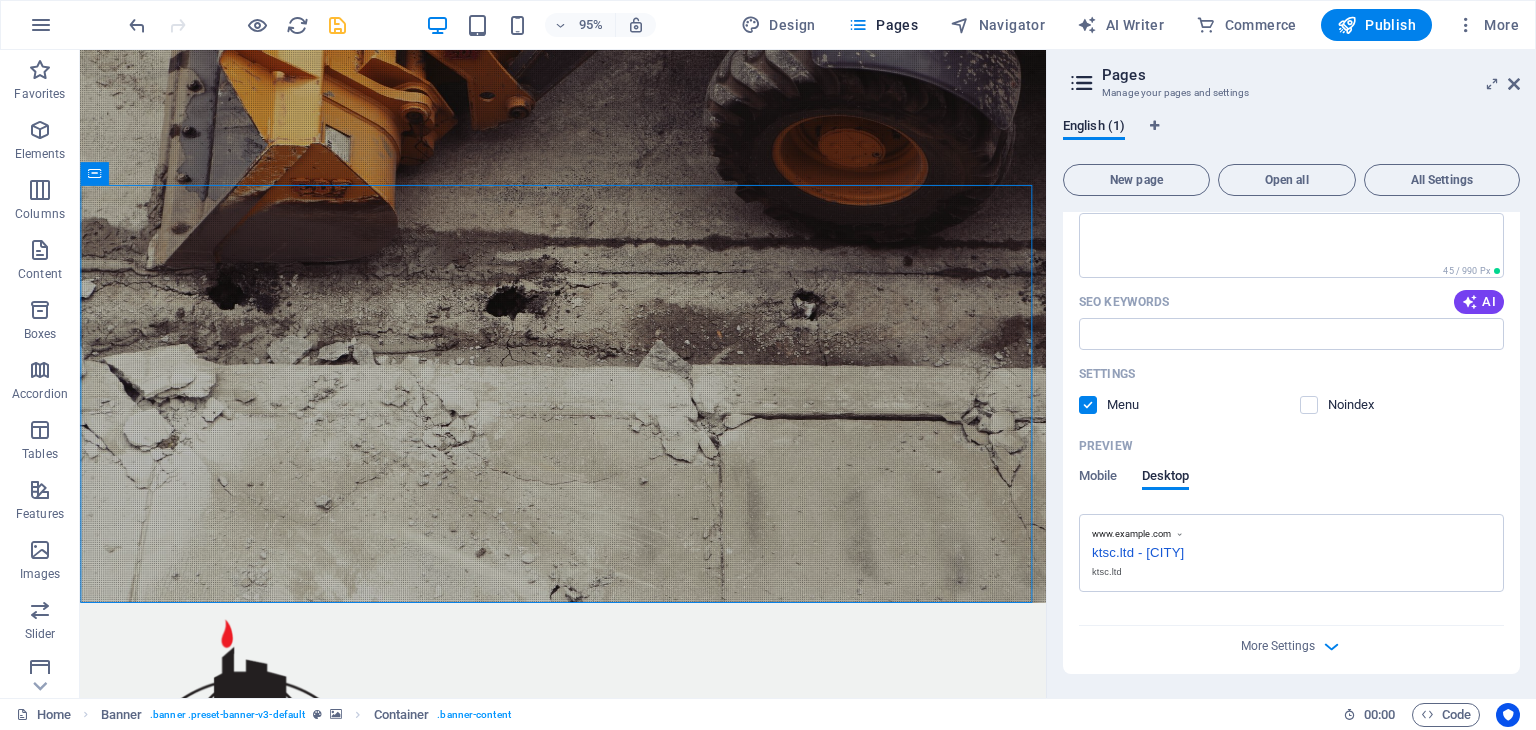 click on "ktsc.ltd - [CITY]" at bounding box center (1291, 550) 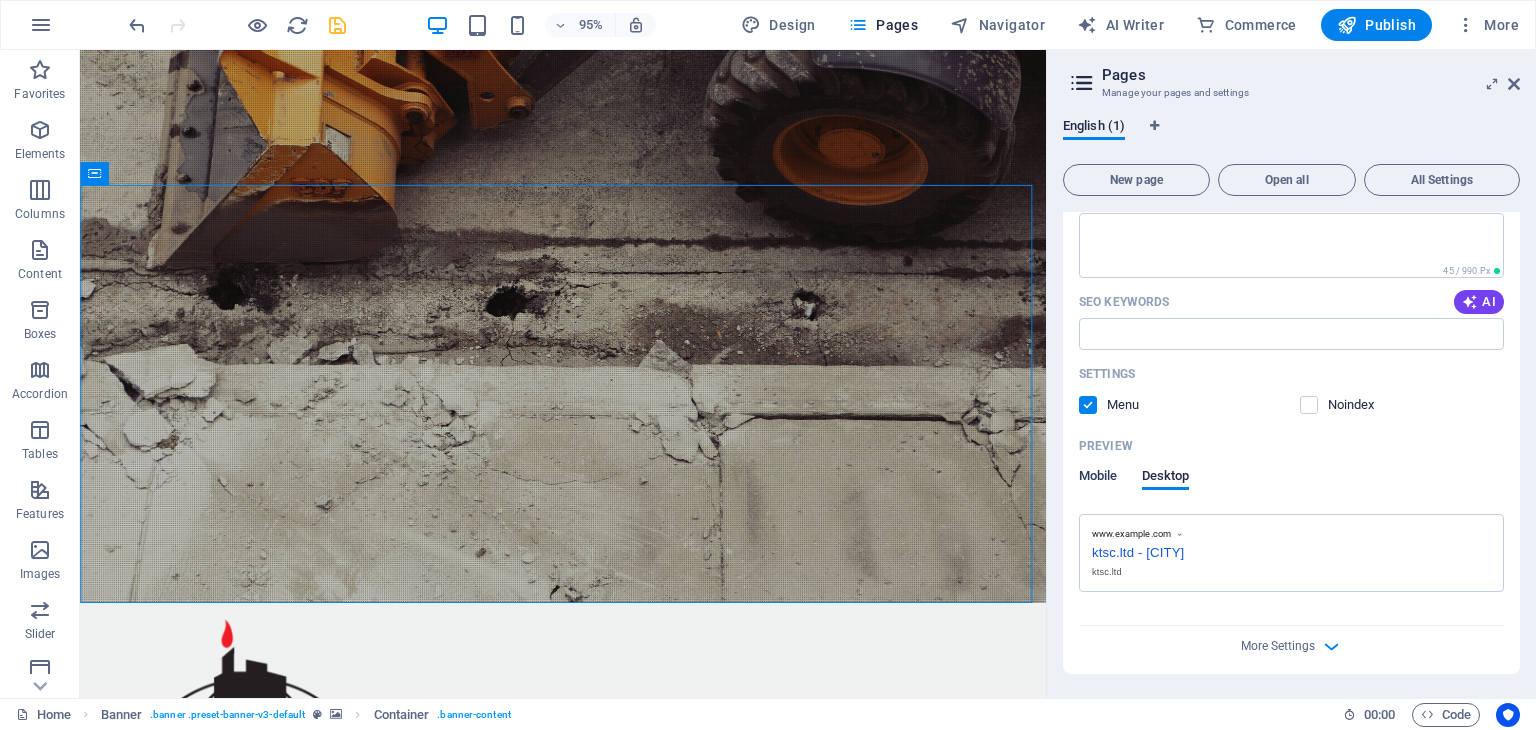 click on "Mobile" at bounding box center [1098, 478] 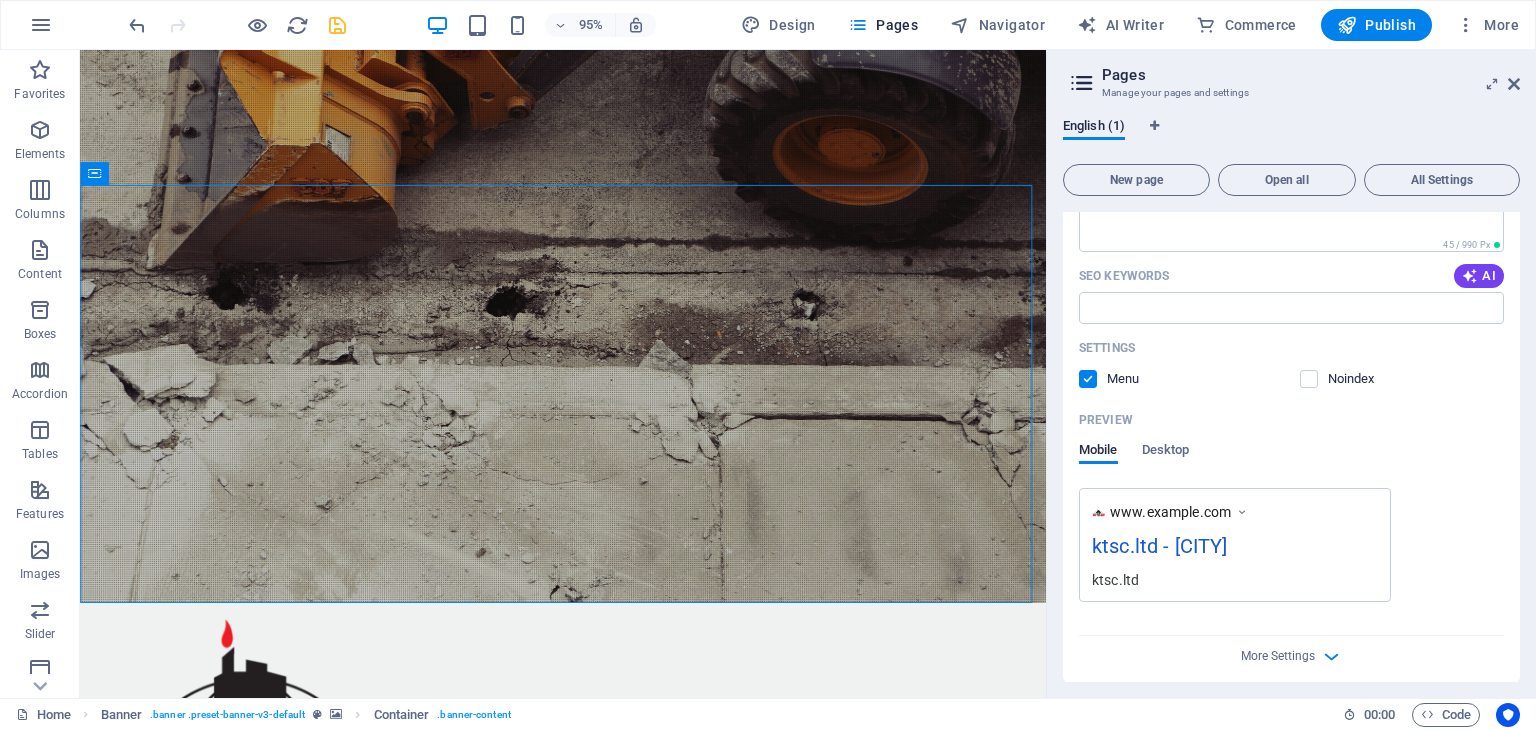 scroll, scrollTop: 338, scrollLeft: 0, axis: vertical 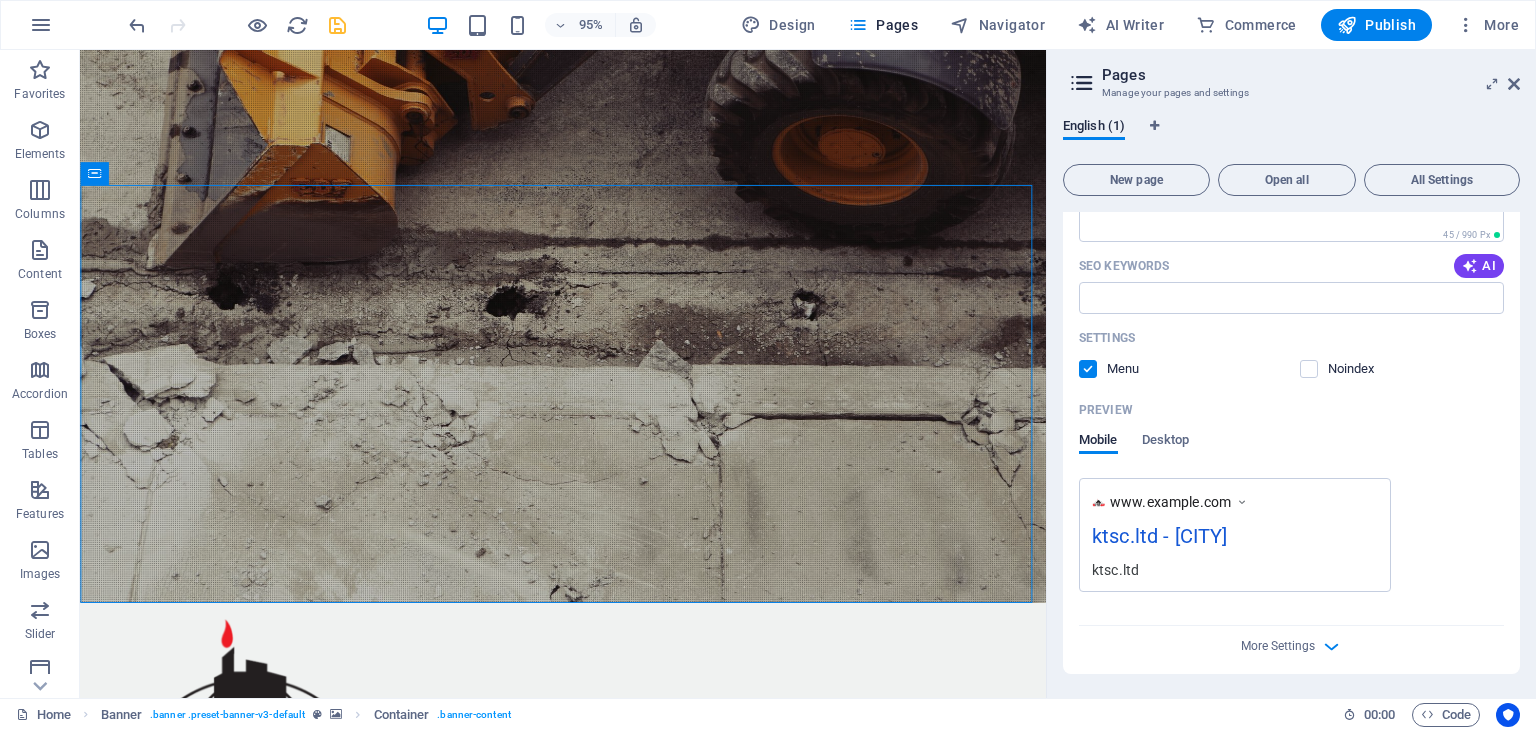 click on "ktsc.ltd - [CITY]" at bounding box center (1235, 540) 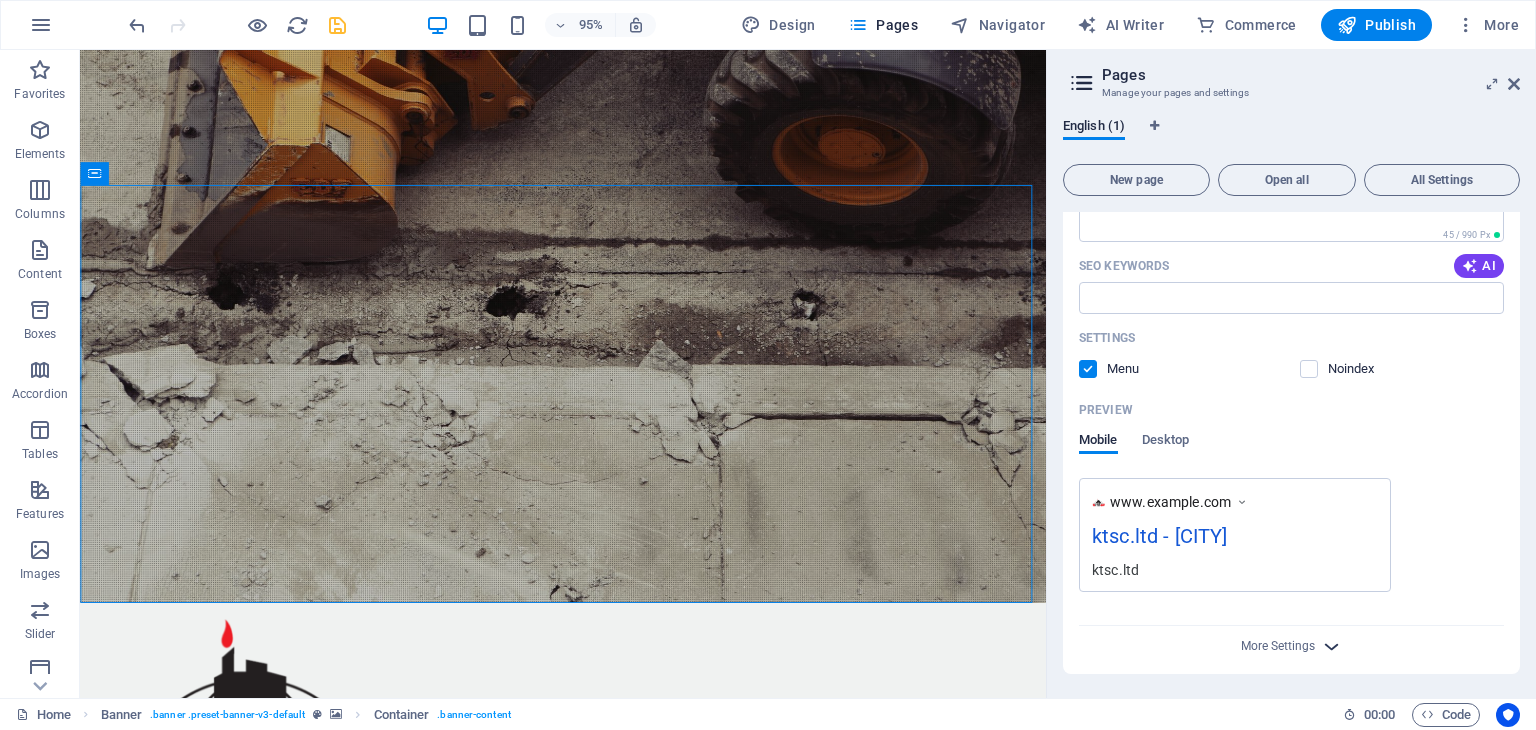 click at bounding box center [1331, 646] 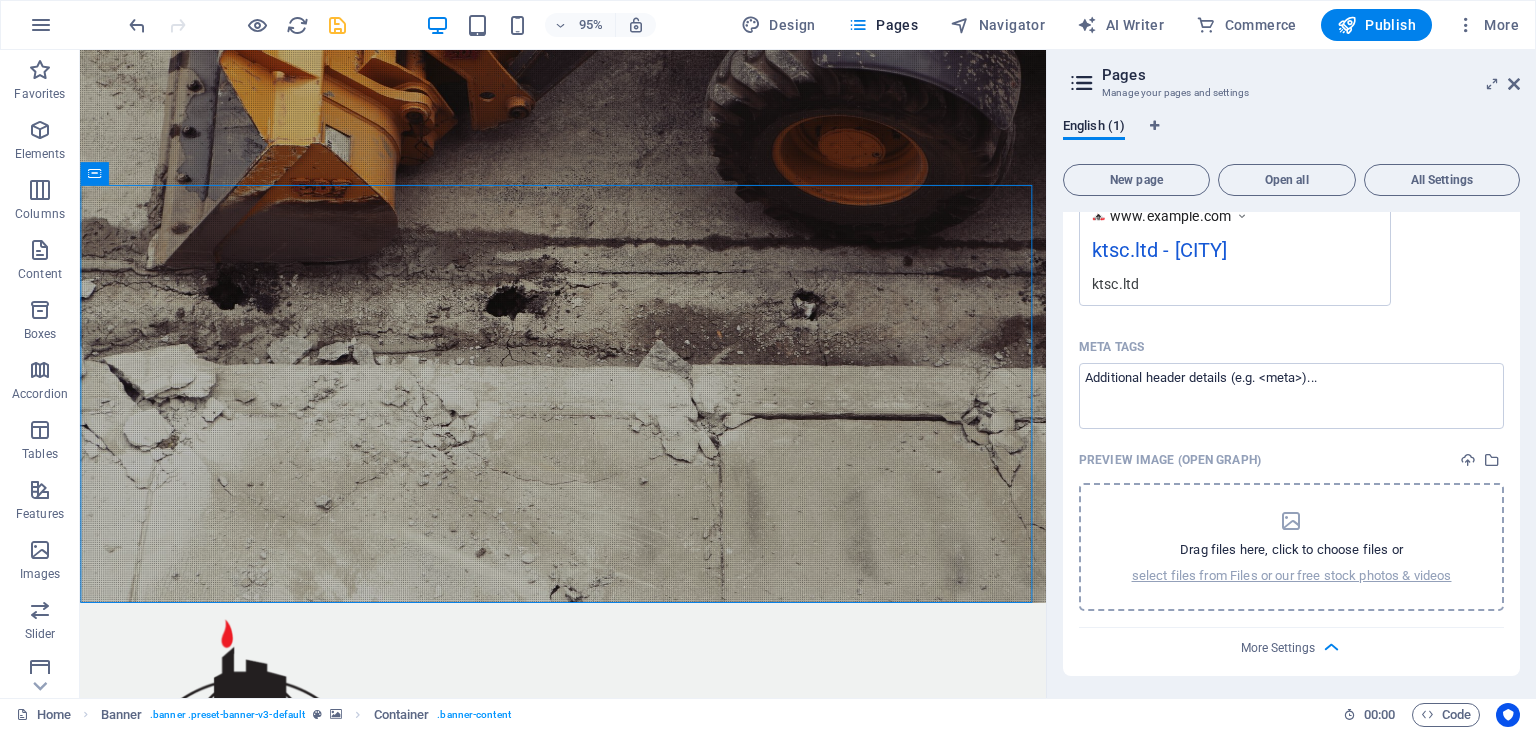 scroll, scrollTop: 0, scrollLeft: 0, axis: both 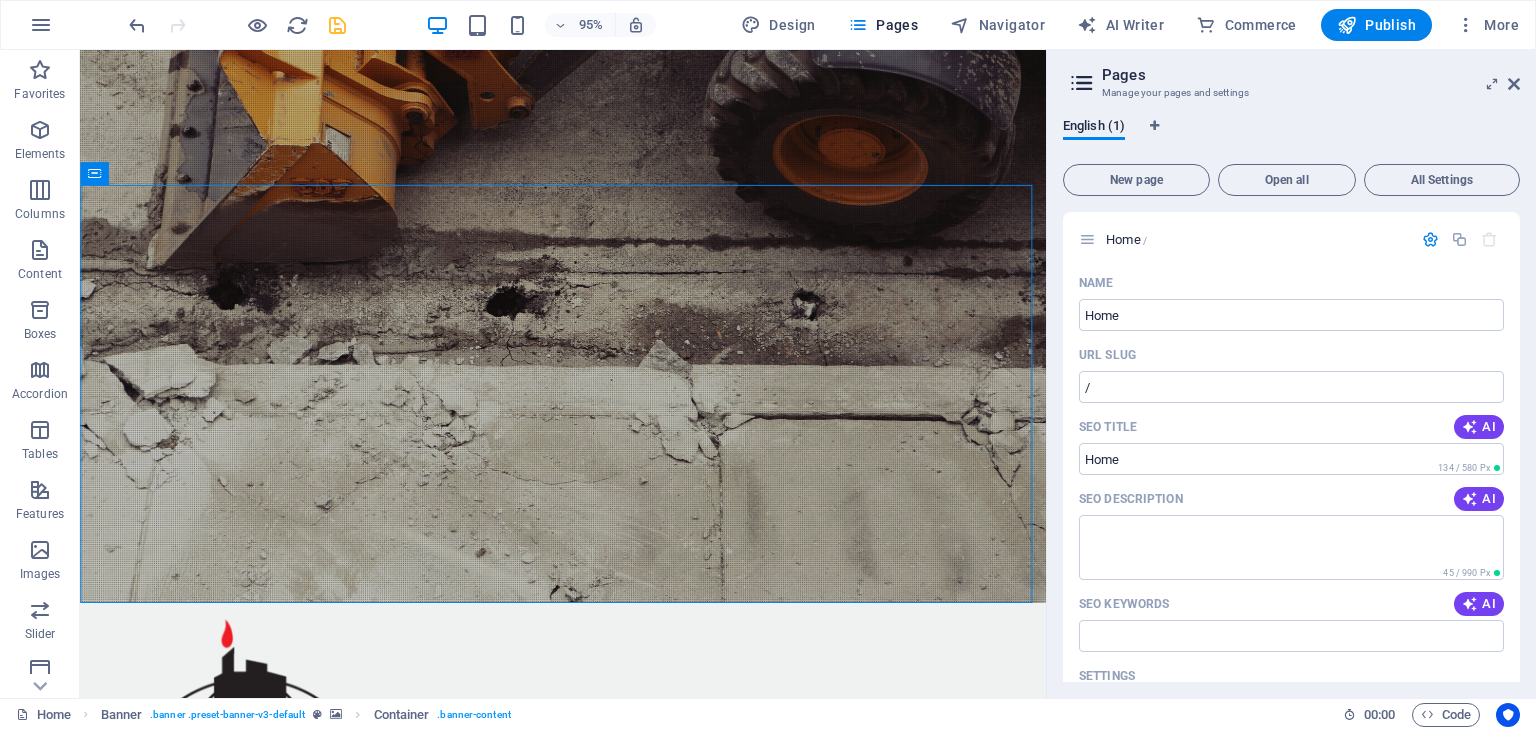 click at bounding box center (1082, 83) 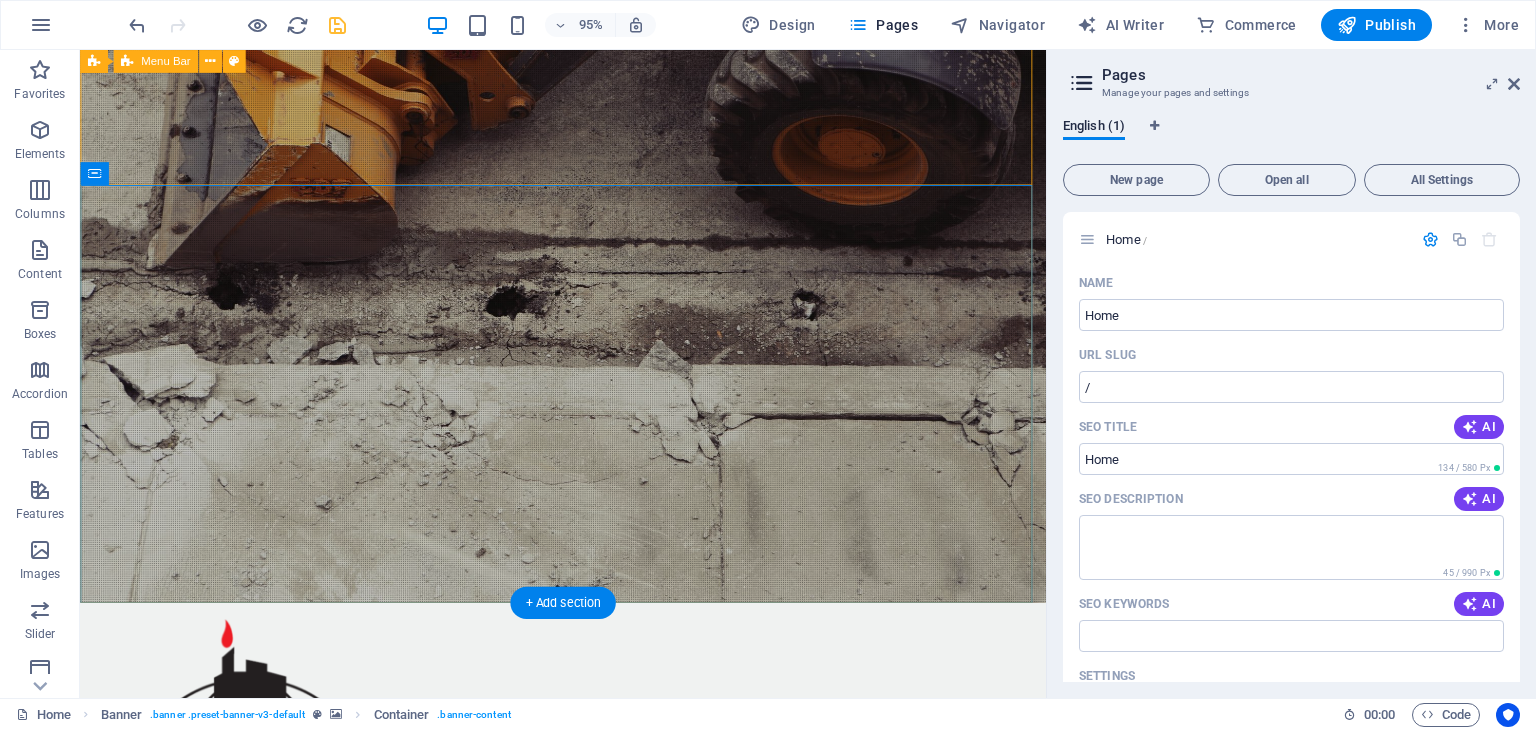 click on "Home About Services Projects Contact" at bounding box center (588, 769) 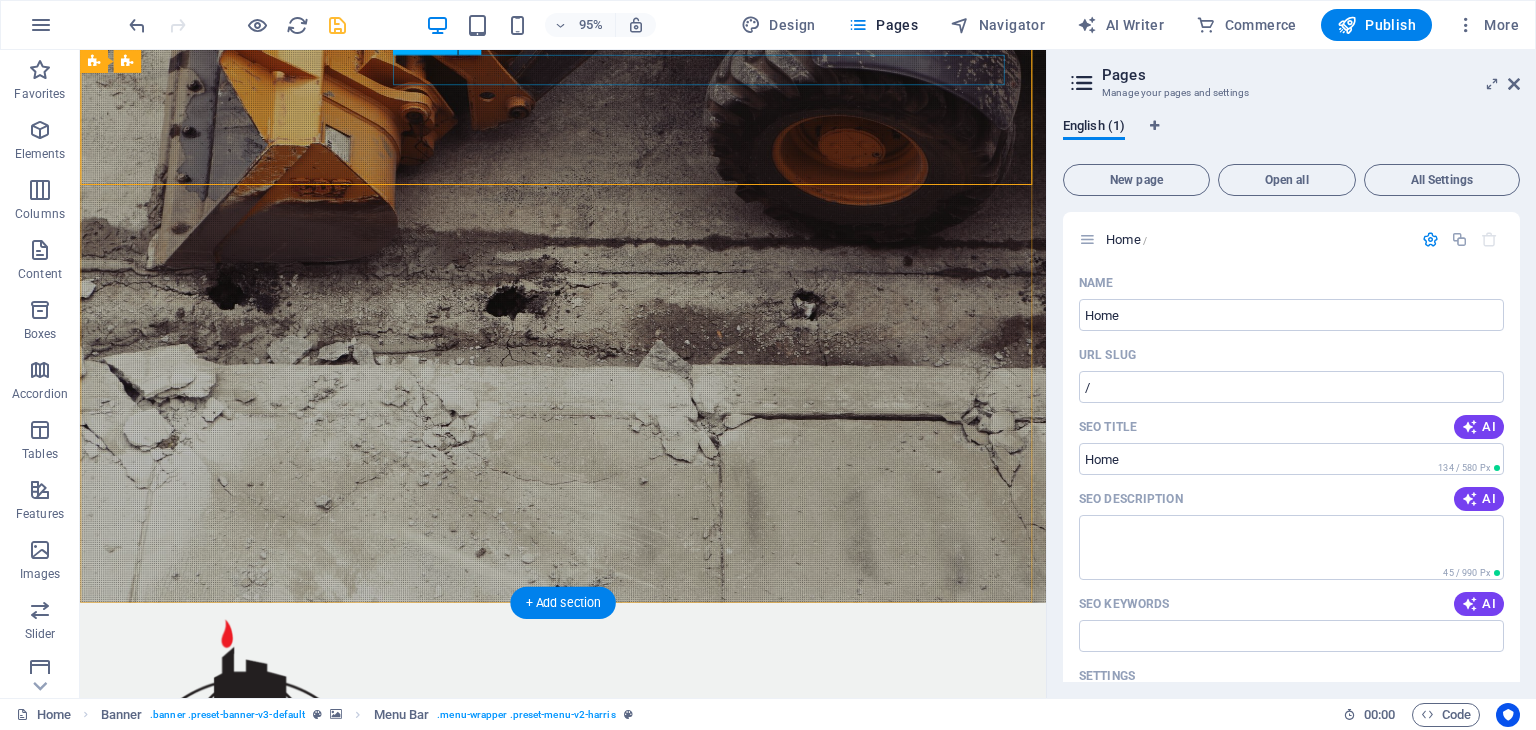 click on "Home About Services Projects Contact" at bounding box center (589, 874) 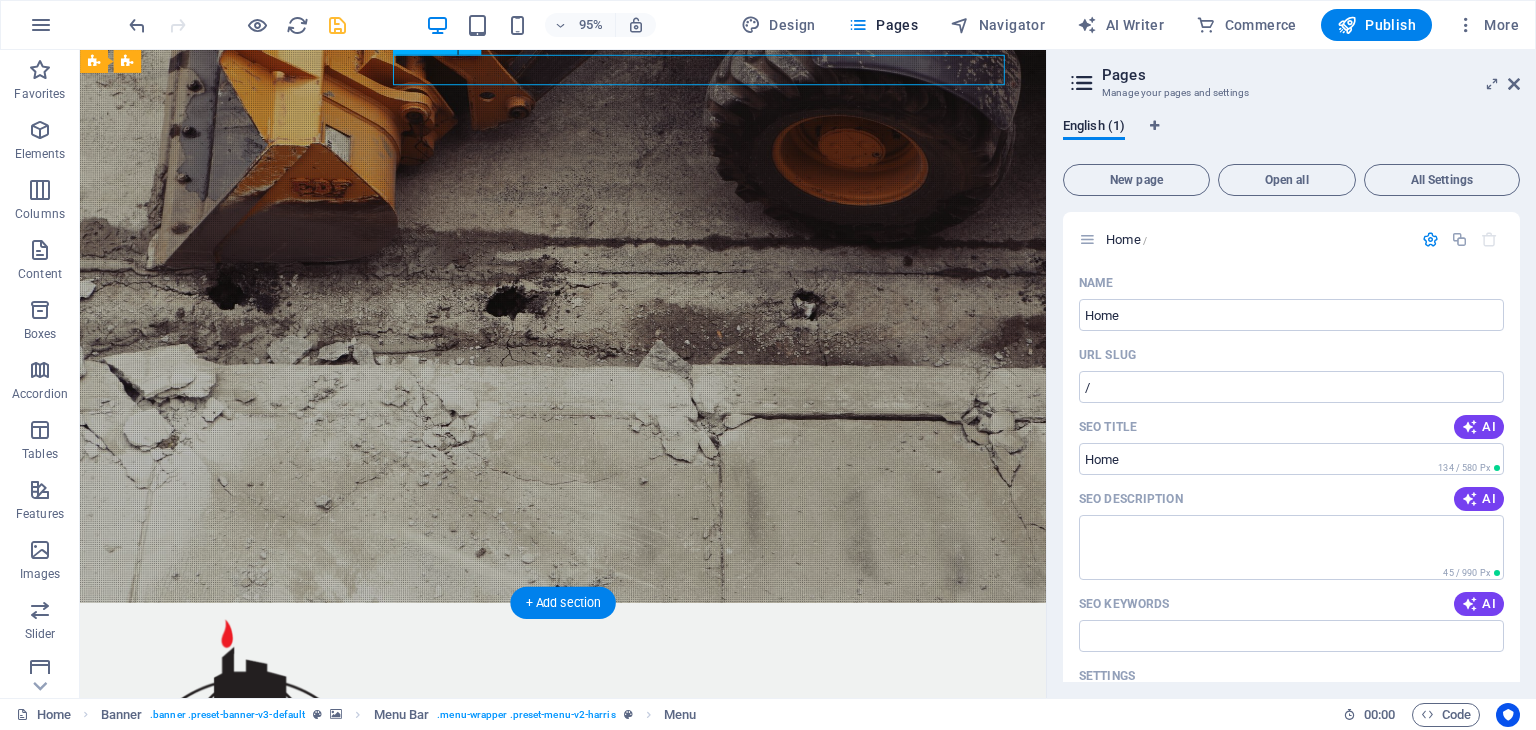 click on "Home About Services Projects Contact" at bounding box center (589, 874) 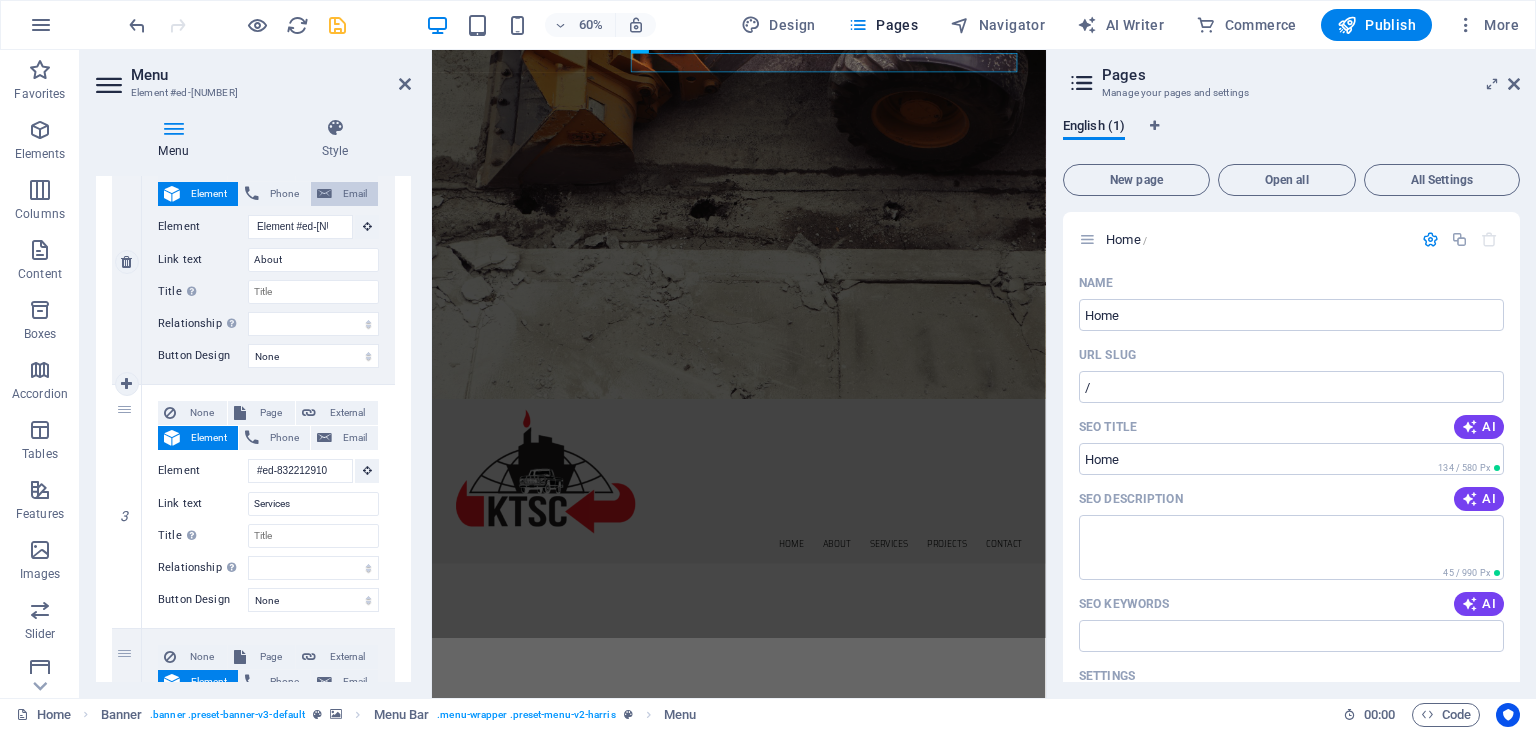 scroll, scrollTop: 600, scrollLeft: 0, axis: vertical 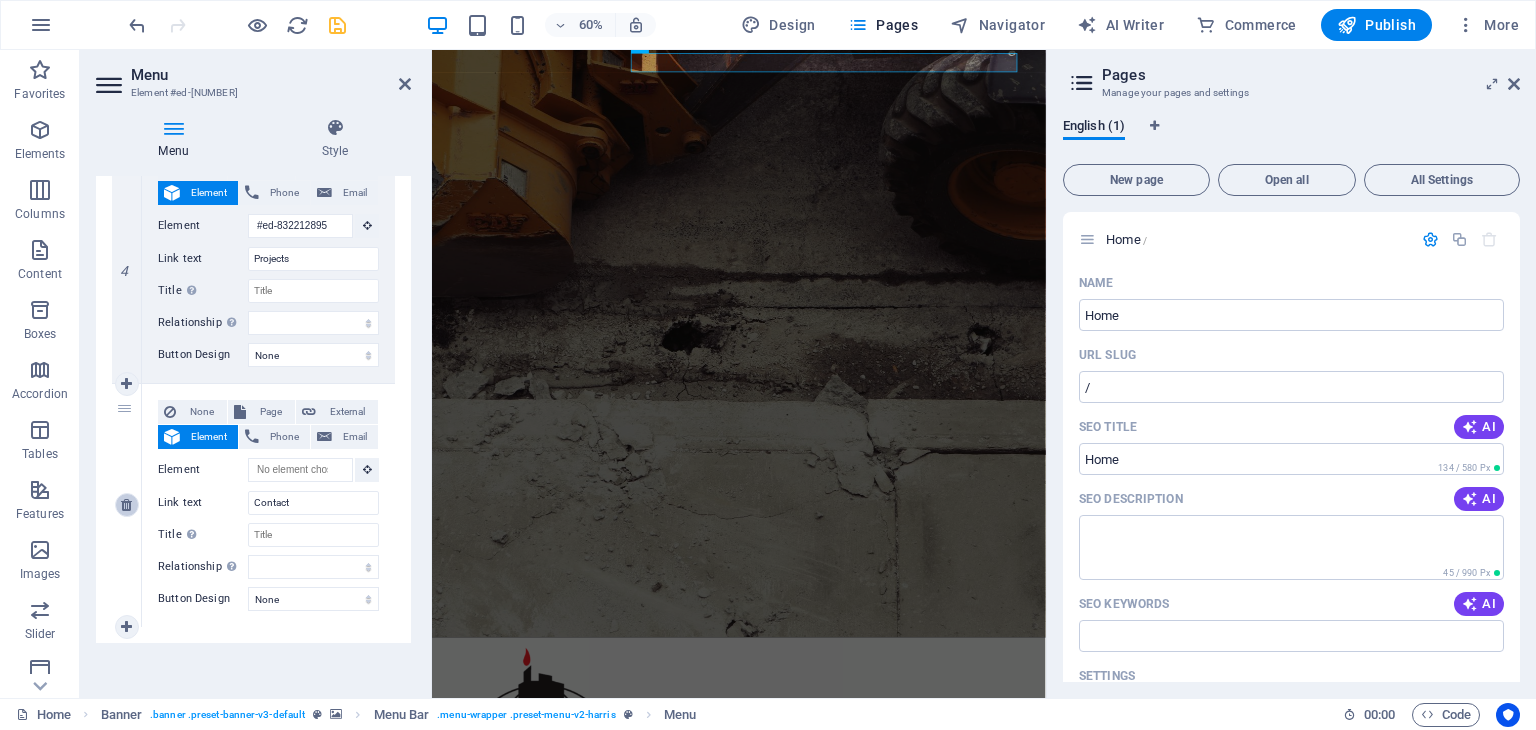 click at bounding box center [126, 505] 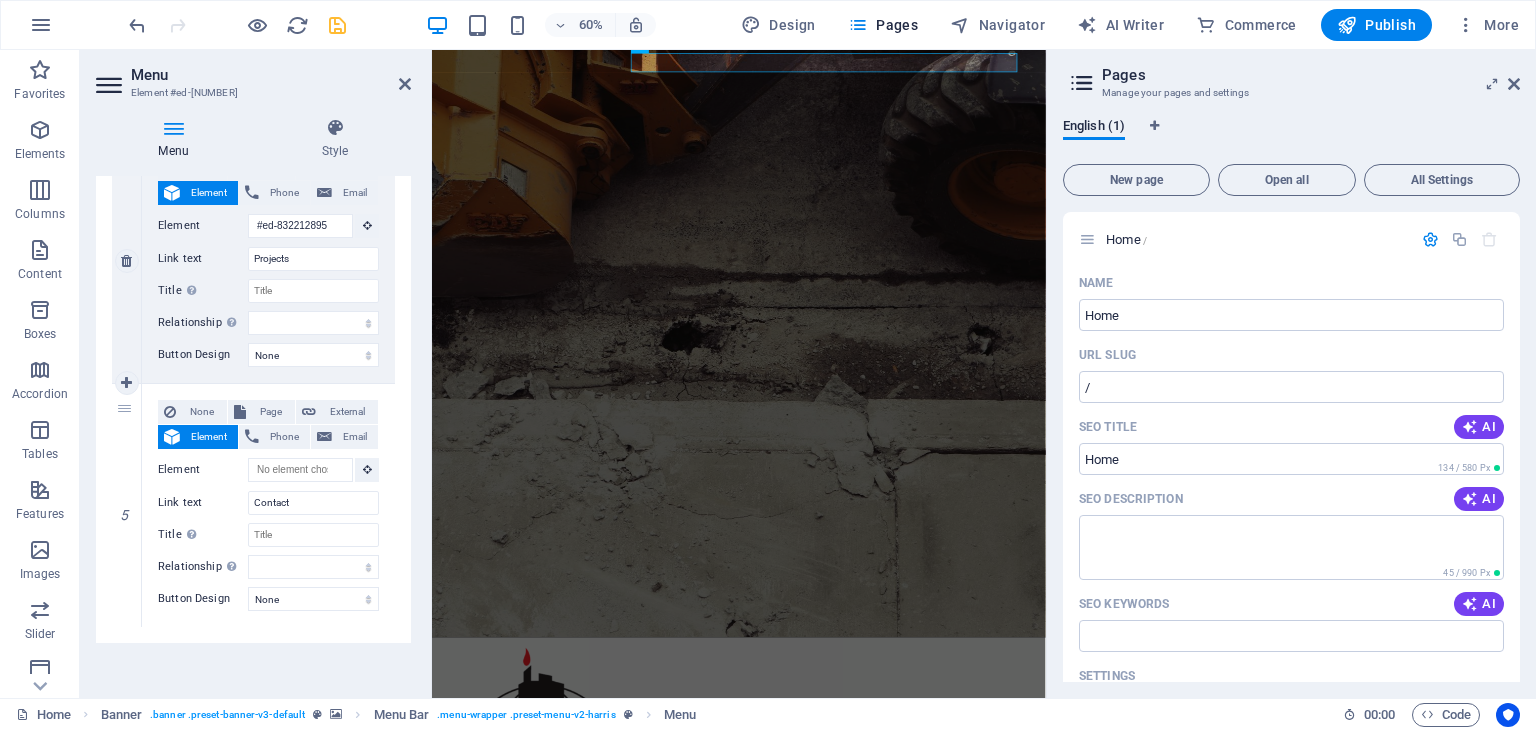 select 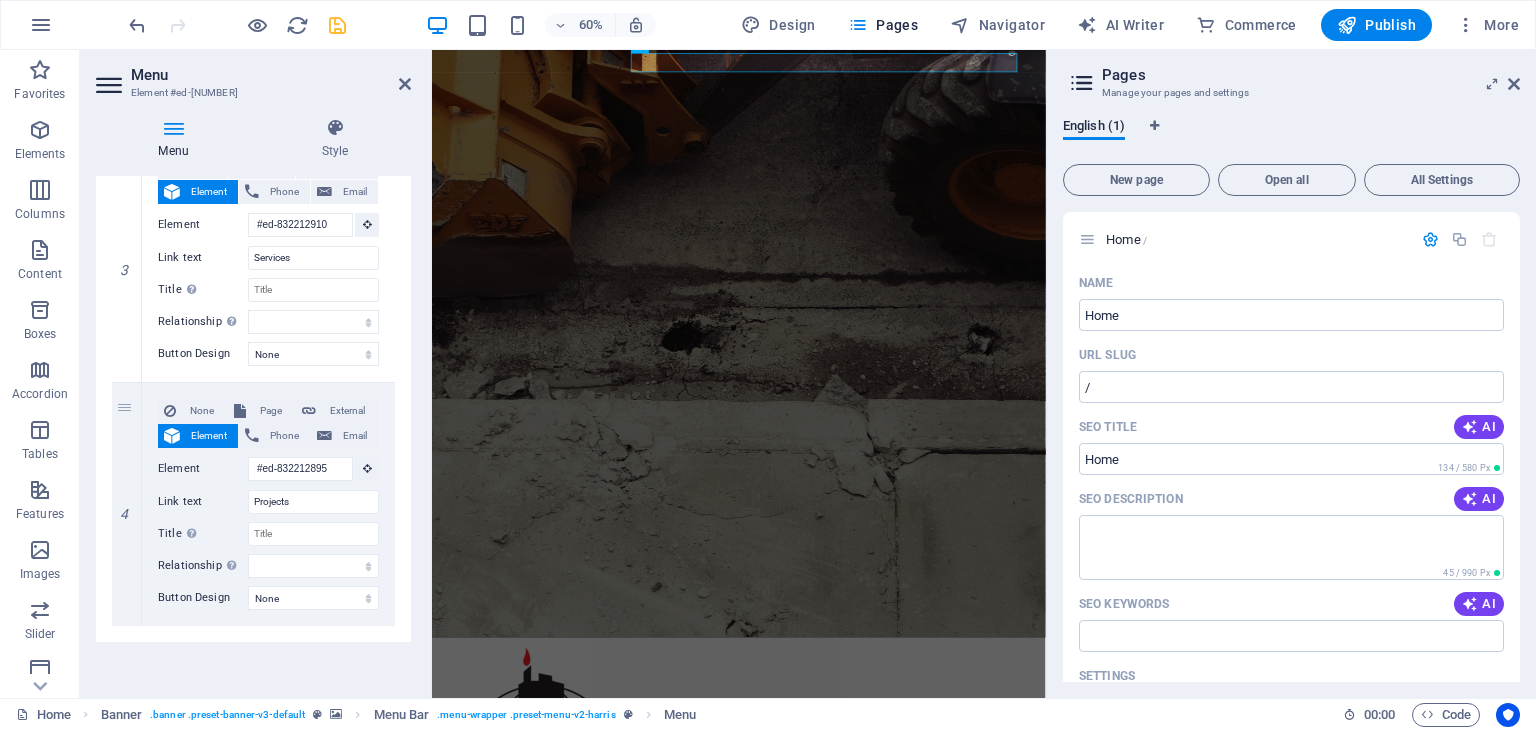 scroll, scrollTop: 745, scrollLeft: 0, axis: vertical 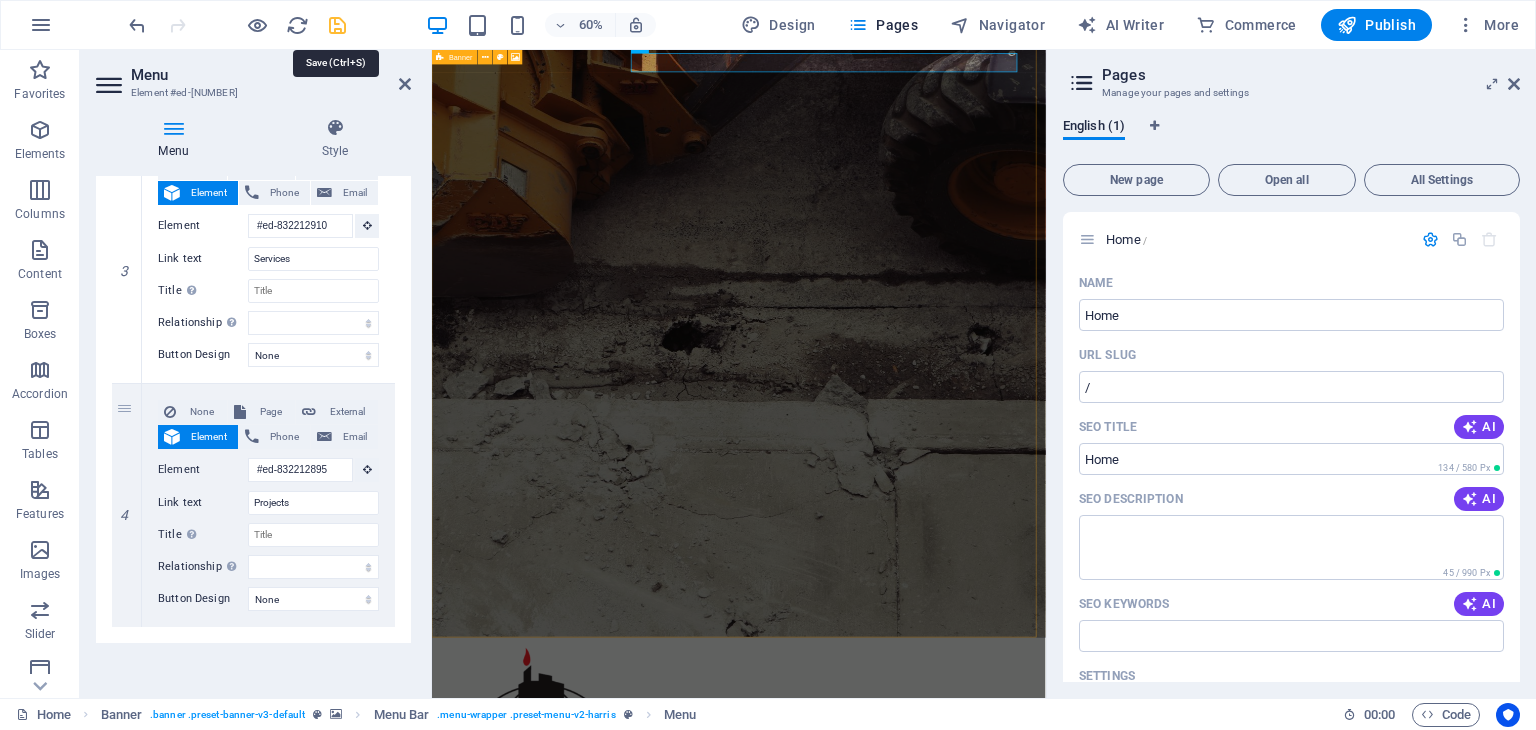 click at bounding box center [337, 25] 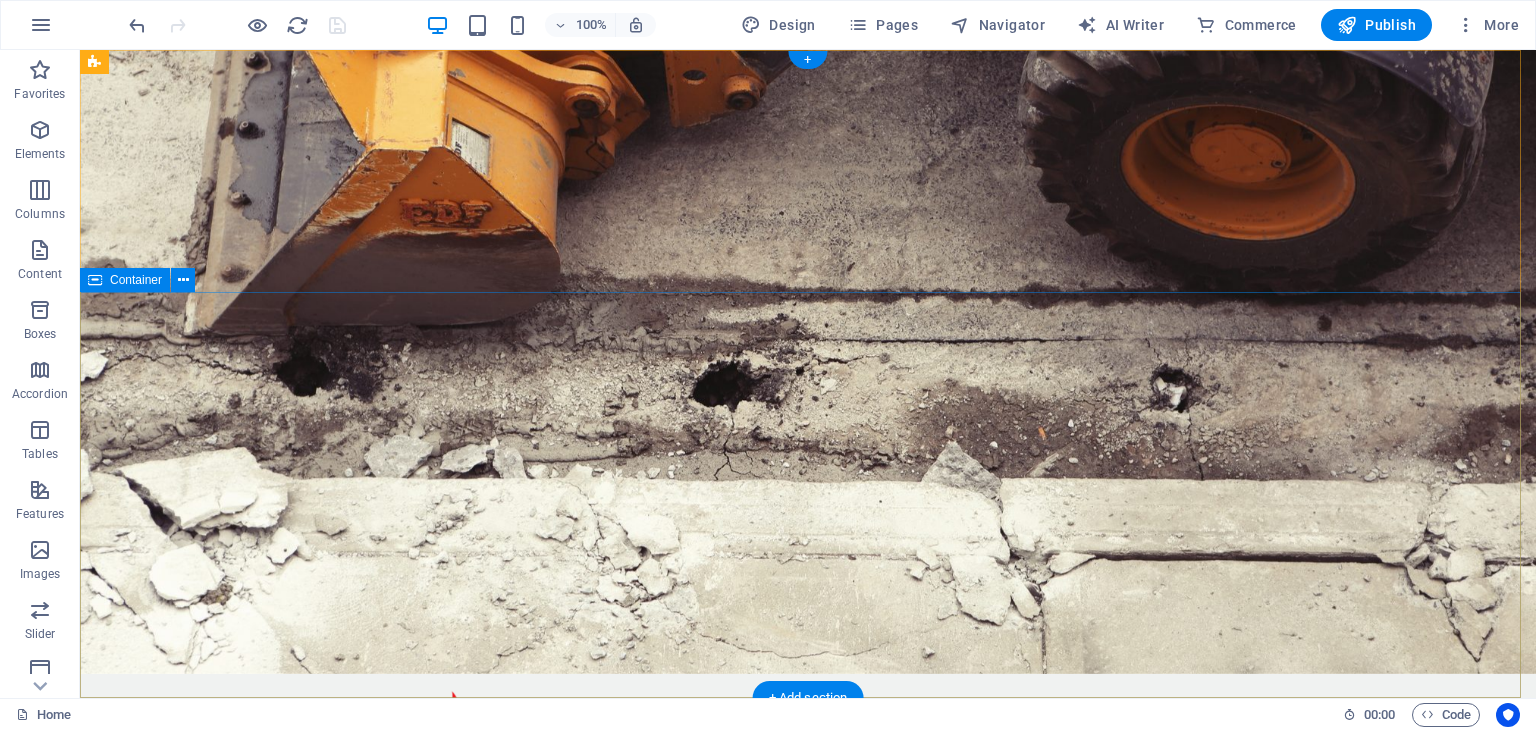 scroll, scrollTop: 0, scrollLeft: 0, axis: both 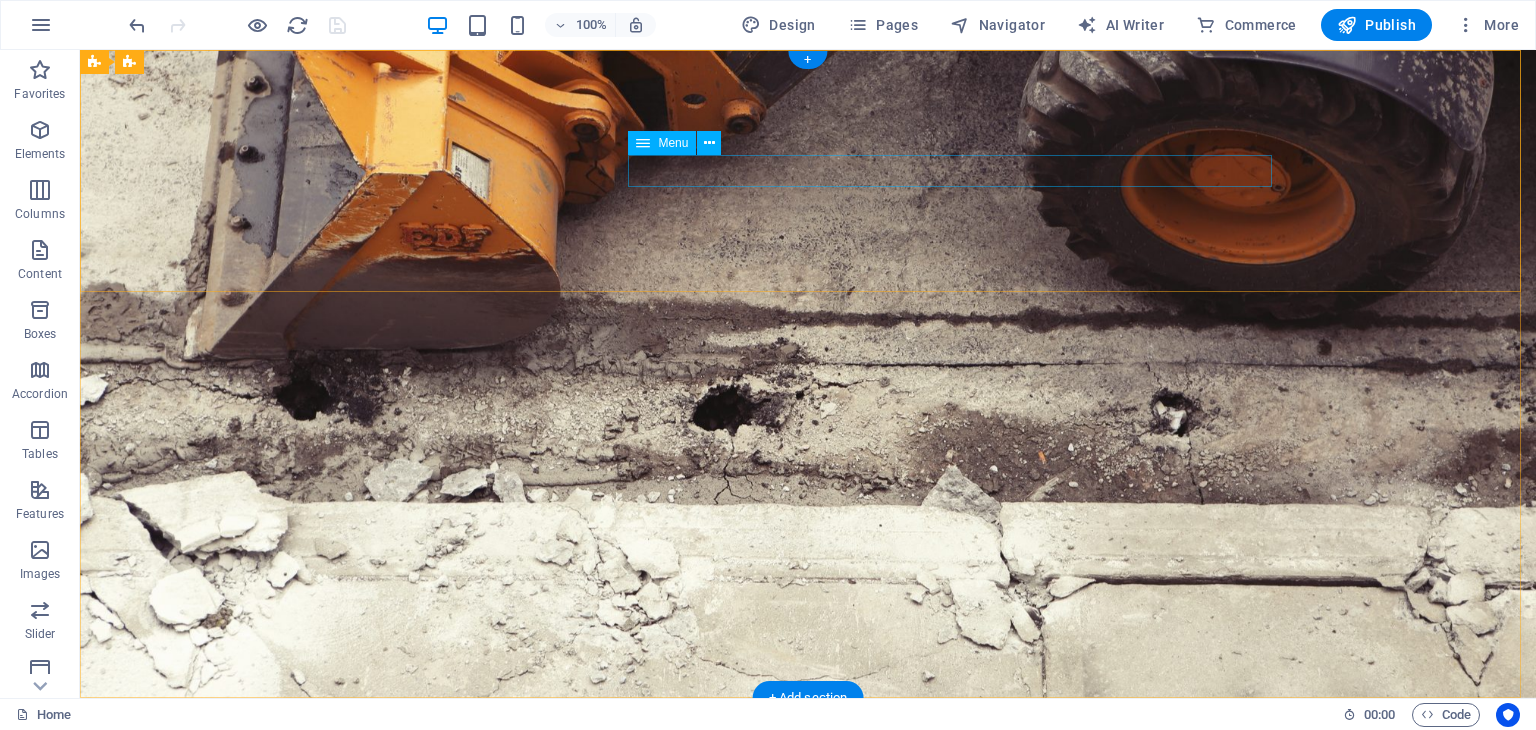 click on "Home About Services Projects" at bounding box center (808, 940) 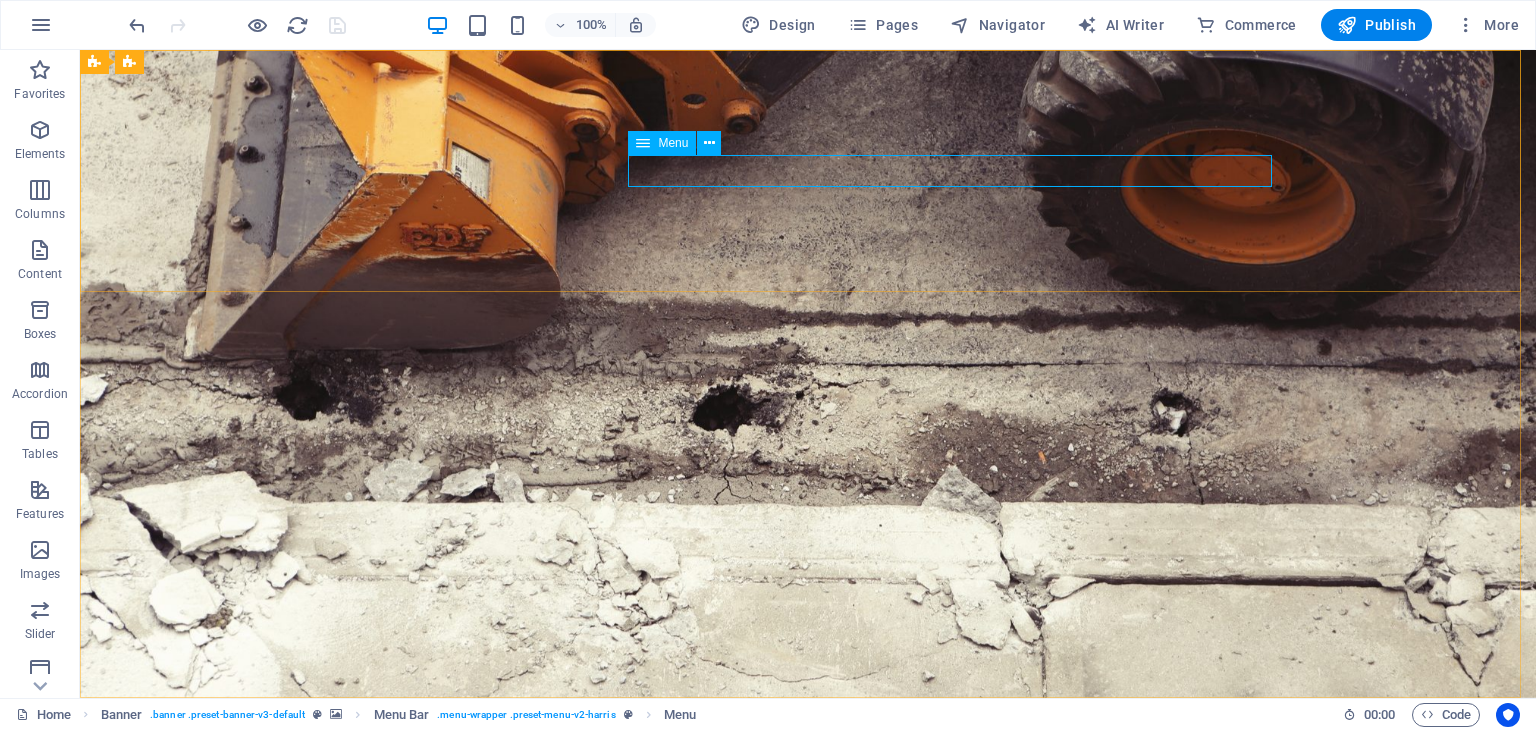 click on "Menu" at bounding box center (673, 143) 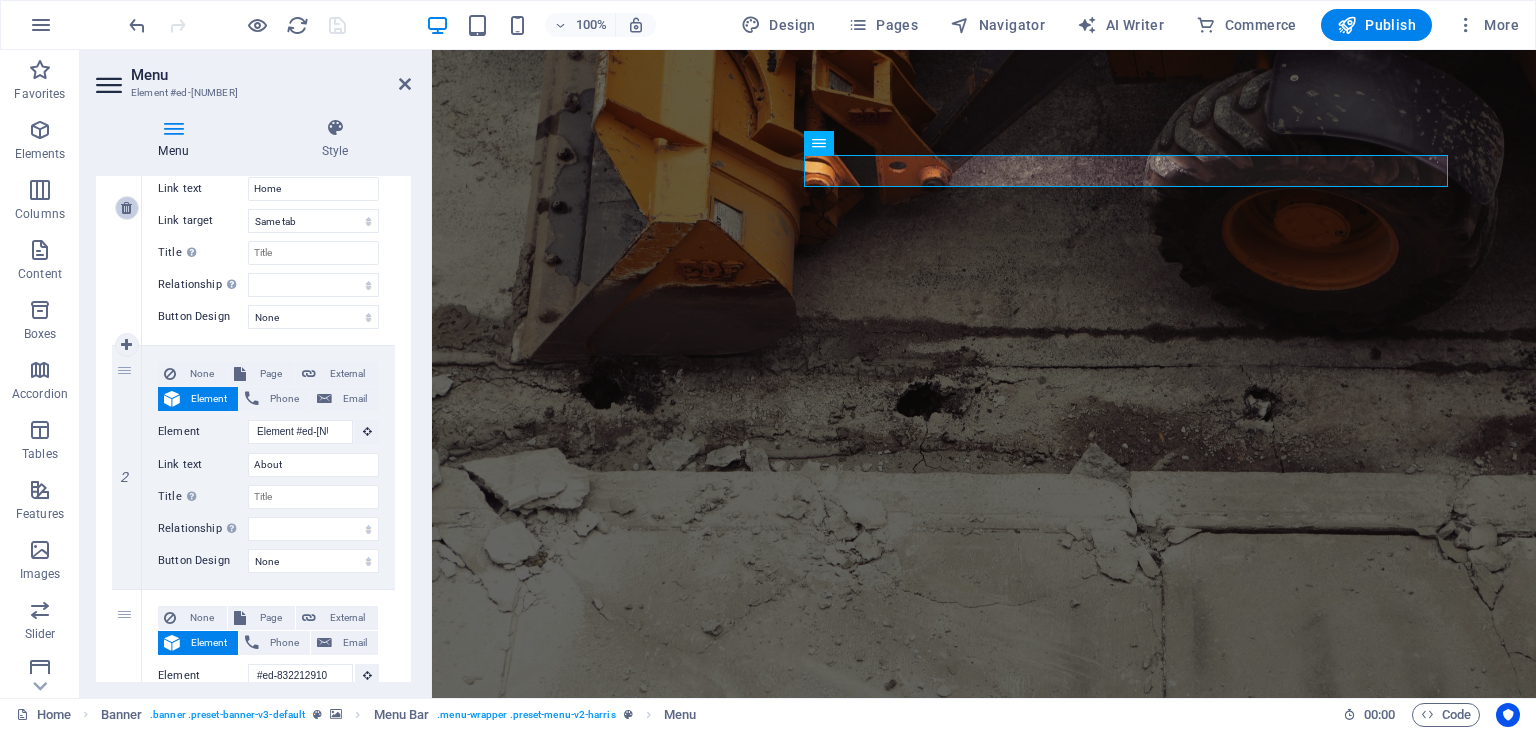 scroll, scrollTop: 300, scrollLeft: 0, axis: vertical 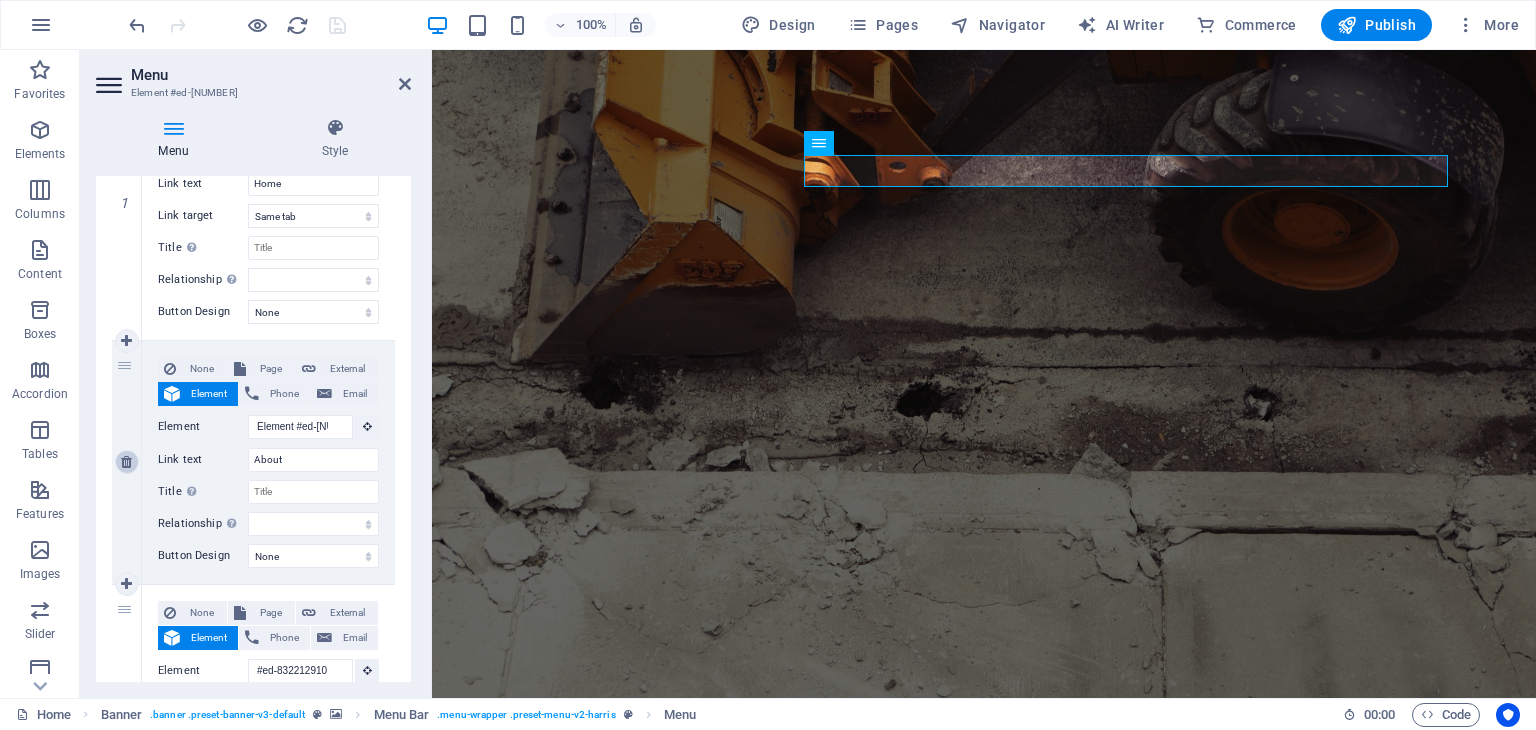 click at bounding box center (126, 462) 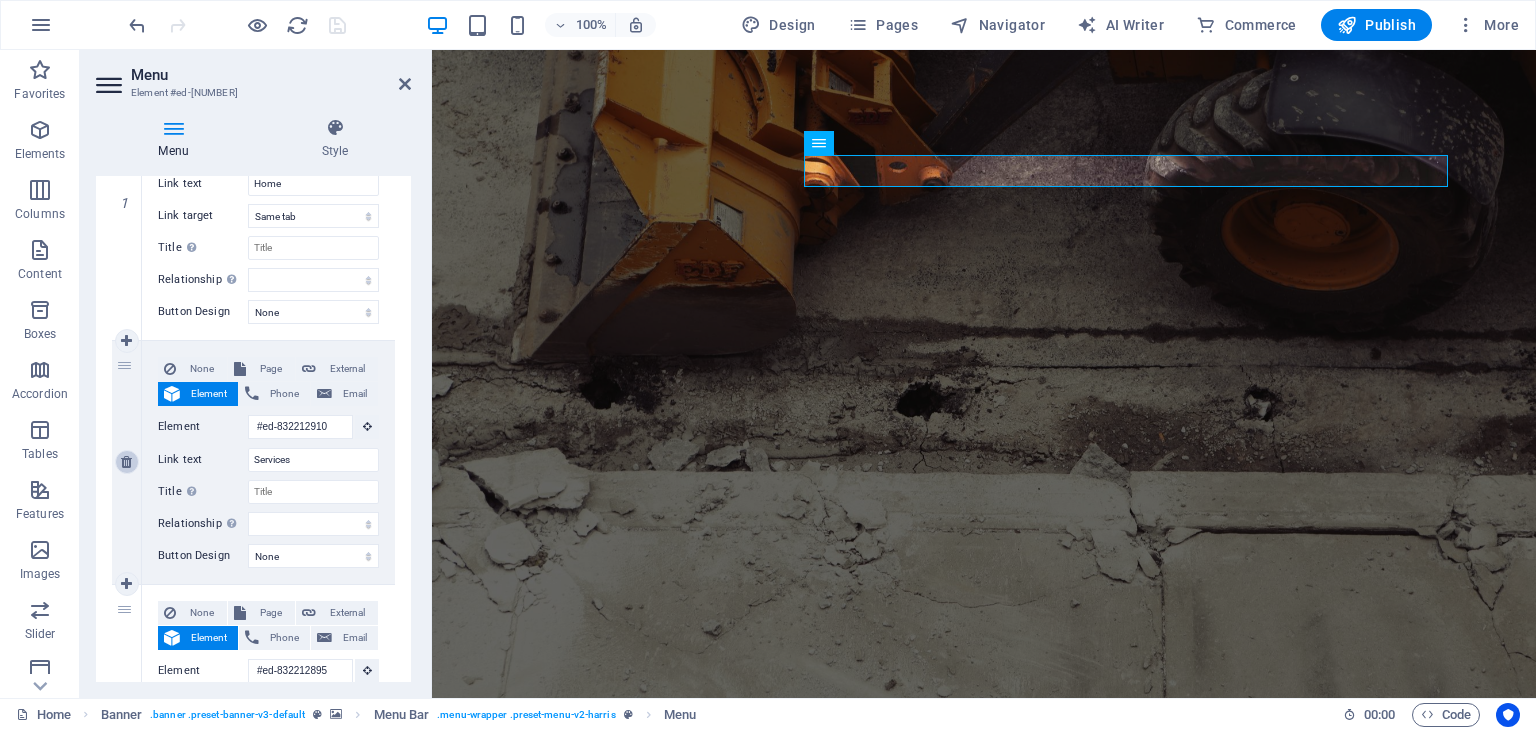 select 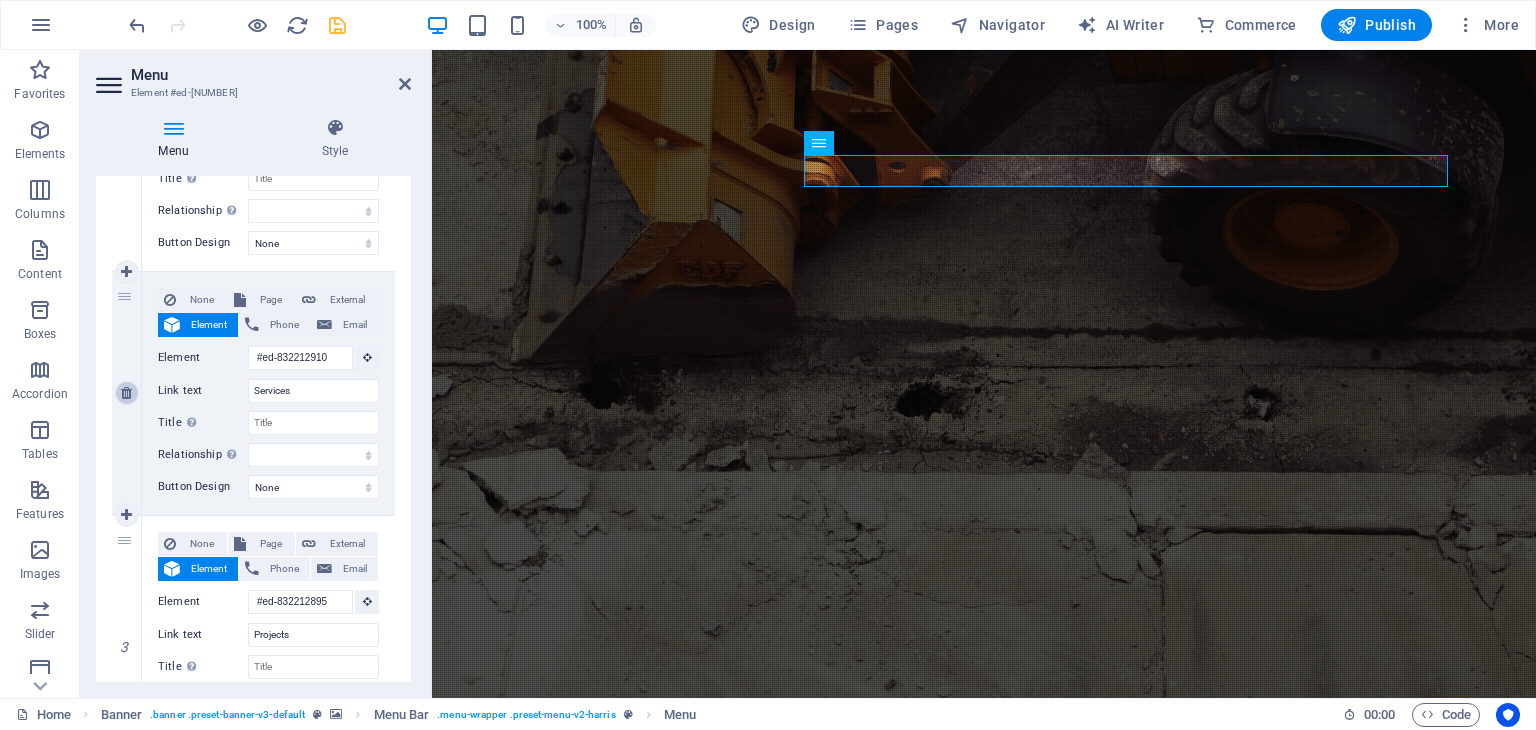 scroll, scrollTop: 400, scrollLeft: 0, axis: vertical 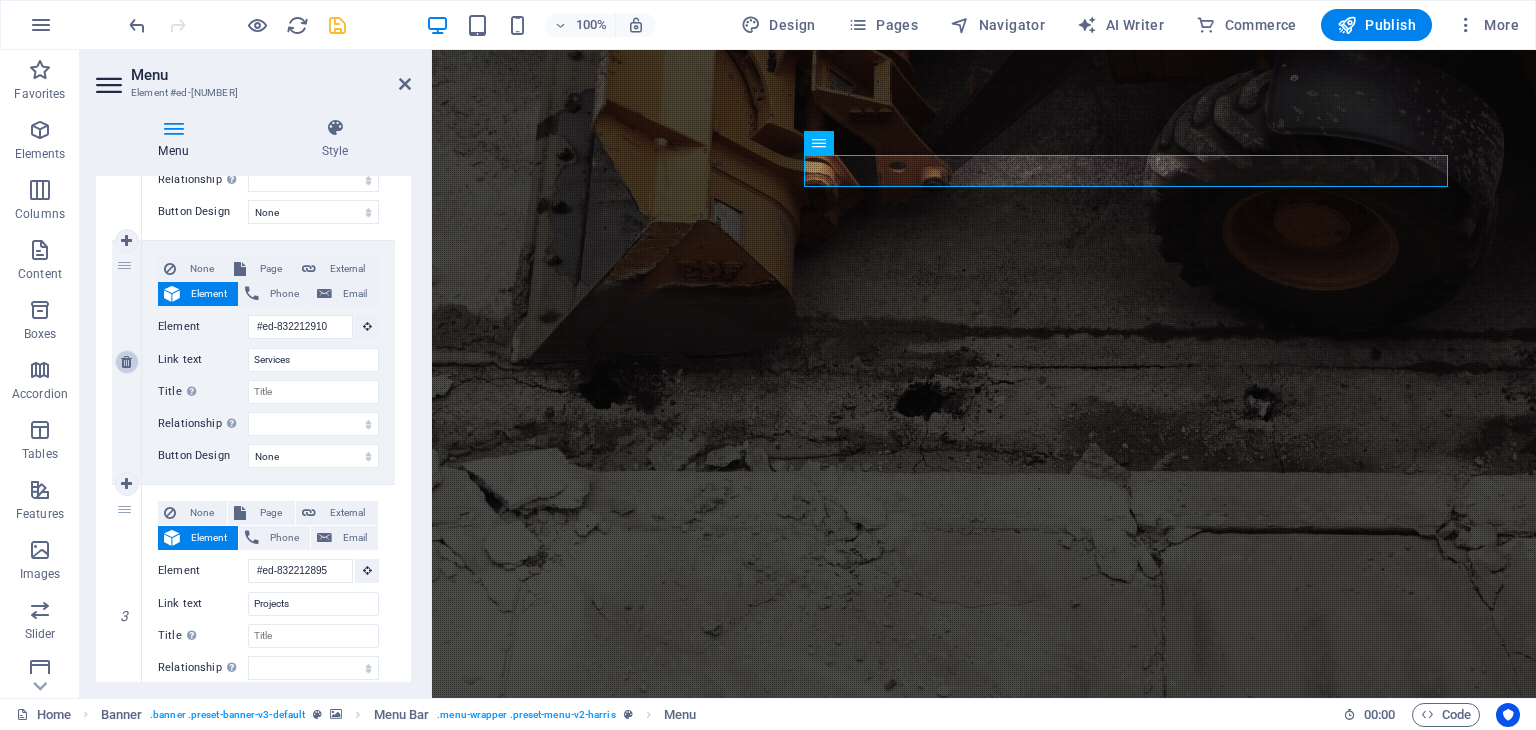 click at bounding box center [126, 362] 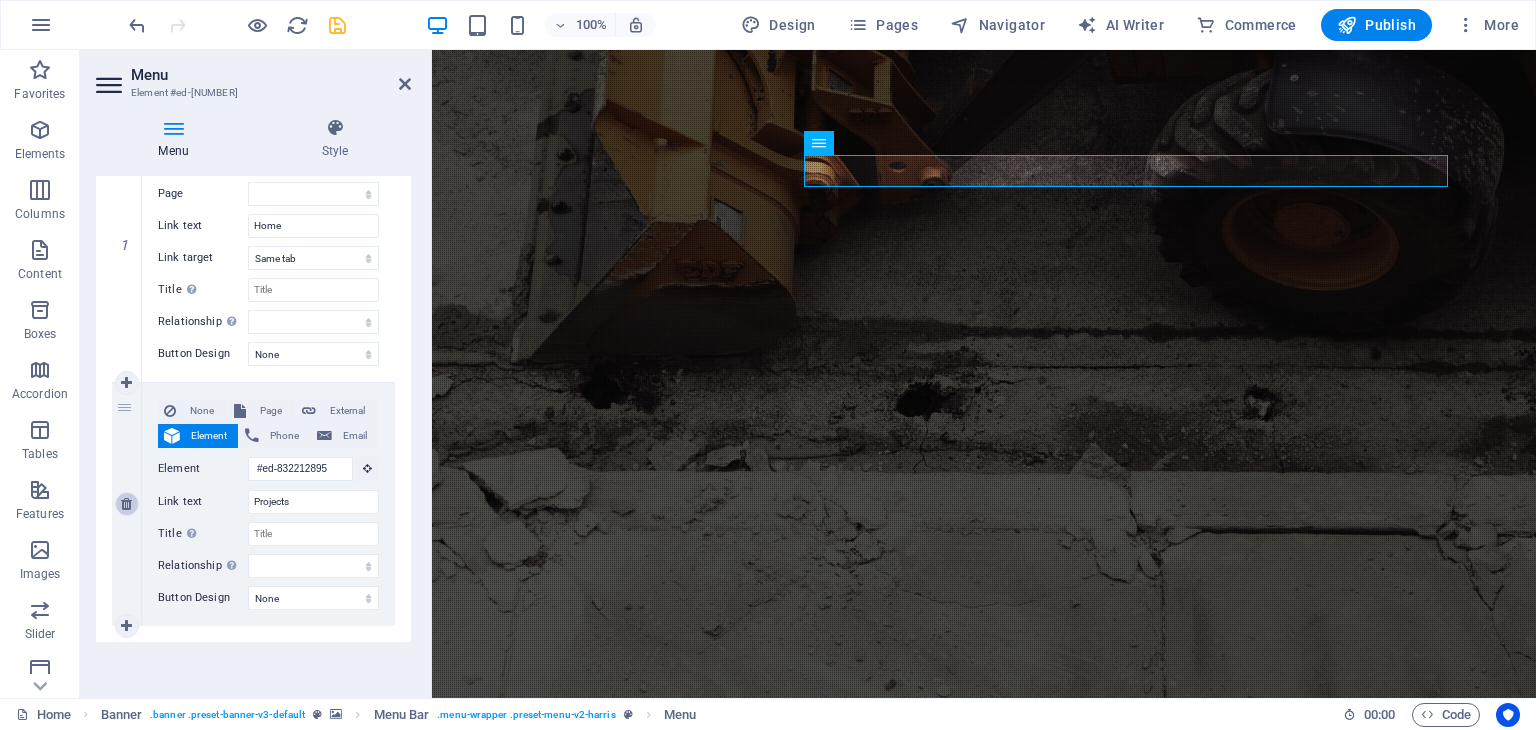scroll, scrollTop: 257, scrollLeft: 0, axis: vertical 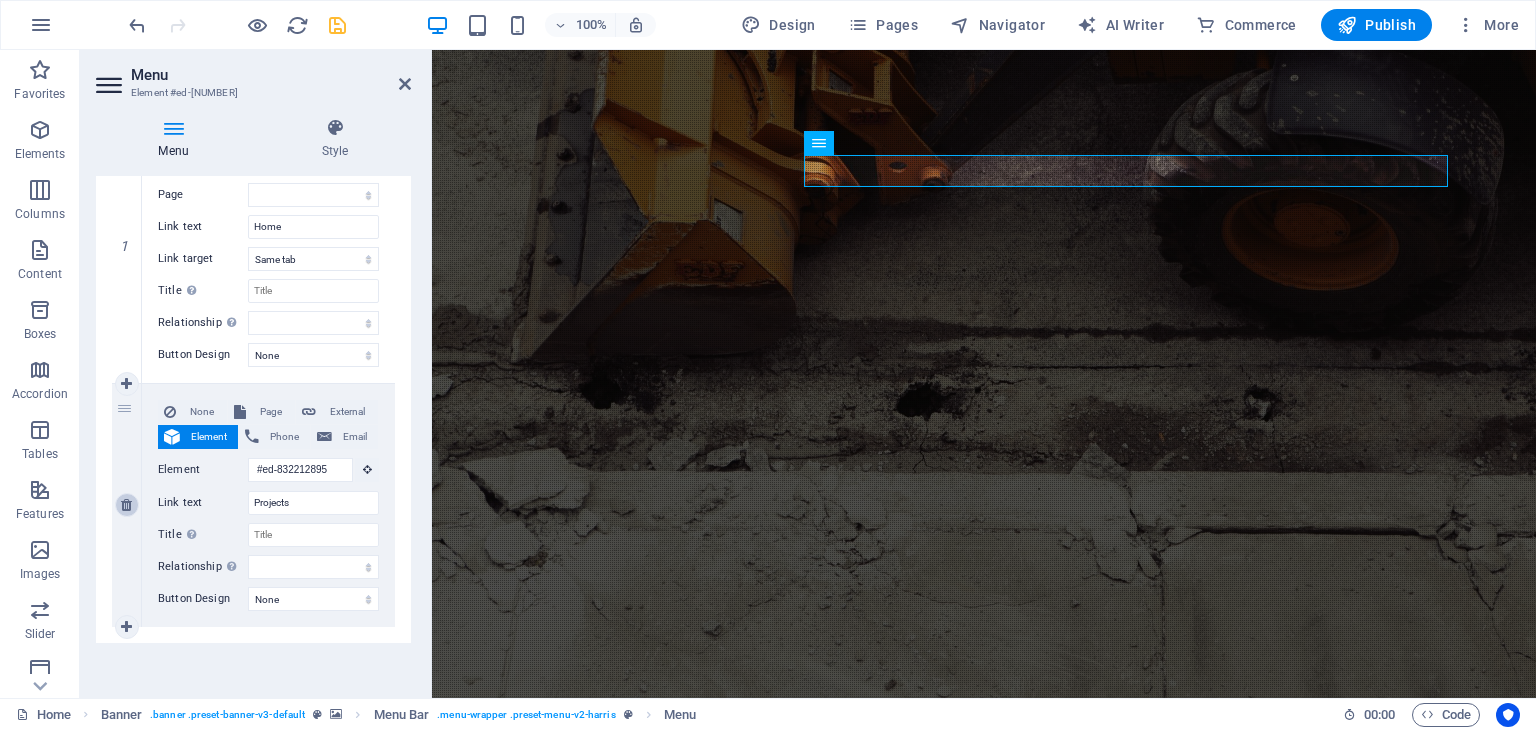 click at bounding box center (126, 505) 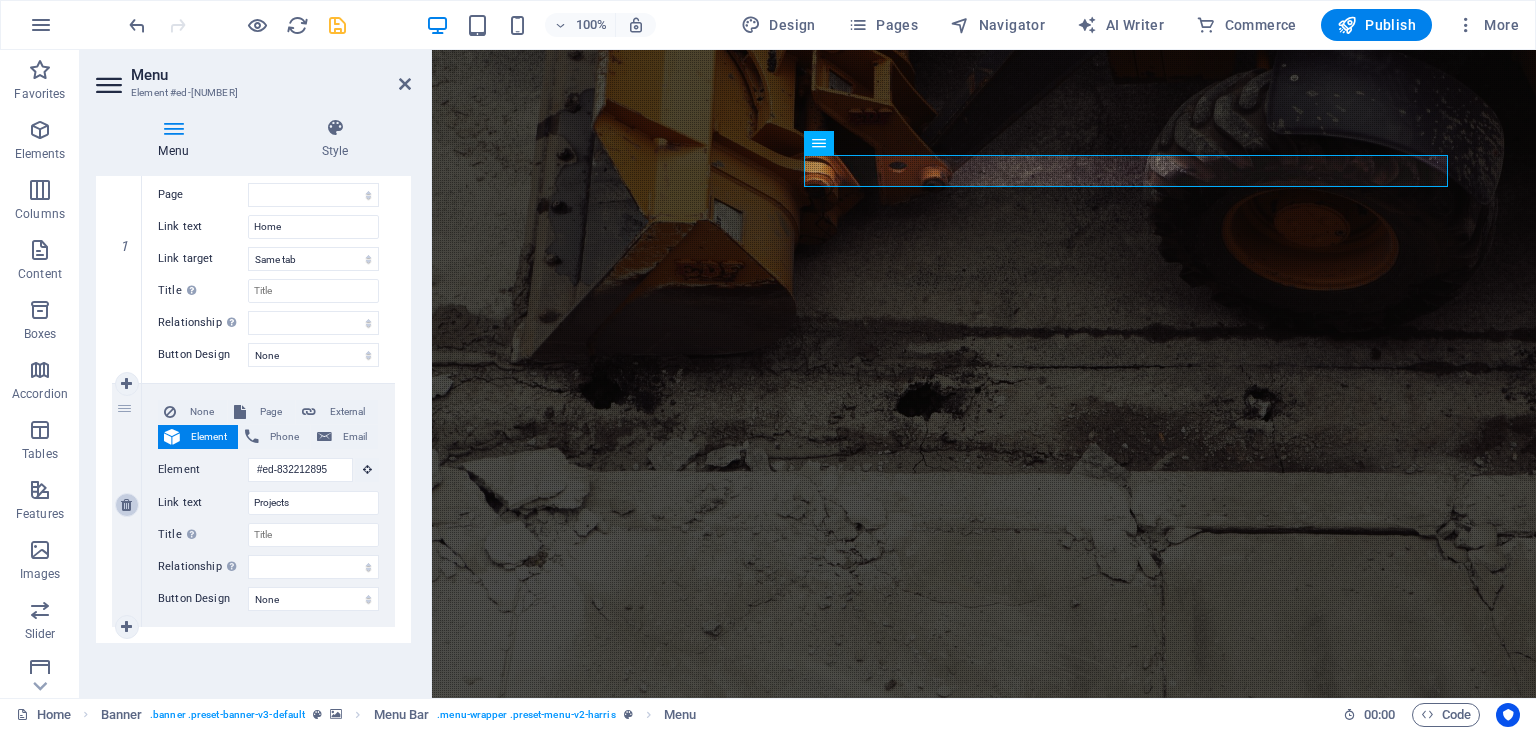 scroll, scrollTop: 14, scrollLeft: 0, axis: vertical 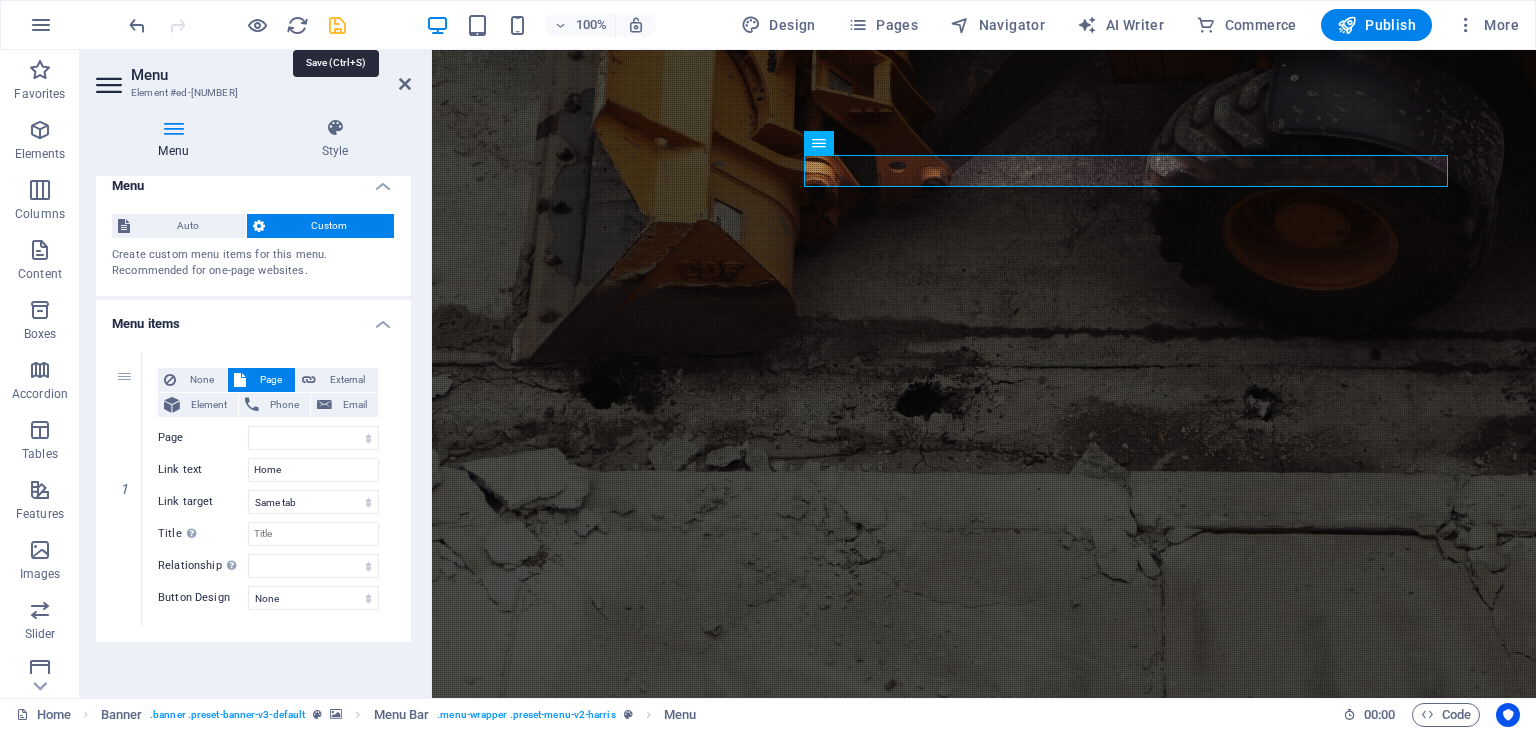 click at bounding box center (337, 25) 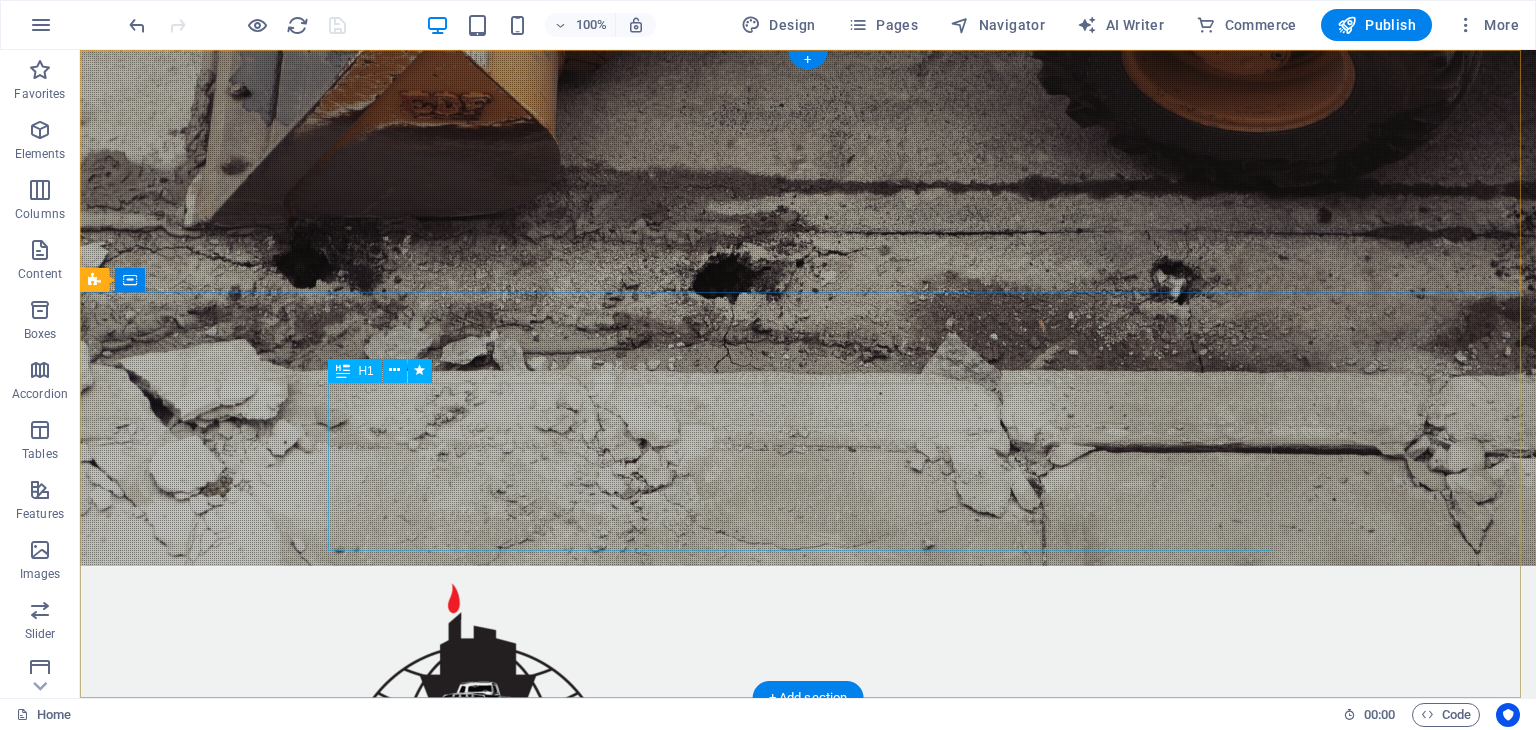 scroll, scrollTop: 0, scrollLeft: 0, axis: both 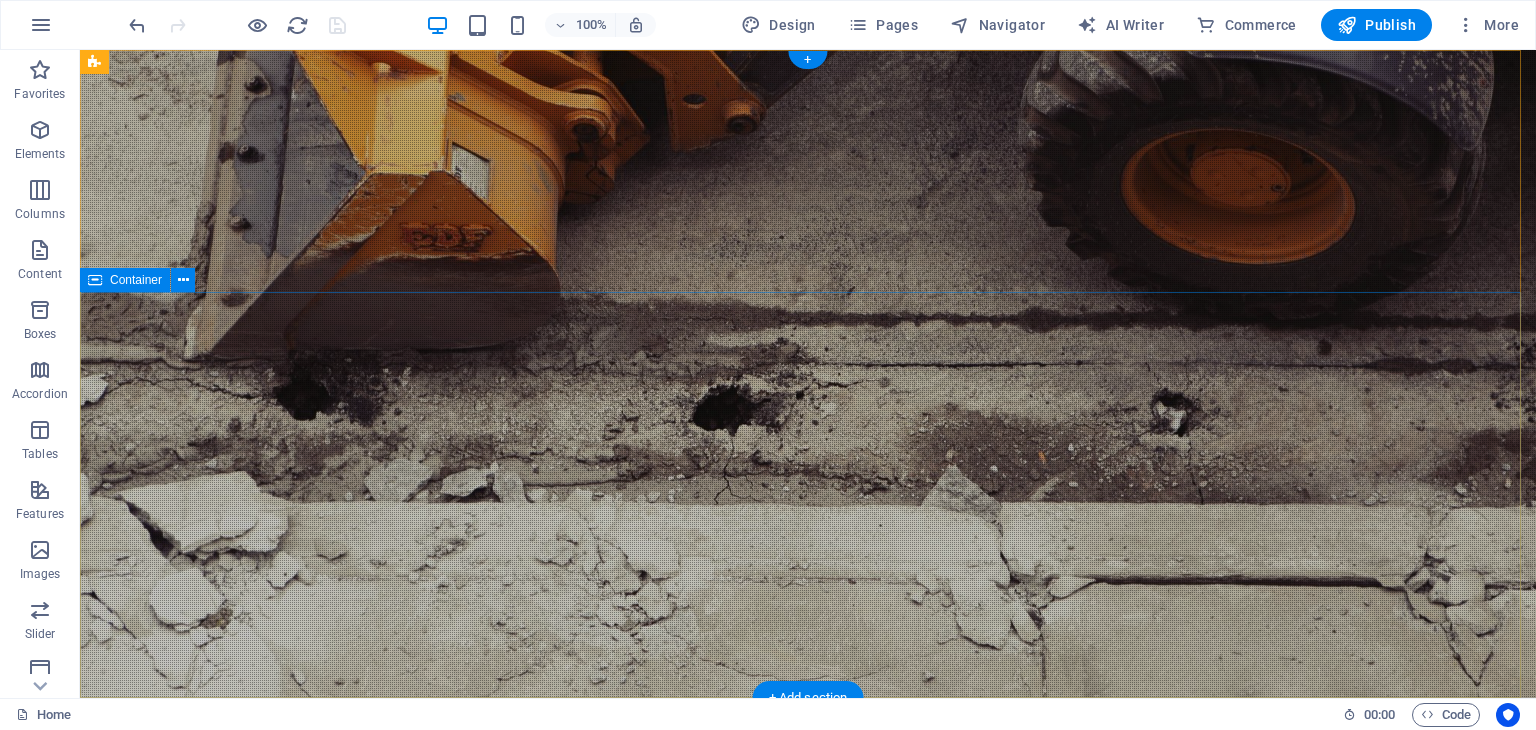click on "Stay Tuned Learn more" at bounding box center [808, 1164] 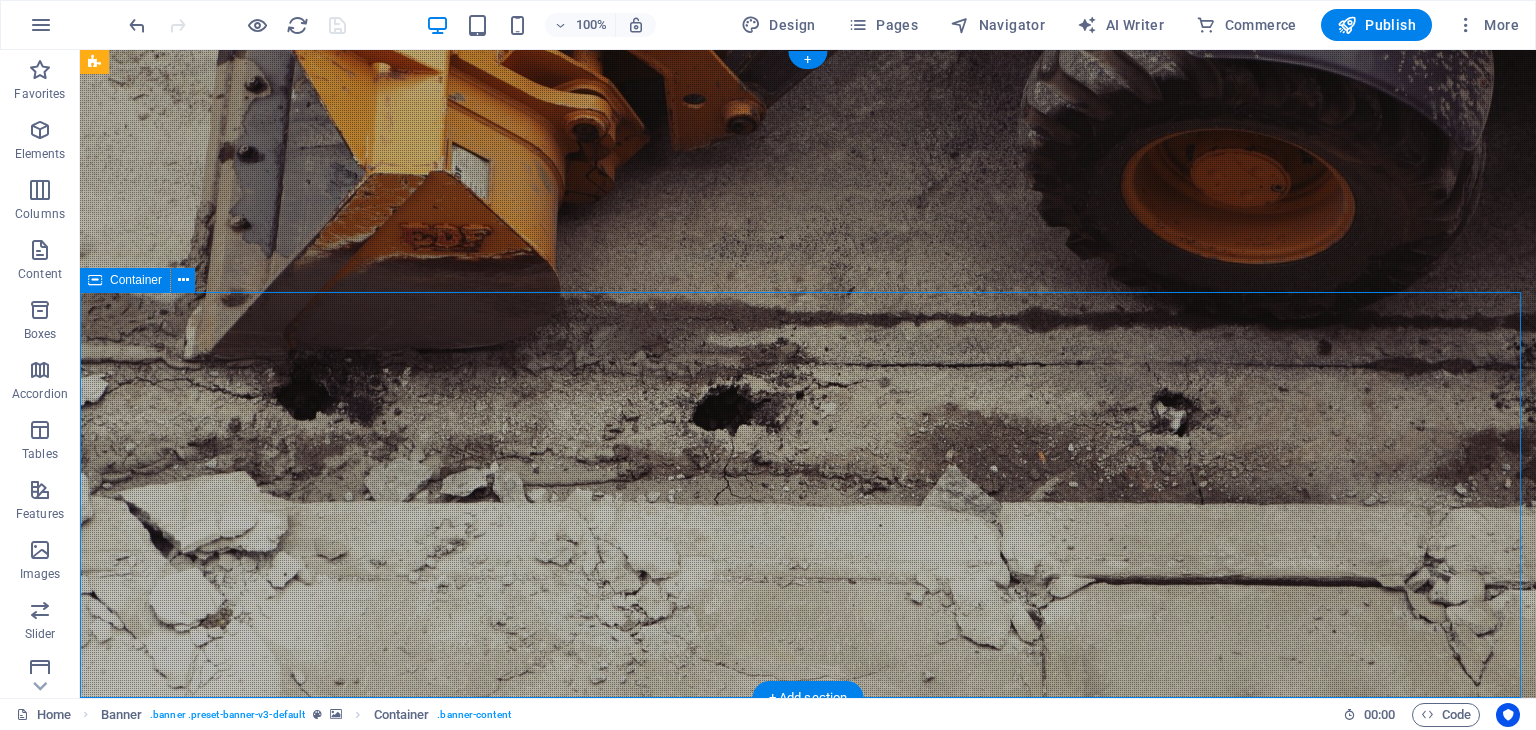 click on "Stay Tuned Learn more" at bounding box center (808, 1164) 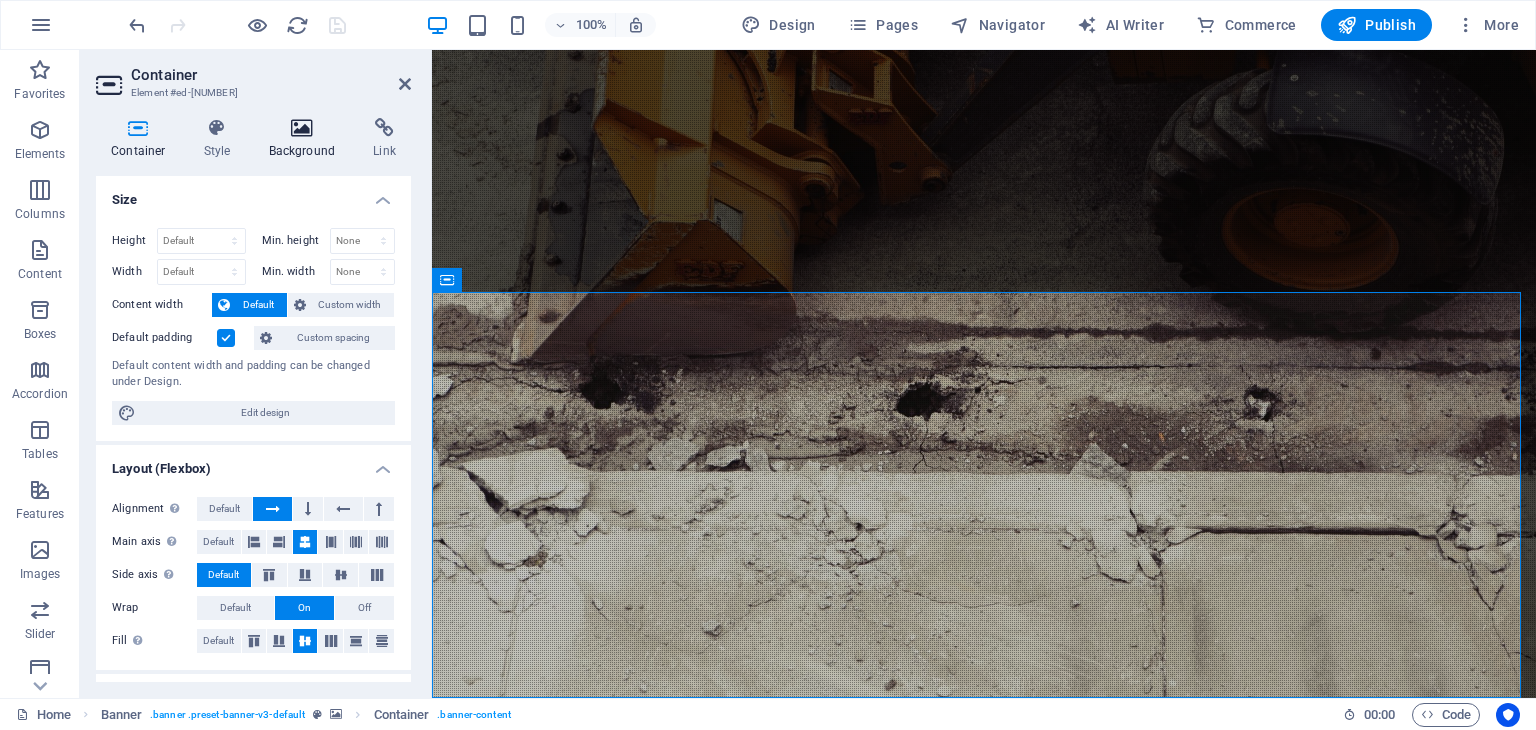 click on "Background" at bounding box center (306, 139) 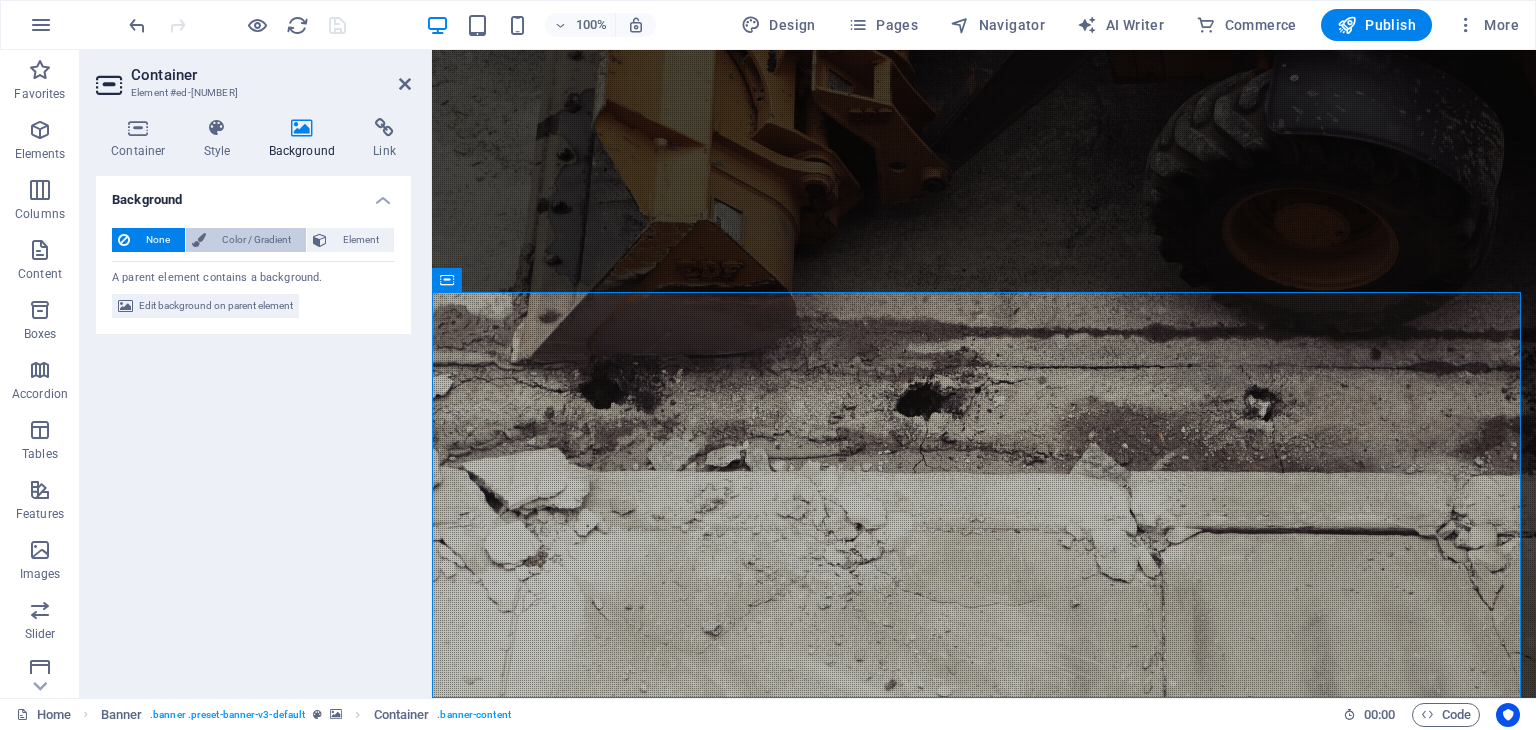 click on "Color / Gradient" at bounding box center (256, 240) 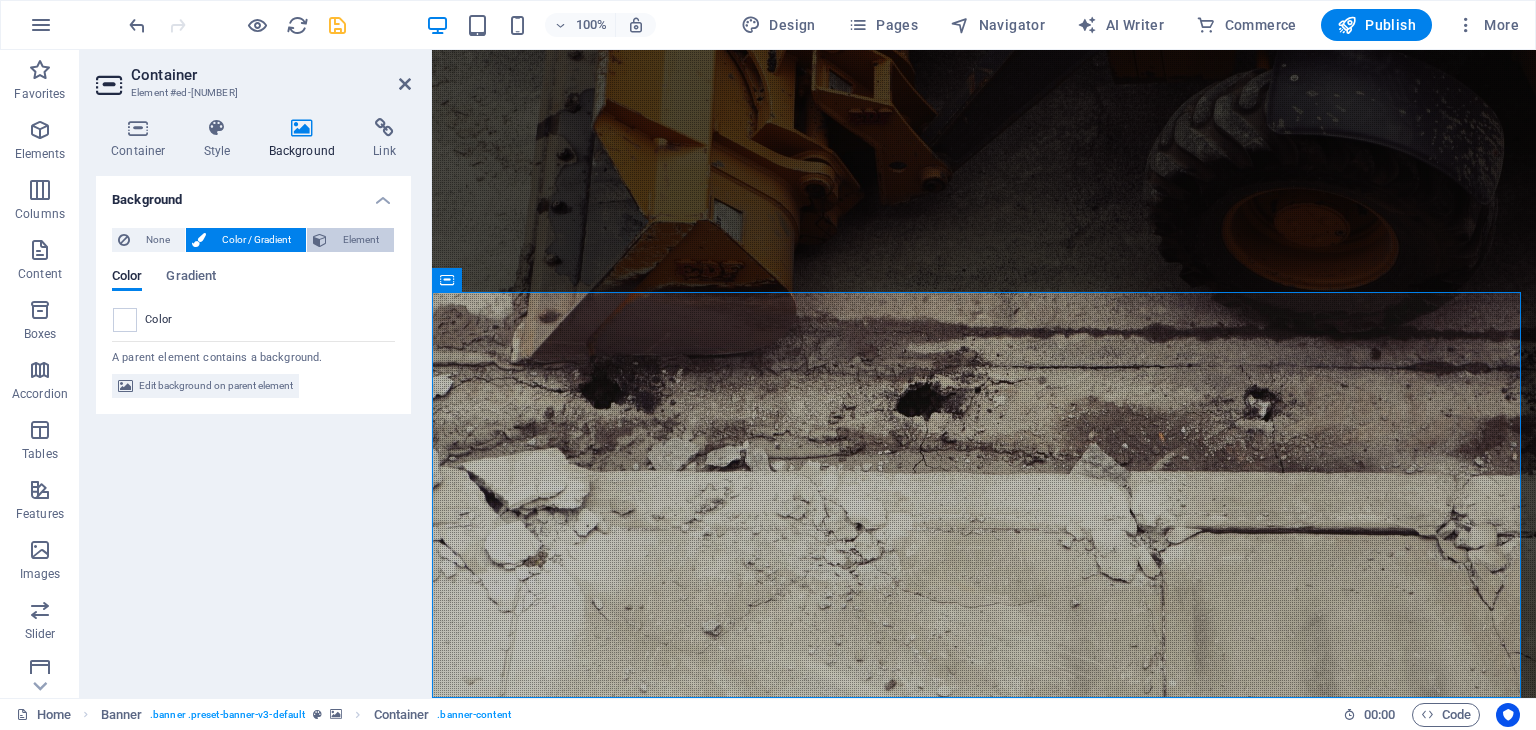 click on "Element" at bounding box center (360, 240) 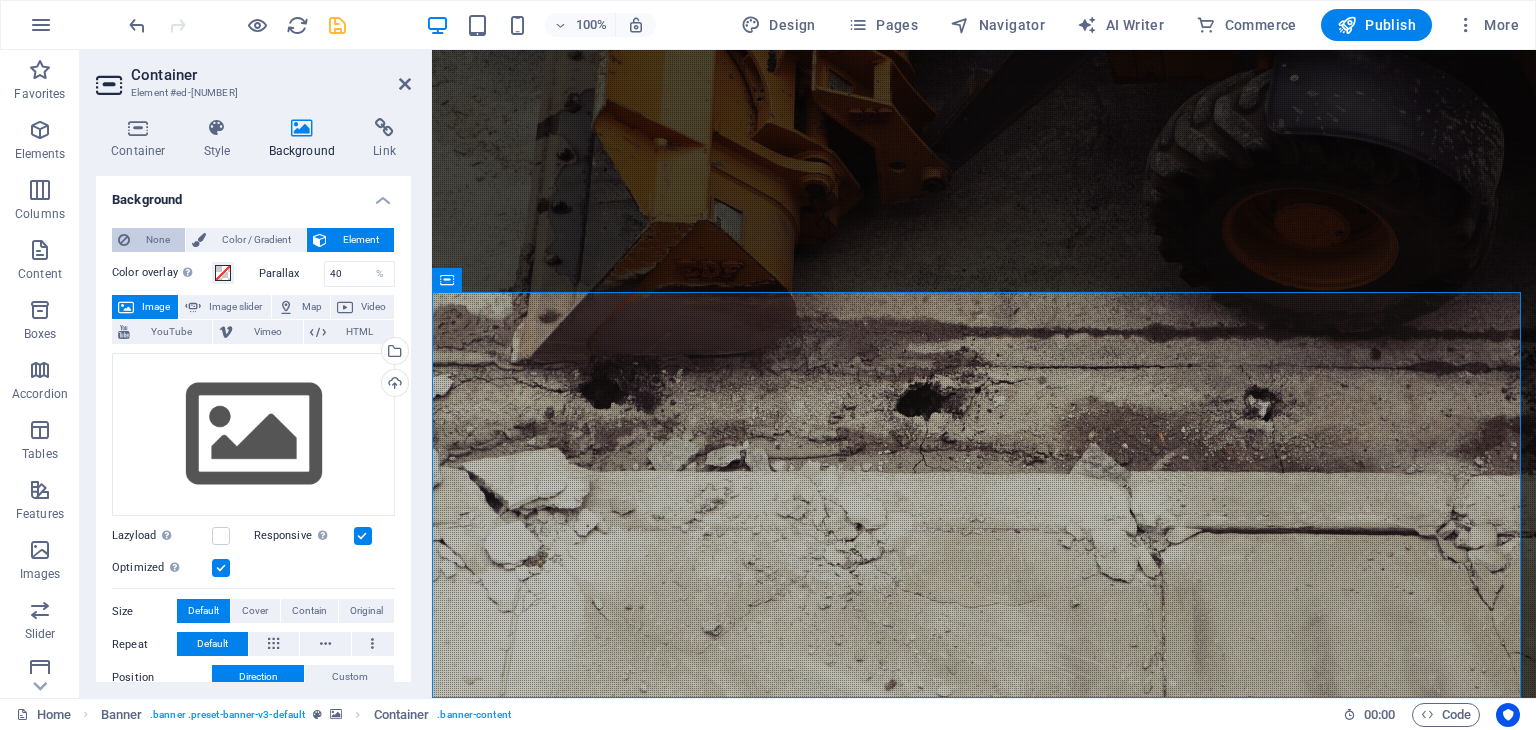 click on "None" at bounding box center [157, 240] 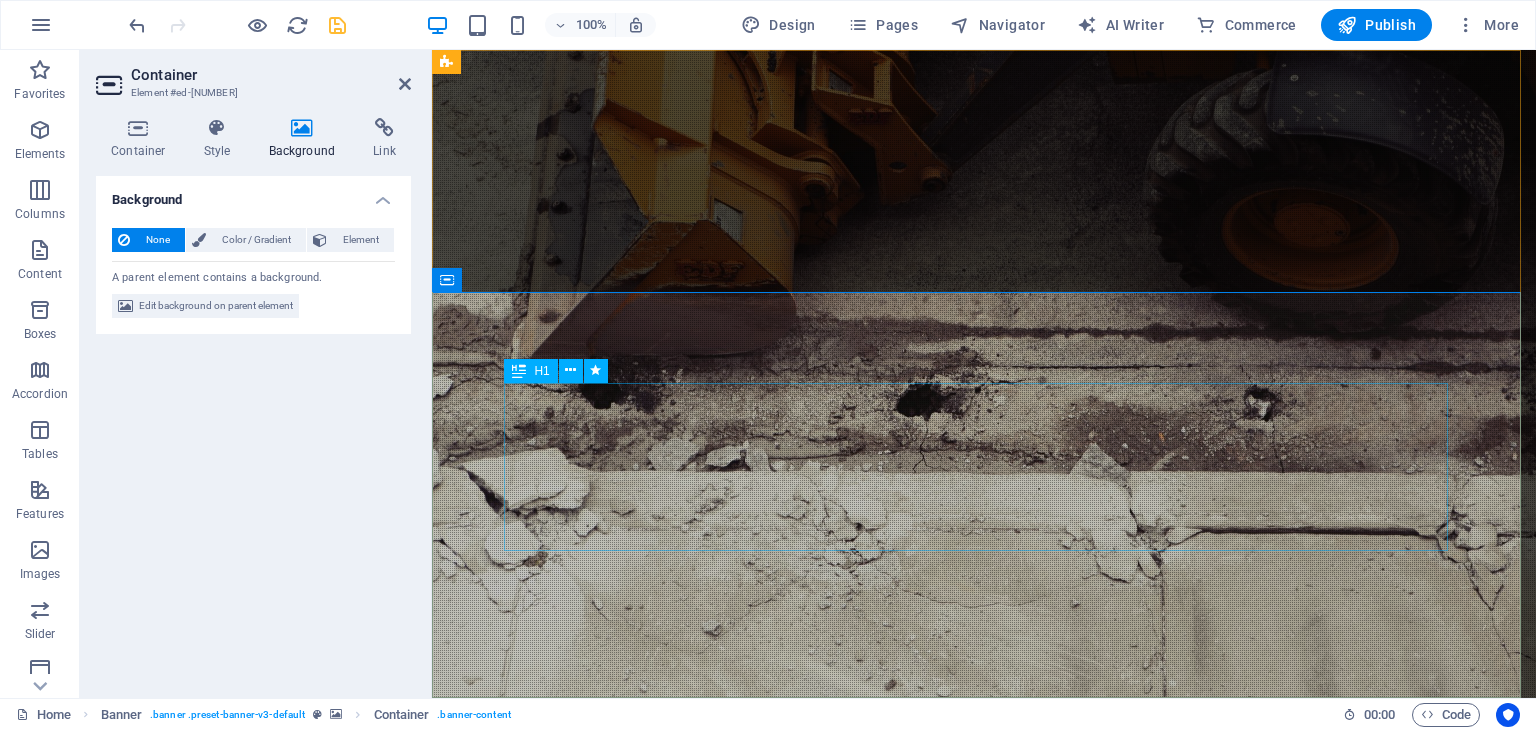 click on "Stay Tuned" at bounding box center [984, 1136] 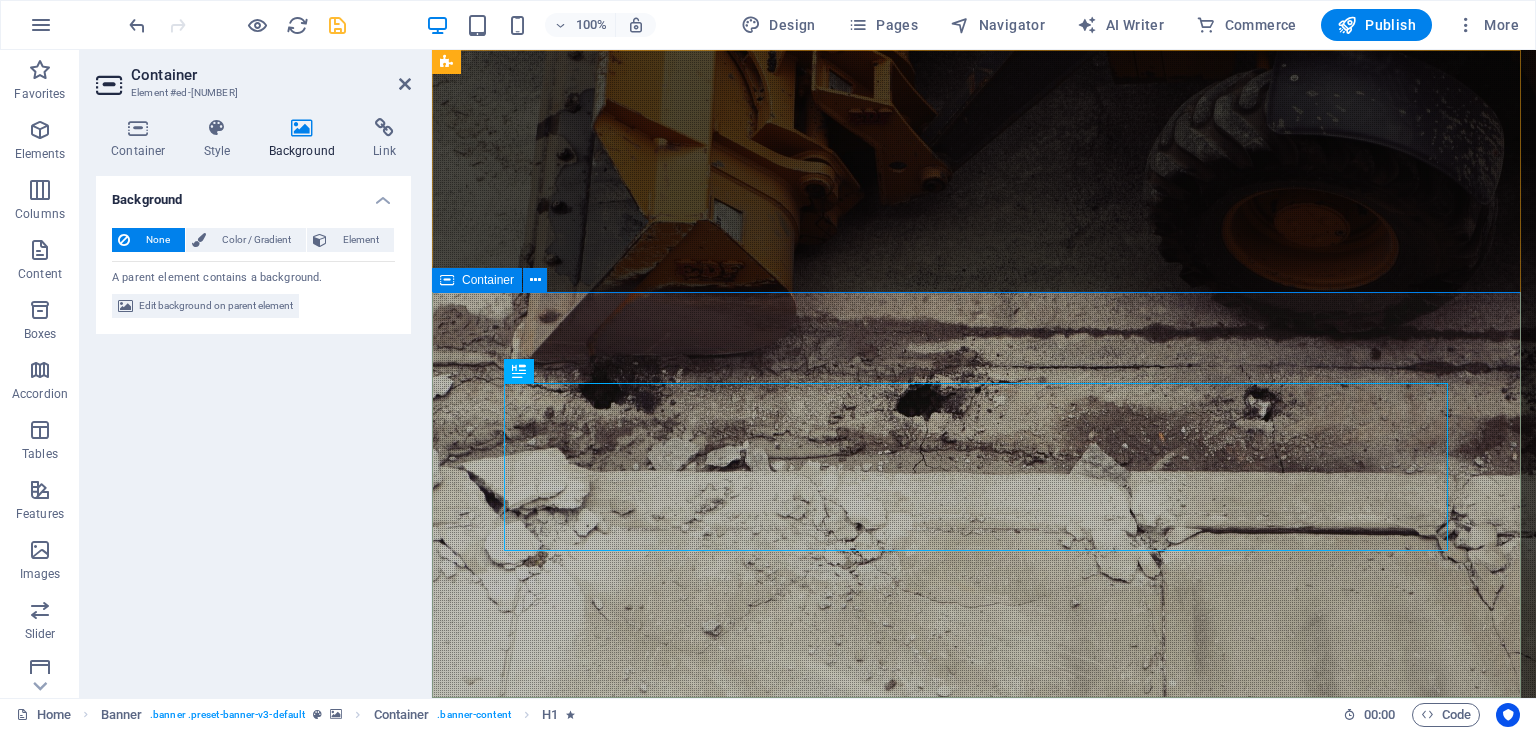 click on "Stay Tuned Learn more" at bounding box center (984, 1164) 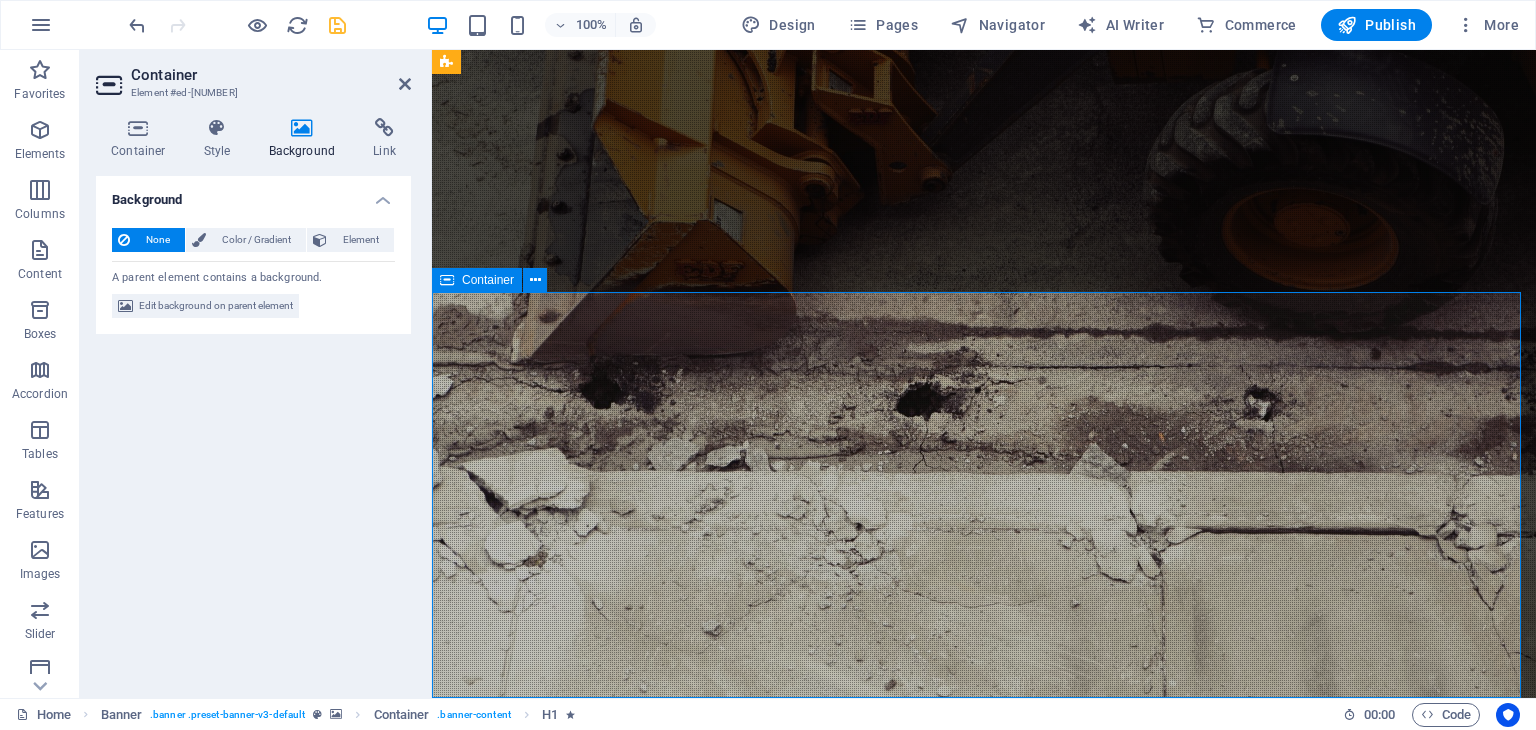 click on "Stay Tuned Learn more" at bounding box center (984, 1164) 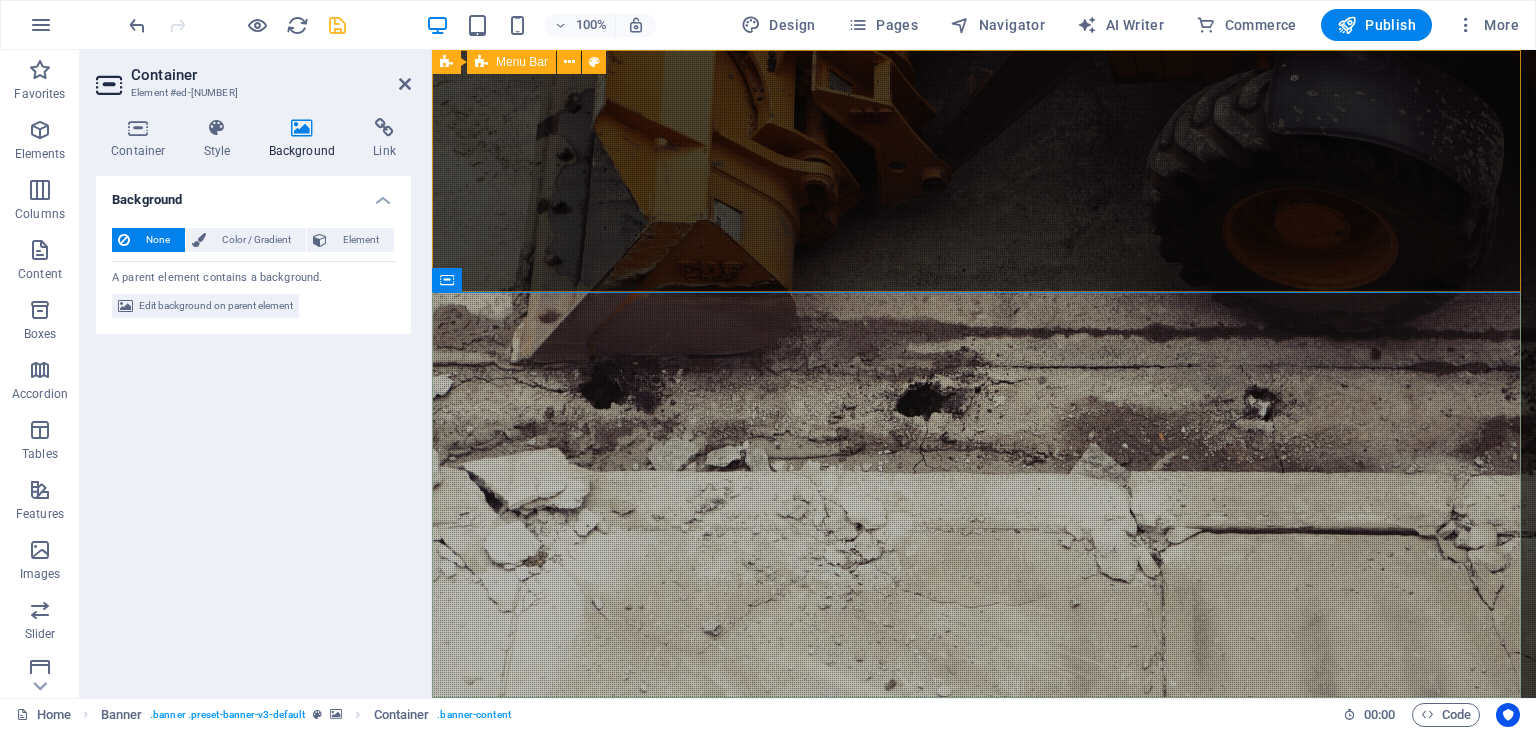 click on "Home" at bounding box center [984, 835] 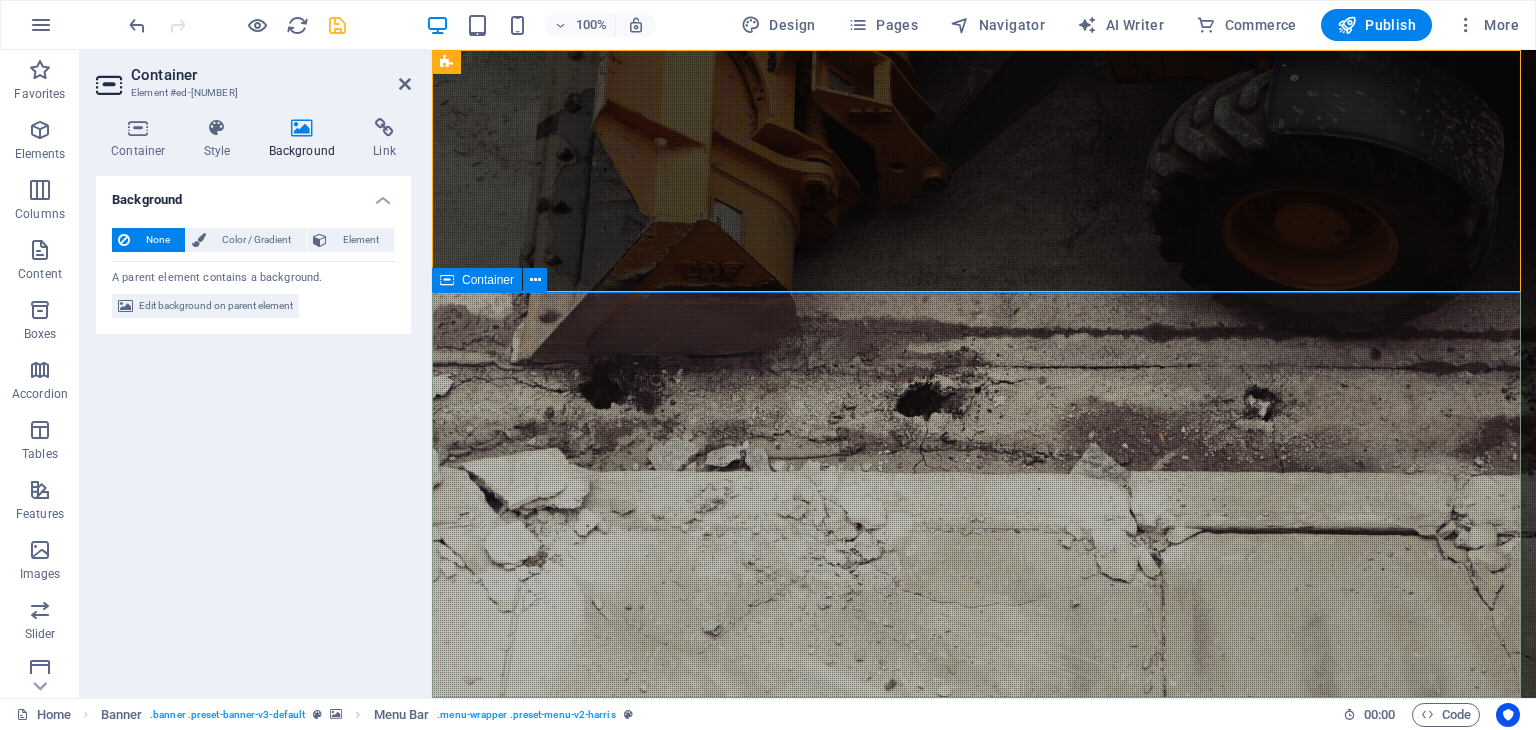 click on "Stay Tuned Learn more" at bounding box center (984, 1164) 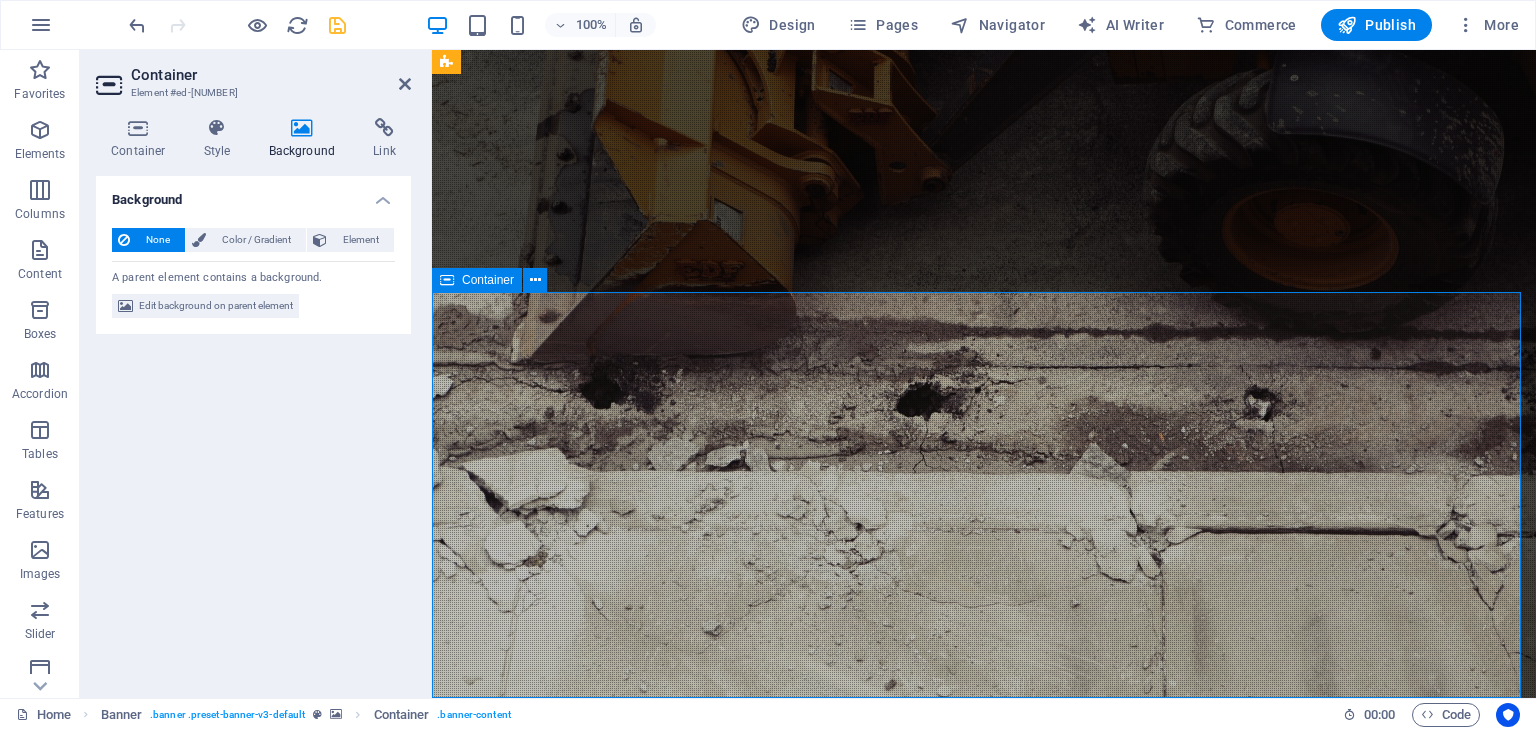 click on "Stay Tuned Learn more" at bounding box center [984, 1164] 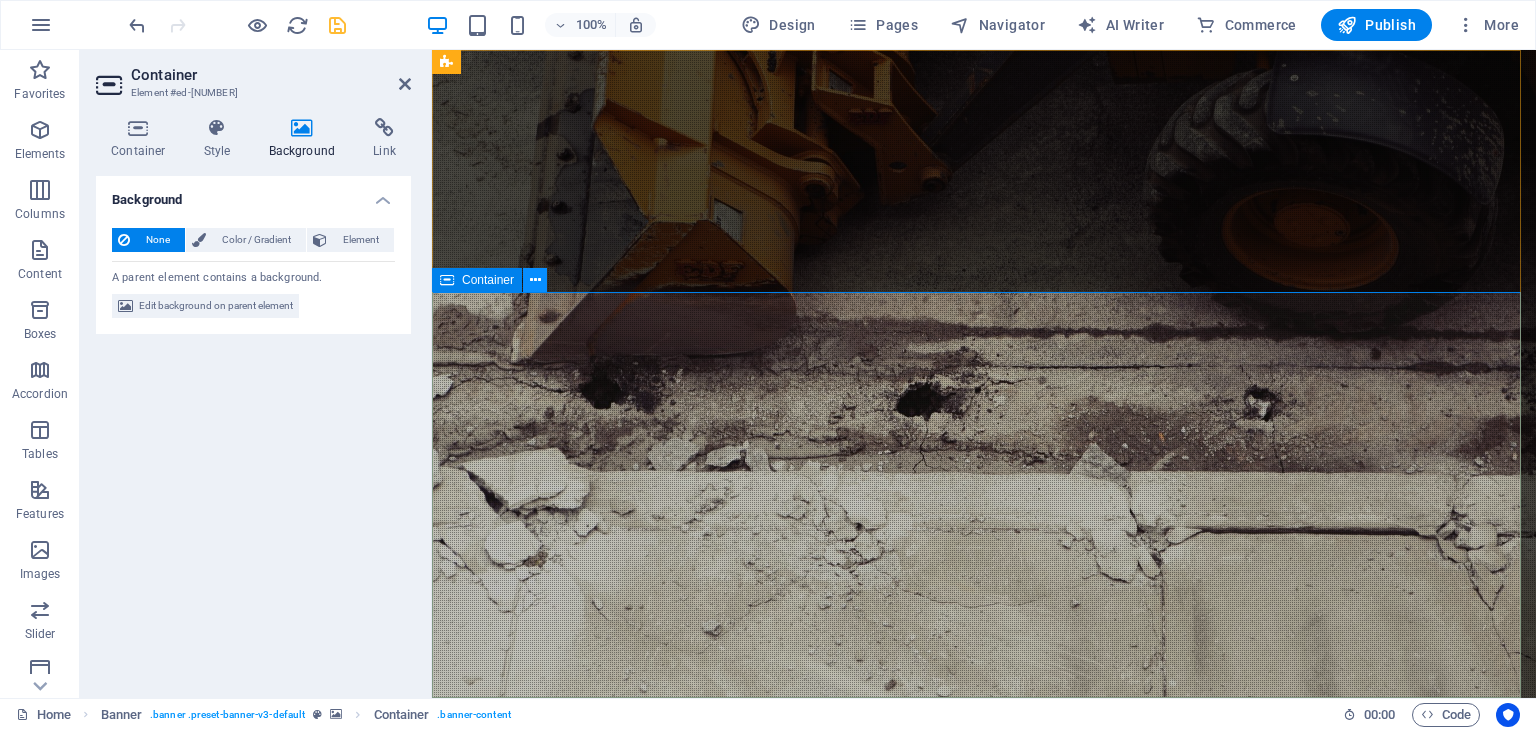 click at bounding box center [535, 280] 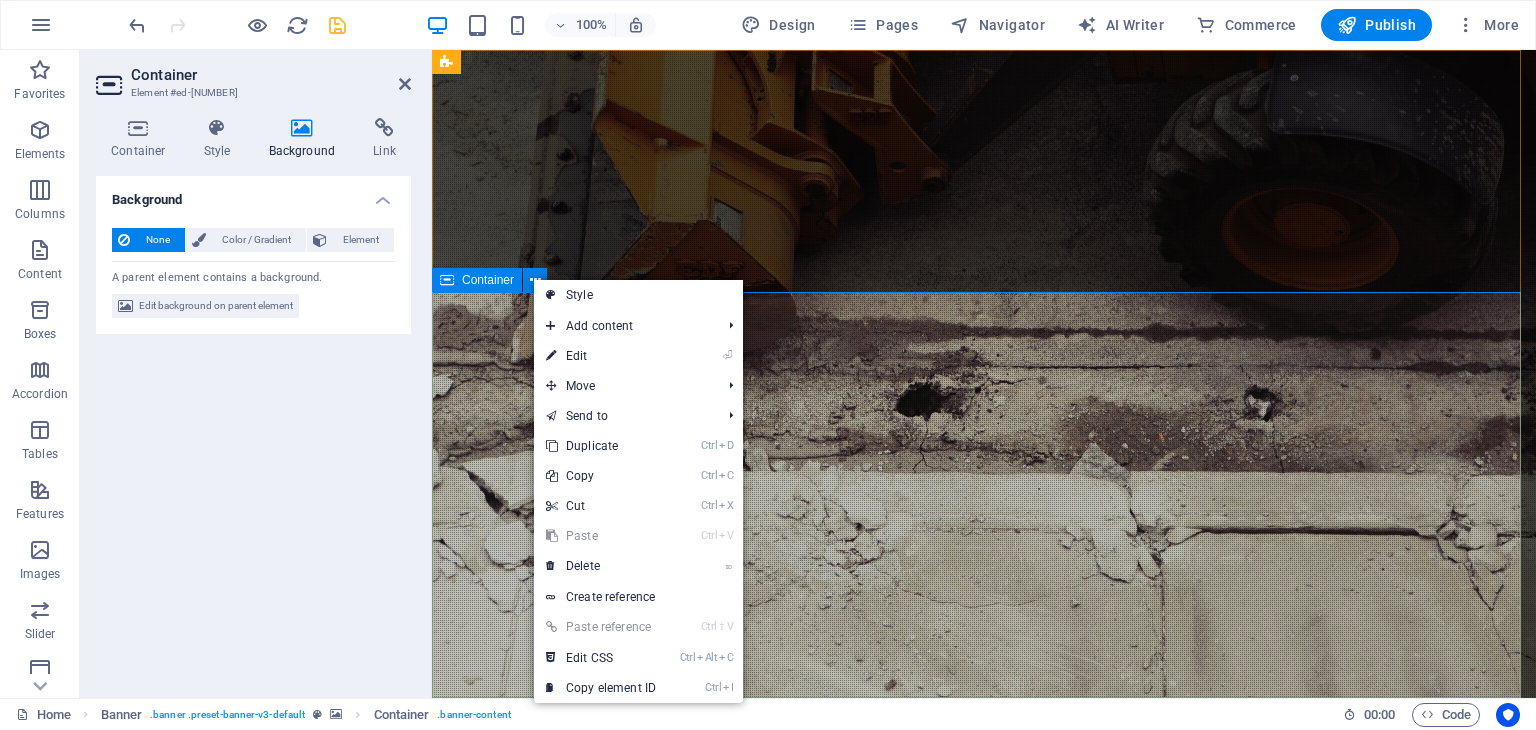 click on "Stay Tuned Learn more" at bounding box center [984, 1164] 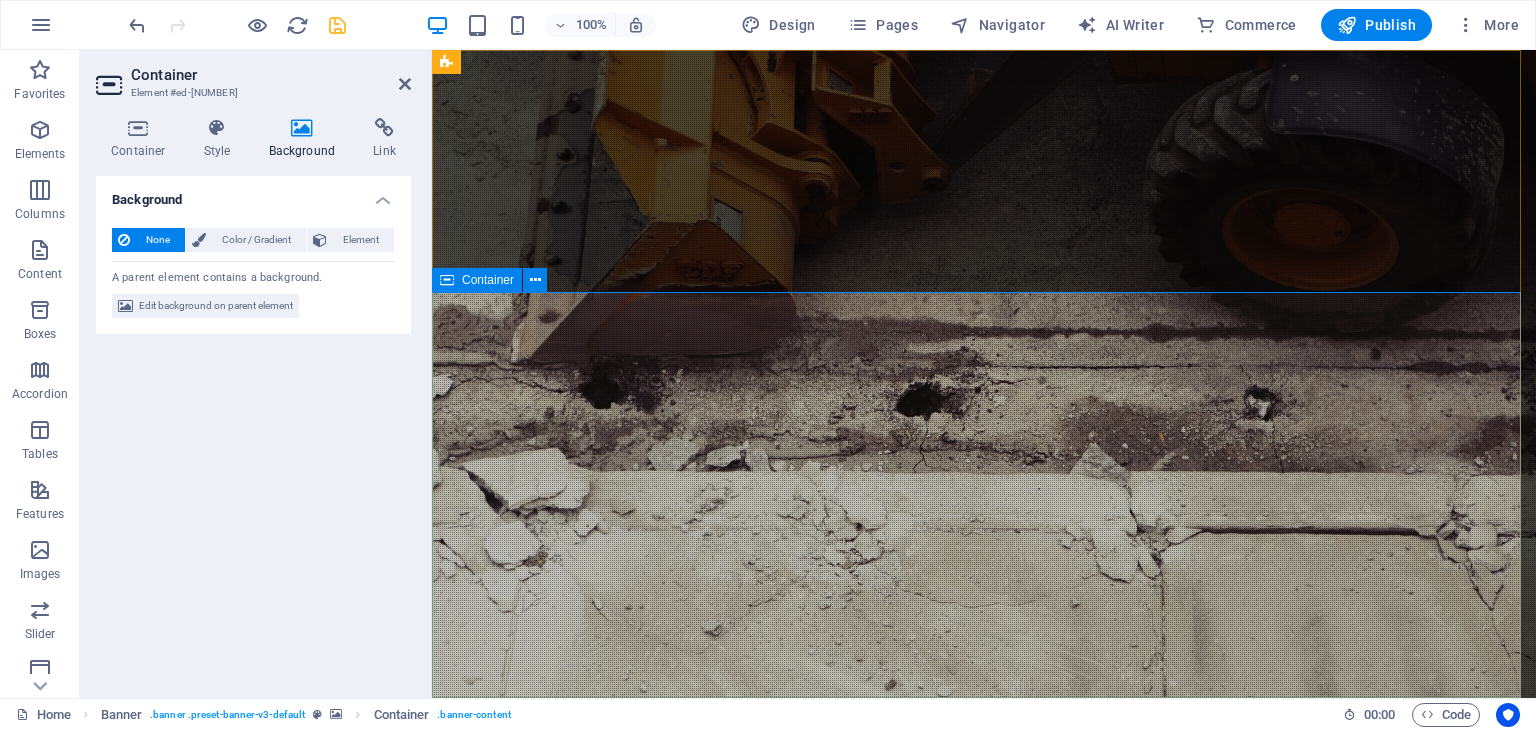 click on "Stay Tuned Learn more" at bounding box center (984, 1164) 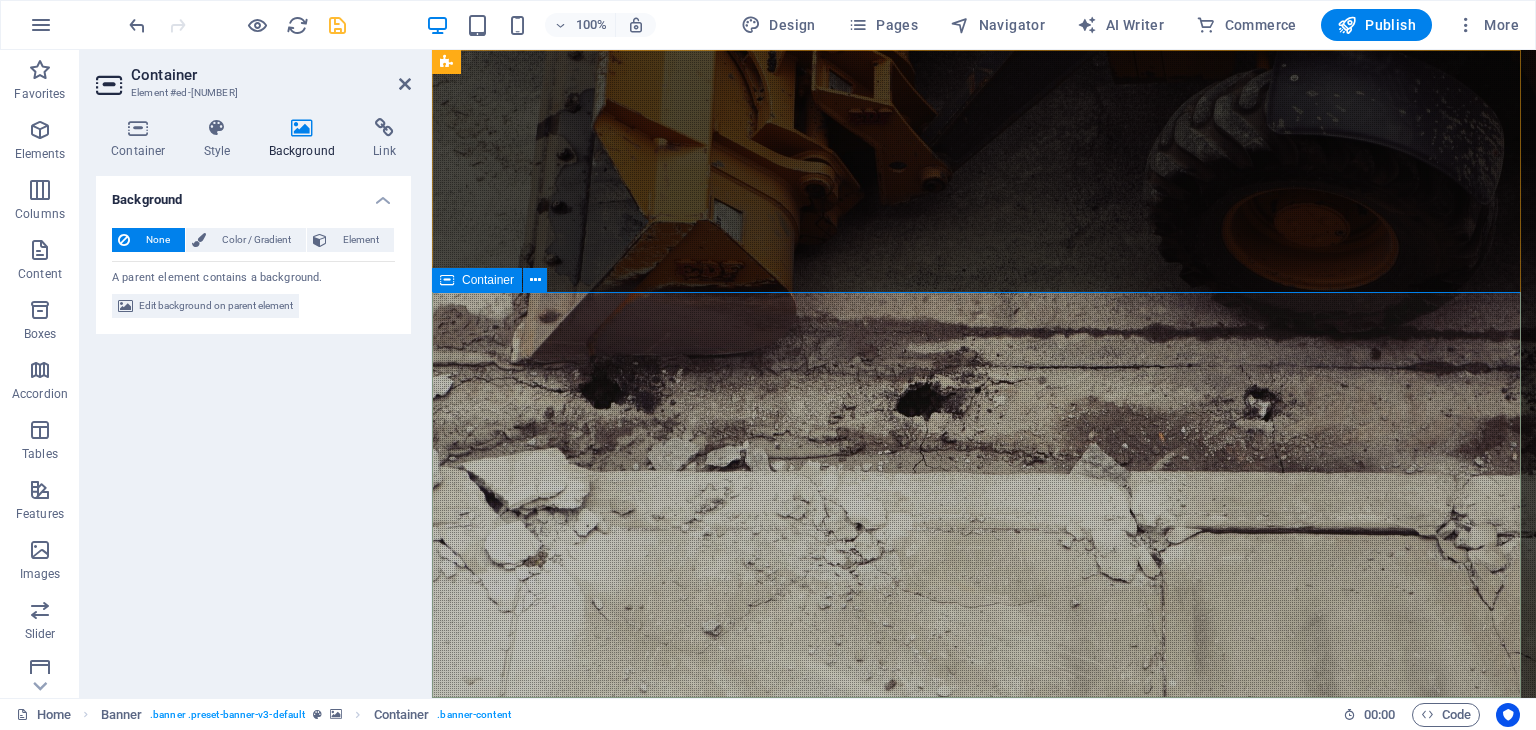click on "Stay Tuned Learn more" at bounding box center [984, 1164] 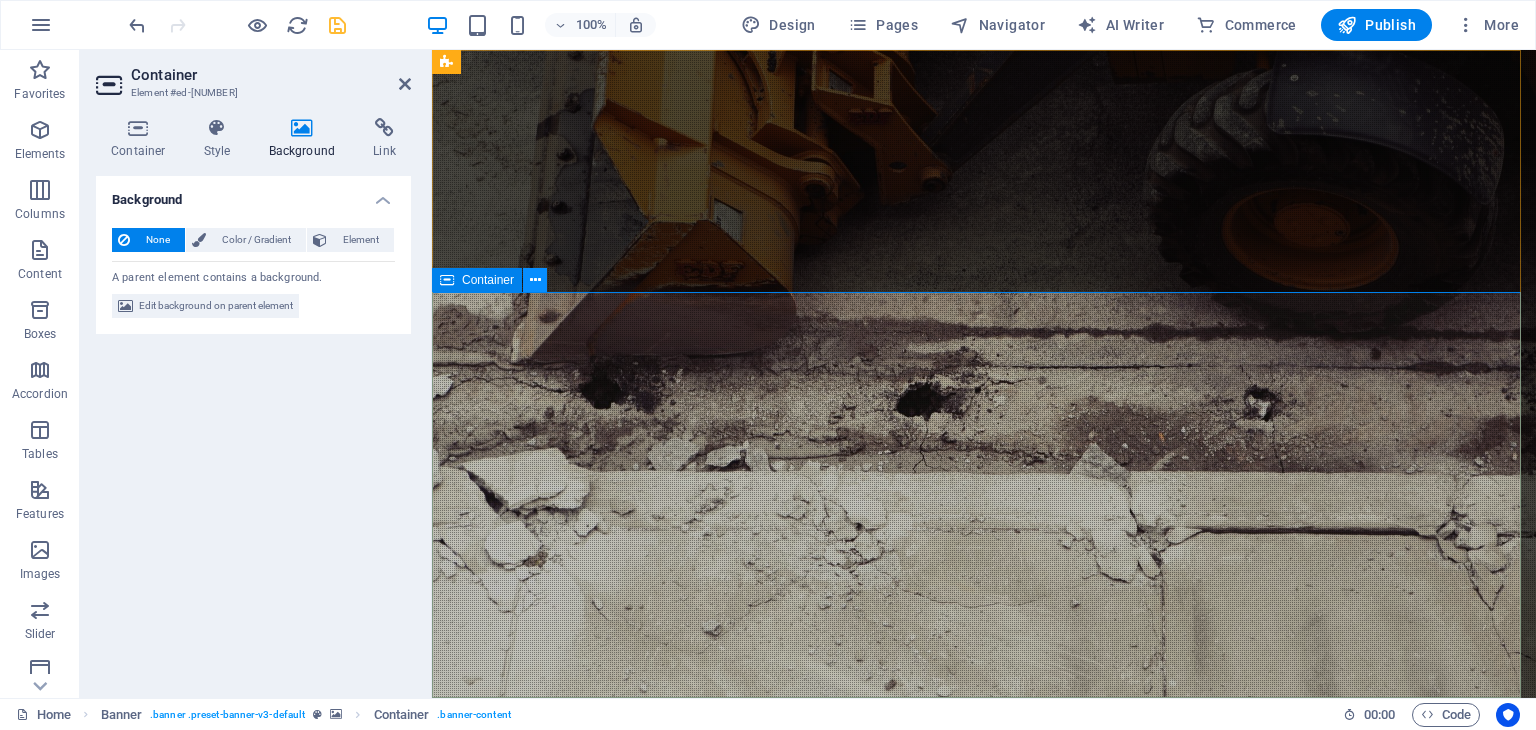 click at bounding box center (535, 280) 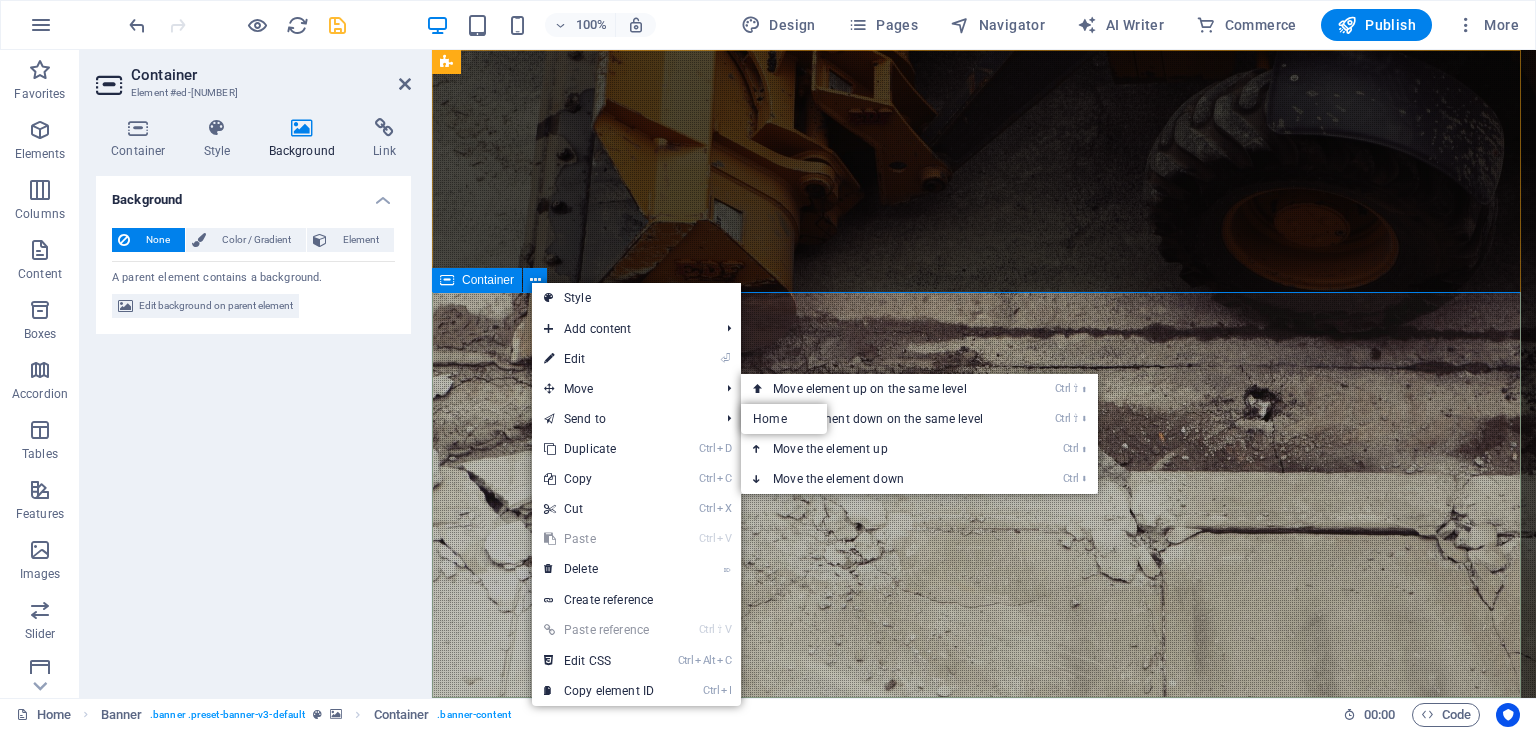 click on "Stay Tuned Learn more" at bounding box center [984, 1164] 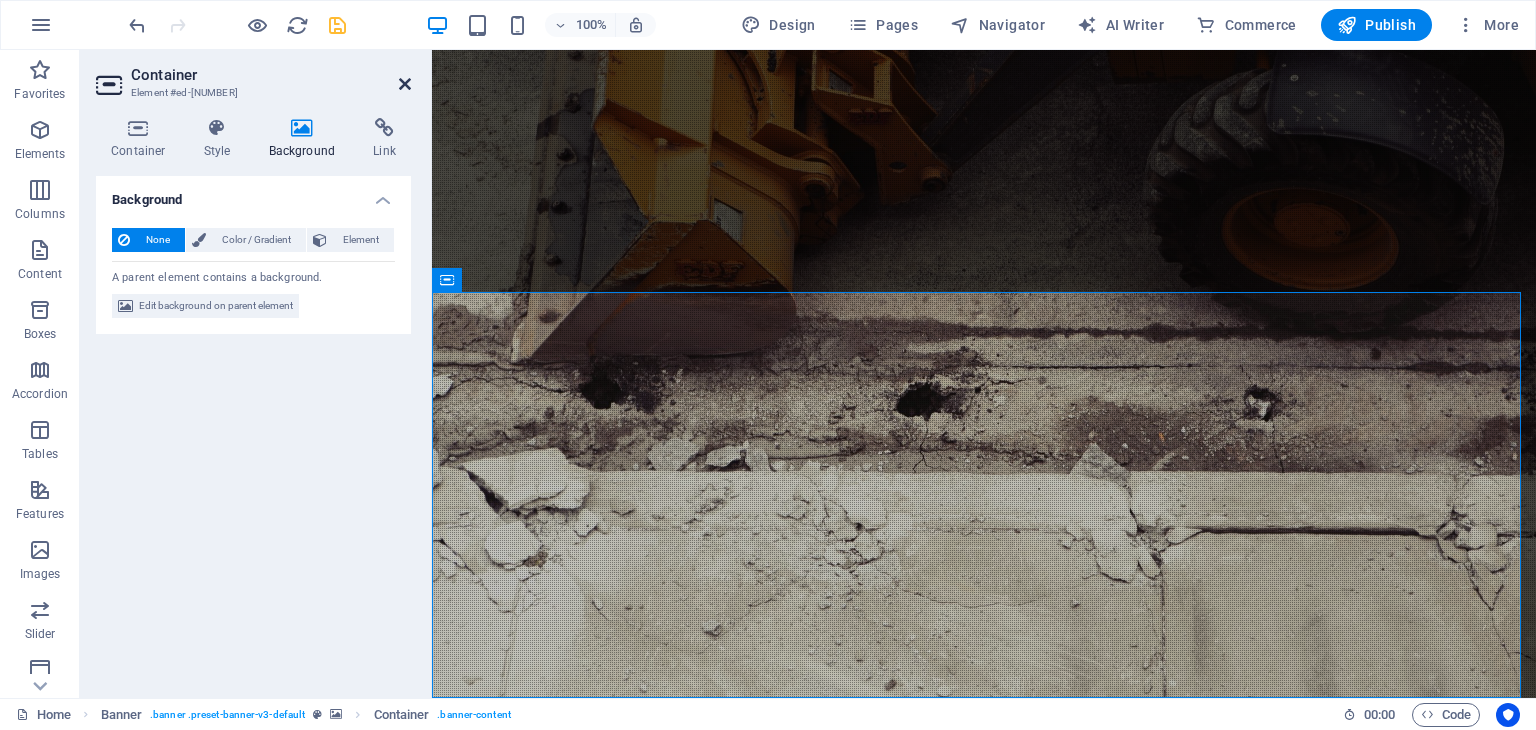 click at bounding box center (405, 84) 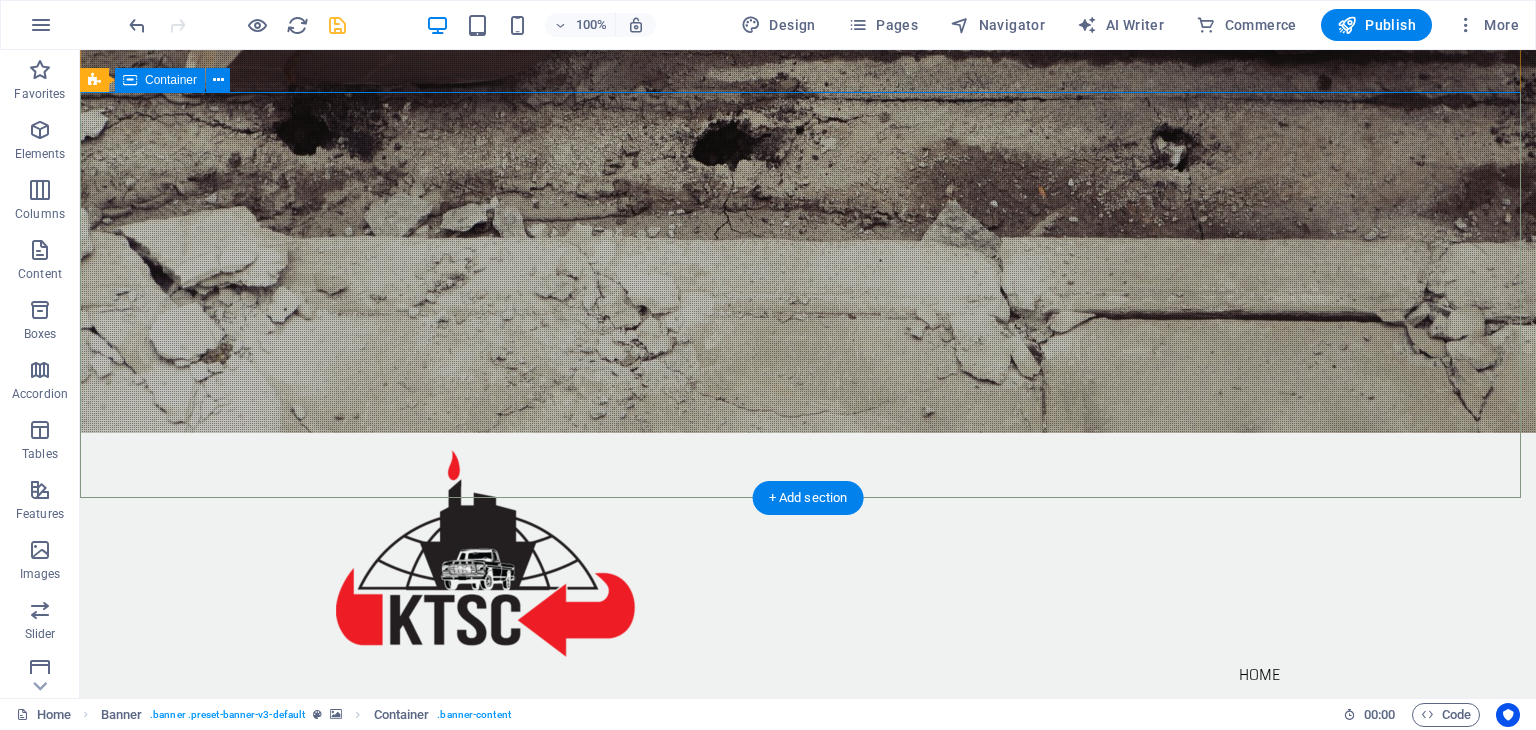 scroll, scrollTop: 200, scrollLeft: 0, axis: vertical 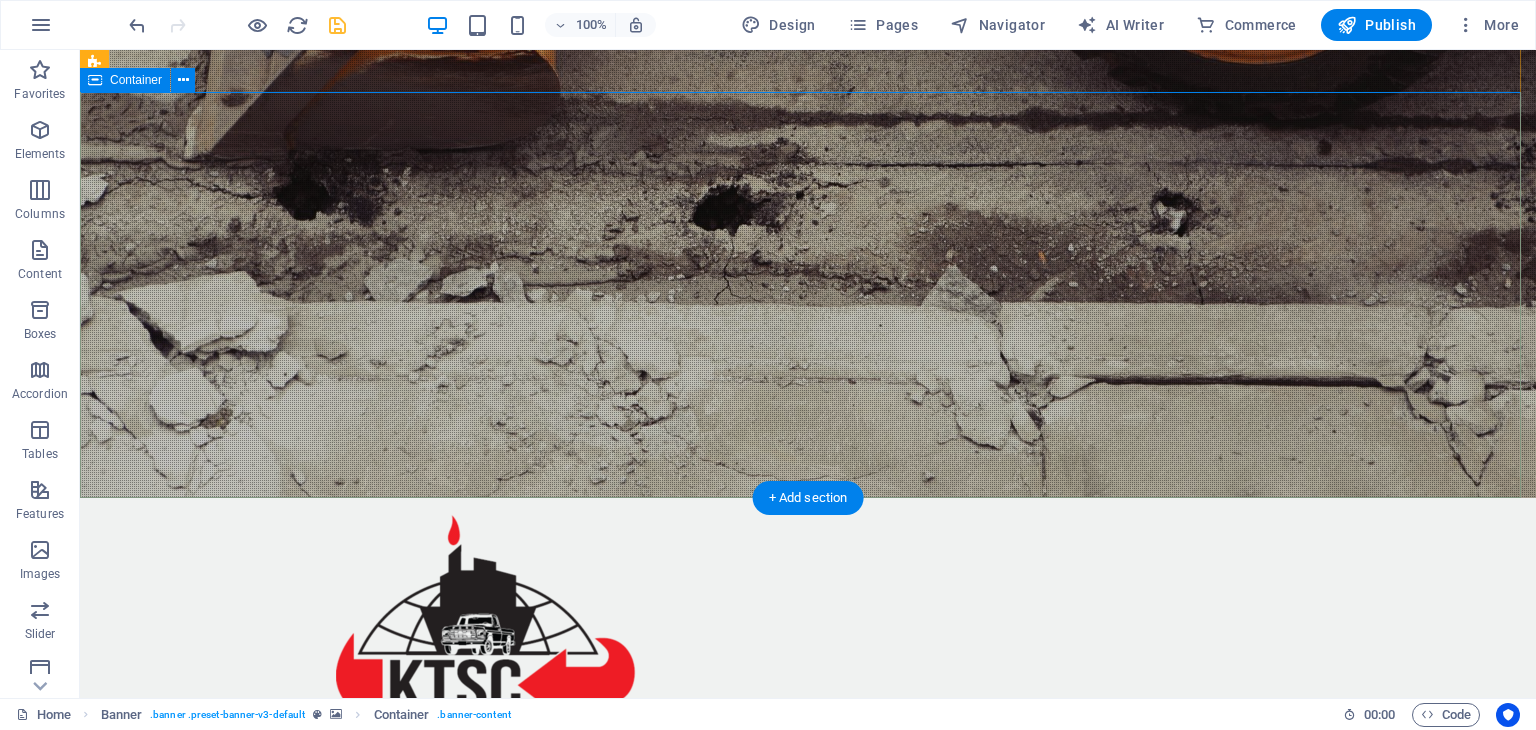 click on "Stay Tuned Learn more" at bounding box center (808, 964) 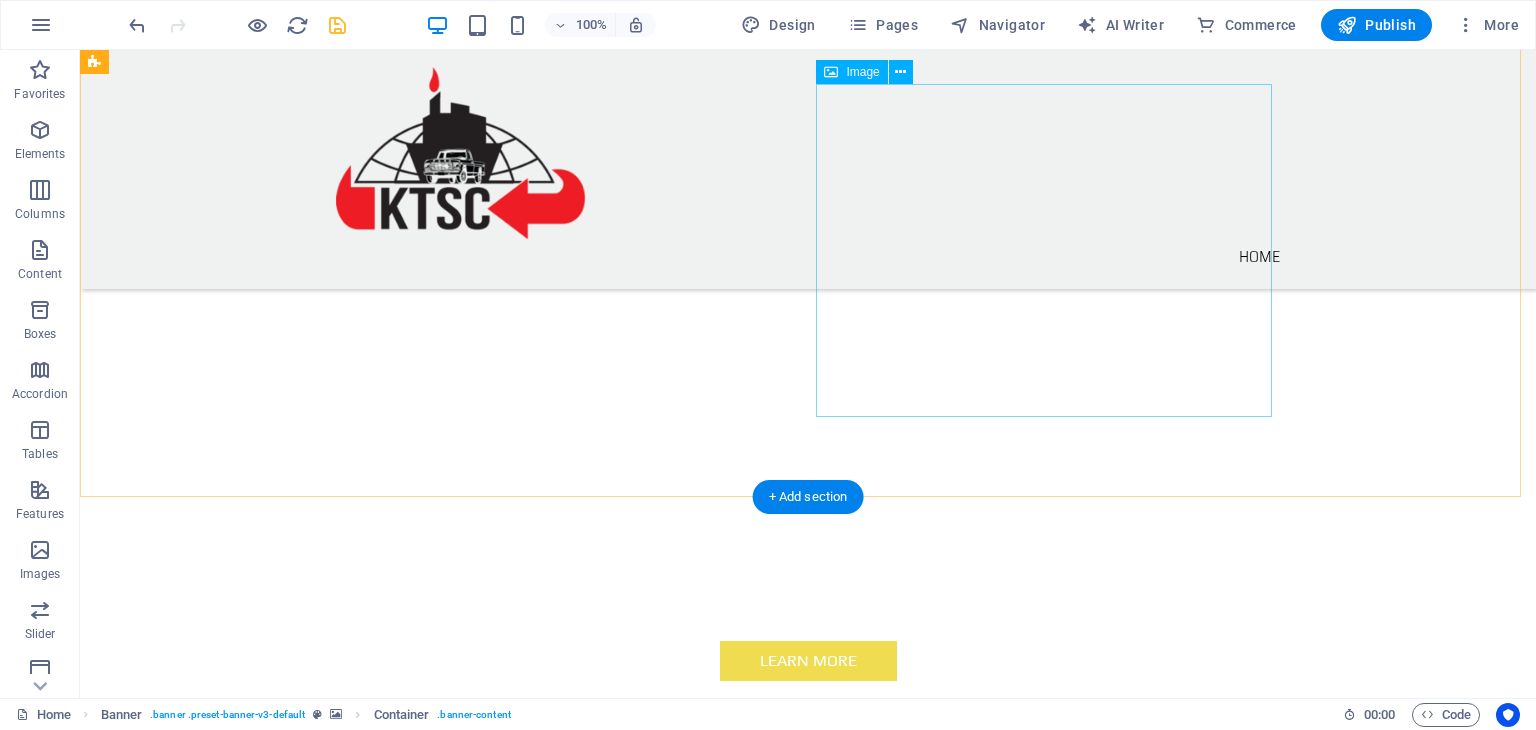 scroll, scrollTop: 500, scrollLeft: 0, axis: vertical 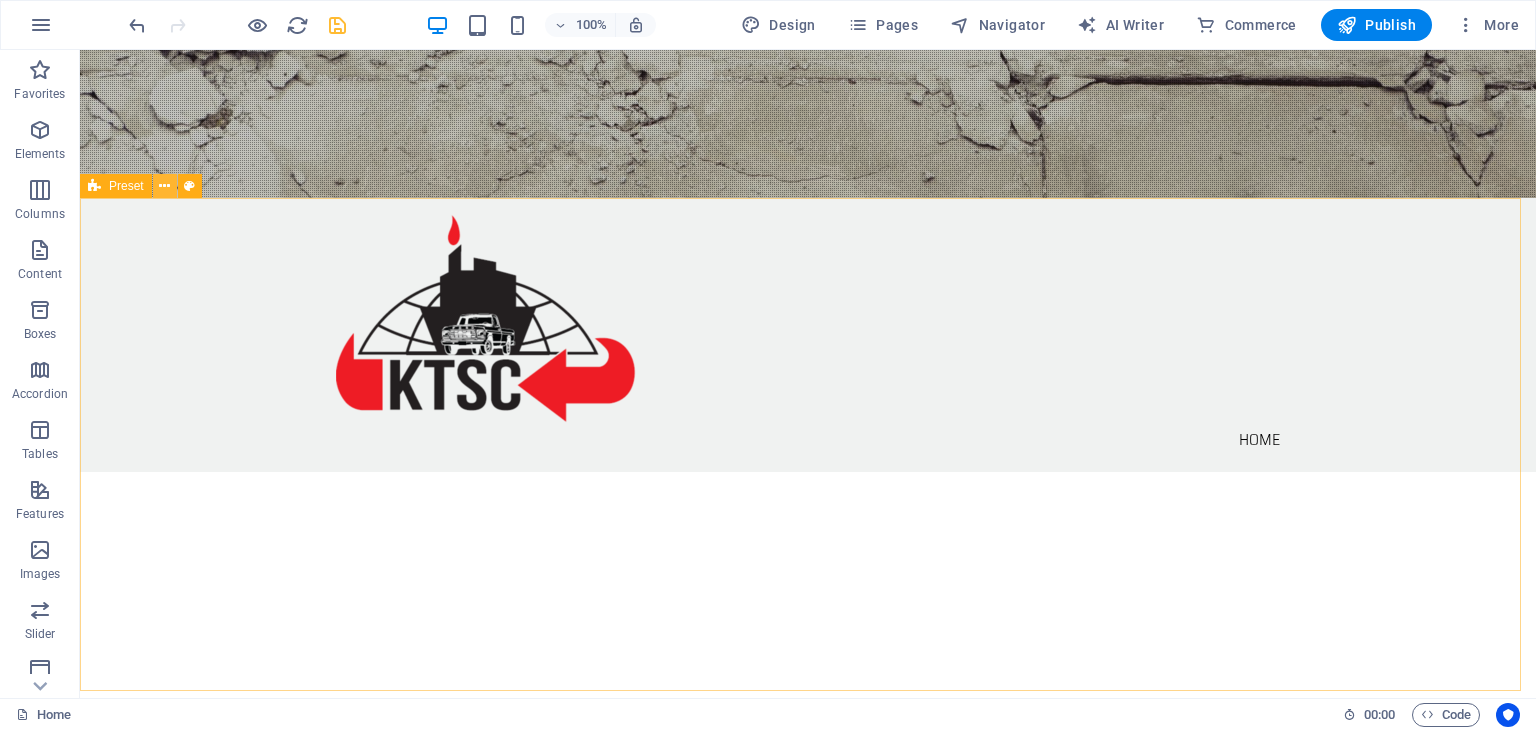click at bounding box center (164, 186) 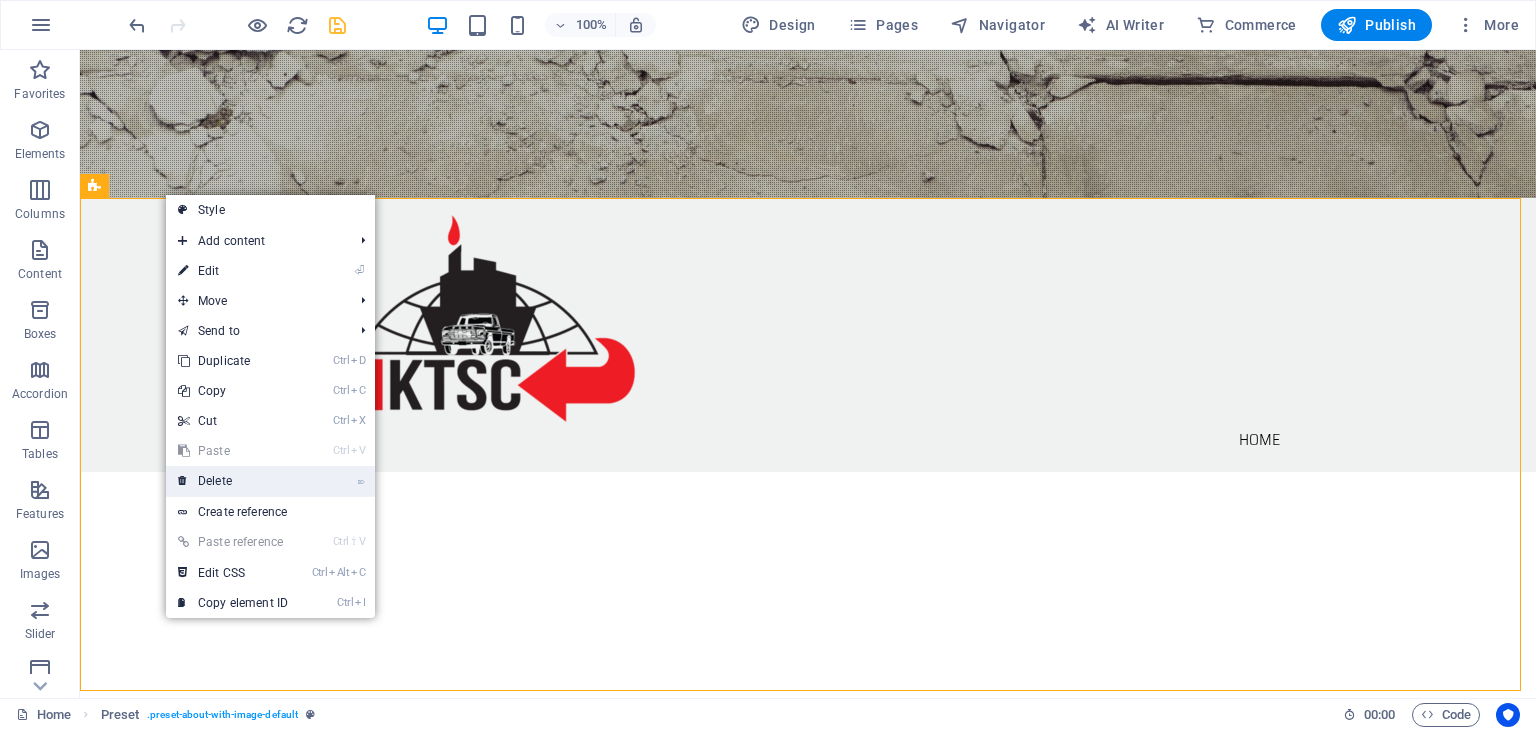 click on "⌦  Delete" at bounding box center (233, 481) 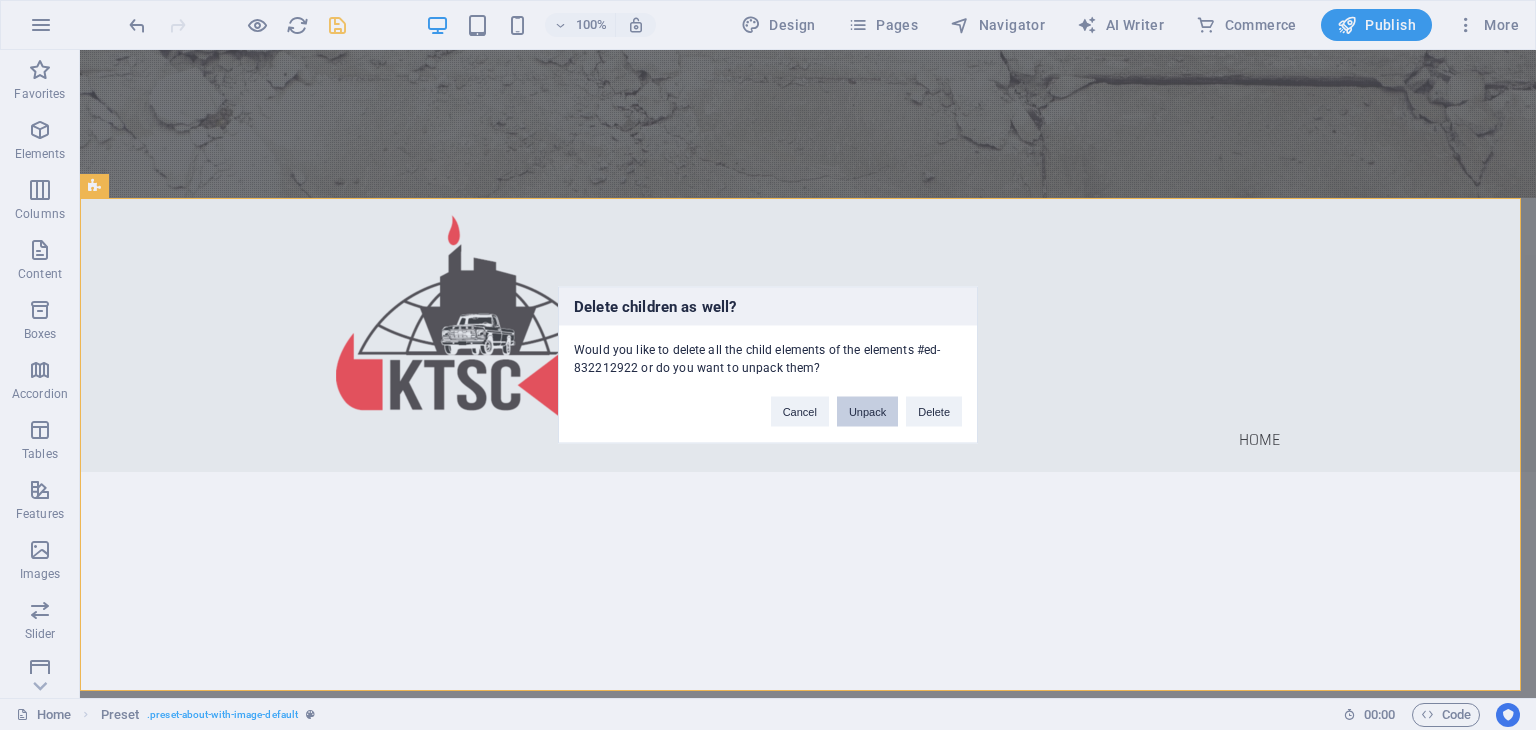 click on "Unpack" at bounding box center (867, 412) 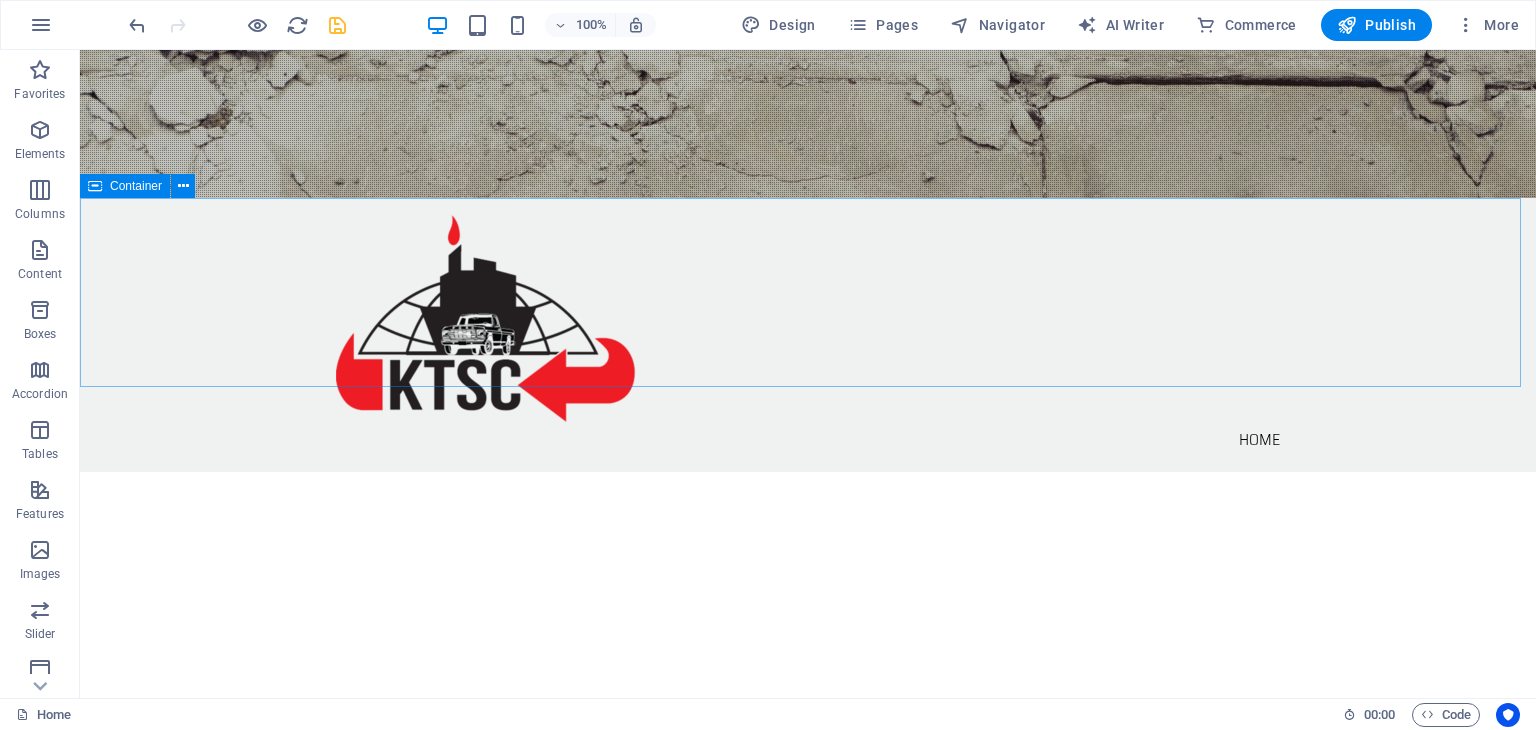 click at bounding box center [95, 186] 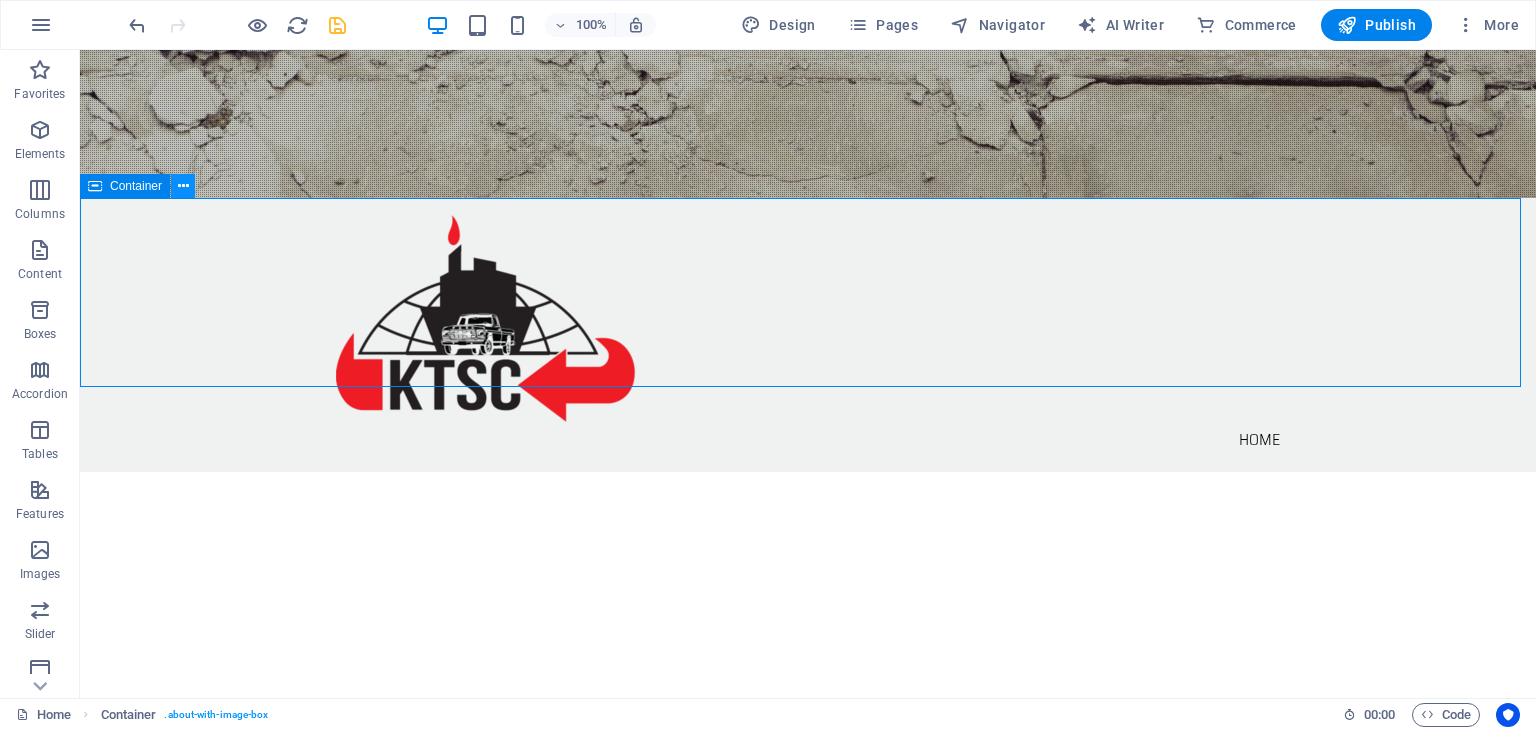 click at bounding box center (183, 186) 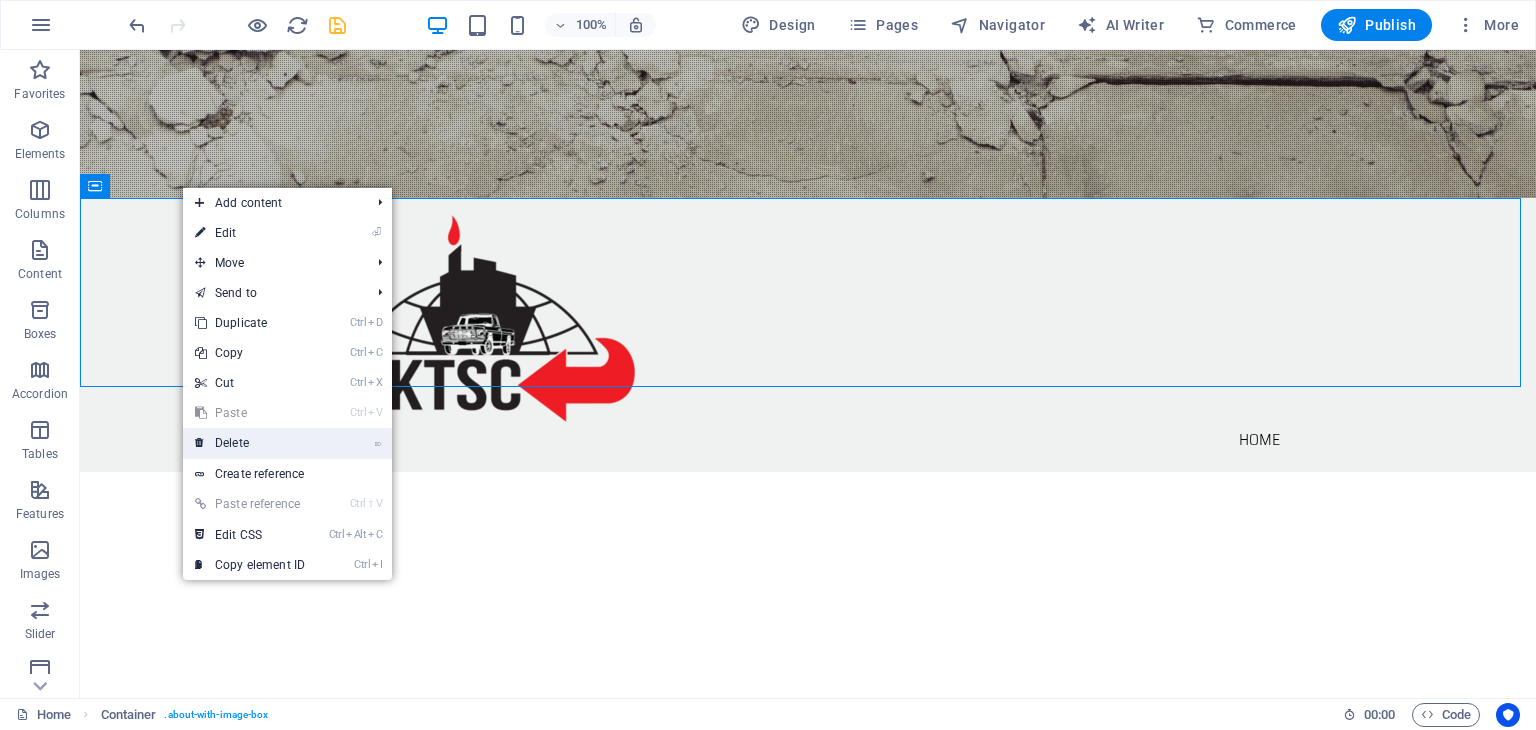 click on "⌦  Delete" at bounding box center [250, 443] 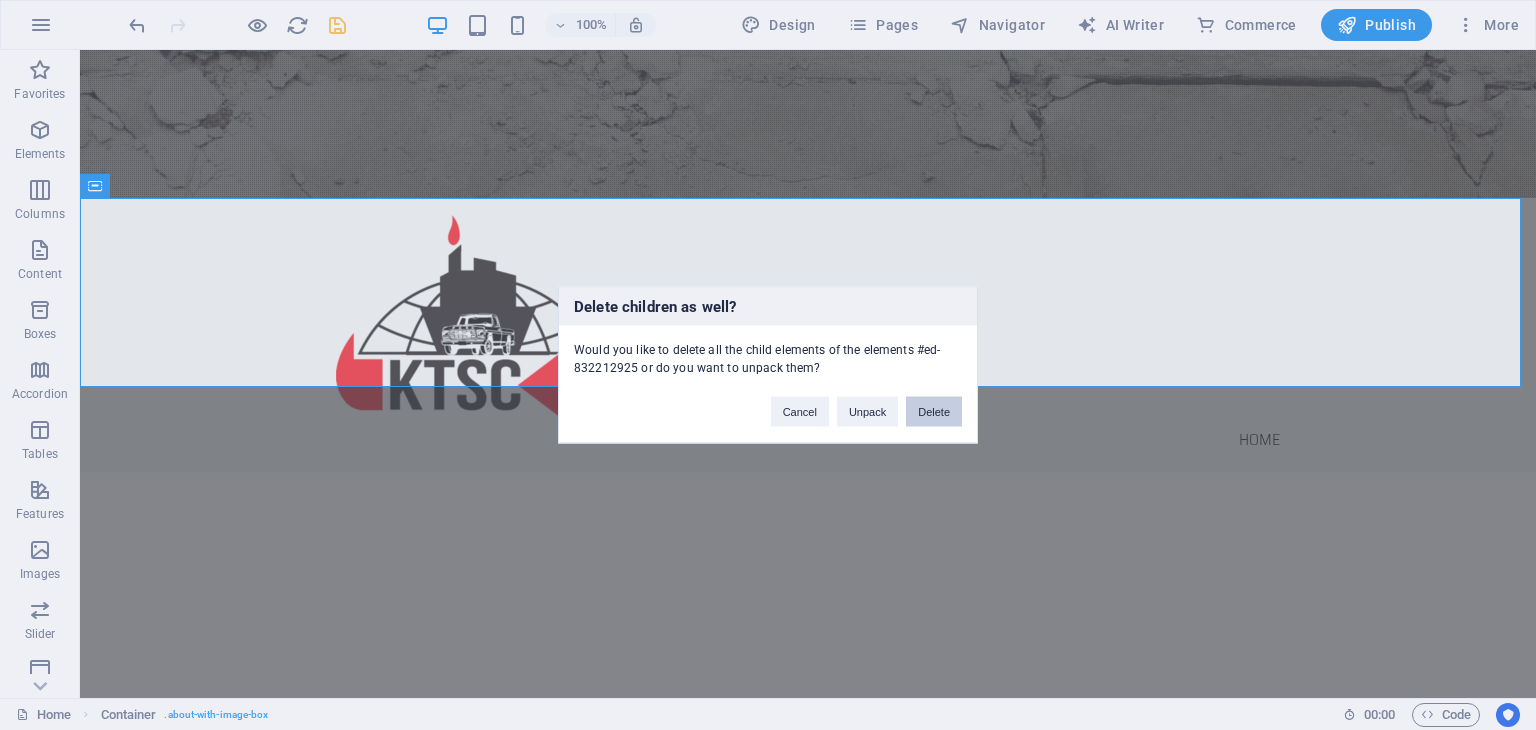 click on "Delete" at bounding box center (934, 412) 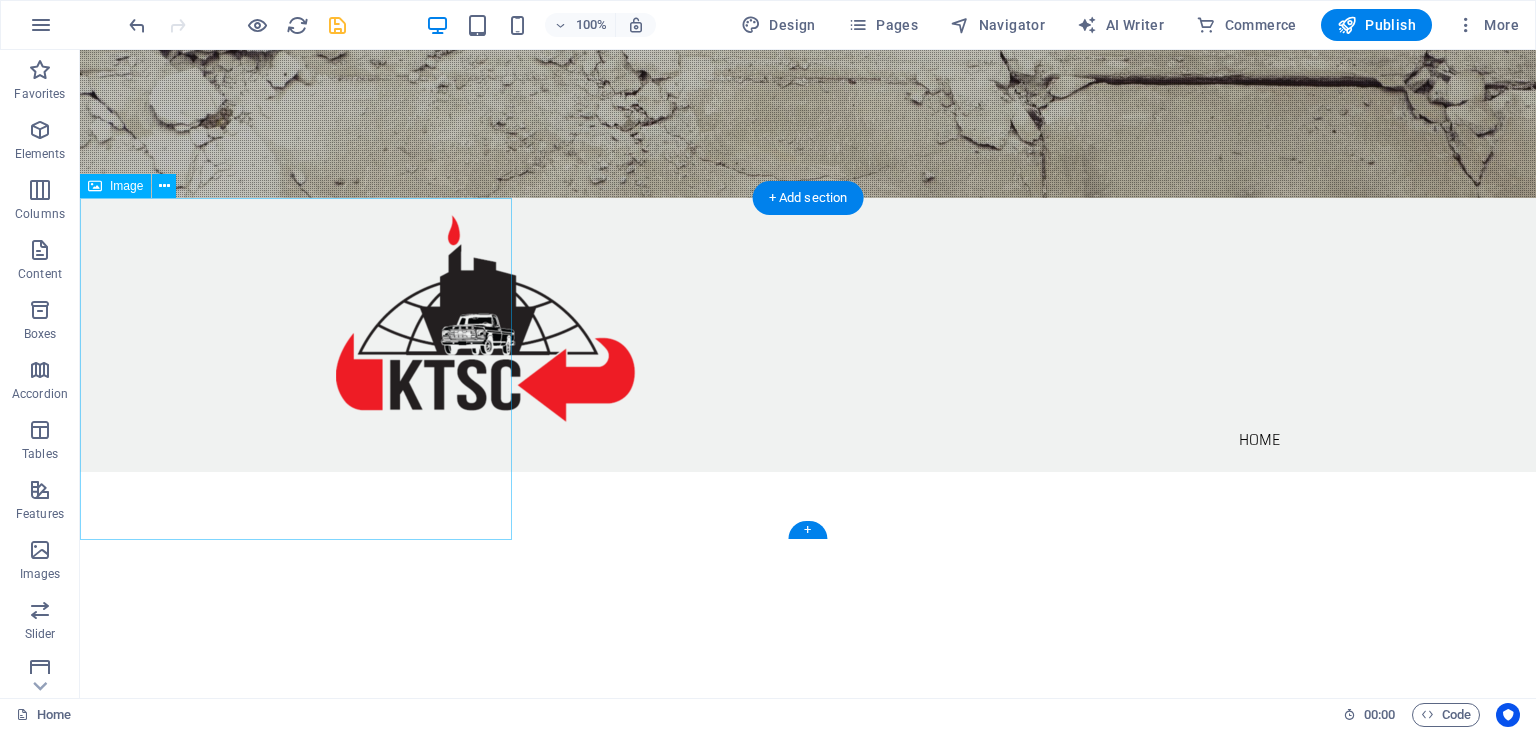 click at bounding box center [298, 1030] 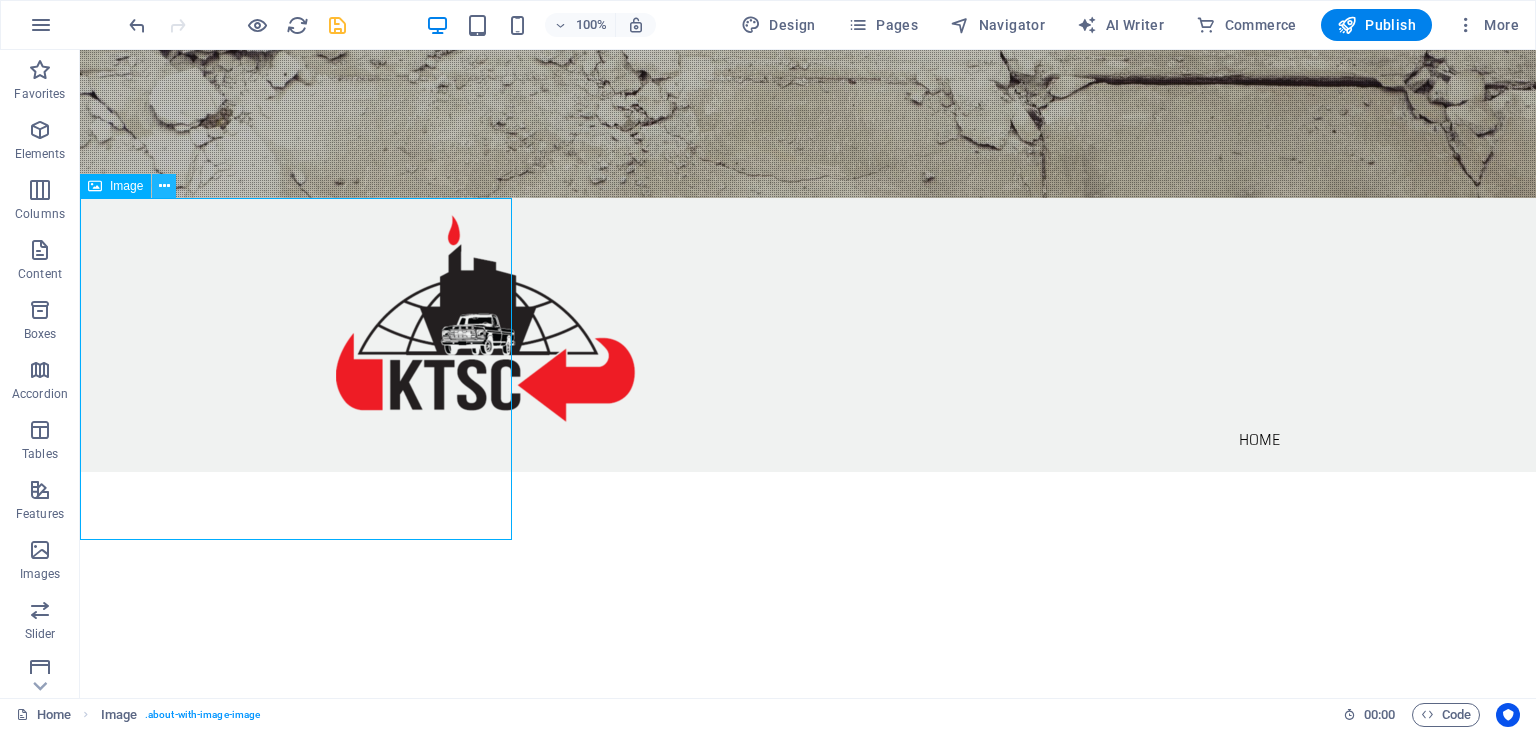 click at bounding box center (164, 186) 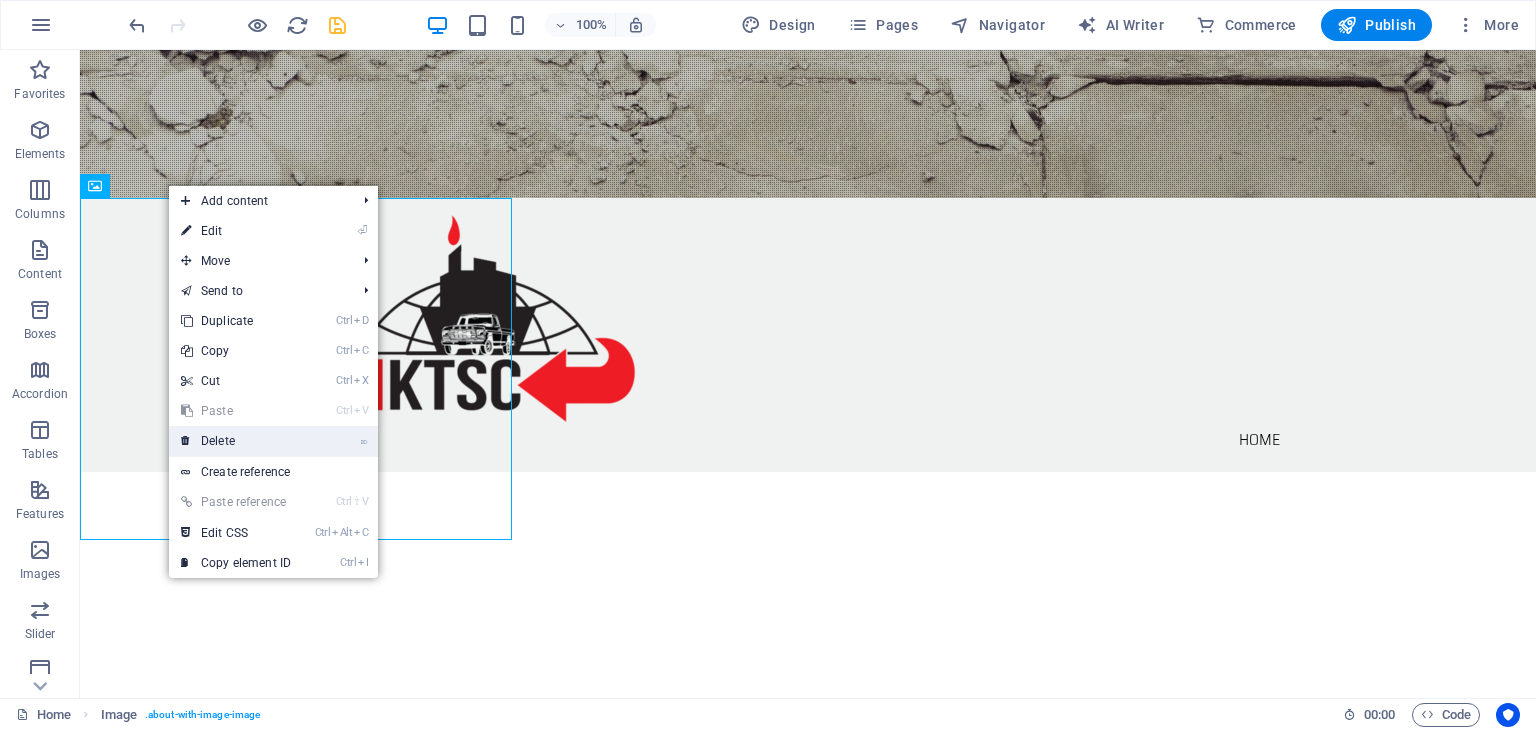 click on "⌦  Delete" at bounding box center [236, 441] 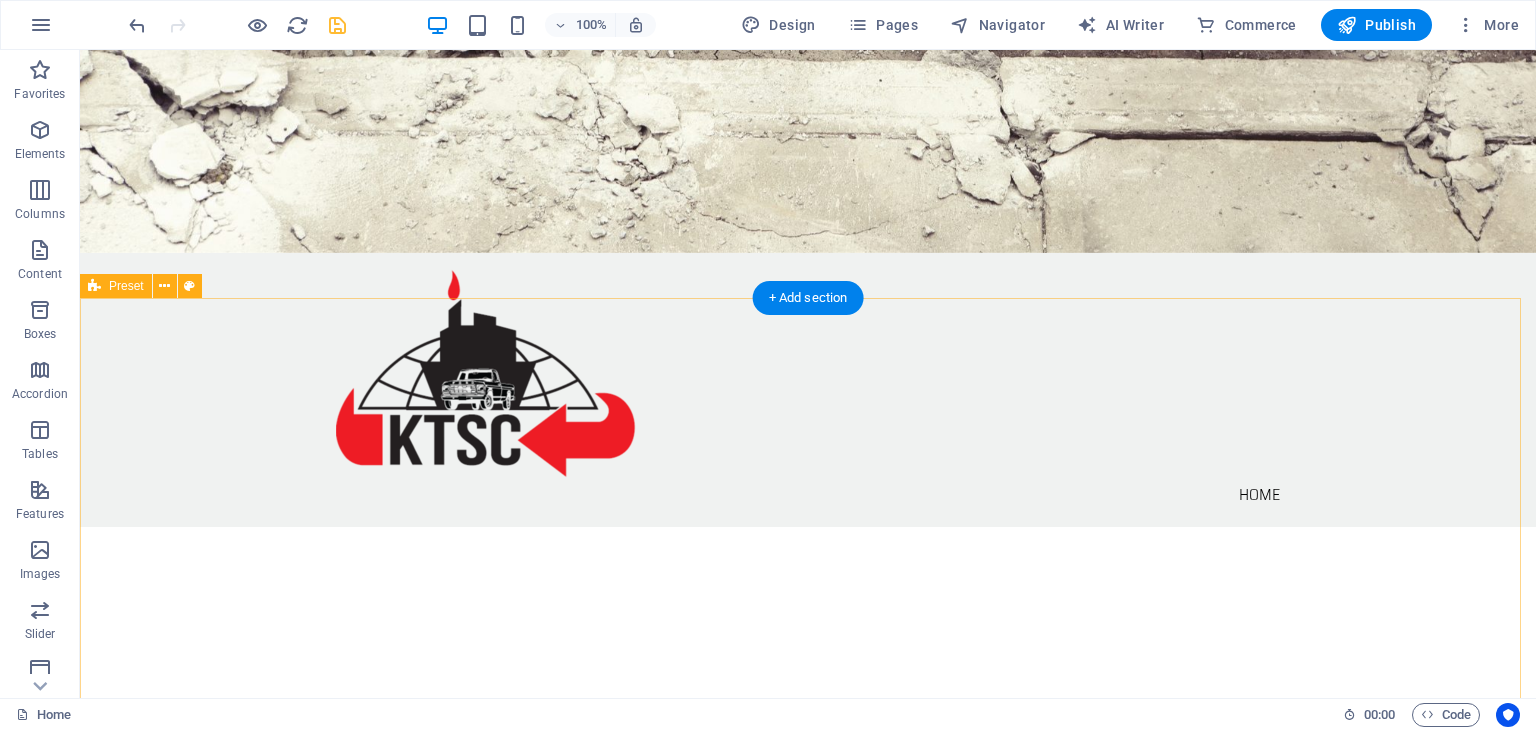 scroll, scrollTop: 400, scrollLeft: 0, axis: vertical 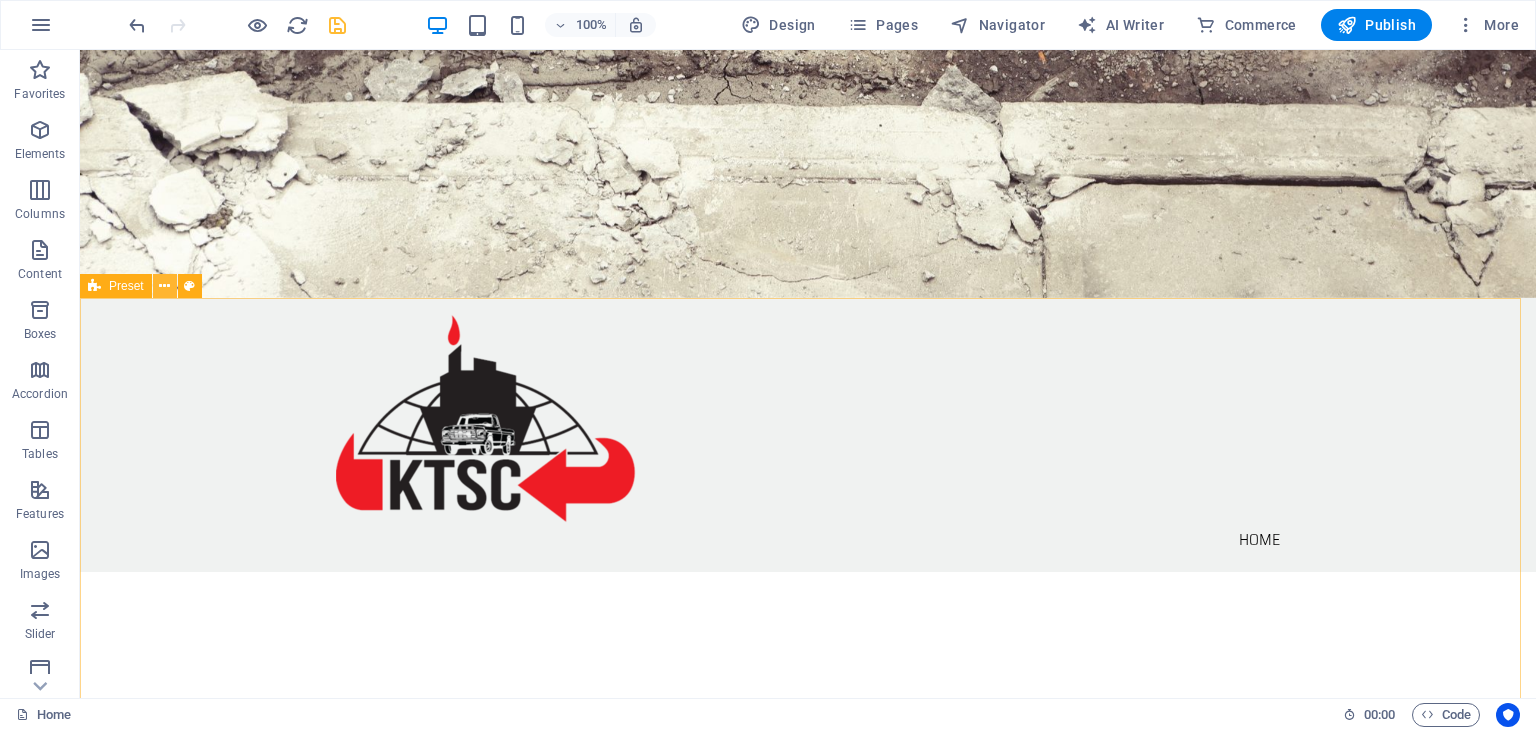 click at bounding box center (164, 286) 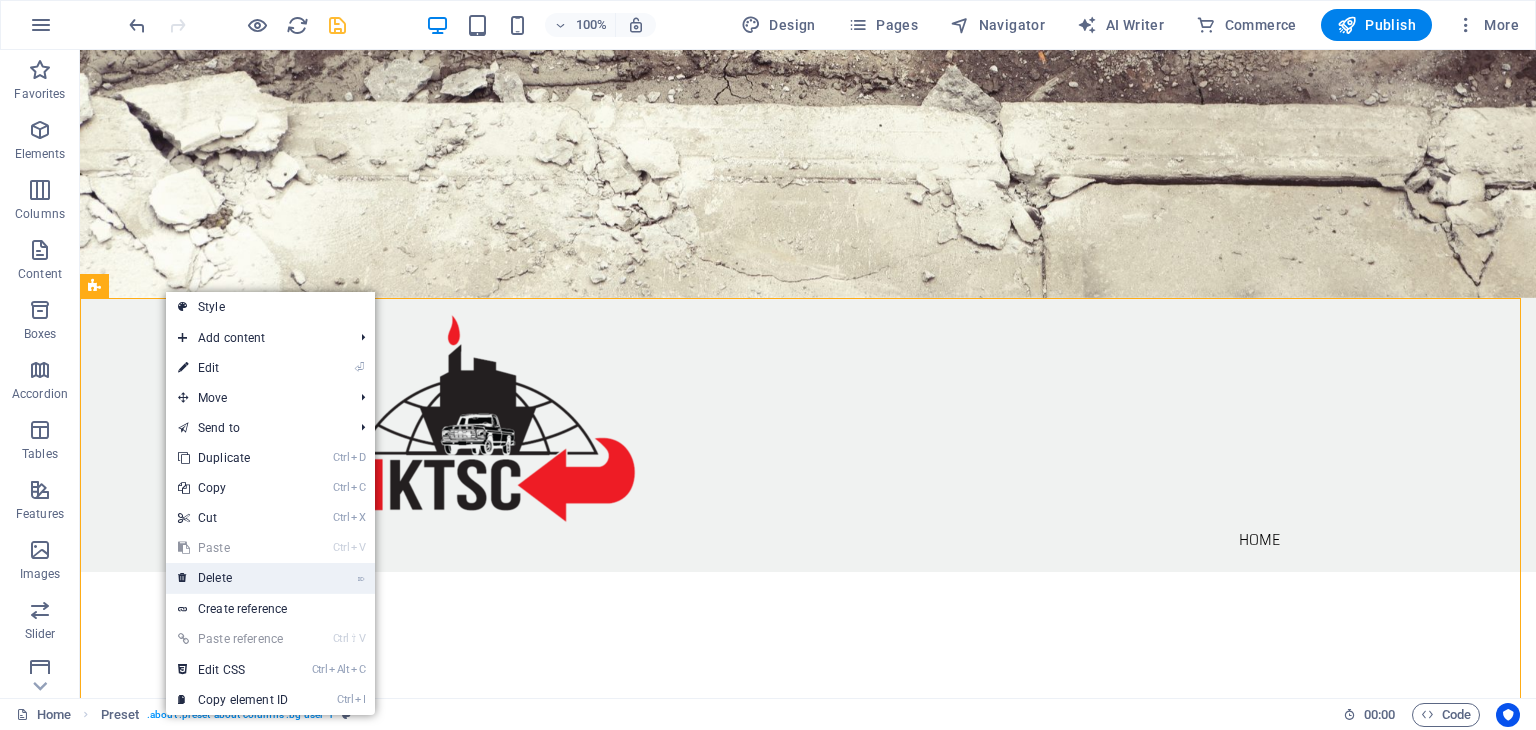 click on "⌦  Delete" at bounding box center (233, 578) 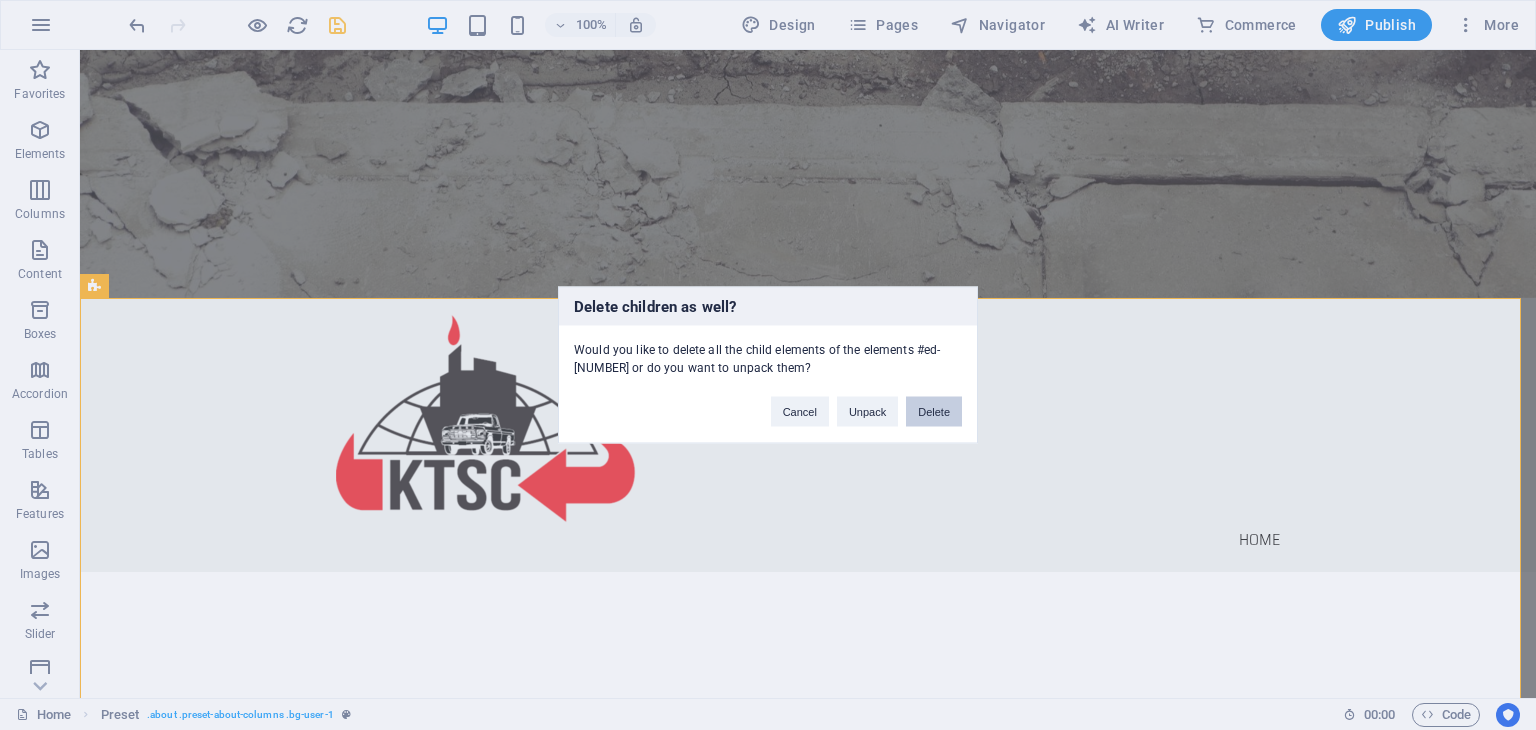 drag, startPoint x: 938, startPoint y: 417, endPoint x: 676, endPoint y: 369, distance: 266.36066 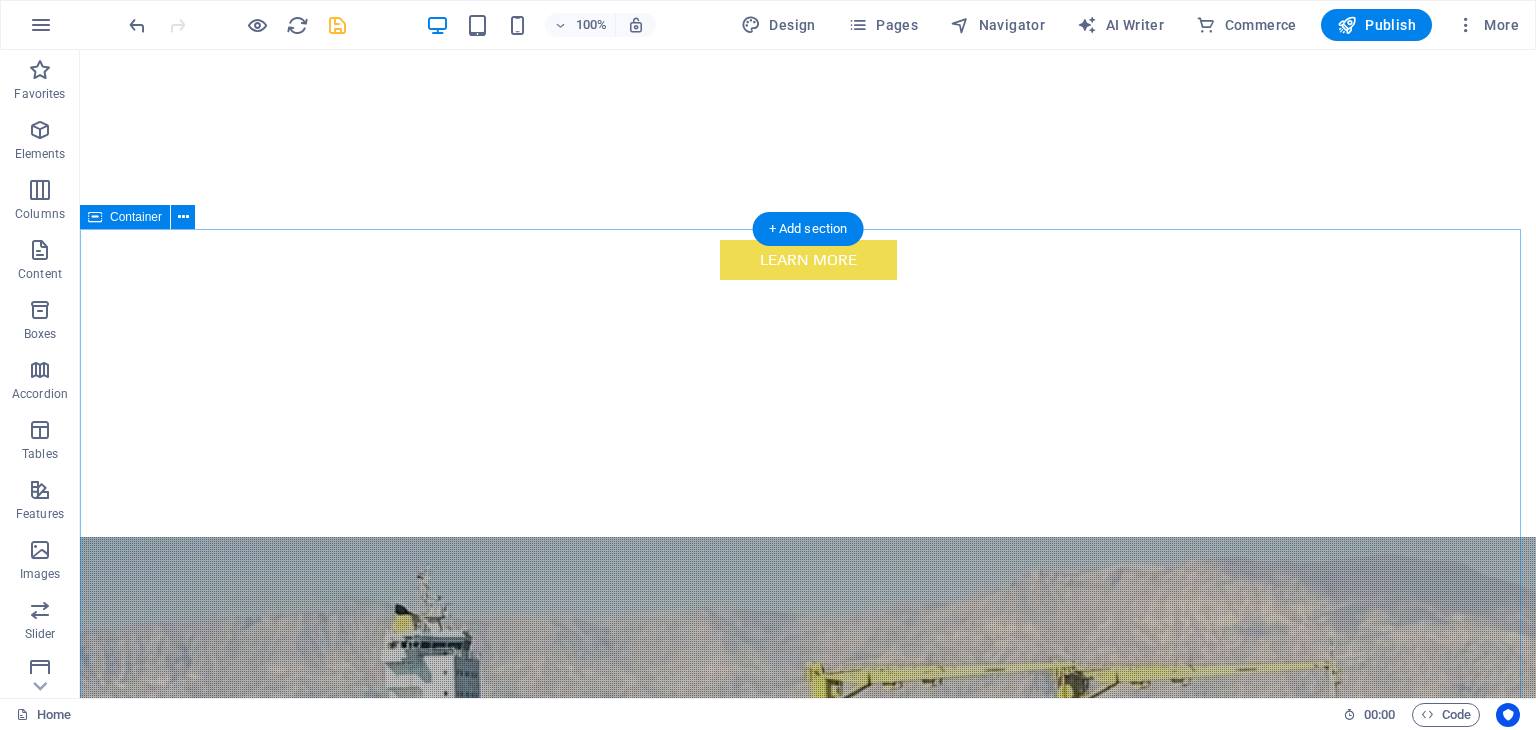 scroll, scrollTop: 1000, scrollLeft: 0, axis: vertical 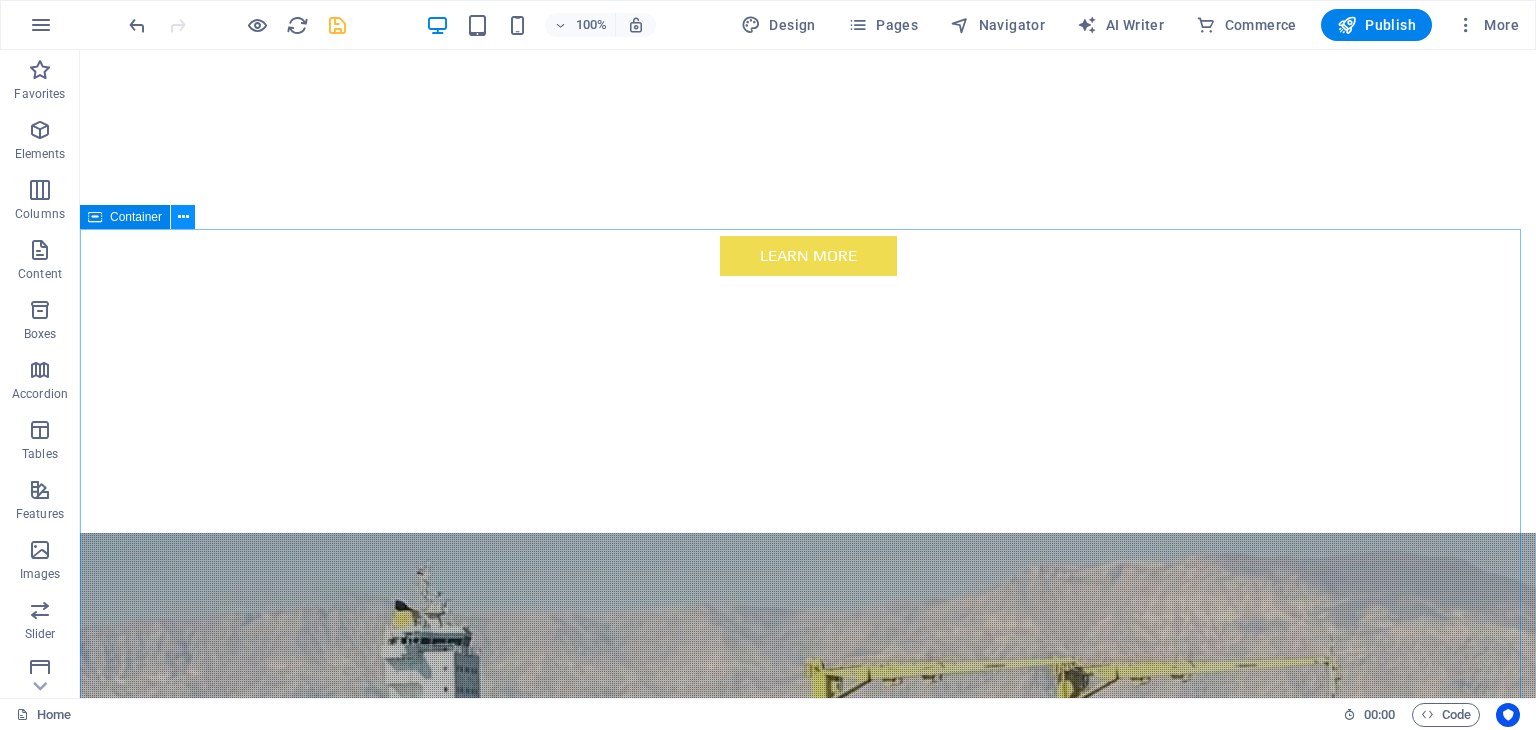 click at bounding box center [183, 217] 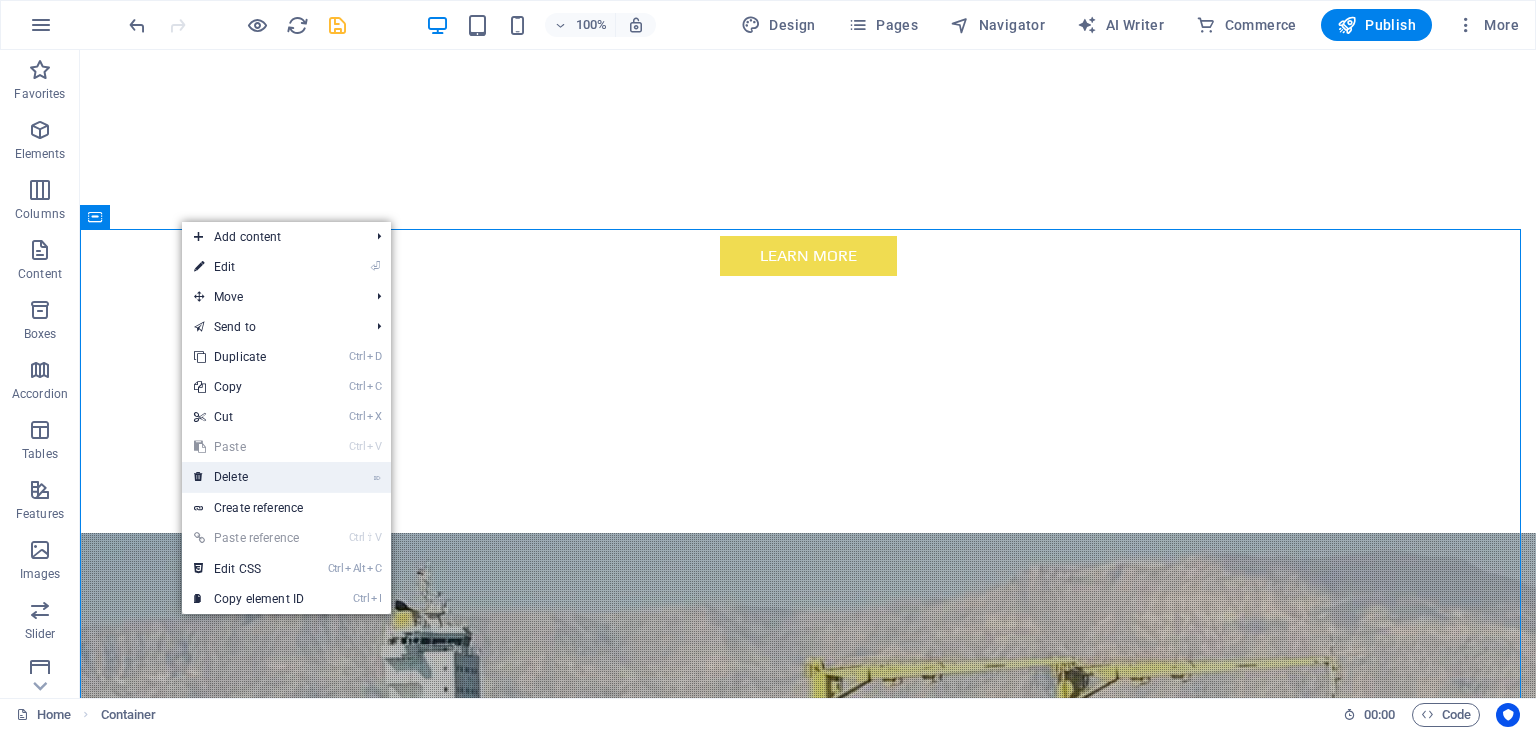 click on "⌦  Delete" at bounding box center (249, 477) 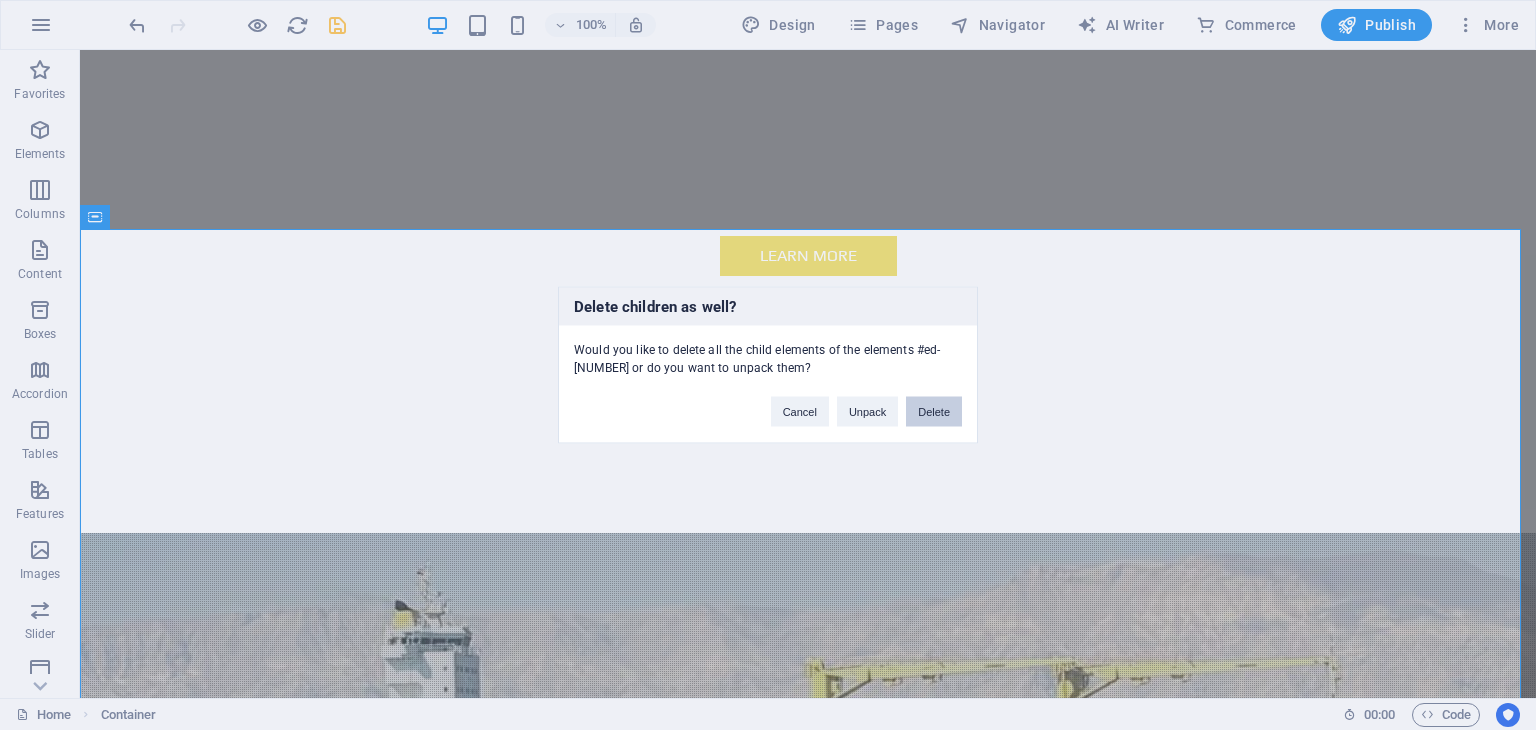 click on "Delete" at bounding box center [934, 412] 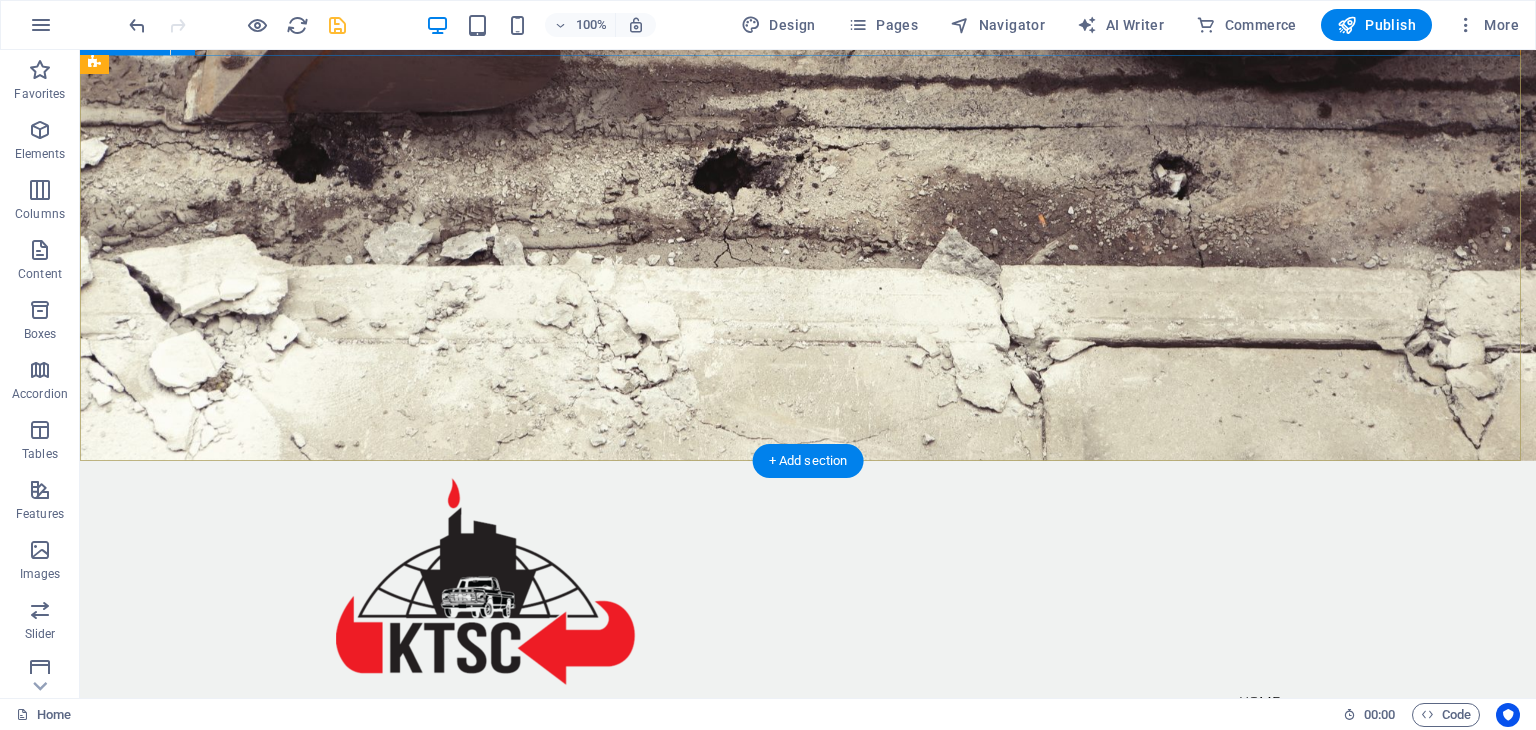 scroll, scrollTop: 236, scrollLeft: 0, axis: vertical 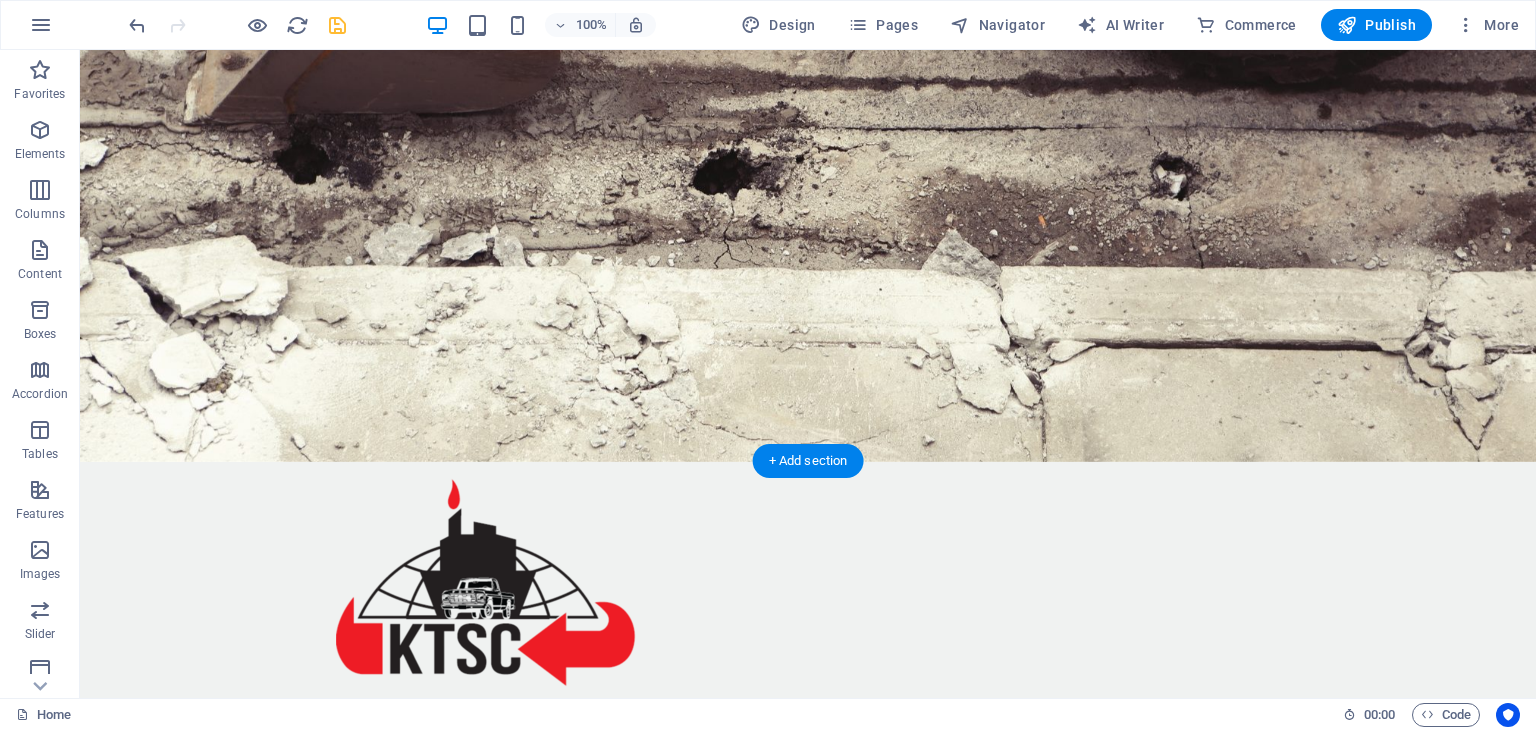 click at bounding box center [808, 1210] 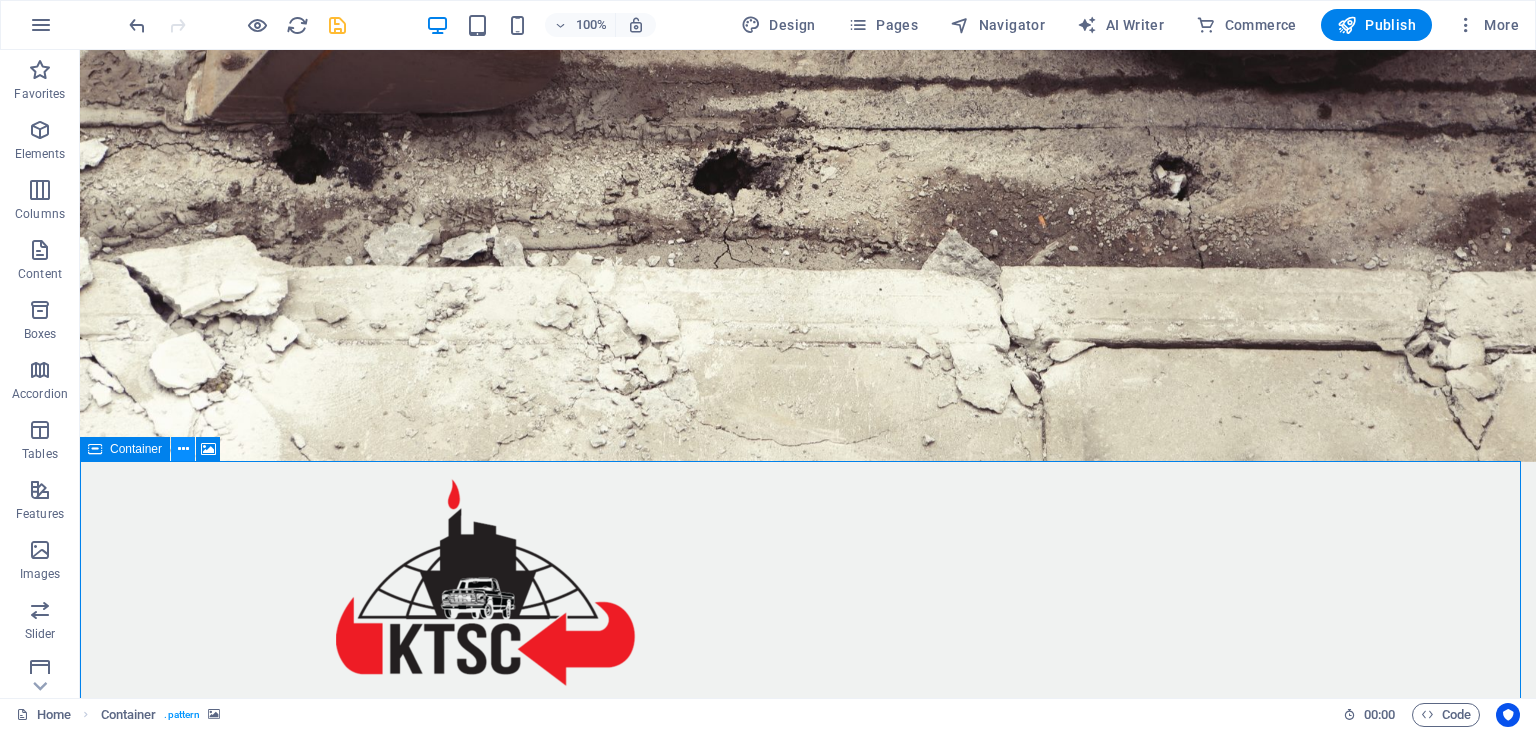 click at bounding box center [183, 449] 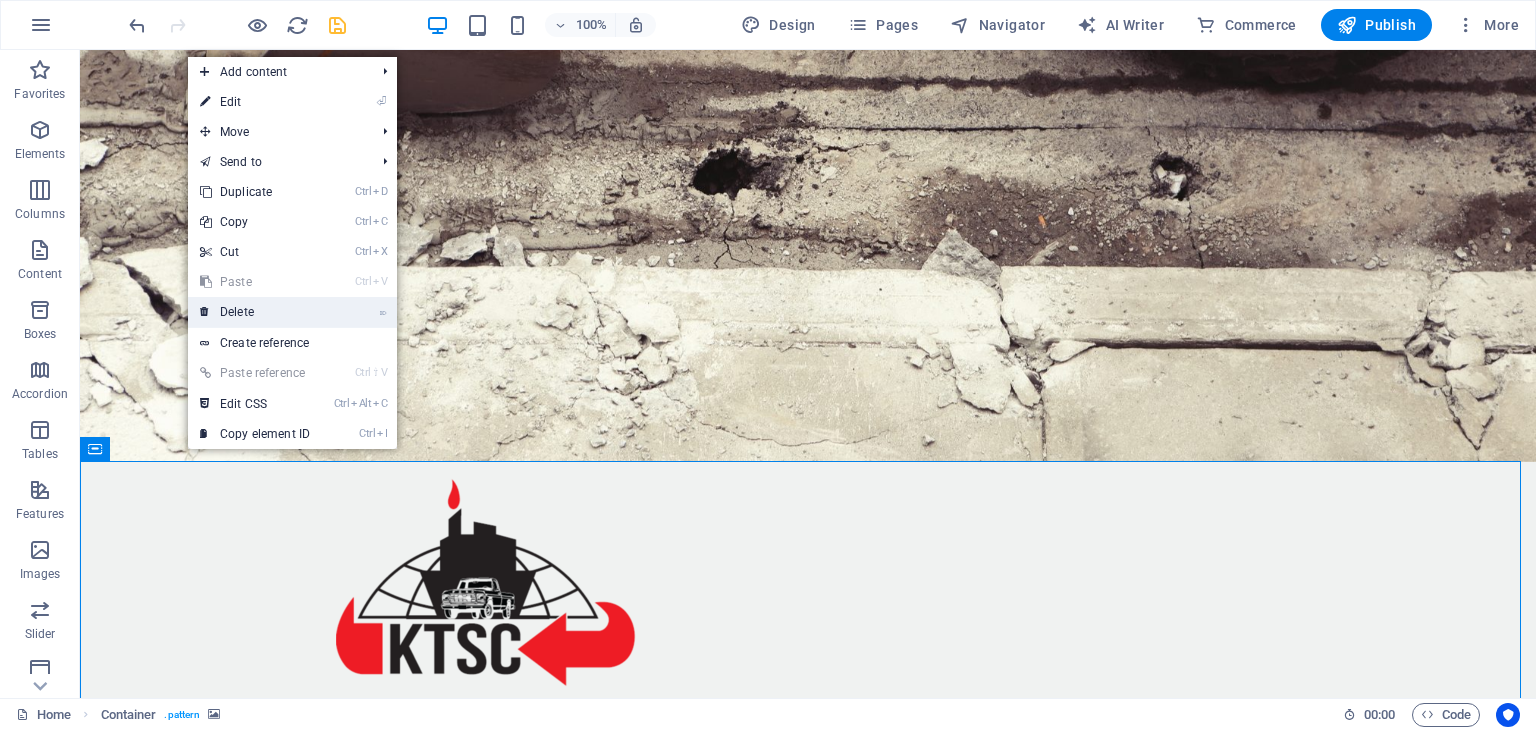 click on "⌦  Delete" at bounding box center (255, 312) 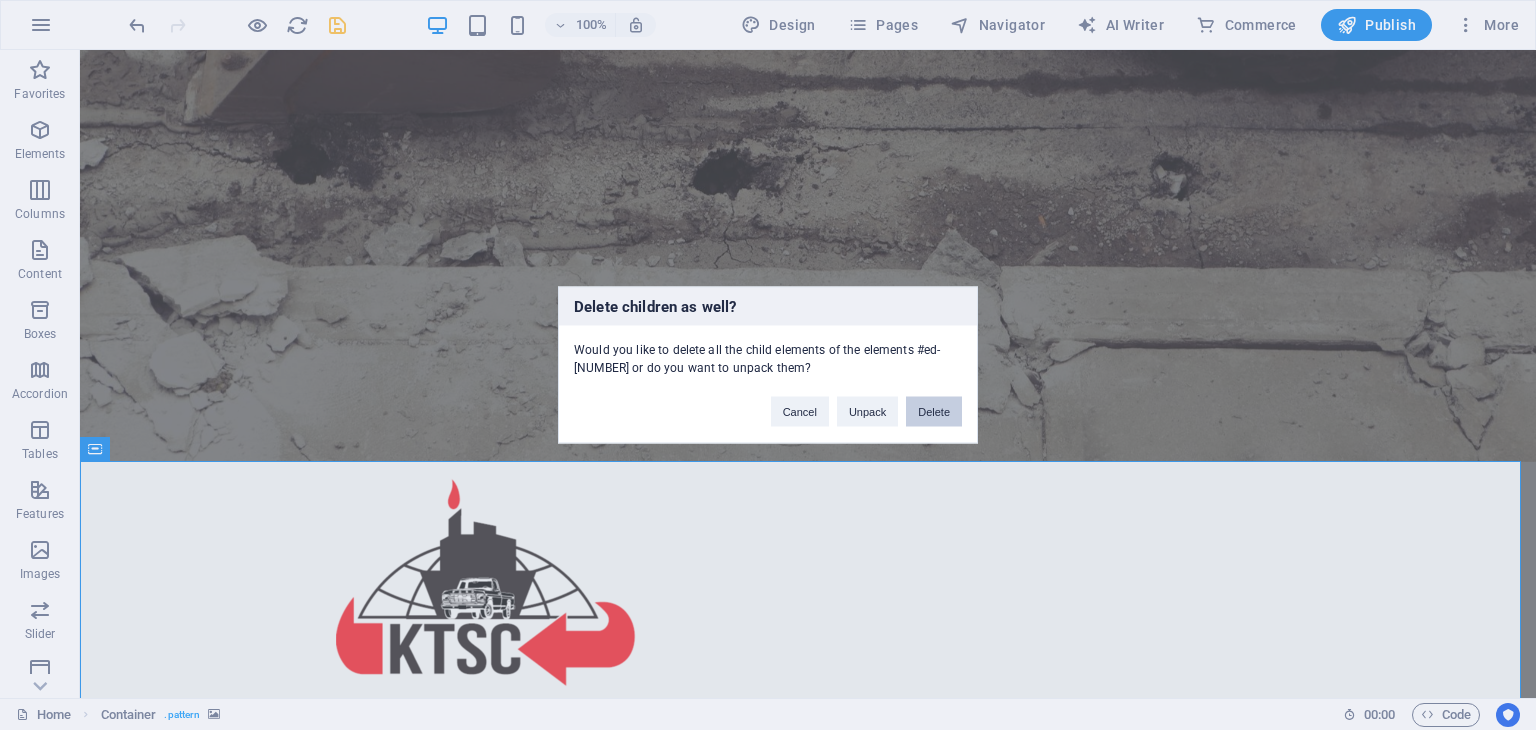 click on "Delete" at bounding box center (934, 412) 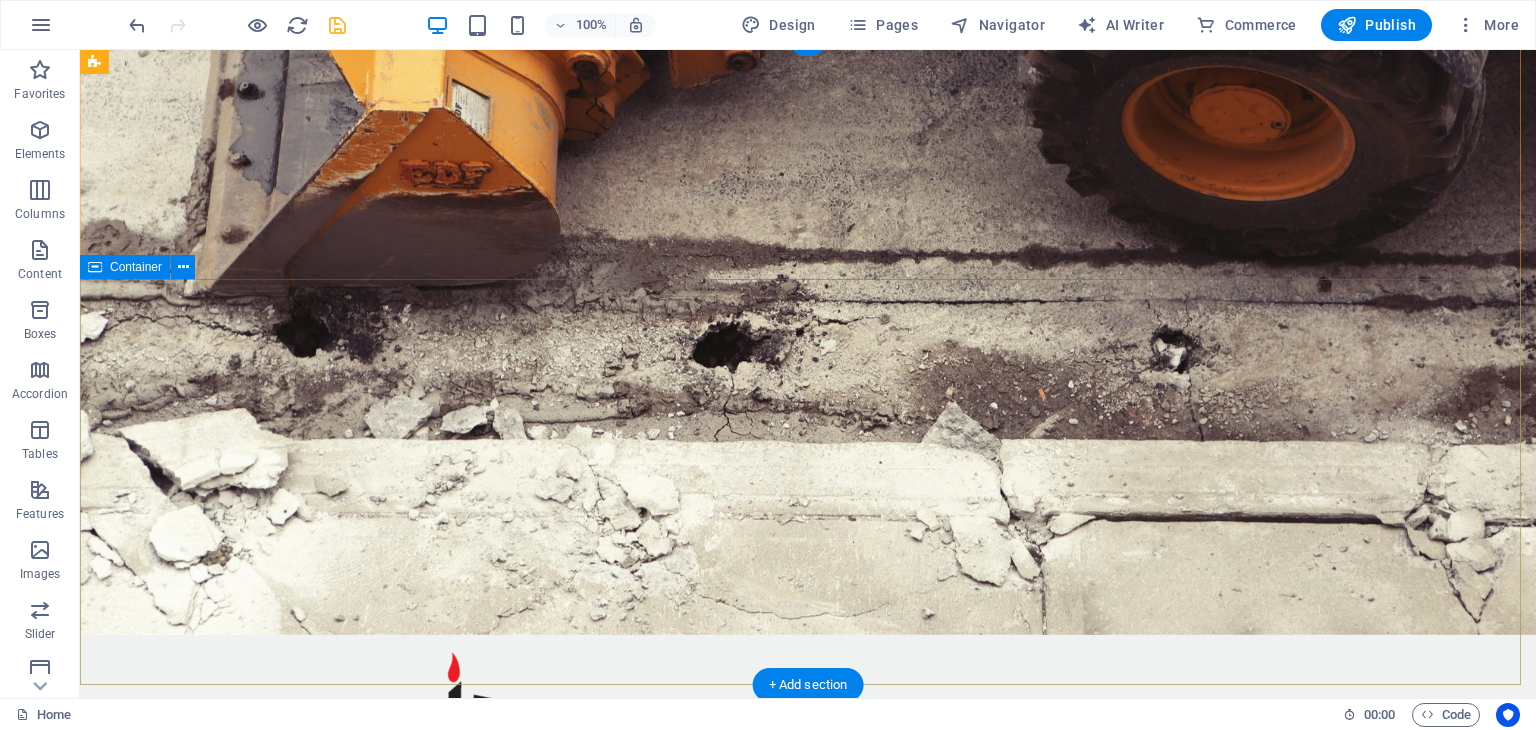 scroll, scrollTop: 0, scrollLeft: 0, axis: both 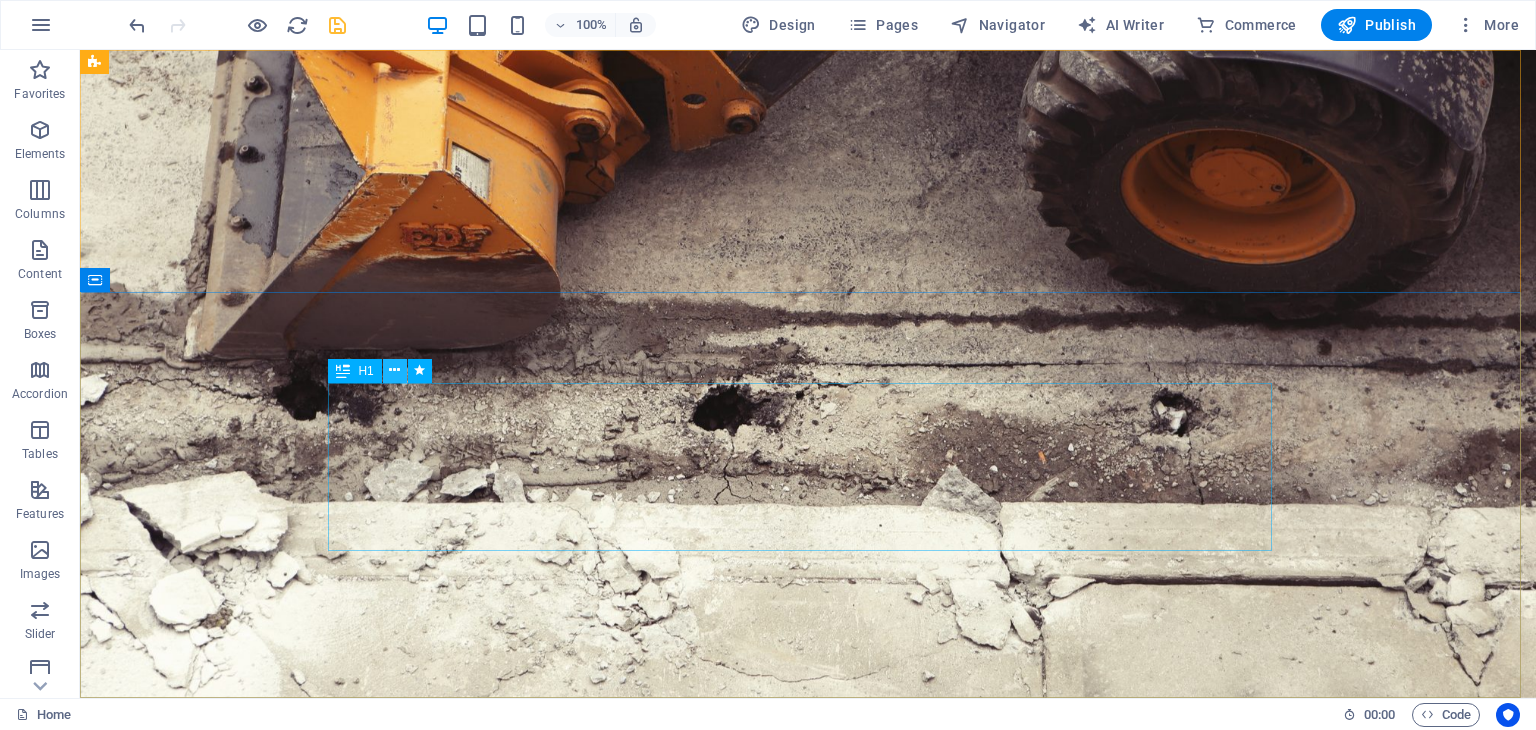 click at bounding box center [394, 370] 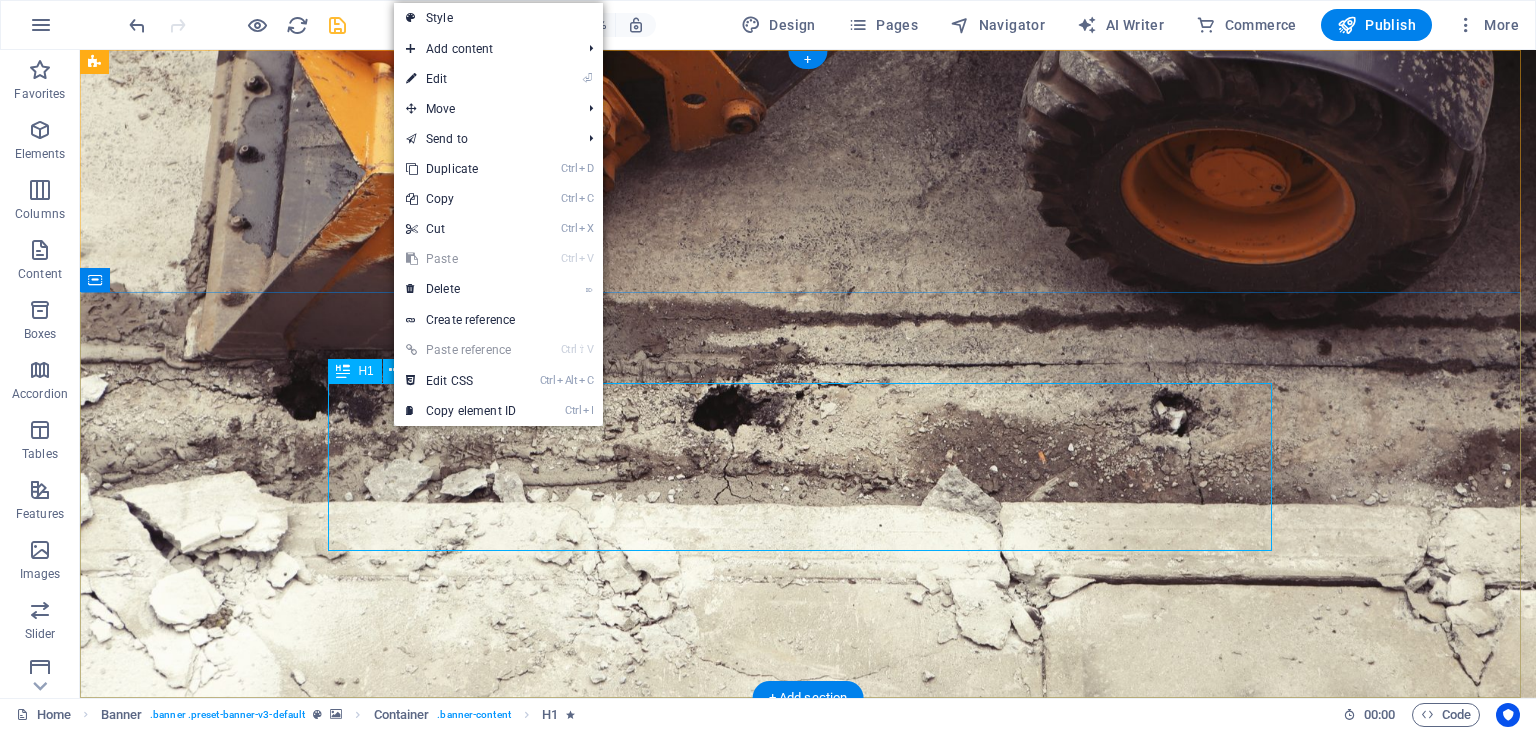 click on "Stay Tuned" at bounding box center [808, 1136] 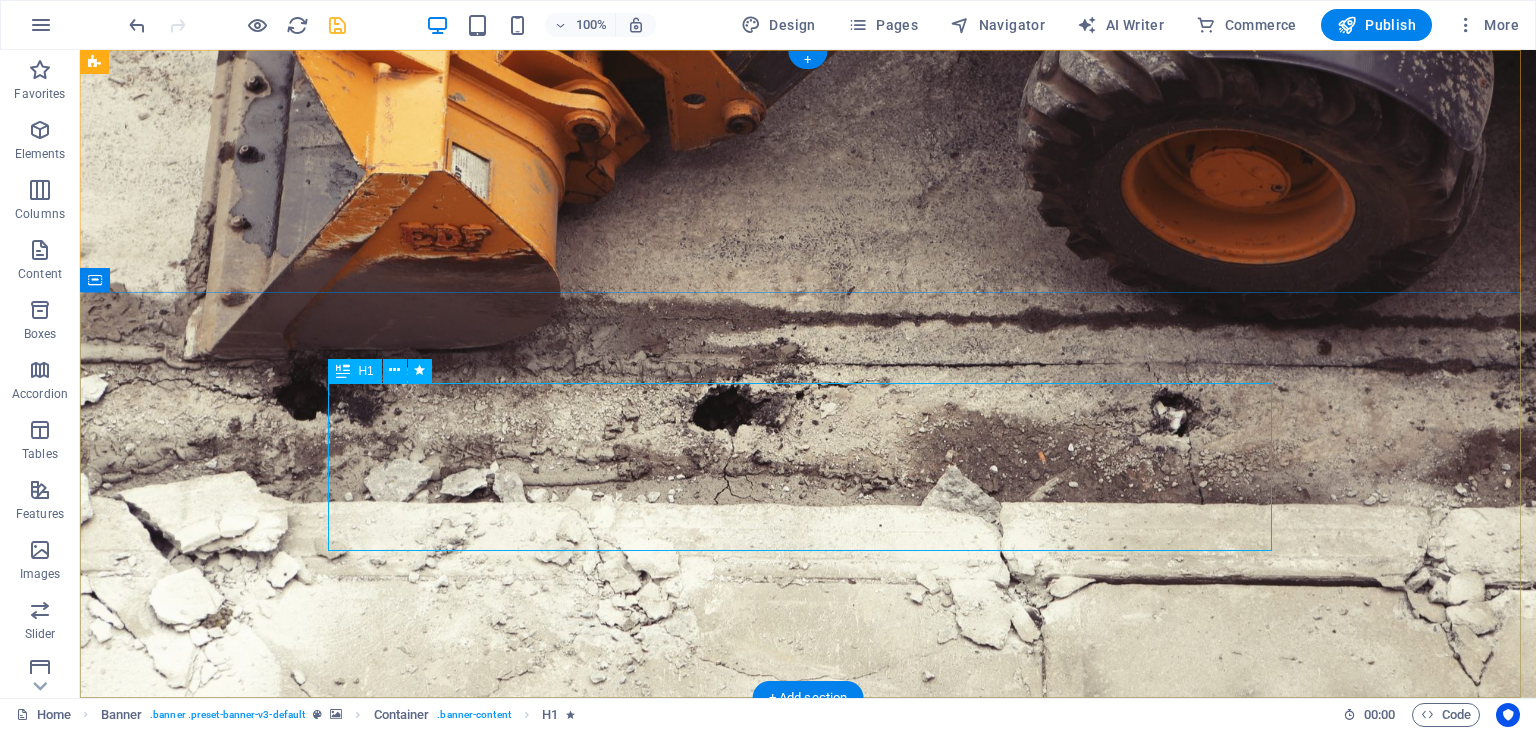 click on "Stay Tuned" at bounding box center (808, 1136) 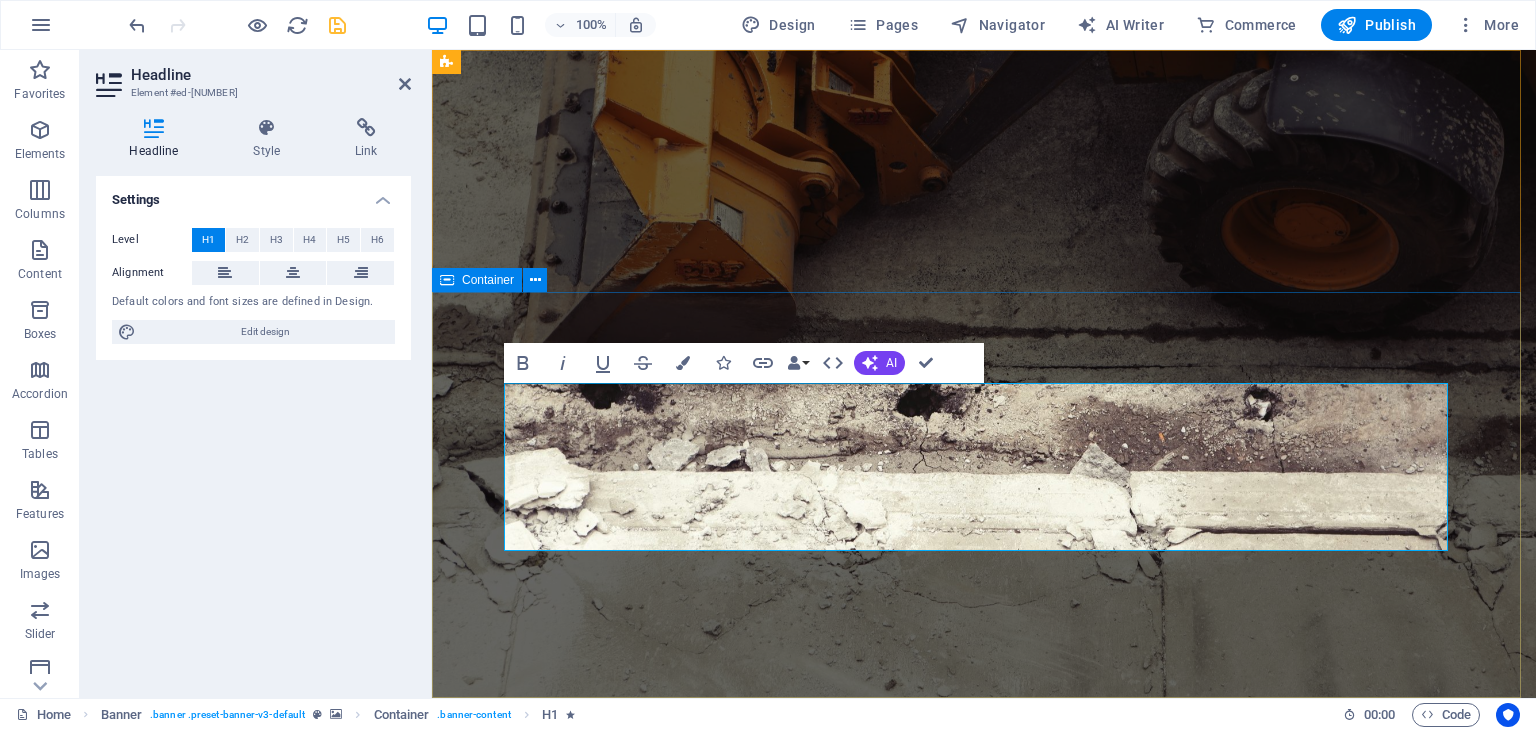 click on "Stay Tuned Learn more" at bounding box center (984, 1164) 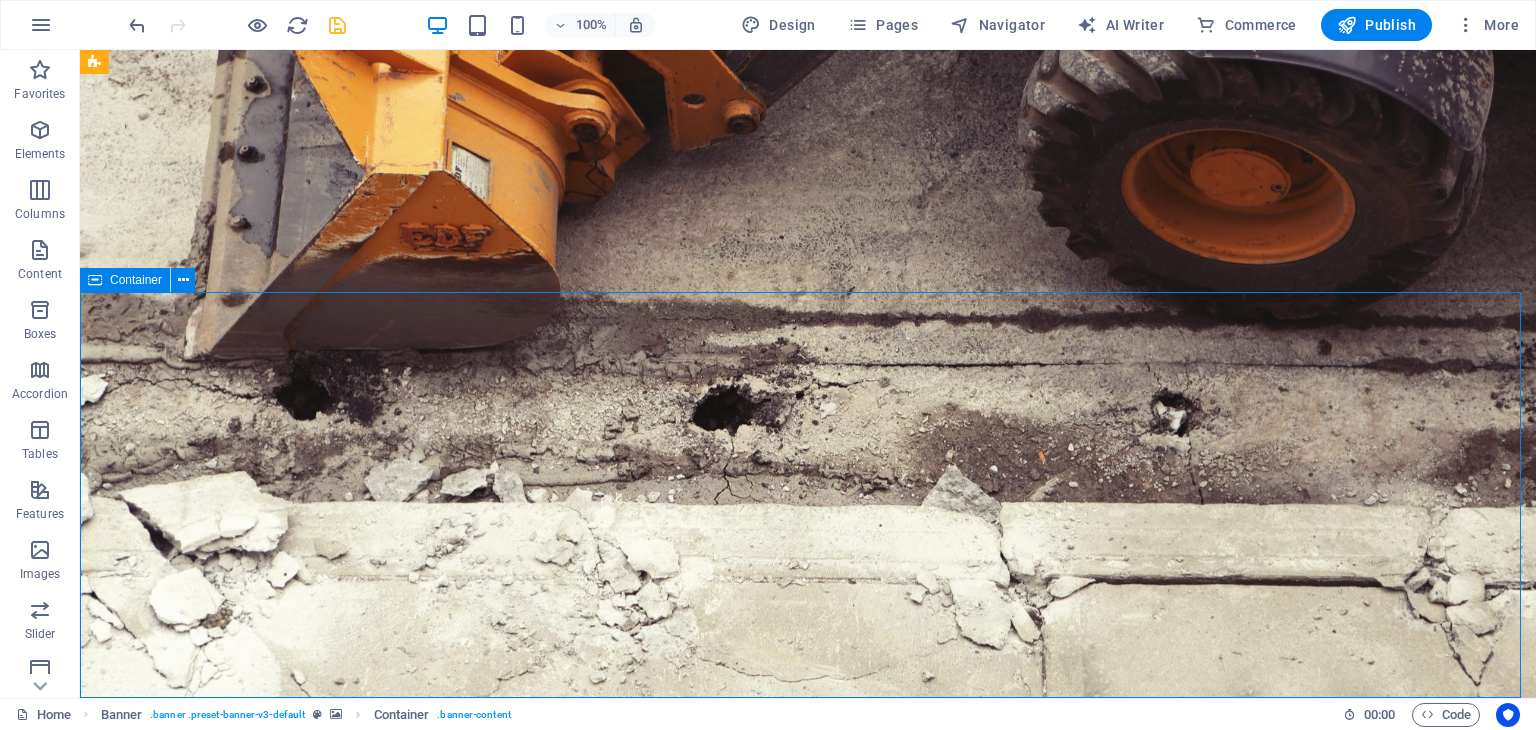 click on "Stay Tuned Learn more" at bounding box center (808, 1164) 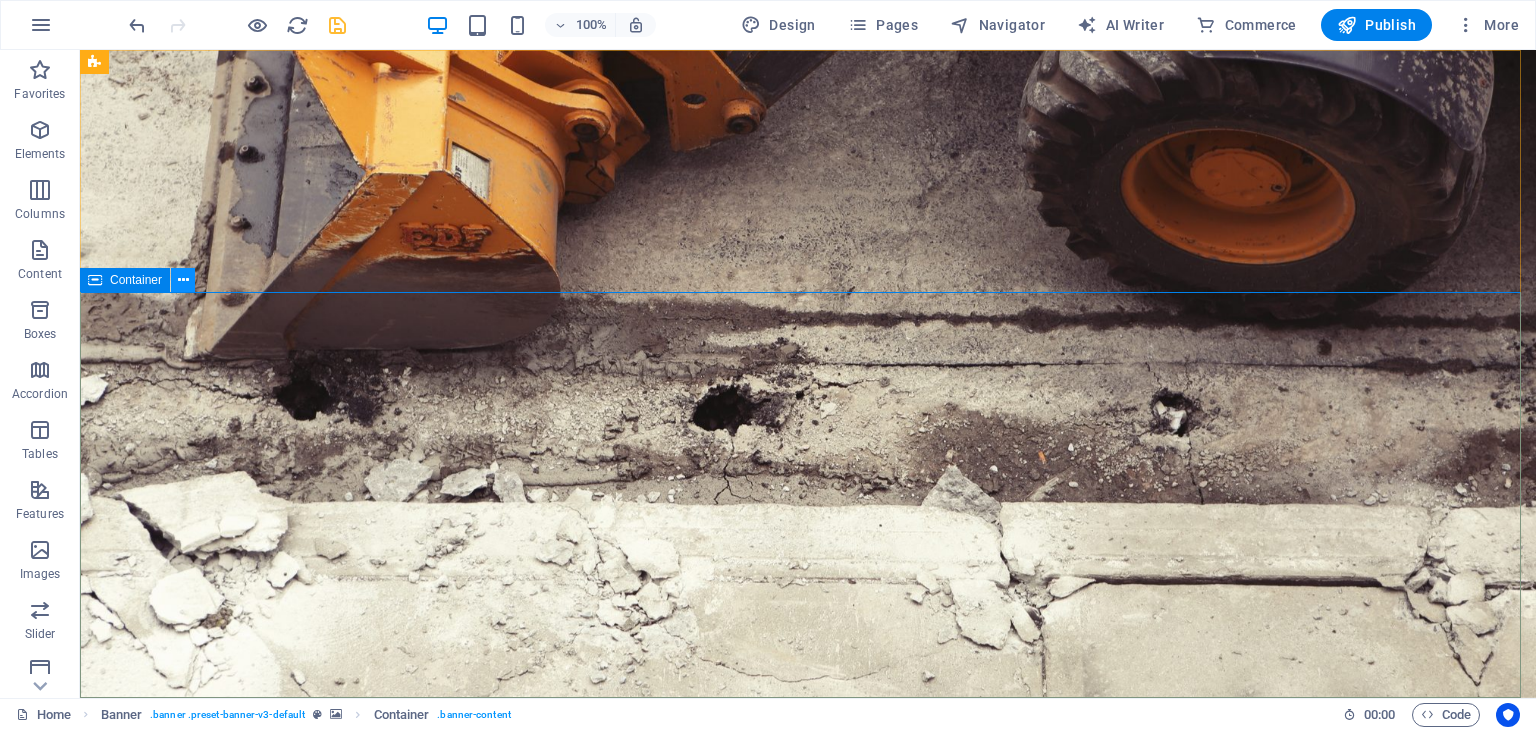 click at bounding box center [183, 280] 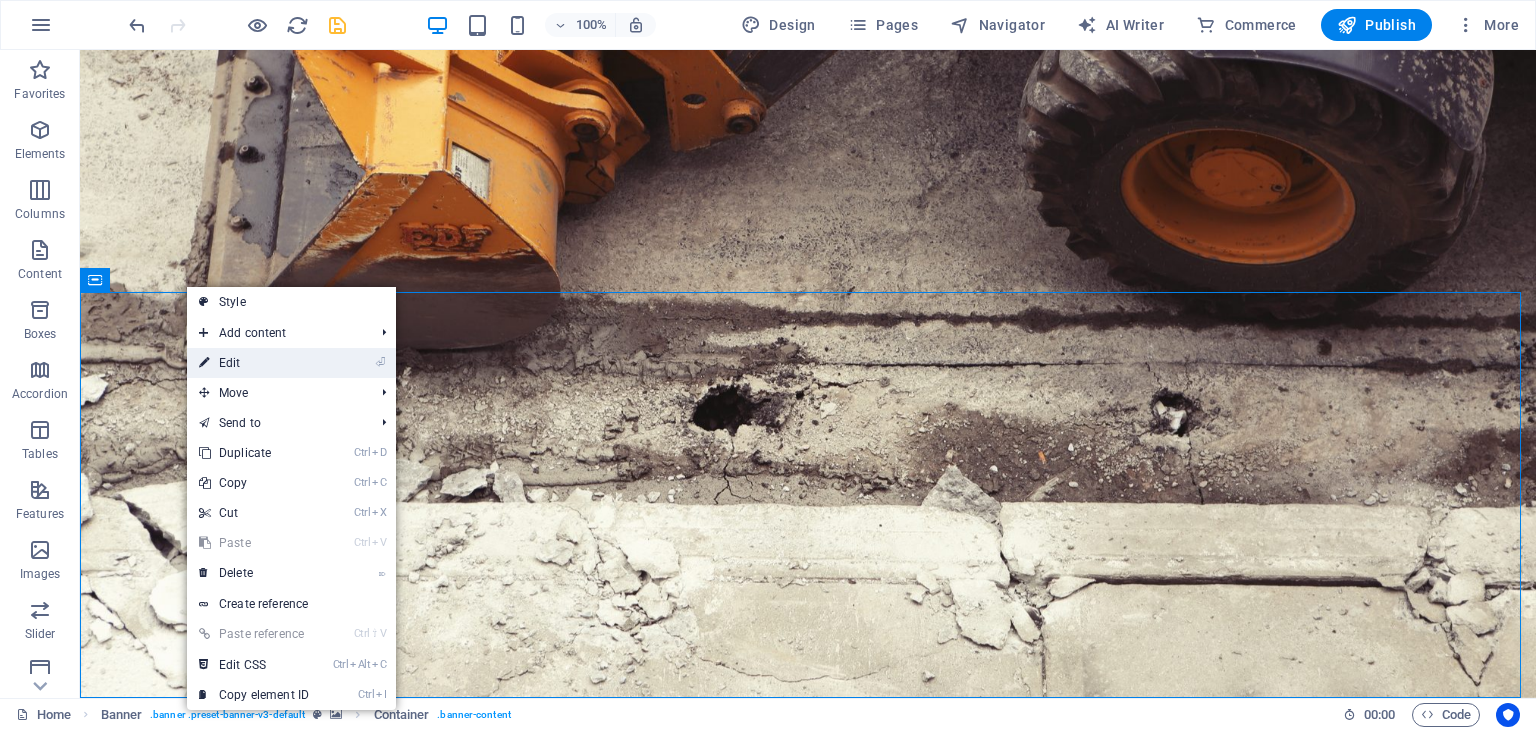 click on "⏎  Edit" at bounding box center [254, 363] 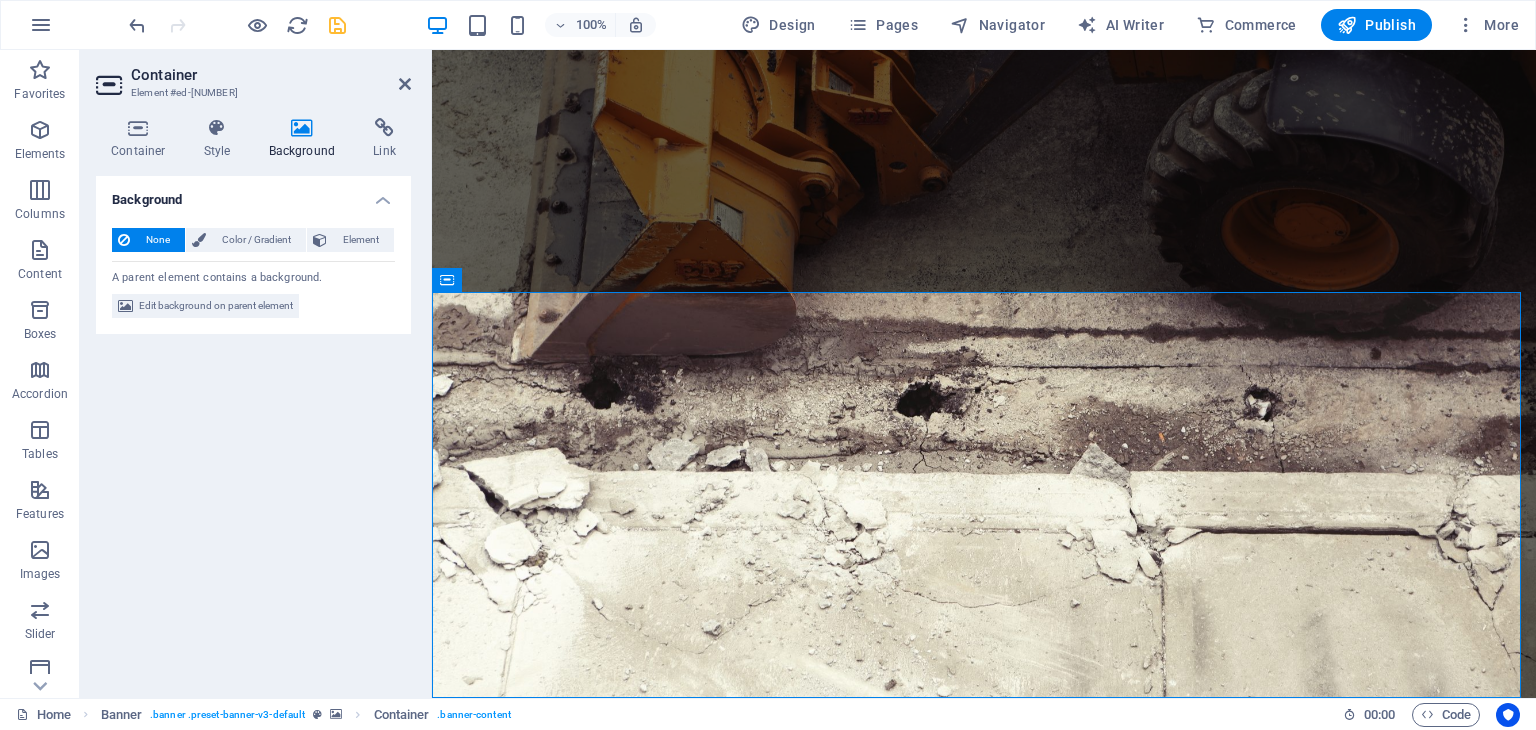 click on "Background" at bounding box center [306, 139] 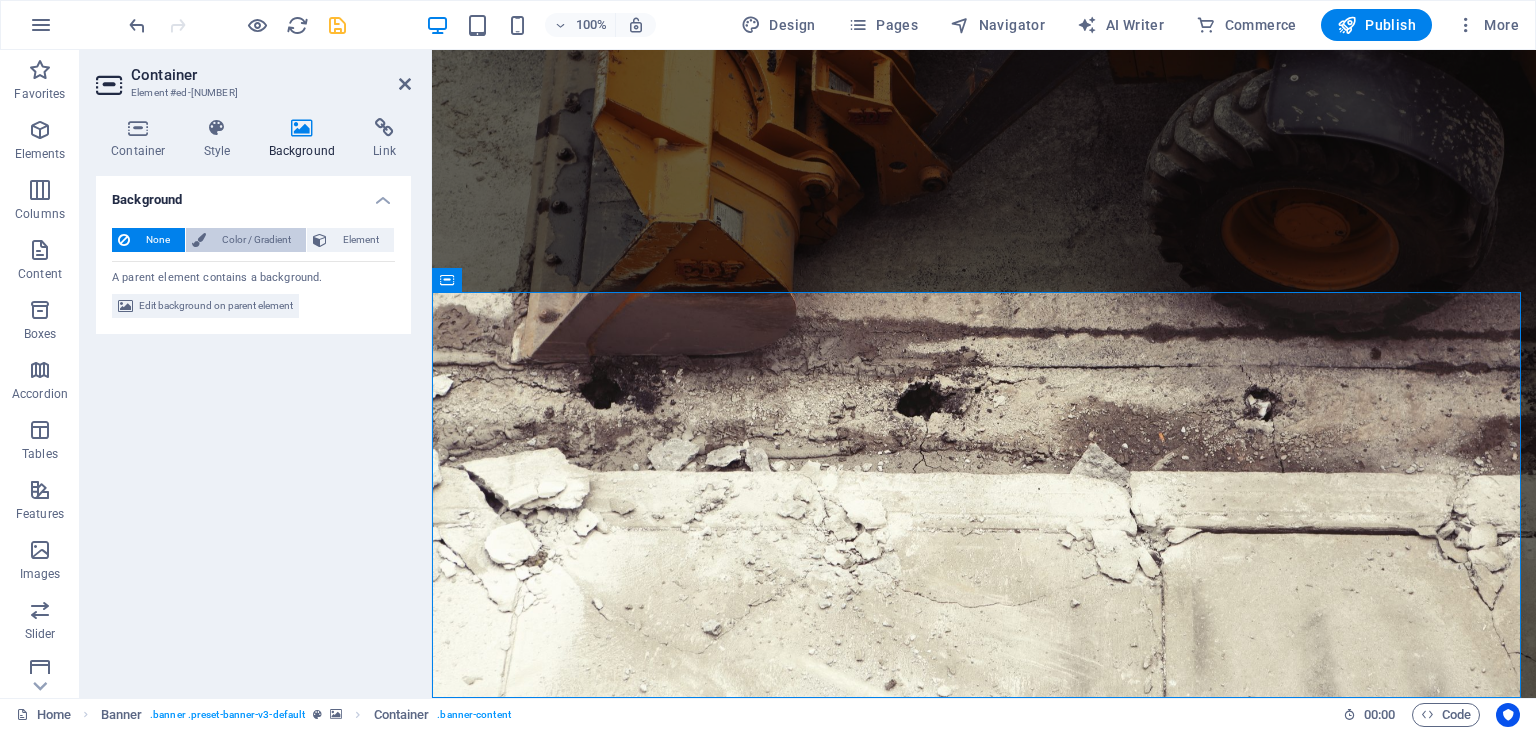 click on "Color / Gradient" at bounding box center [256, 240] 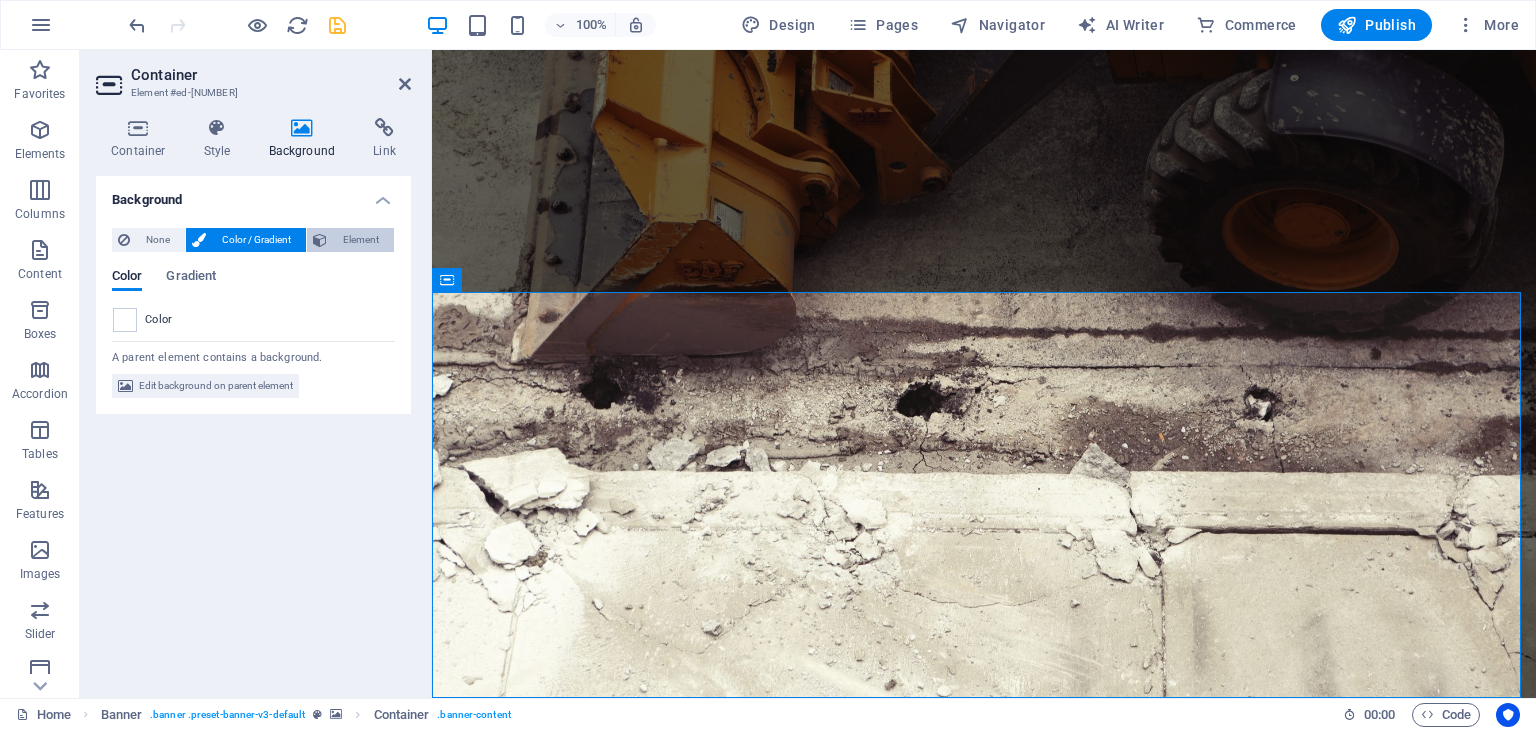 click at bounding box center [320, 240] 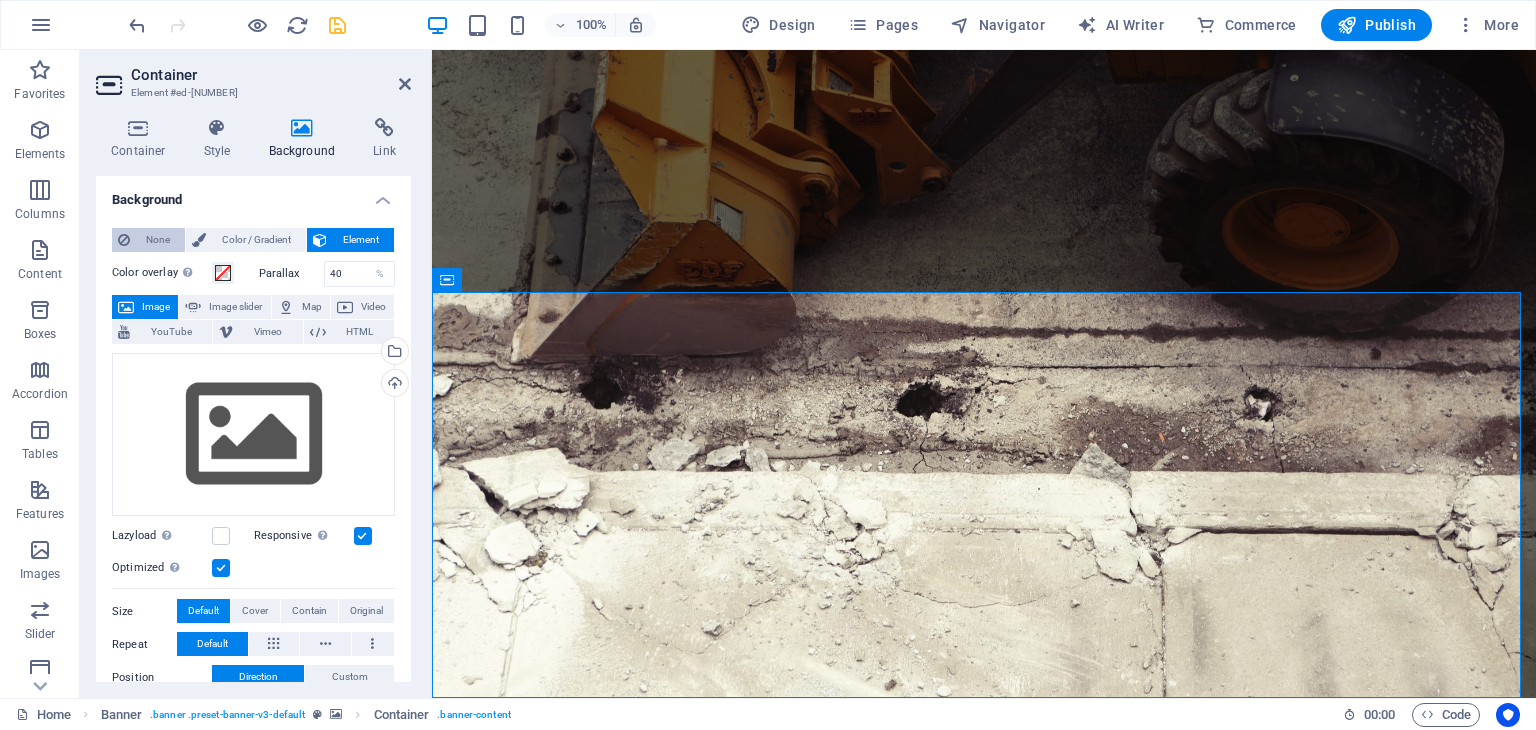 click on "None" at bounding box center (157, 240) 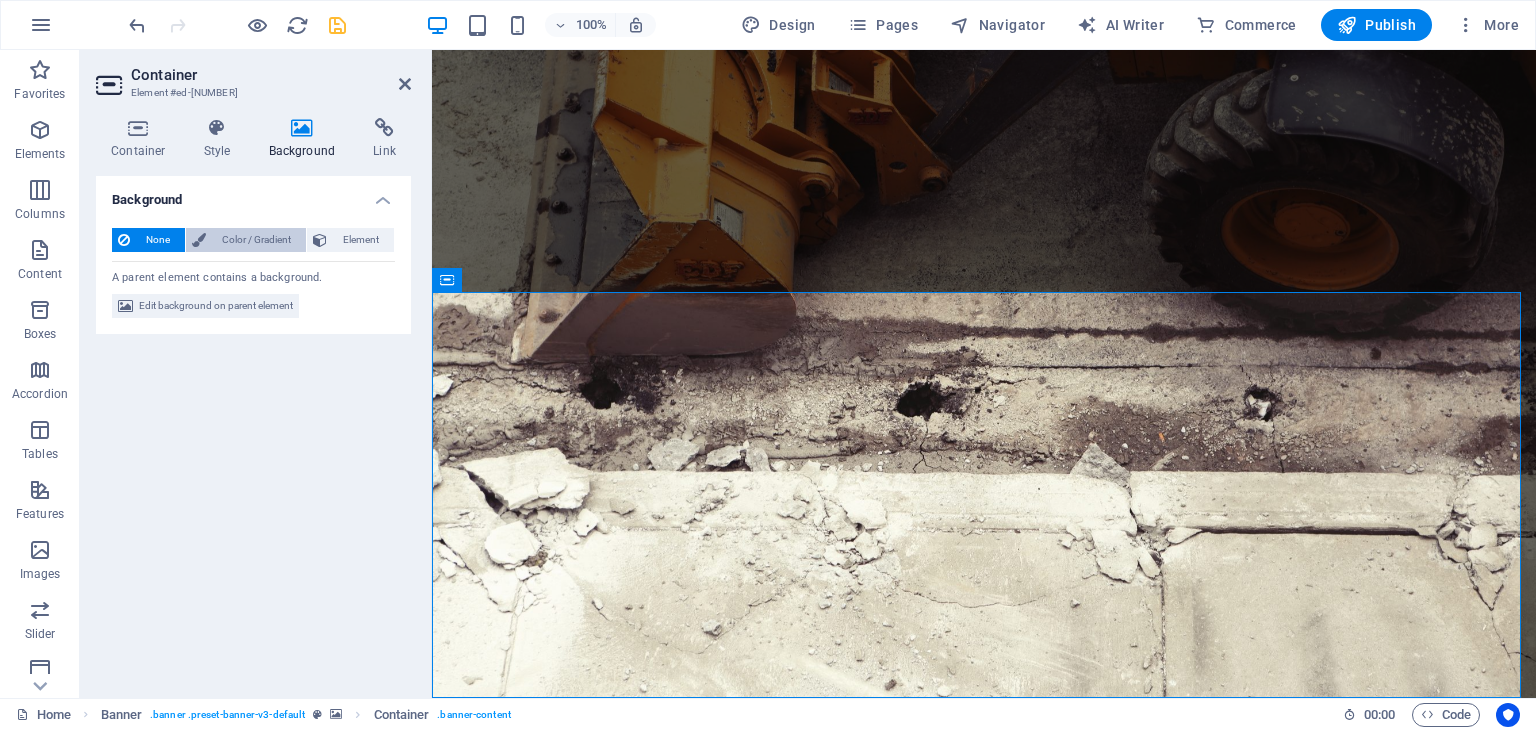 click on "Color / Gradient" at bounding box center [256, 240] 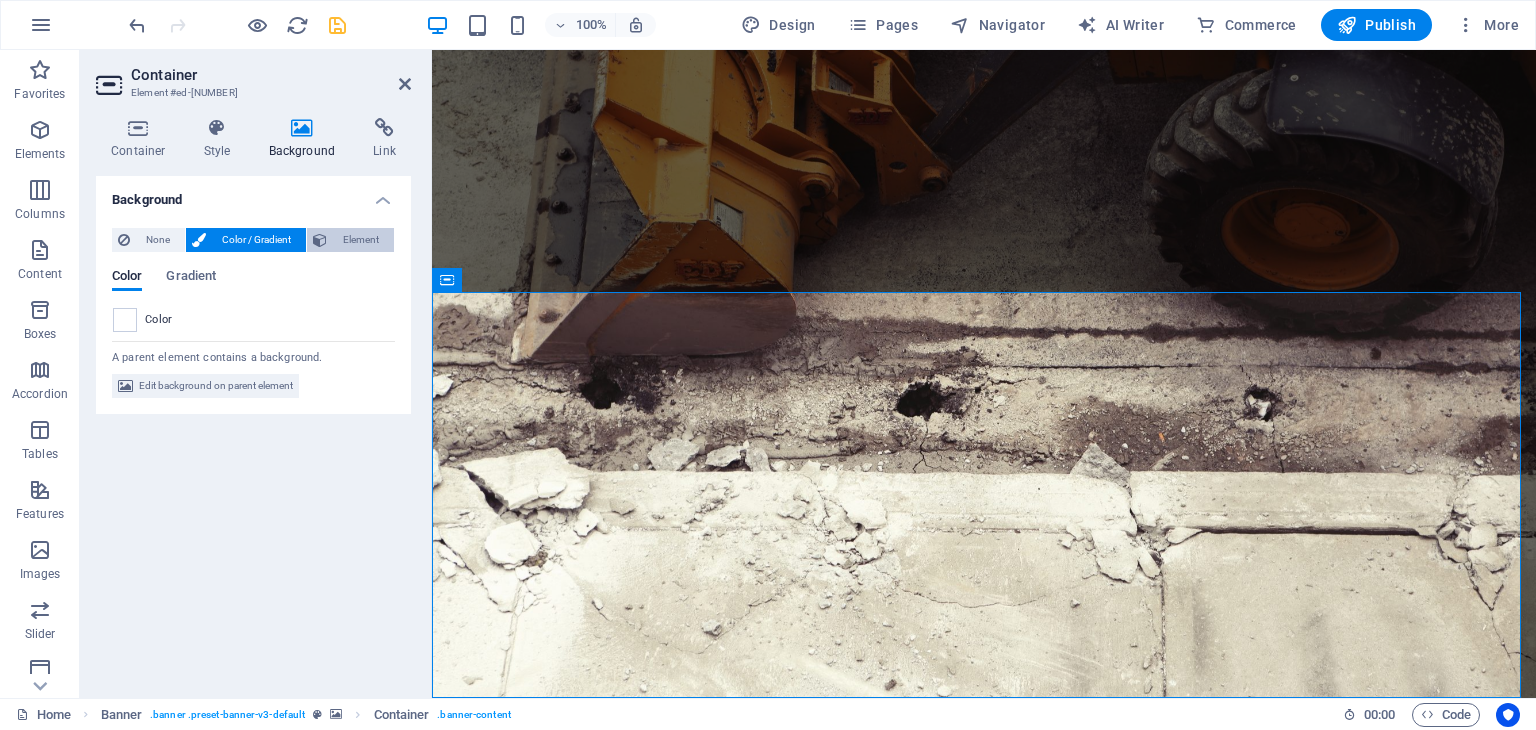 click on "Element" at bounding box center [360, 240] 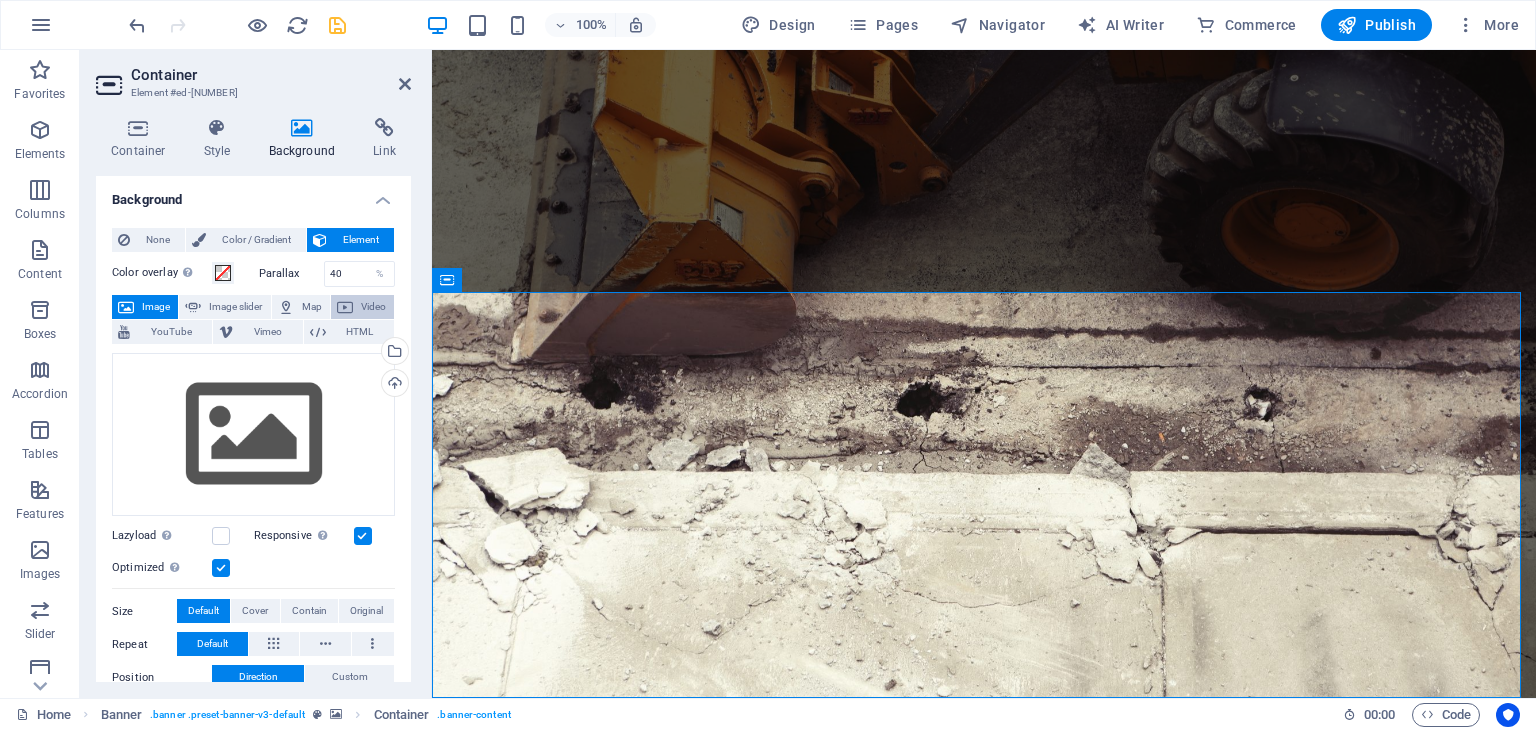 click on "Video" at bounding box center [373, 307] 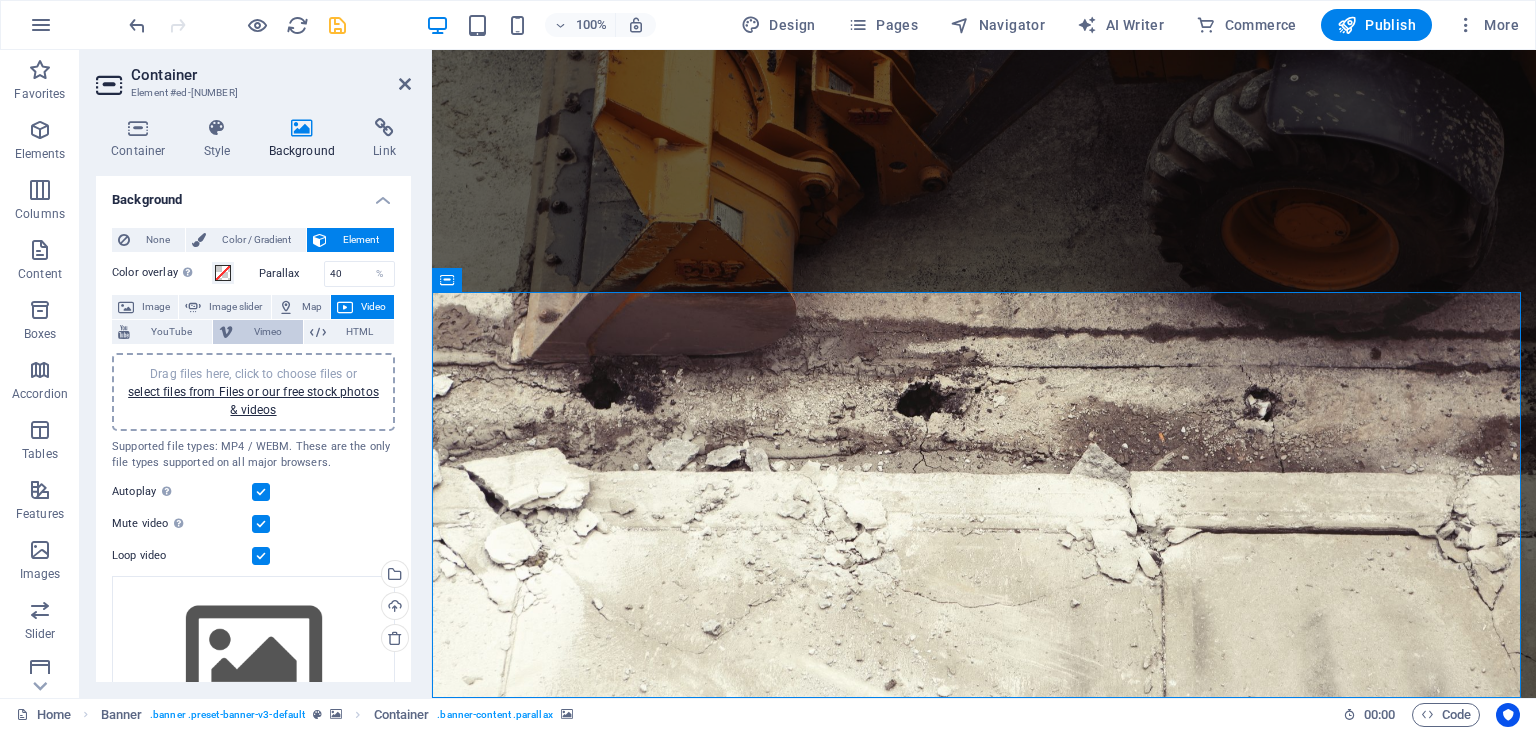 click on "Vimeo" at bounding box center [267, 332] 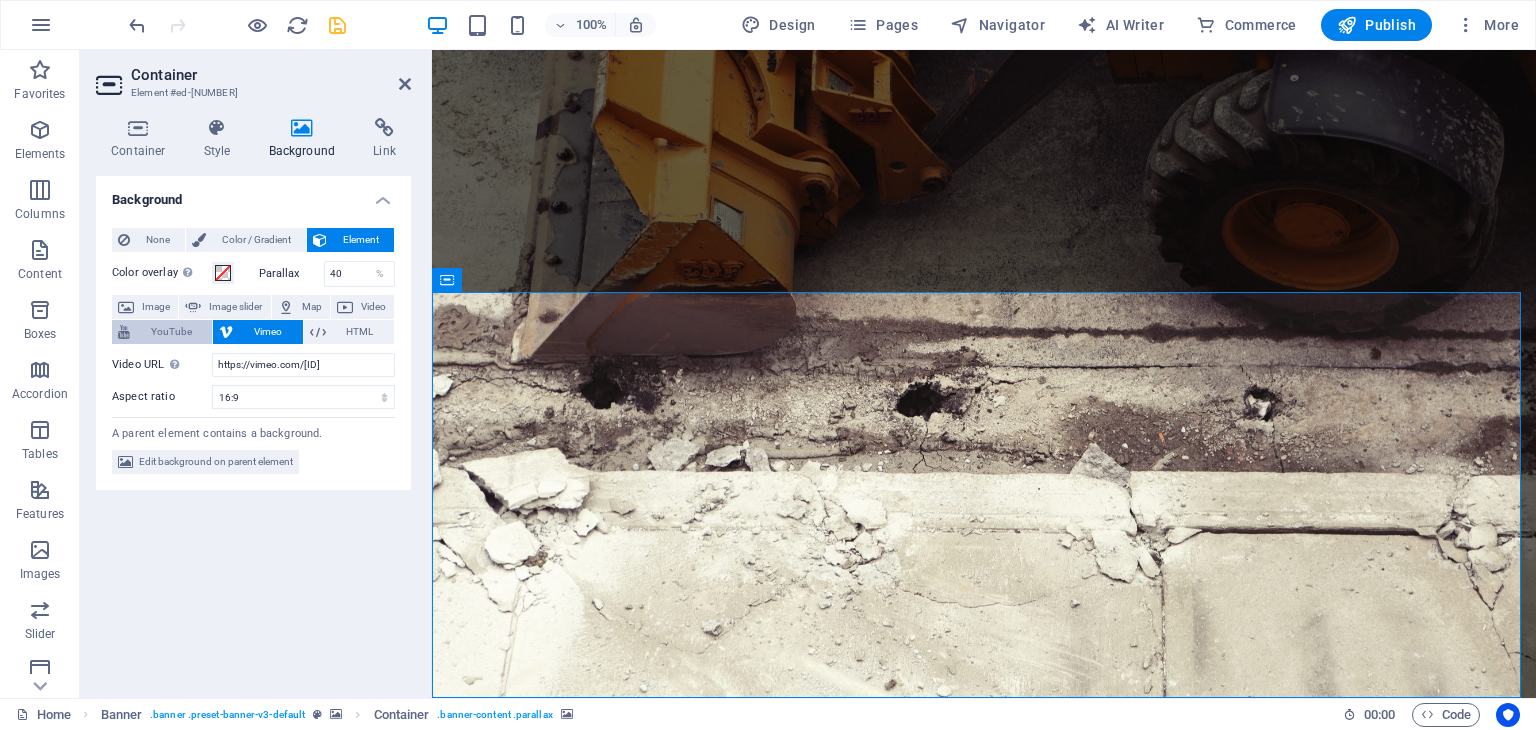 click on "YouTube" at bounding box center (171, 332) 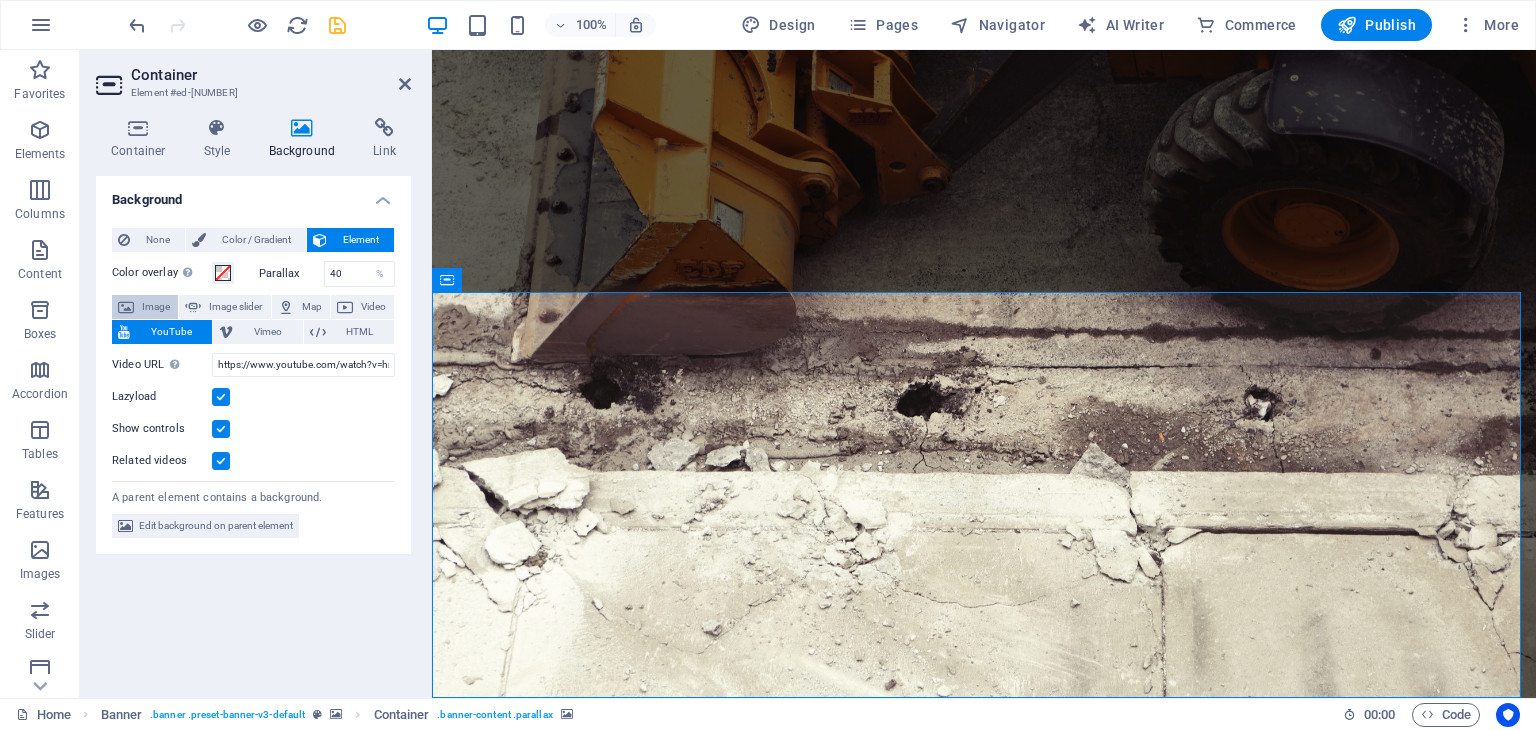 click on "Image" at bounding box center (156, 307) 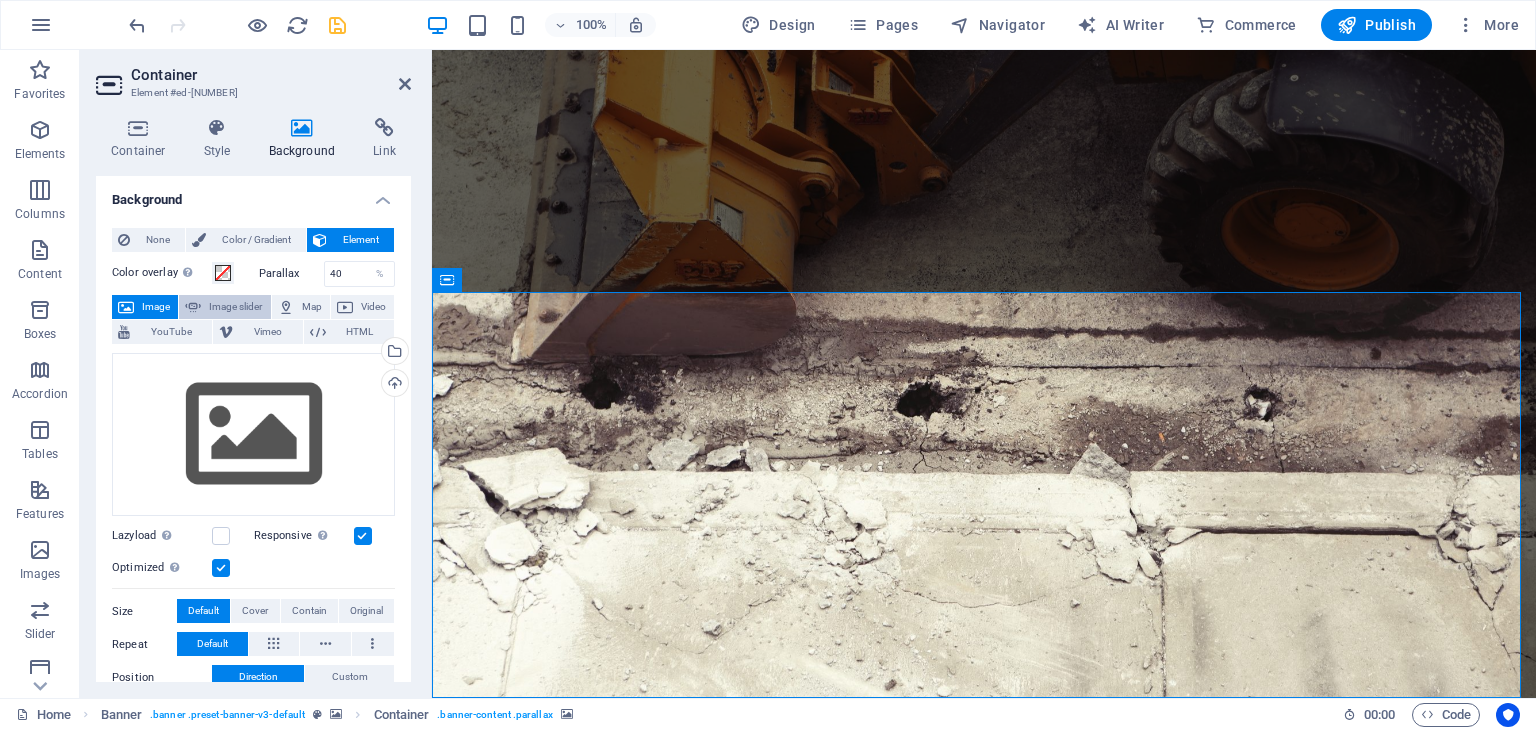 click on "Image slider" at bounding box center [235, 307] 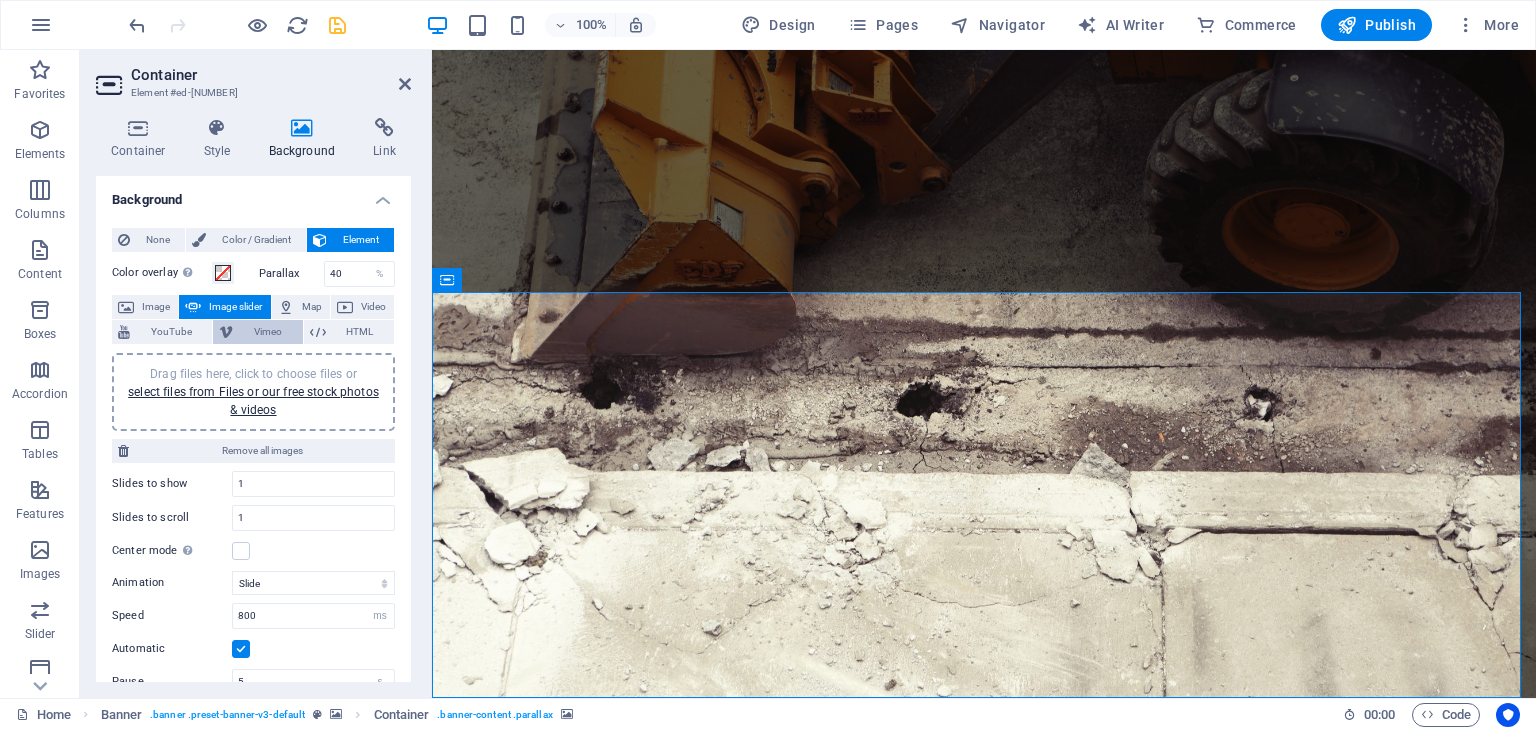 click on "Vimeo" at bounding box center (267, 332) 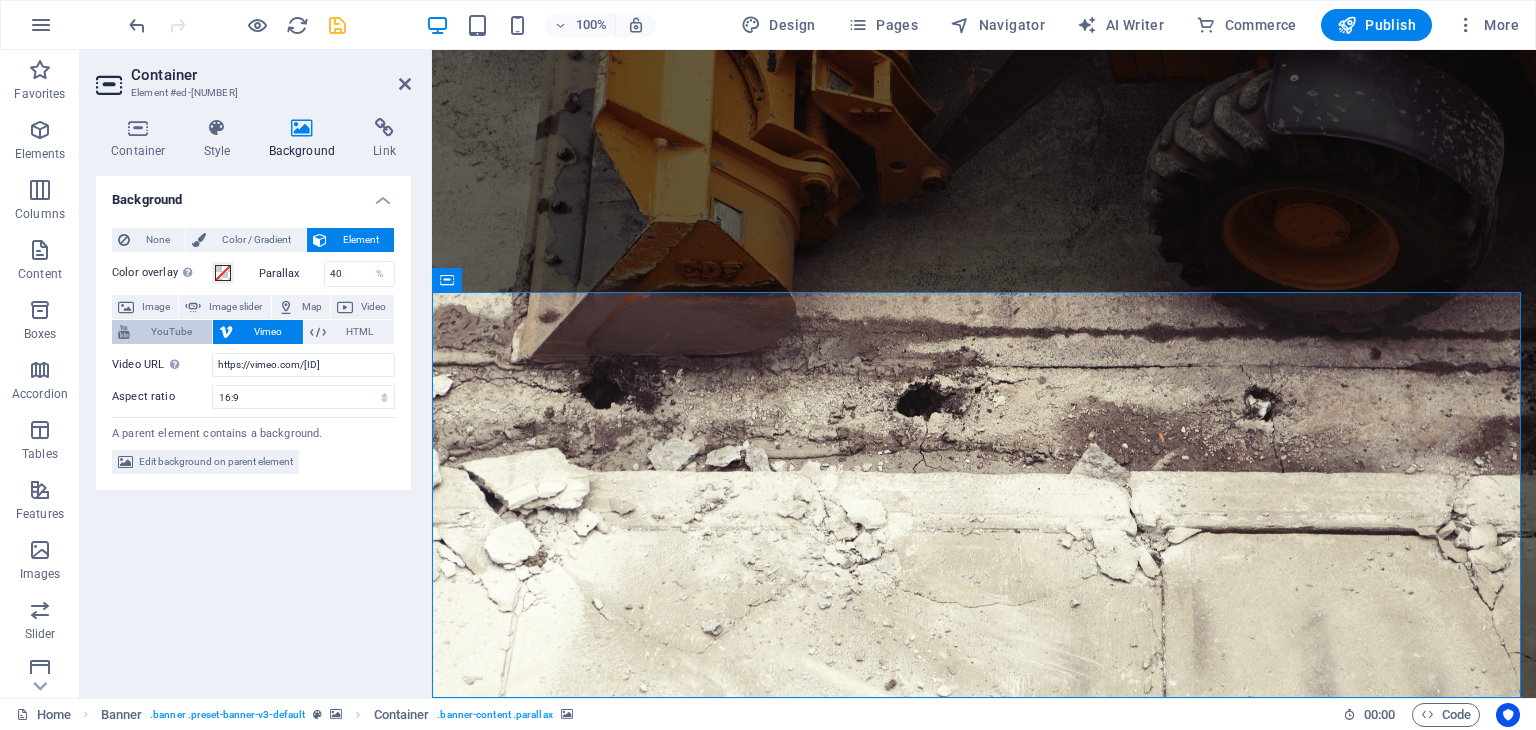 click on "YouTube" at bounding box center [171, 332] 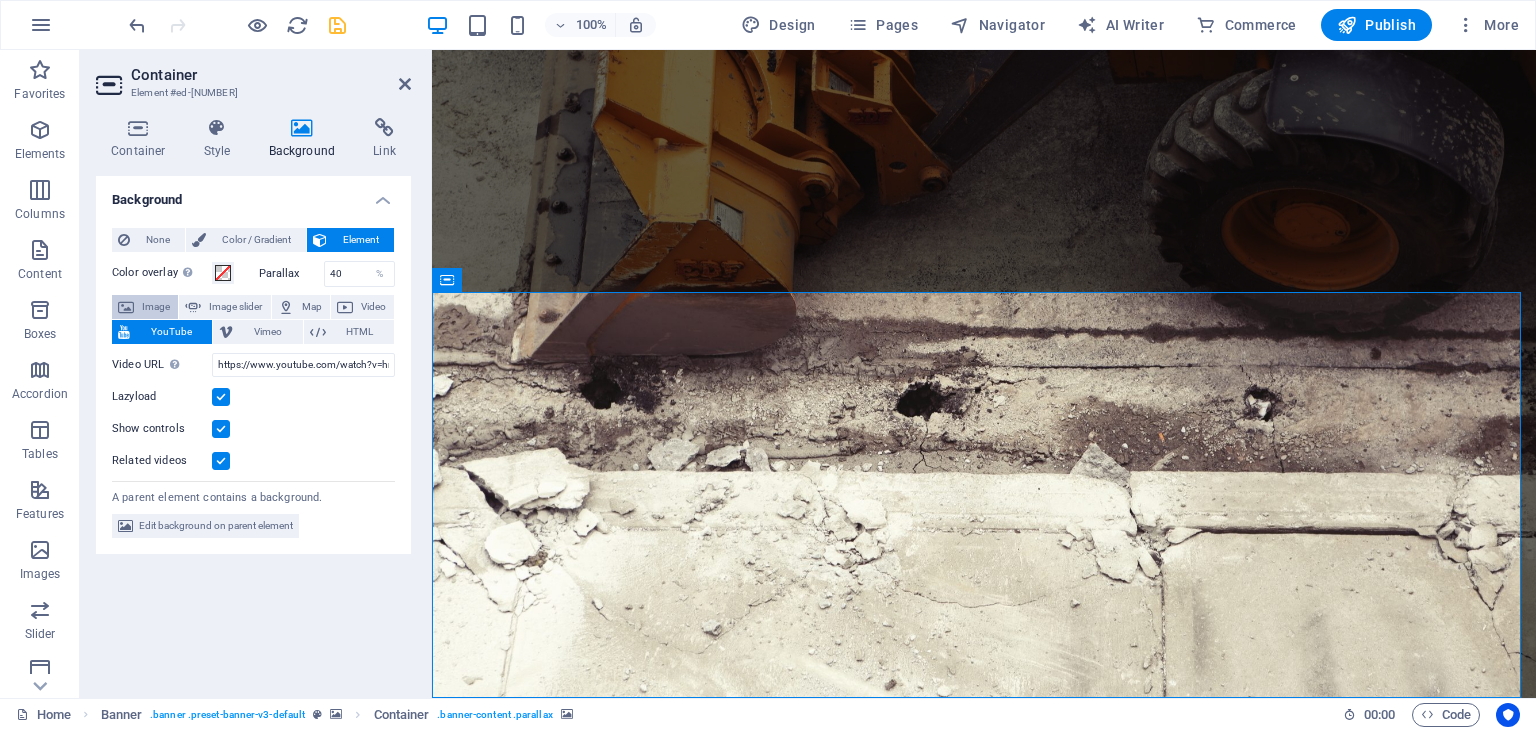 click on "Image" at bounding box center (156, 307) 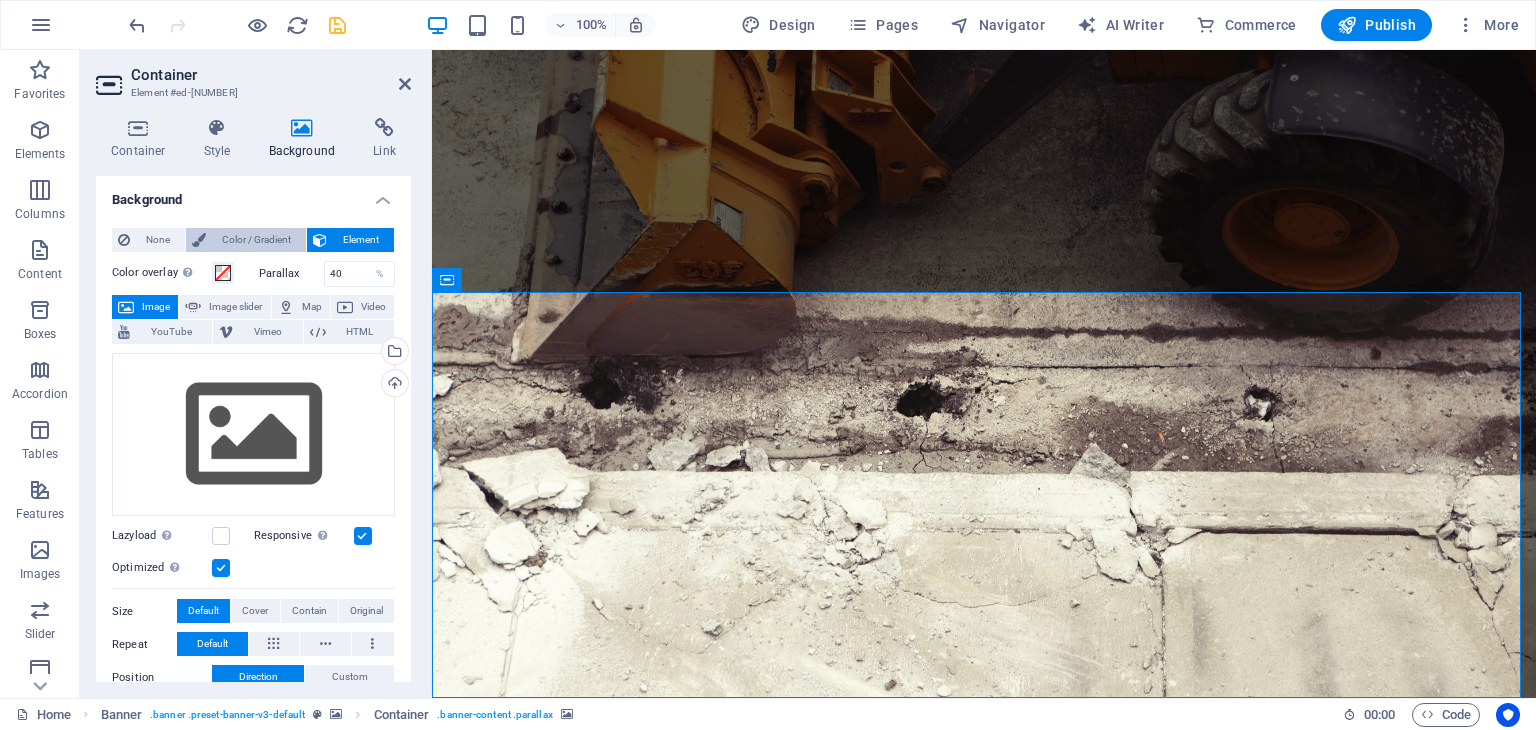 click on "Color / Gradient" at bounding box center (256, 240) 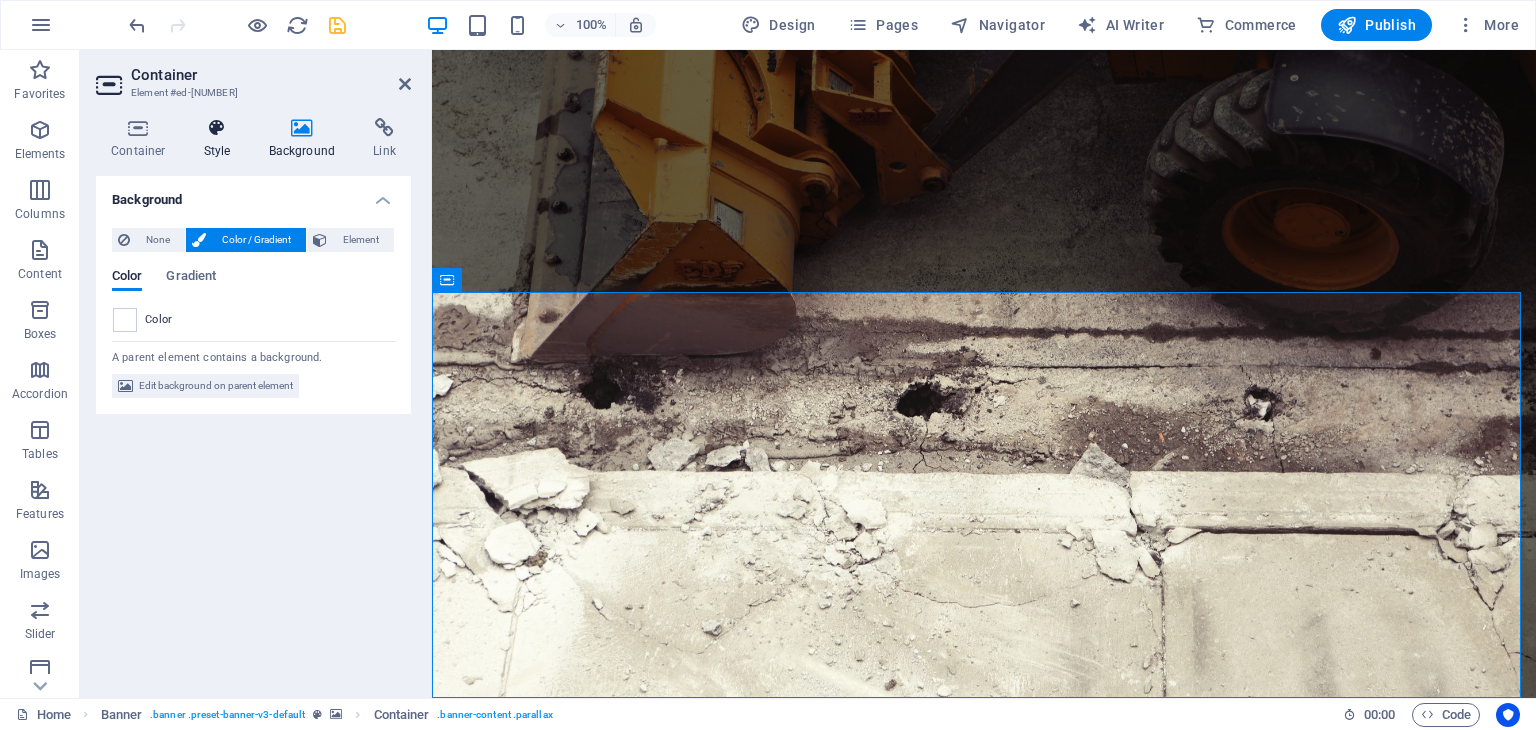 click on "Style" at bounding box center [221, 139] 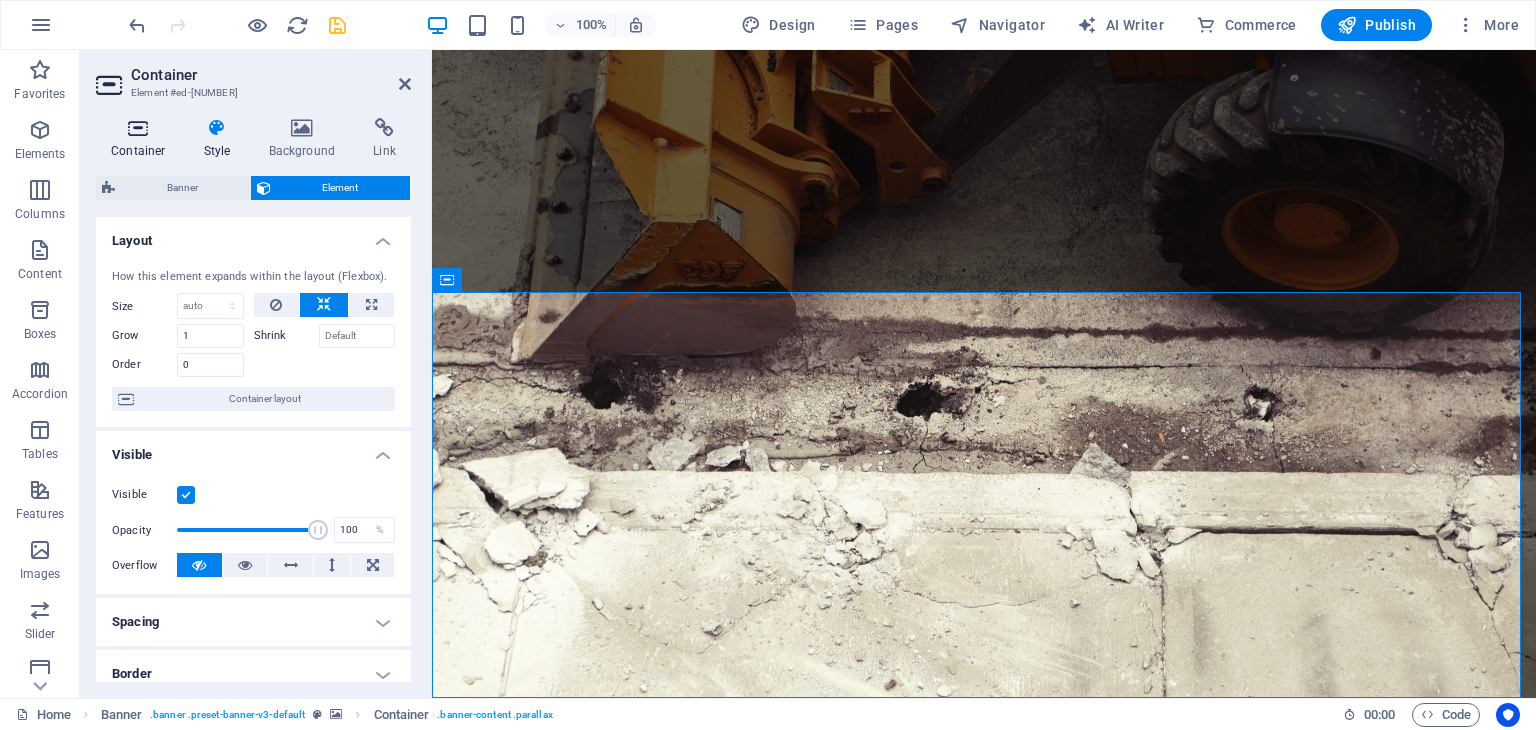 click on "Container" at bounding box center (142, 139) 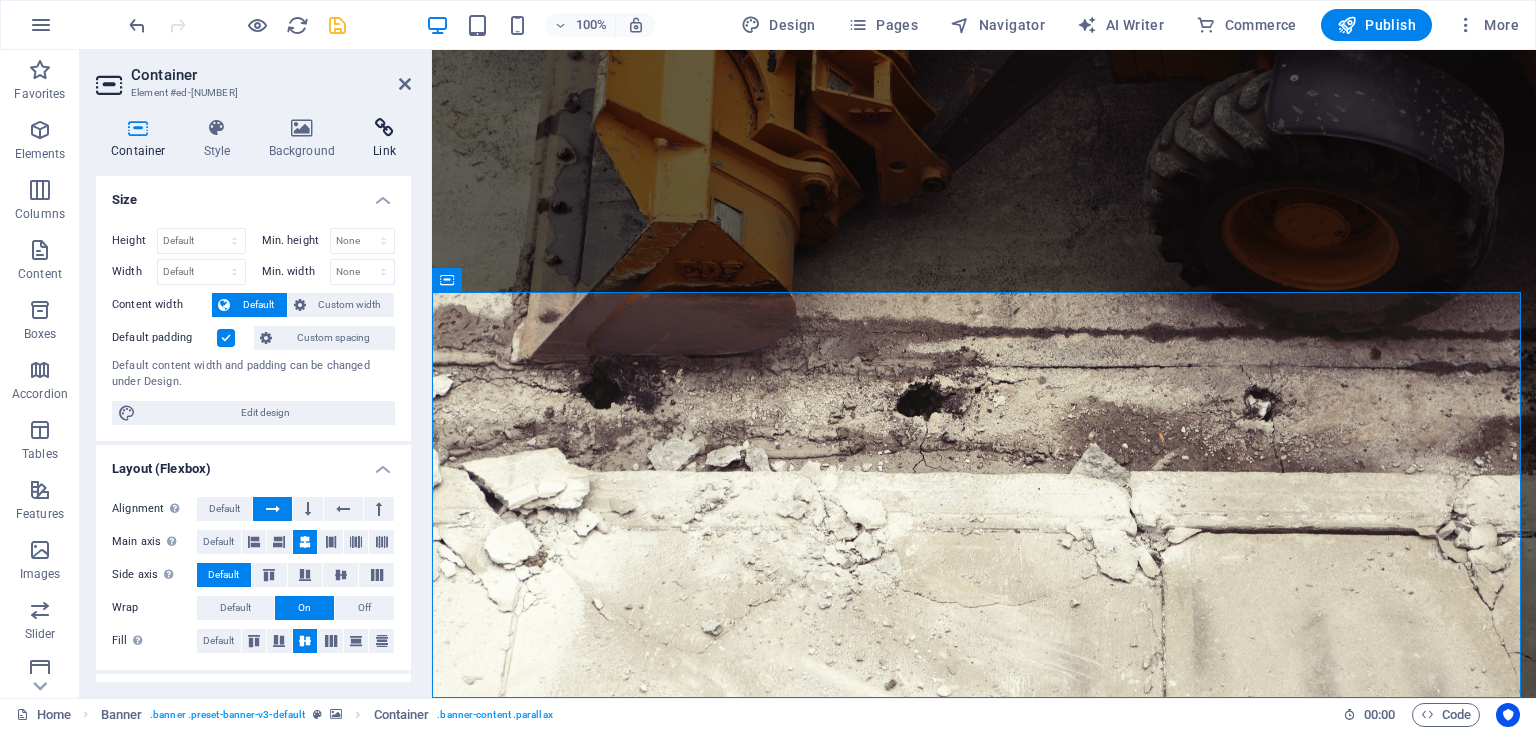 click at bounding box center [384, 128] 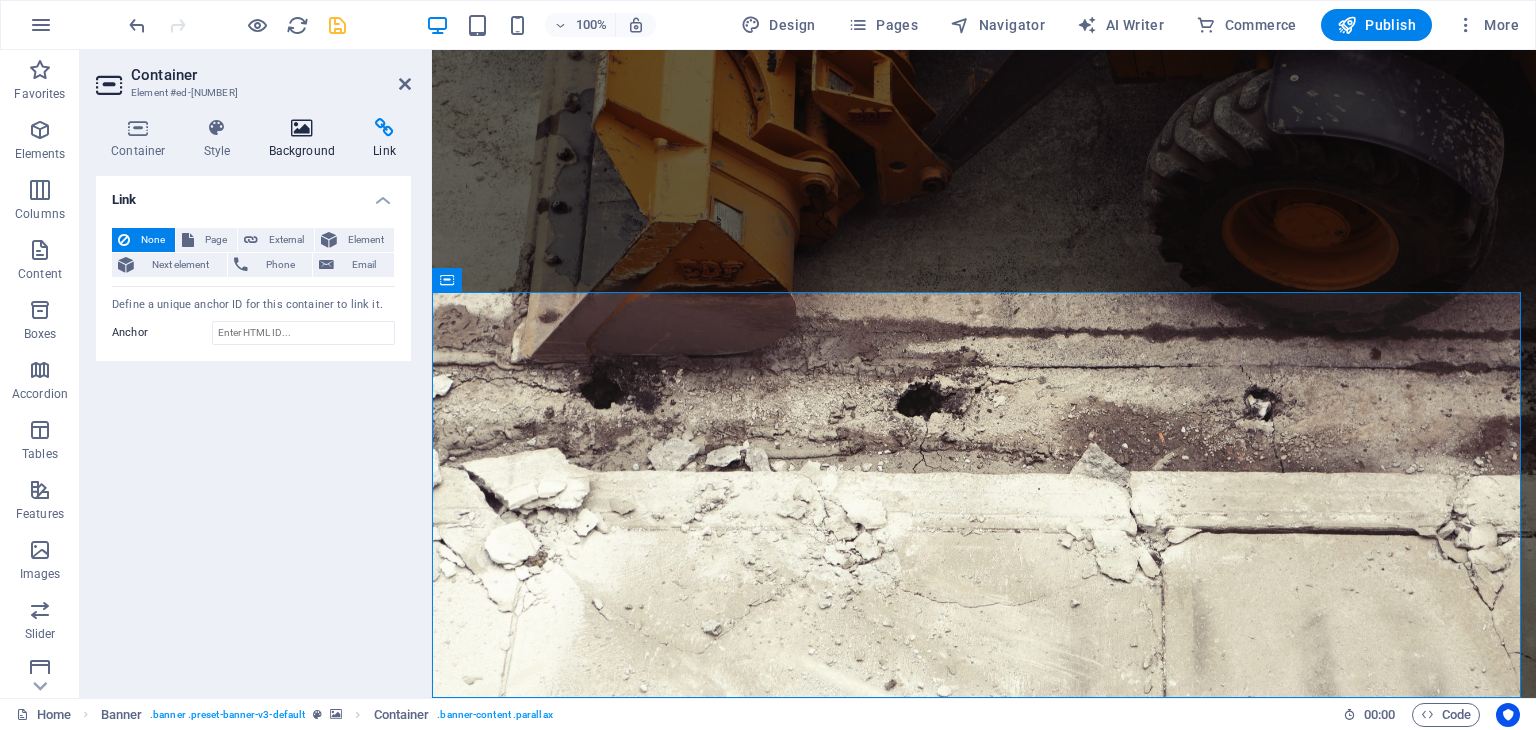 click on "Background" at bounding box center [306, 139] 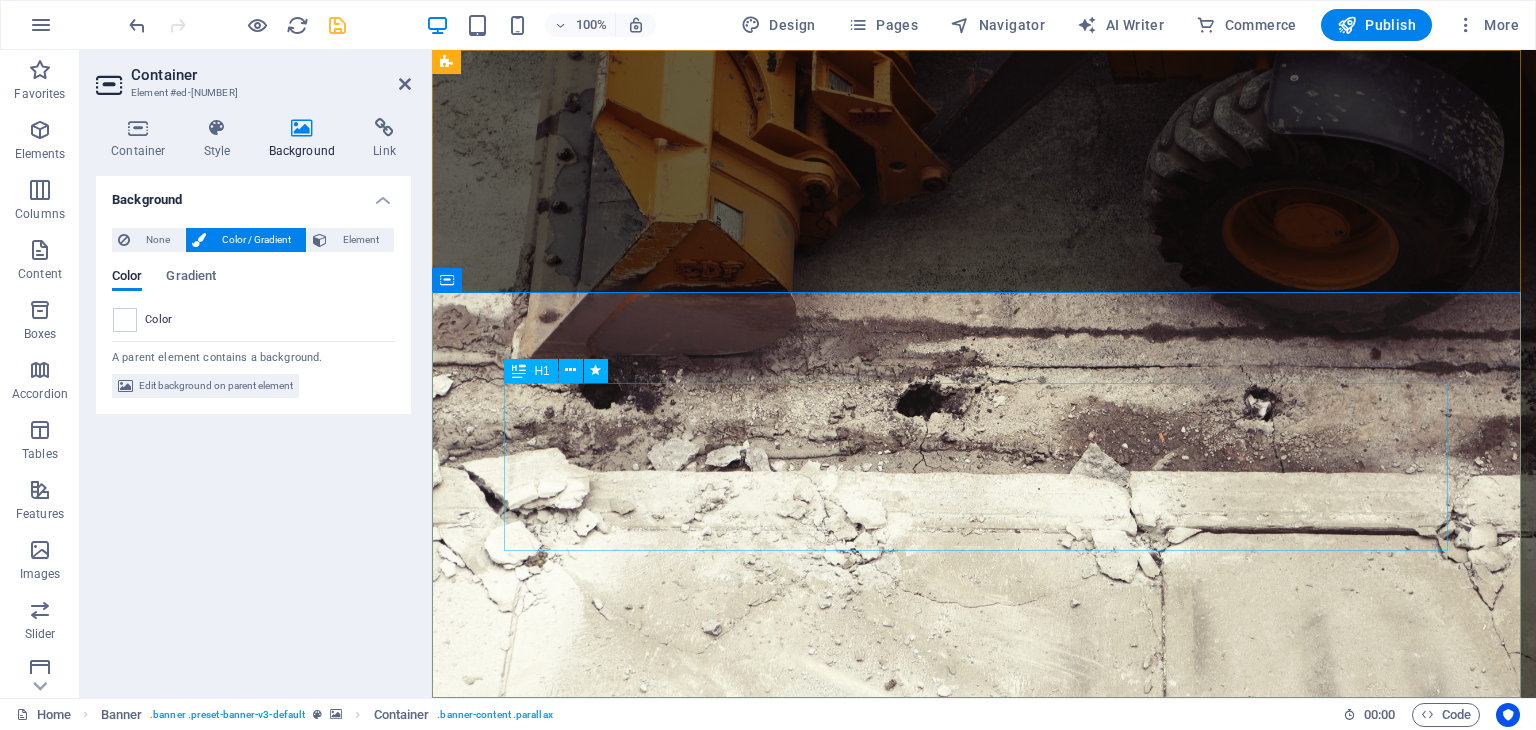 click on "Stay Tuned" at bounding box center [984, 1136] 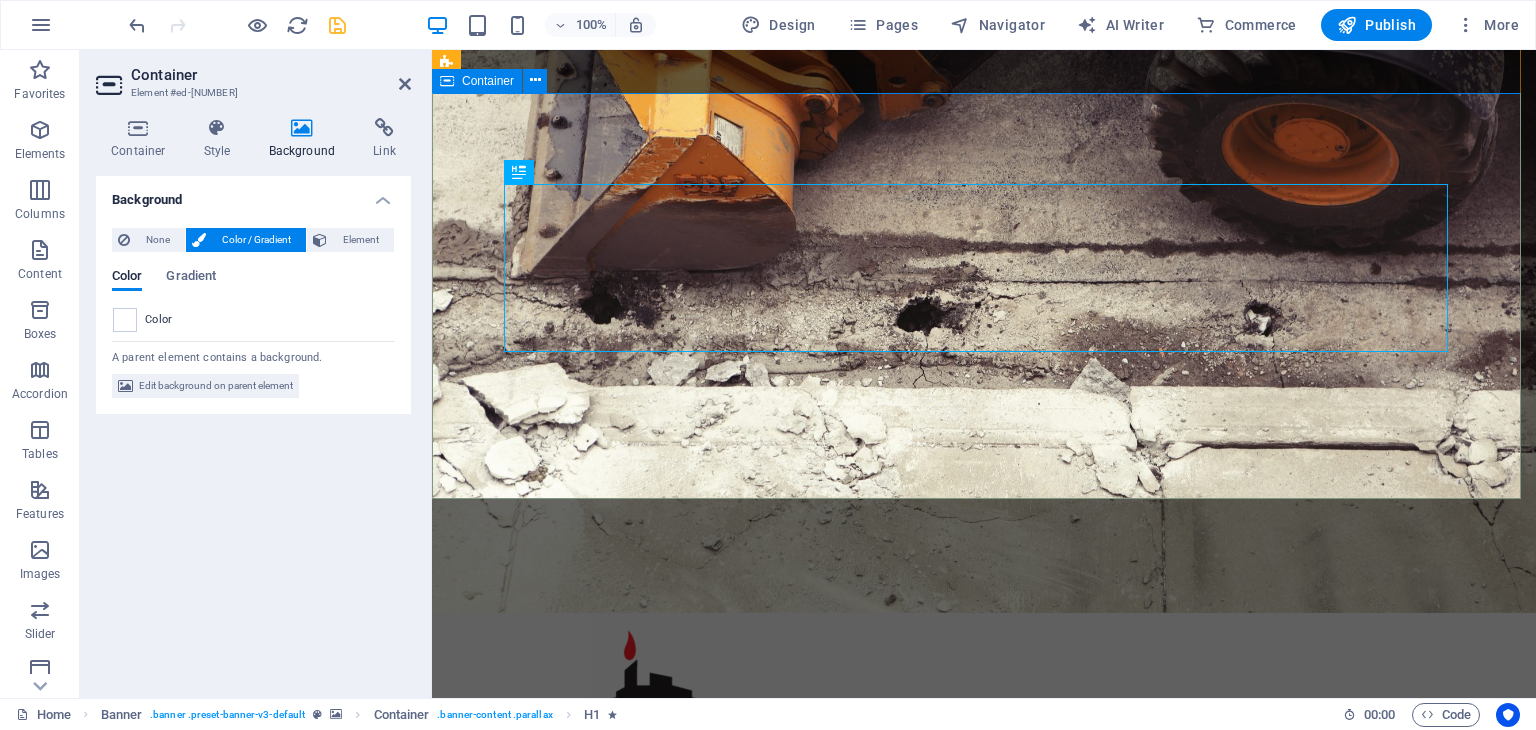scroll, scrollTop: 200, scrollLeft: 0, axis: vertical 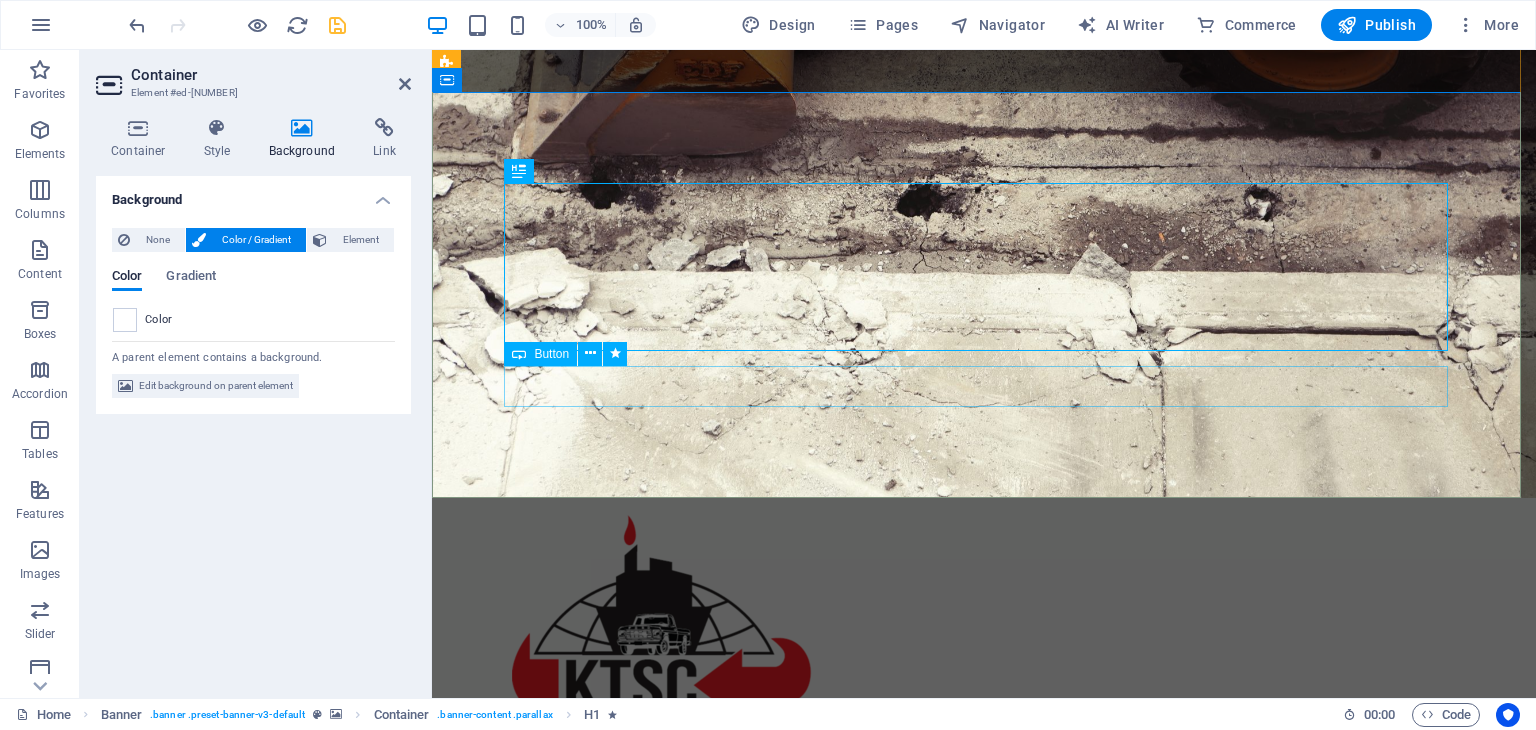 click on "Learn more" at bounding box center [984, 1056] 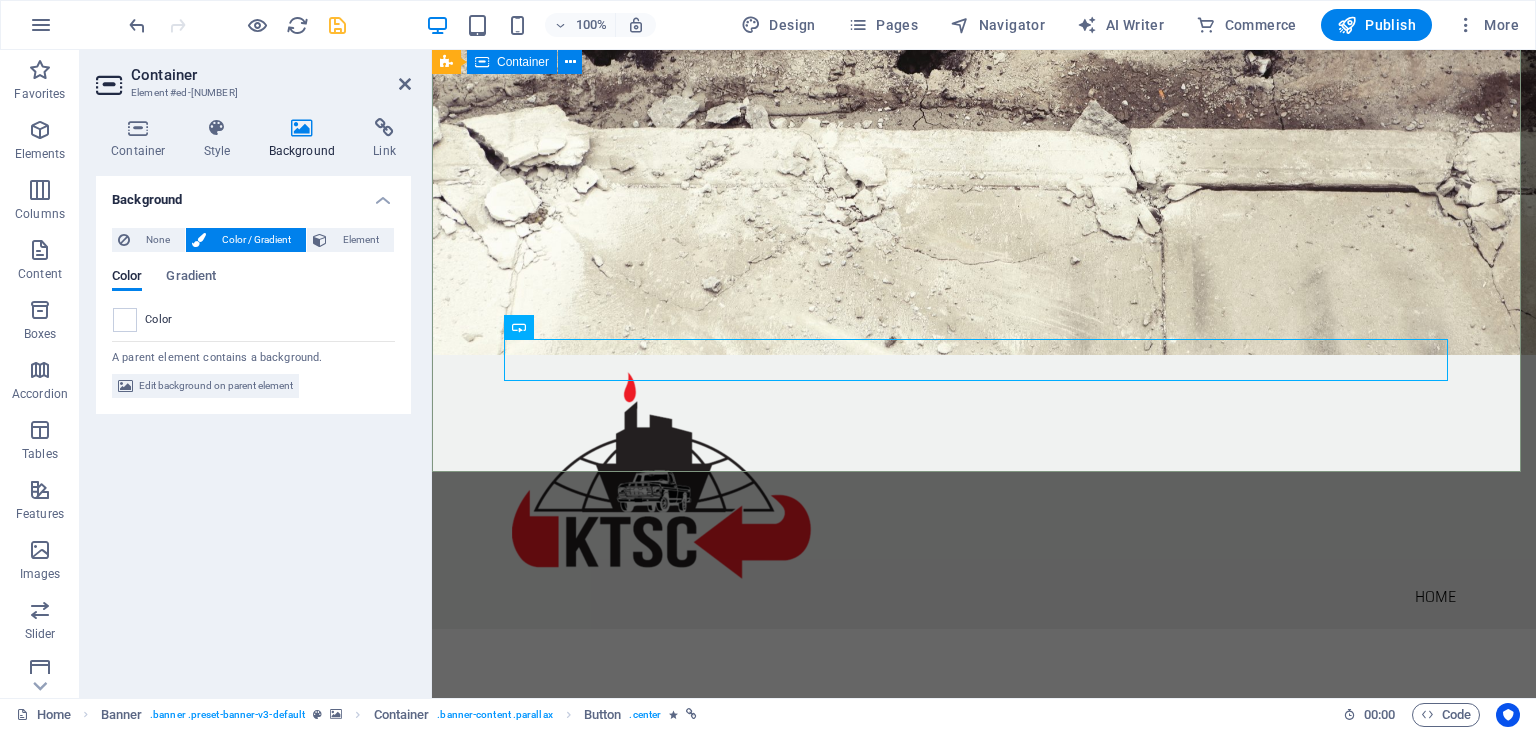 scroll, scrollTop: 200, scrollLeft: 0, axis: vertical 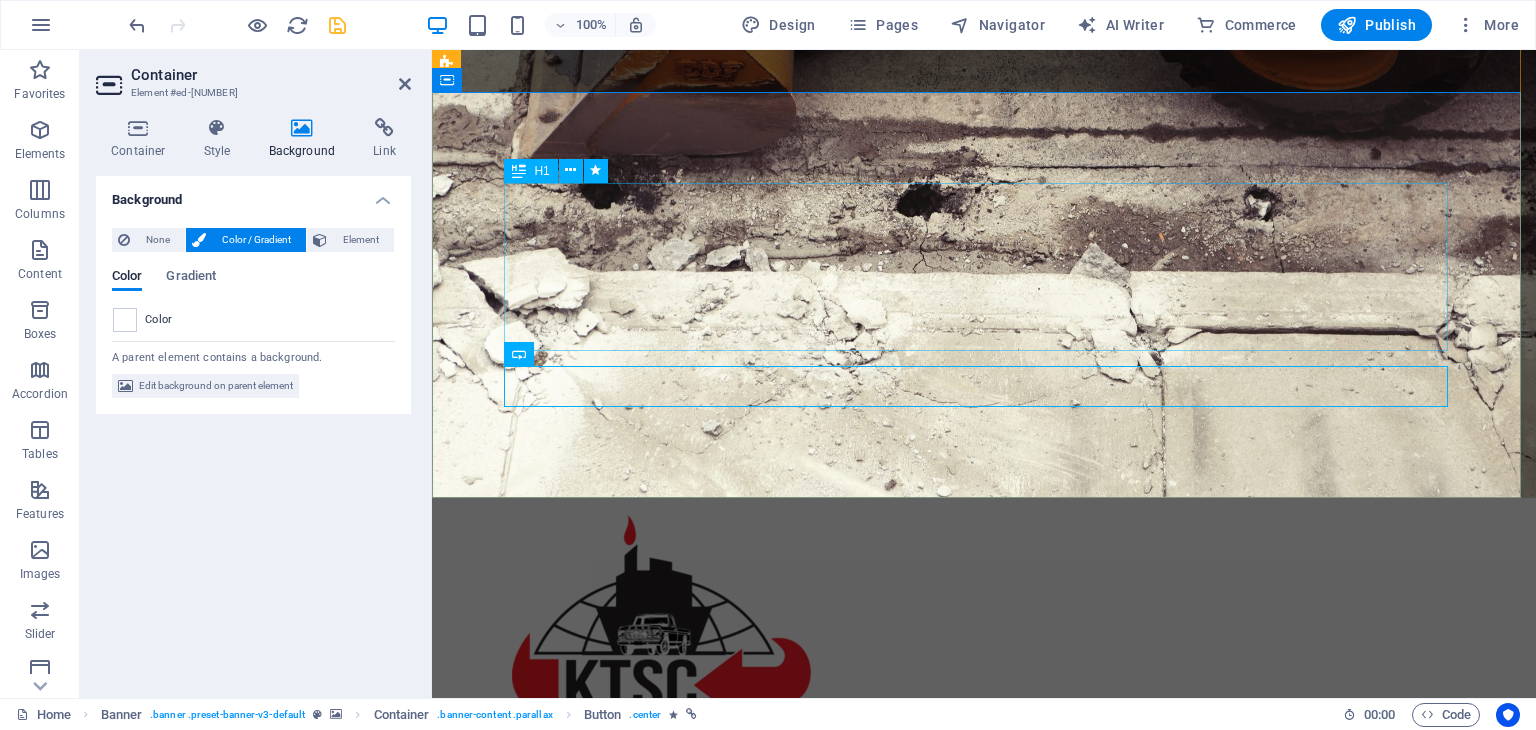 click on "Stay Tuned" at bounding box center [984, 936] 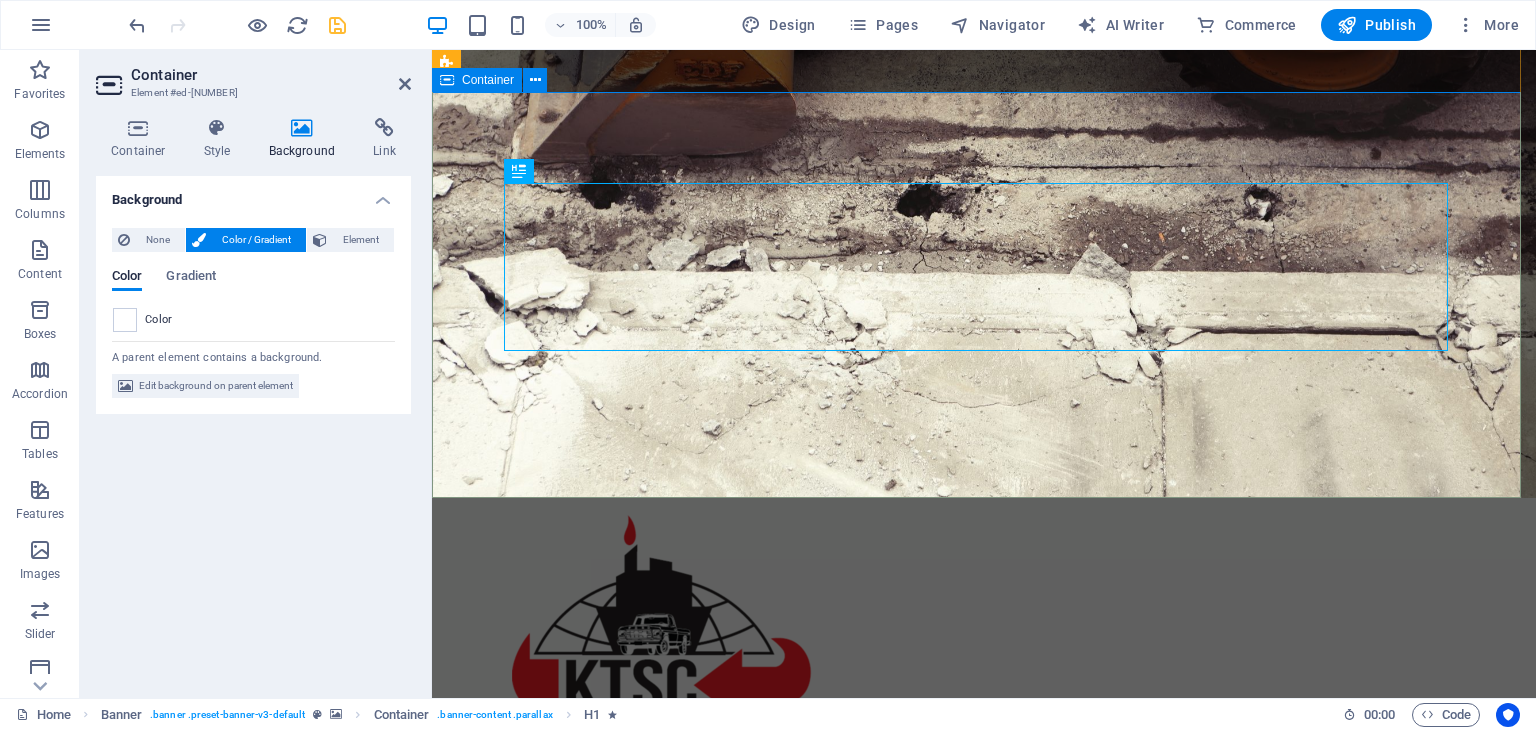 click on "Stay Tuned Learn more" at bounding box center [984, 964] 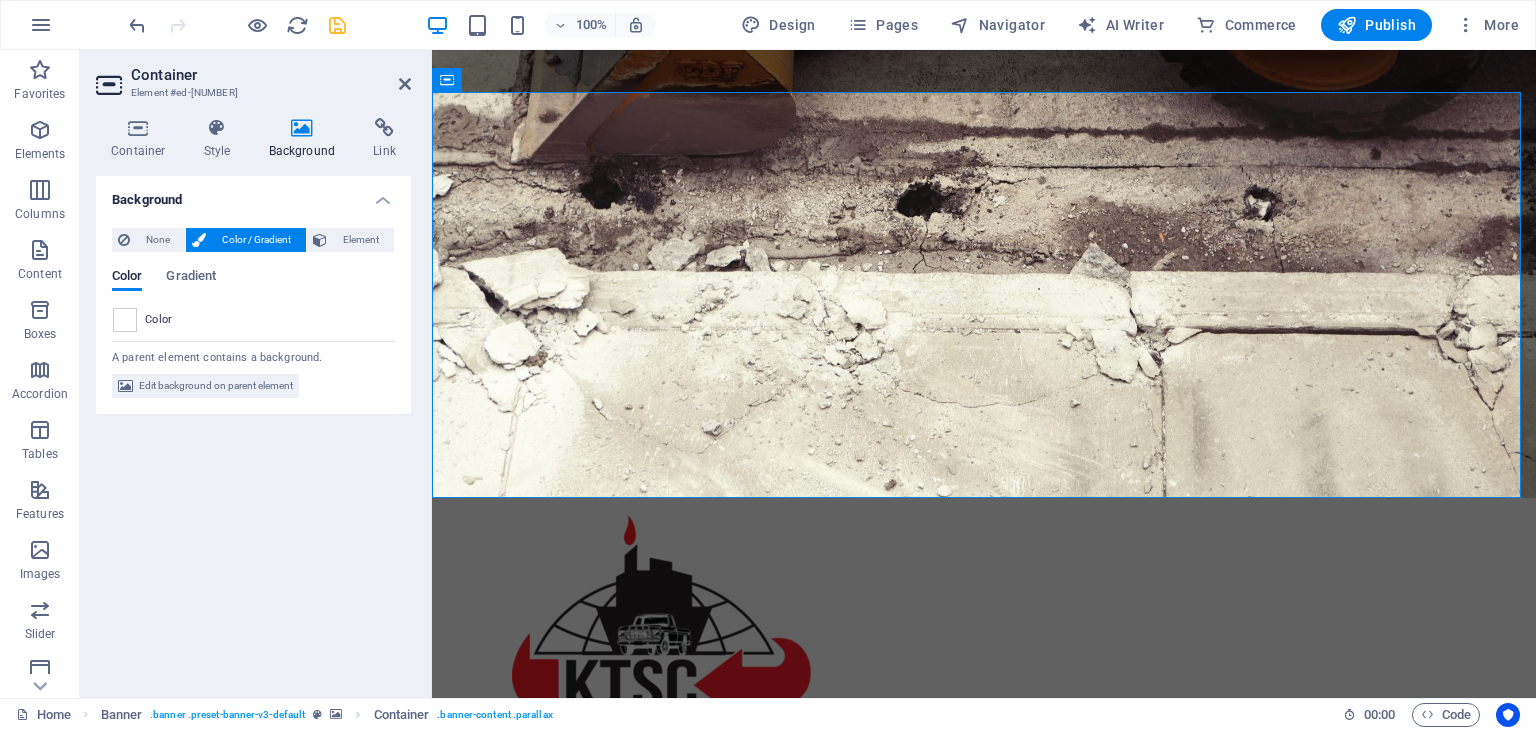 click at bounding box center [302, 128] 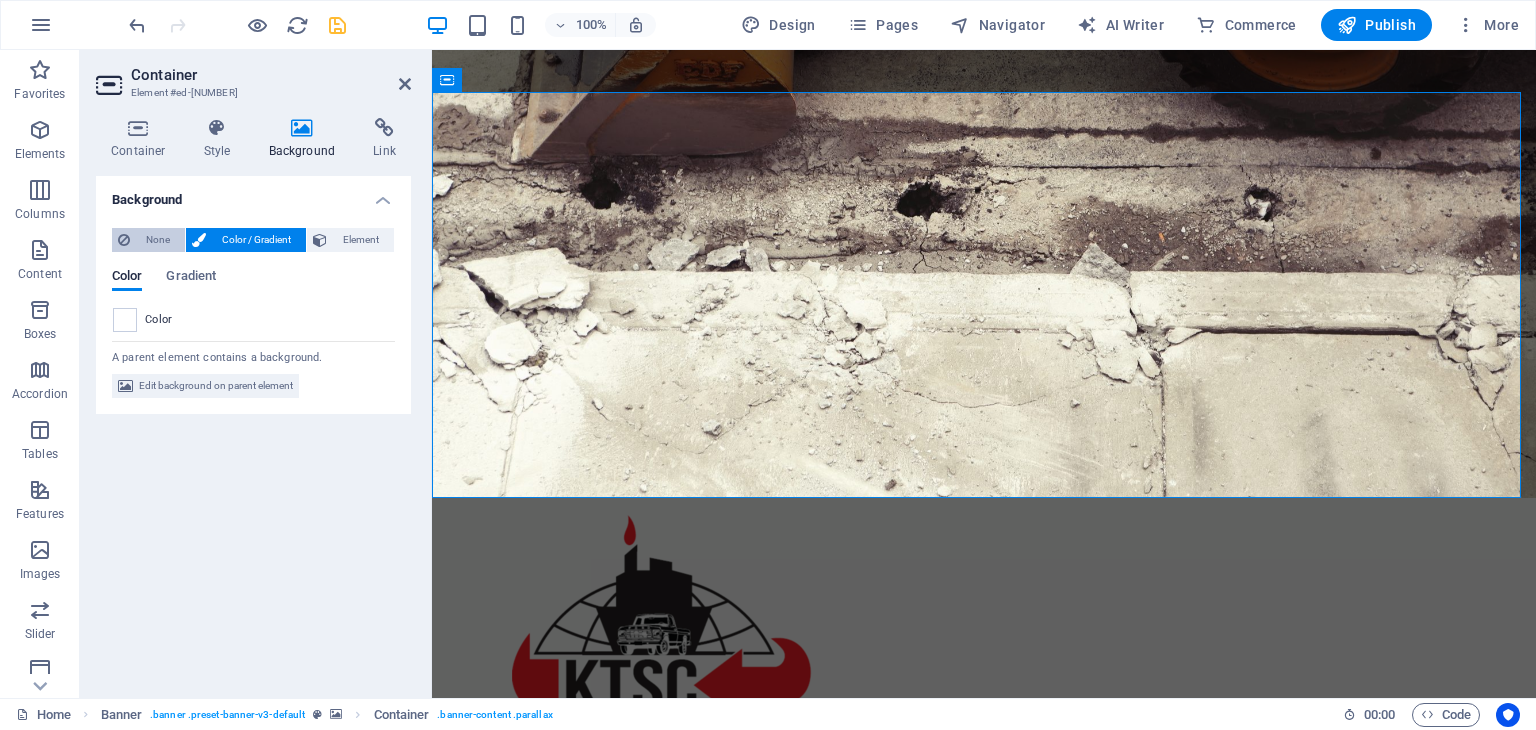 click on "None" at bounding box center (157, 240) 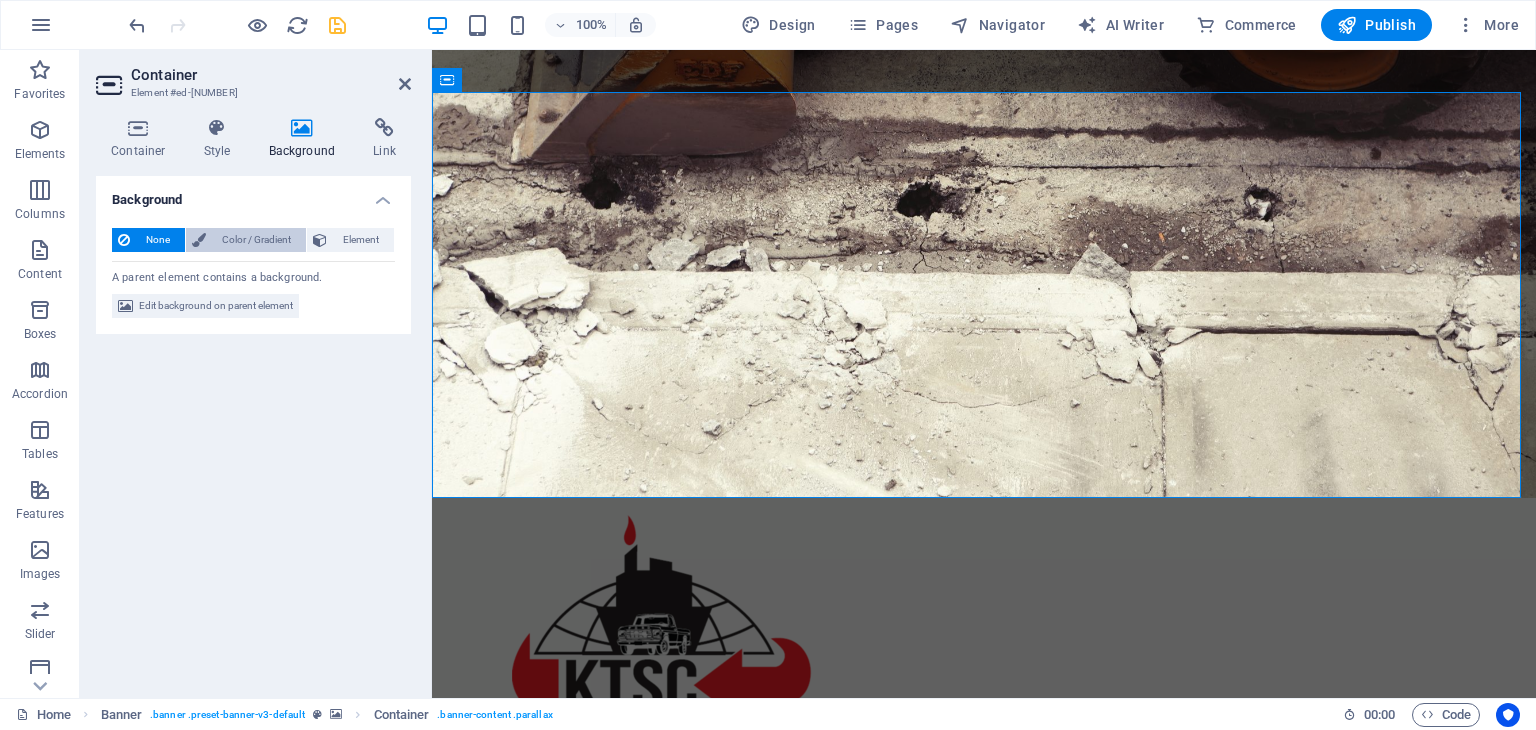 click on "Color / Gradient" at bounding box center (256, 240) 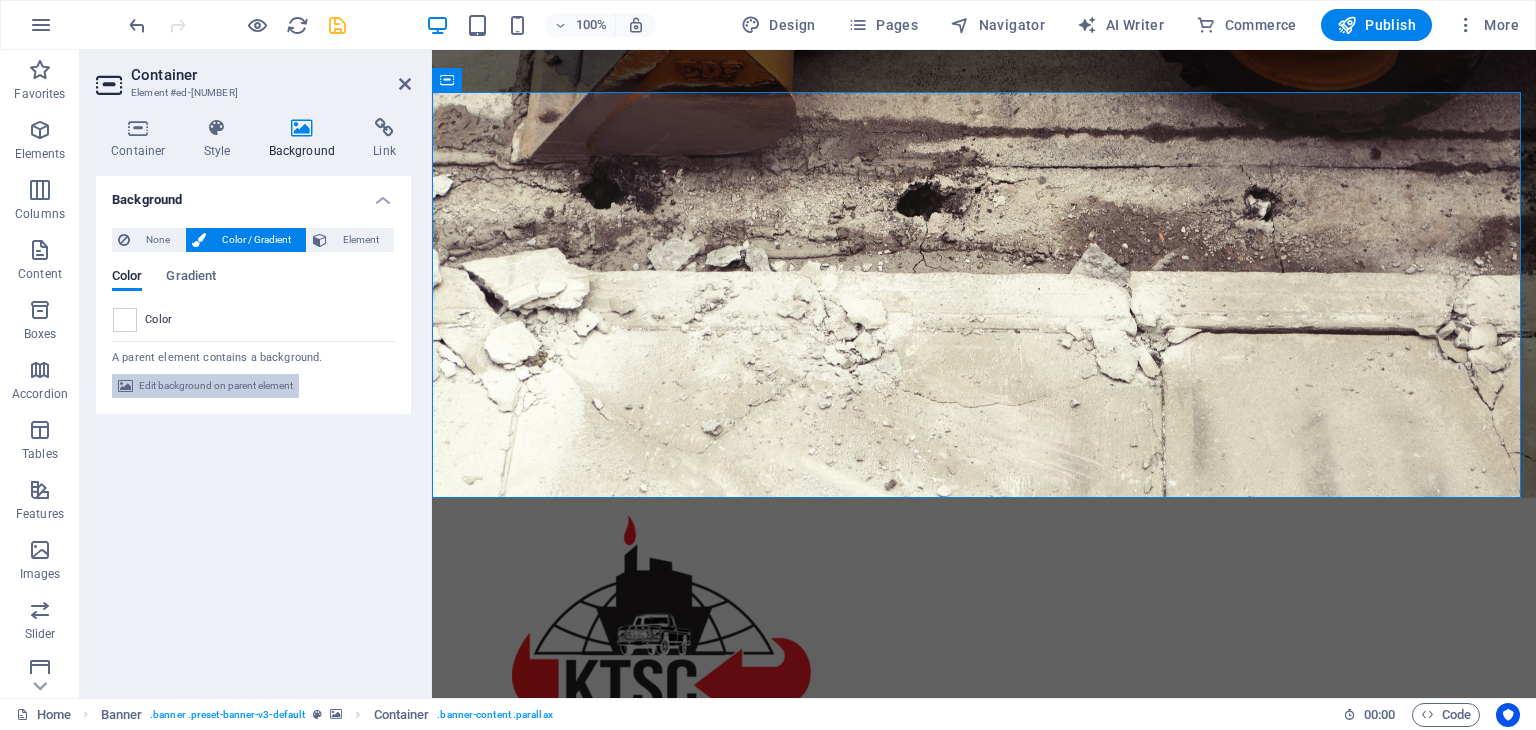 click on "Edit background on parent element" at bounding box center [216, 386] 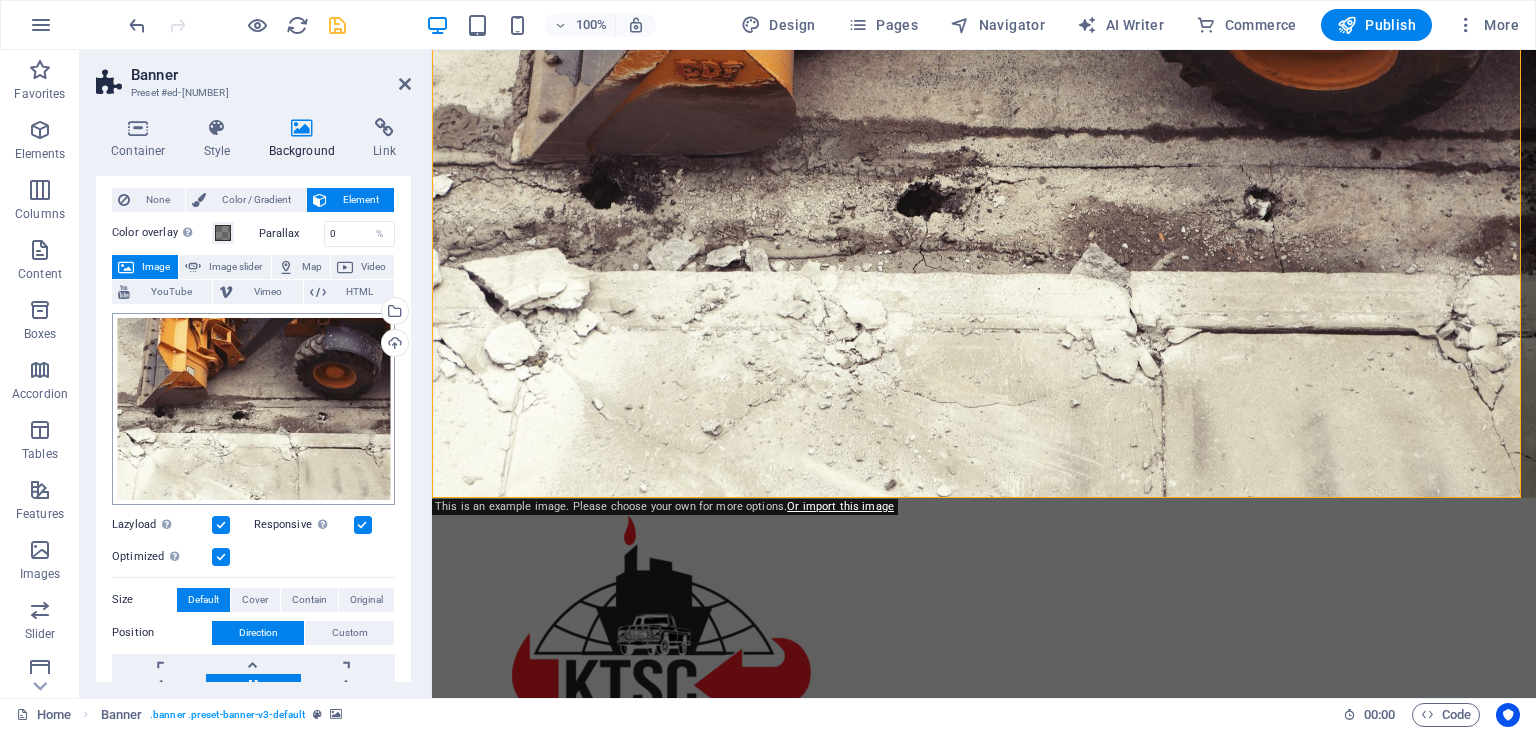scroll, scrollTop: 0, scrollLeft: 0, axis: both 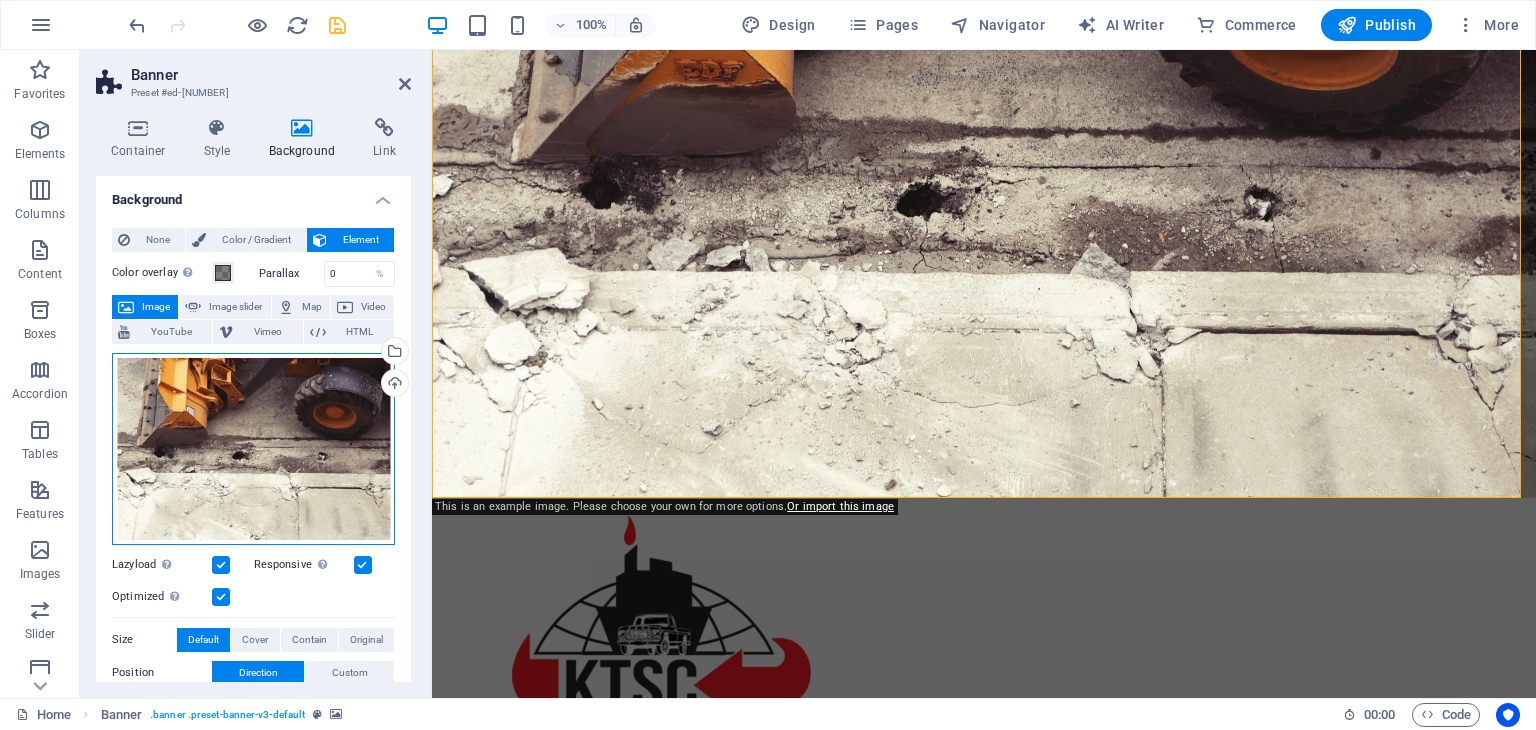 click on "Drag files here, click to choose files or select files from Files or our free stock photos & videos" at bounding box center [253, 449] 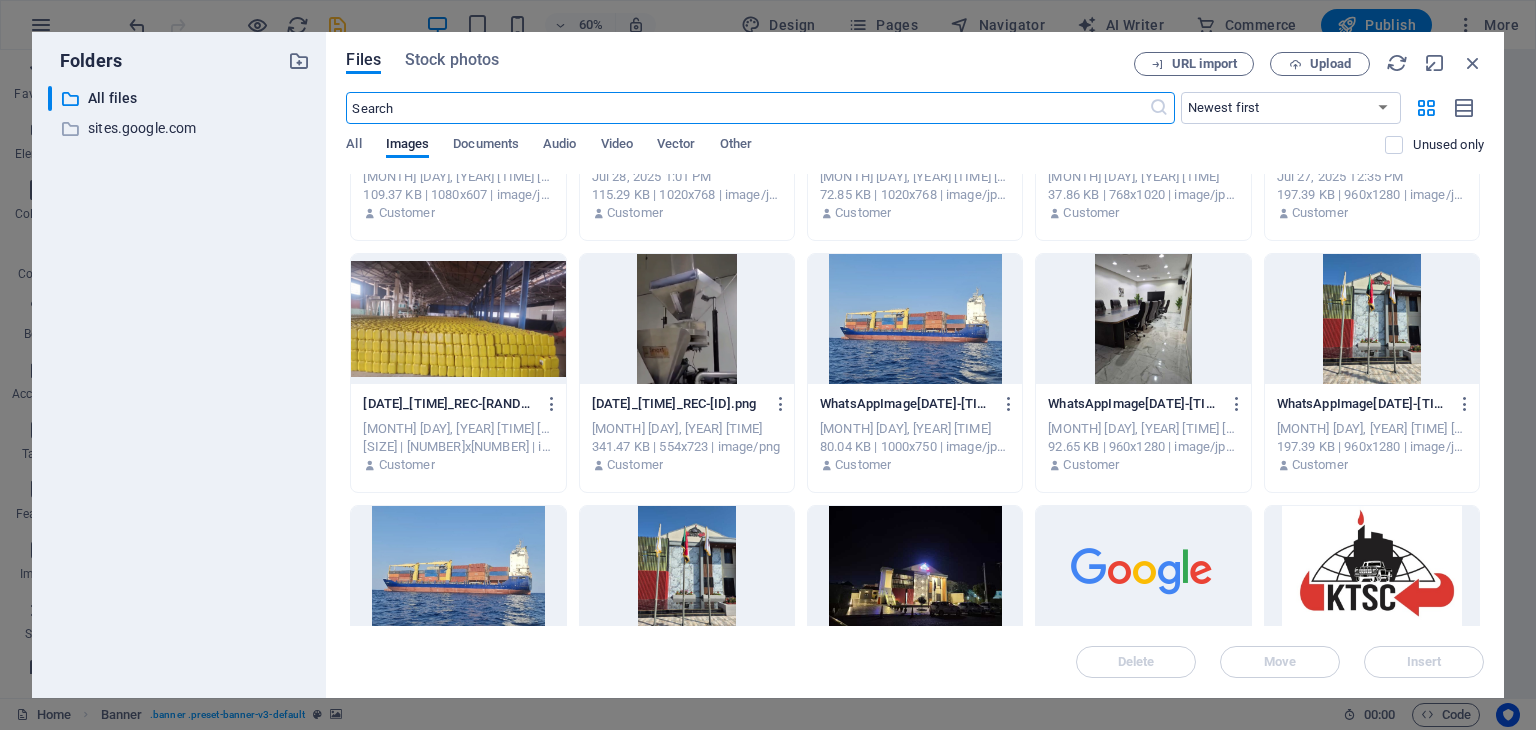 scroll, scrollTop: 400, scrollLeft: 0, axis: vertical 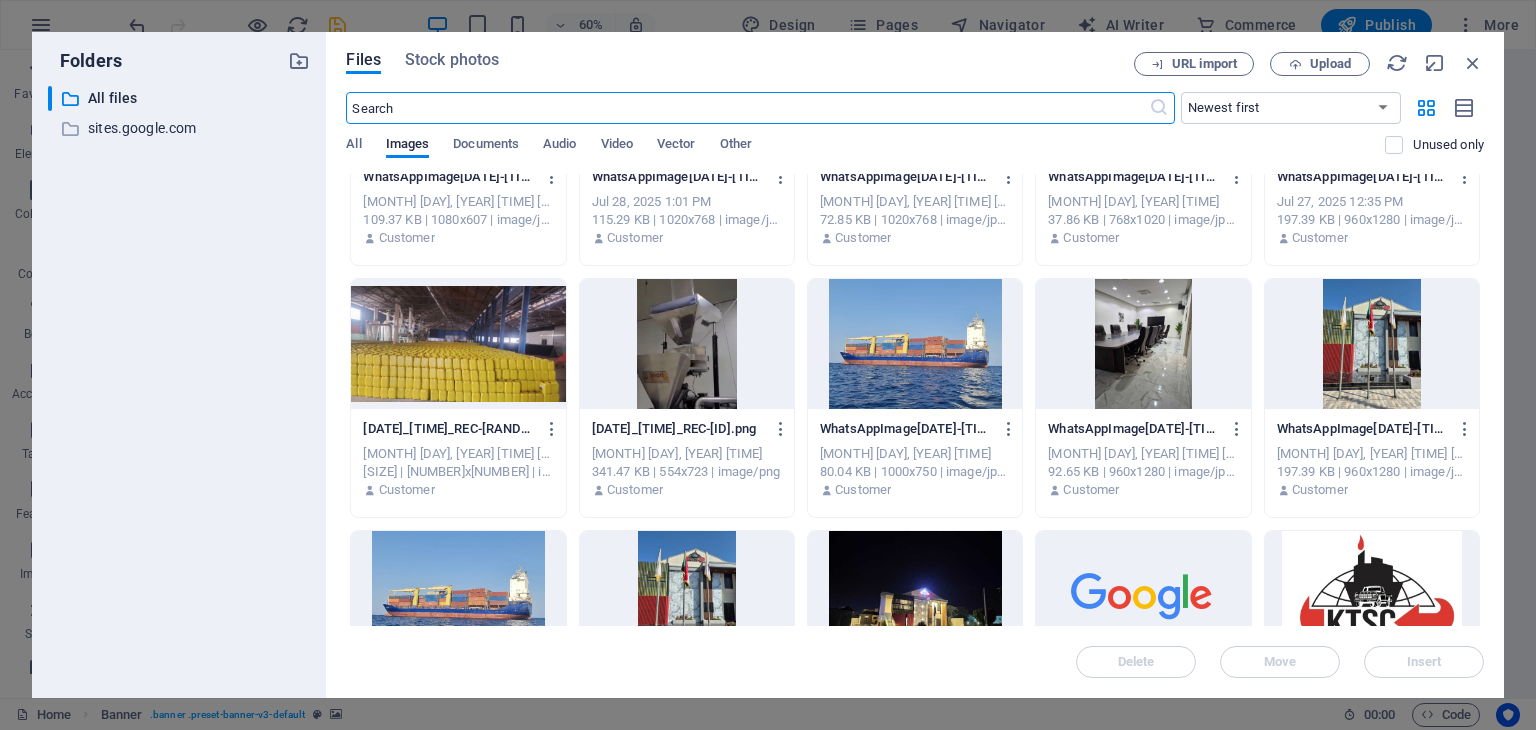 click at bounding box center [915, 344] 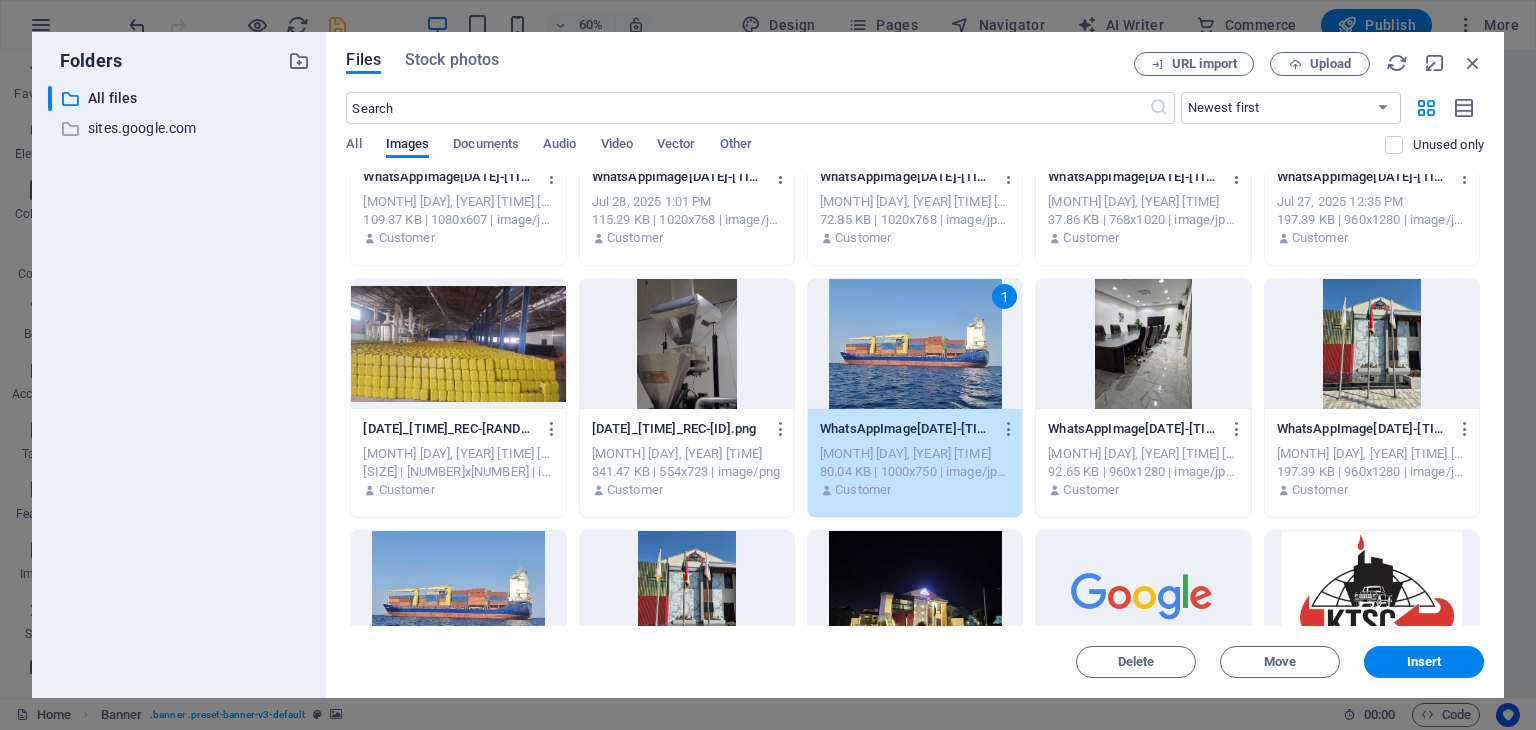 click on "1" at bounding box center (915, 344) 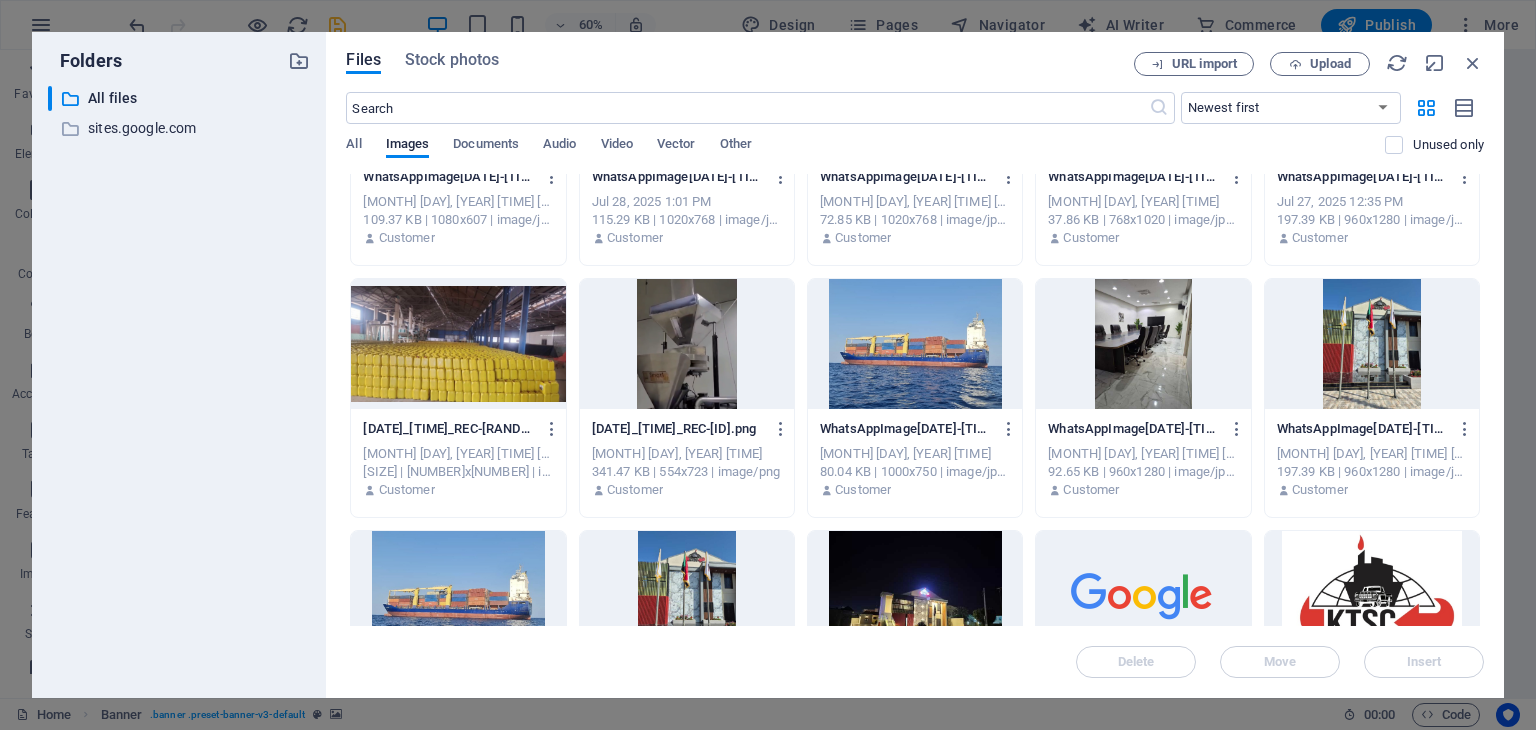click at bounding box center (915, 344) 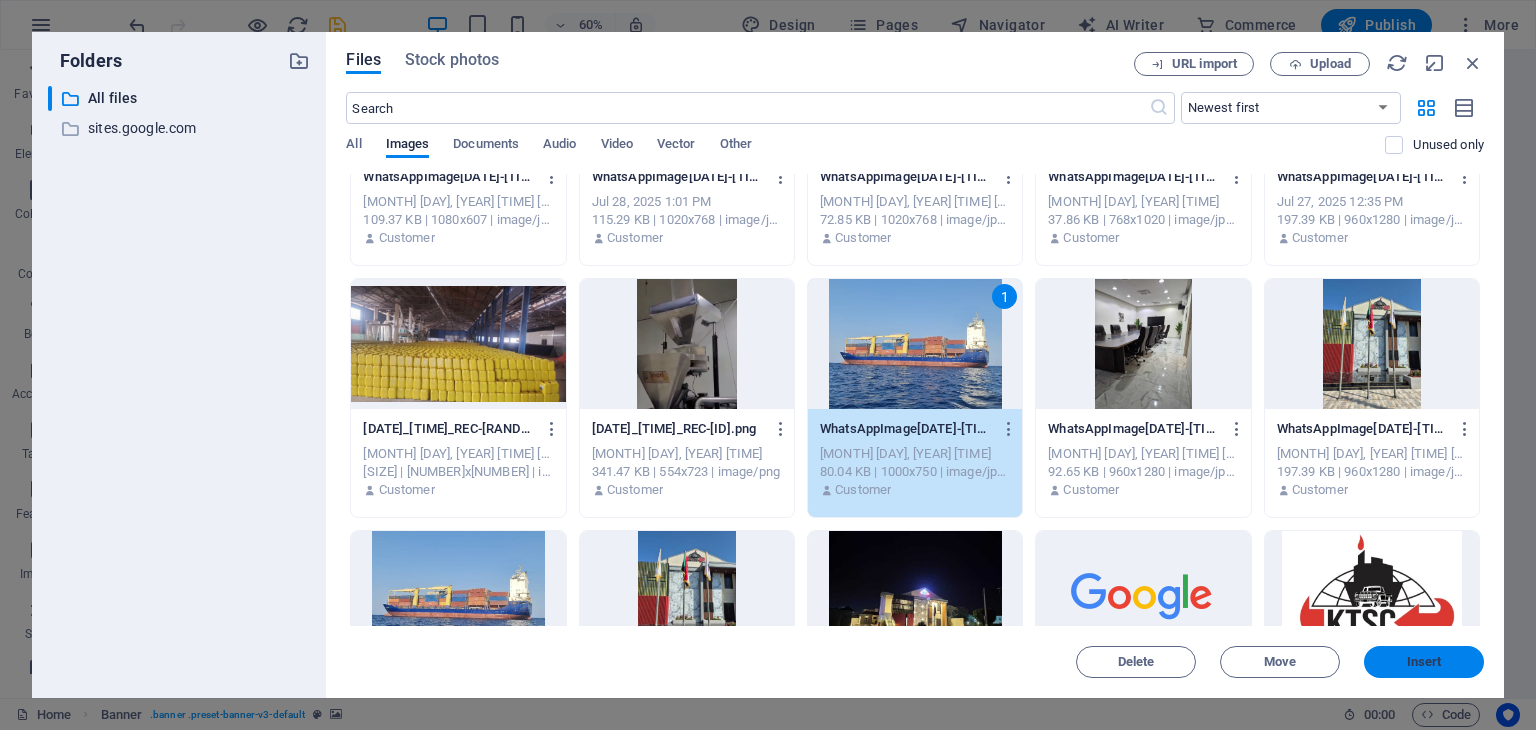 click on "Insert" at bounding box center [1424, 662] 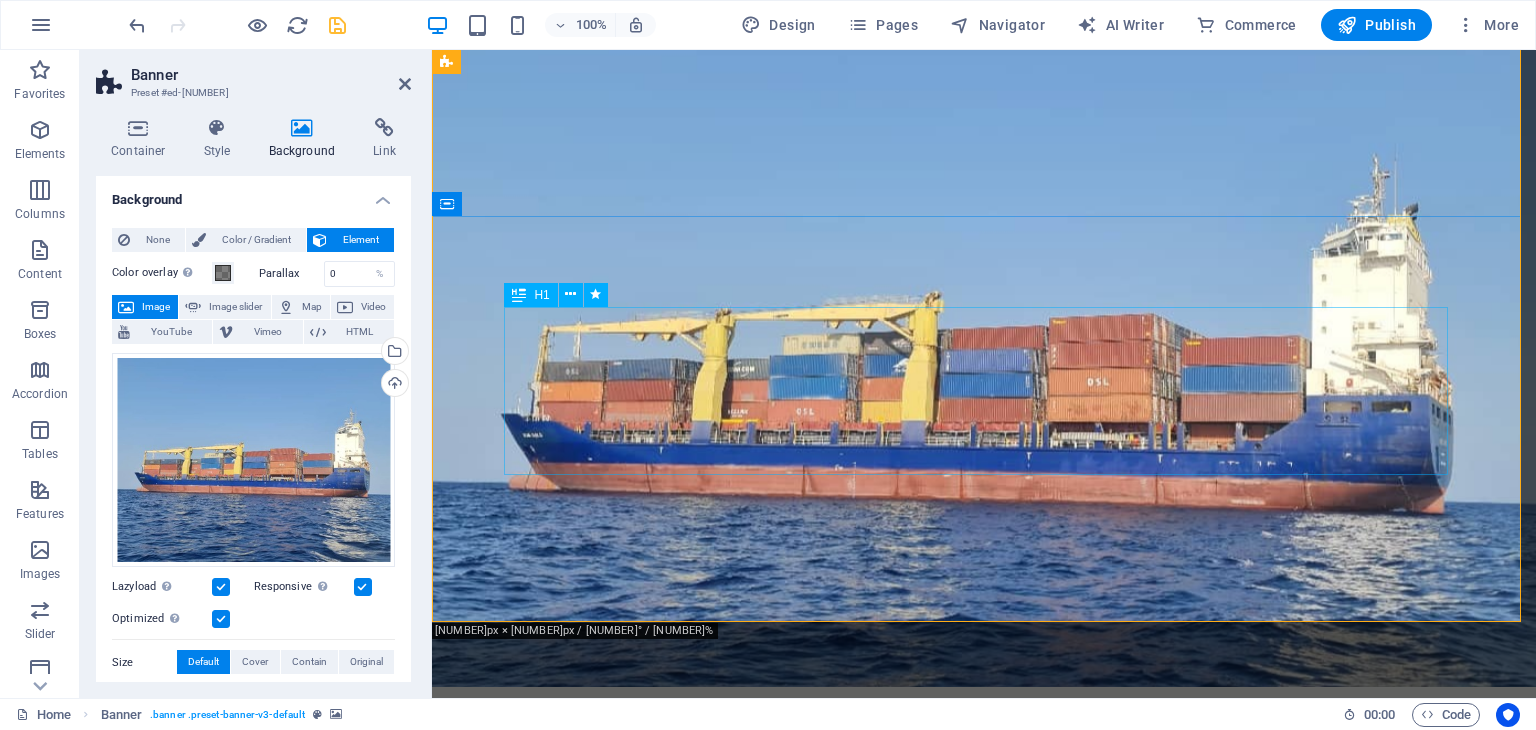 scroll, scrollTop: 0, scrollLeft: 0, axis: both 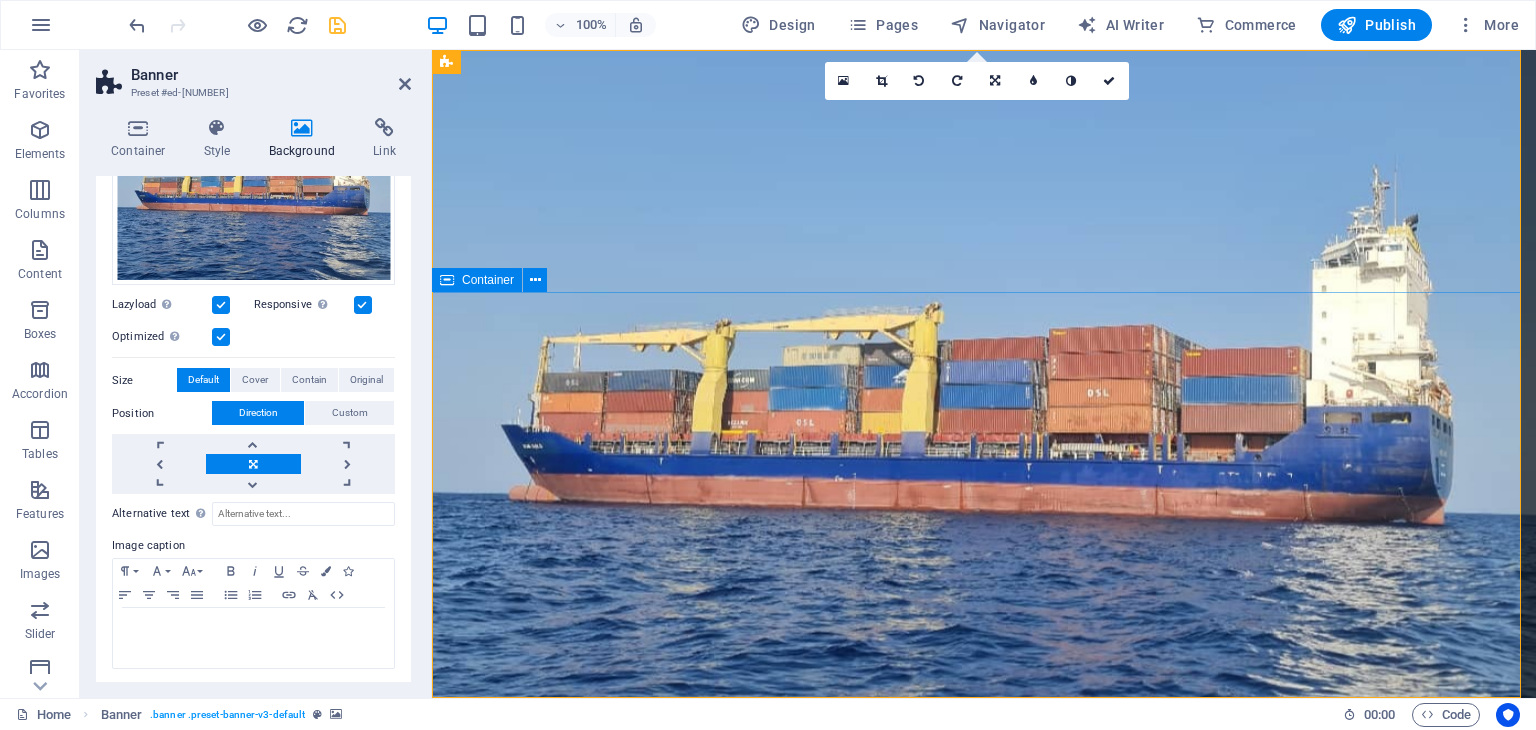 click on "Stay Tuned Learn more" at bounding box center [984, 1164] 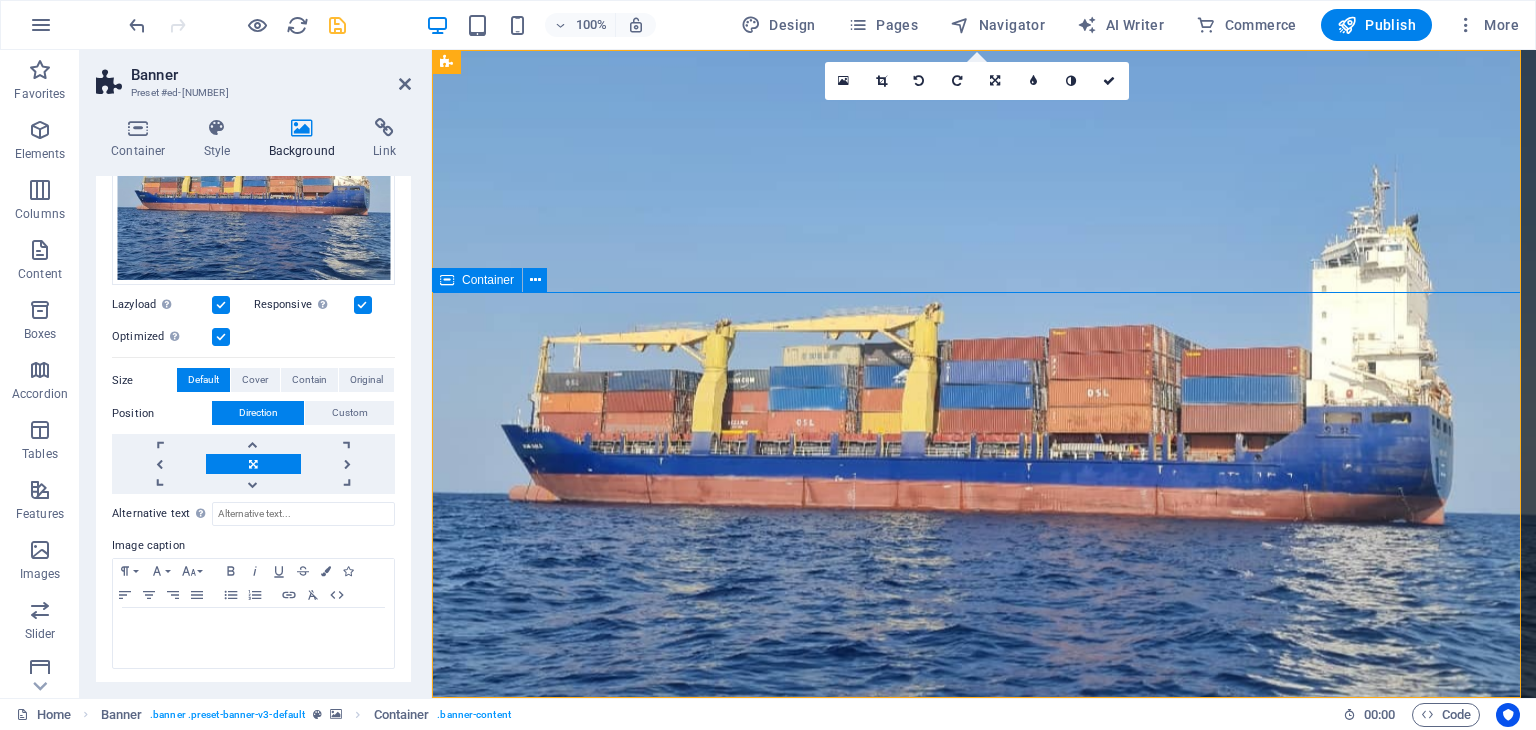 click on "Stay Tuned Learn more" at bounding box center [984, 1164] 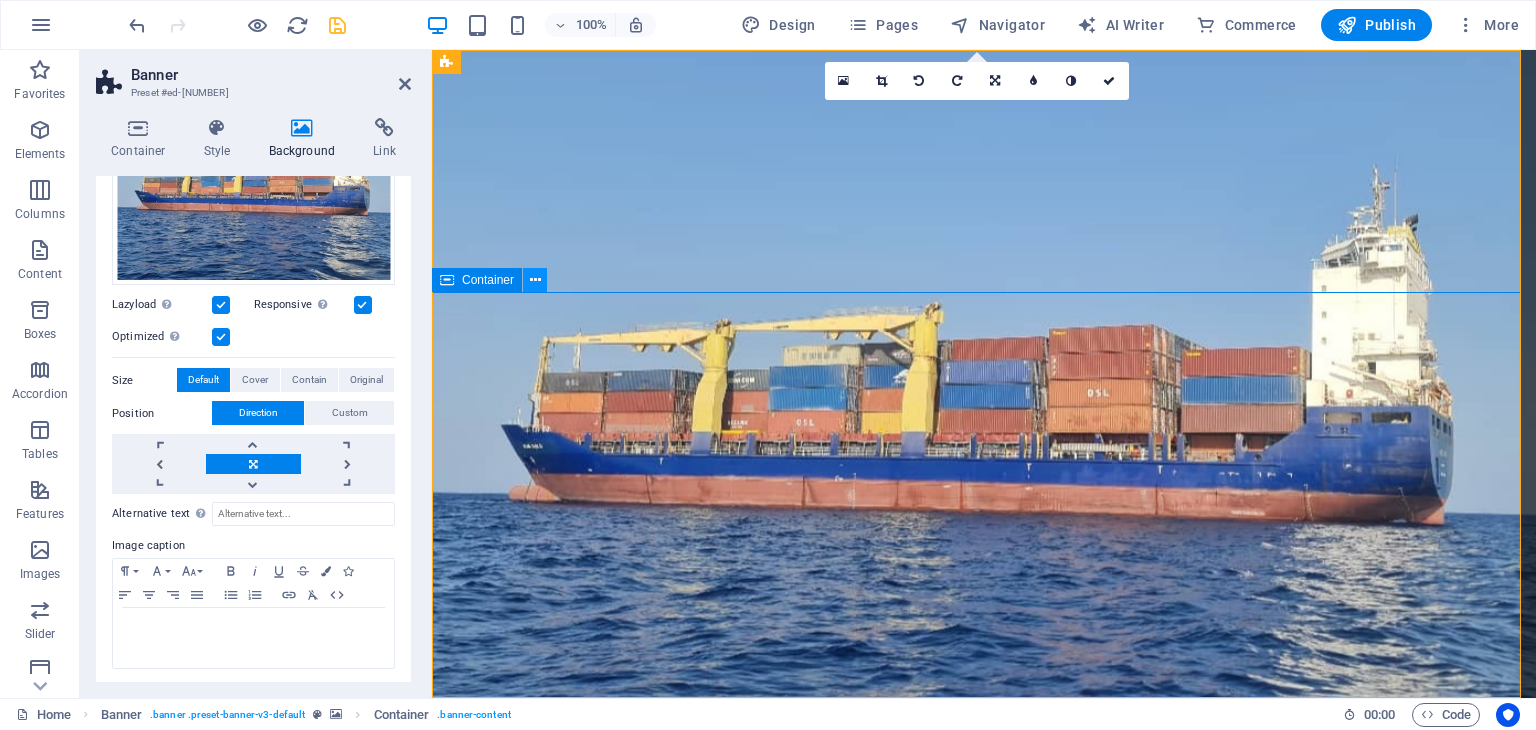 click at bounding box center (535, 280) 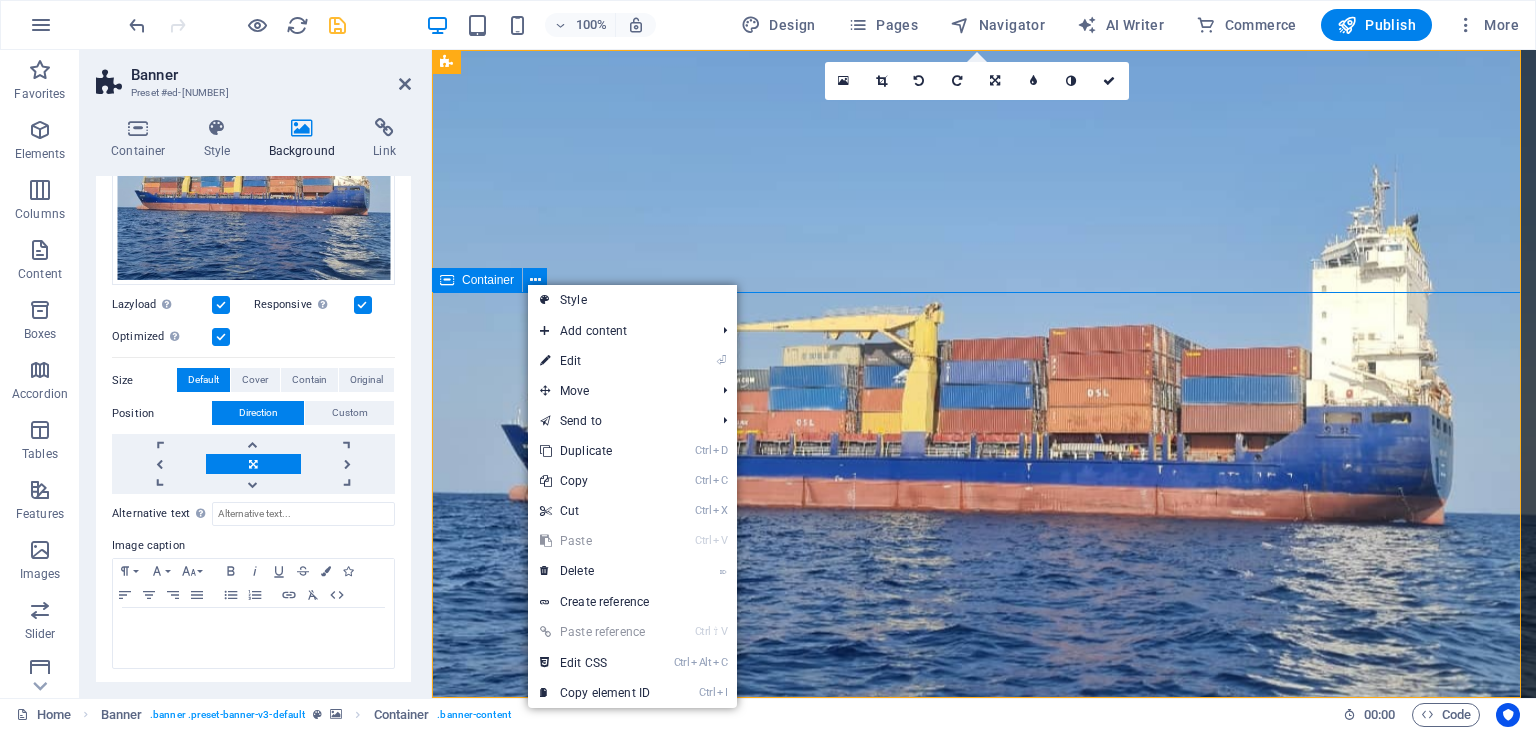 click on "Container" at bounding box center (488, 280) 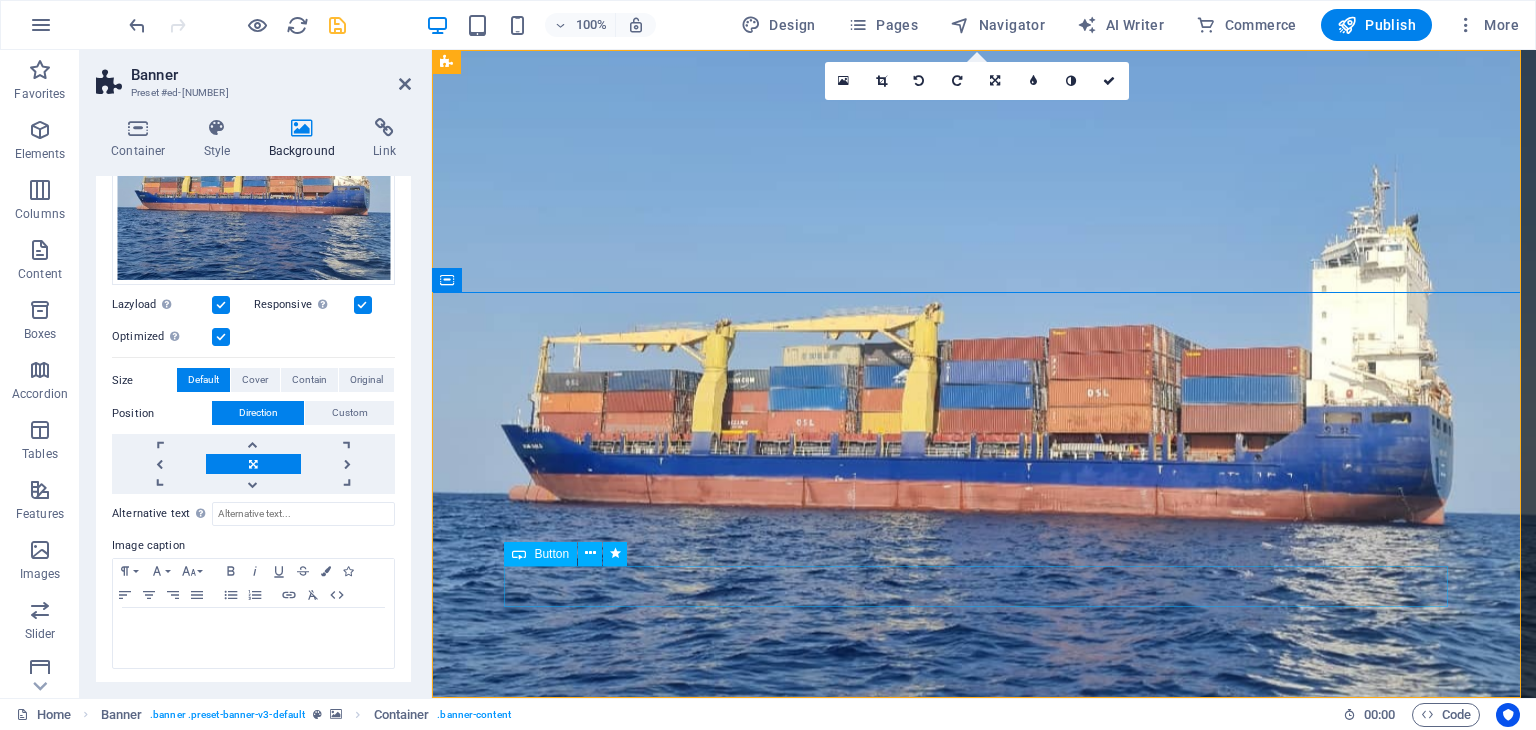 click on "Learn more" at bounding box center (984, 1256) 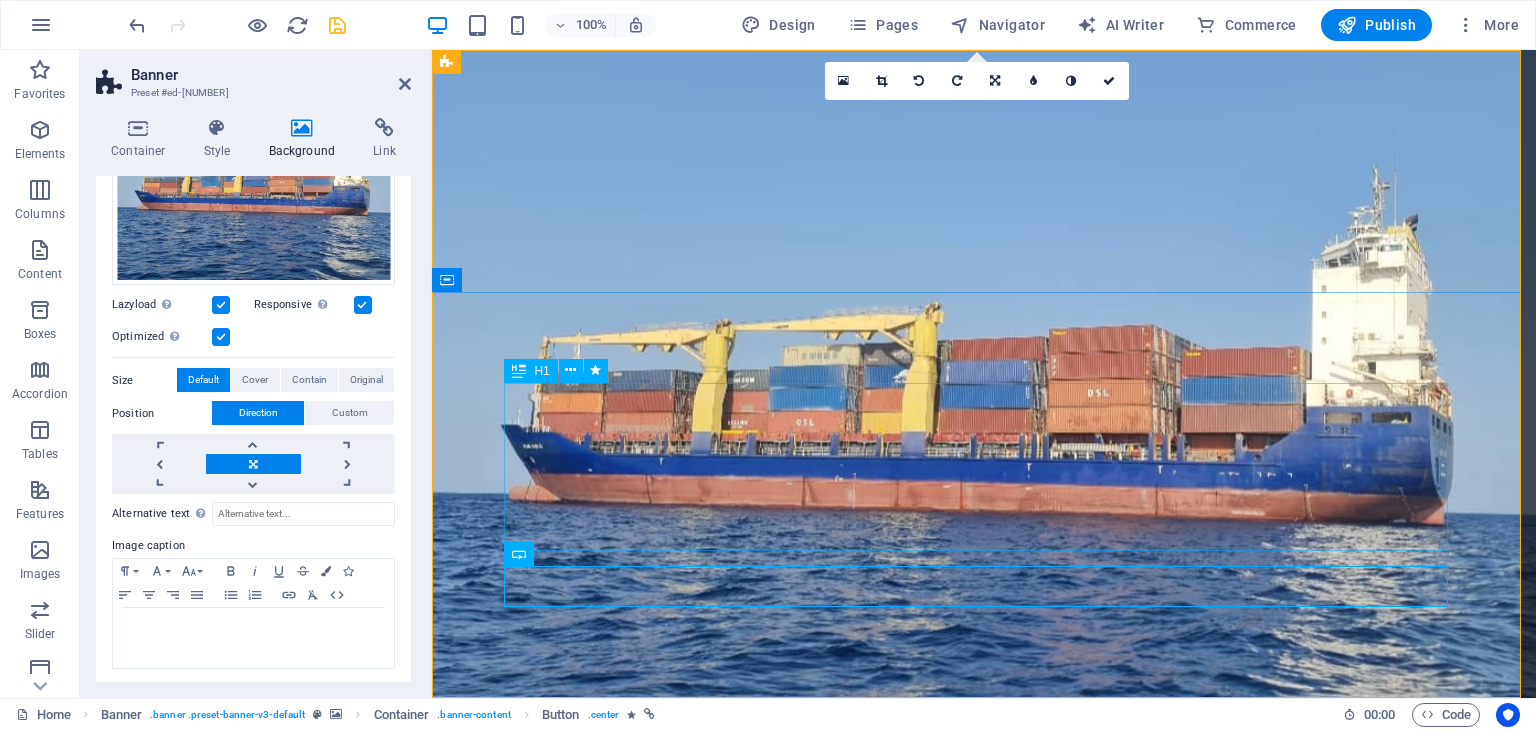 click on "Stay Tuned" at bounding box center (984, 1136) 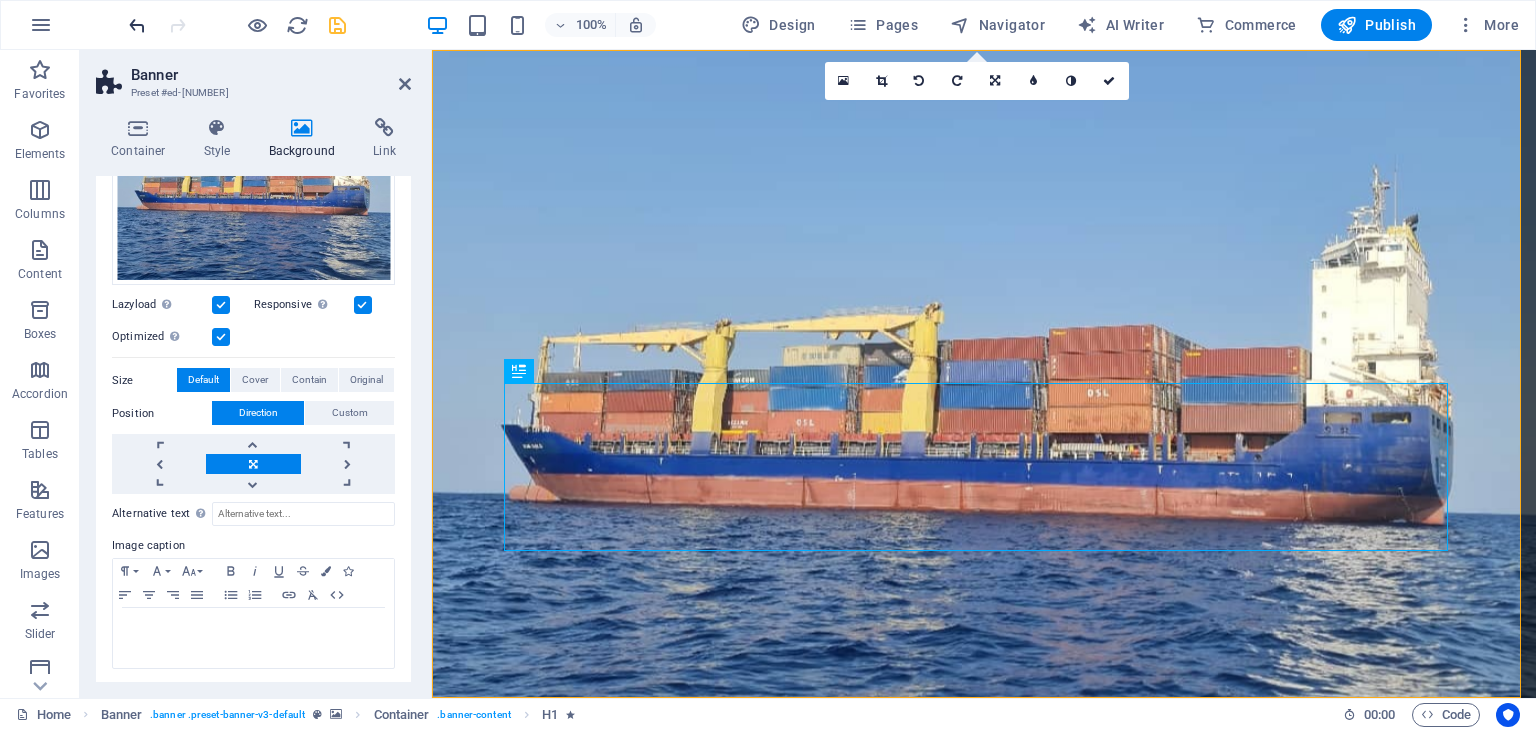 click at bounding box center [137, 25] 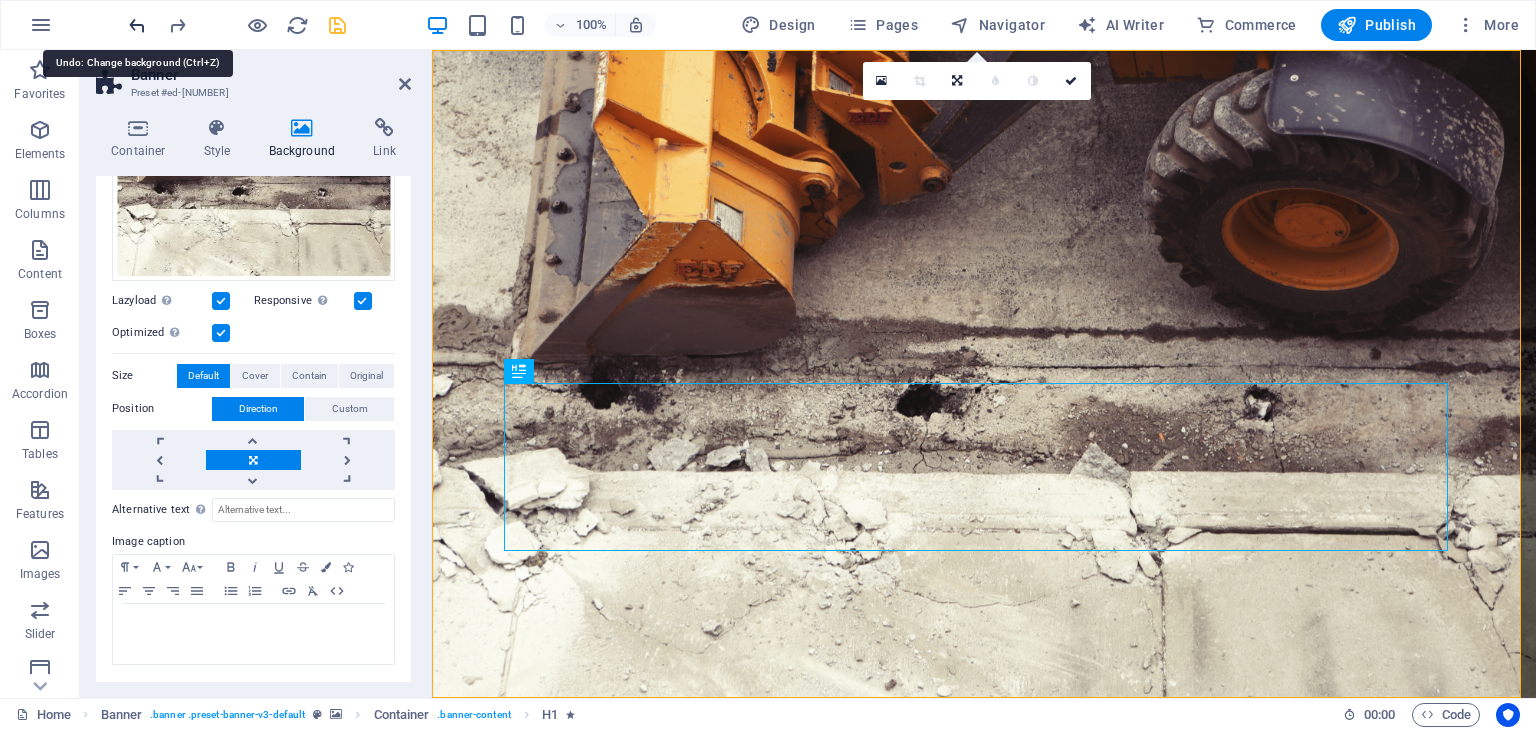 scroll, scrollTop: 260, scrollLeft: 0, axis: vertical 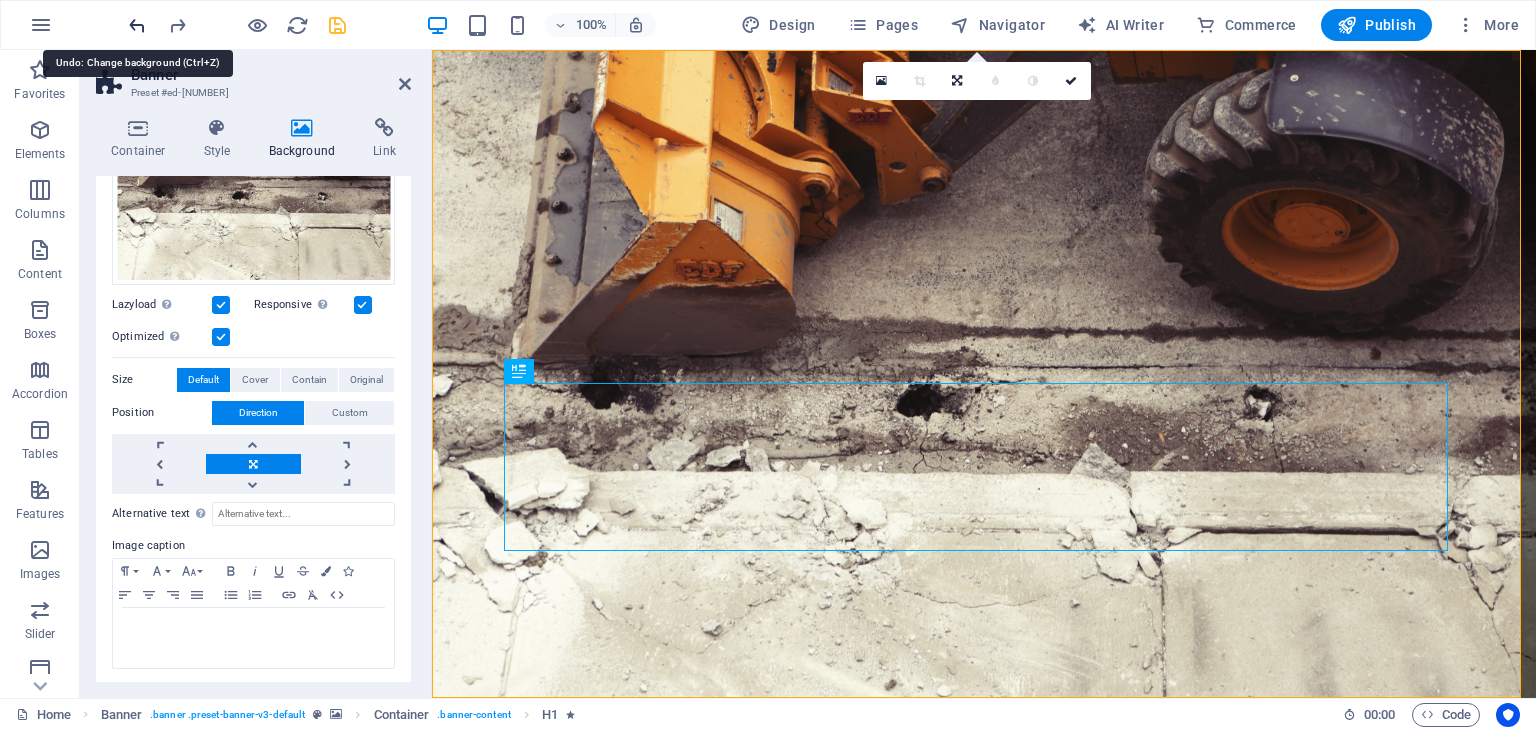 click at bounding box center (137, 25) 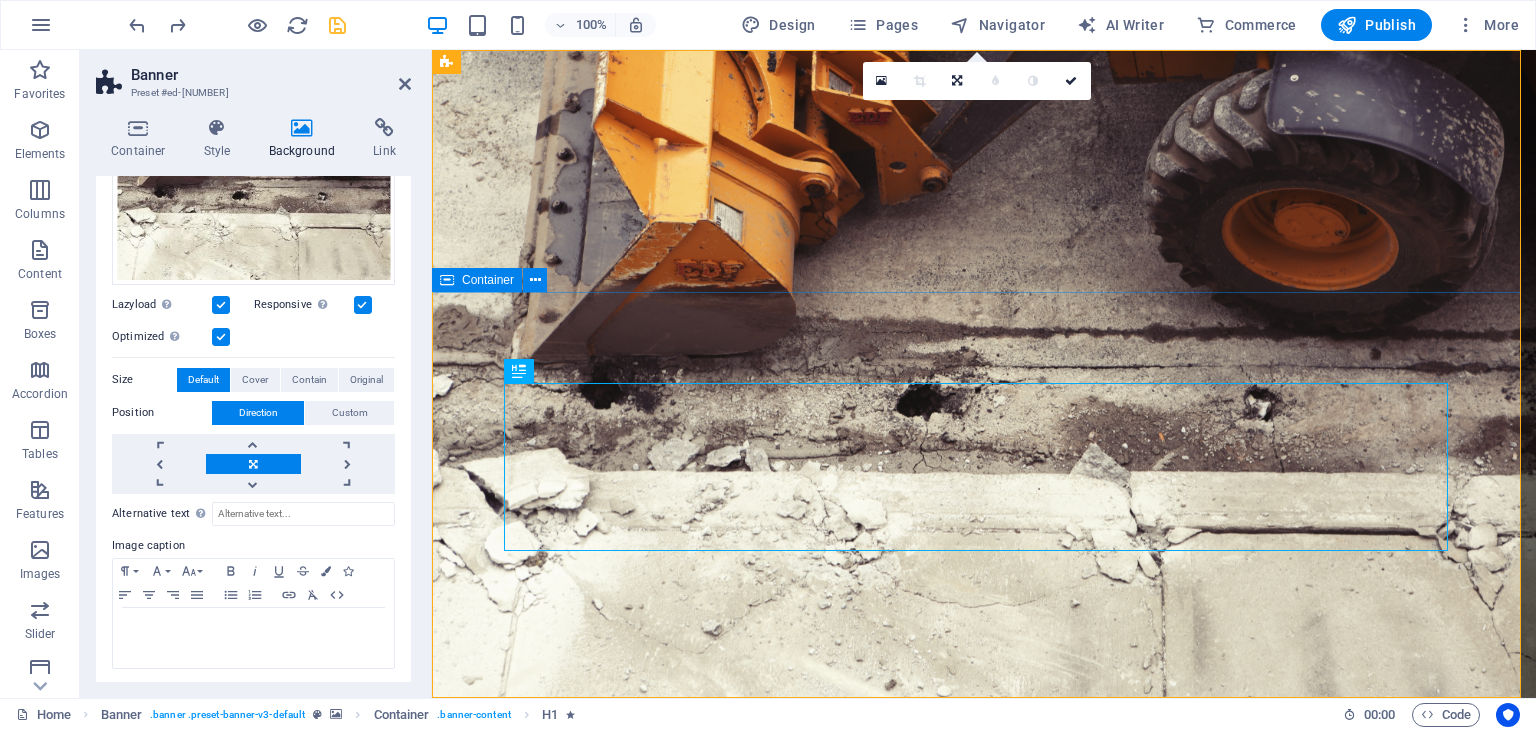click on "Stay Tuned Learn more" at bounding box center [984, 1164] 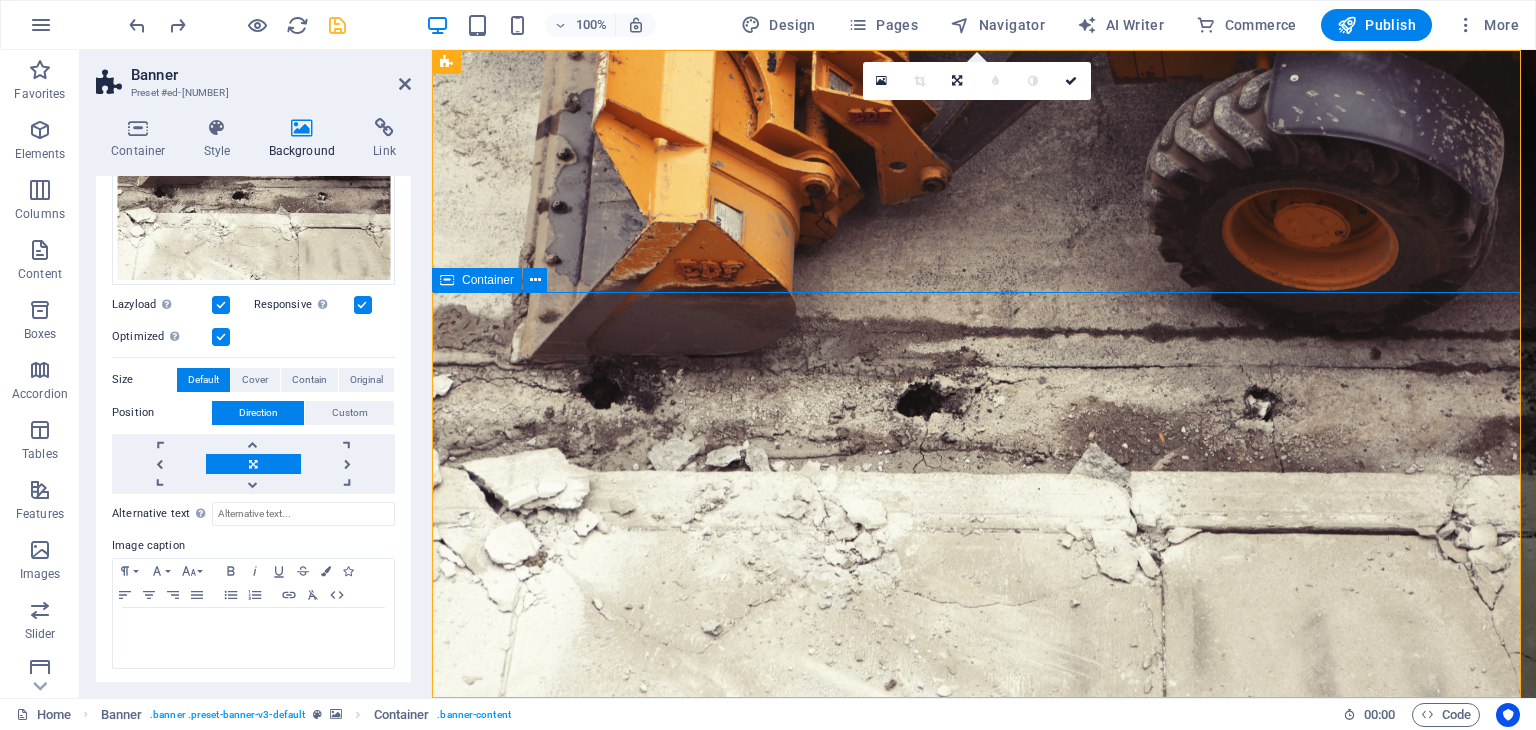 click on "Stay Tuned Learn more" at bounding box center [984, 1164] 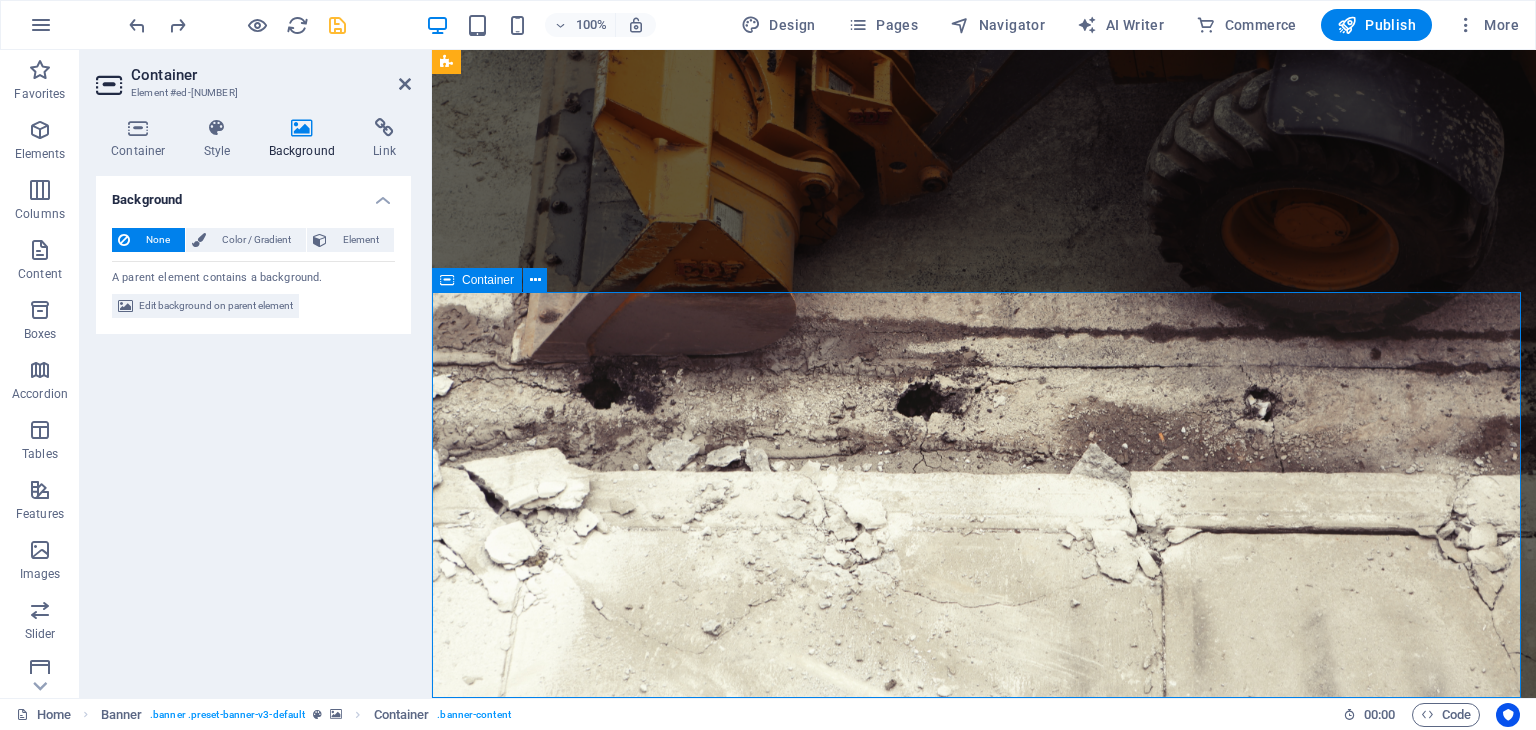 click on "Stay Tuned Learn more" at bounding box center [984, 1164] 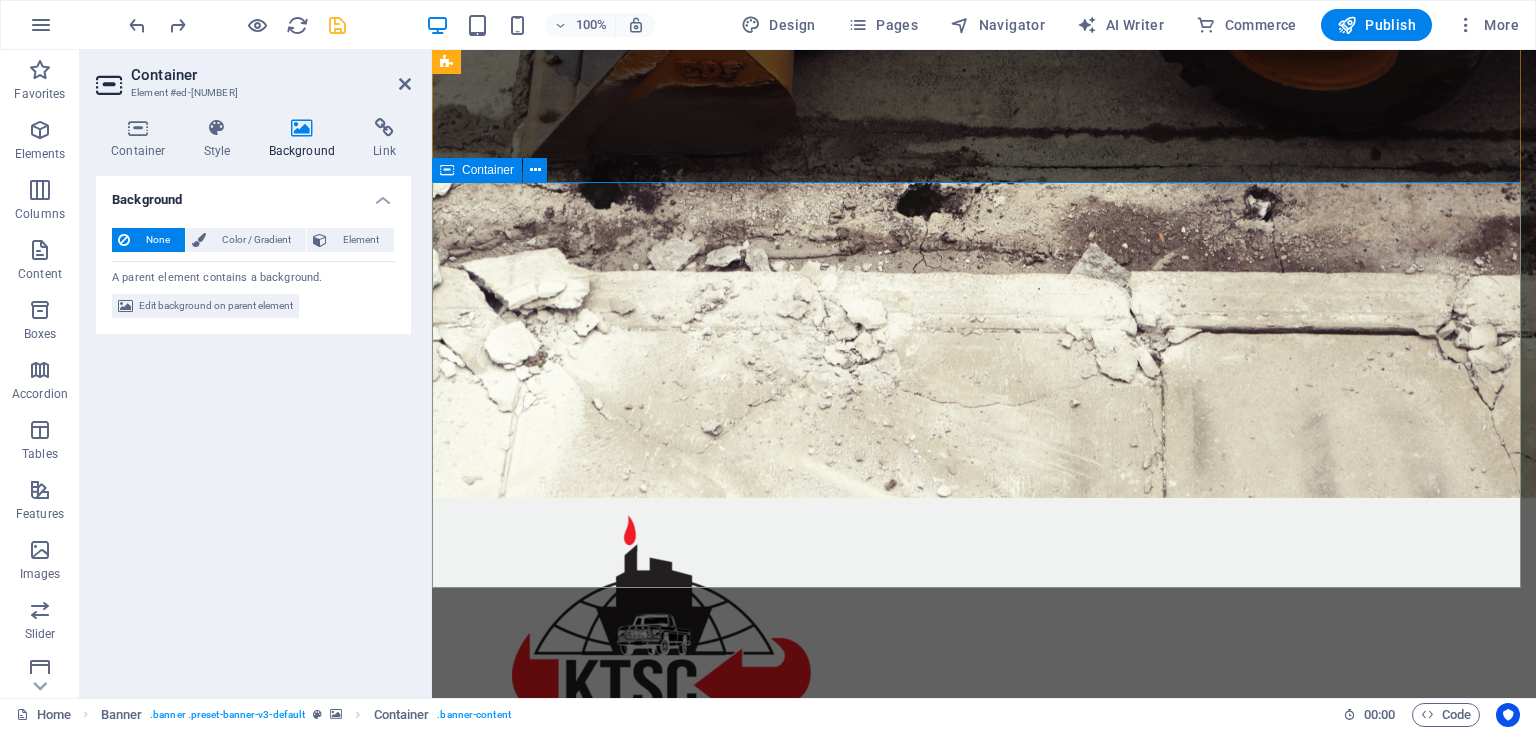 scroll, scrollTop: 100, scrollLeft: 0, axis: vertical 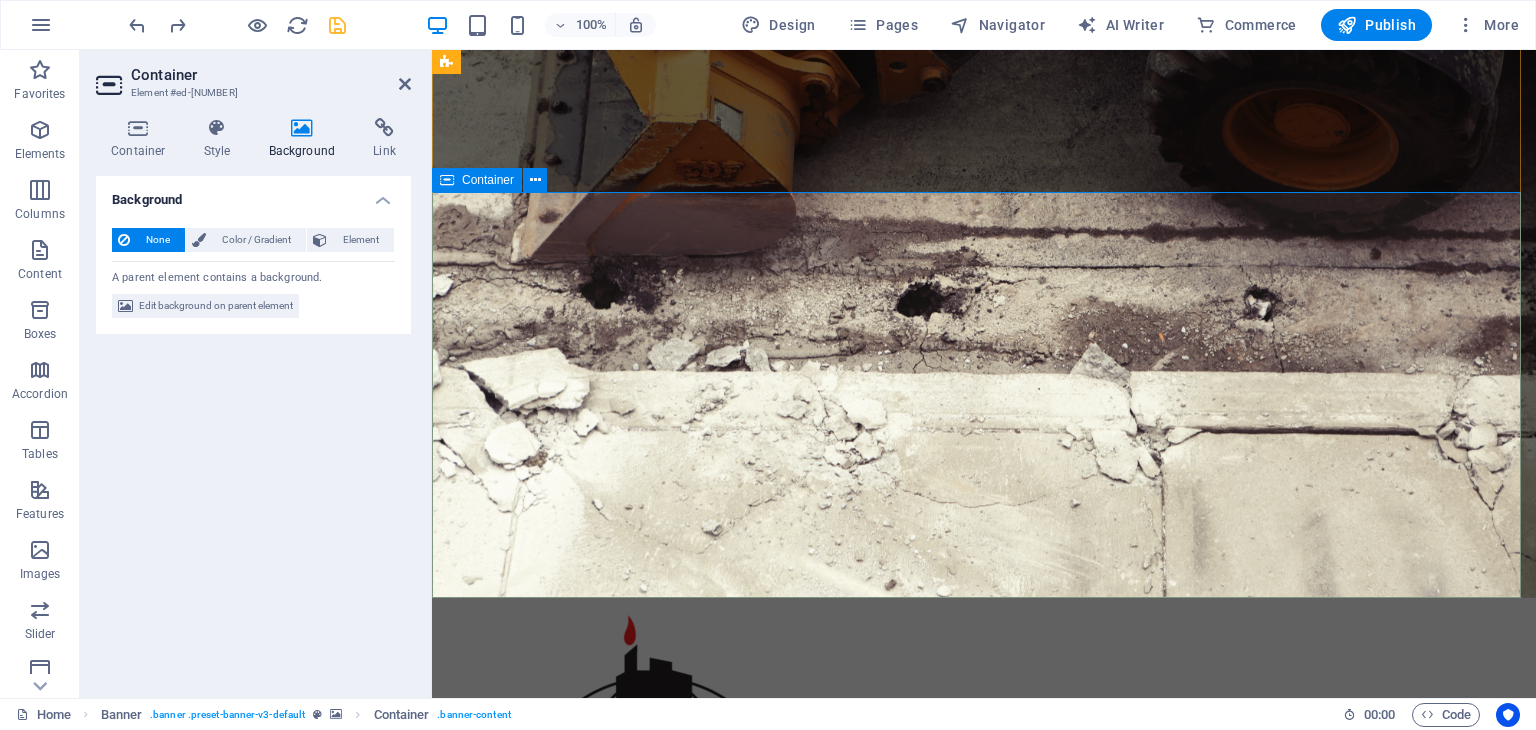 click on "Stay Tuned Learn more" at bounding box center (984, 1064) 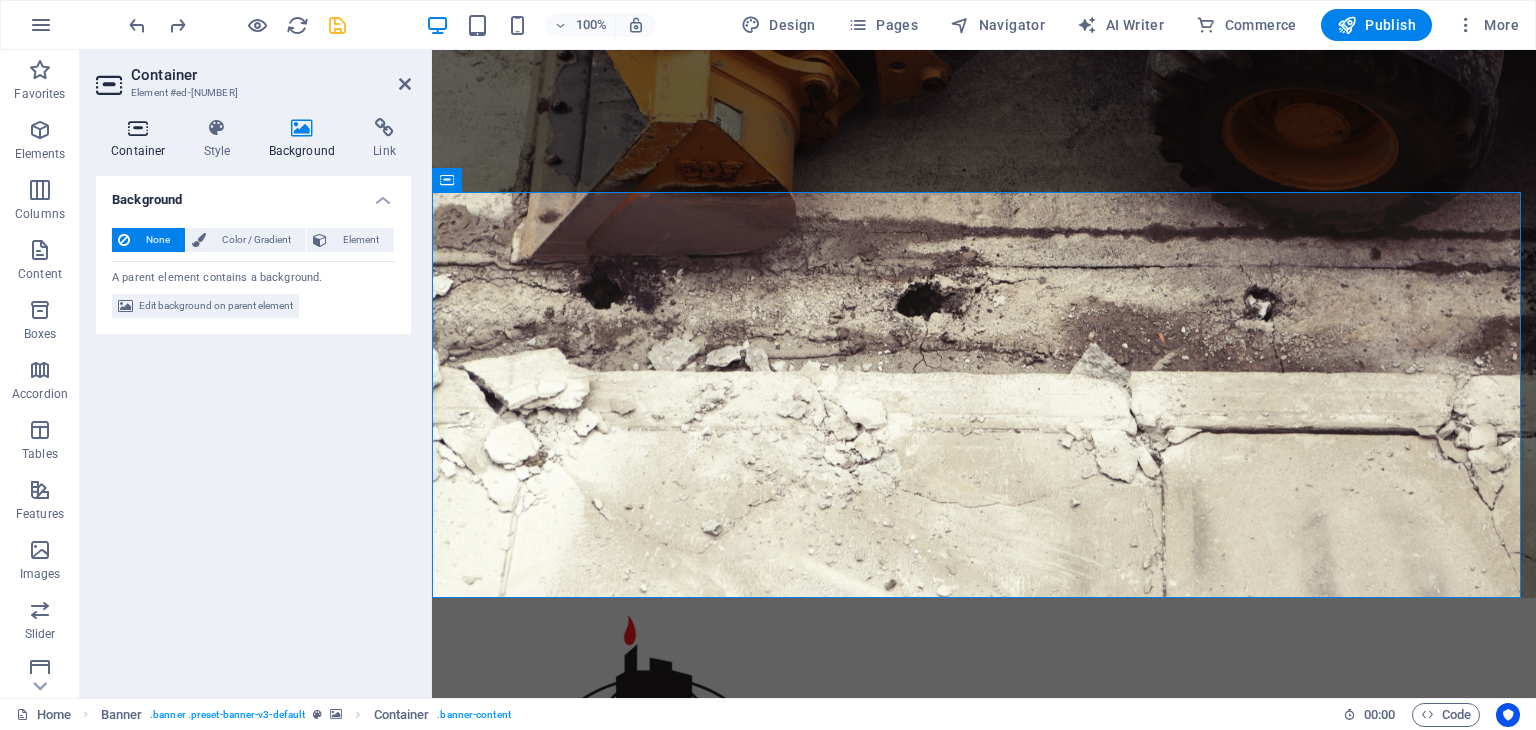 click on "Container" at bounding box center [142, 139] 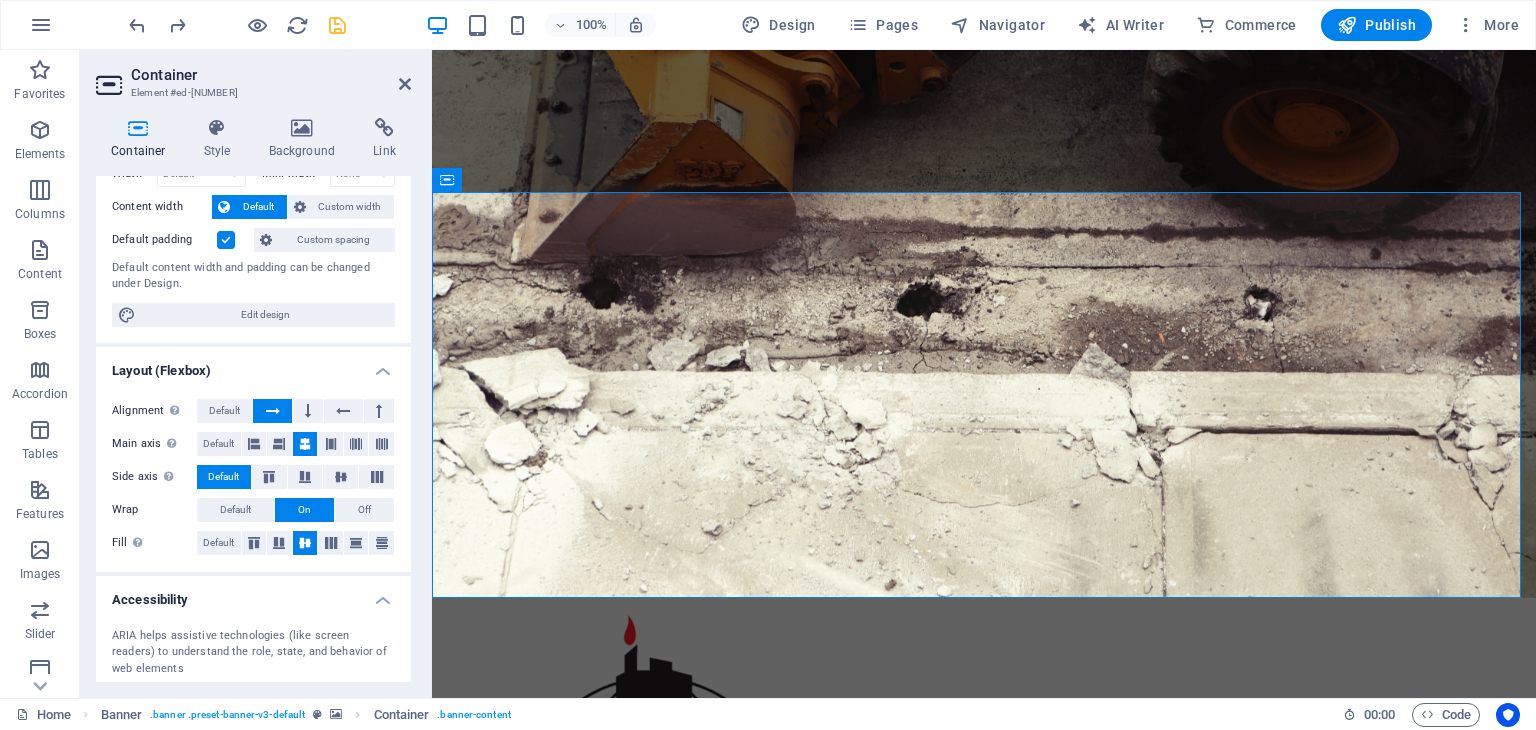 scroll, scrollTop: 68, scrollLeft: 0, axis: vertical 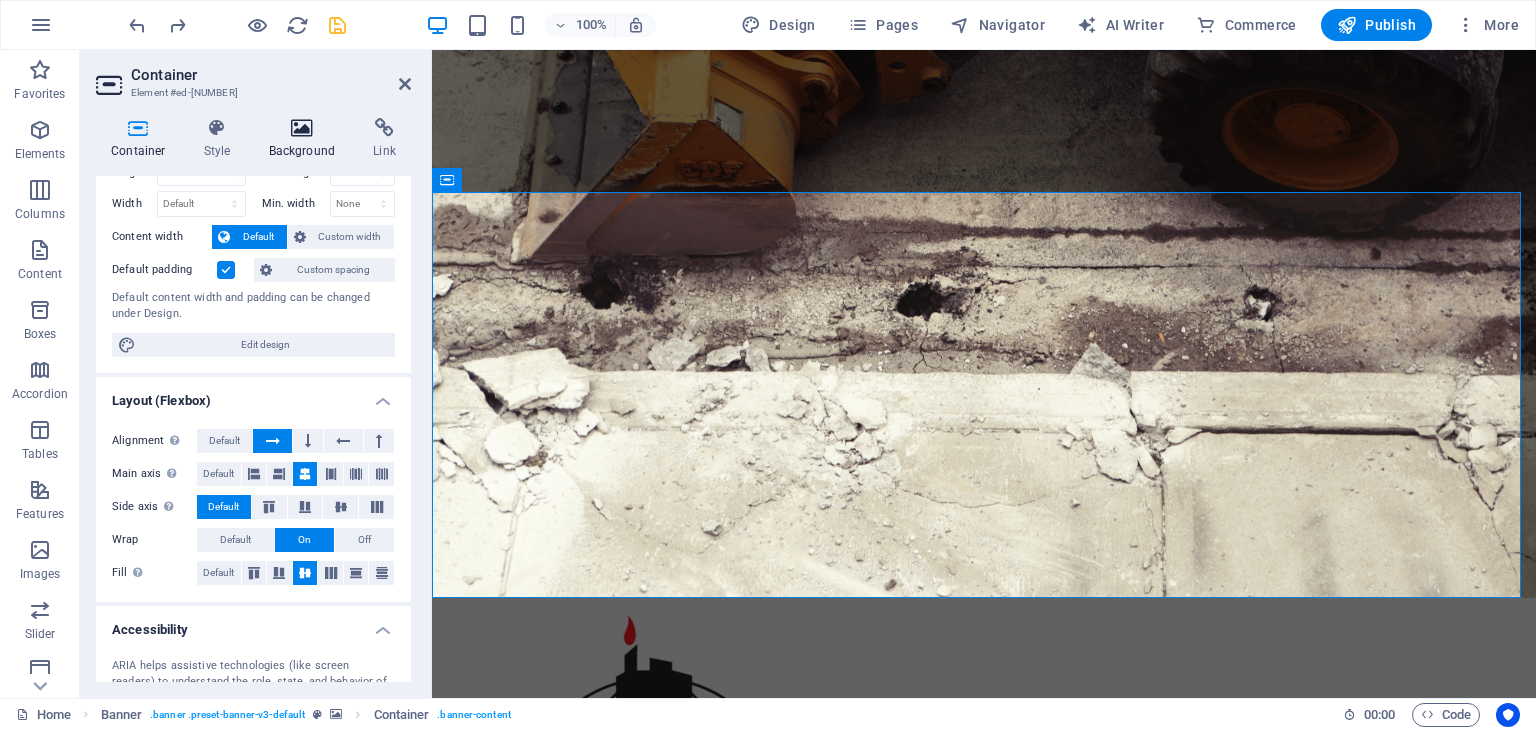 click at bounding box center (302, 128) 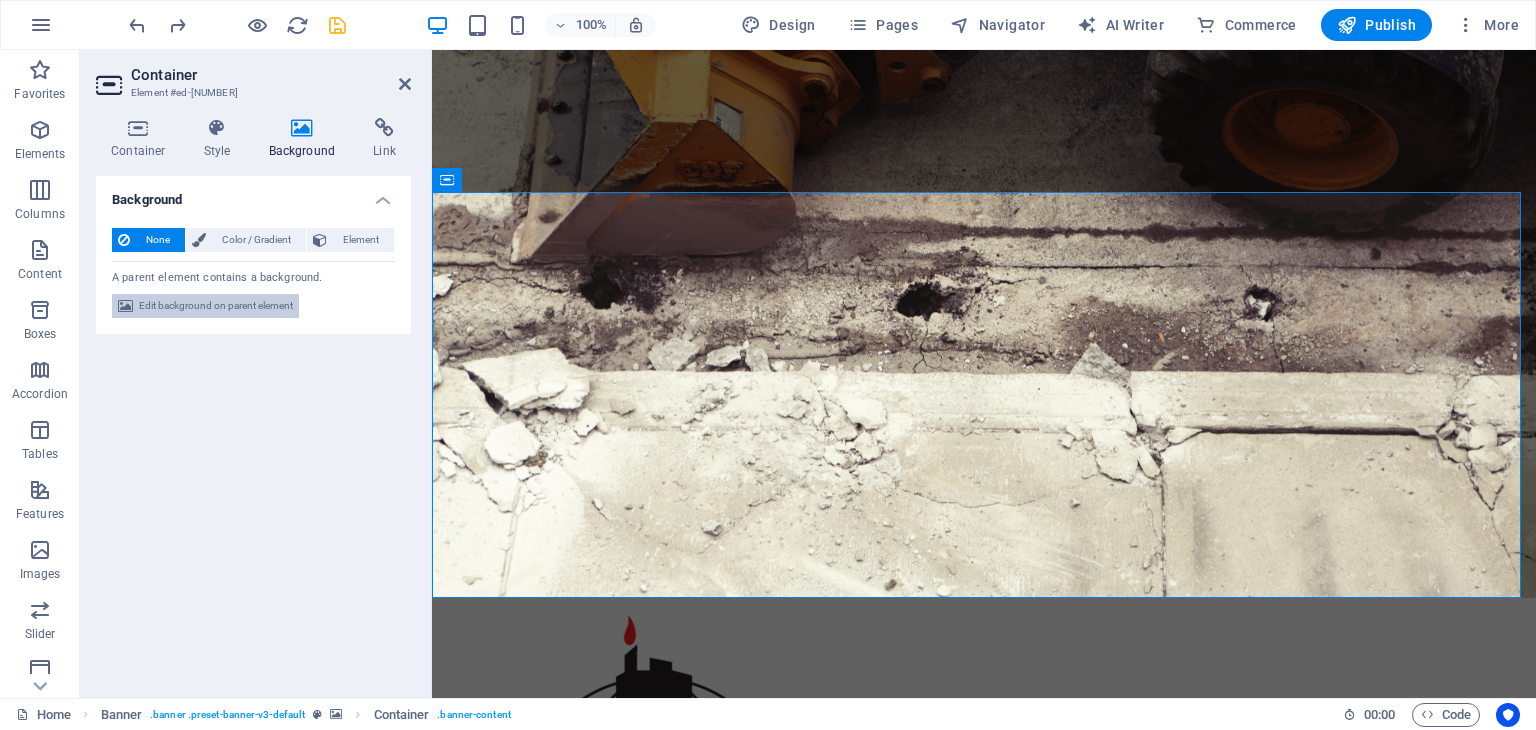 click on "Edit background on parent element" at bounding box center (216, 306) 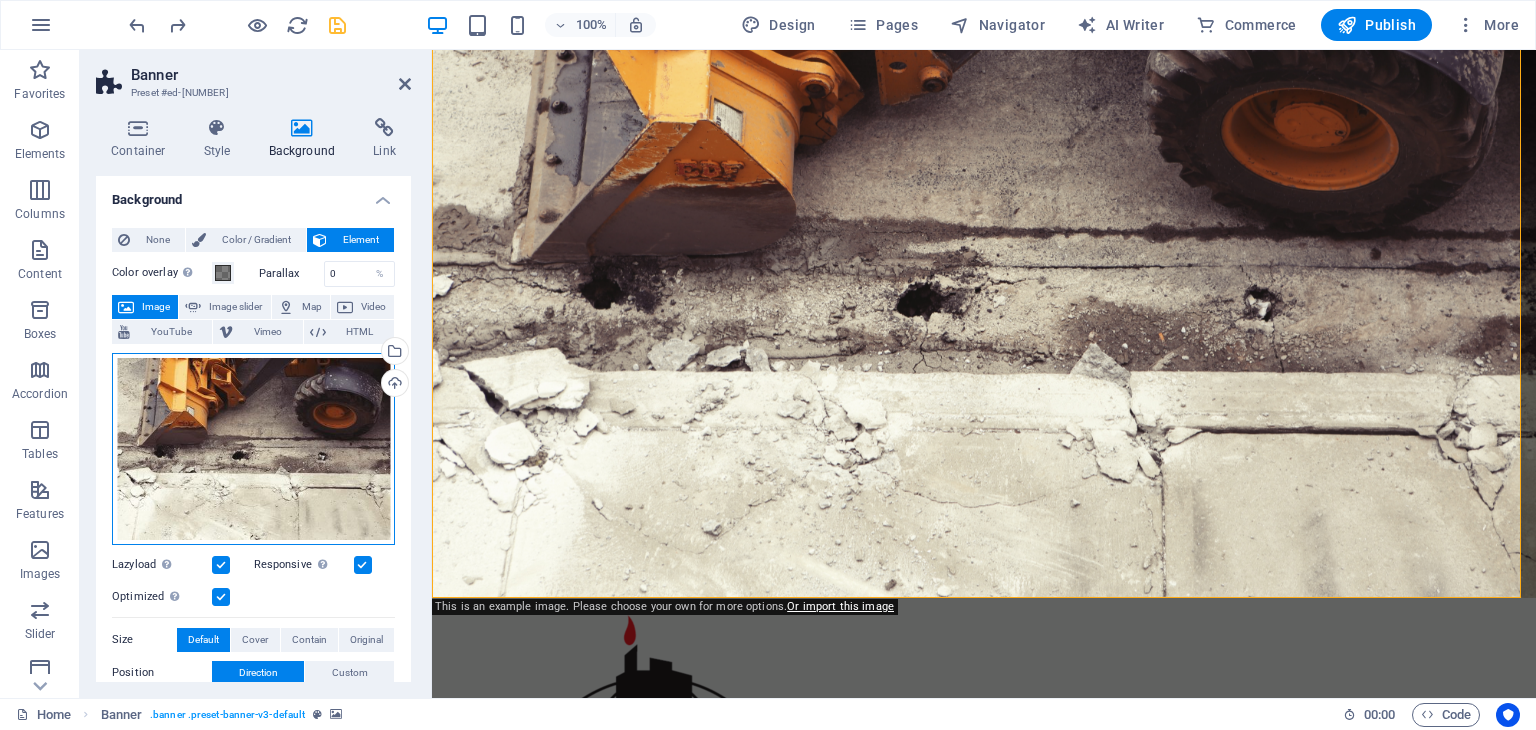 click on "Drag files here, click to choose files or select files from Files or our free stock photos & videos" at bounding box center (253, 449) 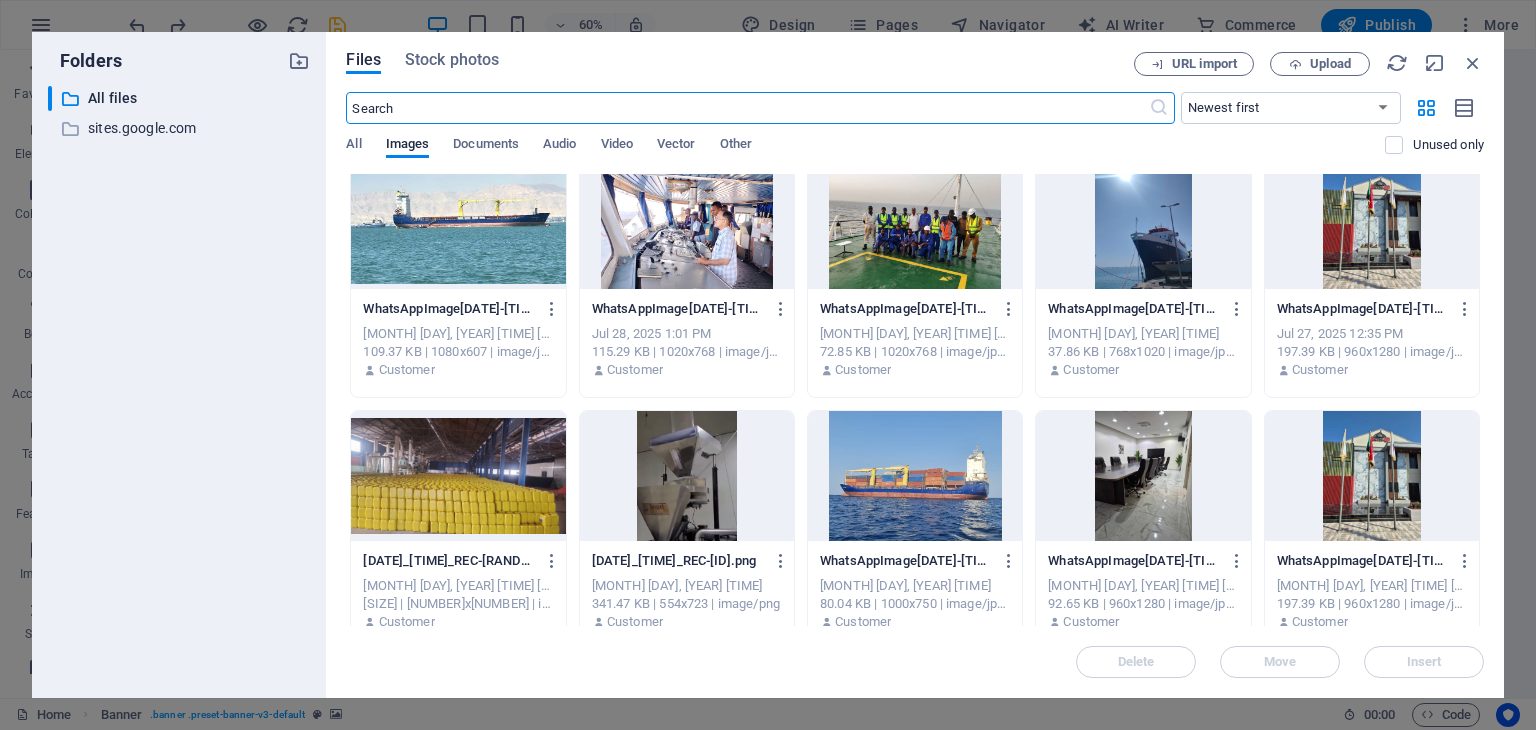 scroll, scrollTop: 300, scrollLeft: 0, axis: vertical 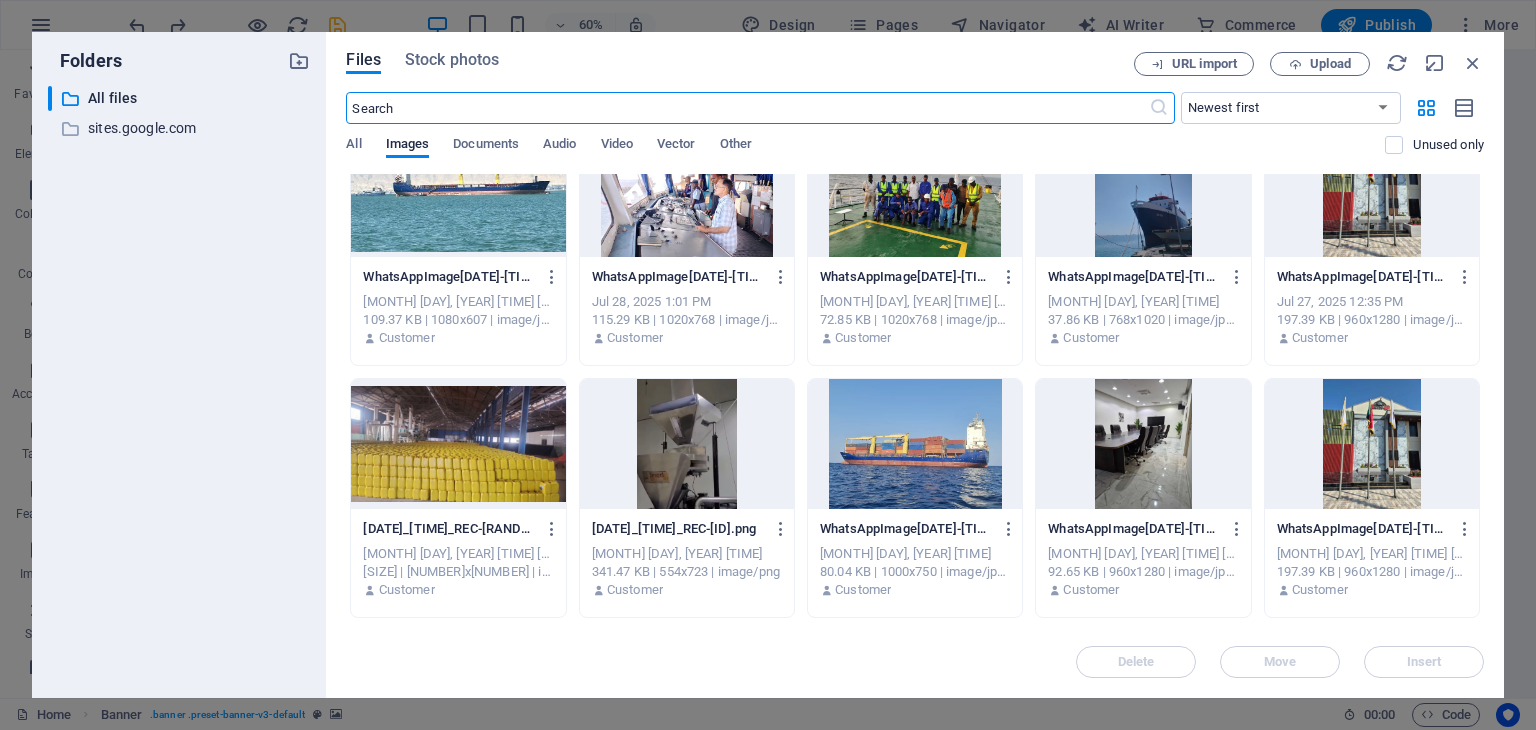 click at bounding box center [915, 444] 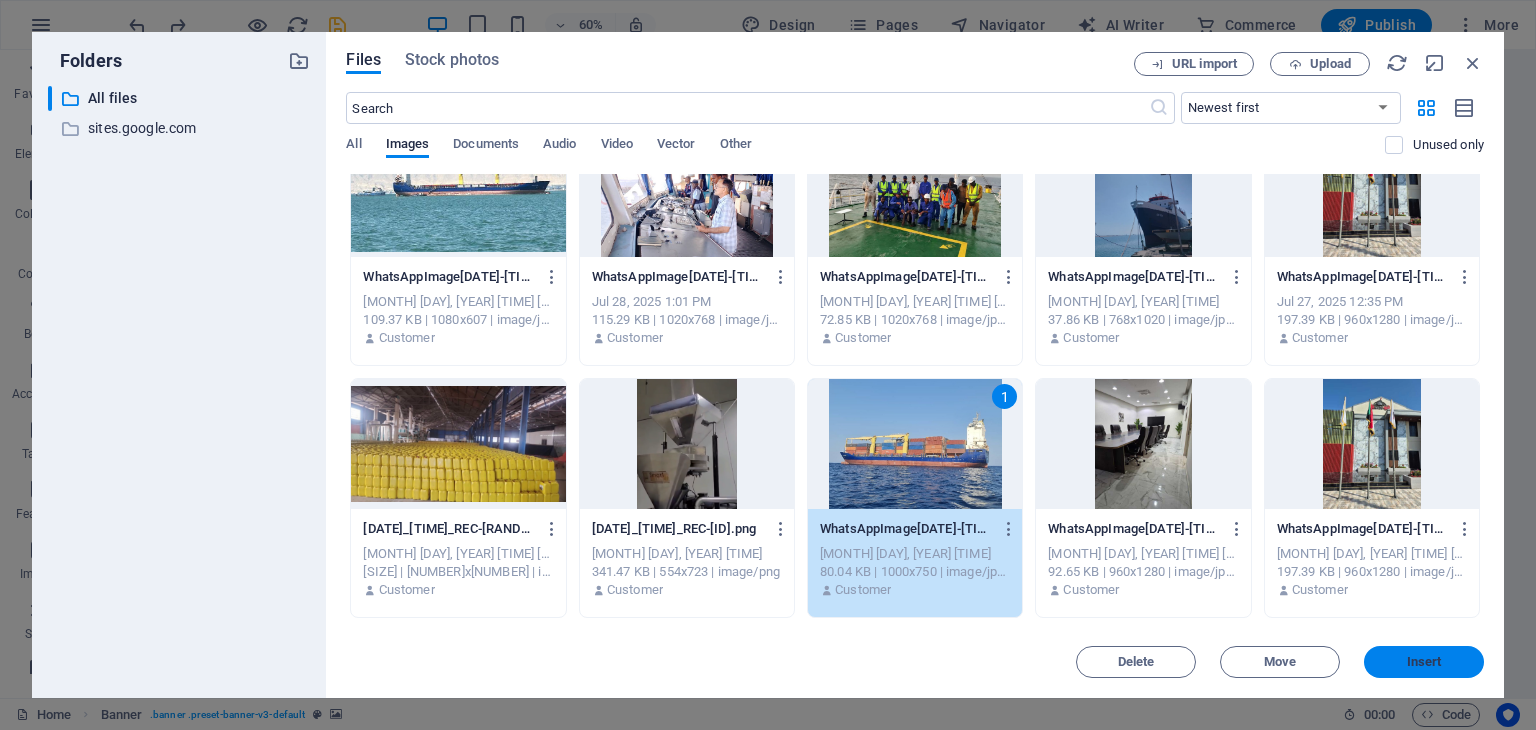 click on "Insert" at bounding box center [1424, 662] 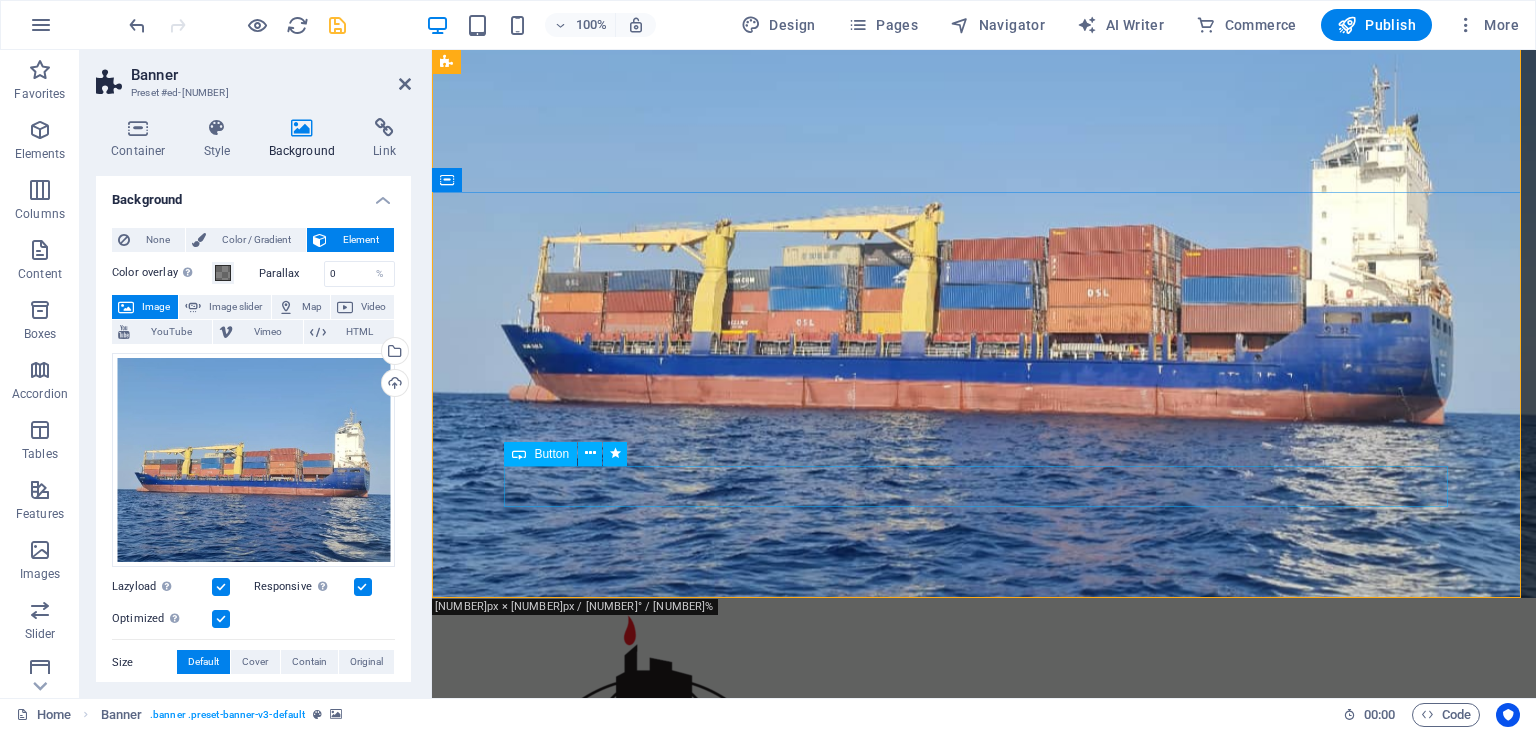 click on "Learn more" at bounding box center (984, 1156) 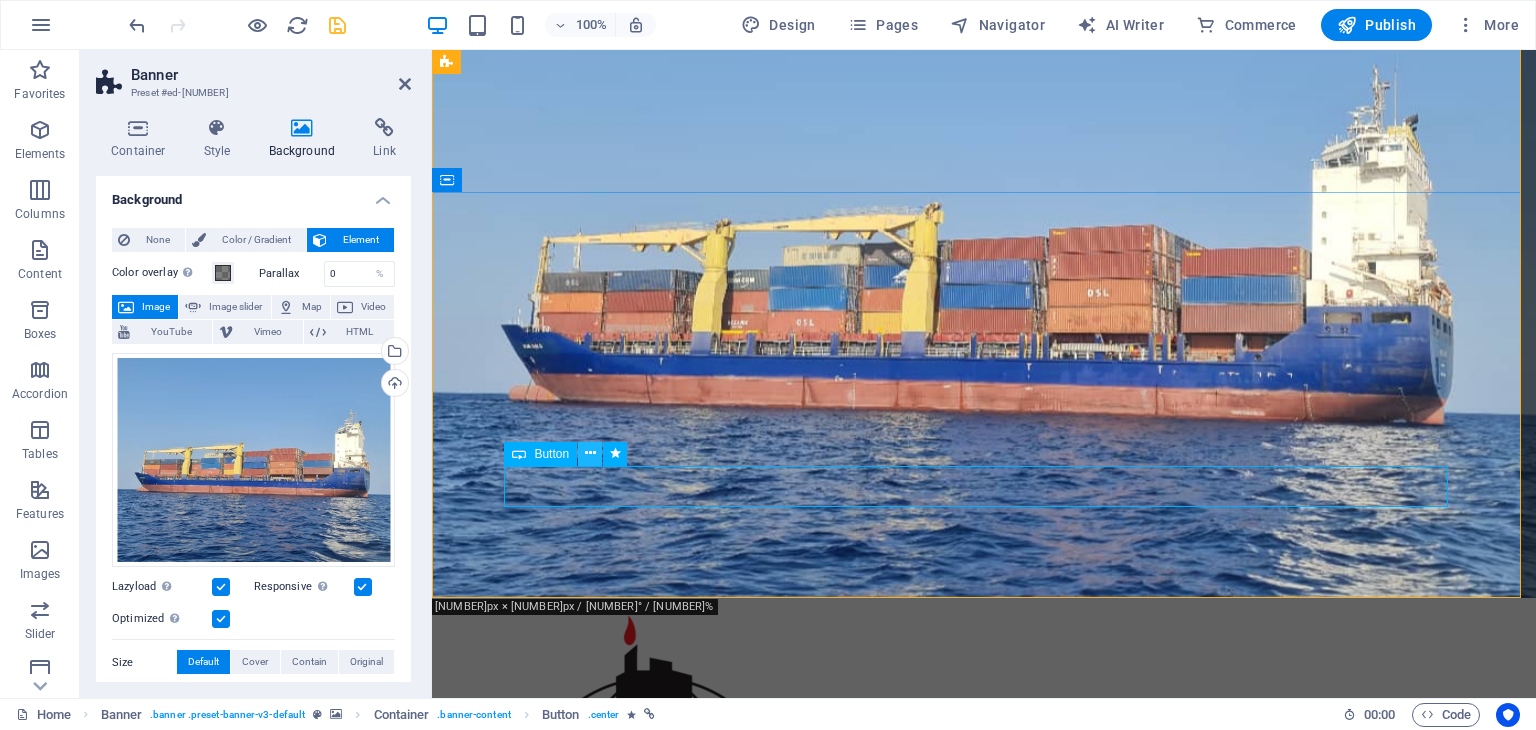 click at bounding box center [590, 453] 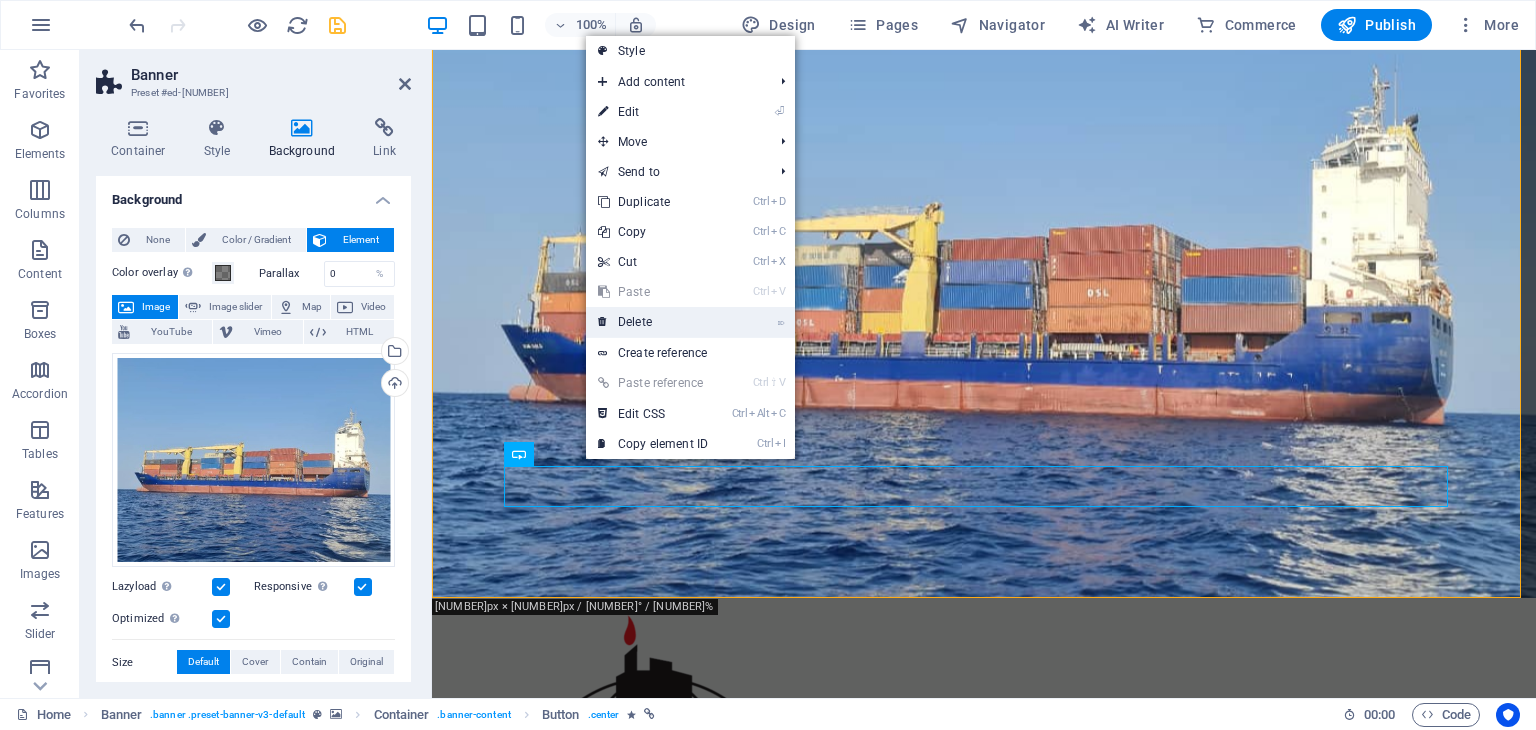 click on "⌦  Delete" at bounding box center (653, 322) 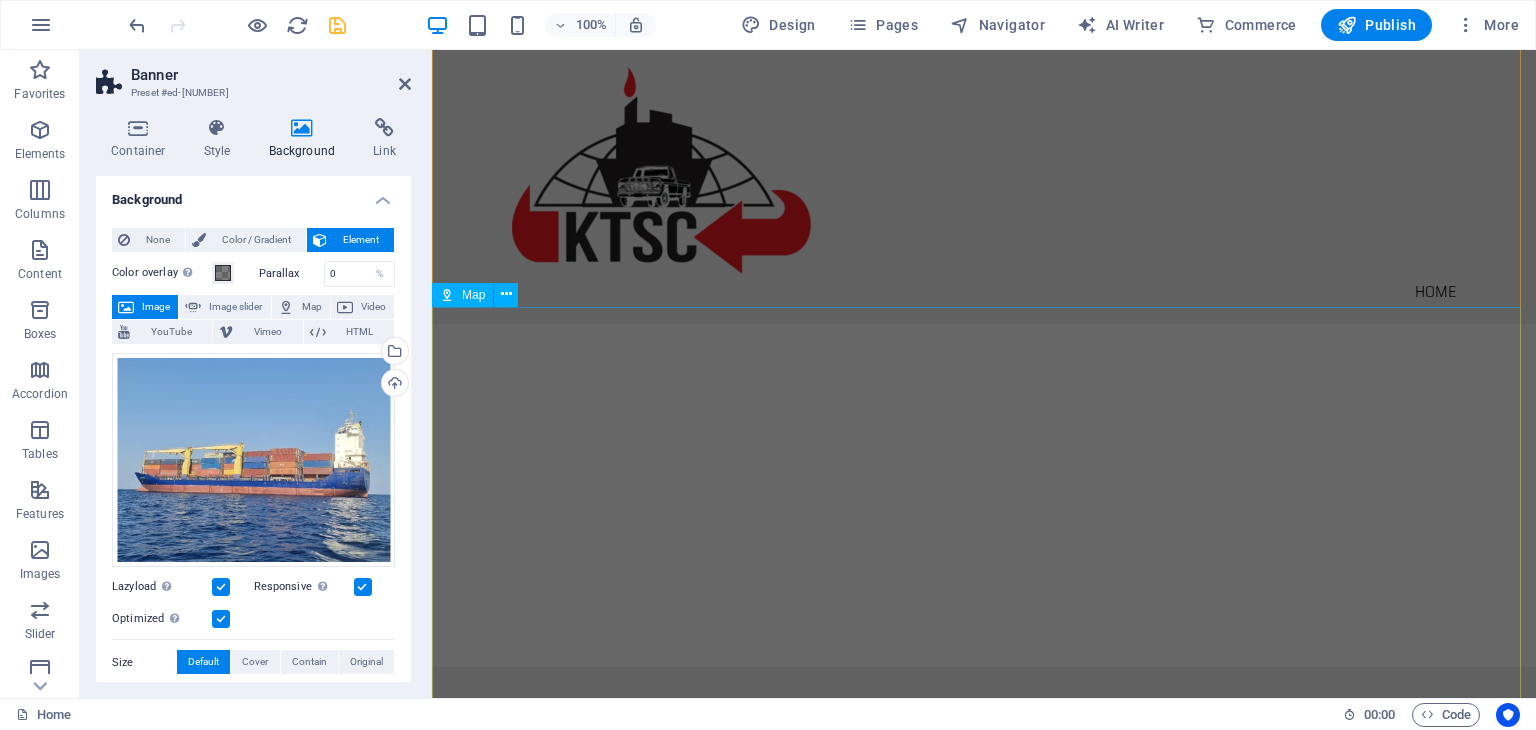 scroll, scrollTop: 700, scrollLeft: 0, axis: vertical 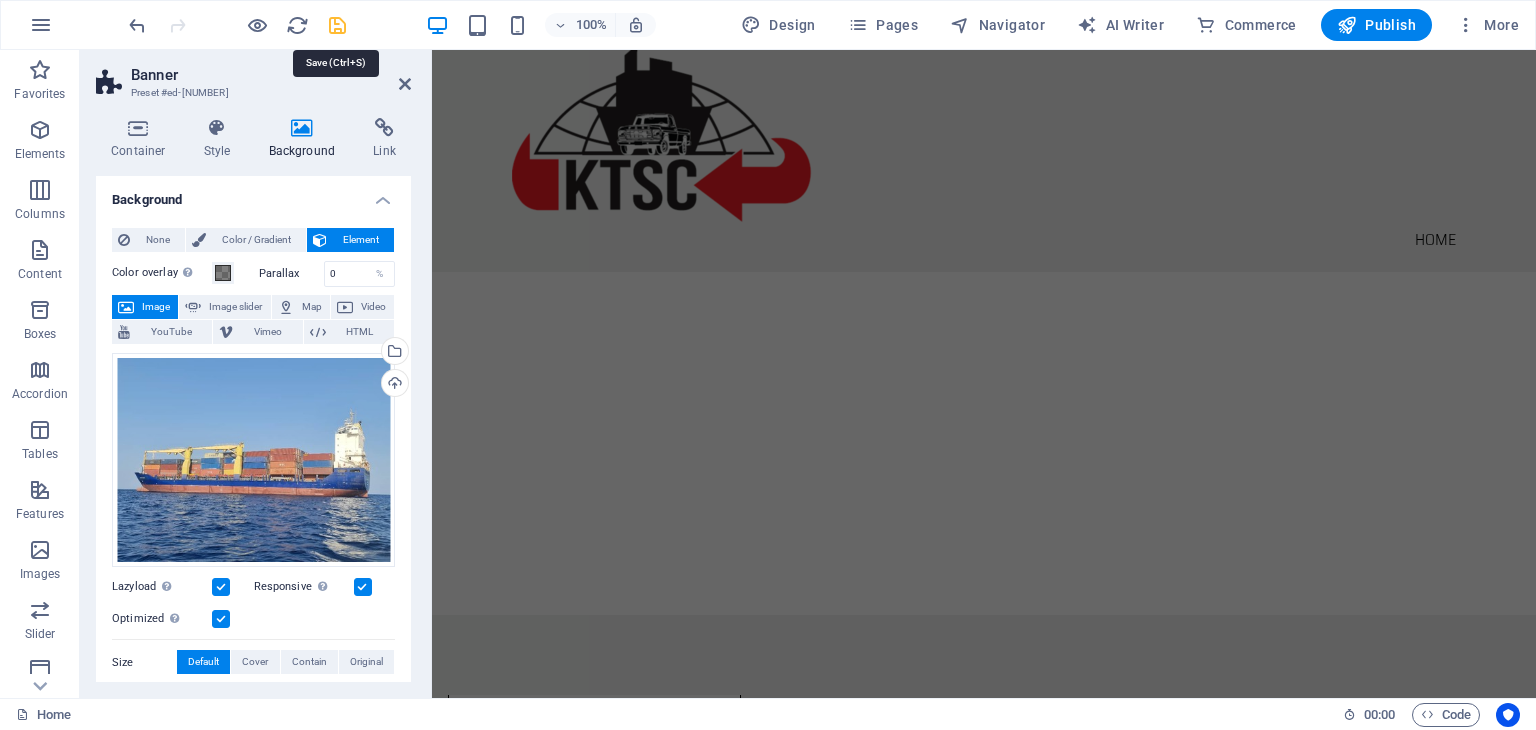 click at bounding box center [337, 25] 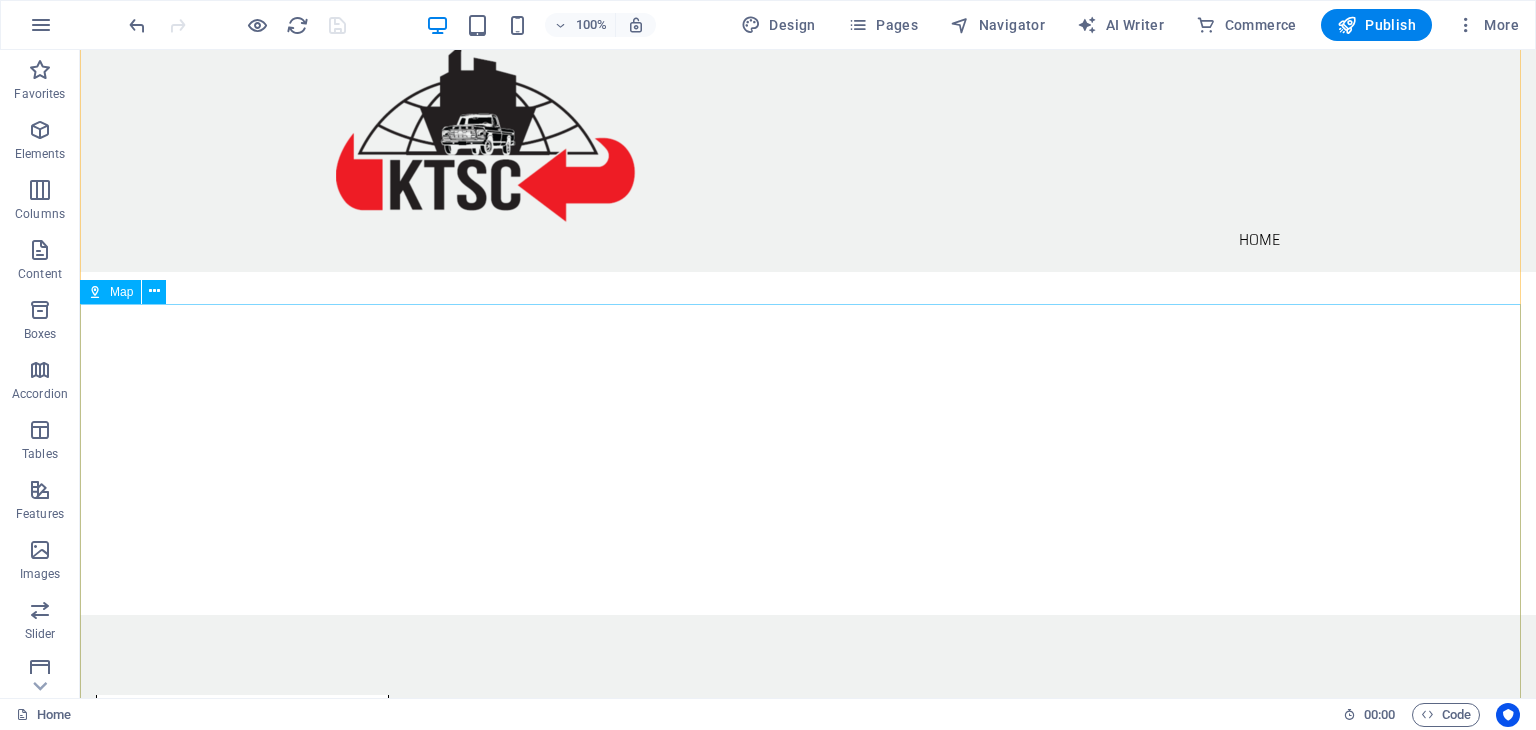 click at bounding box center [808, 1470] 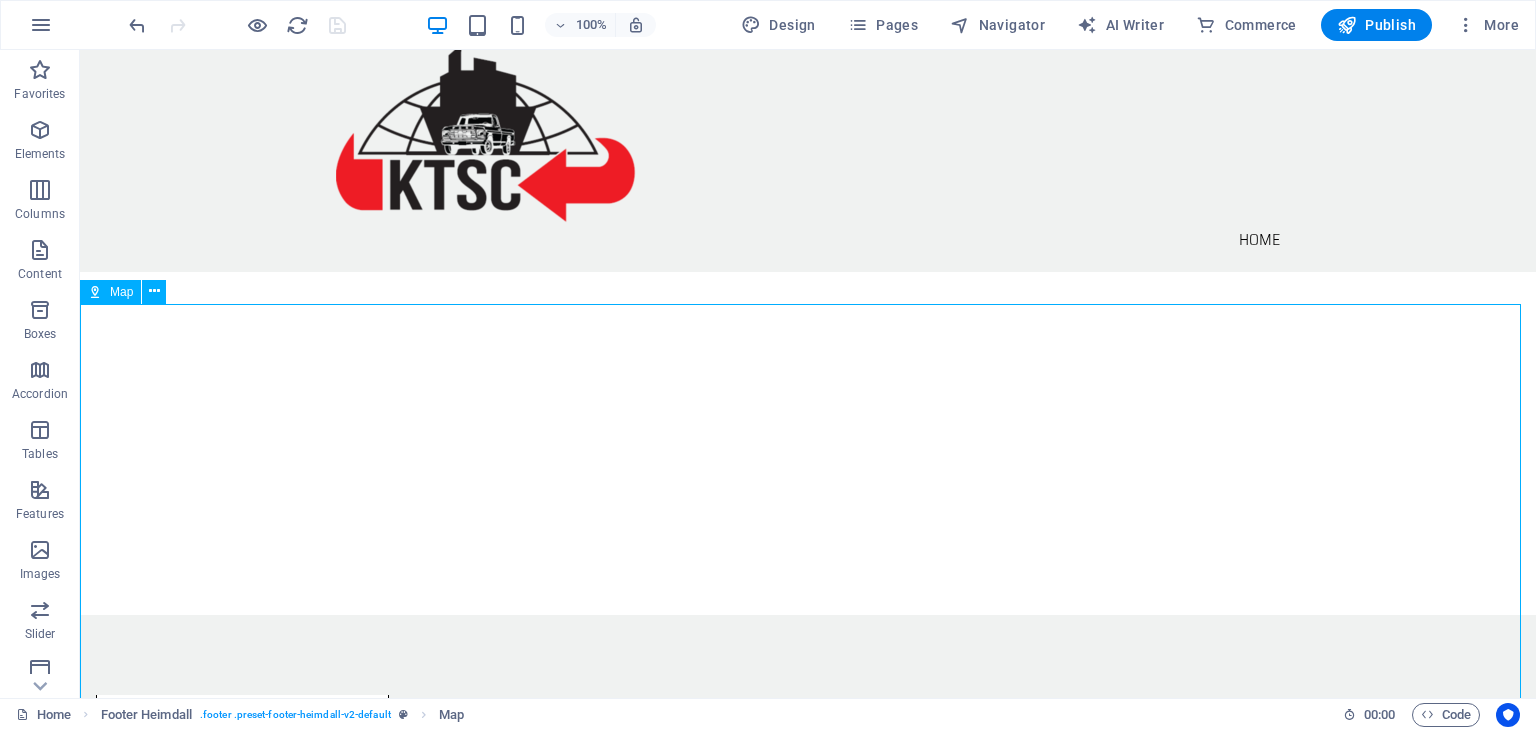 click at bounding box center [808, 1470] 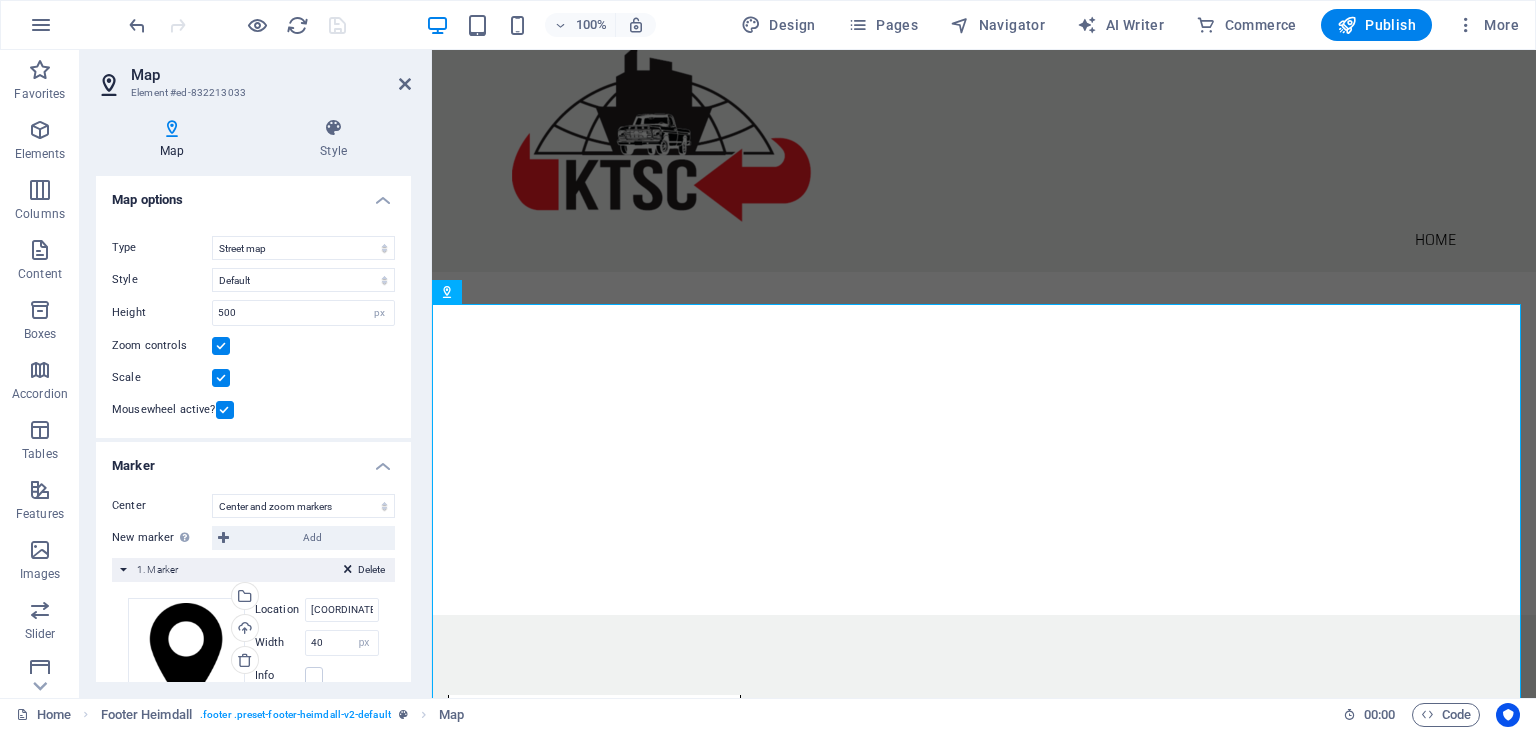click at bounding box center (221, 346) 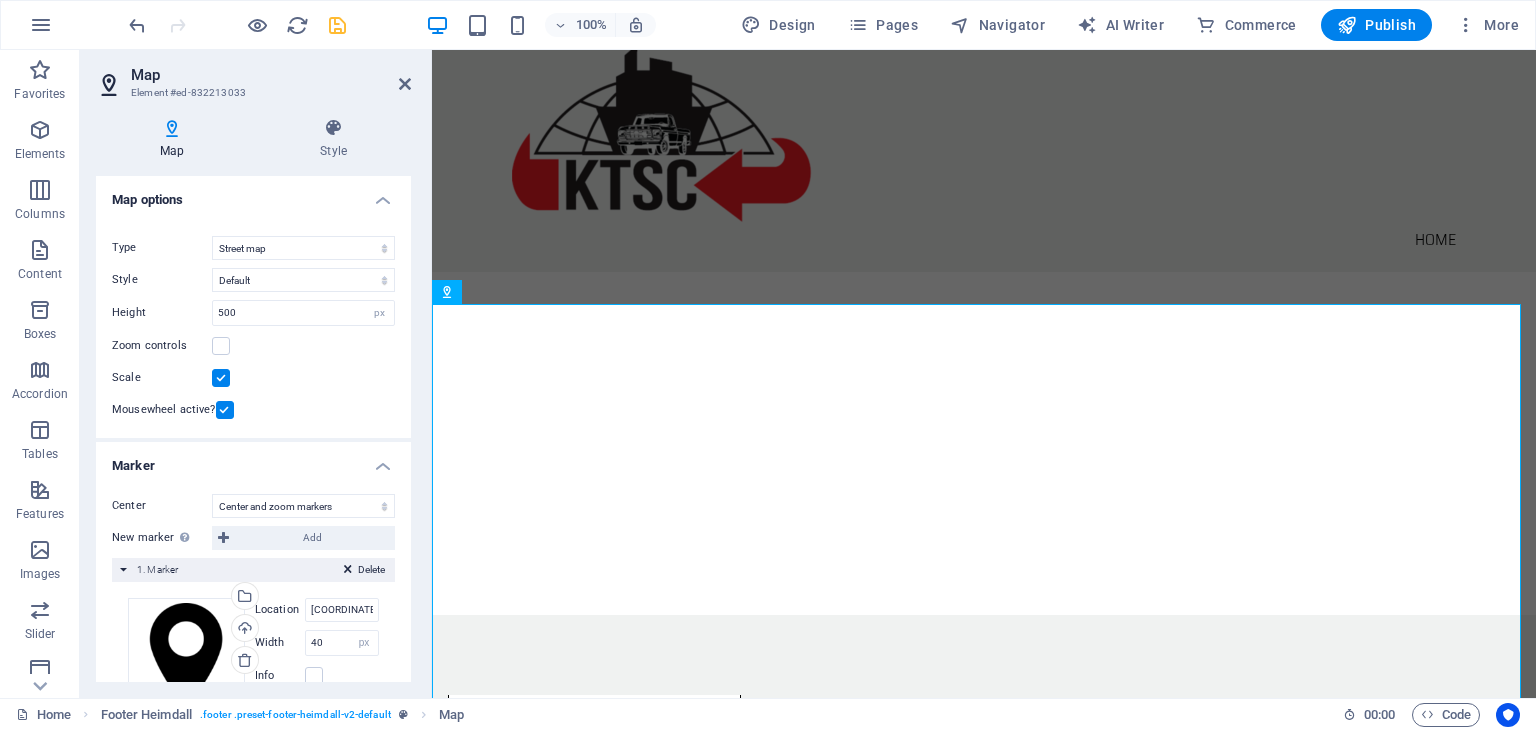 click at bounding box center [221, 378] 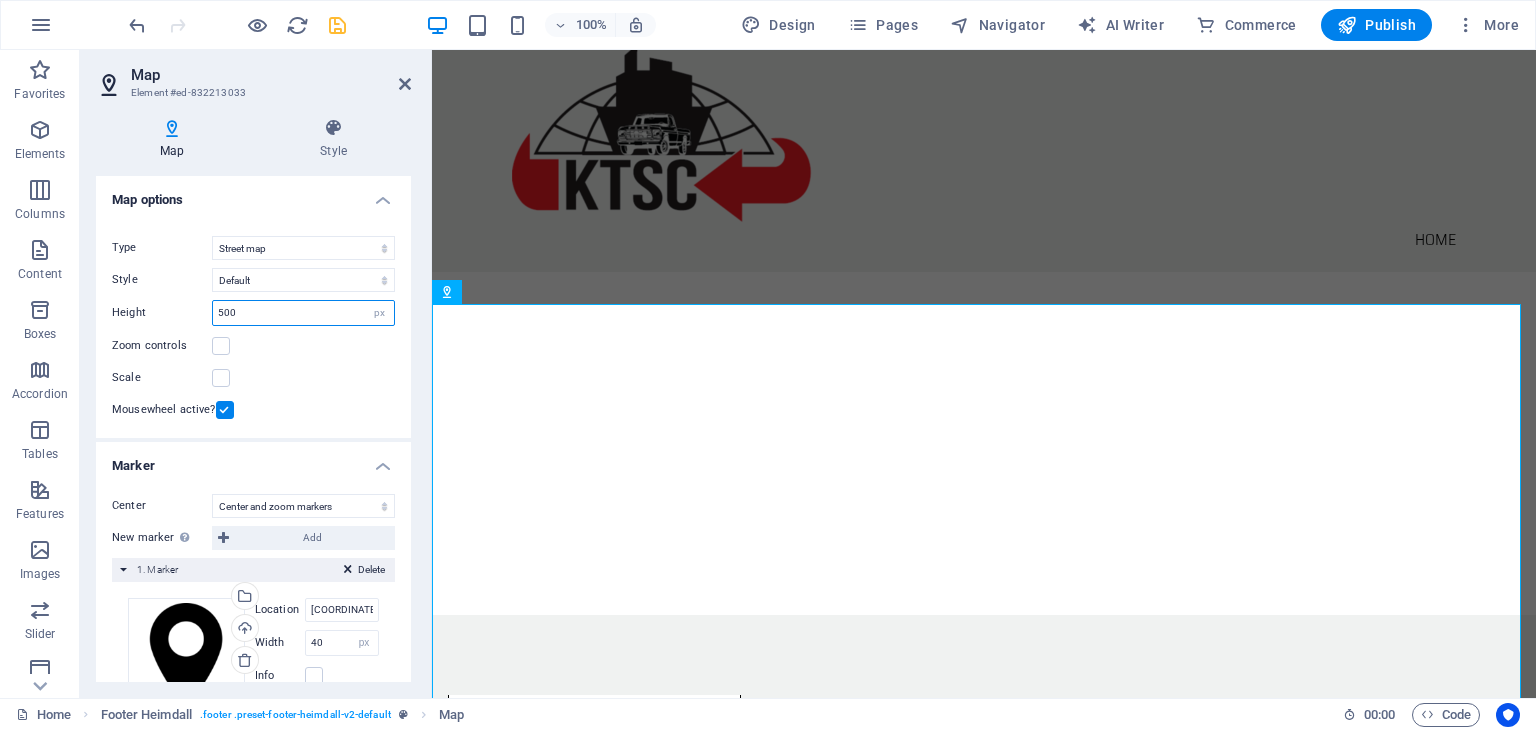 click on "500" at bounding box center [303, 313] 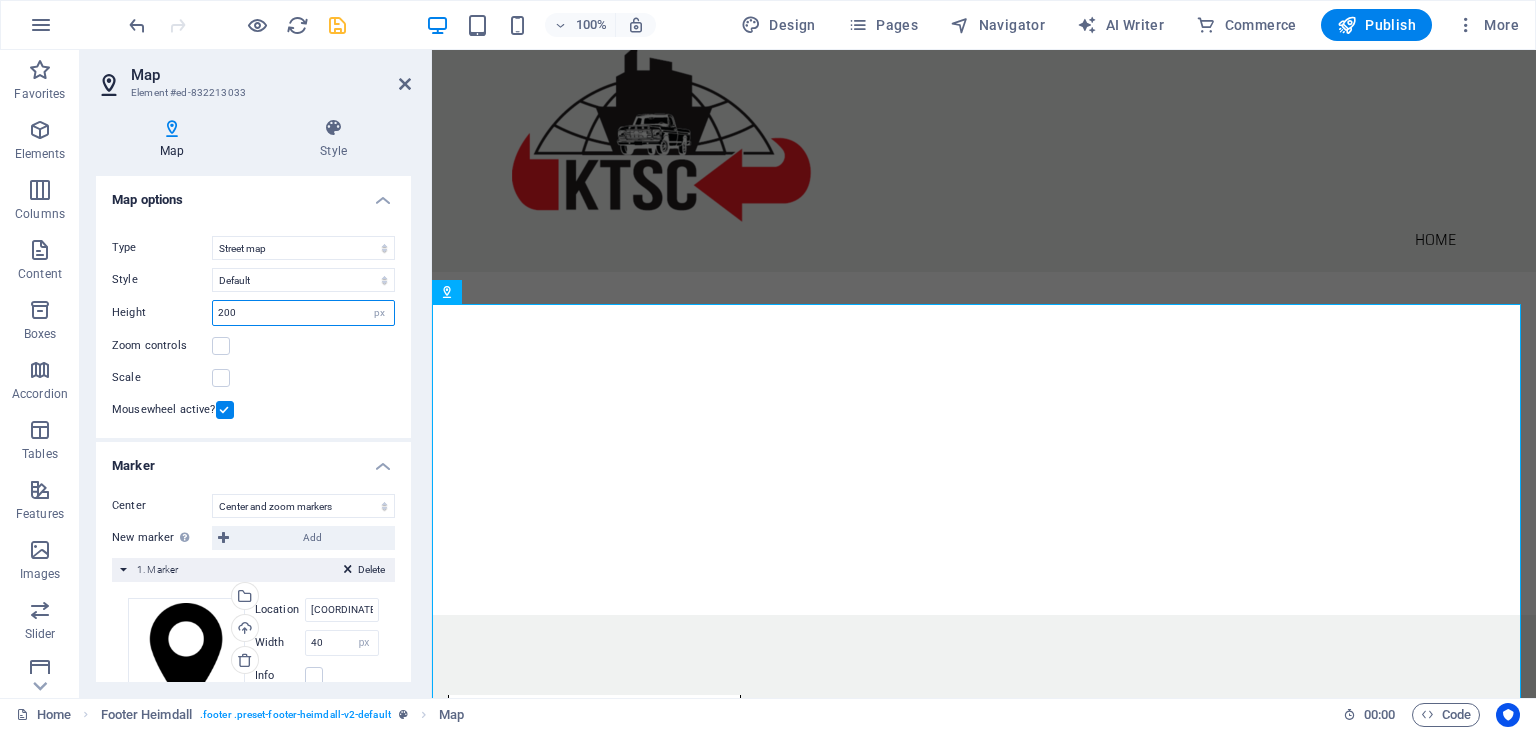type on "200" 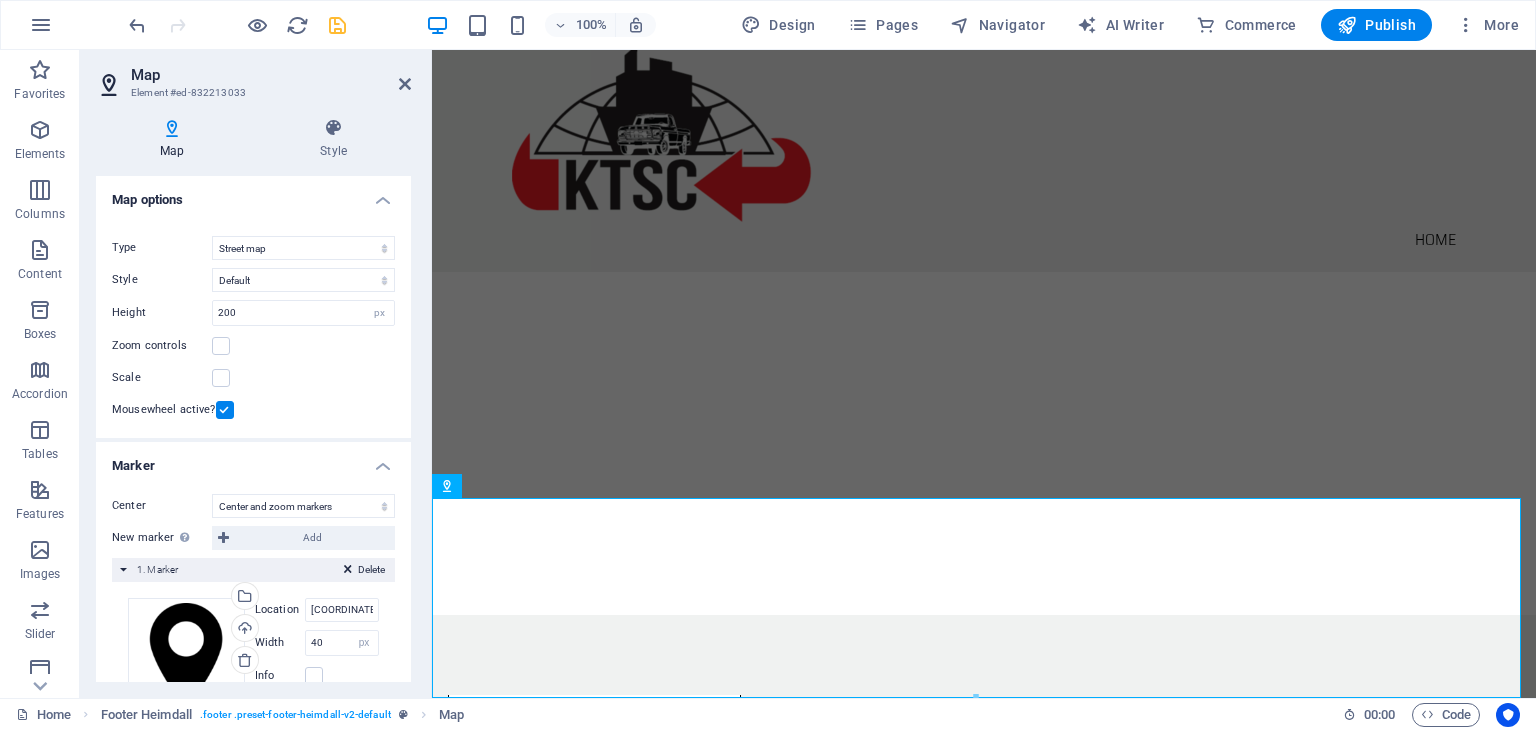 scroll, scrollTop: 505, scrollLeft: 0, axis: vertical 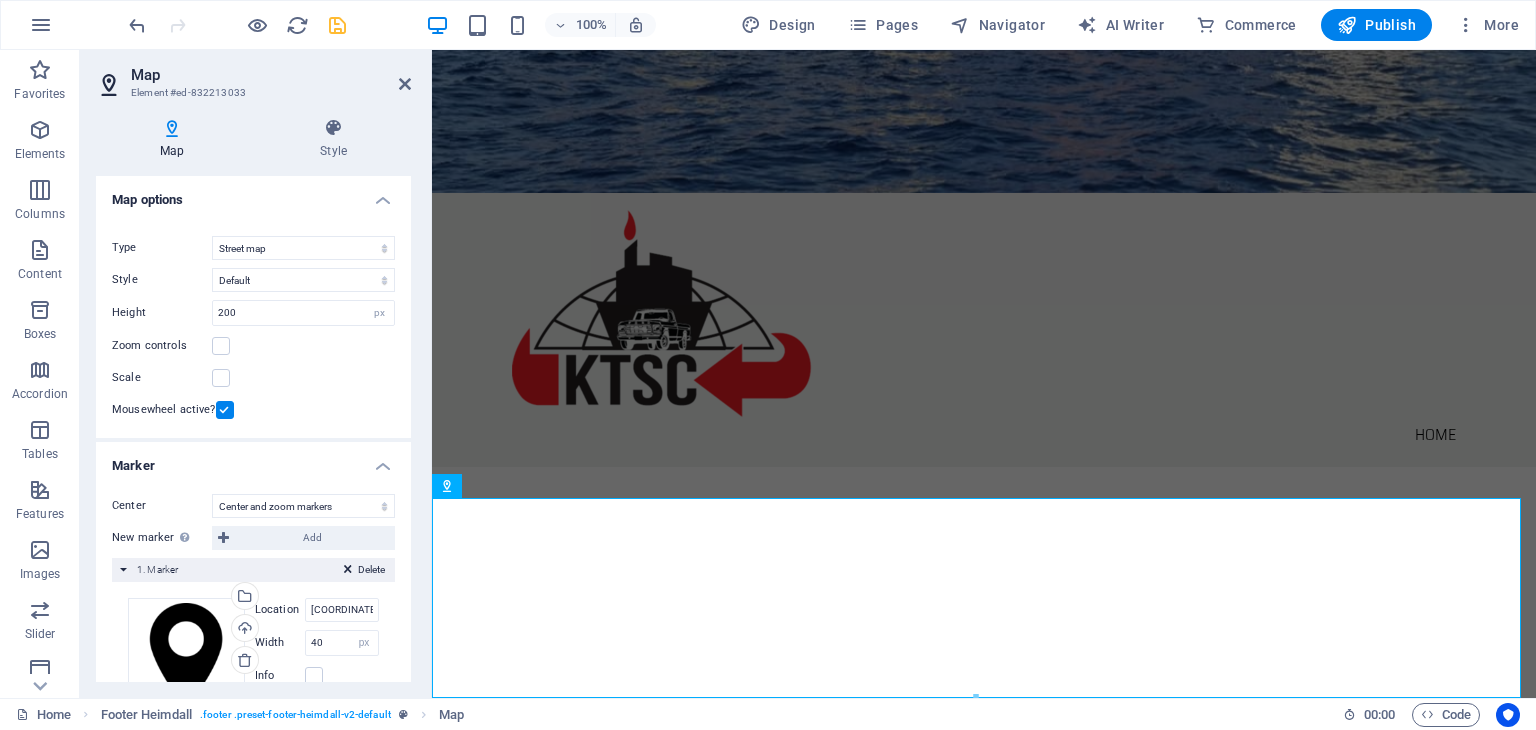 click on "Scale" at bounding box center (253, 378) 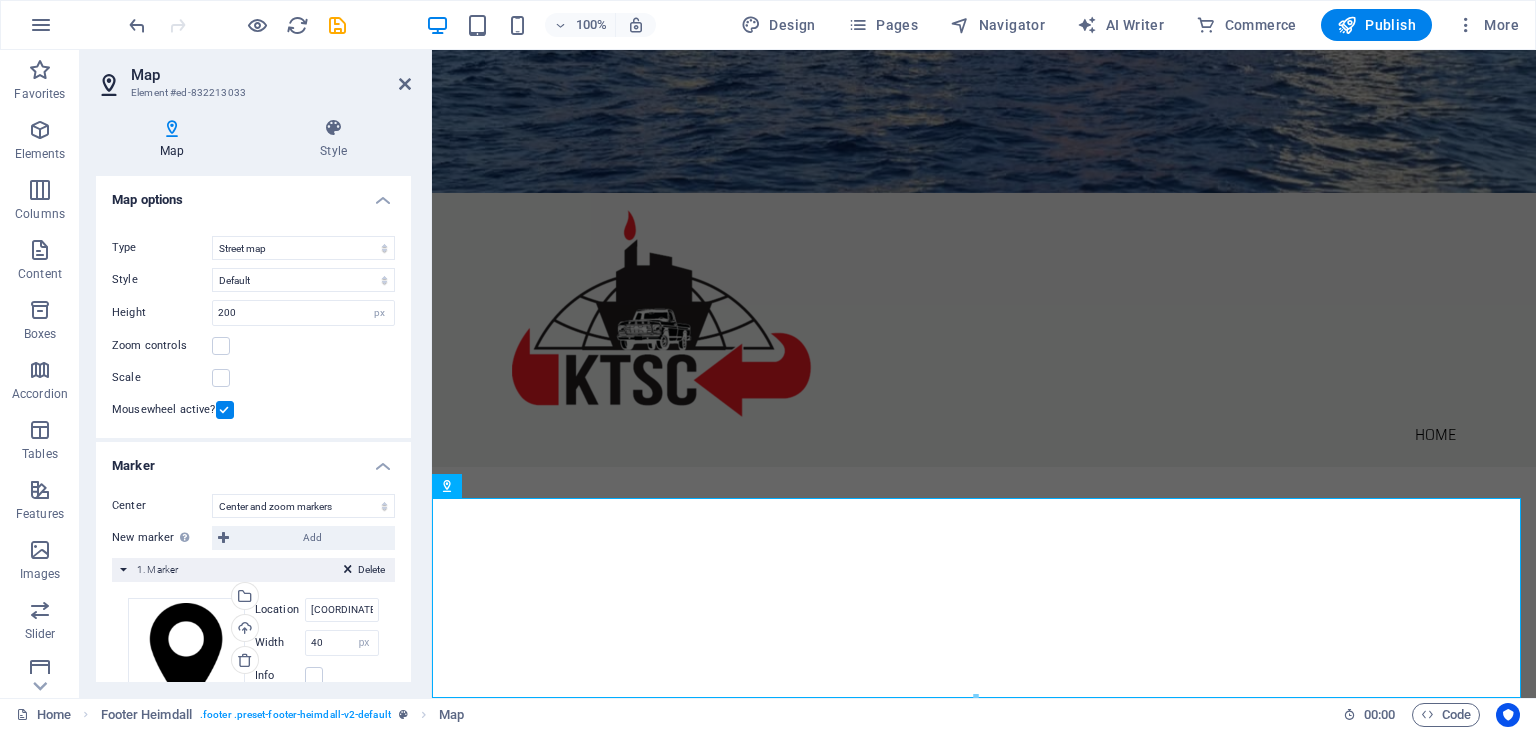 click at bounding box center (337, 25) 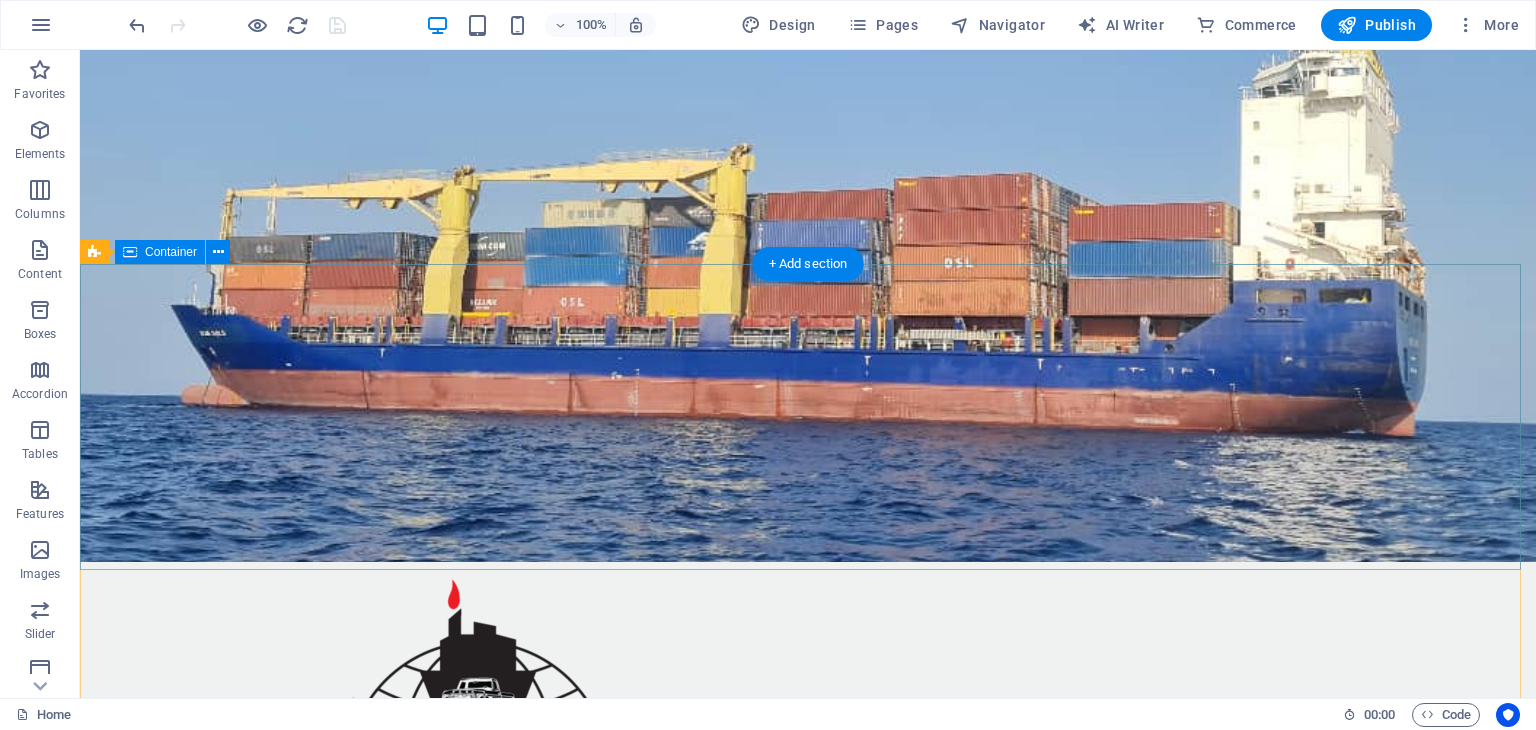 scroll, scrollTop: 505, scrollLeft: 0, axis: vertical 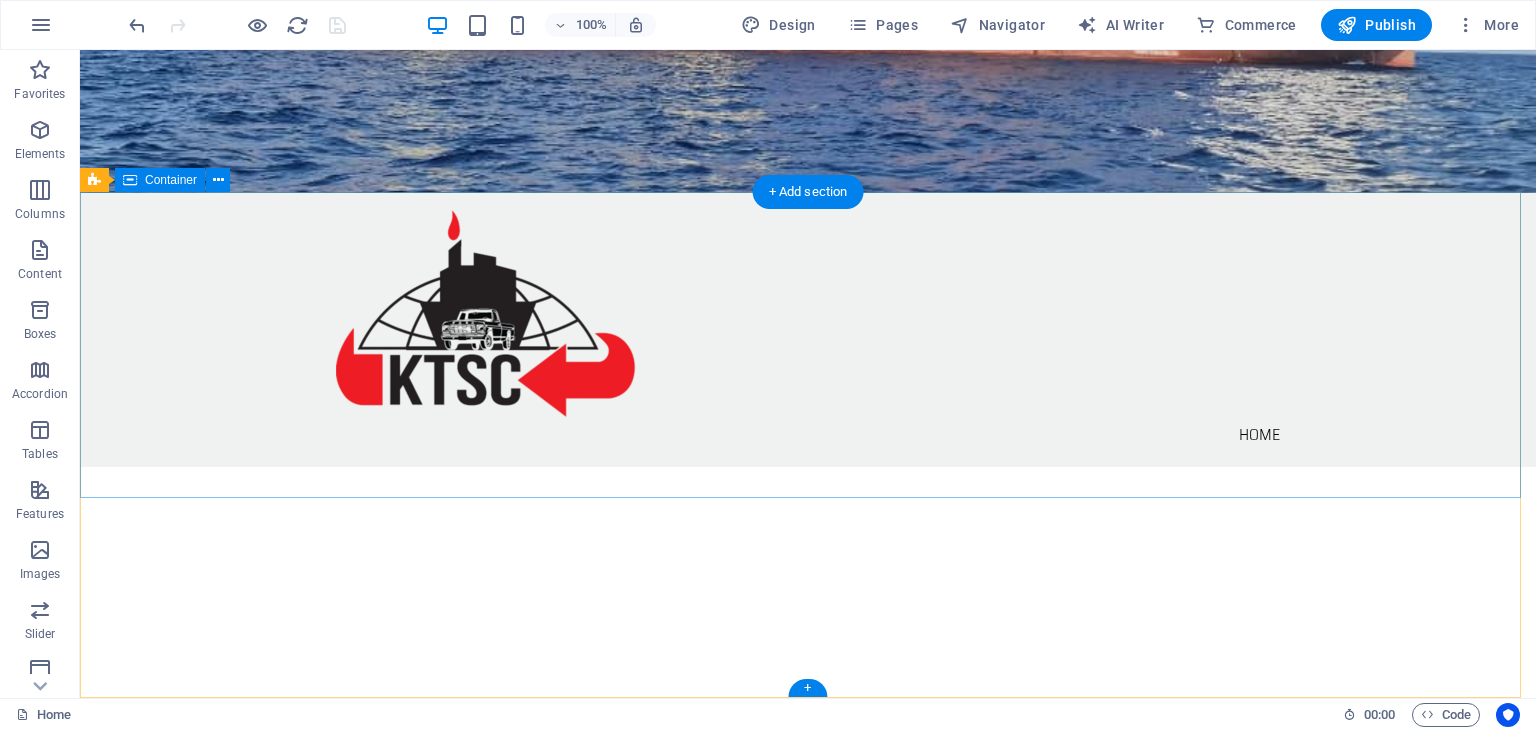 click on "Address [STREET] [BLOCK] [P.O. BOX] [POSTAL CODE] [CITY] Phone [PHONE] - [PHONE] [PHONE] Contact info@ktsc.ltd" at bounding box center [808, 1112] 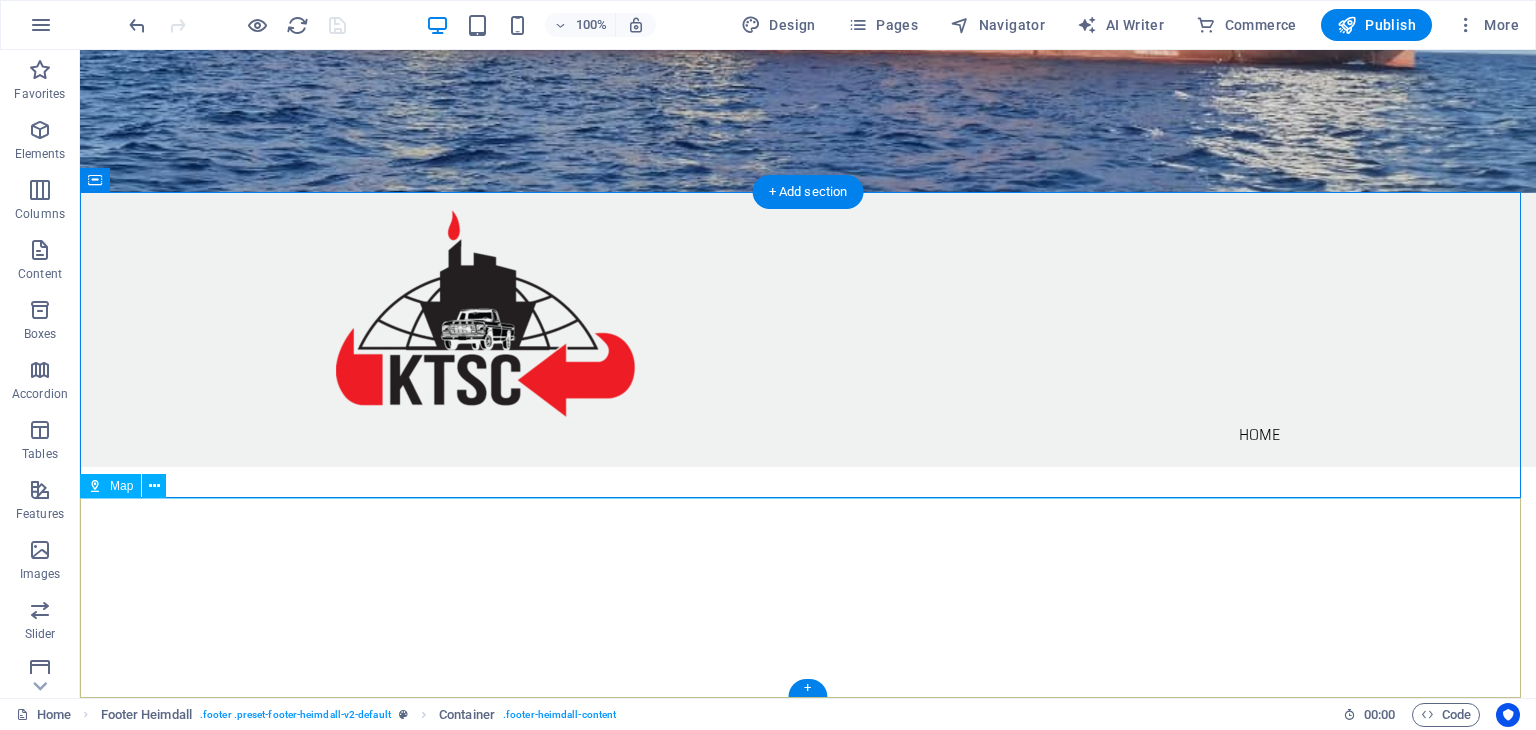 click at bounding box center [808, 1515] 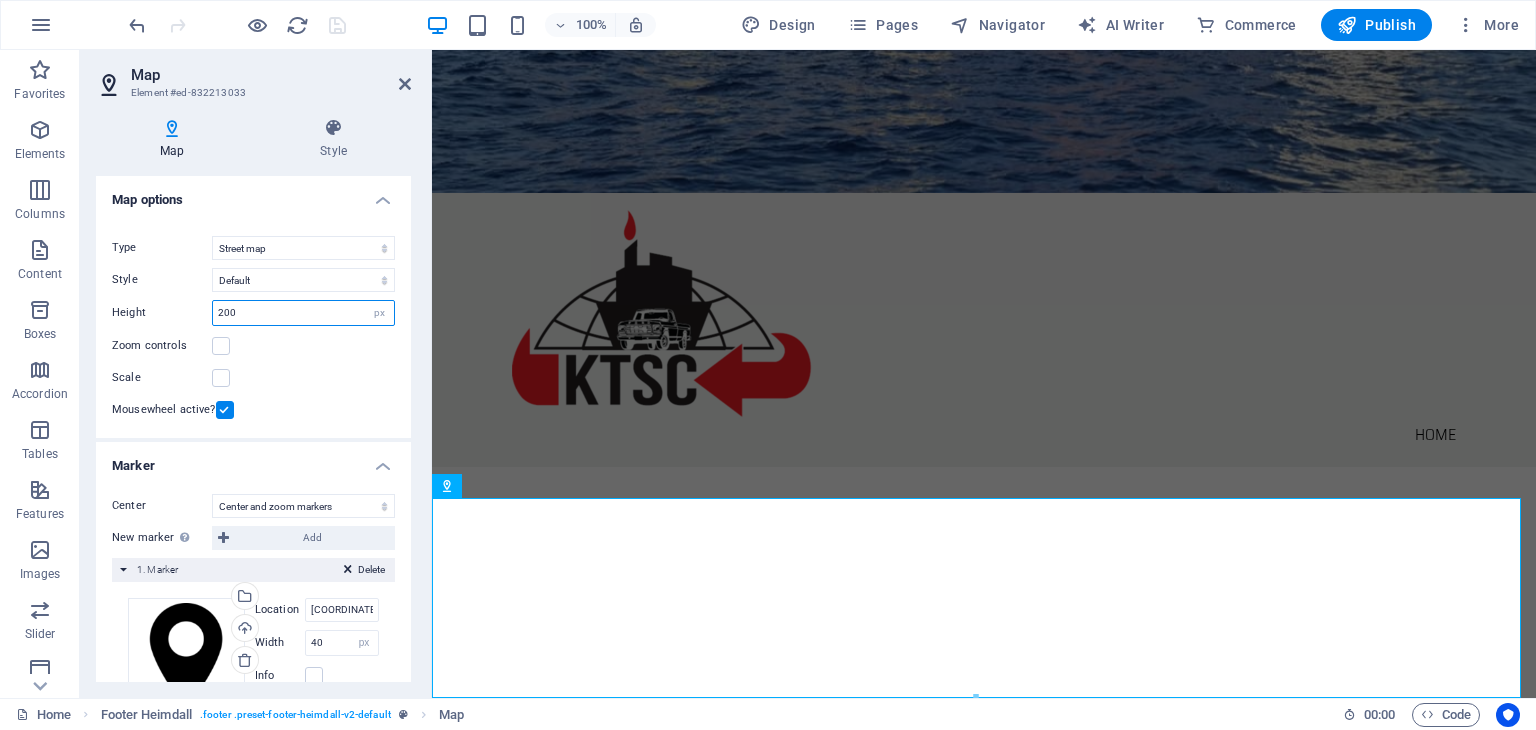 click on "200" at bounding box center [303, 313] 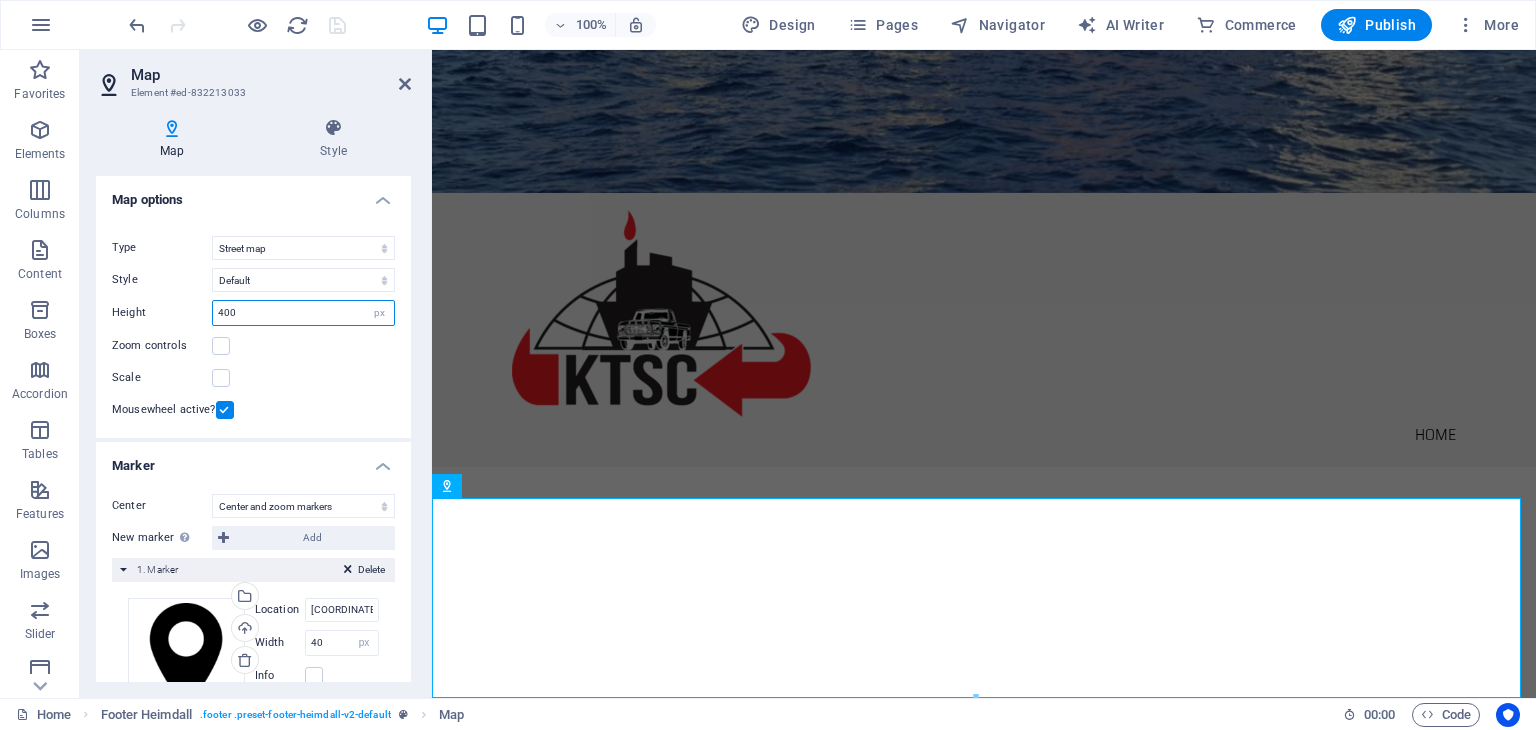 type on "400" 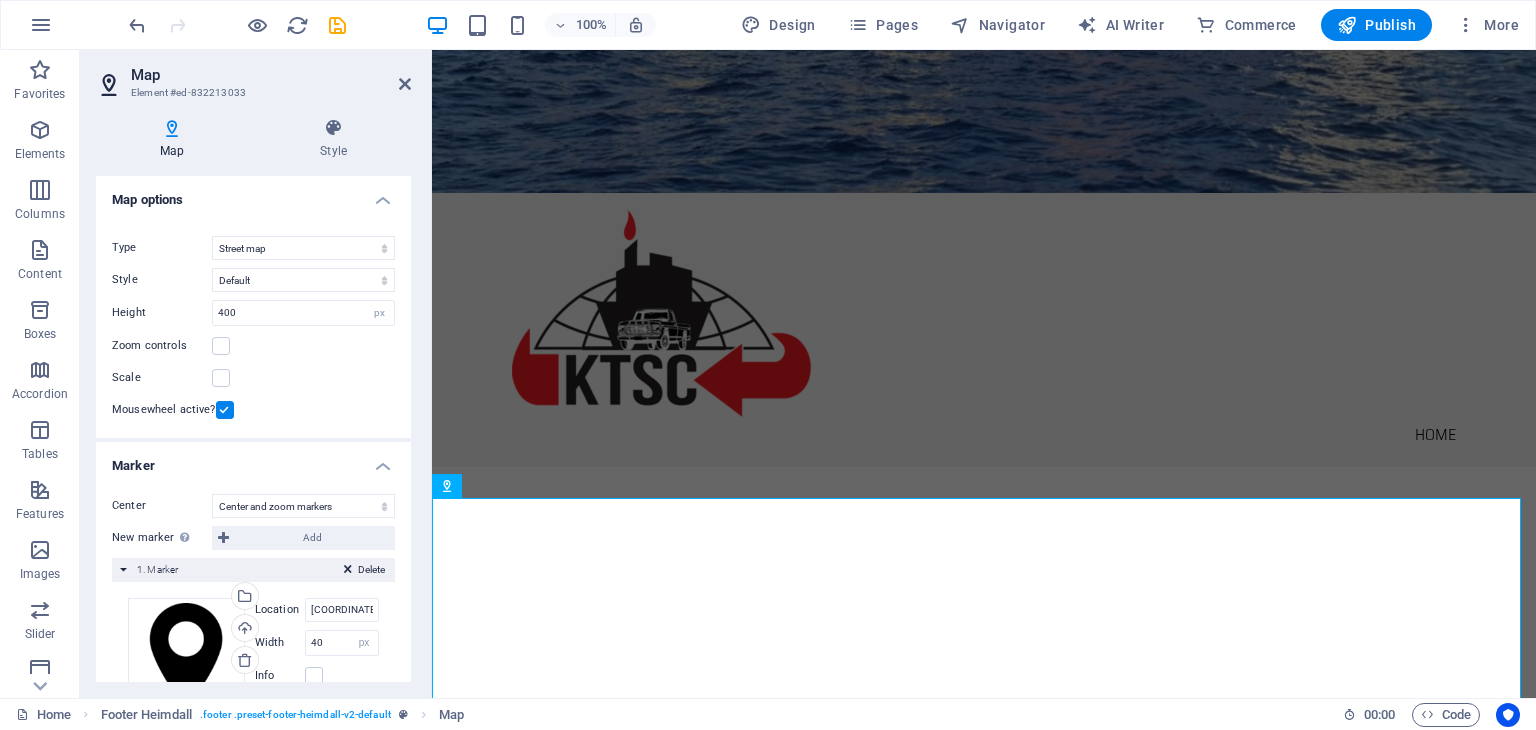 click on "Scale" at bounding box center [253, 378] 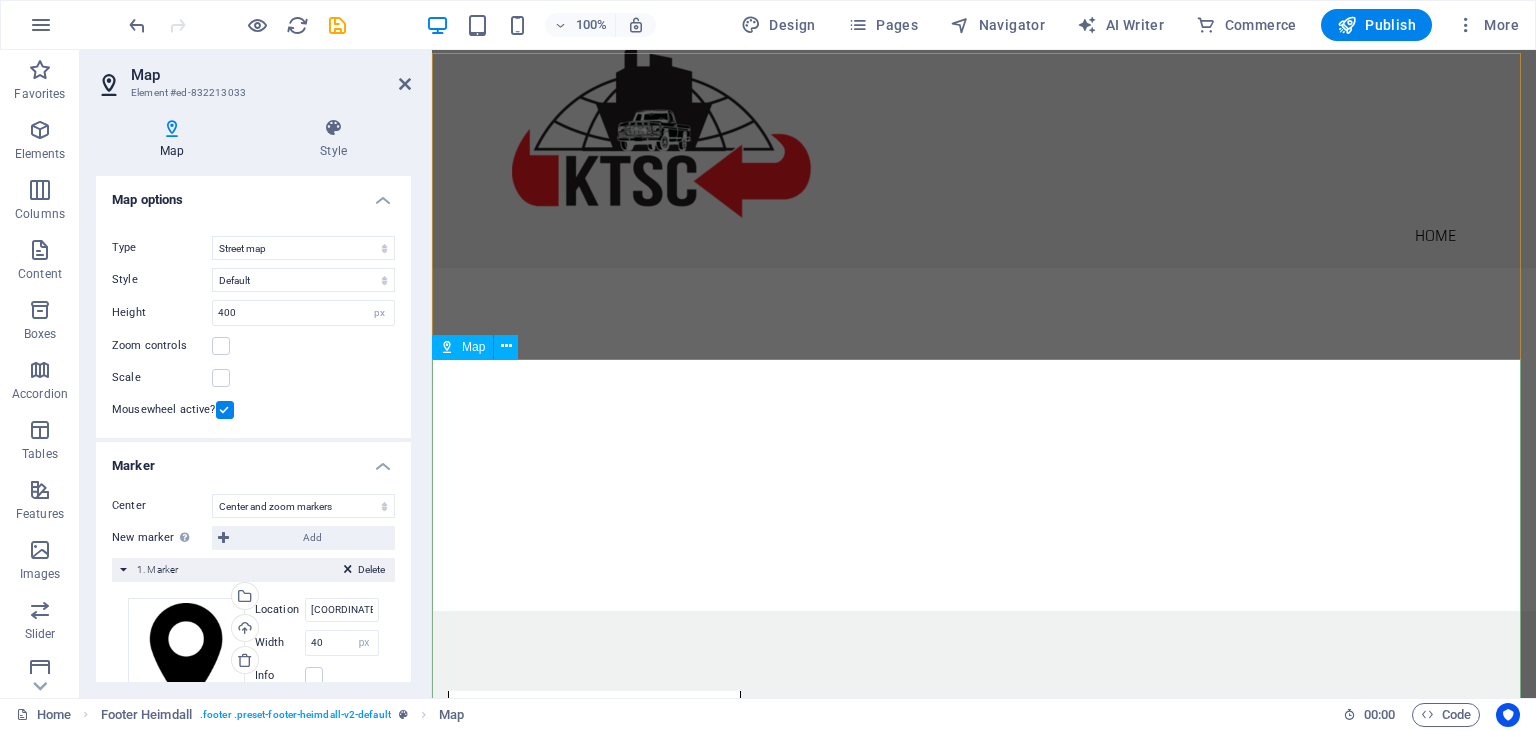 scroll, scrollTop: 705, scrollLeft: 0, axis: vertical 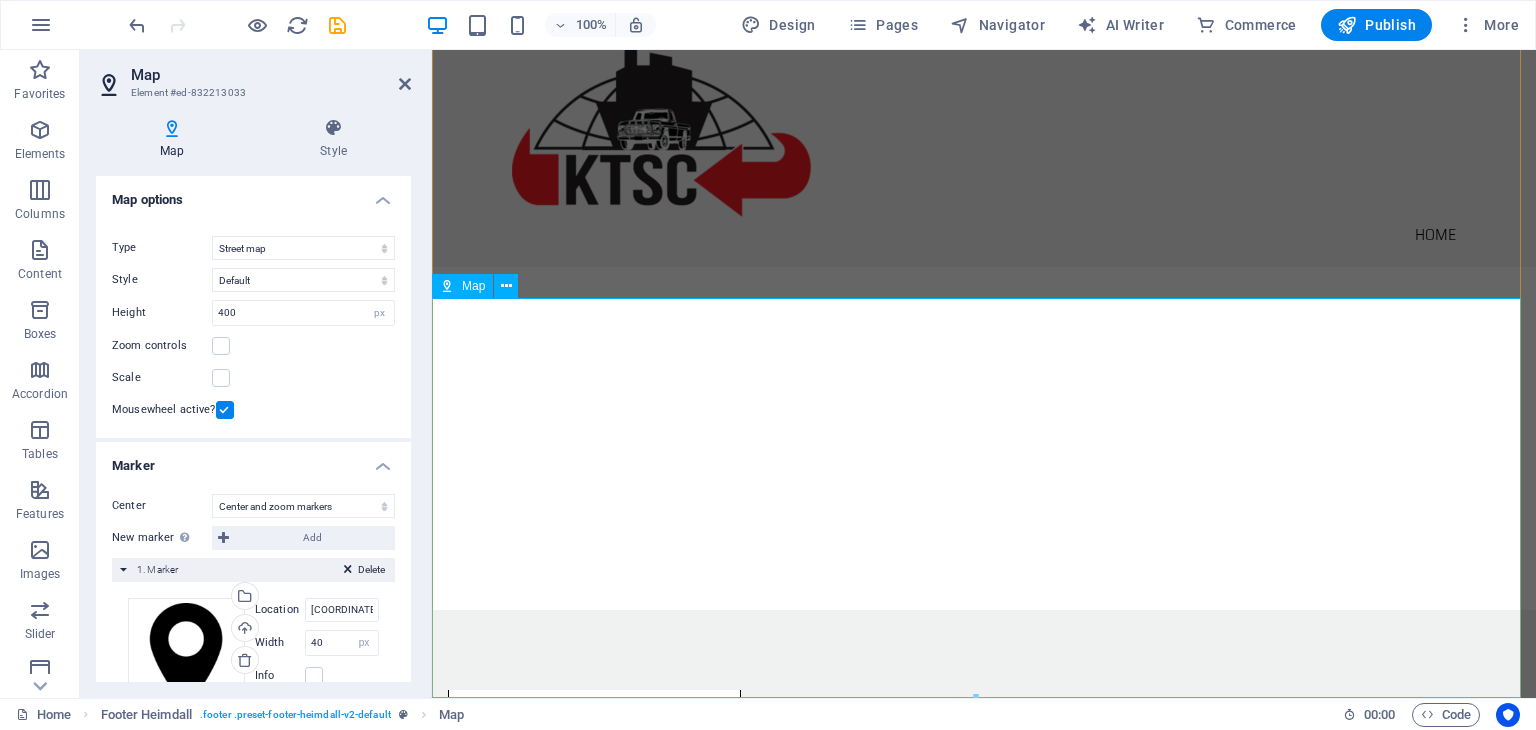 click at bounding box center [984, 1415] 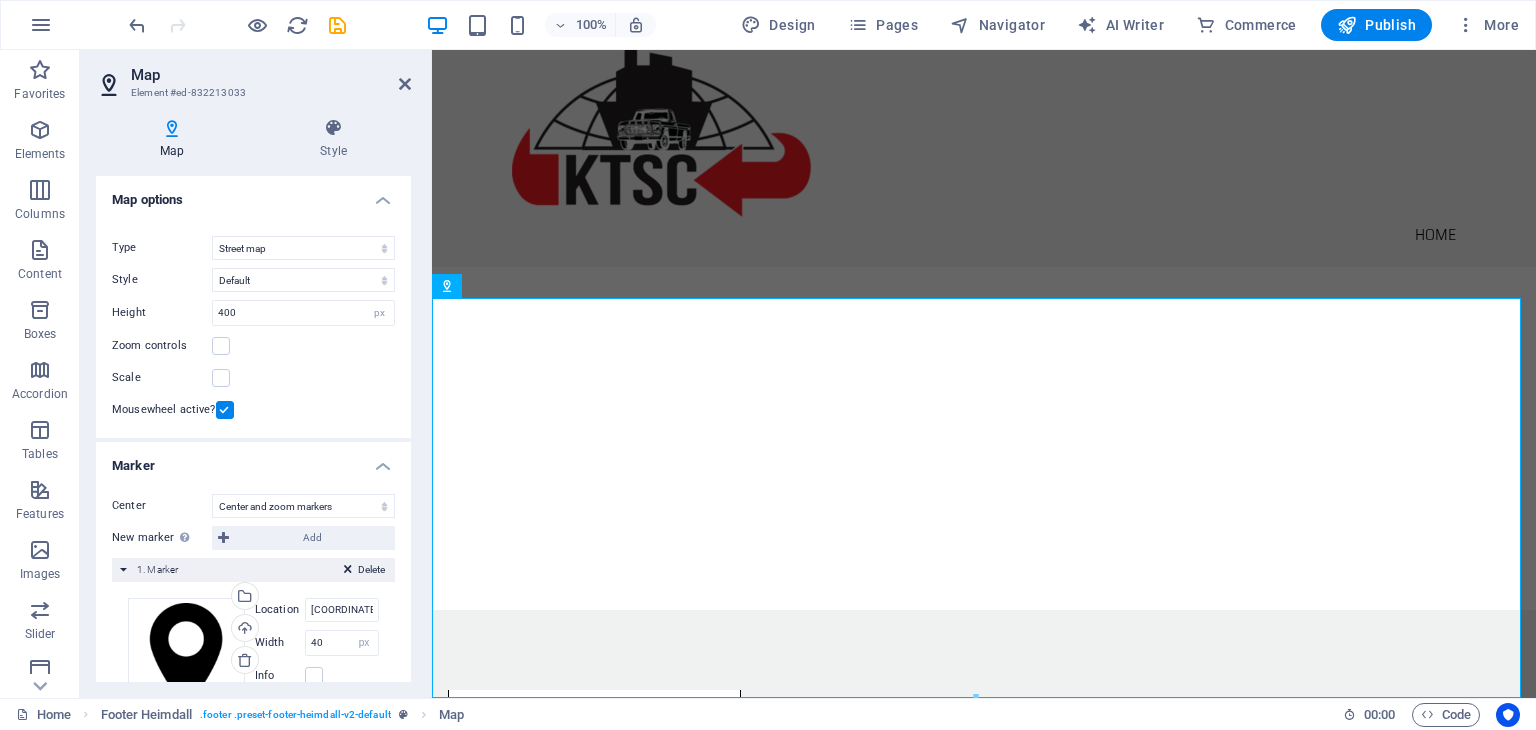 click at bounding box center (225, 410) 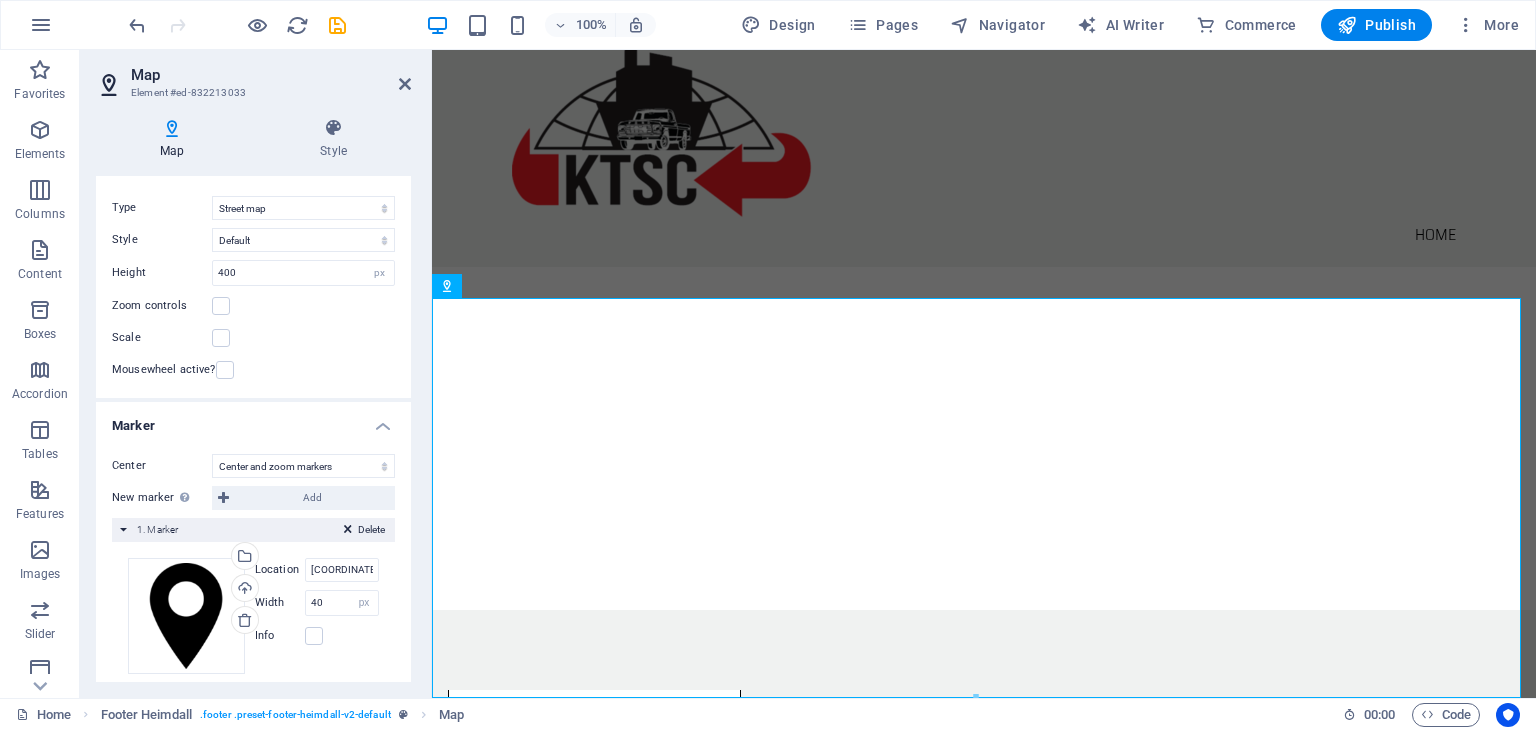 scroll, scrollTop: 62, scrollLeft: 0, axis: vertical 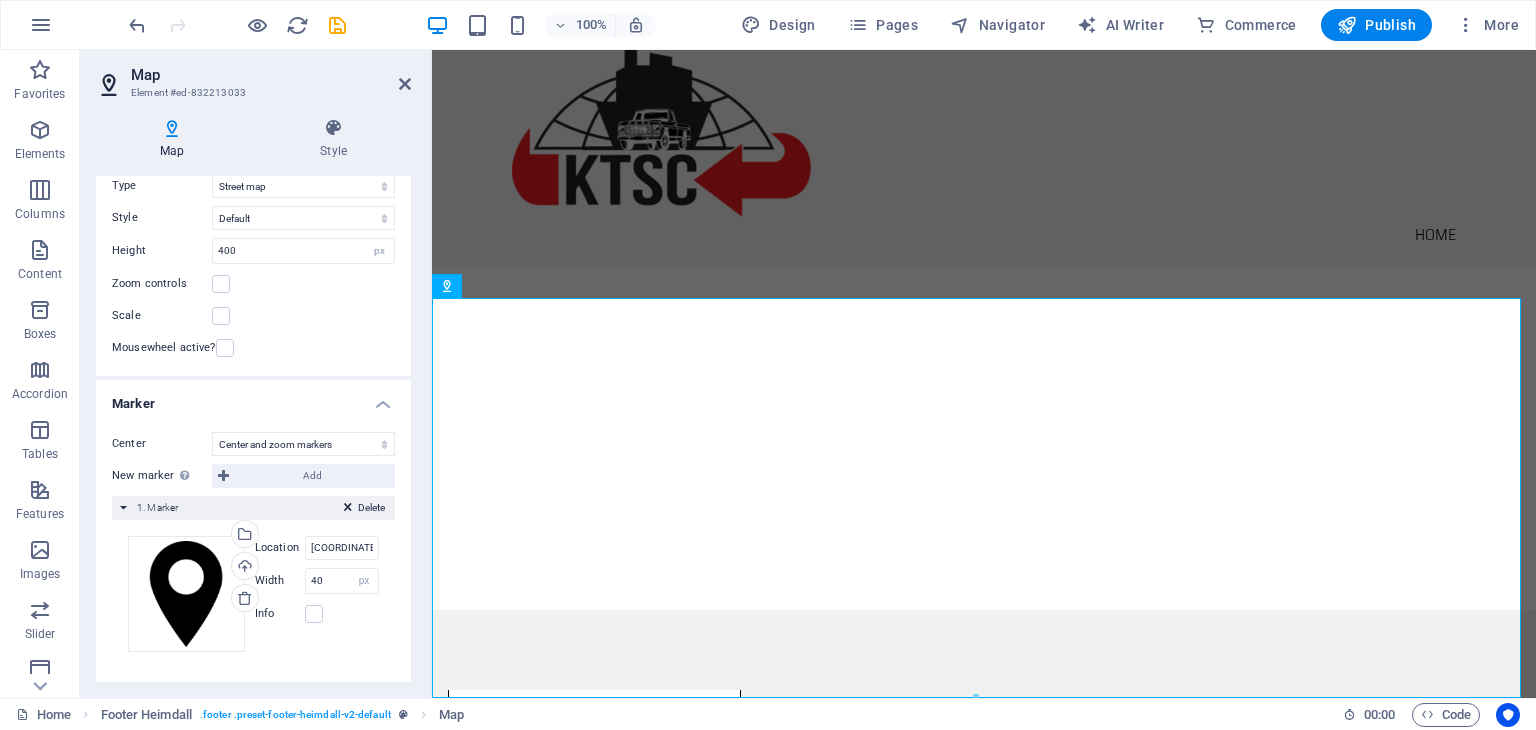 click on "100% Design Pages Navigator AI Writer Commerce Publish More" at bounding box center [826, 25] 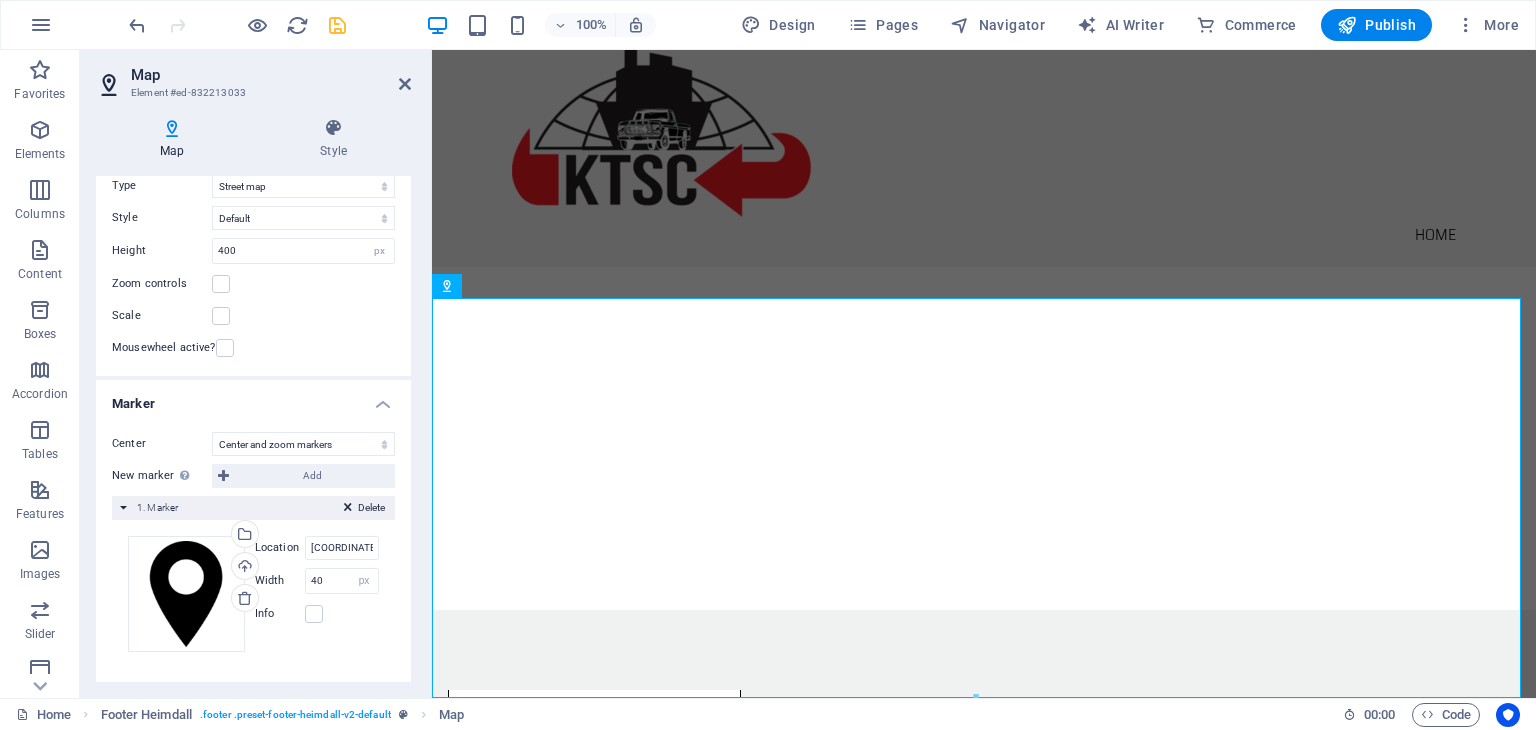 click at bounding box center [337, 25] 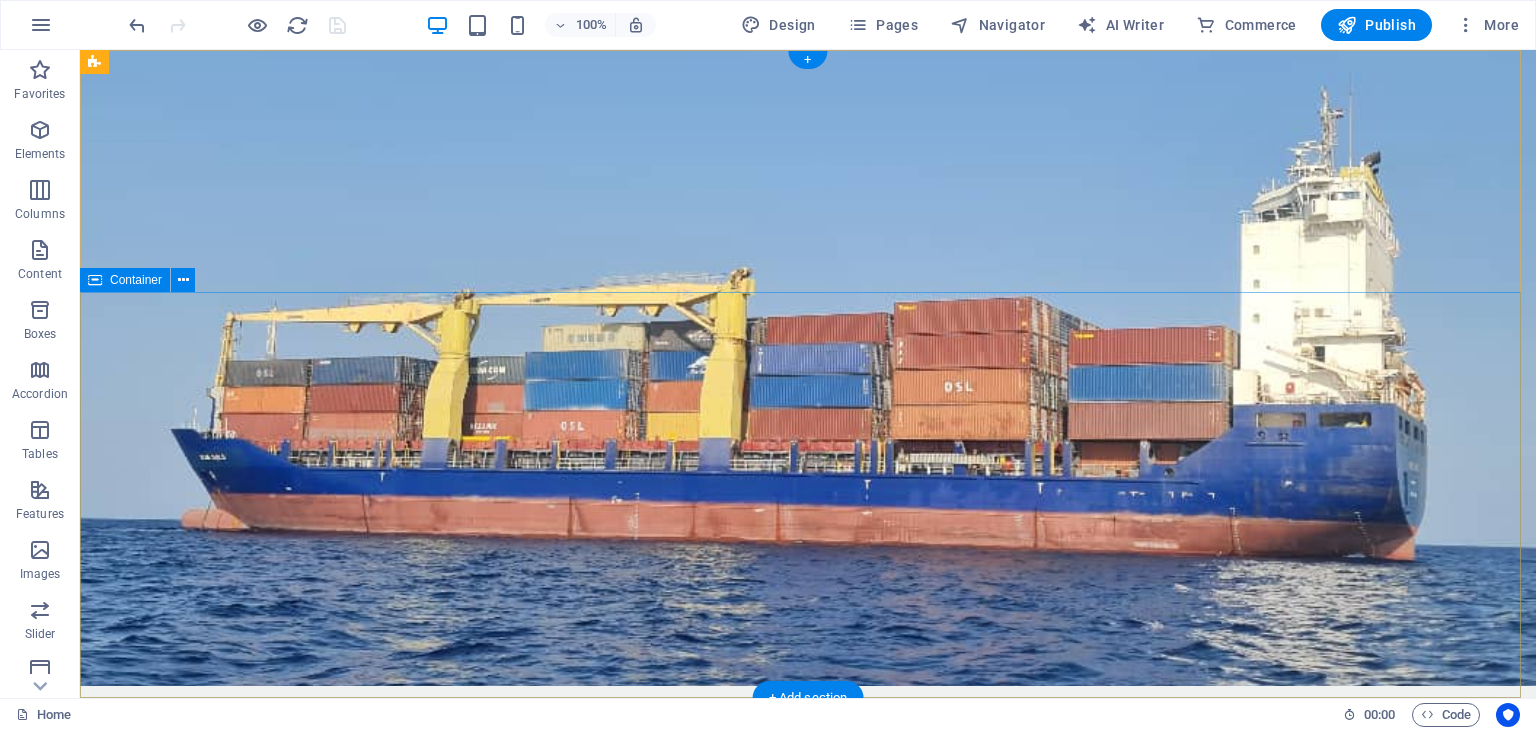 scroll, scrollTop: 0, scrollLeft: 0, axis: both 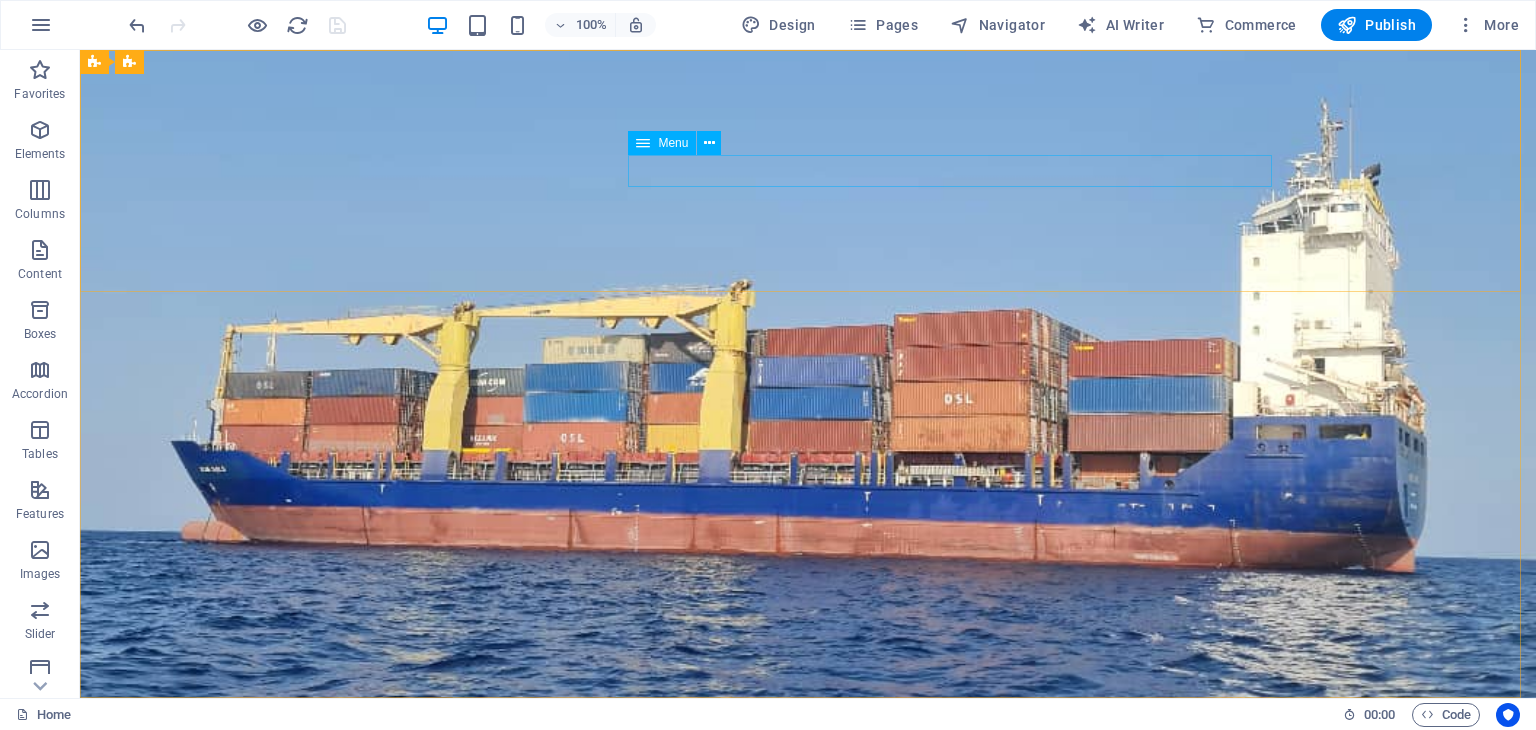 click at bounding box center [643, 143] 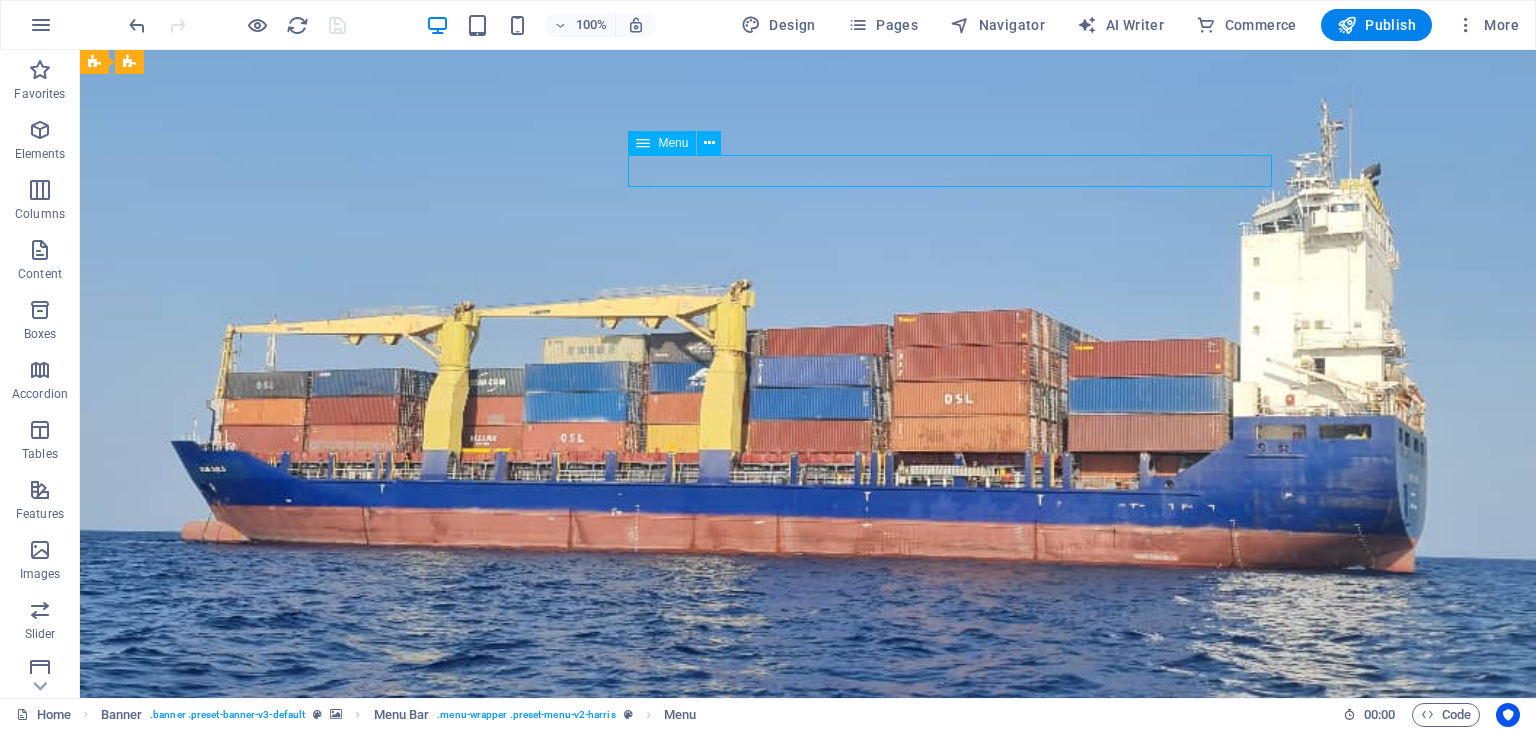 click at bounding box center [643, 143] 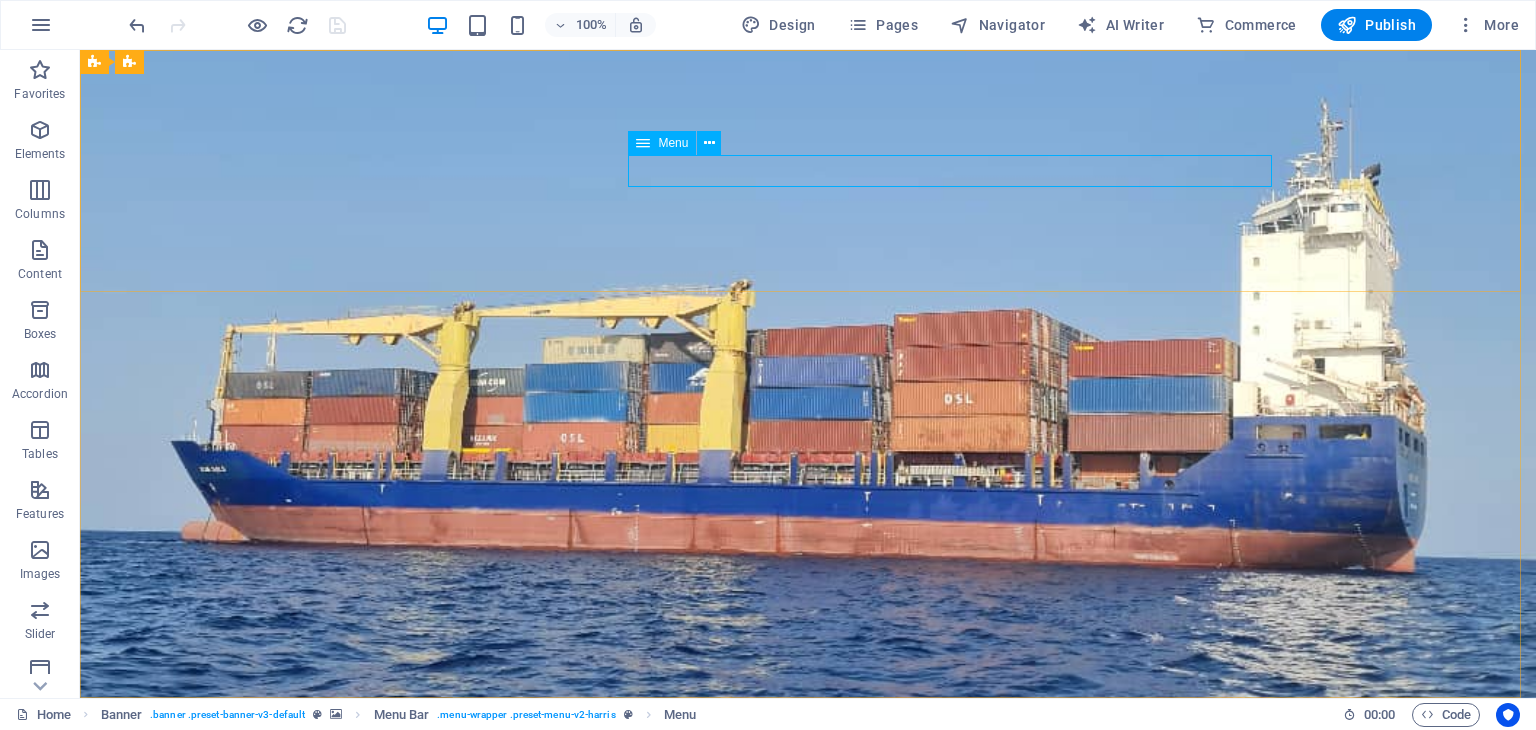 click on "Menu" at bounding box center [662, 143] 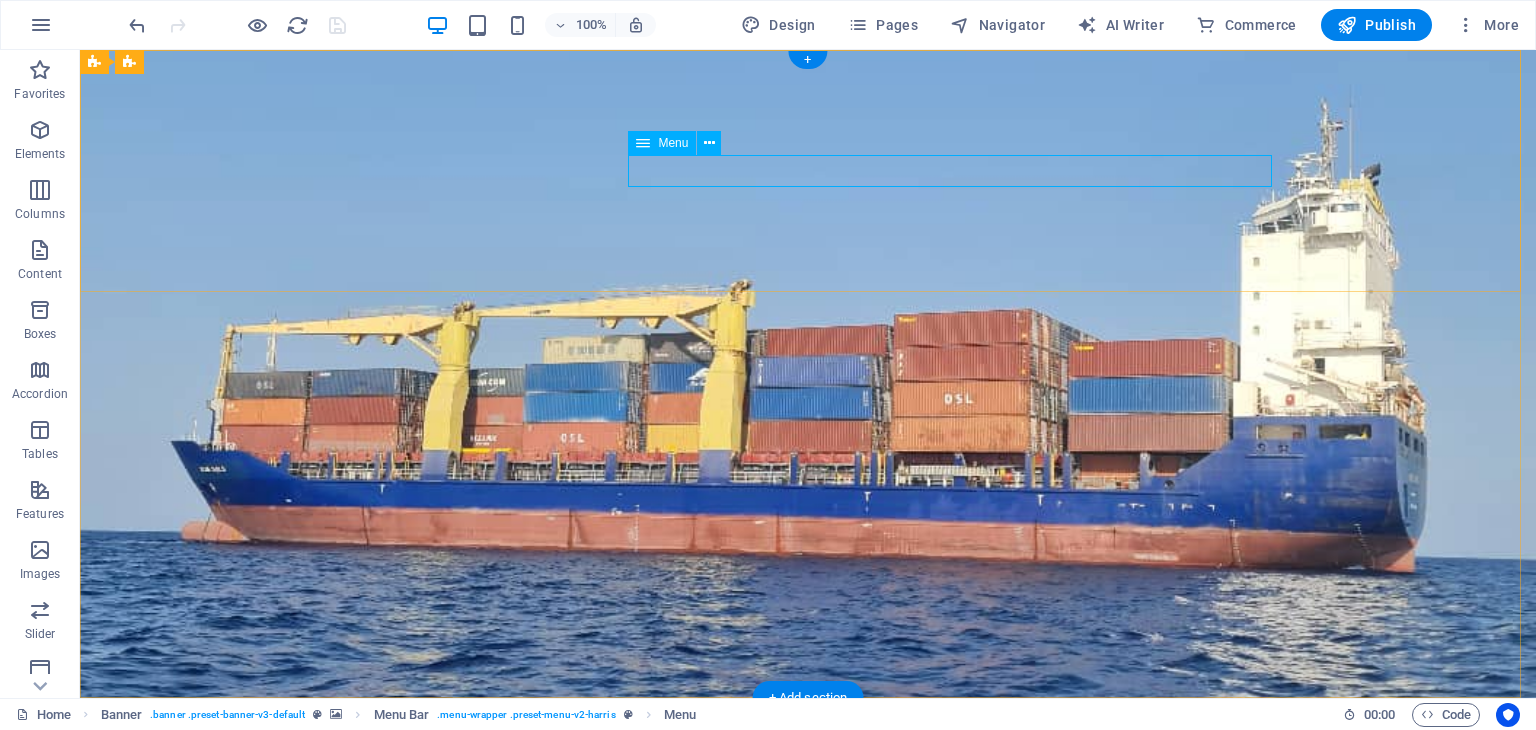 click on "Home" at bounding box center (808, 940) 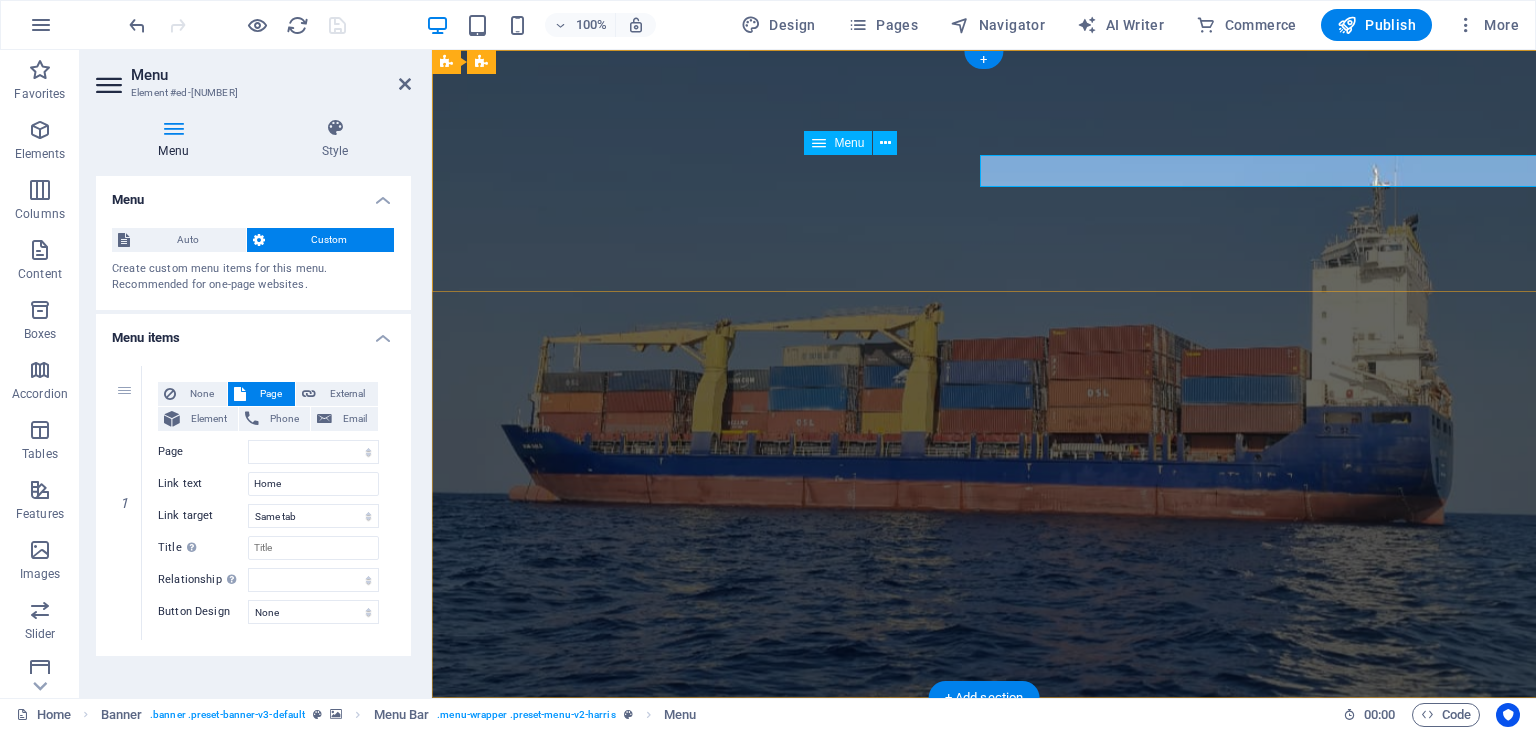 click on "Home" at bounding box center [984, 940] 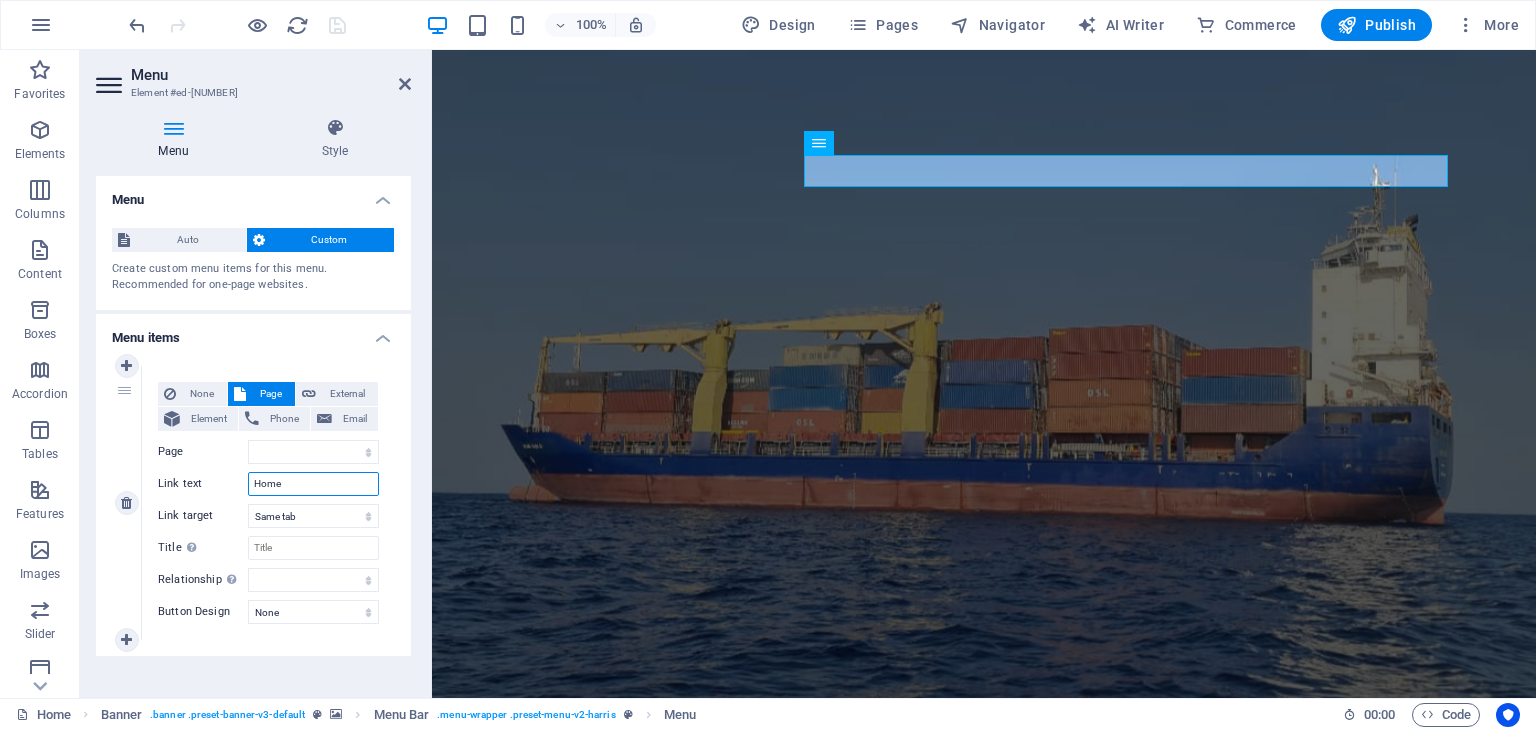 click on "Home" at bounding box center (313, 484) 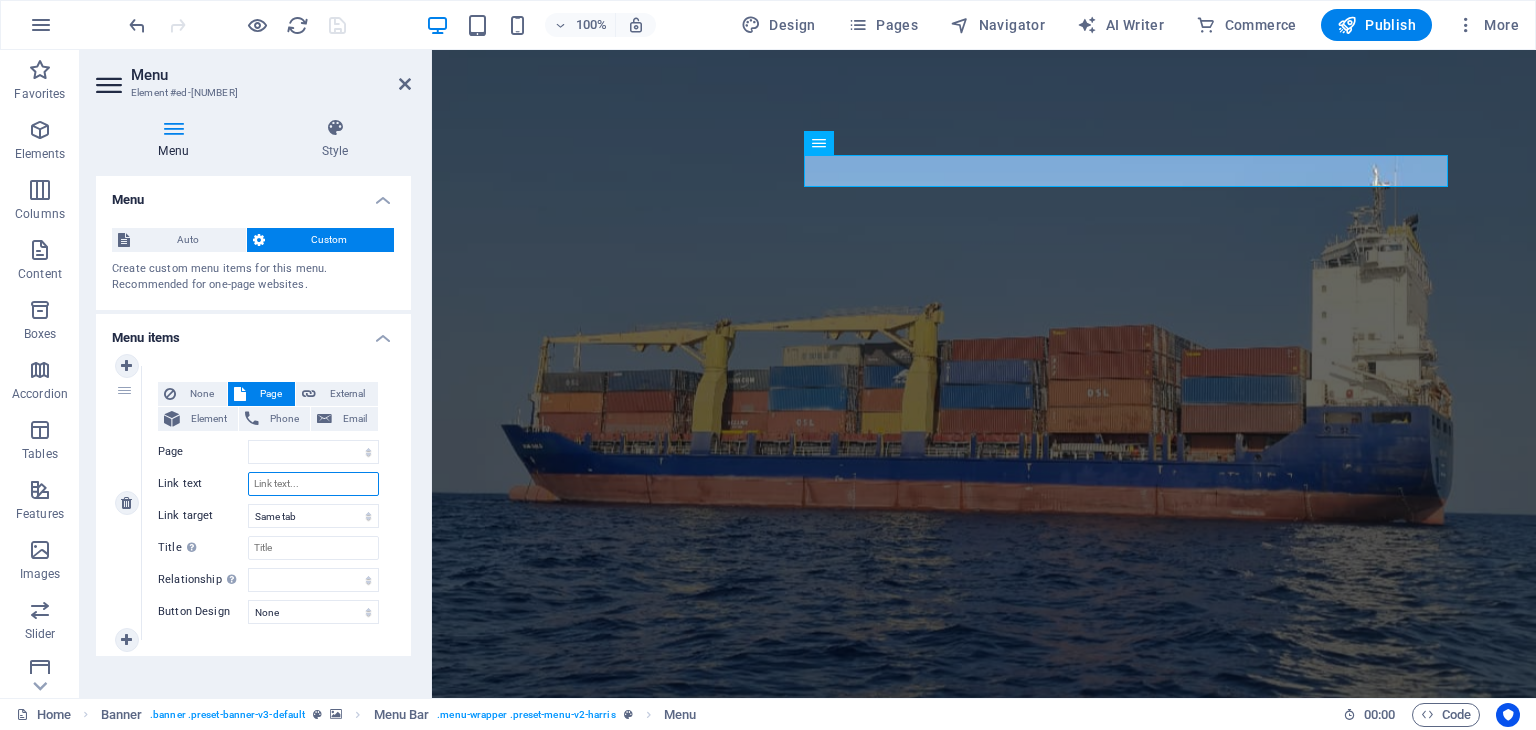 select 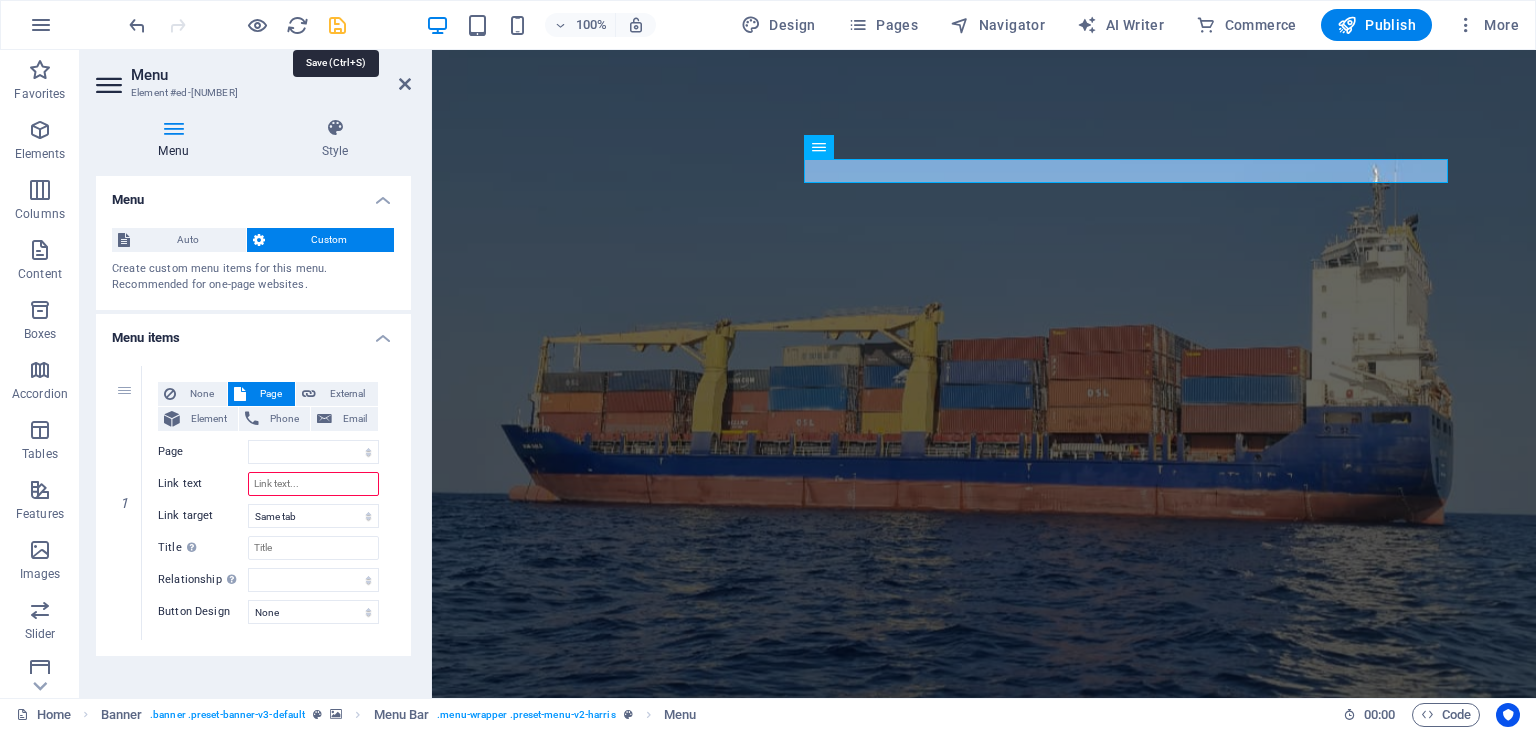 type 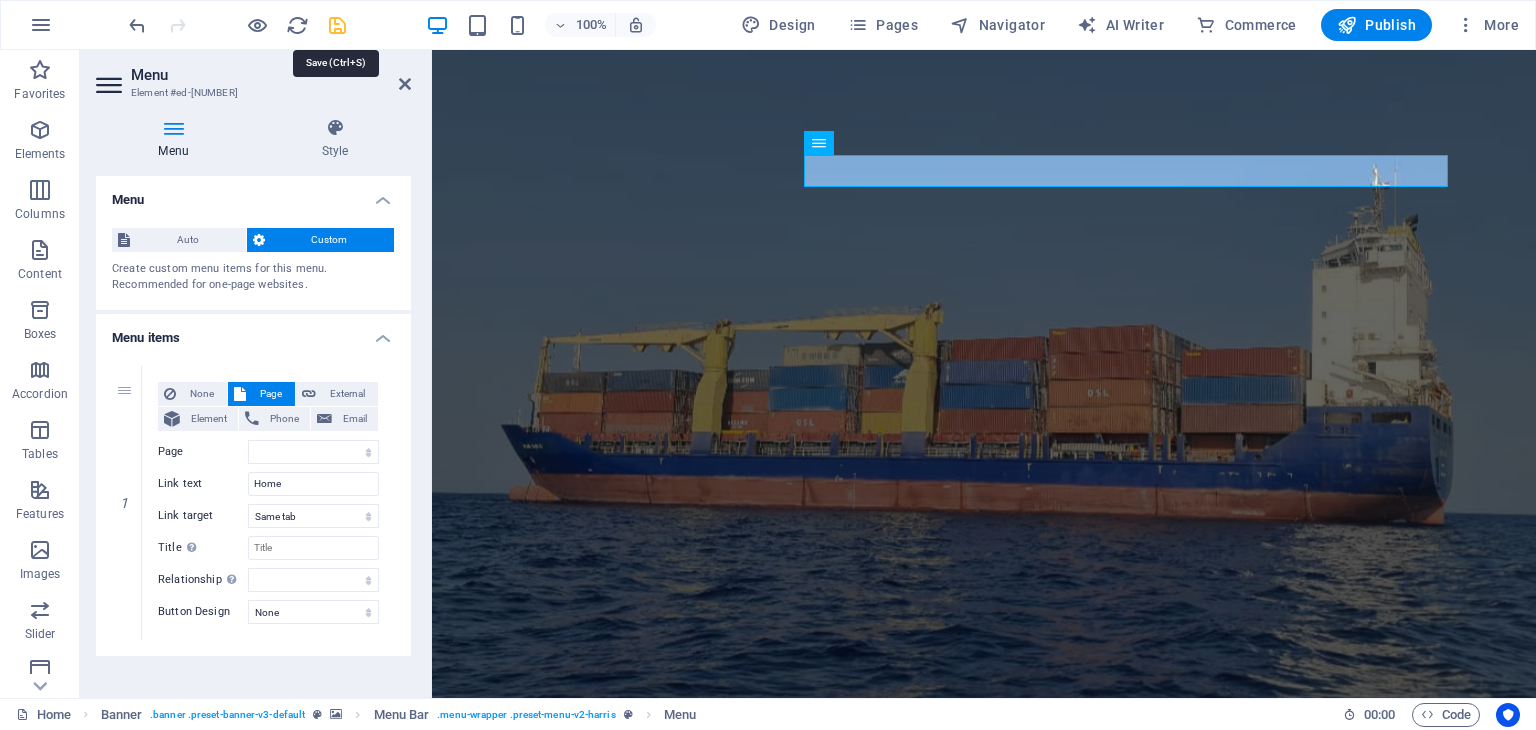 click at bounding box center [337, 25] 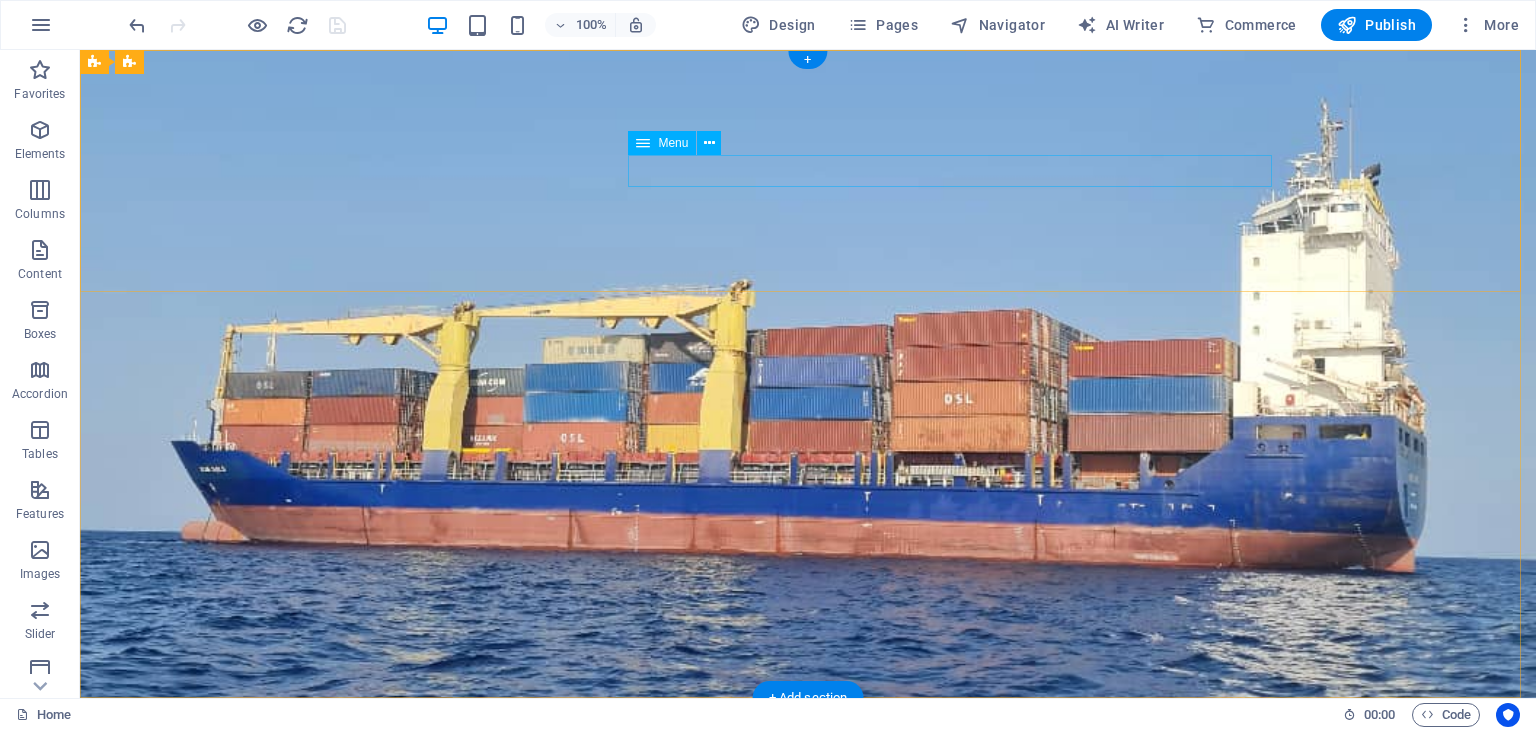 click on "Home" at bounding box center (808, 940) 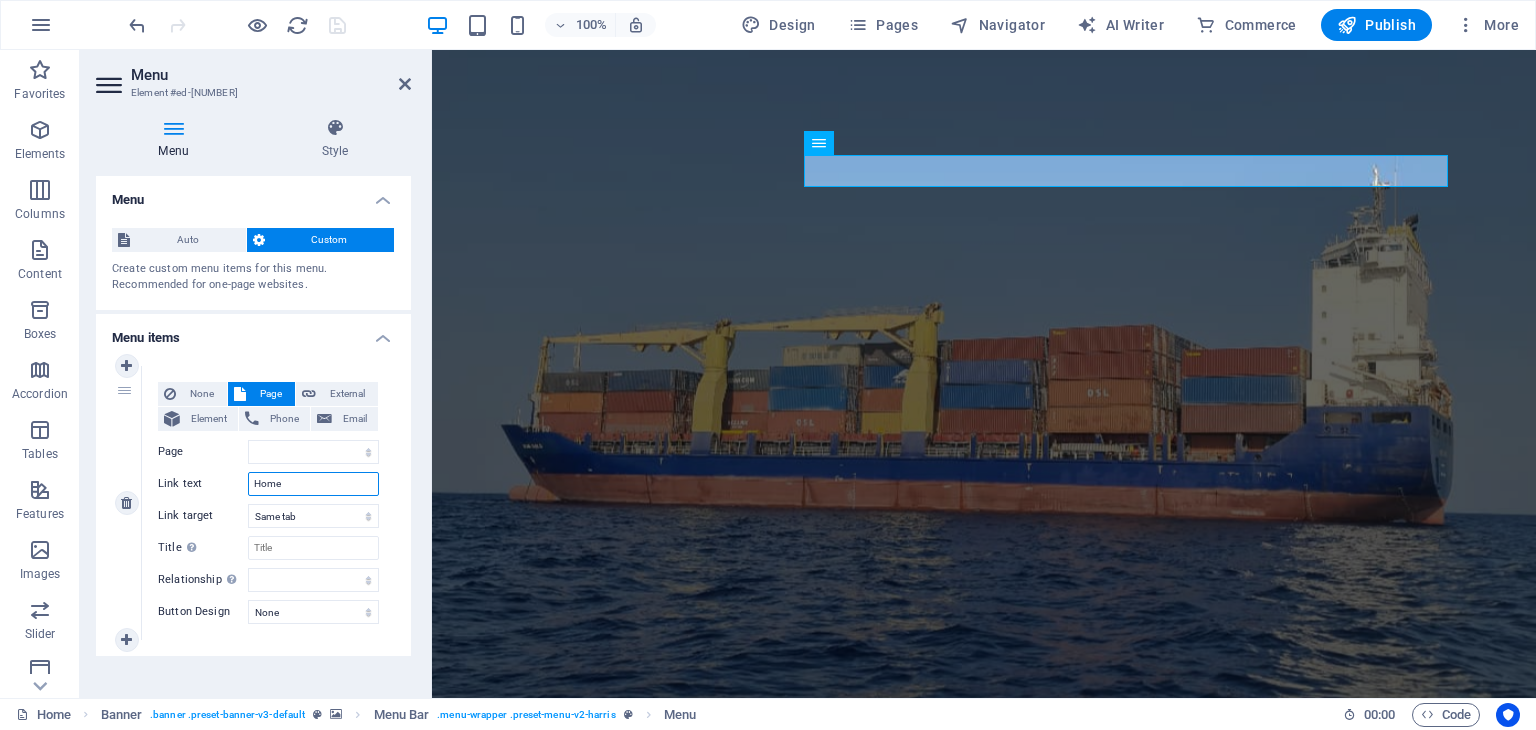 click on "Home" at bounding box center (313, 484) 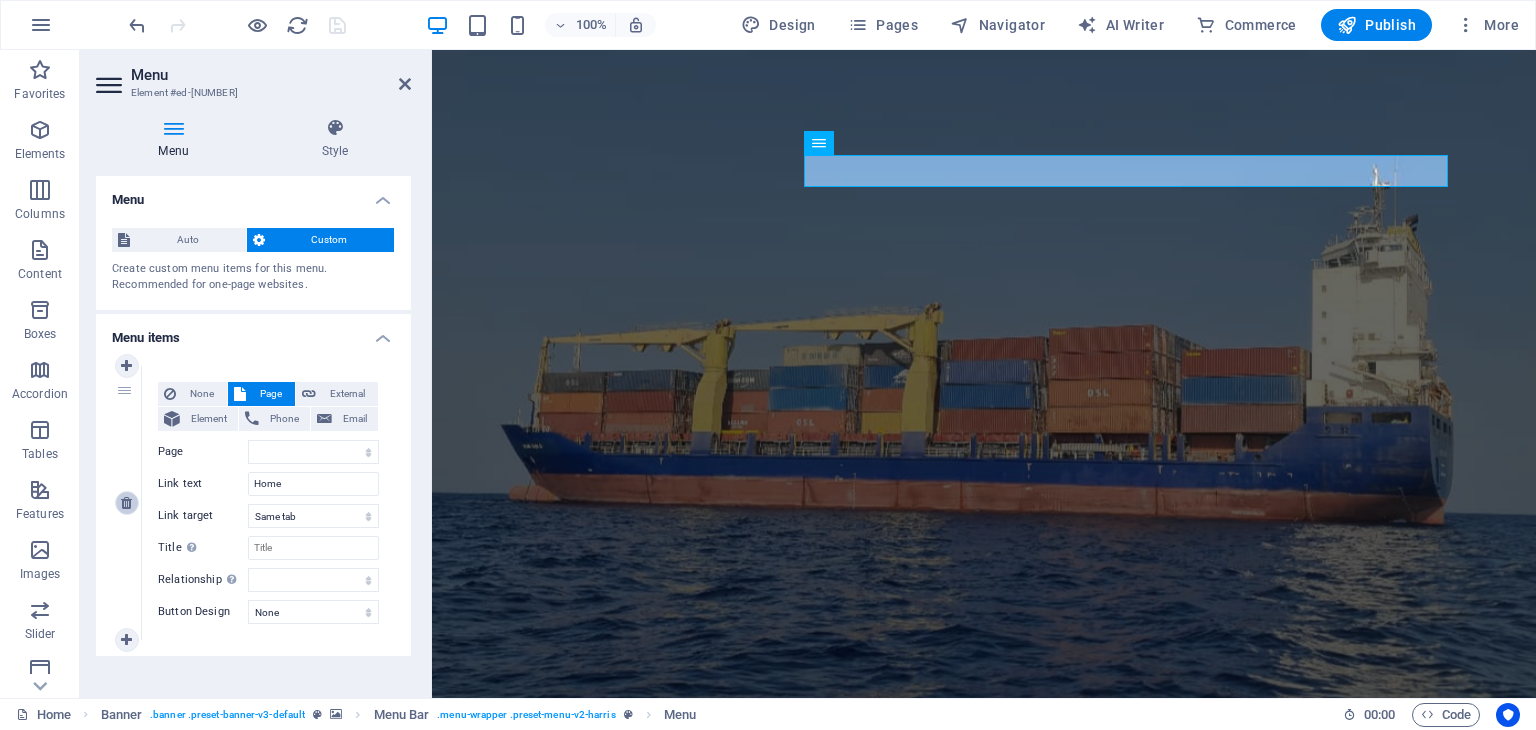 click at bounding box center [126, 503] 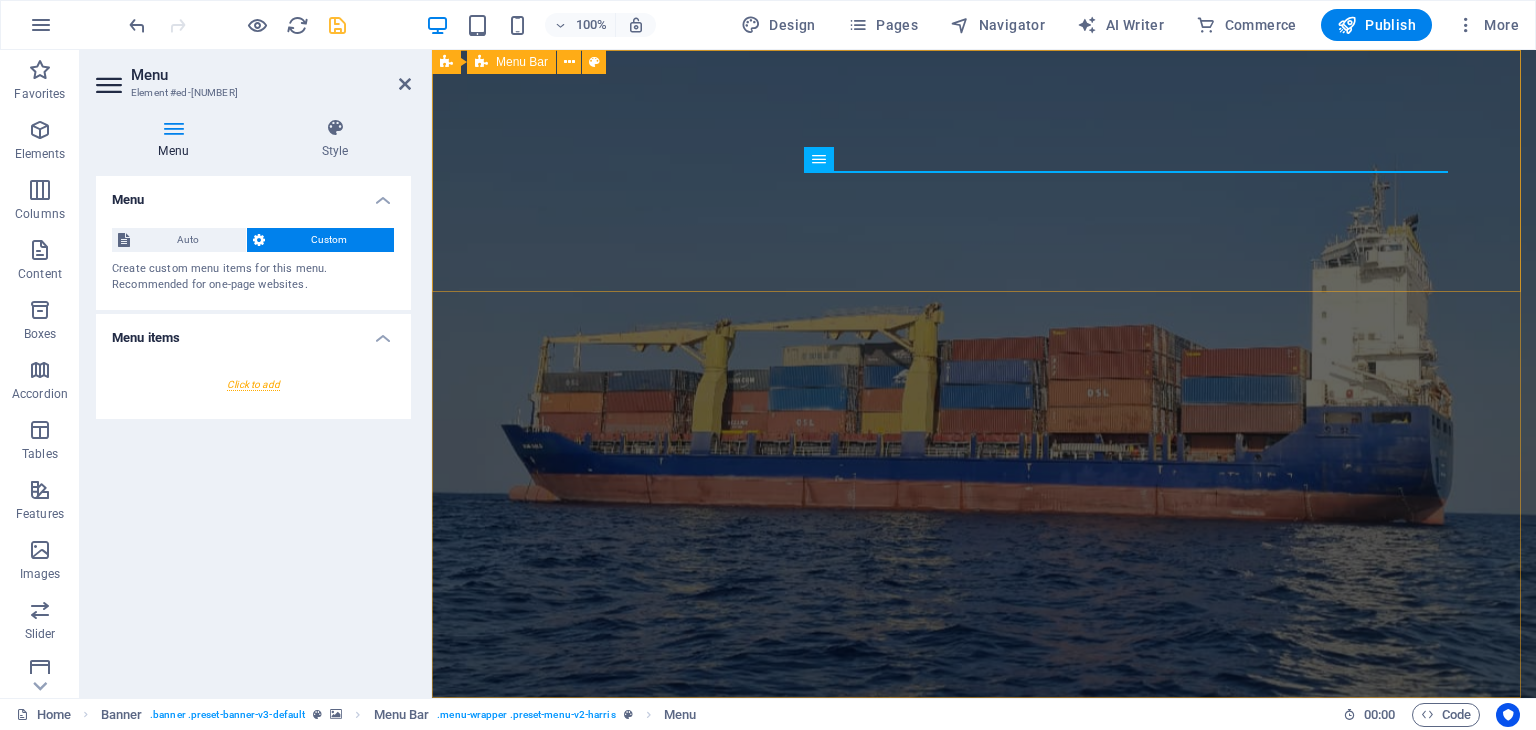 click at bounding box center (984, 819) 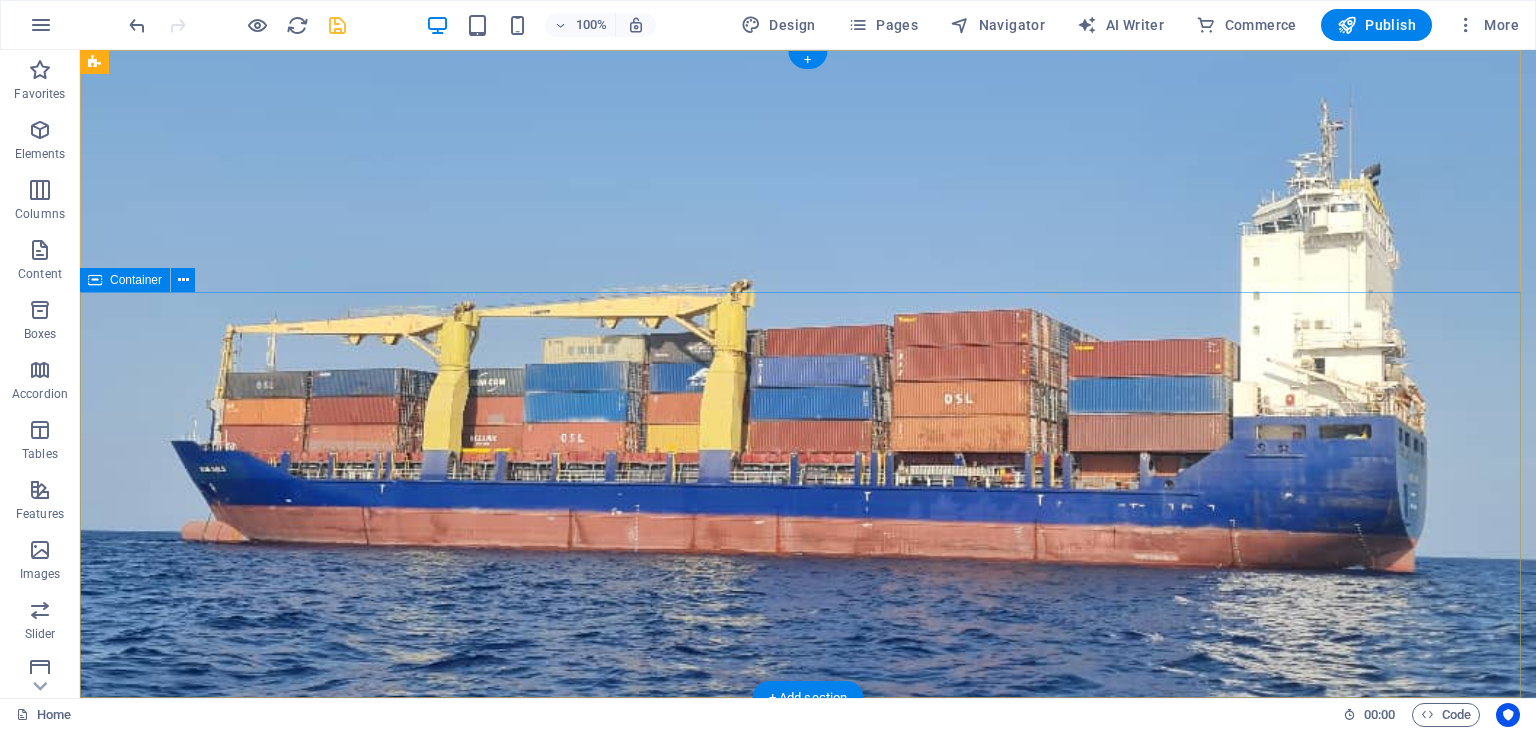scroll, scrollTop: 0, scrollLeft: 0, axis: both 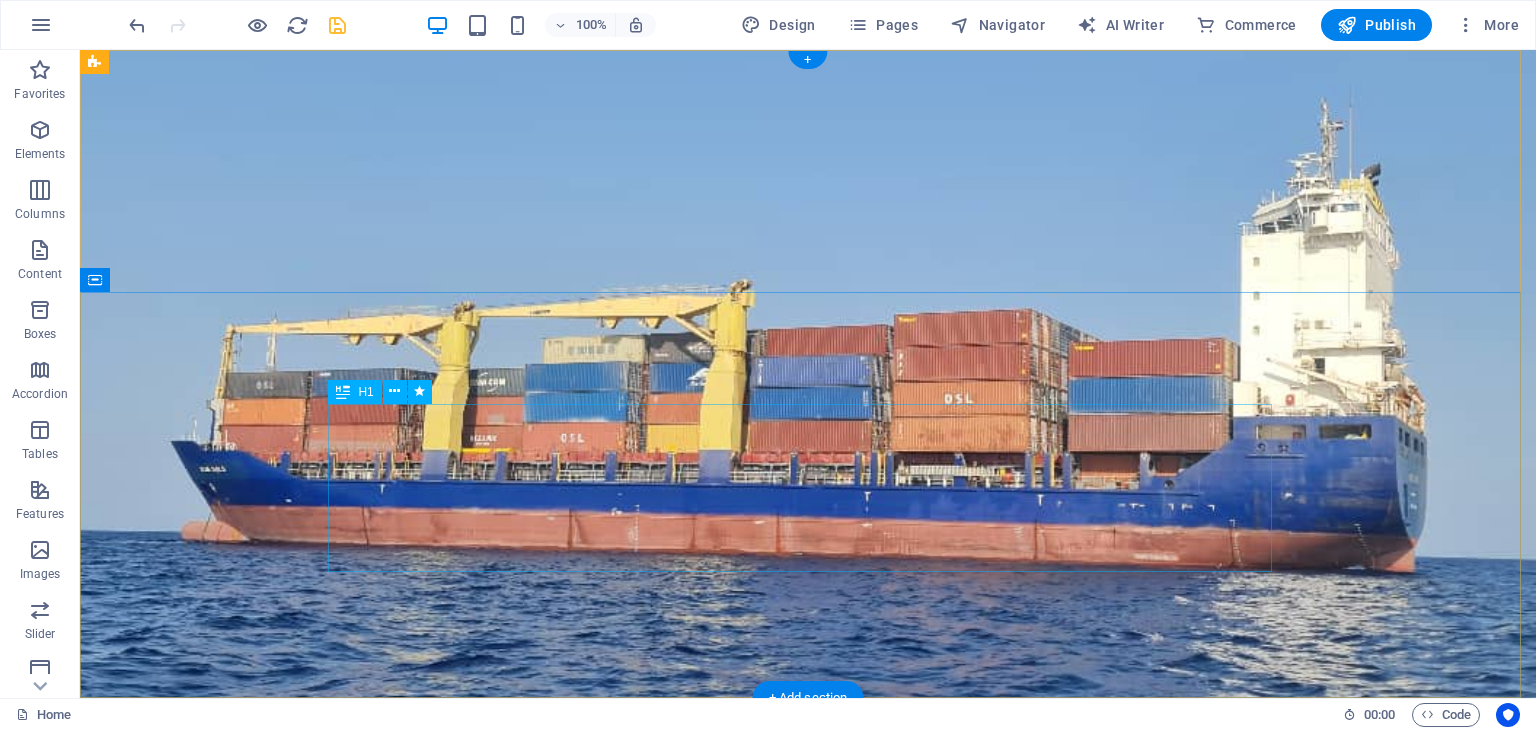 click on "Stay Tuned" at bounding box center (808, 1104) 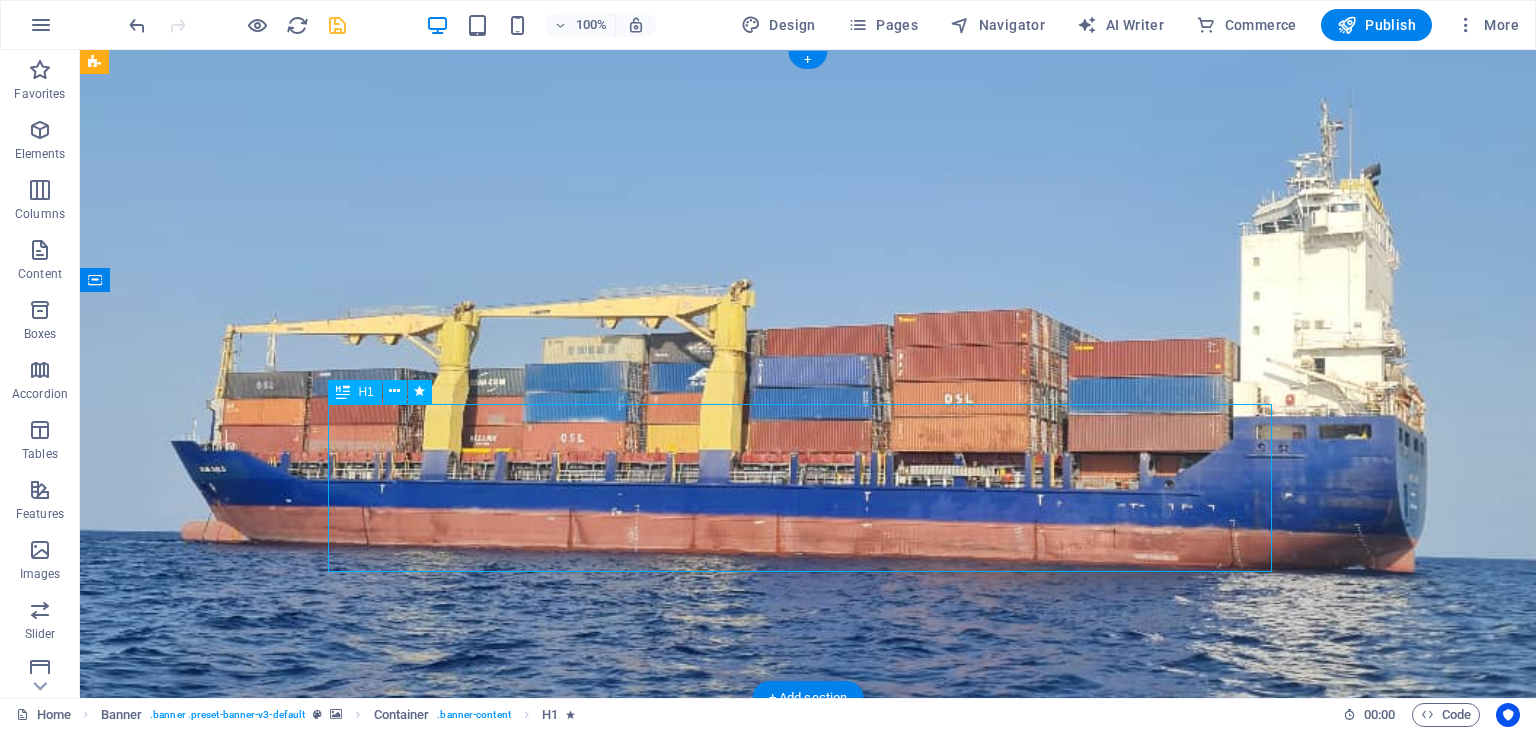 click on "Stay Tuned" at bounding box center (808, 1104) 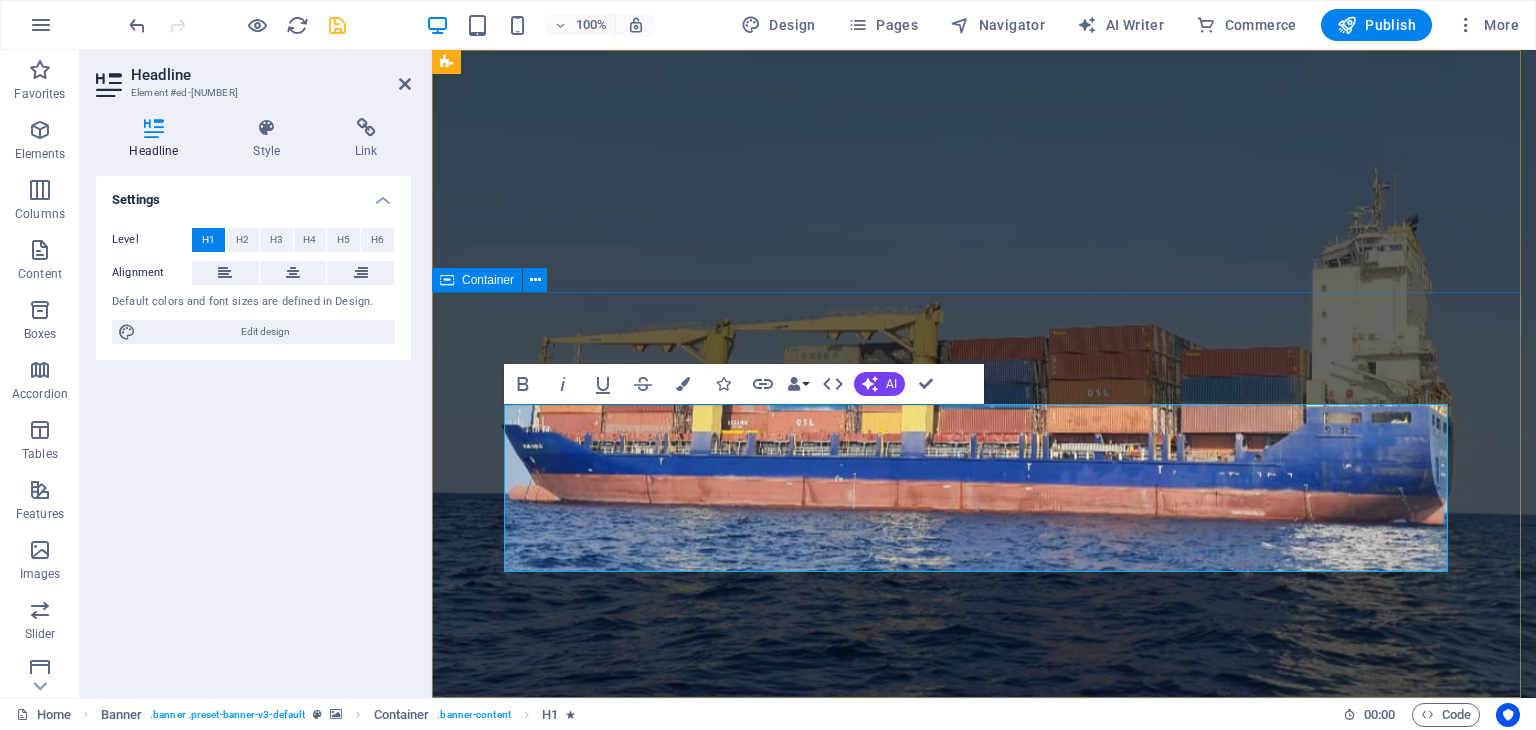 click on "Stay Tuned" at bounding box center (984, 1111) 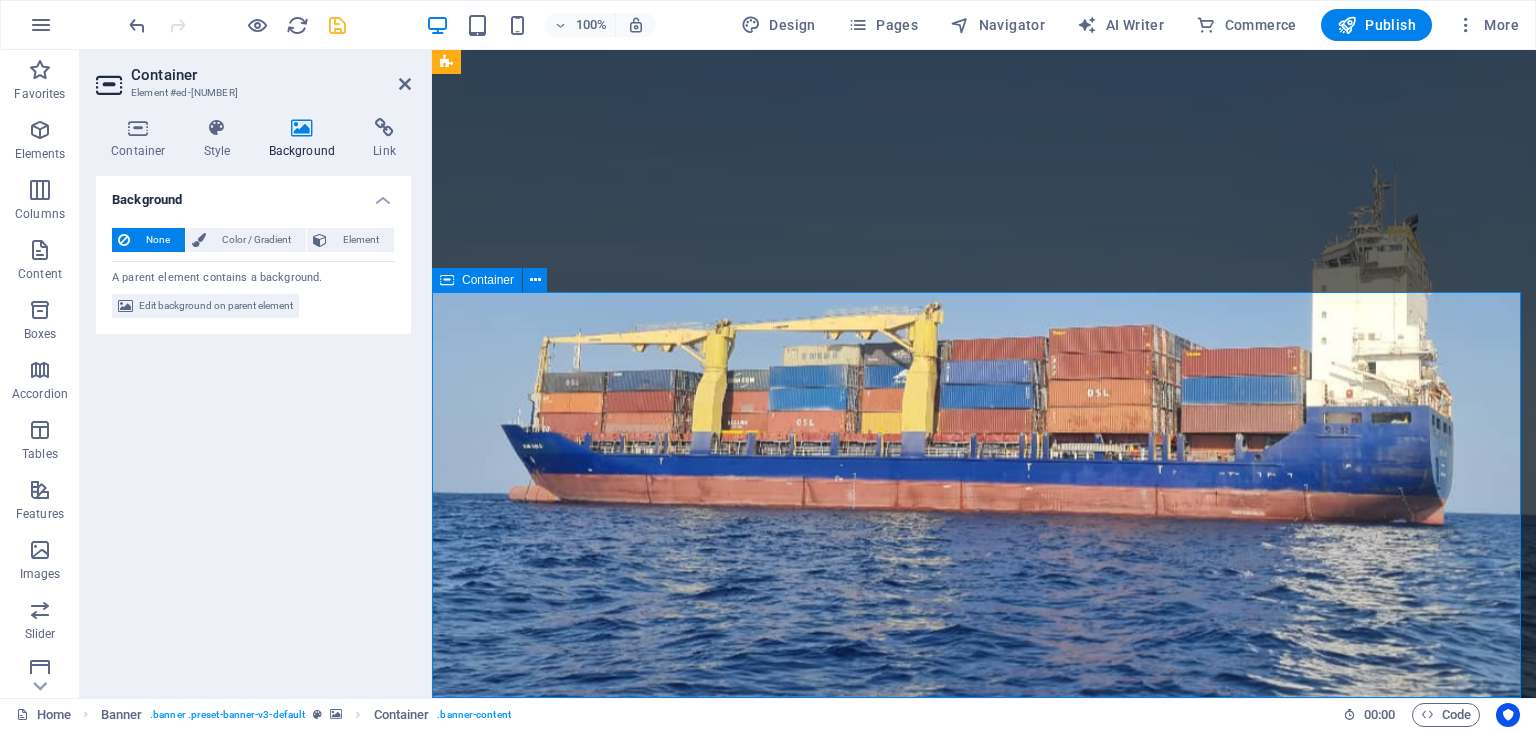 click on "Stay Tuned" at bounding box center (984, 1111) 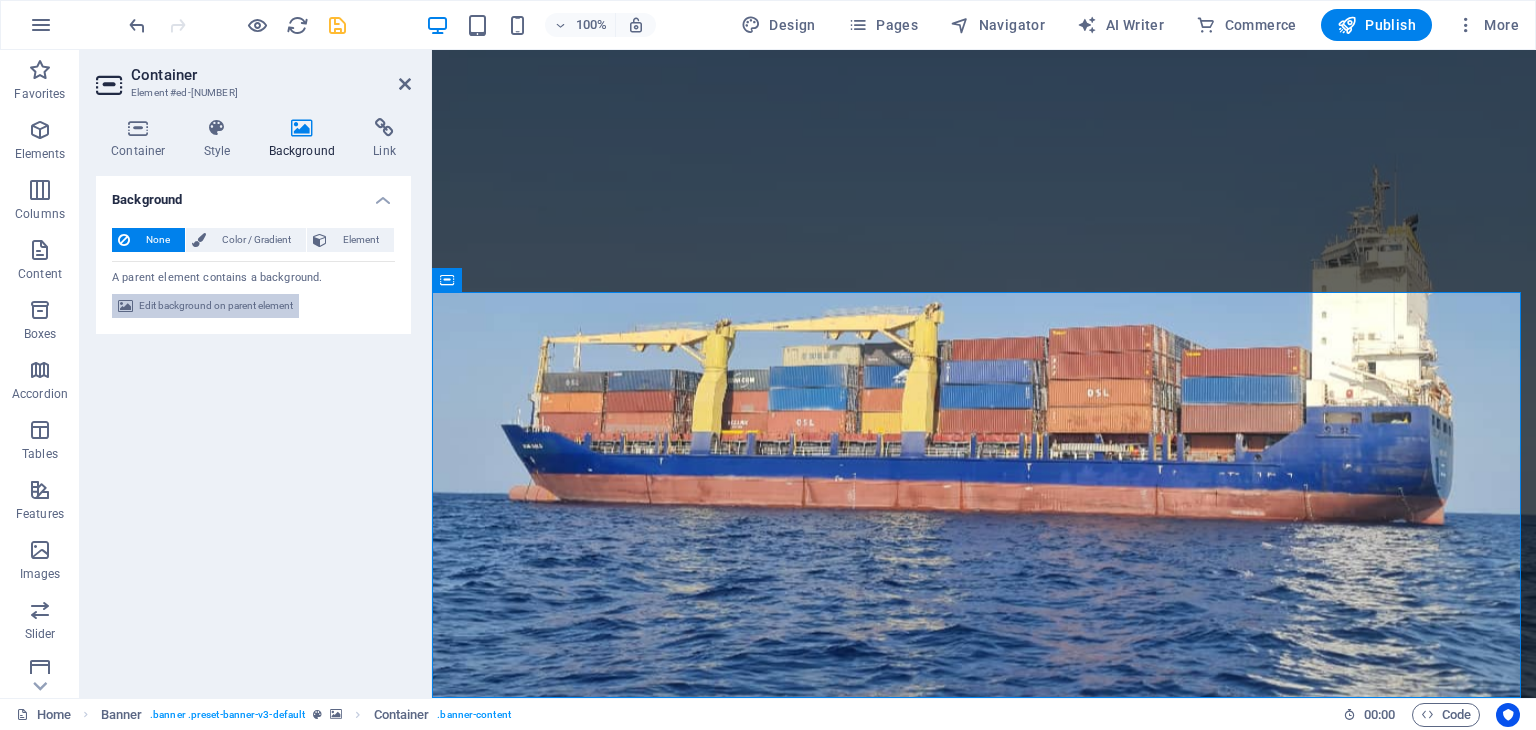 click on "Edit background on parent element" at bounding box center (216, 306) 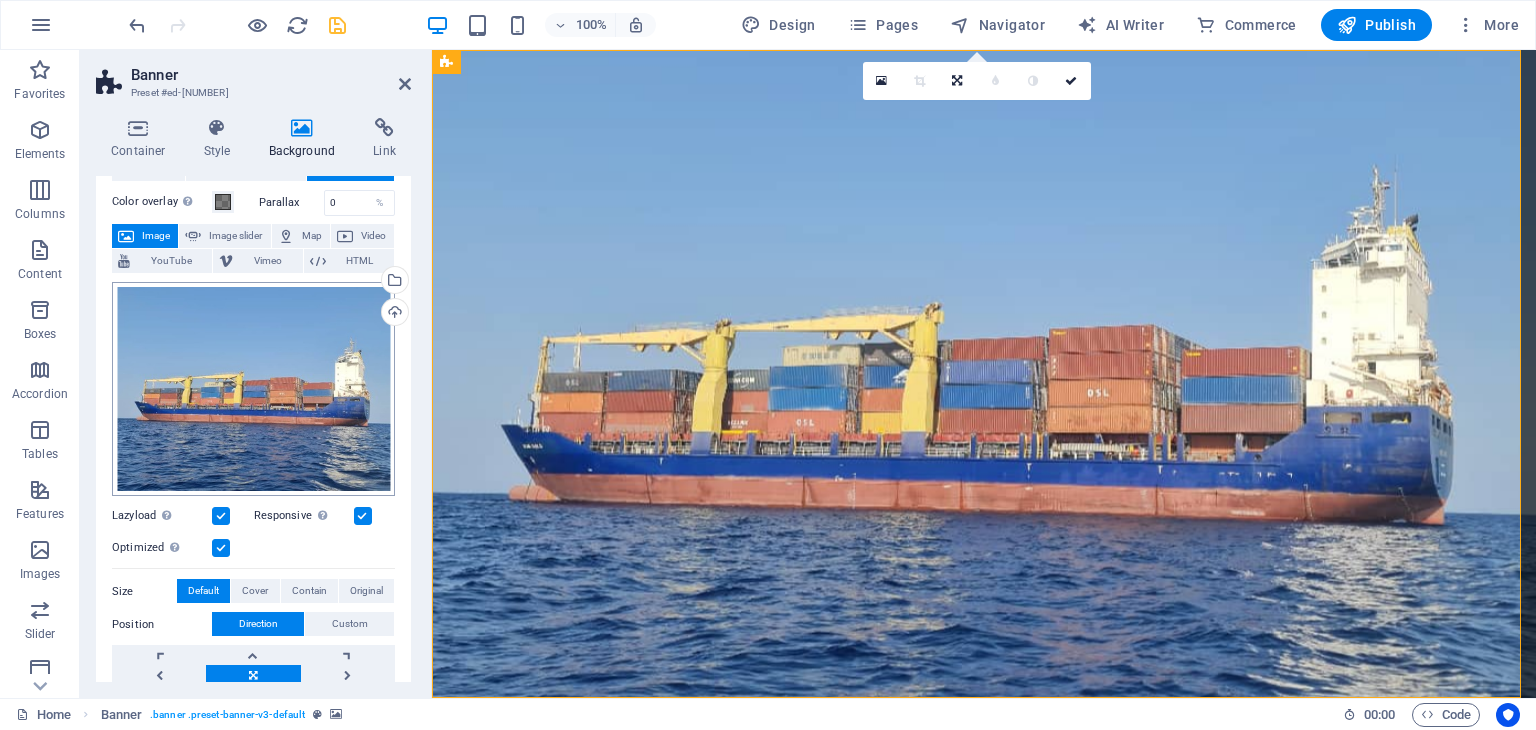 scroll, scrollTop: 100, scrollLeft: 0, axis: vertical 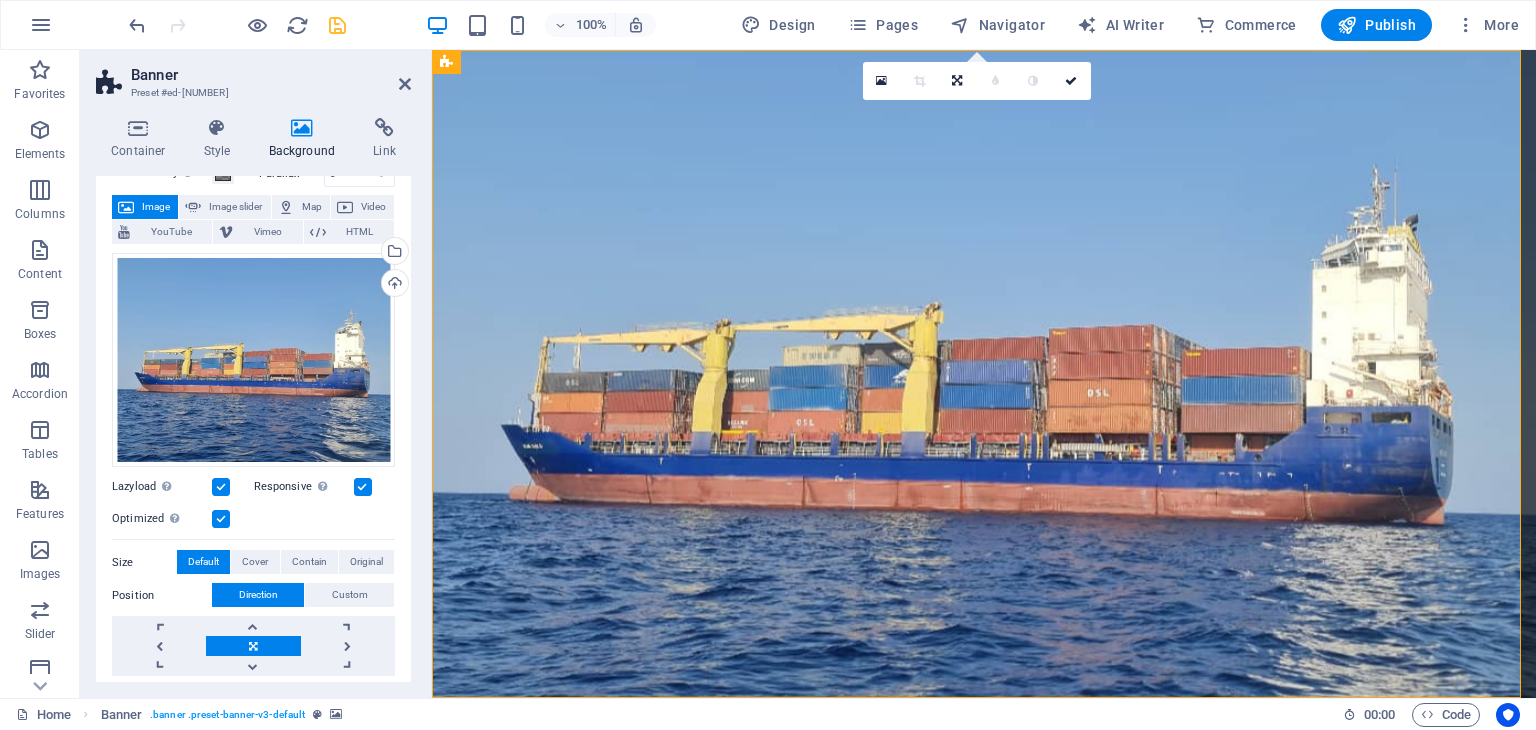 click at bounding box center [363, 487] 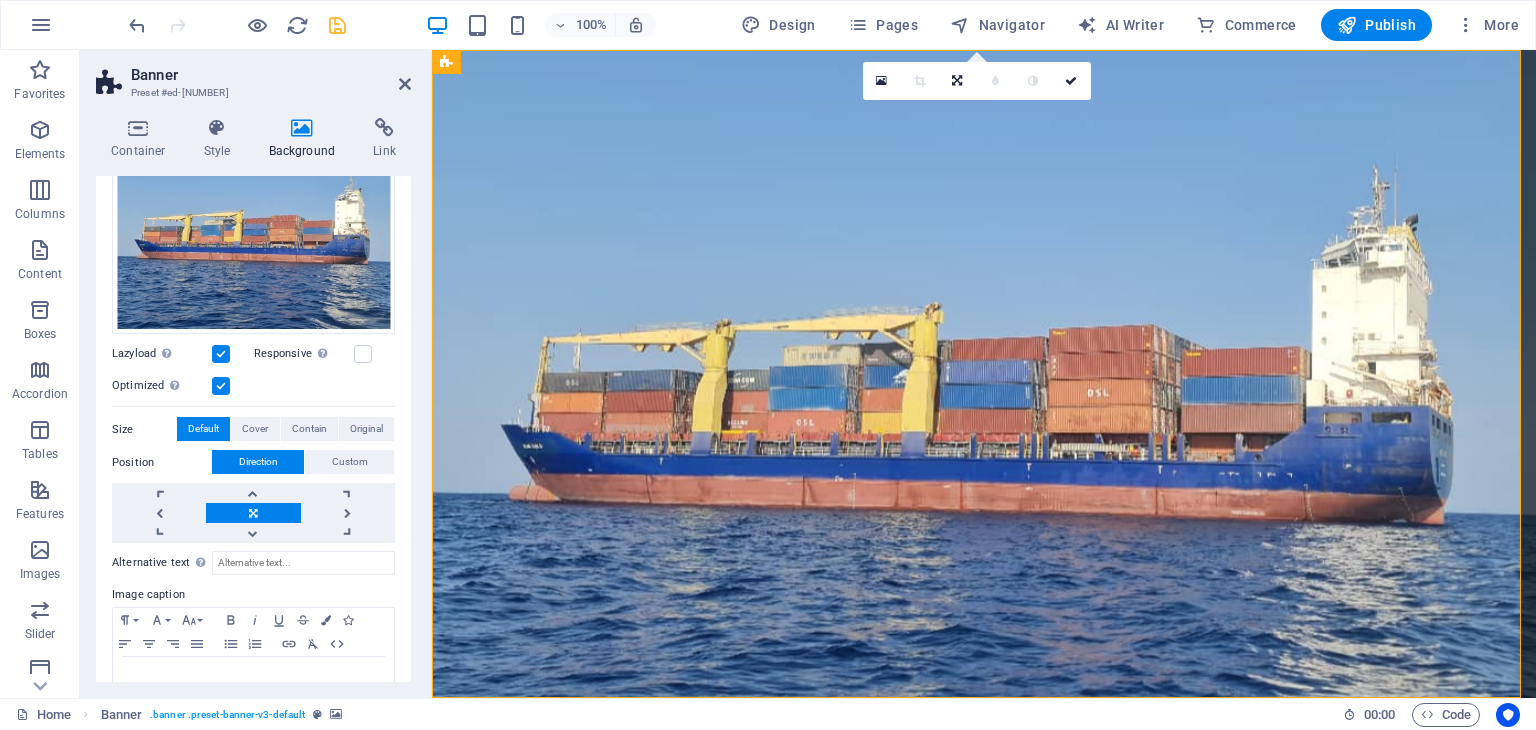 scroll, scrollTop: 282, scrollLeft: 0, axis: vertical 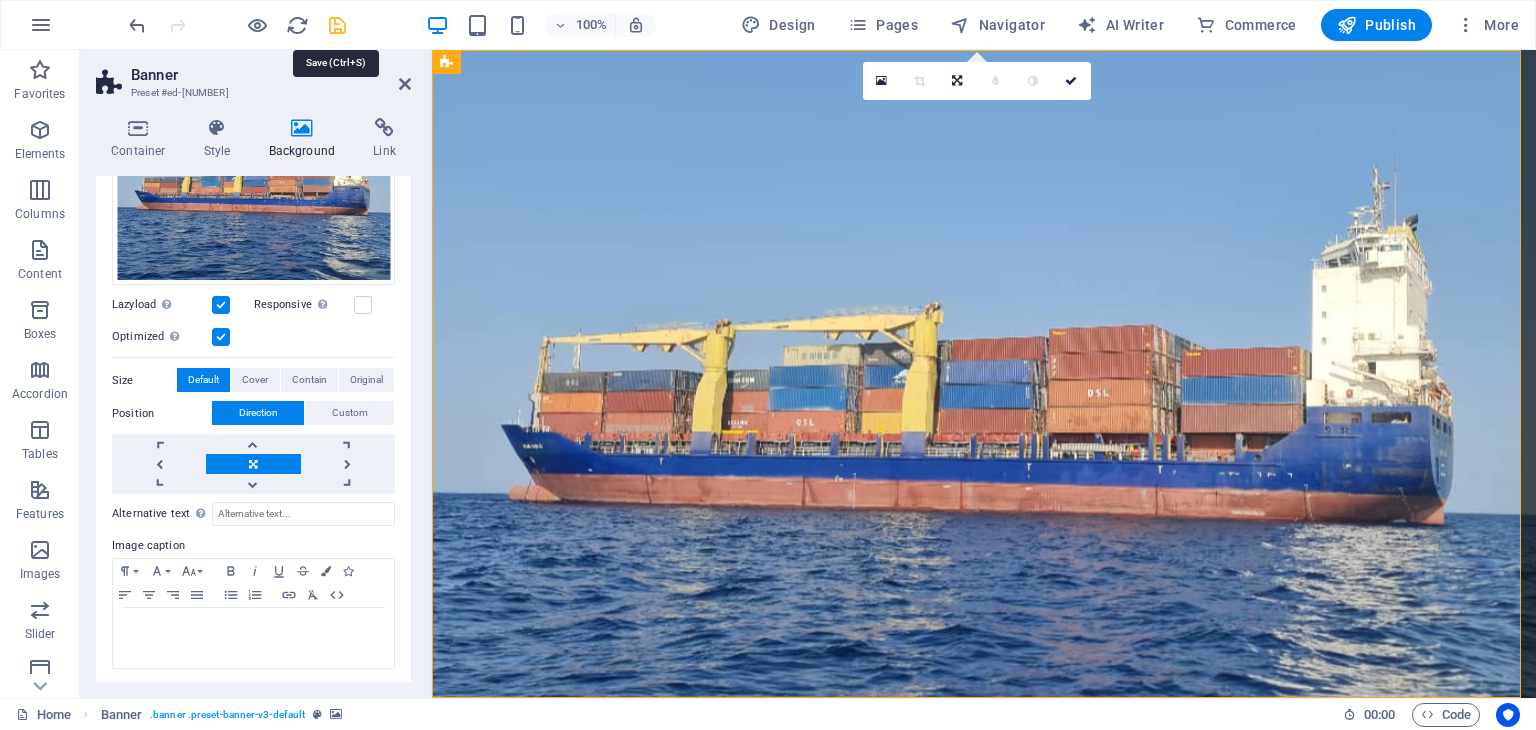 click at bounding box center (337, 25) 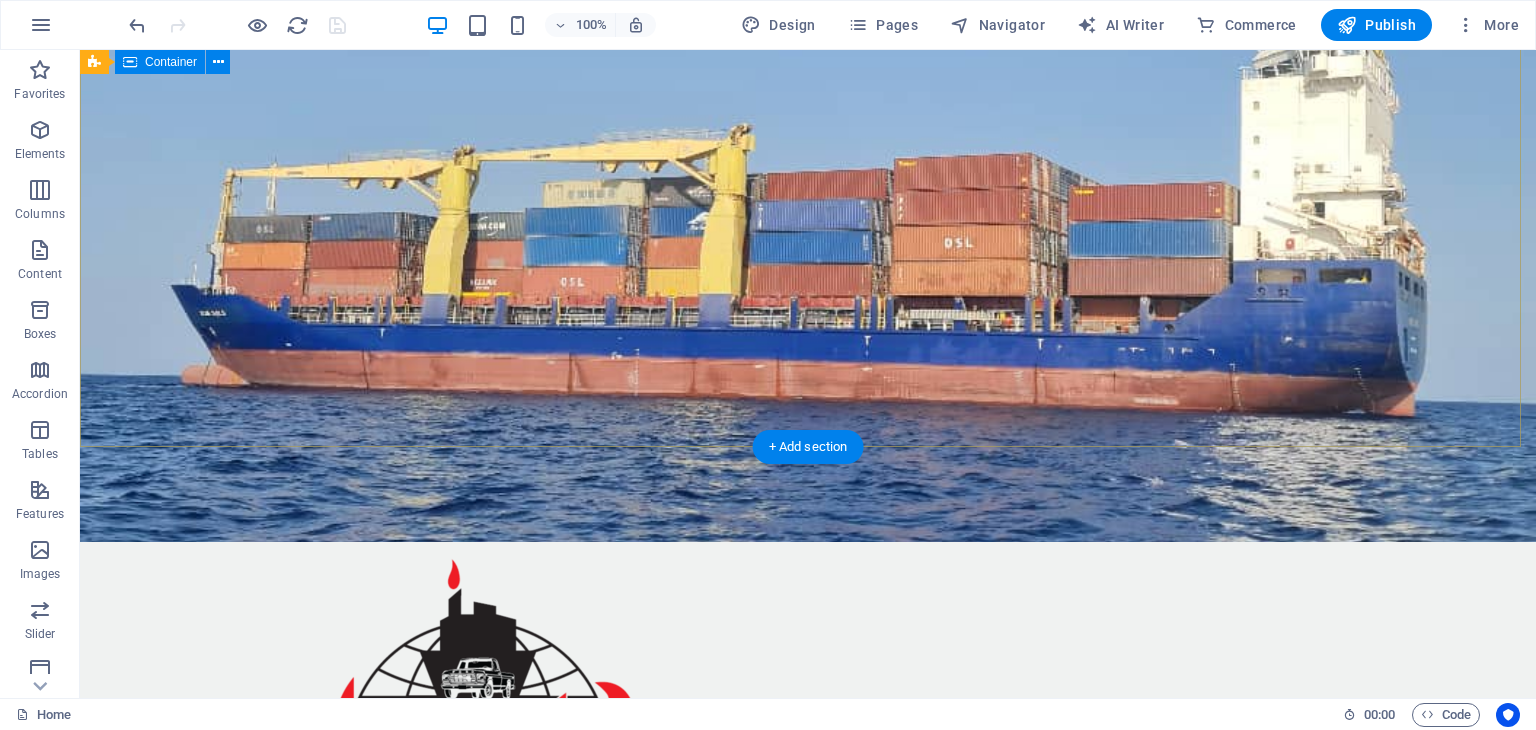 scroll, scrollTop: 0, scrollLeft: 0, axis: both 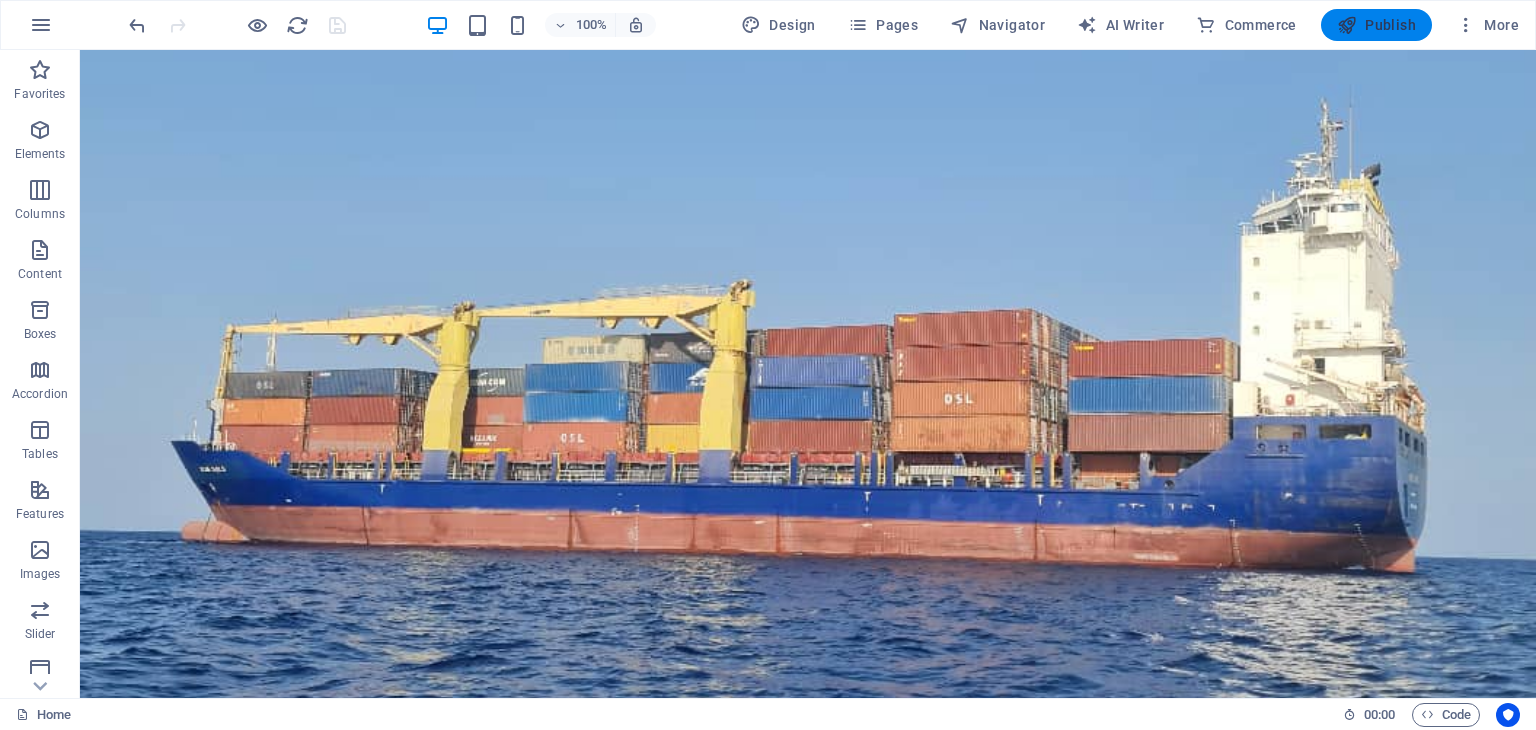 click on "Publish" at bounding box center (1376, 25) 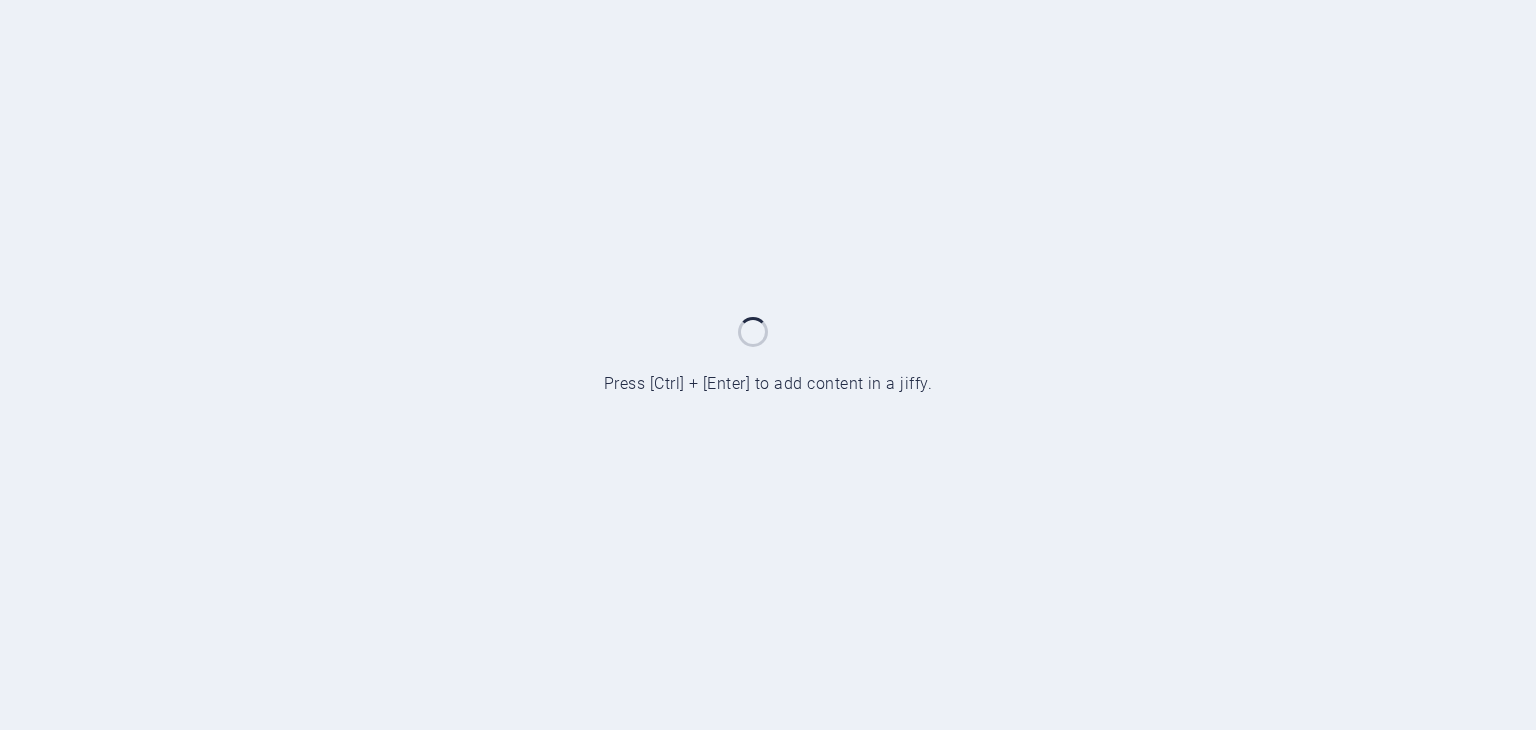 scroll, scrollTop: 0, scrollLeft: 0, axis: both 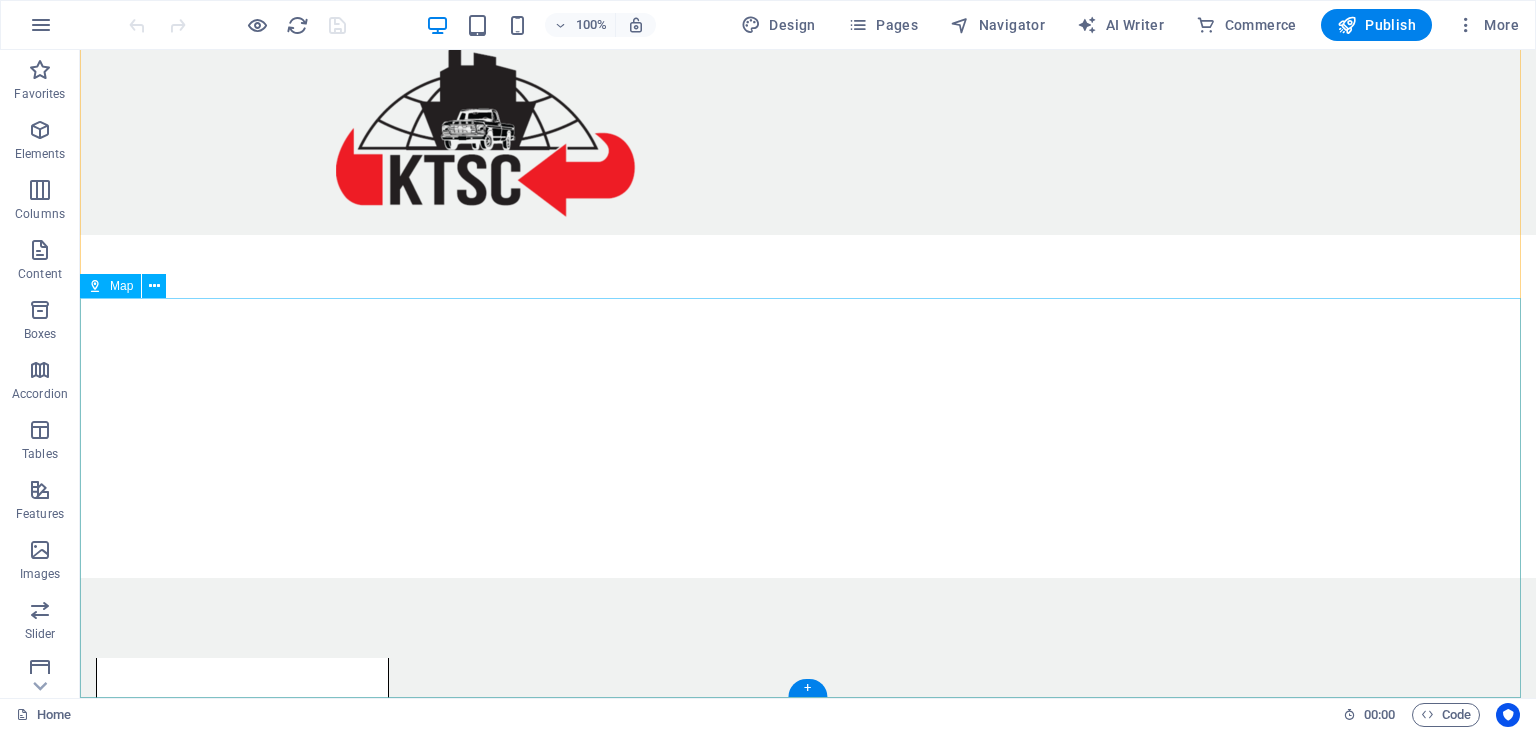 click on "Oops! Something went wrong. This page didn't load Google Maps correctly. See the JavaScript console for technical details." at bounding box center (808, 1383) 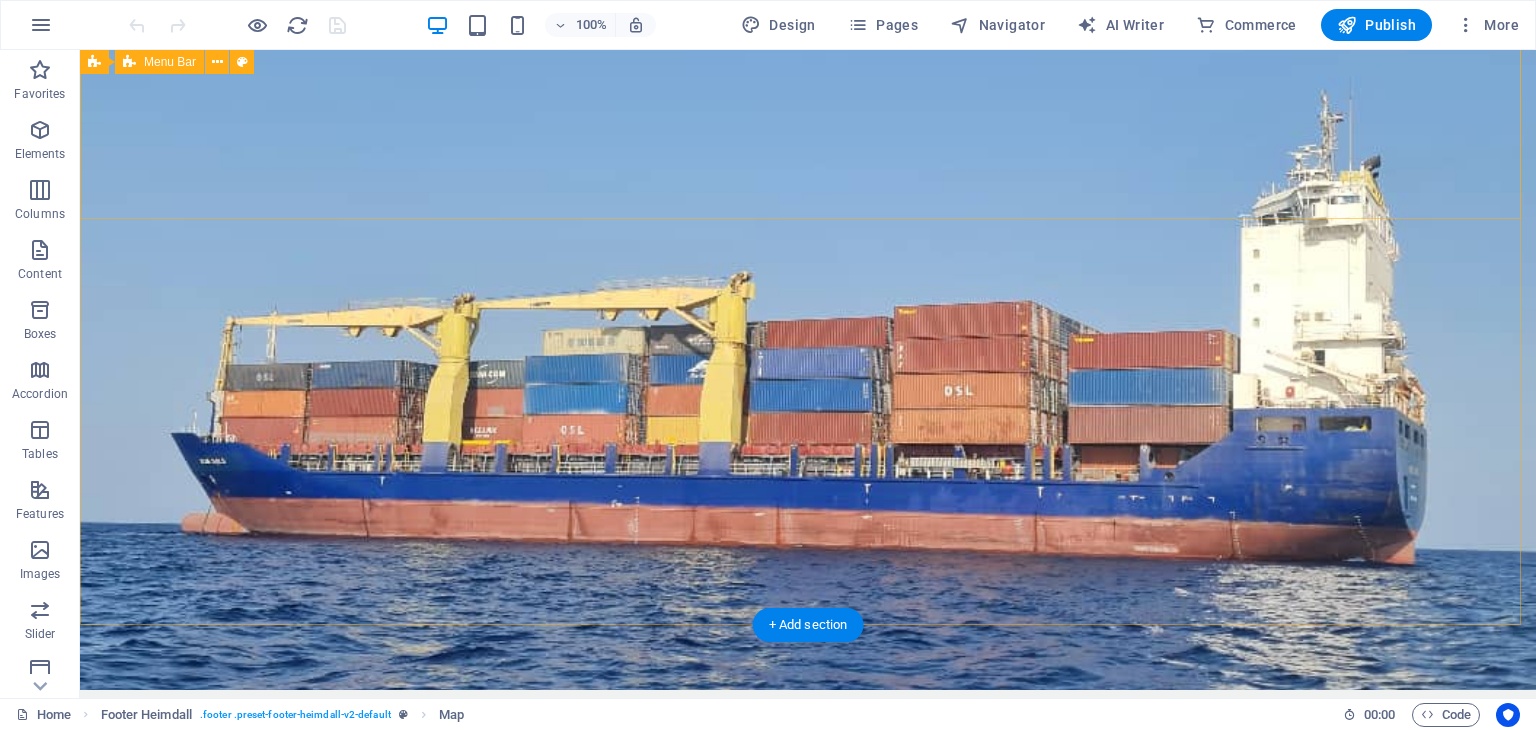 scroll, scrollTop: 0, scrollLeft: 0, axis: both 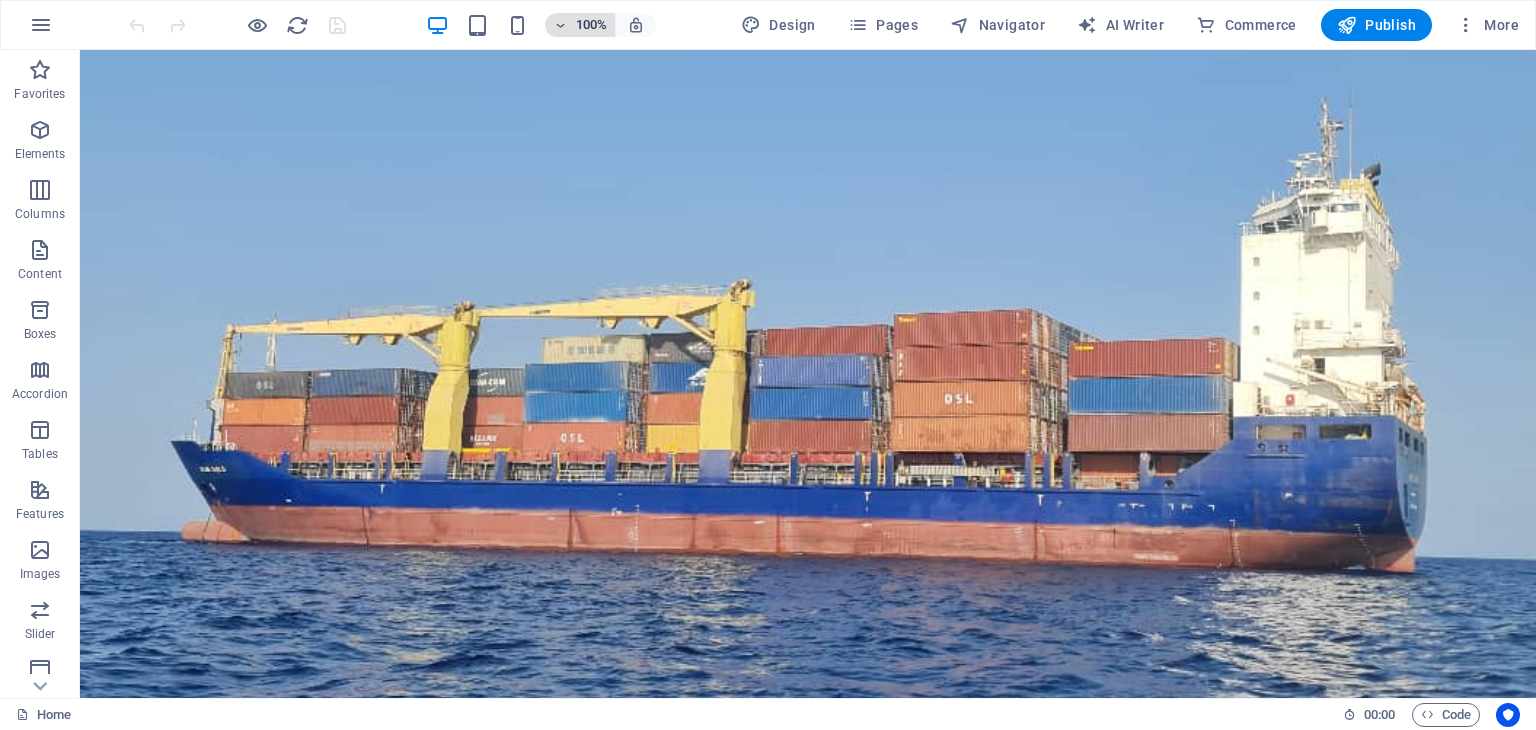 click on "100%" at bounding box center (580, 25) 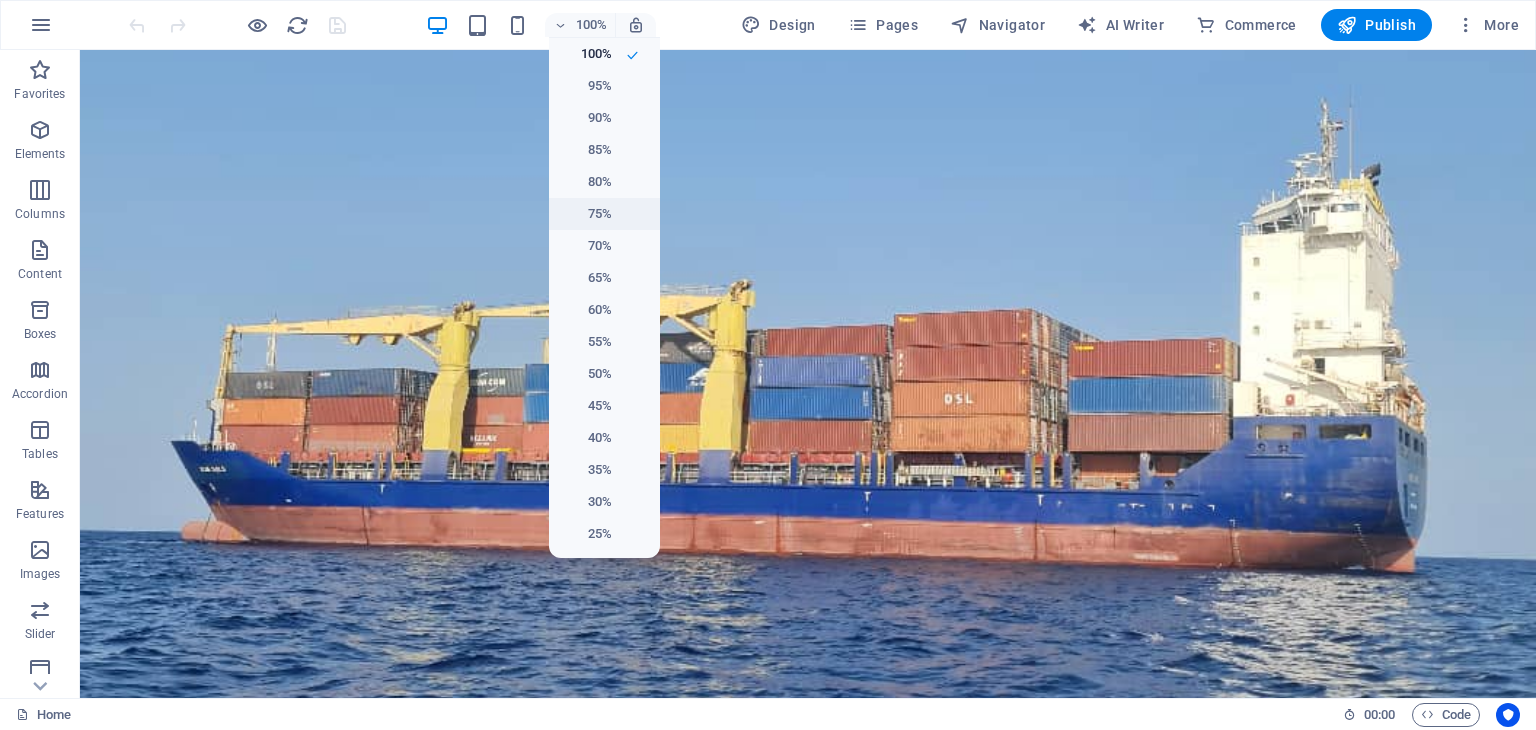 click on "75%" at bounding box center (604, 214) 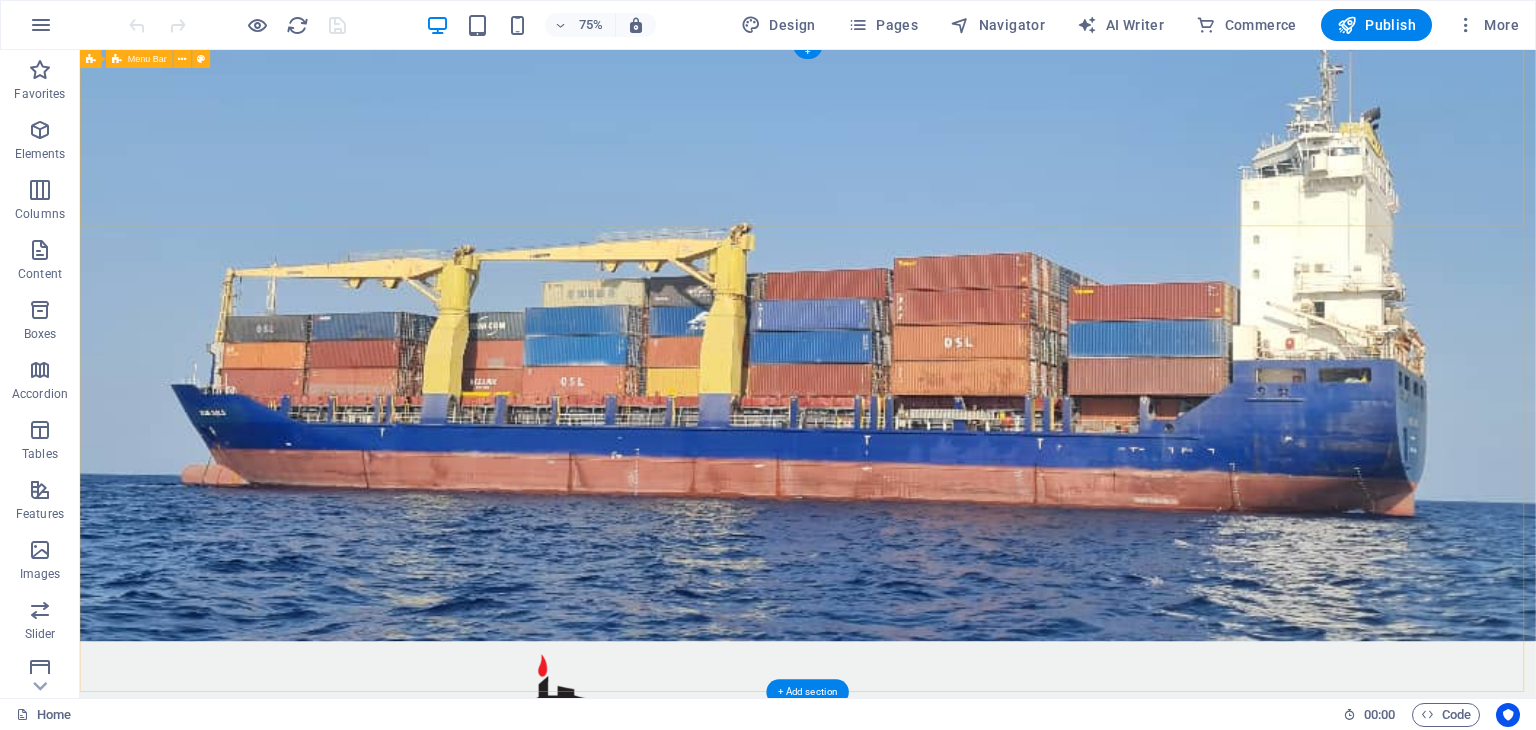 scroll, scrollTop: 0, scrollLeft: 0, axis: both 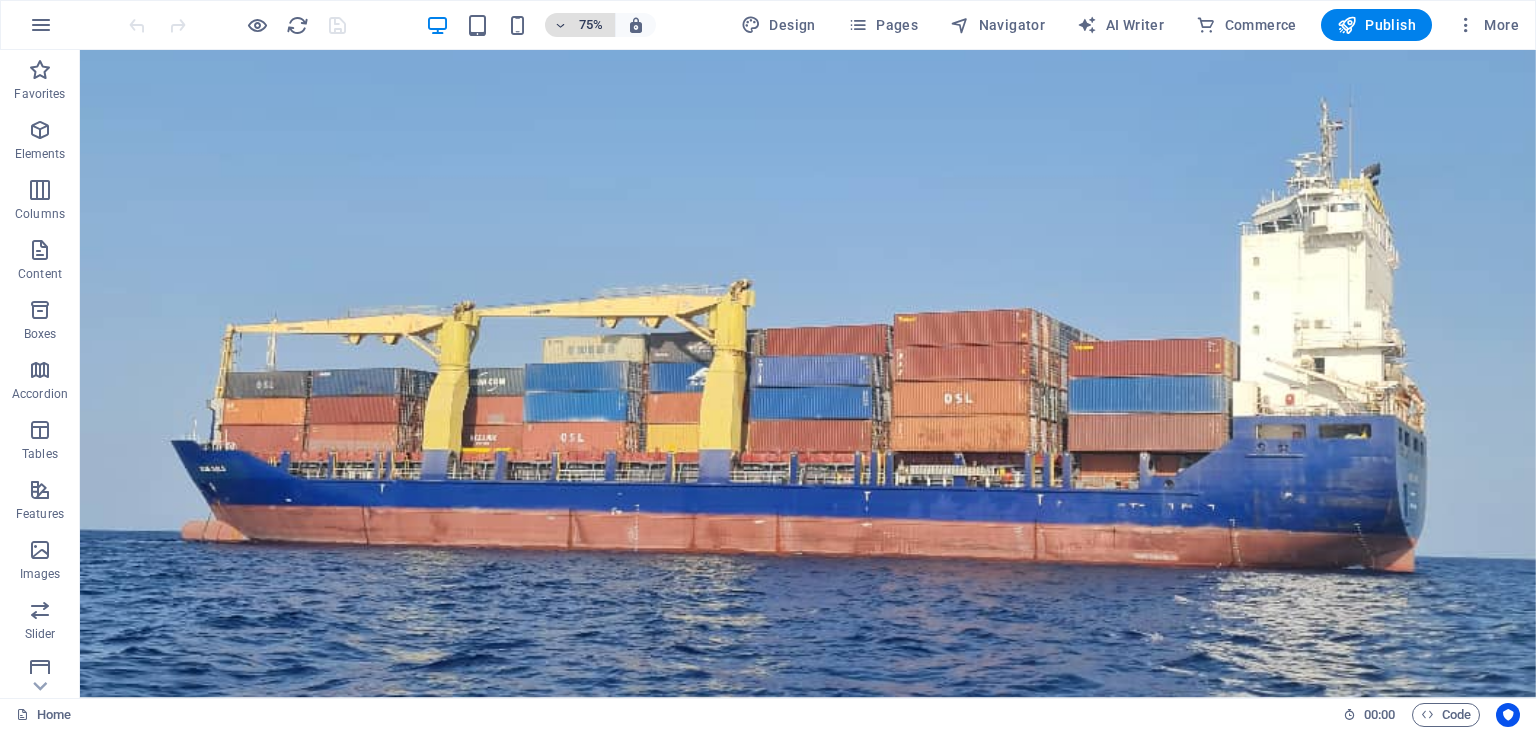 click on "75%" at bounding box center (591, 25) 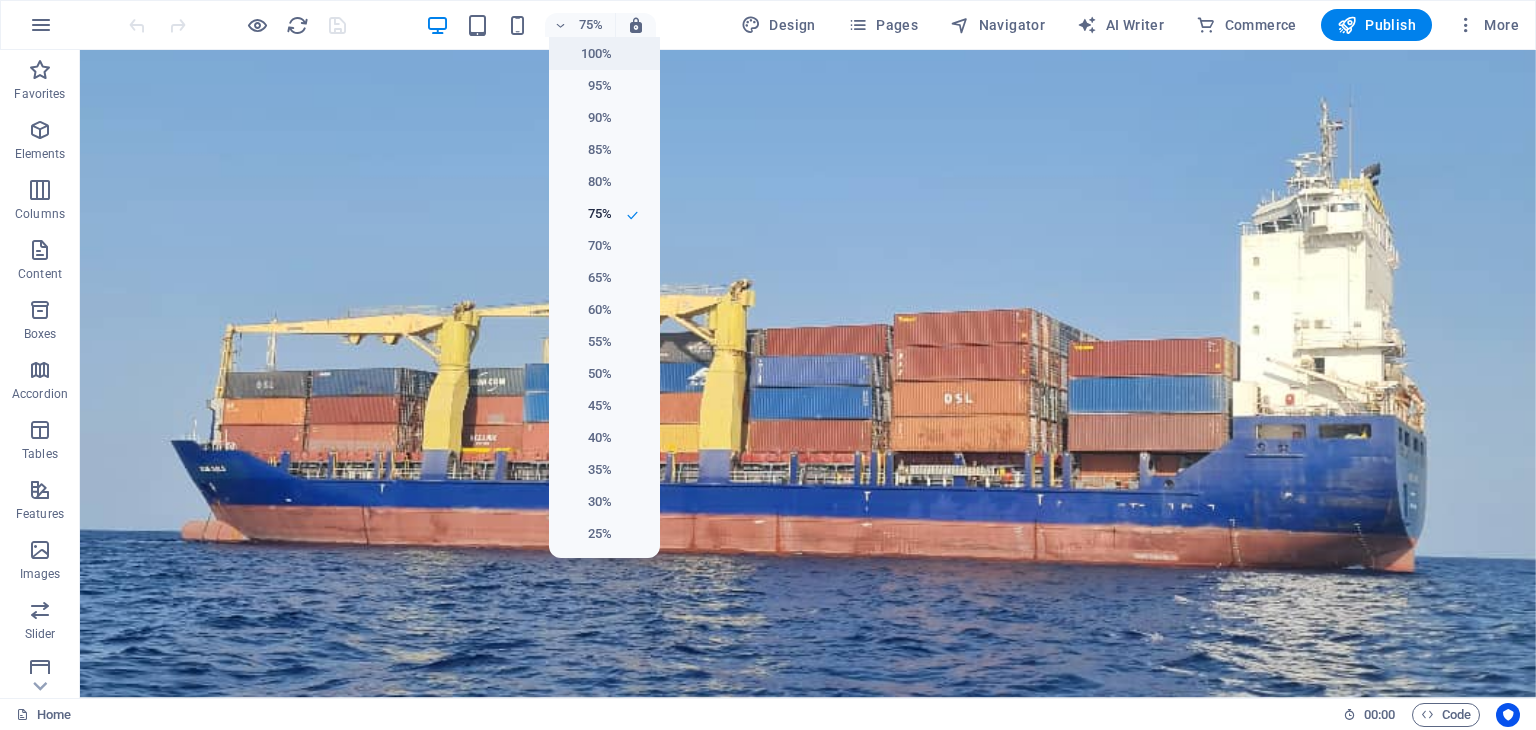 click on "100%" at bounding box center (586, 54) 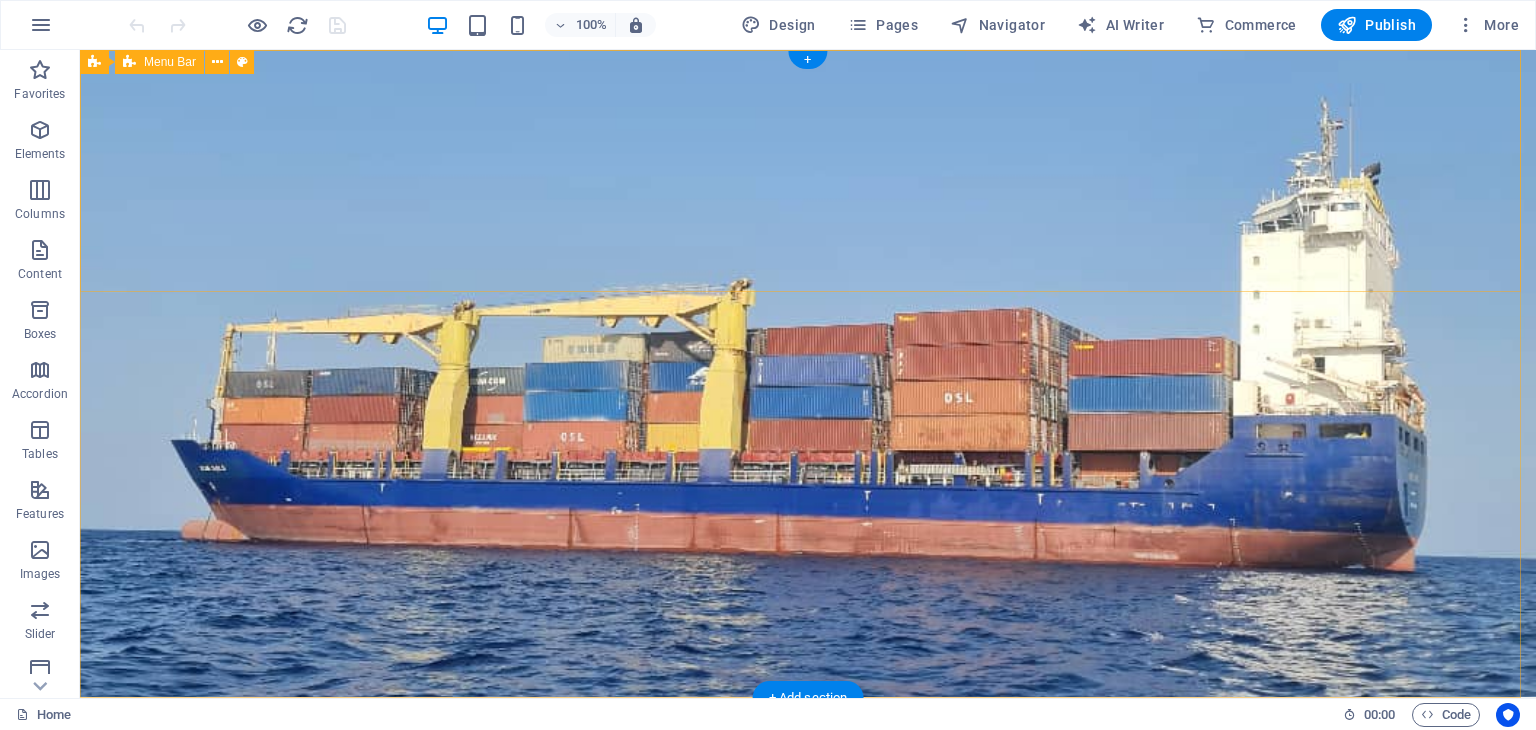 scroll, scrollTop: 0, scrollLeft: 0, axis: both 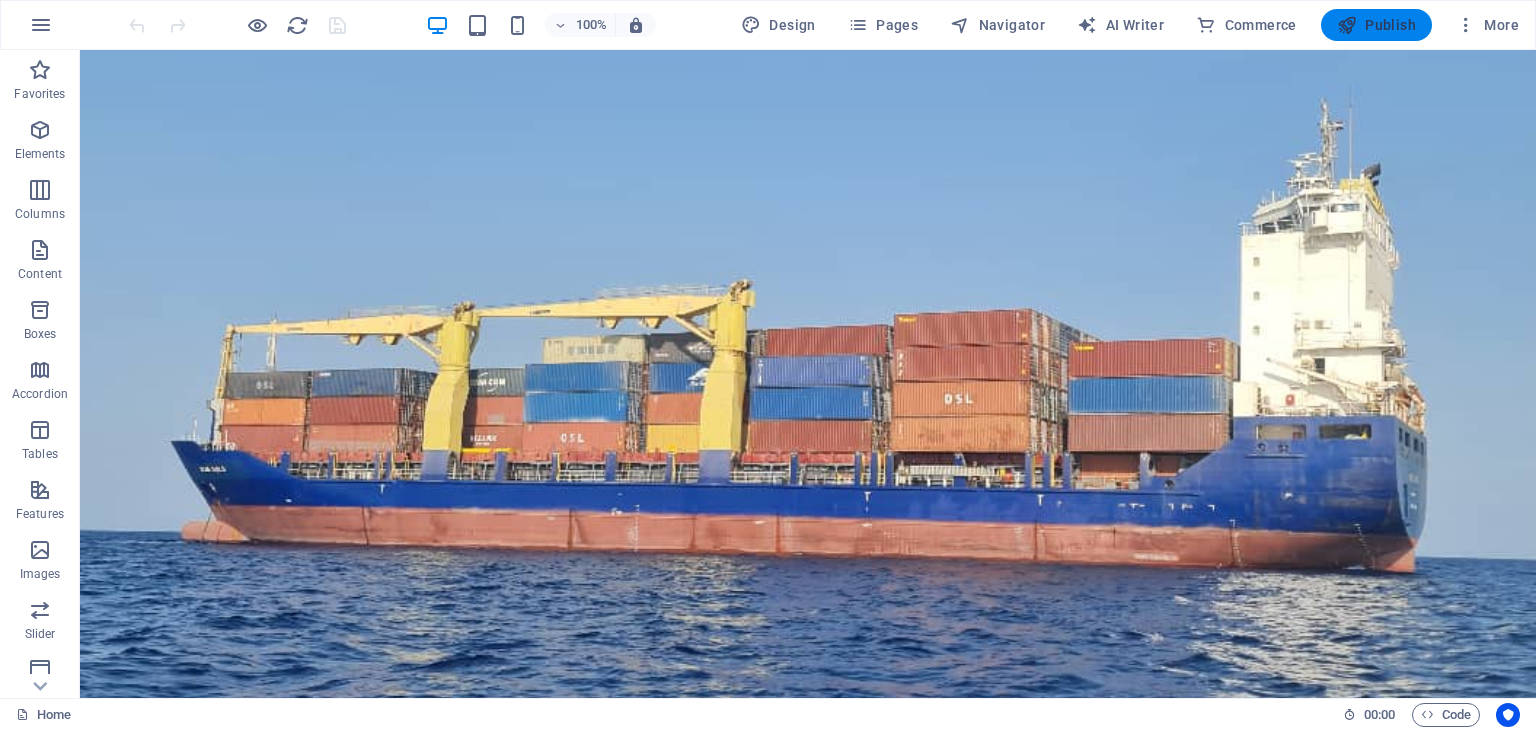 click at bounding box center (1347, 25) 